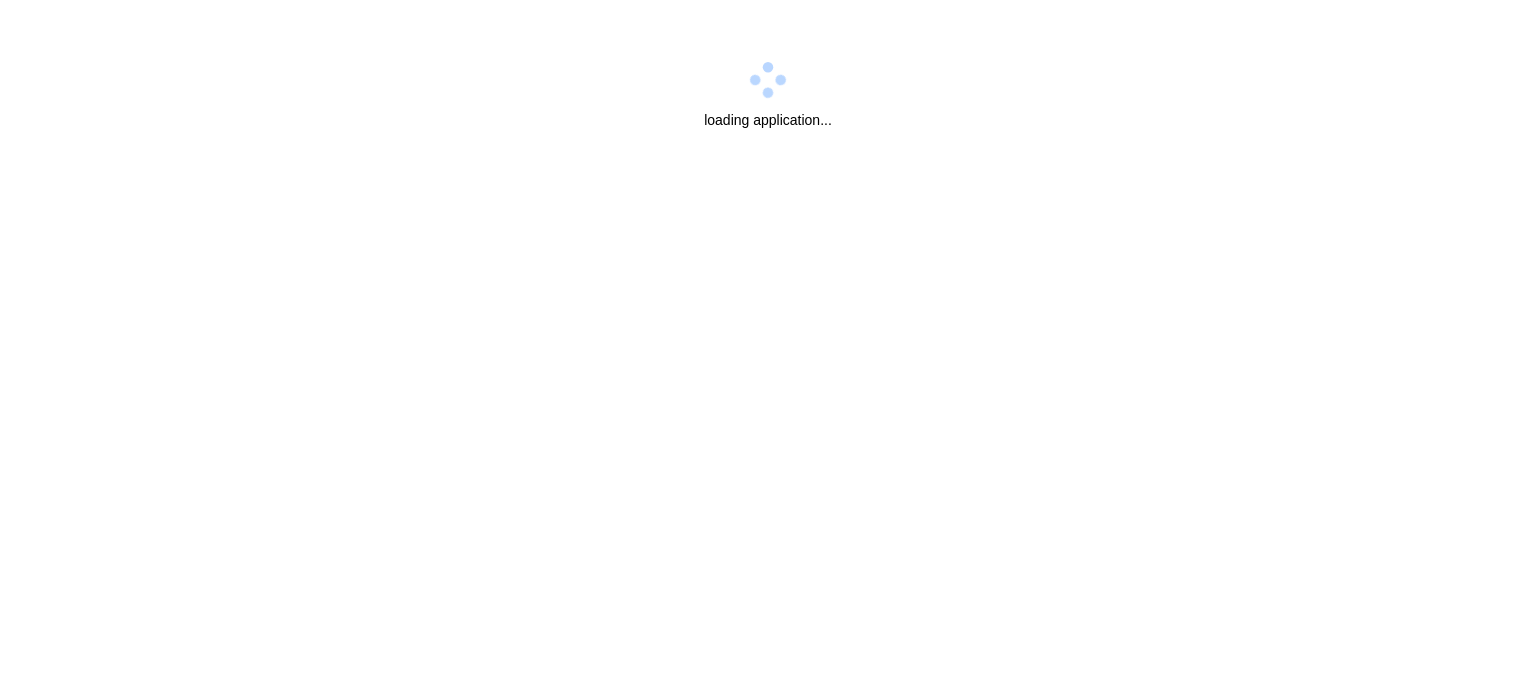 scroll, scrollTop: 0, scrollLeft: 0, axis: both 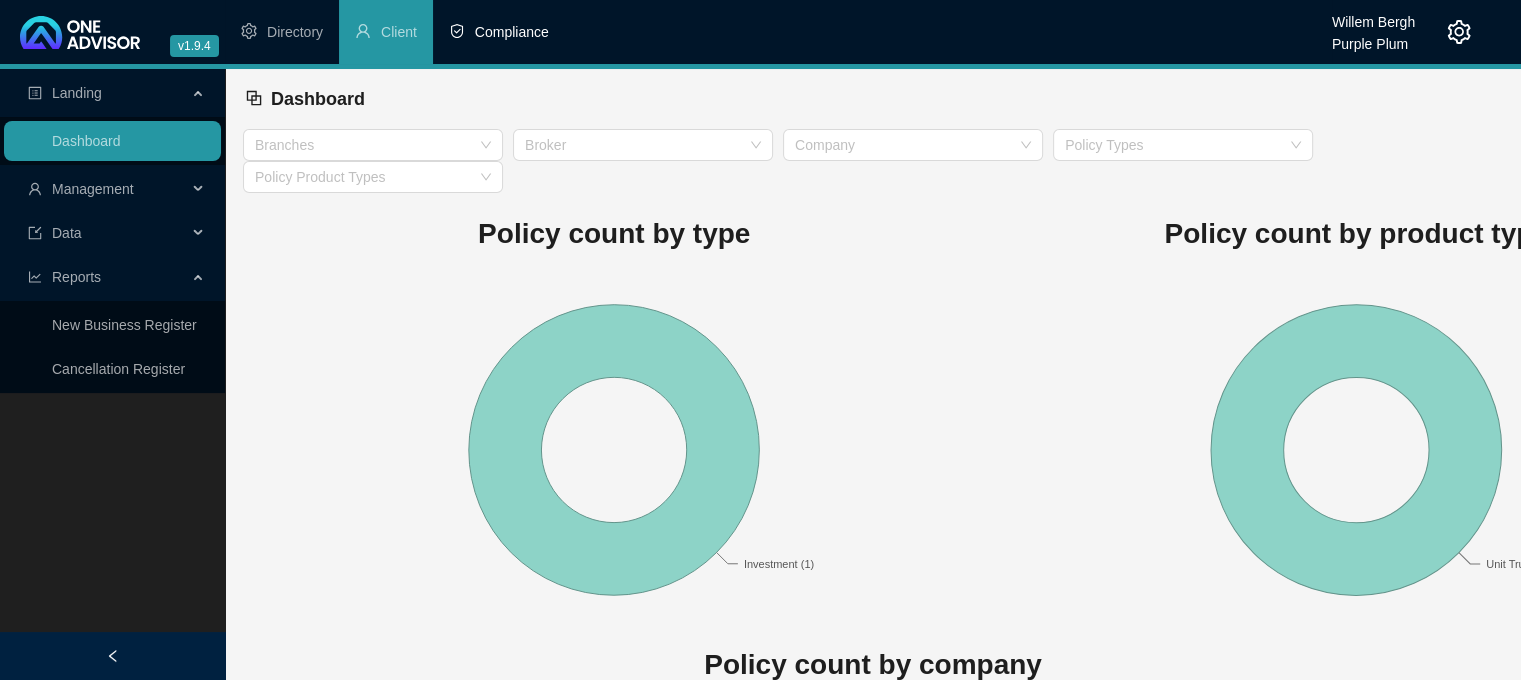 click on "Compliance" at bounding box center [512, 32] 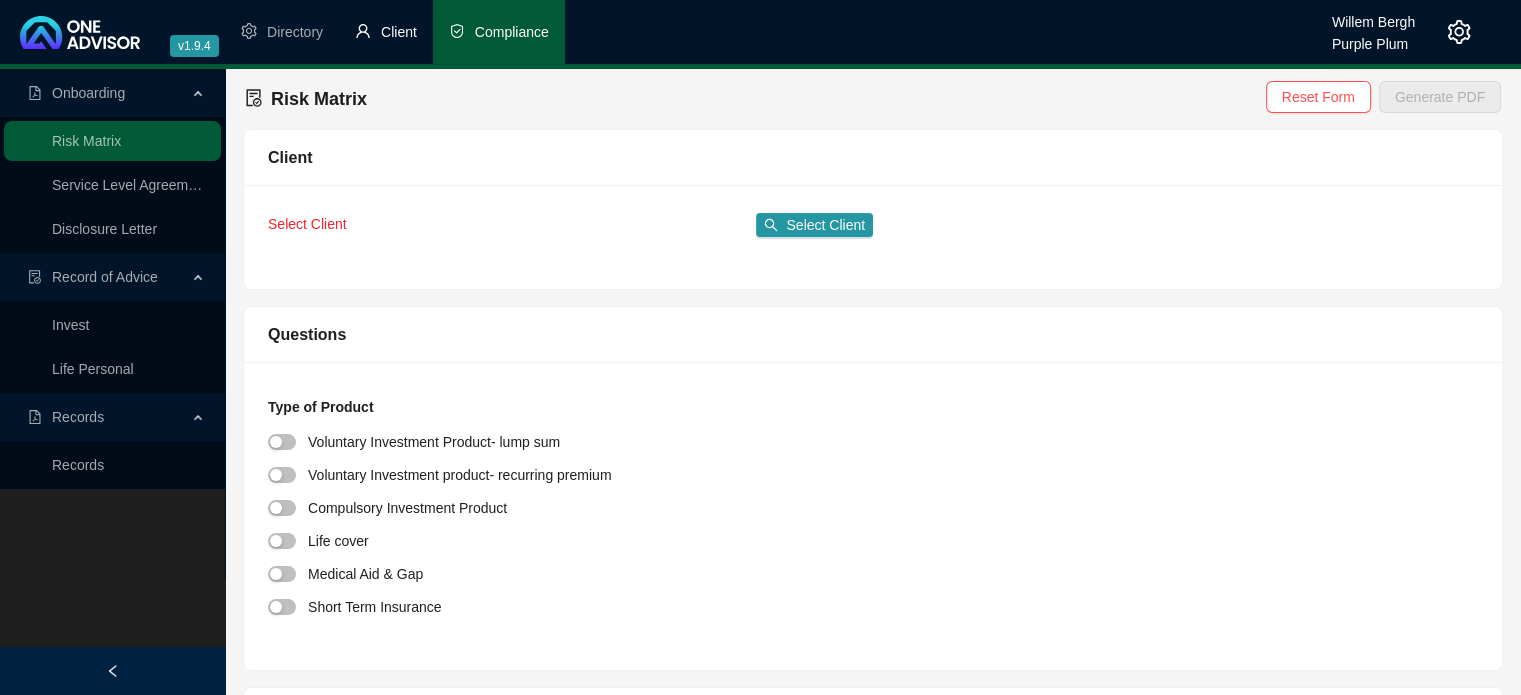 click on "Client" at bounding box center [386, 32] 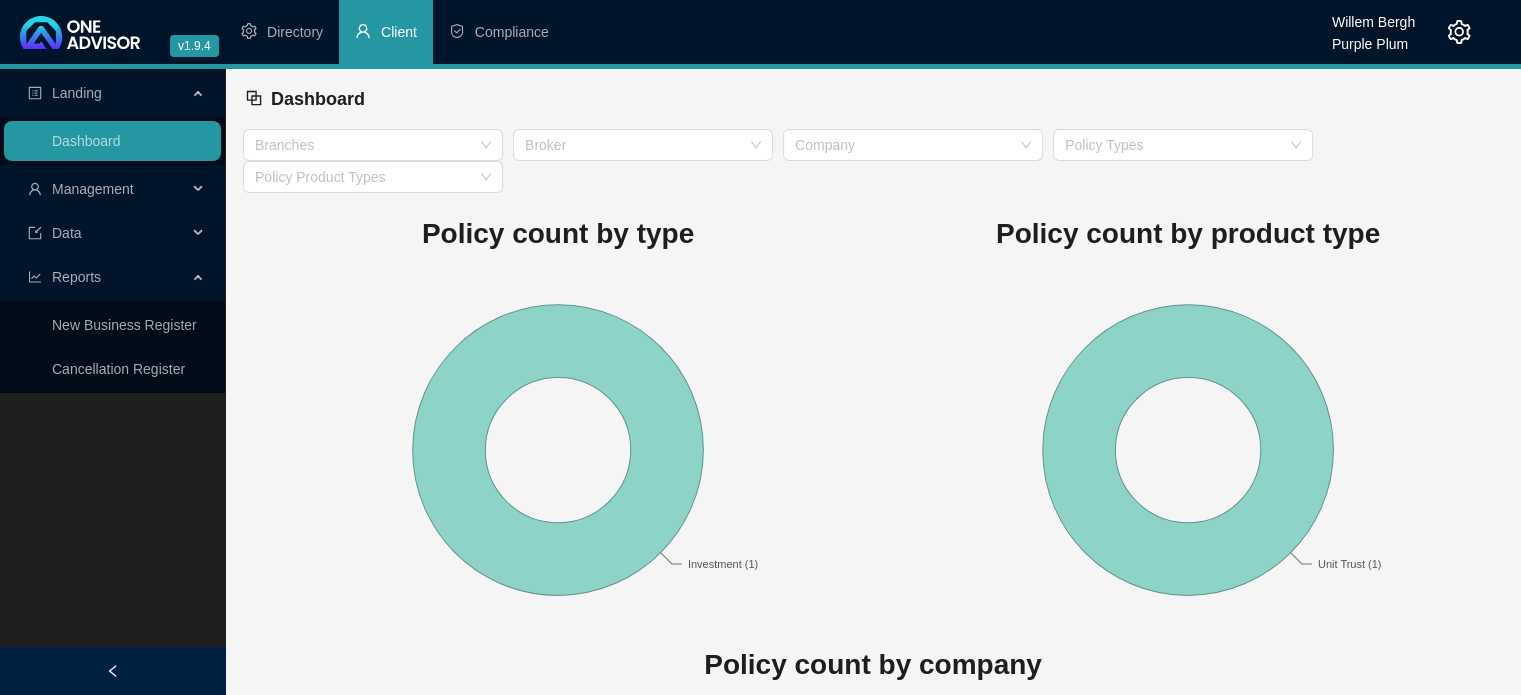click on "Management" at bounding box center (107, 189) 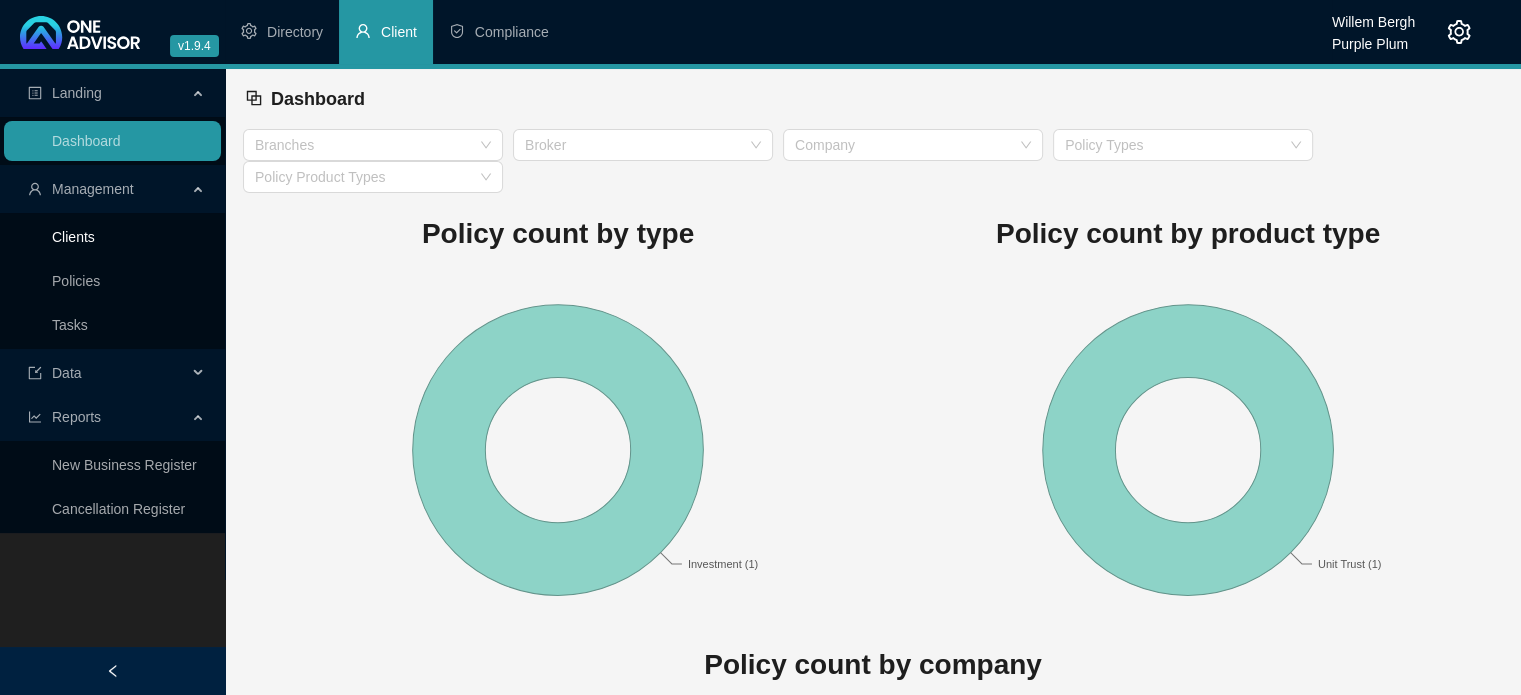 click on "Clients" at bounding box center (73, 237) 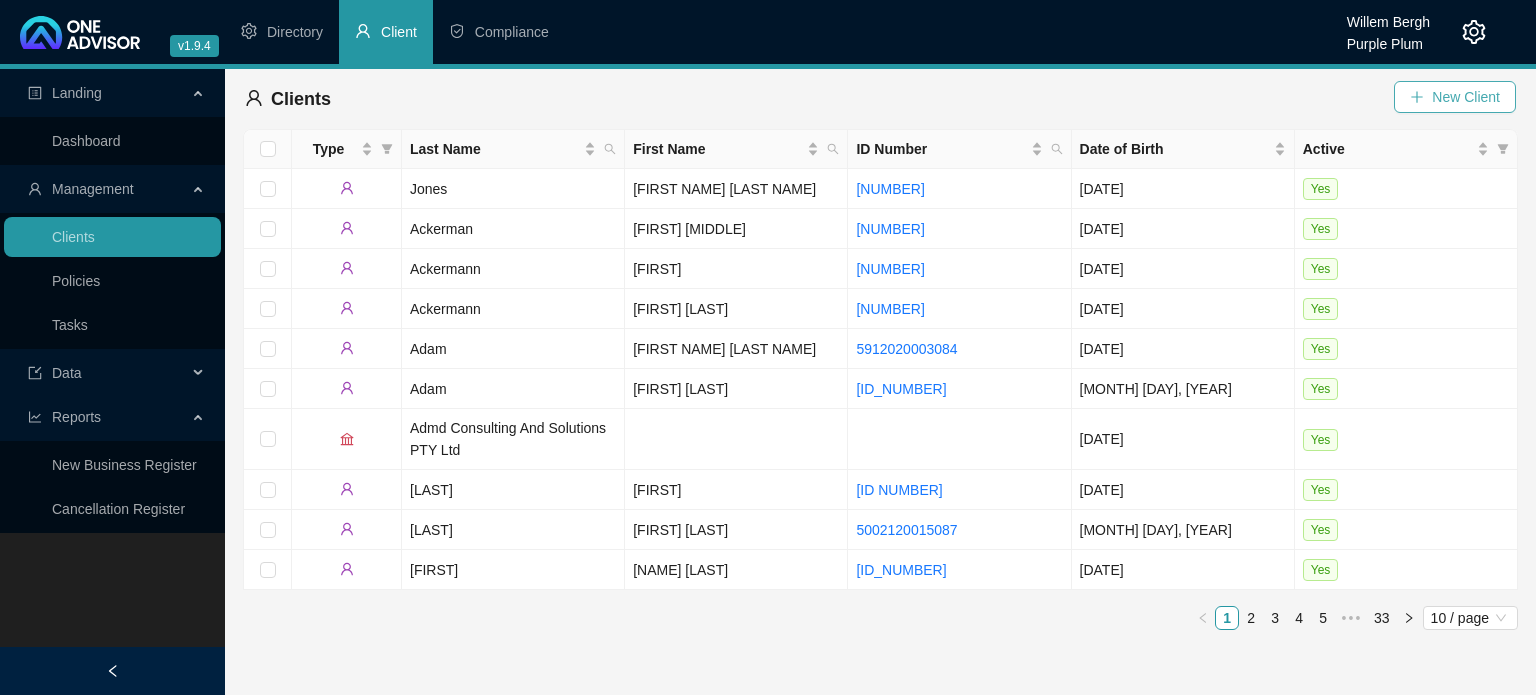 click on "New Client" at bounding box center (1455, 97) 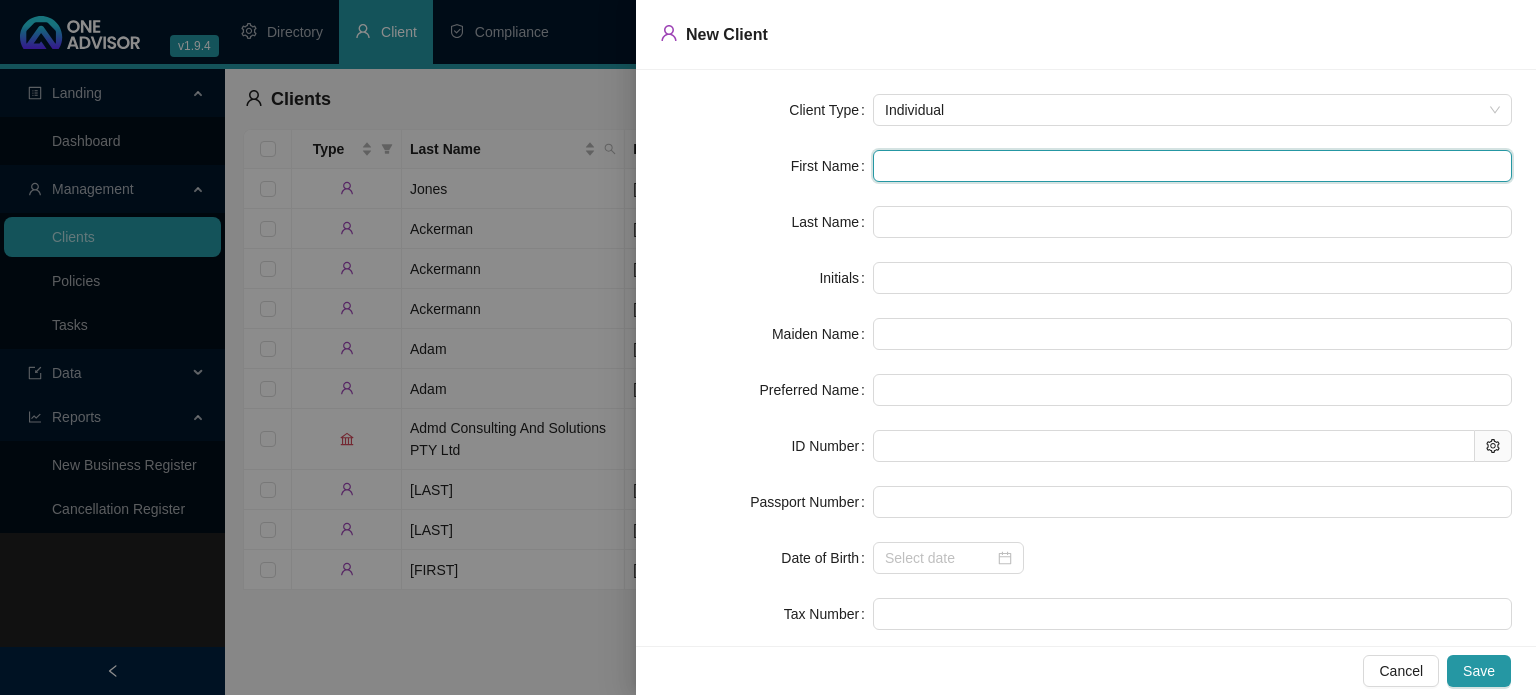click at bounding box center [1192, 166] 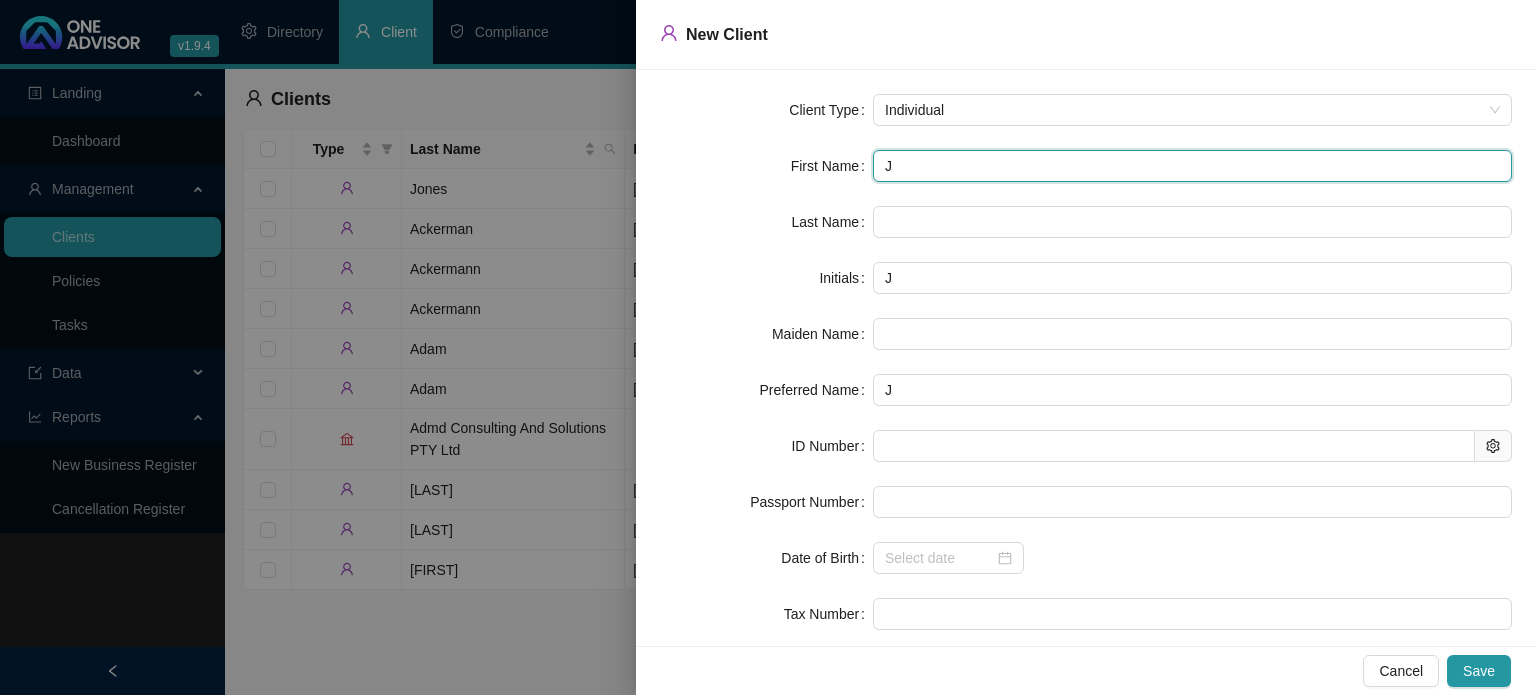 type on "Jo" 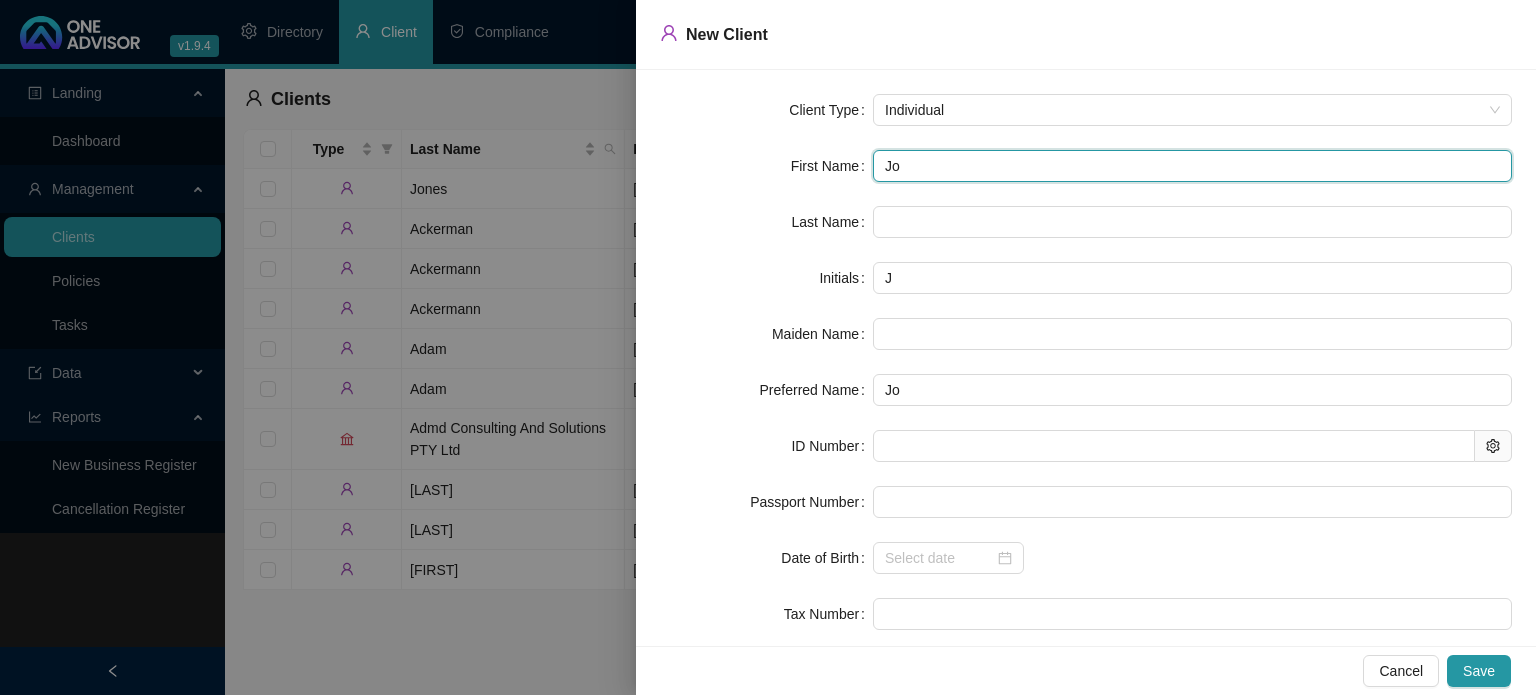 type on "[FIRST]" 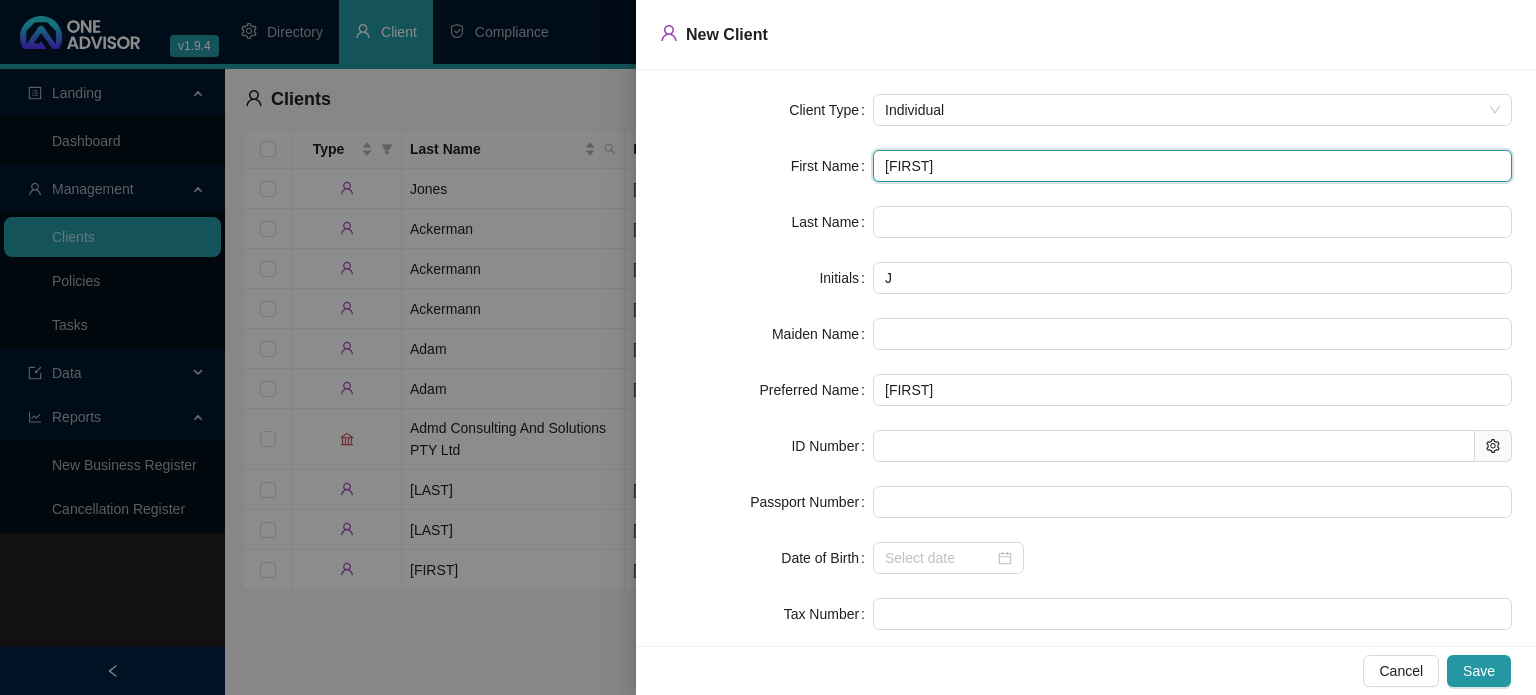 type on "[FIRST]" 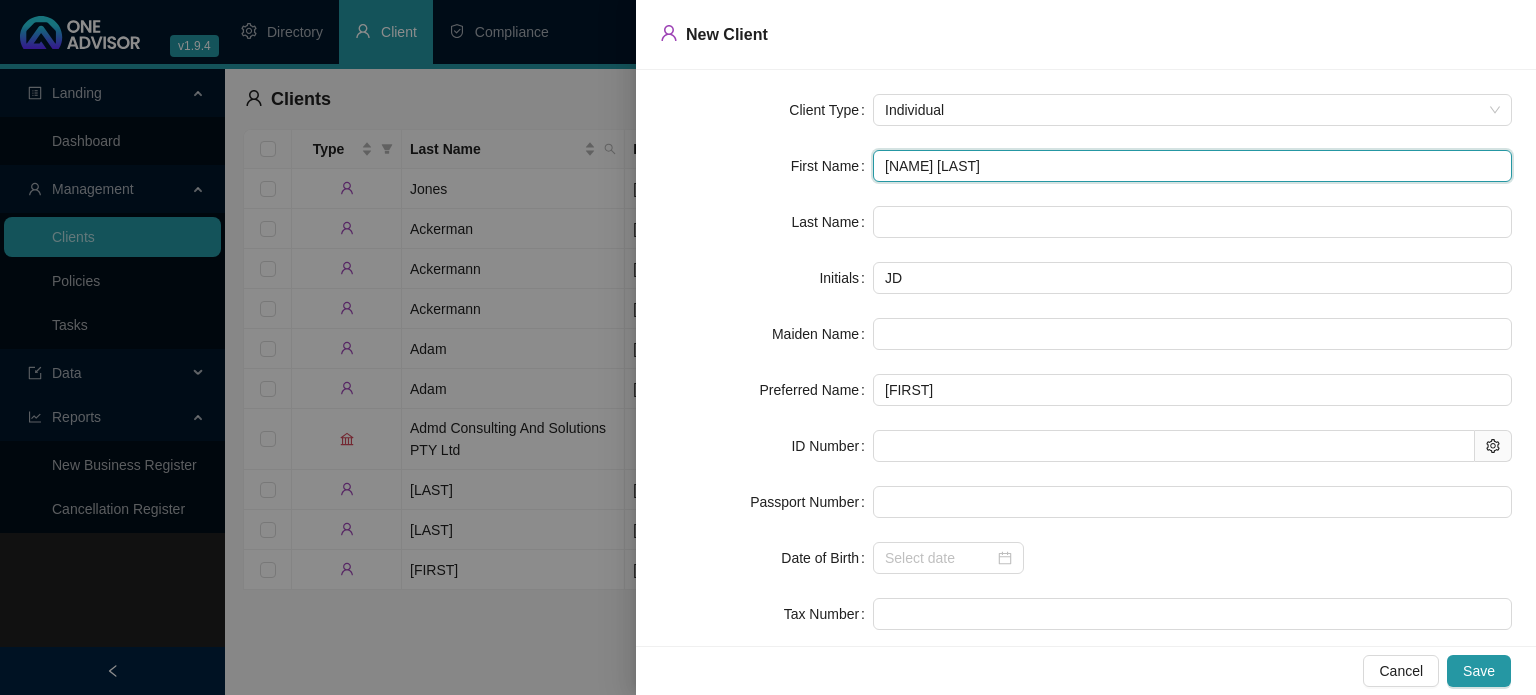 type on "[NAME] [LAST]" 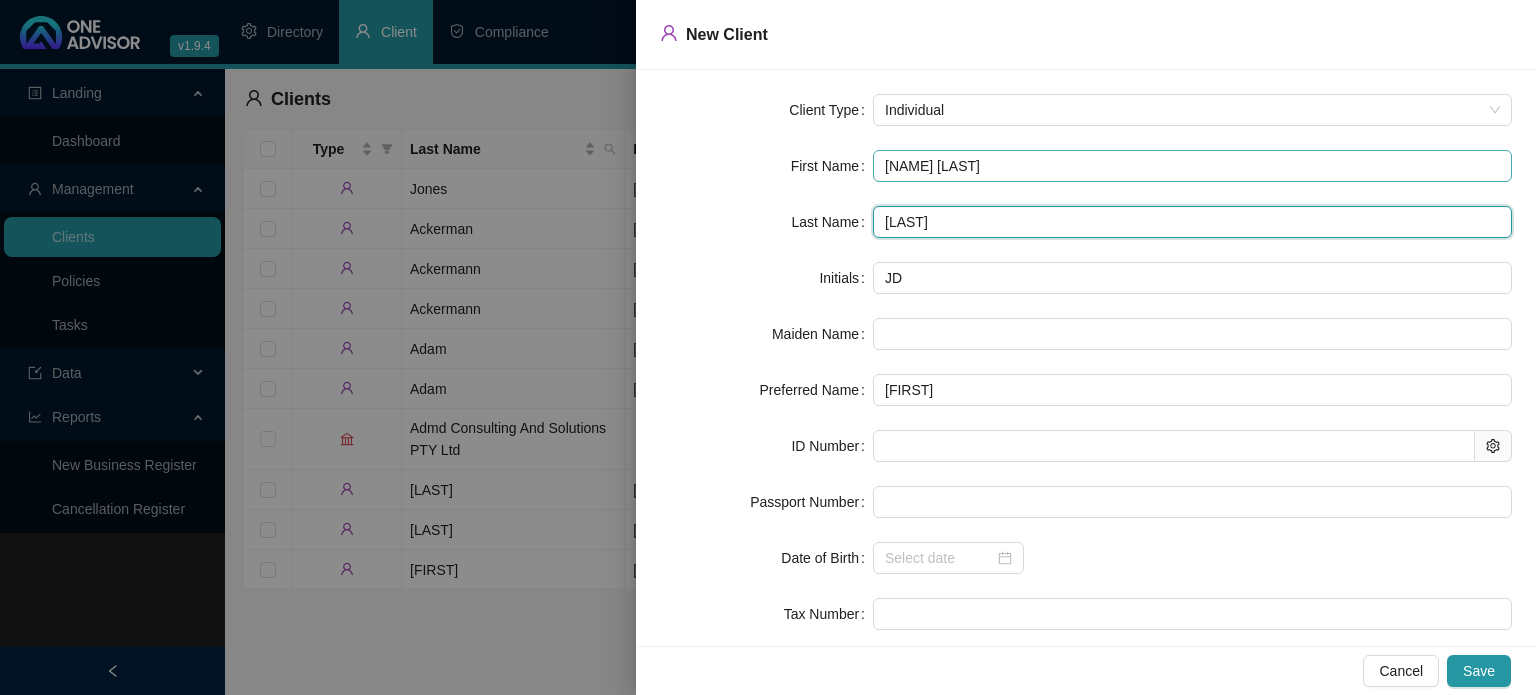 type on "[LAST]" 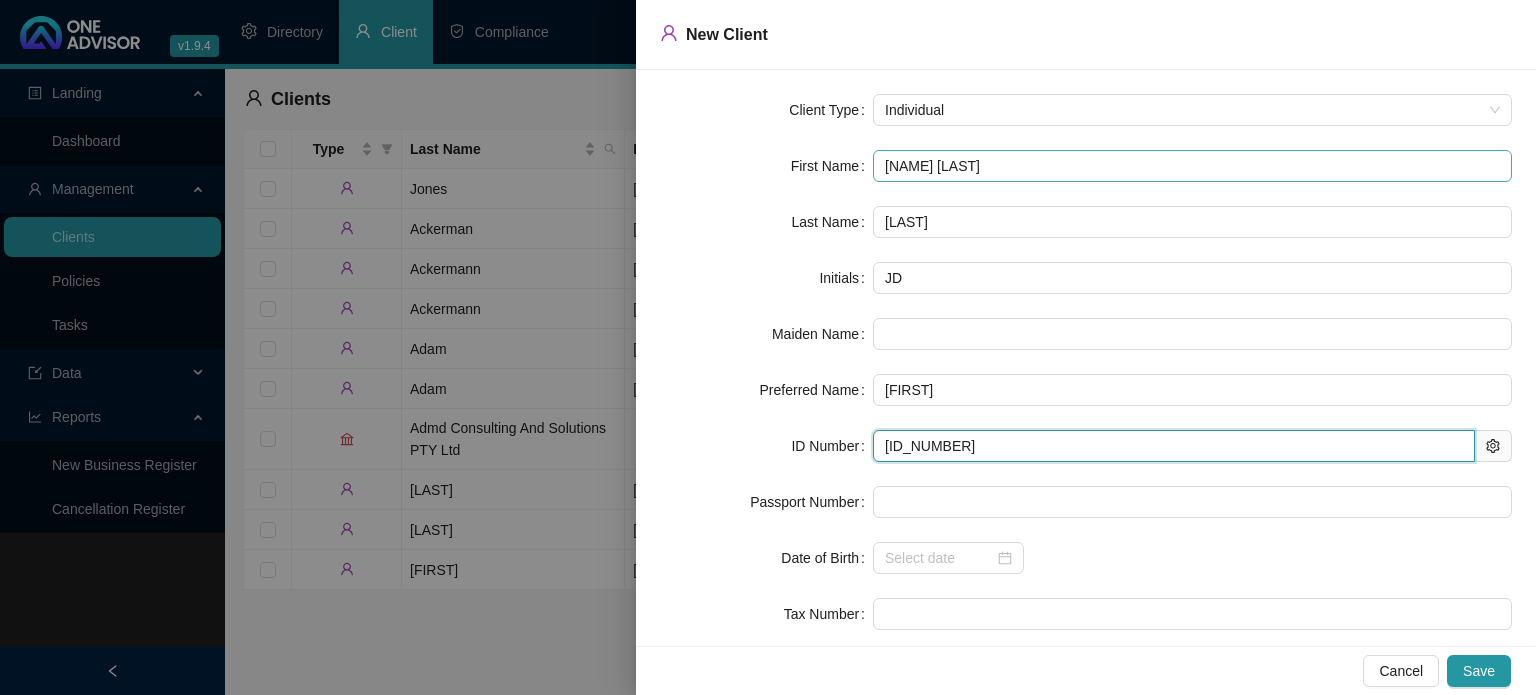 type on "[NUMBER]" 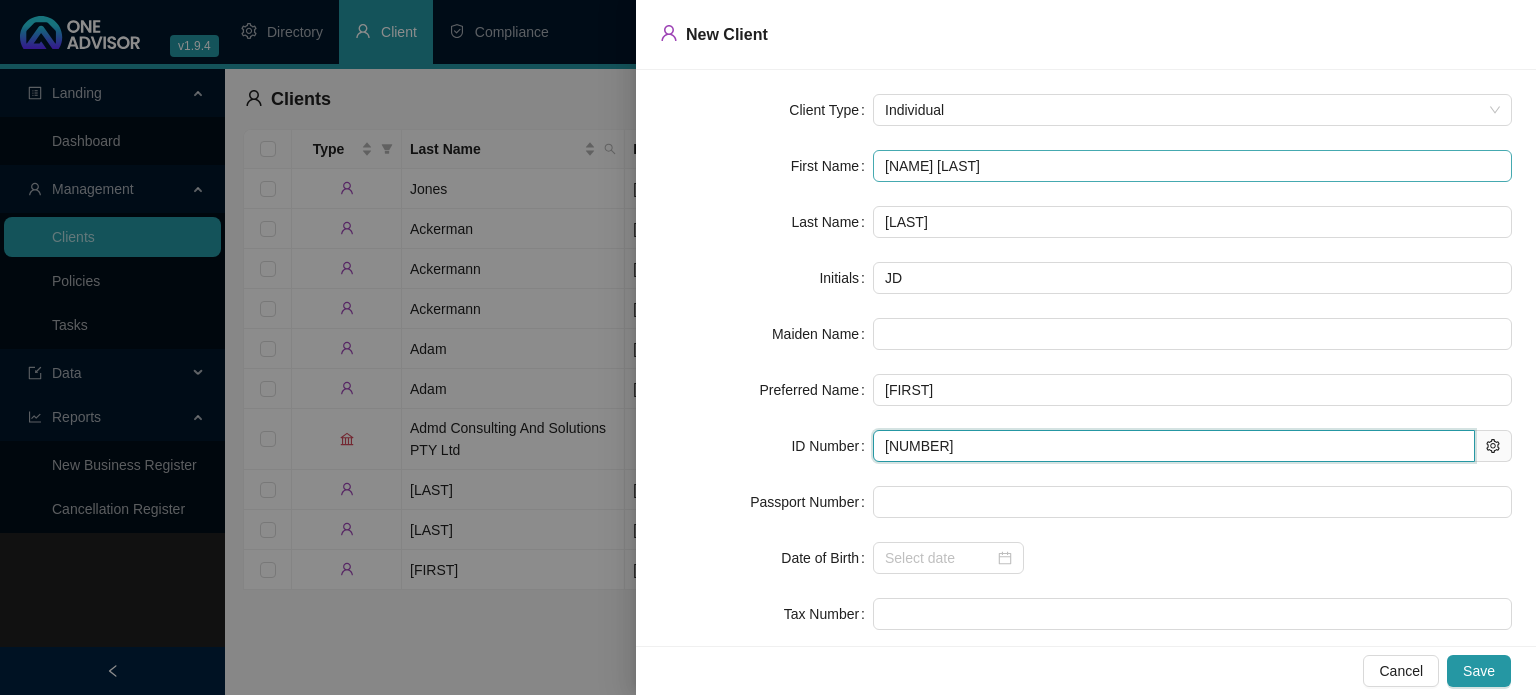 type on "[YEAR]-[MONTH]-[DAY]" 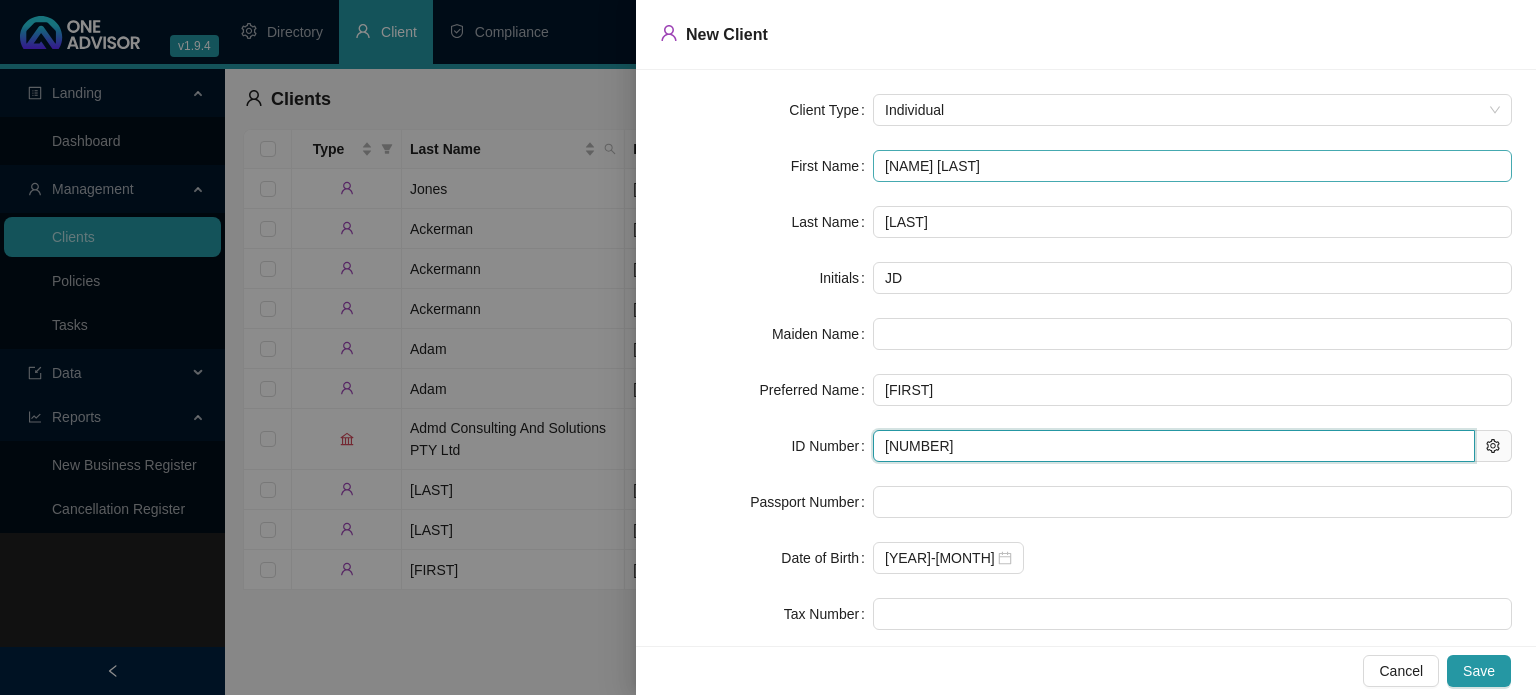 type on "[NUMBER]" 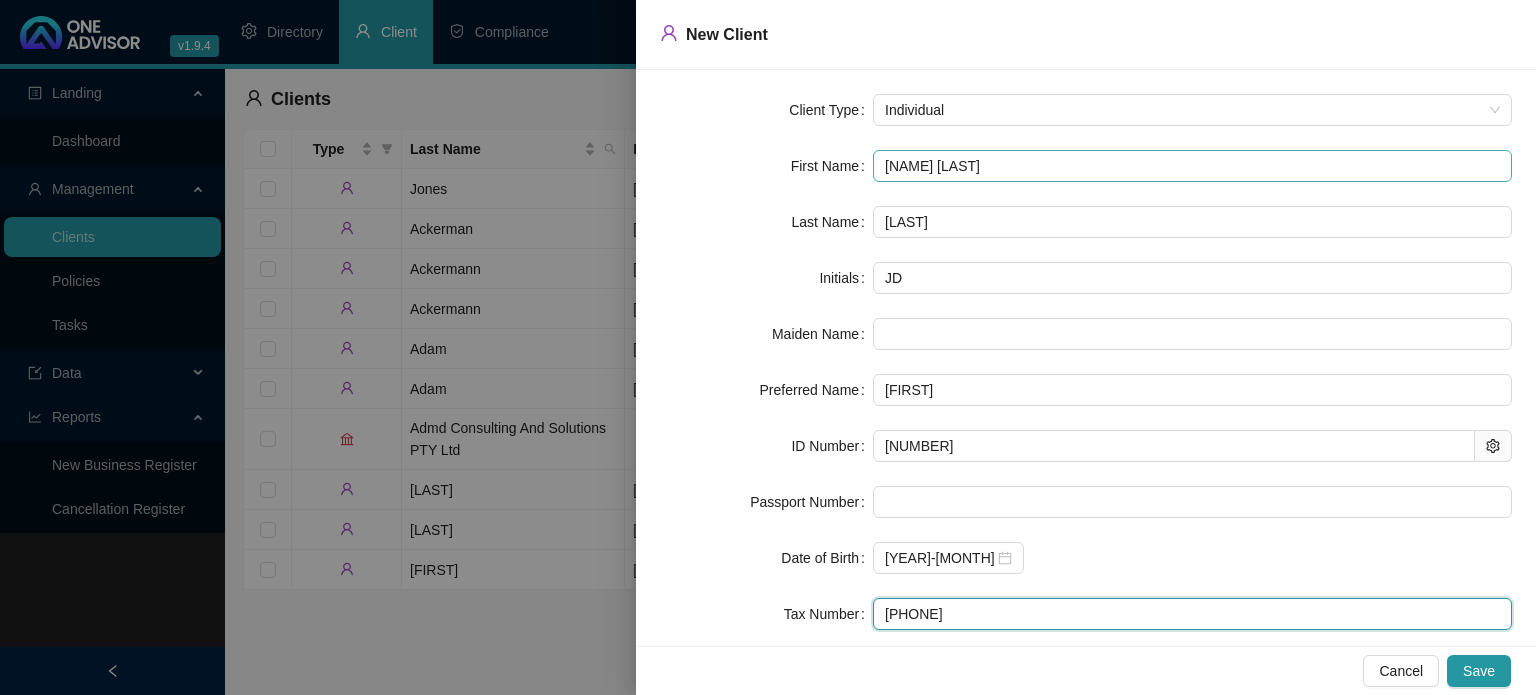 type on "[PHONE]" 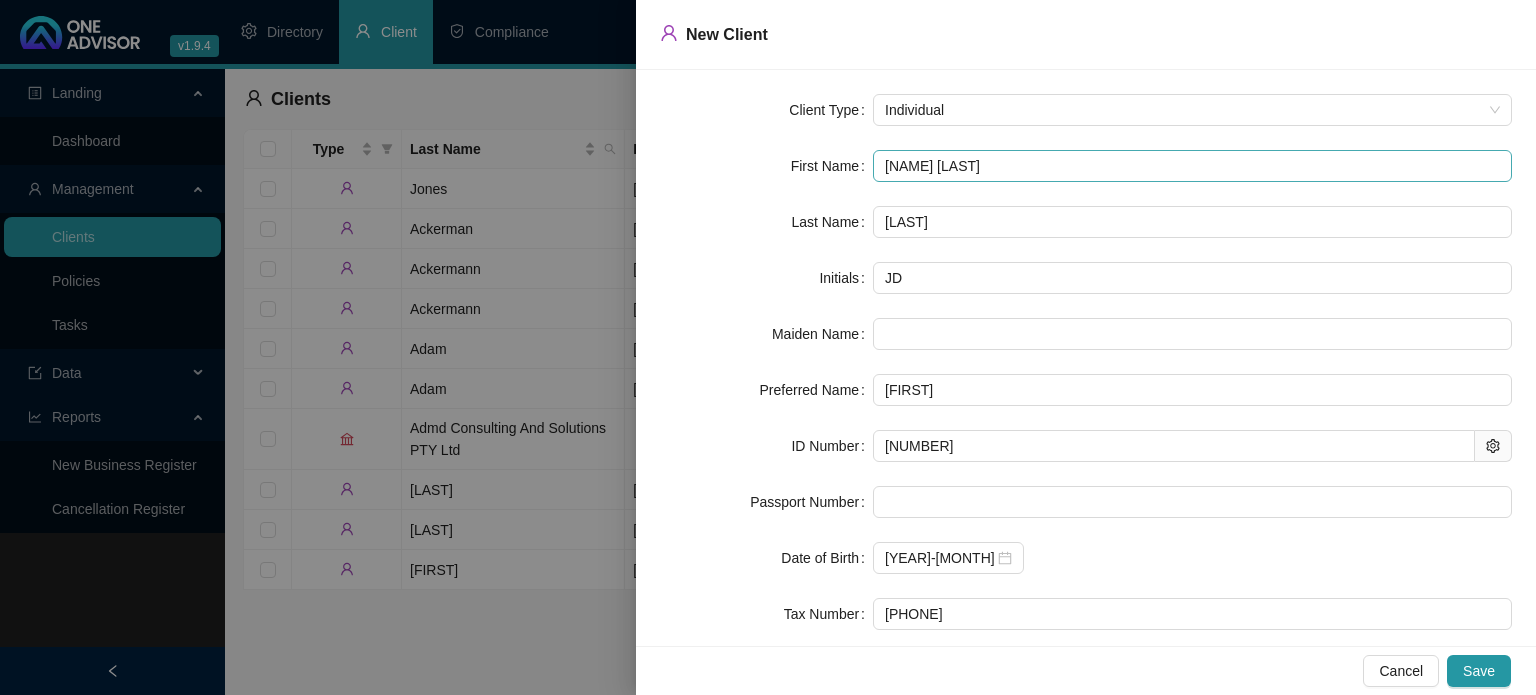 scroll, scrollTop: 143, scrollLeft: 0, axis: vertical 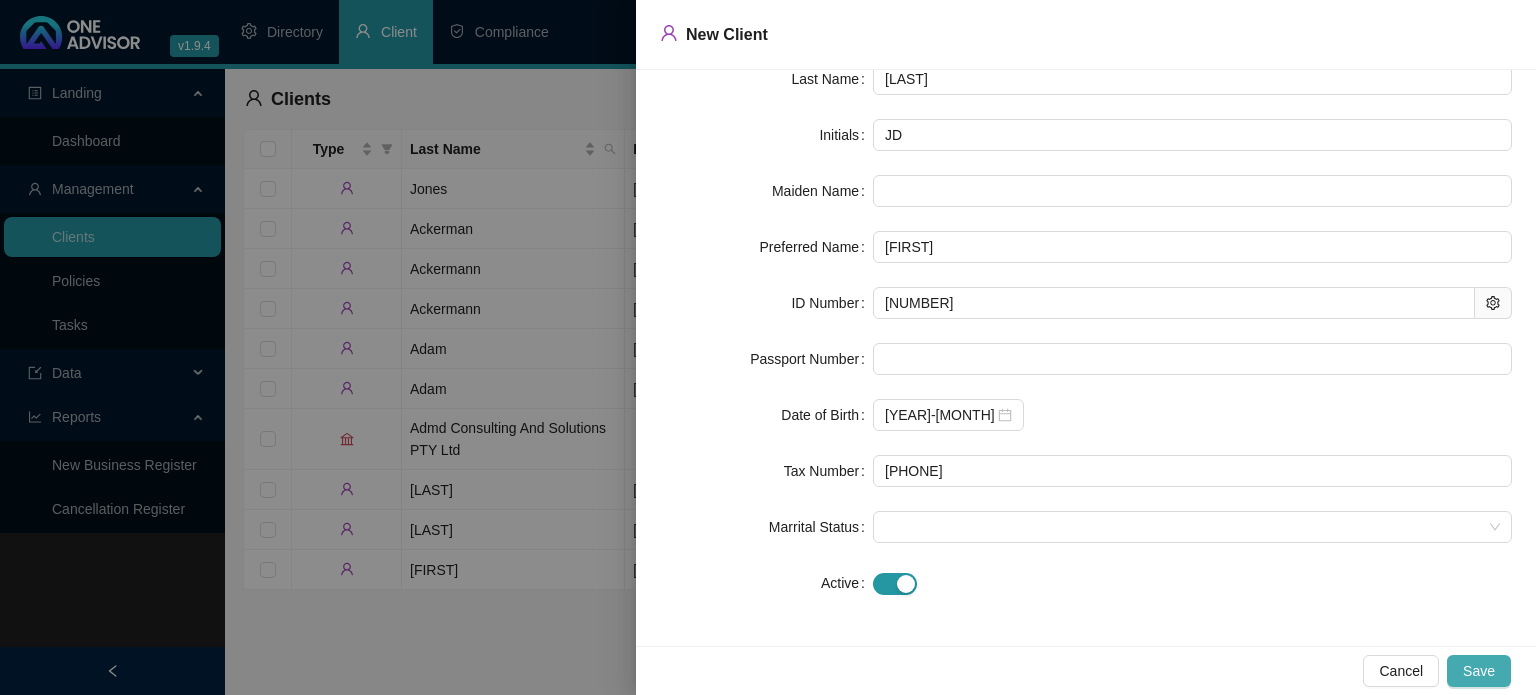 click on "Save" at bounding box center [1479, 671] 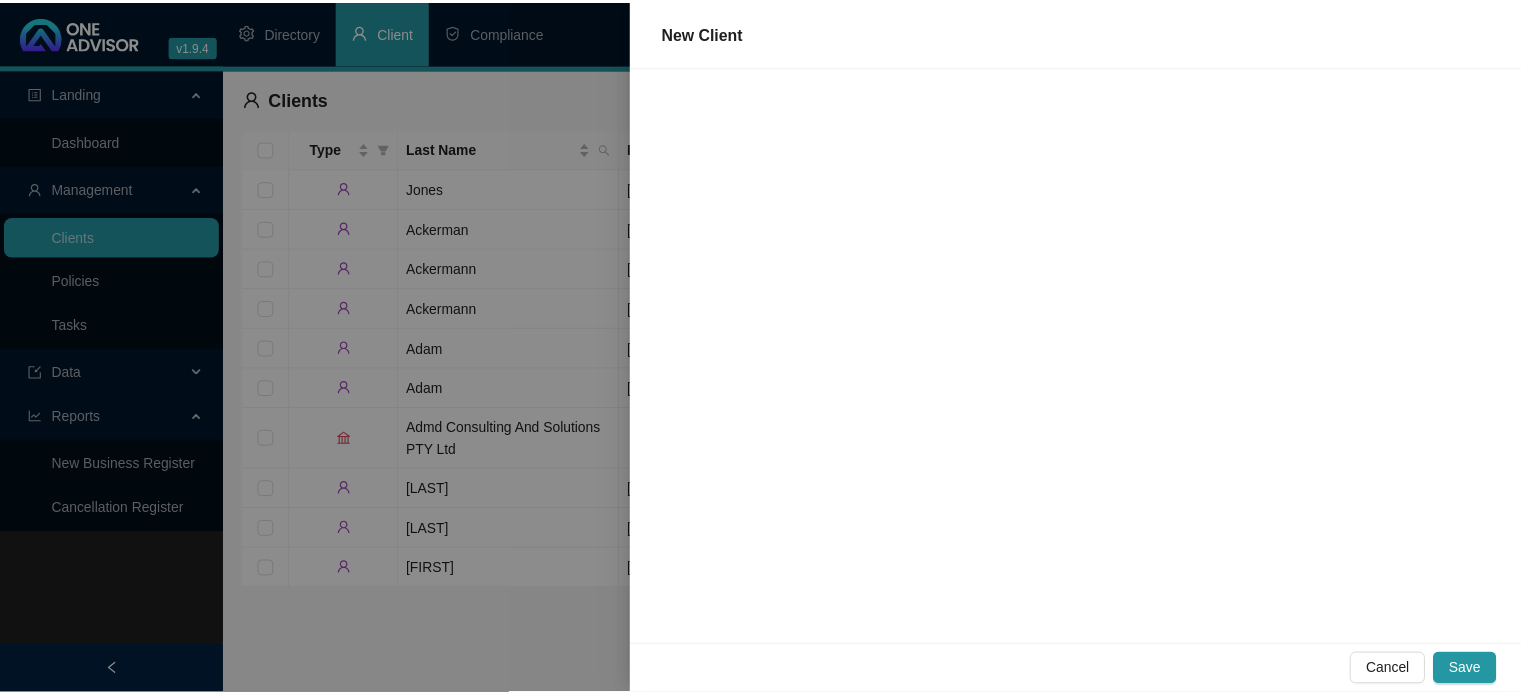 scroll, scrollTop: 0, scrollLeft: 0, axis: both 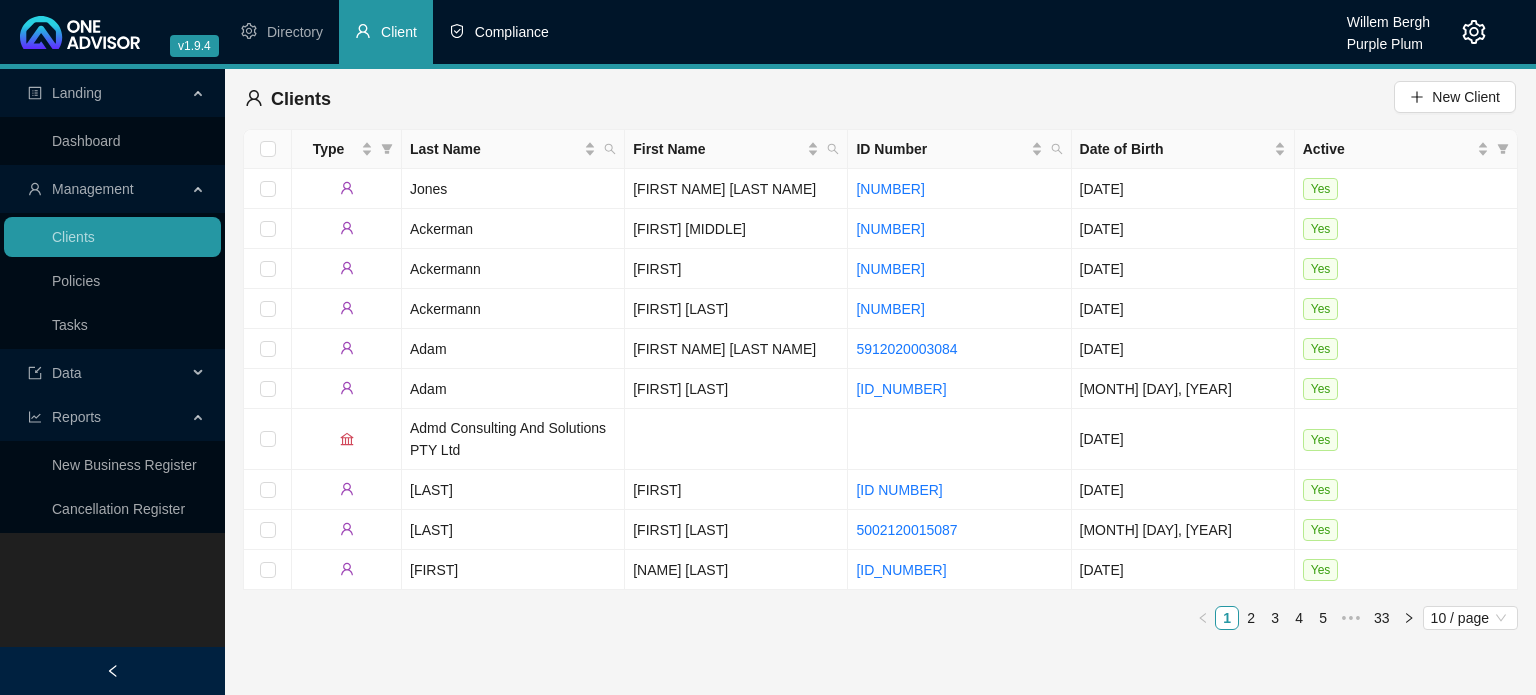 click on "Compliance" at bounding box center (512, 32) 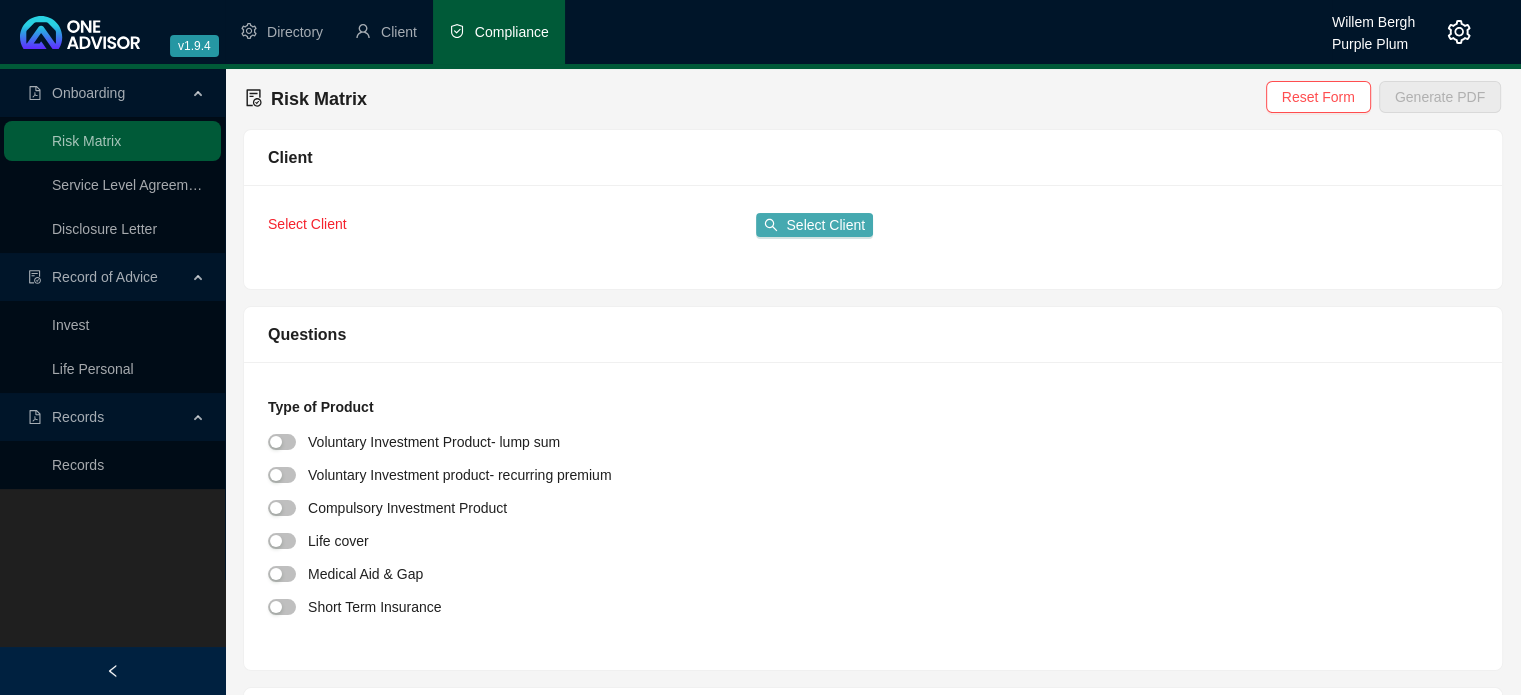 click on "Select Client" at bounding box center (825, 225) 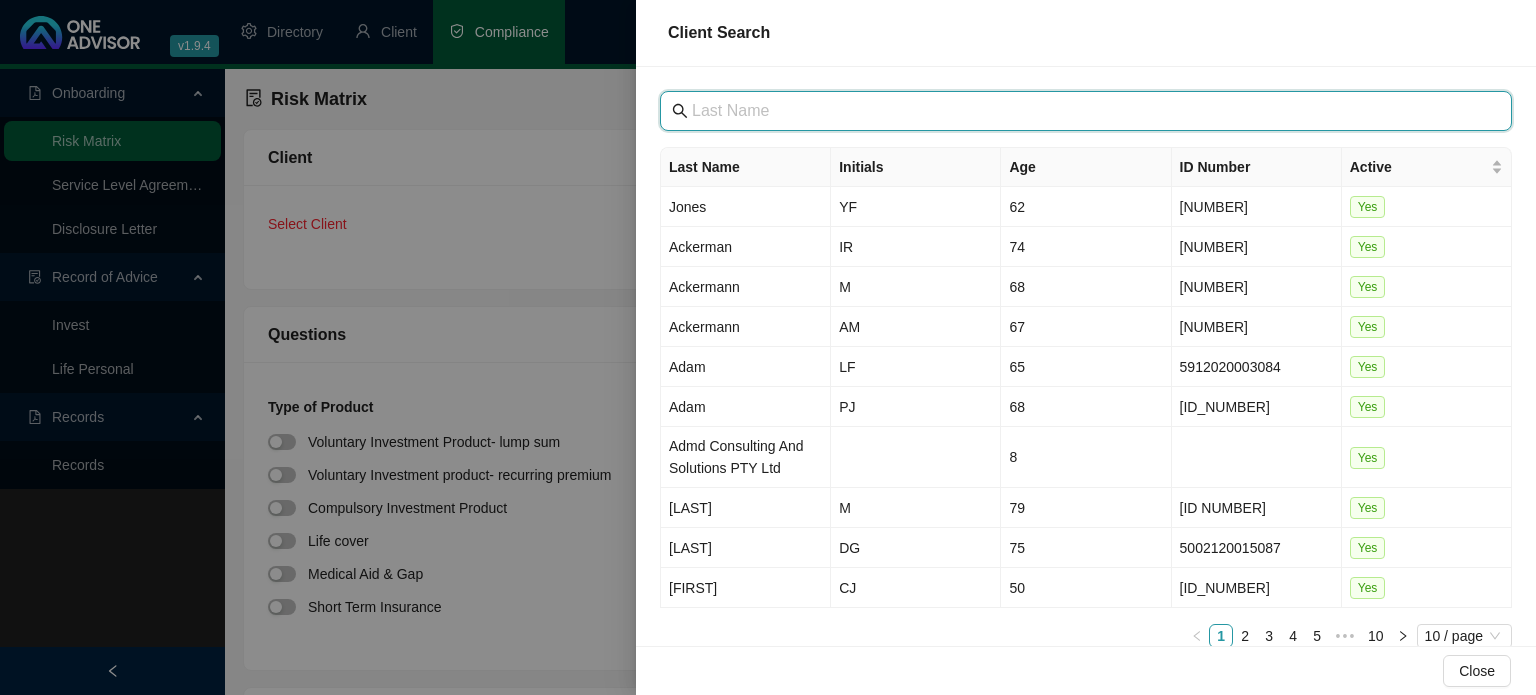 click at bounding box center [1088, 111] 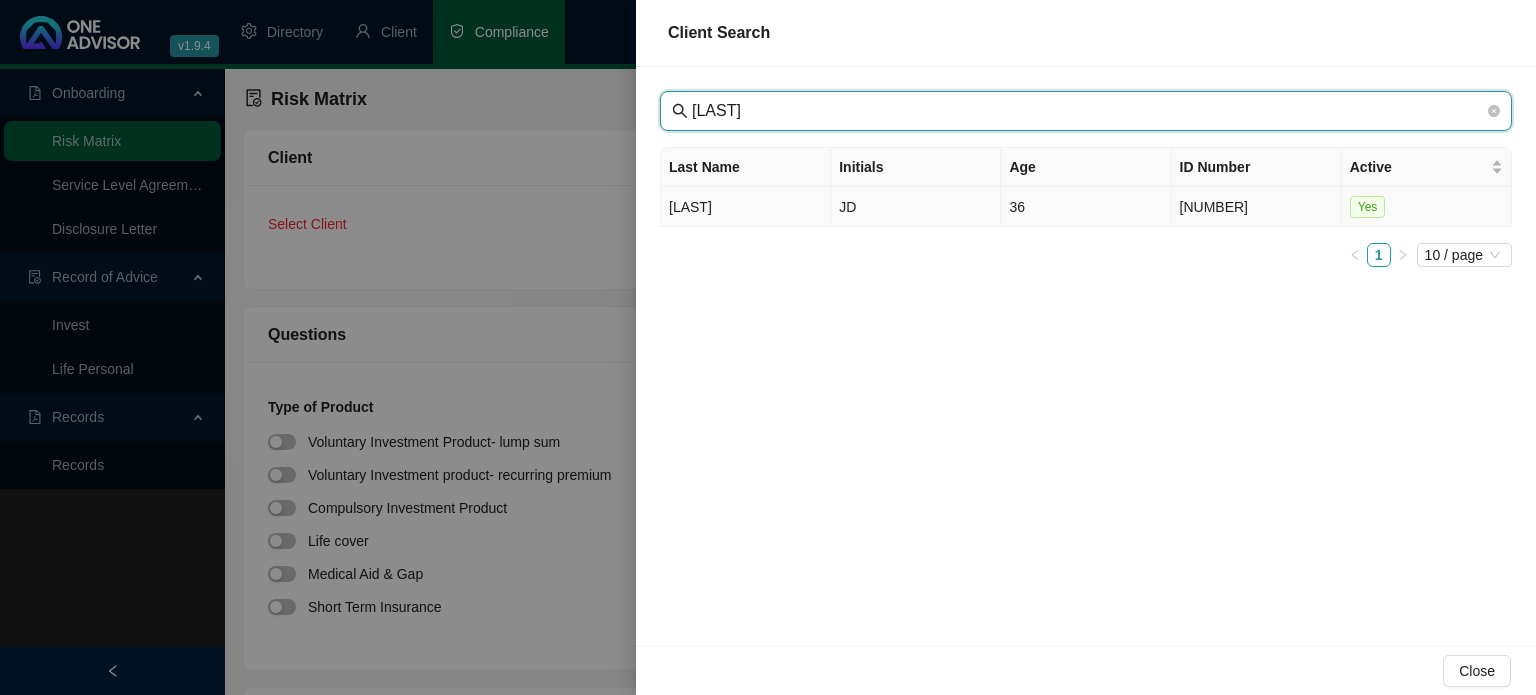 type on "[LAST]" 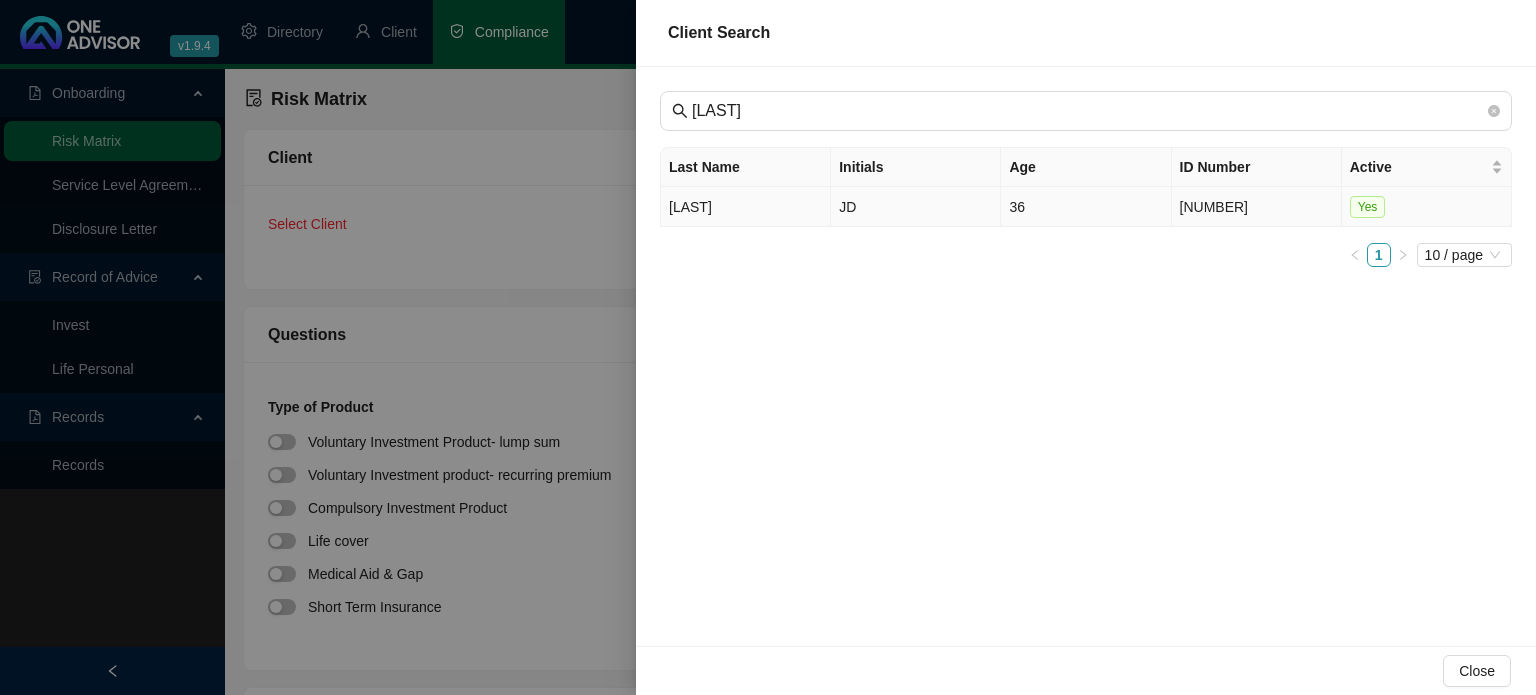 click on "[LAST]" at bounding box center [746, 207] 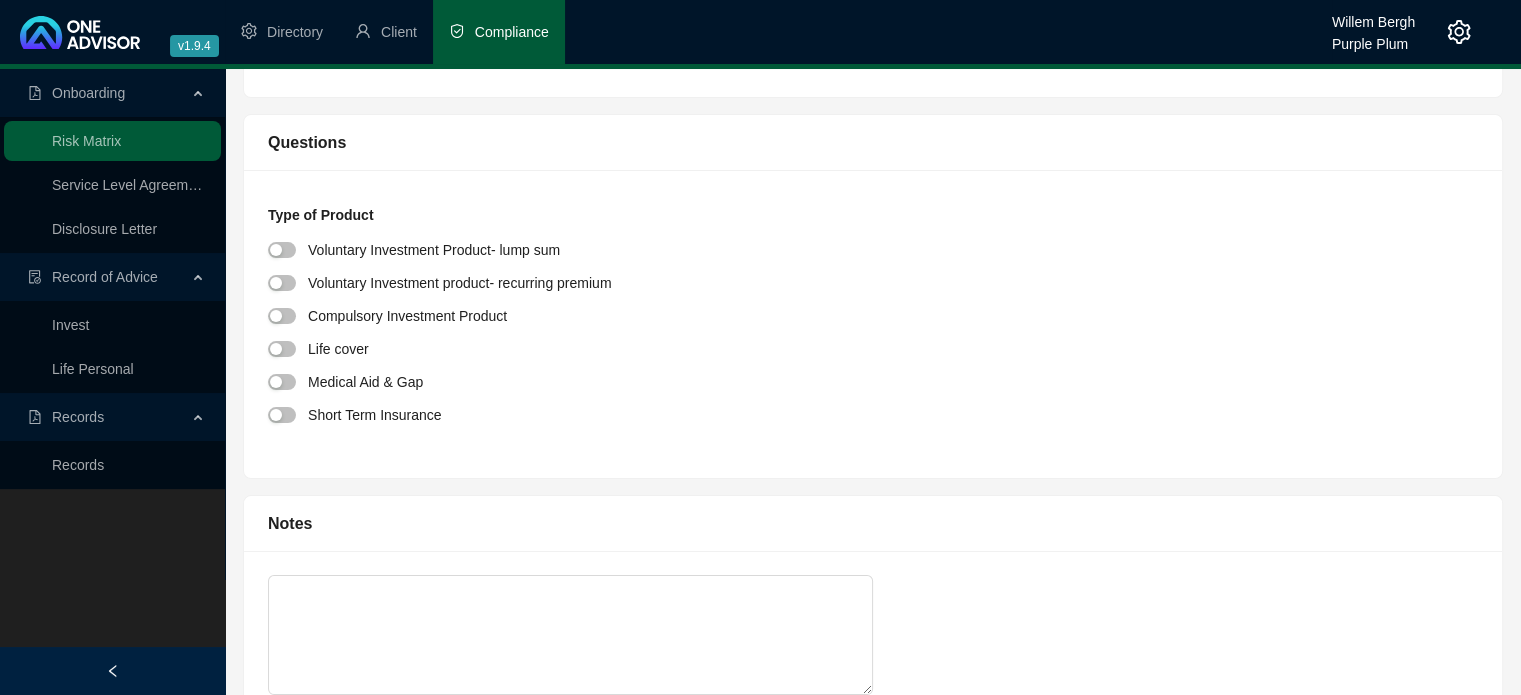 scroll, scrollTop: 200, scrollLeft: 0, axis: vertical 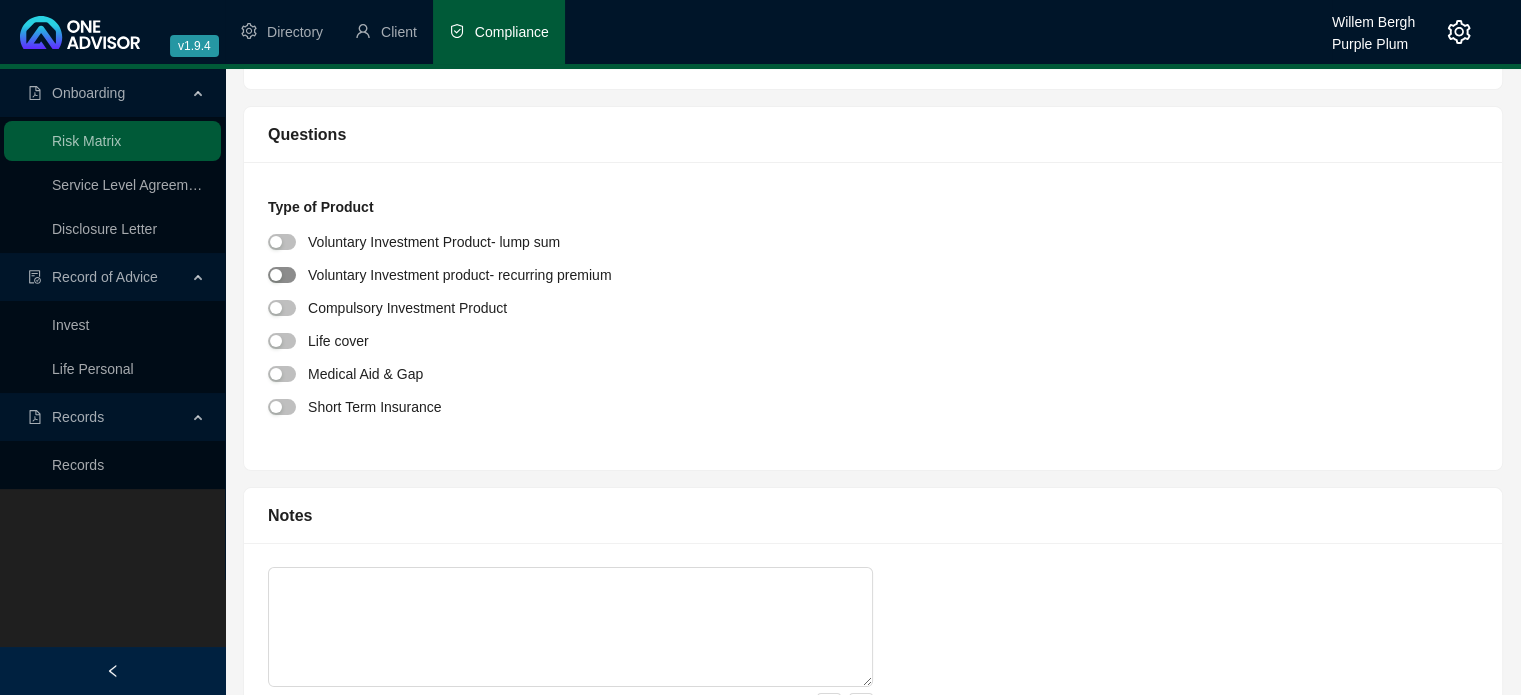 click at bounding box center [282, 275] 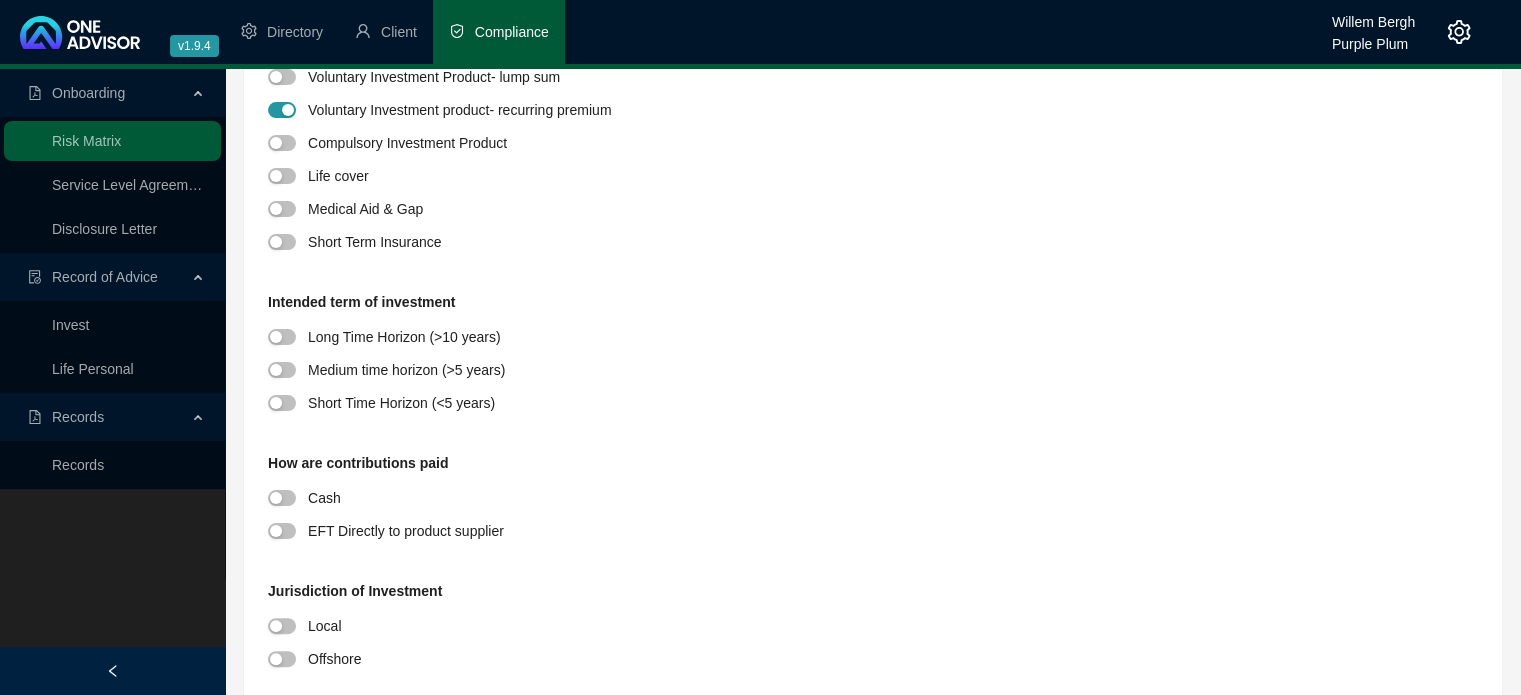 scroll, scrollTop: 400, scrollLeft: 0, axis: vertical 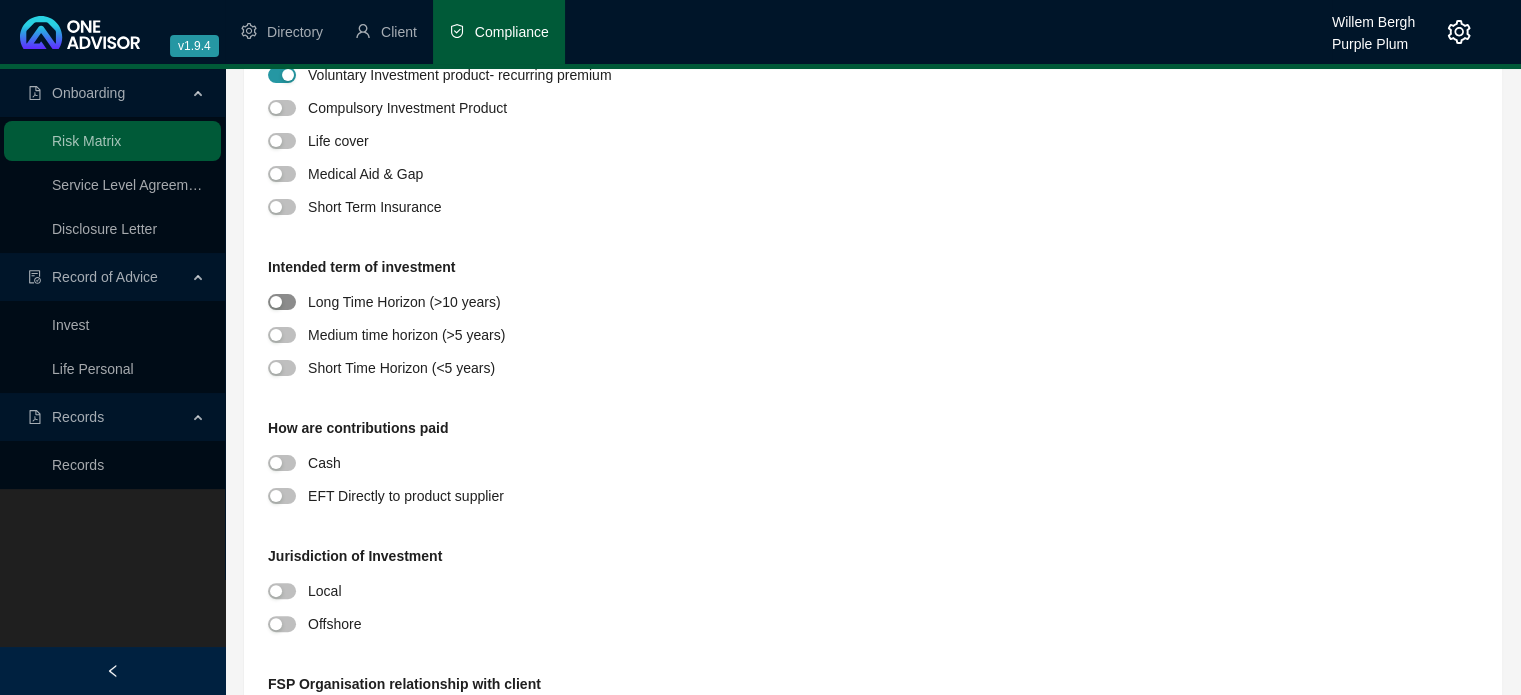 click at bounding box center (282, 302) 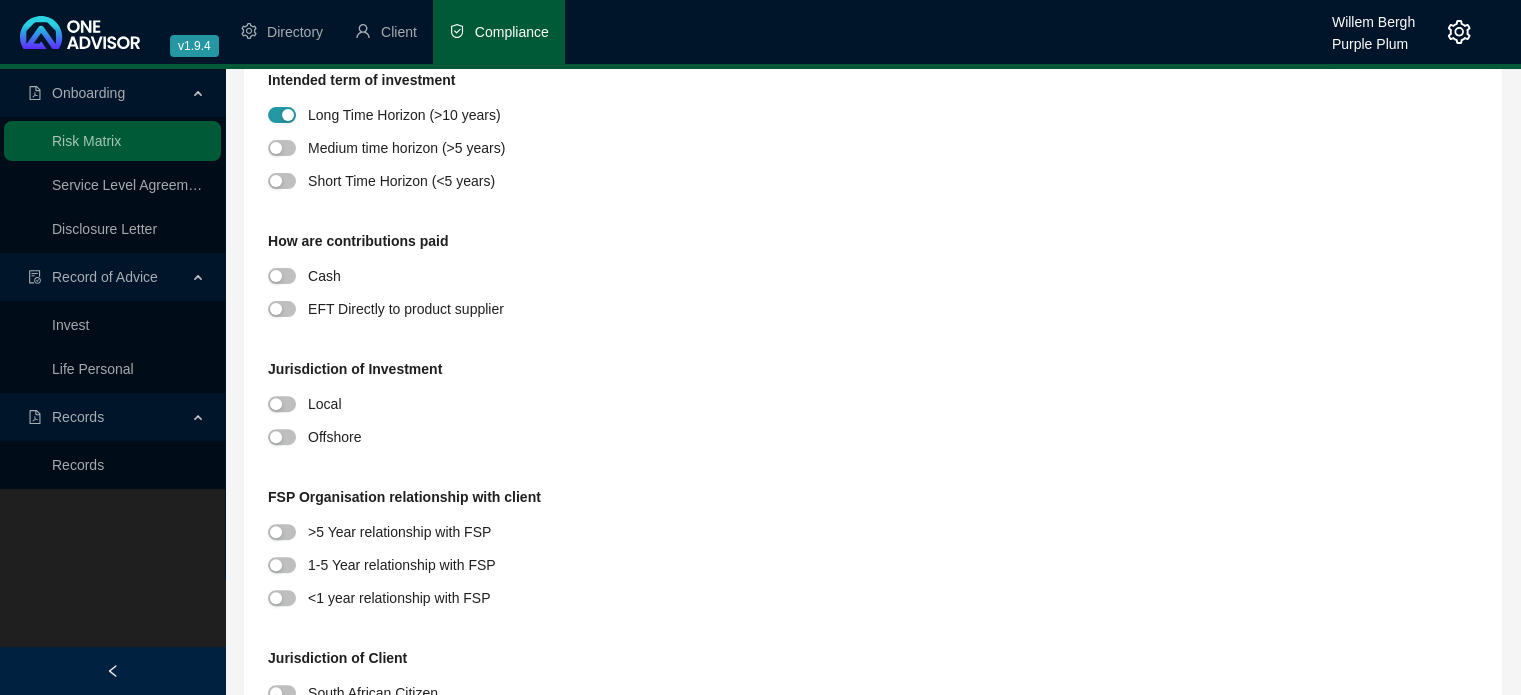 scroll, scrollTop: 600, scrollLeft: 0, axis: vertical 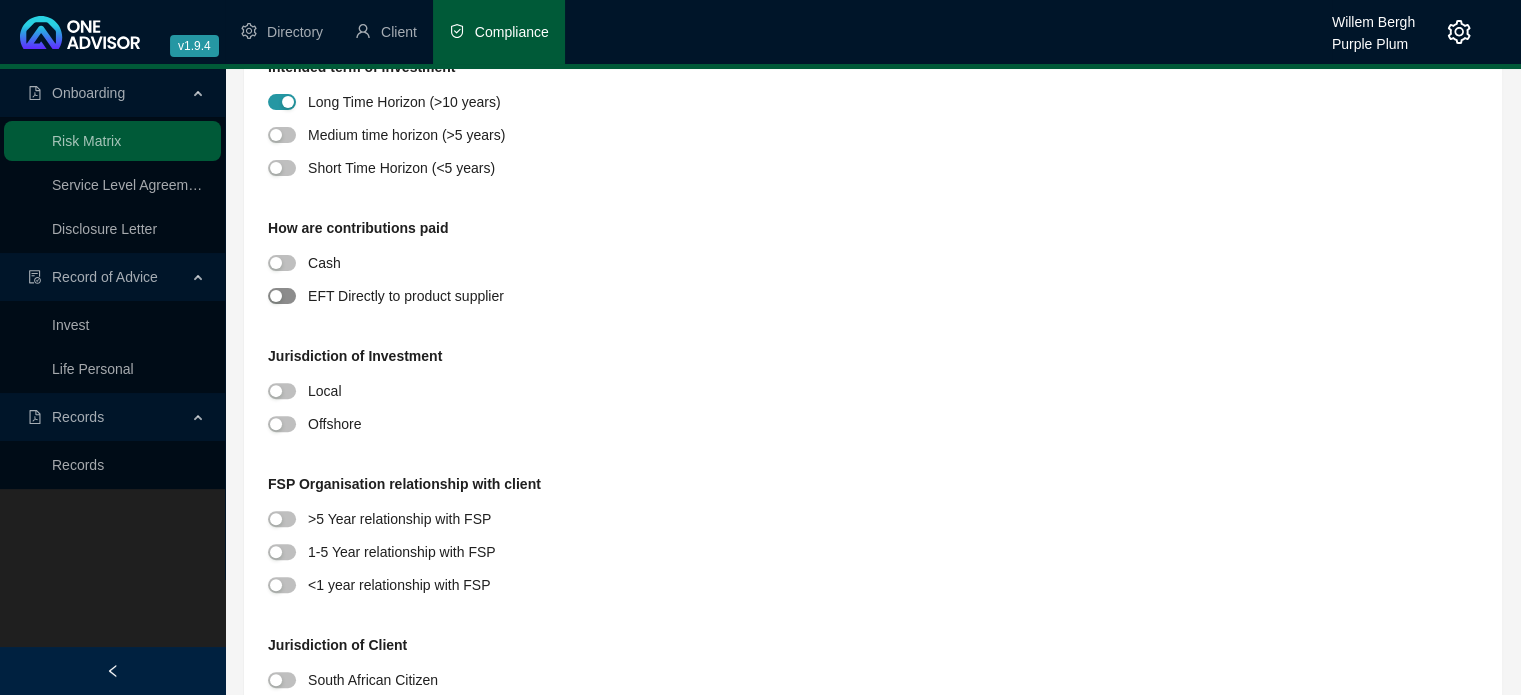 click at bounding box center [282, 296] 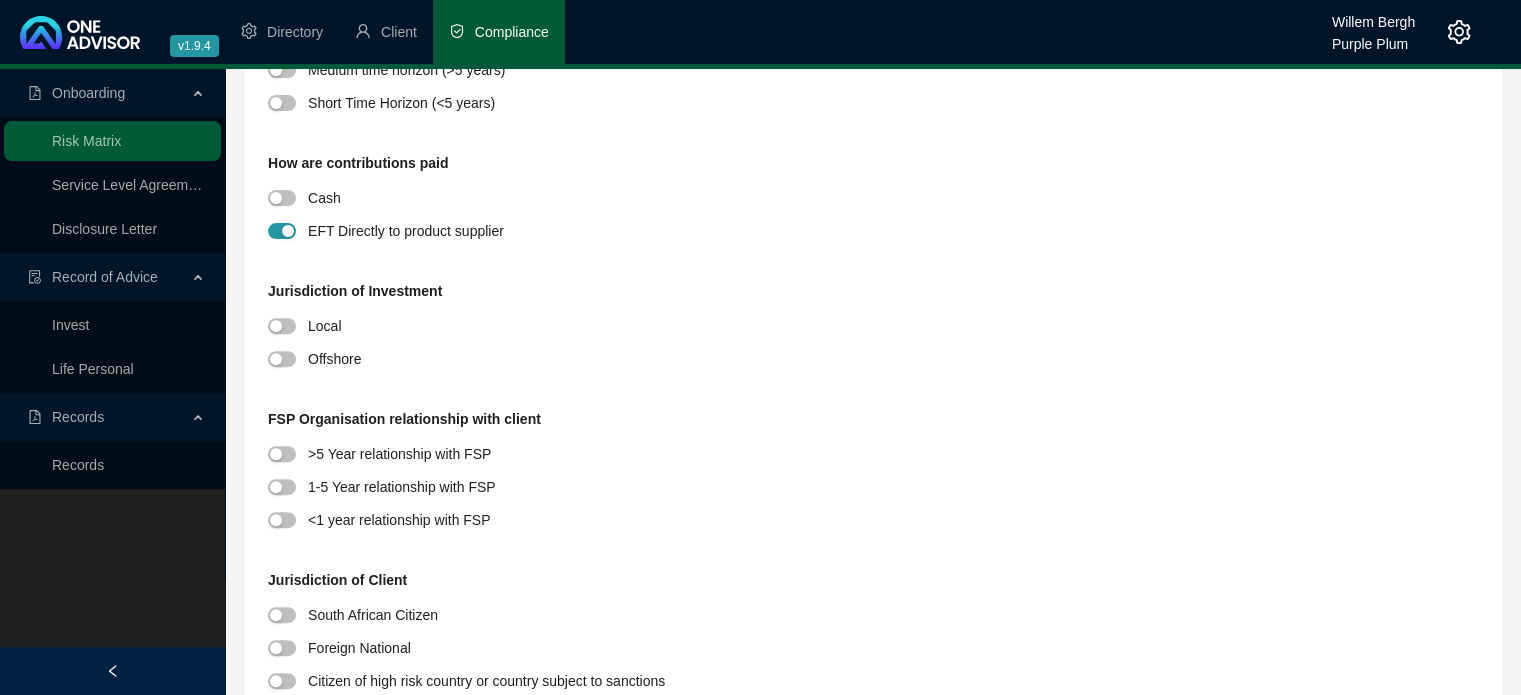 scroll, scrollTop: 700, scrollLeft: 0, axis: vertical 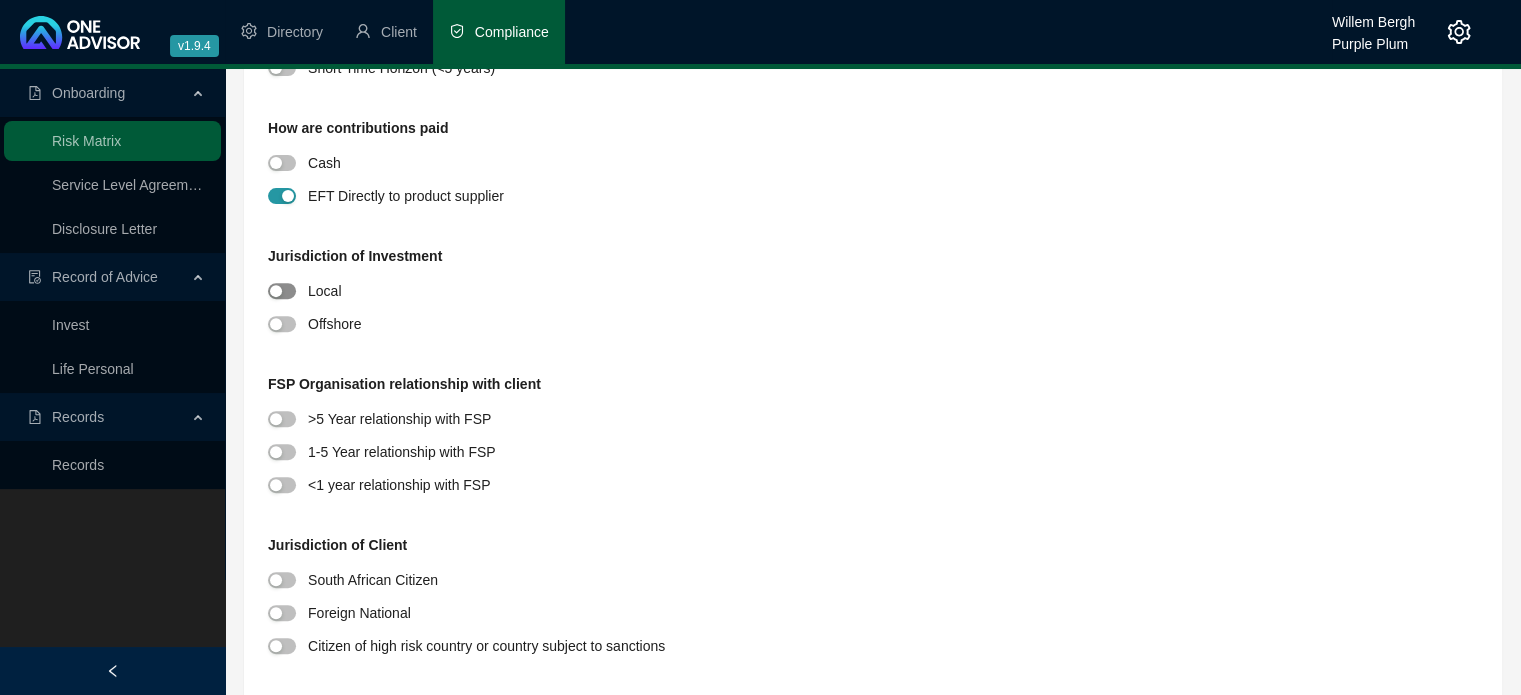 click at bounding box center [282, 291] 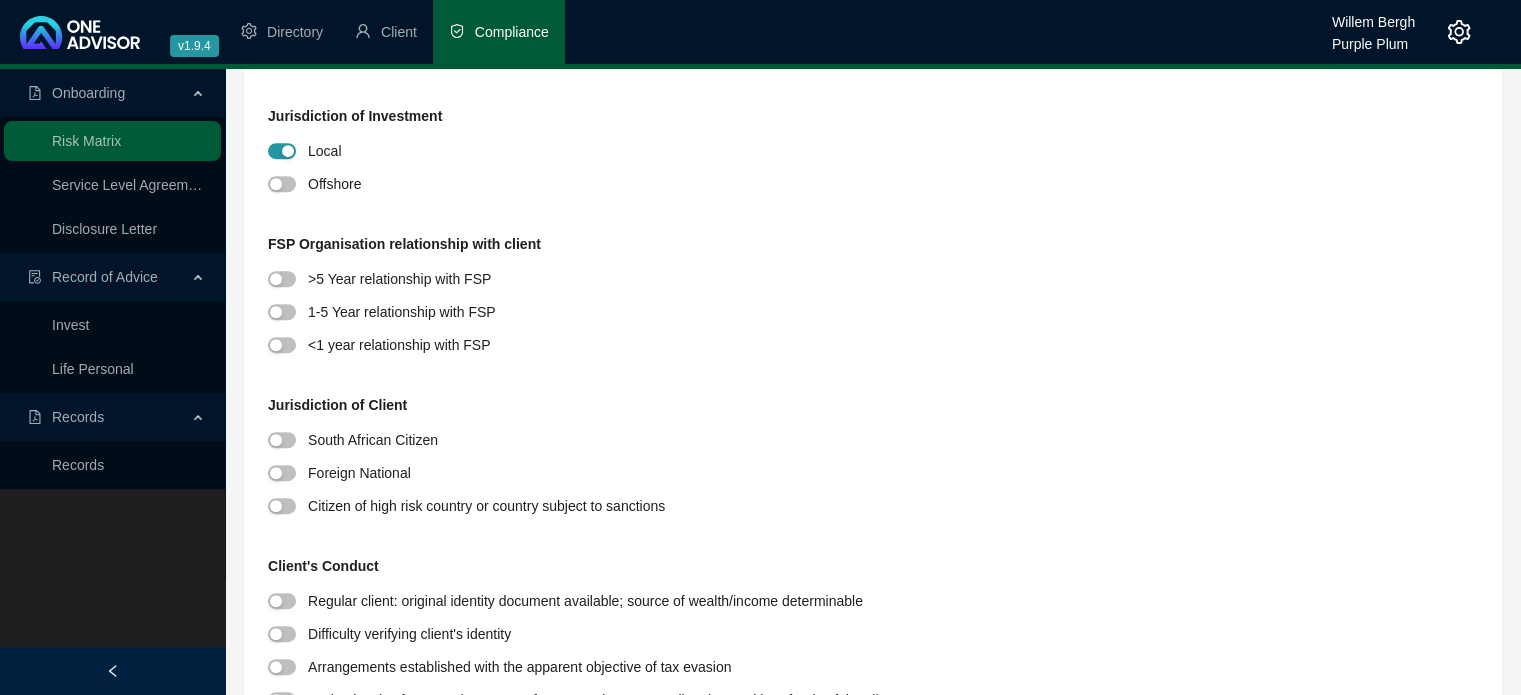 scroll, scrollTop: 900, scrollLeft: 0, axis: vertical 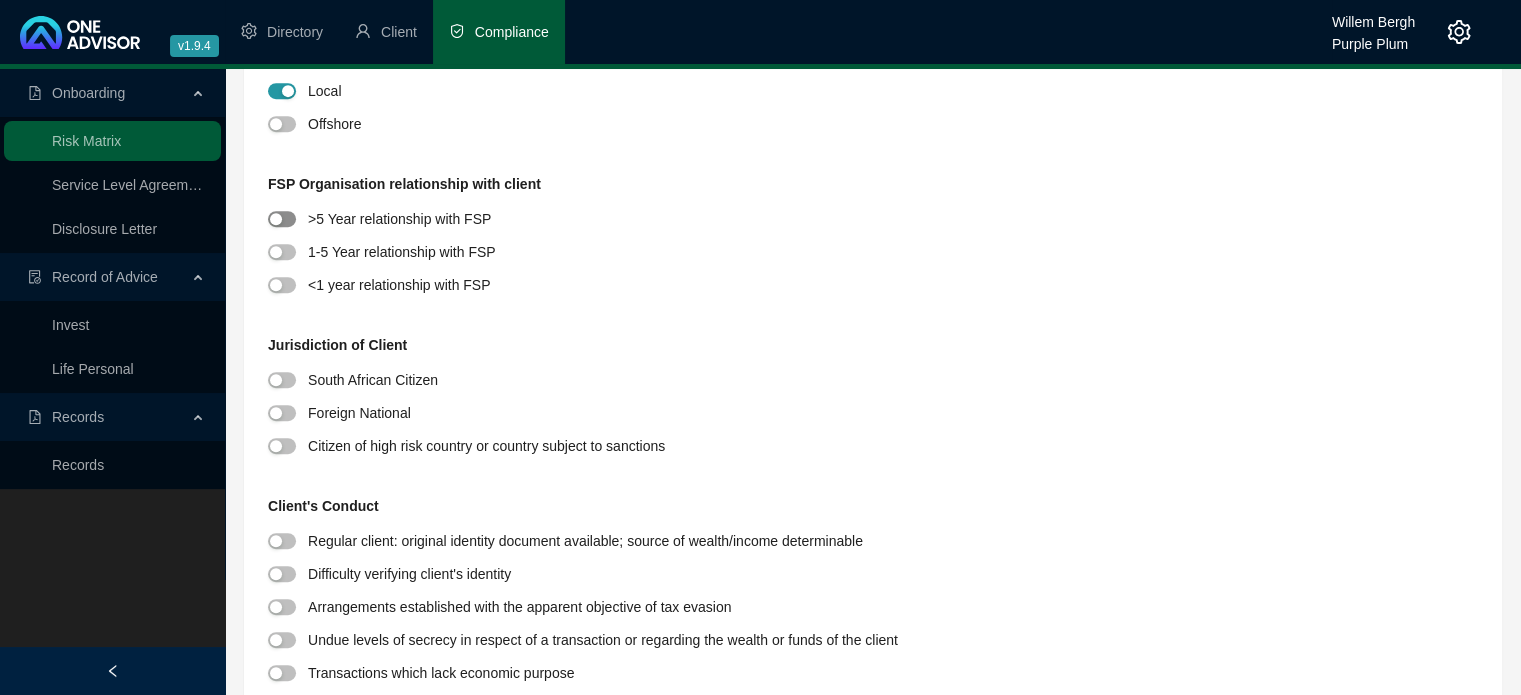 click at bounding box center (282, 219) 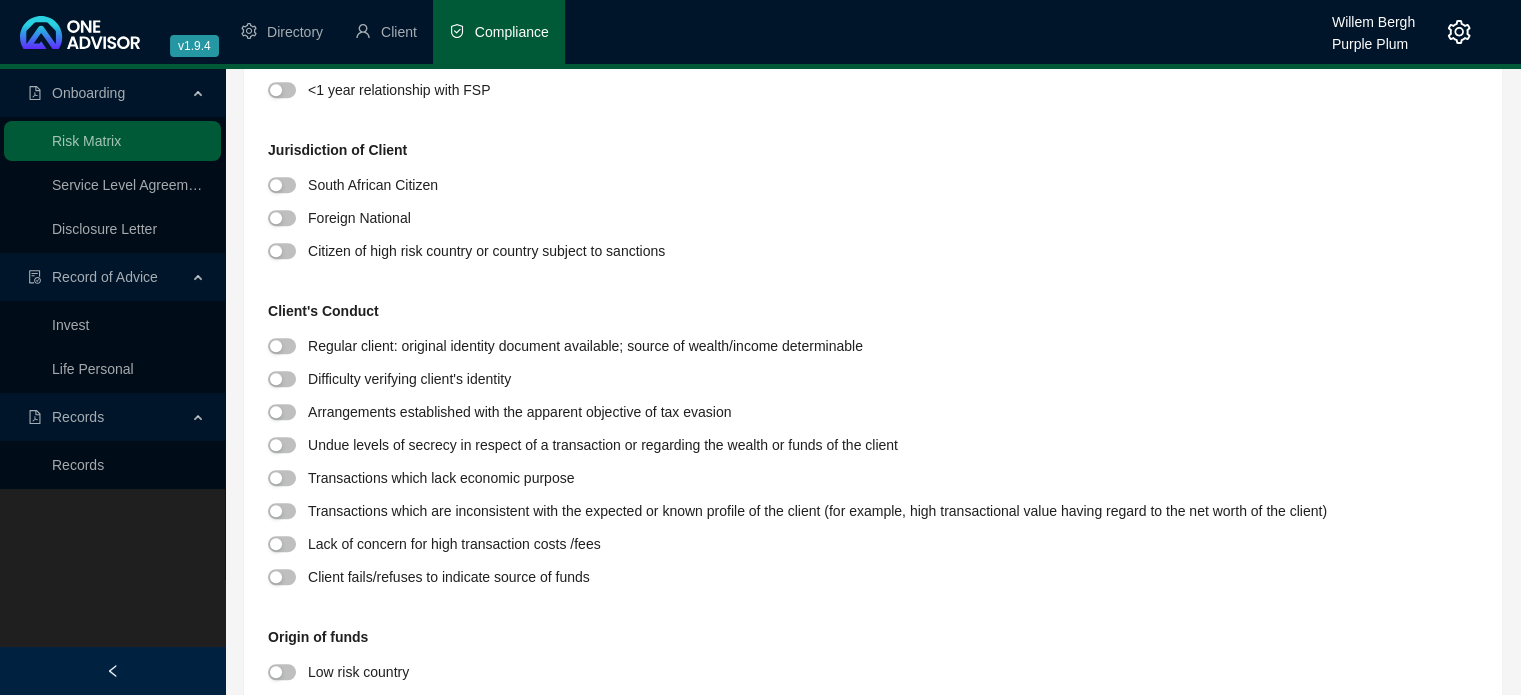 scroll, scrollTop: 1100, scrollLeft: 0, axis: vertical 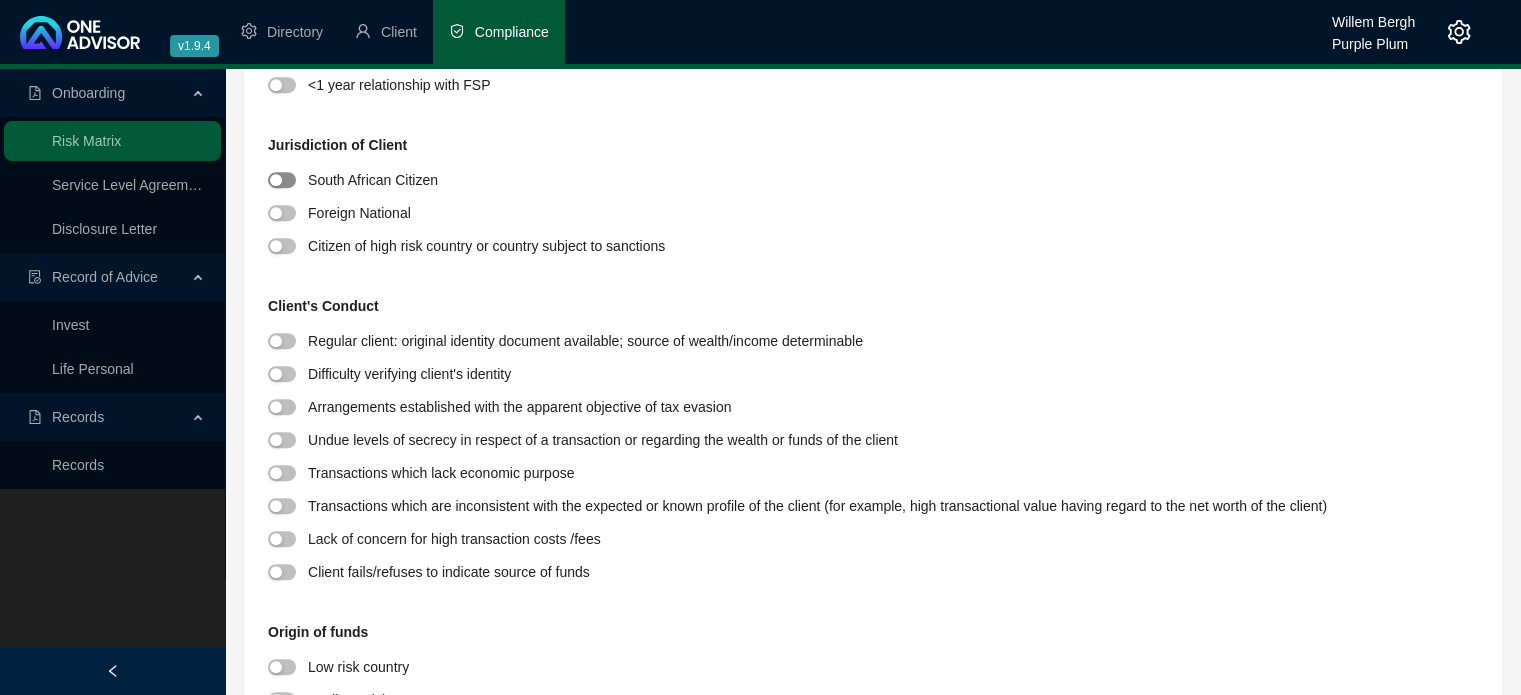 click at bounding box center [282, 180] 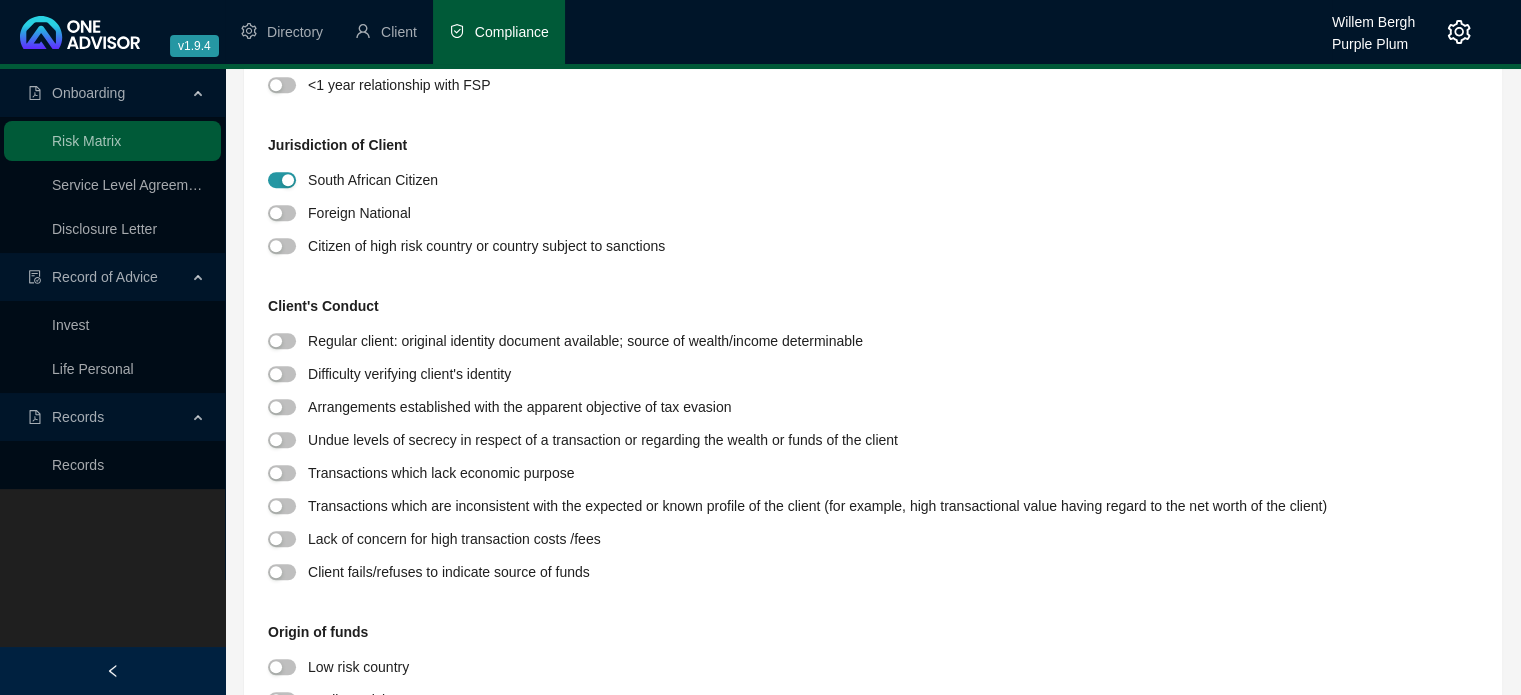 scroll, scrollTop: 1200, scrollLeft: 0, axis: vertical 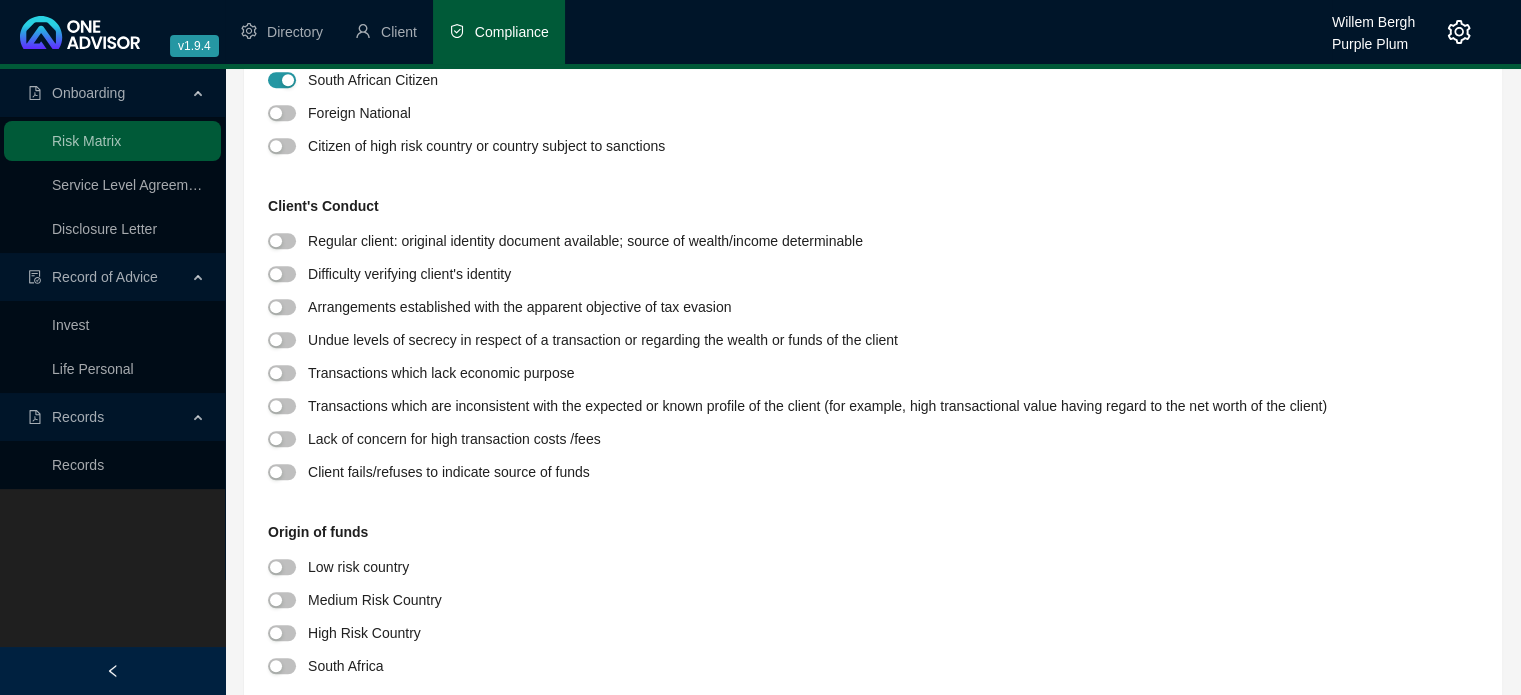 click at bounding box center [288, 240] 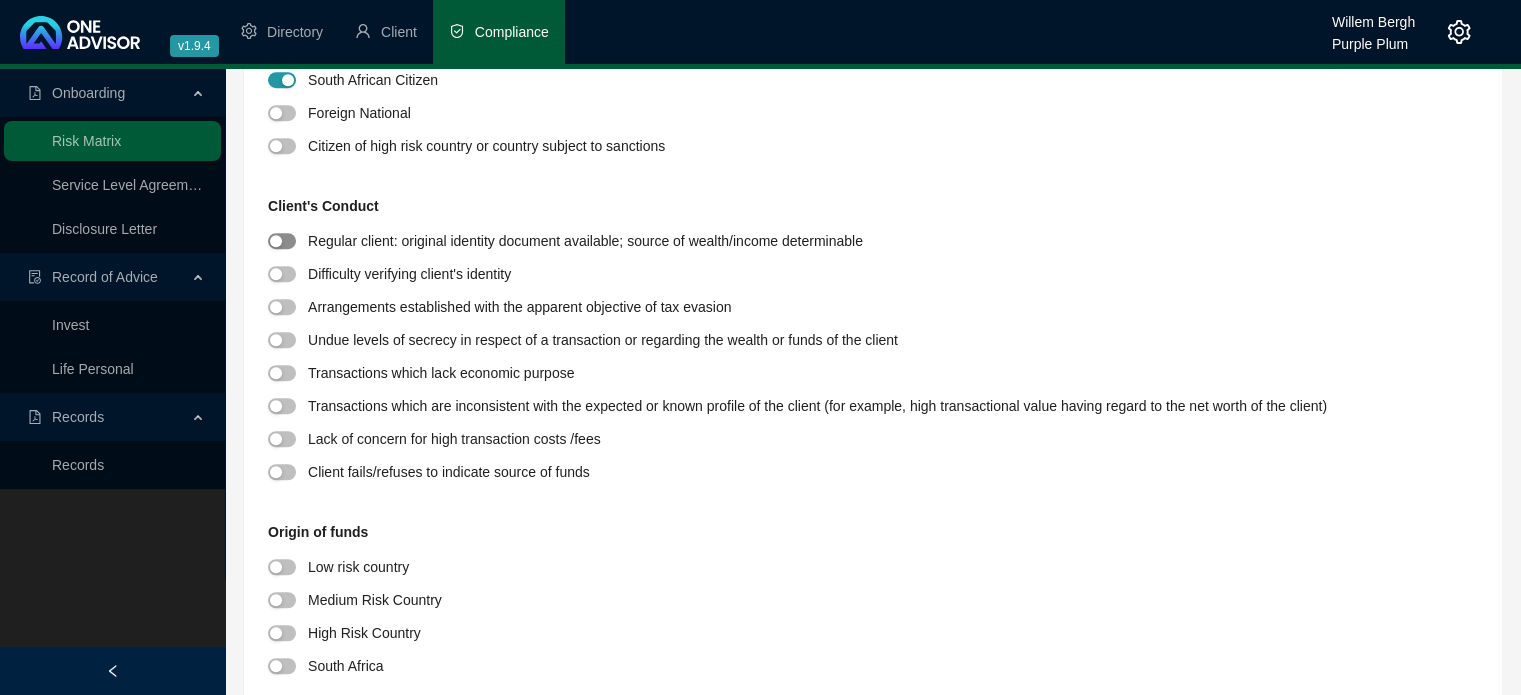 click at bounding box center [282, 241] 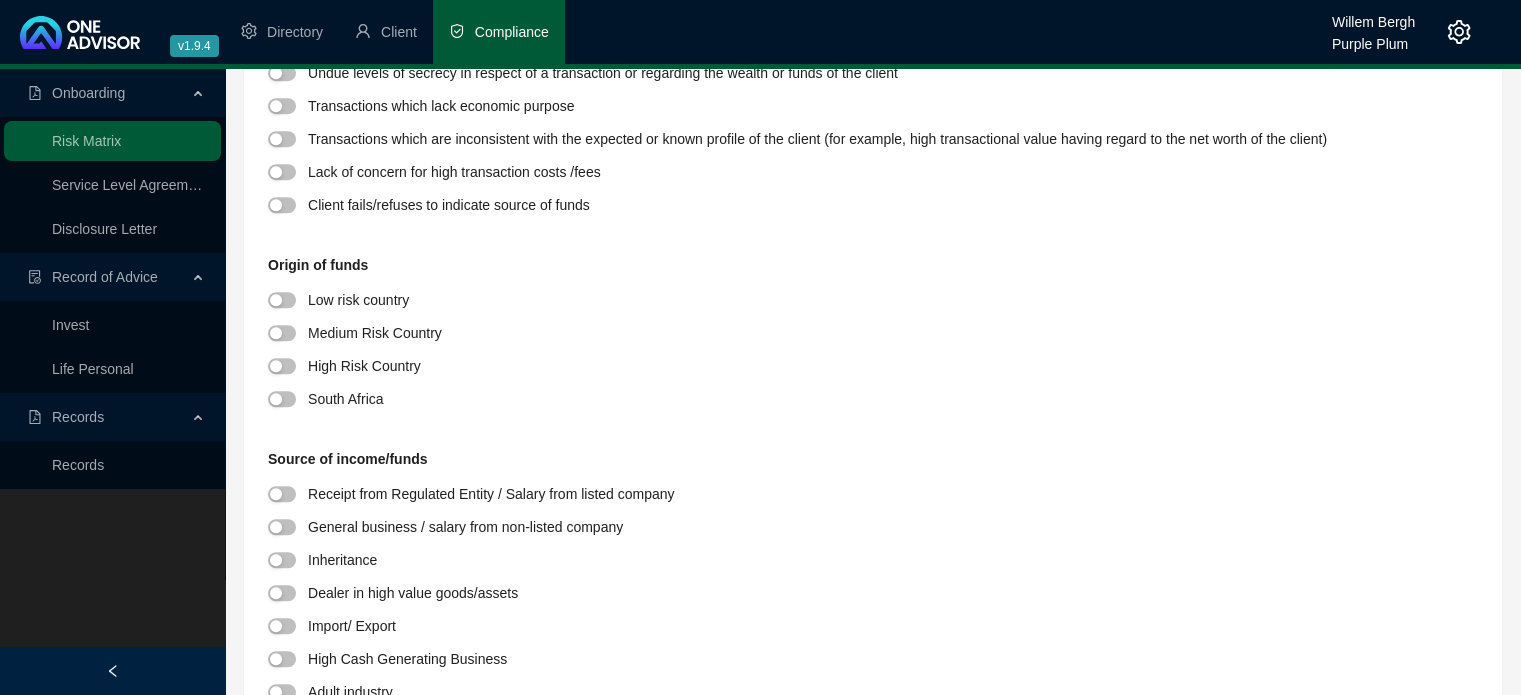 scroll, scrollTop: 1500, scrollLeft: 0, axis: vertical 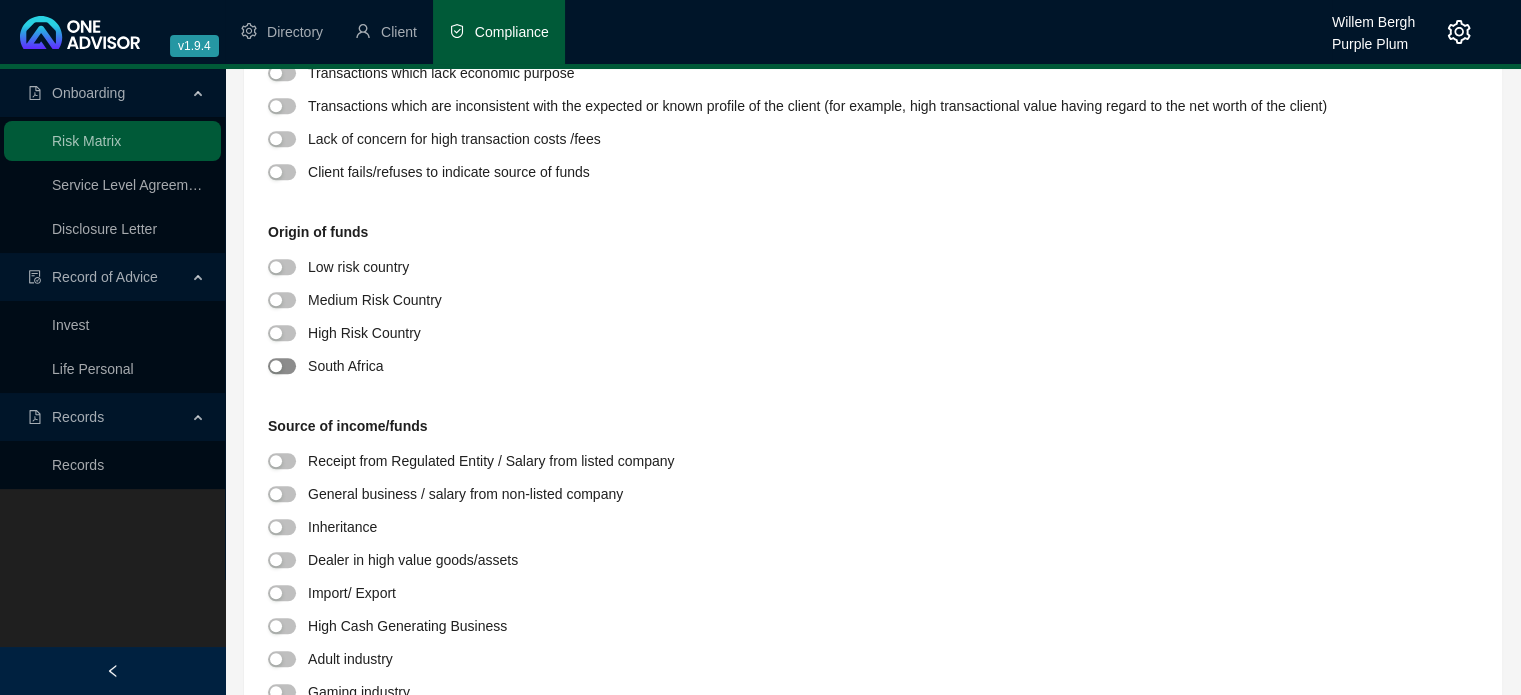 click at bounding box center (282, 366) 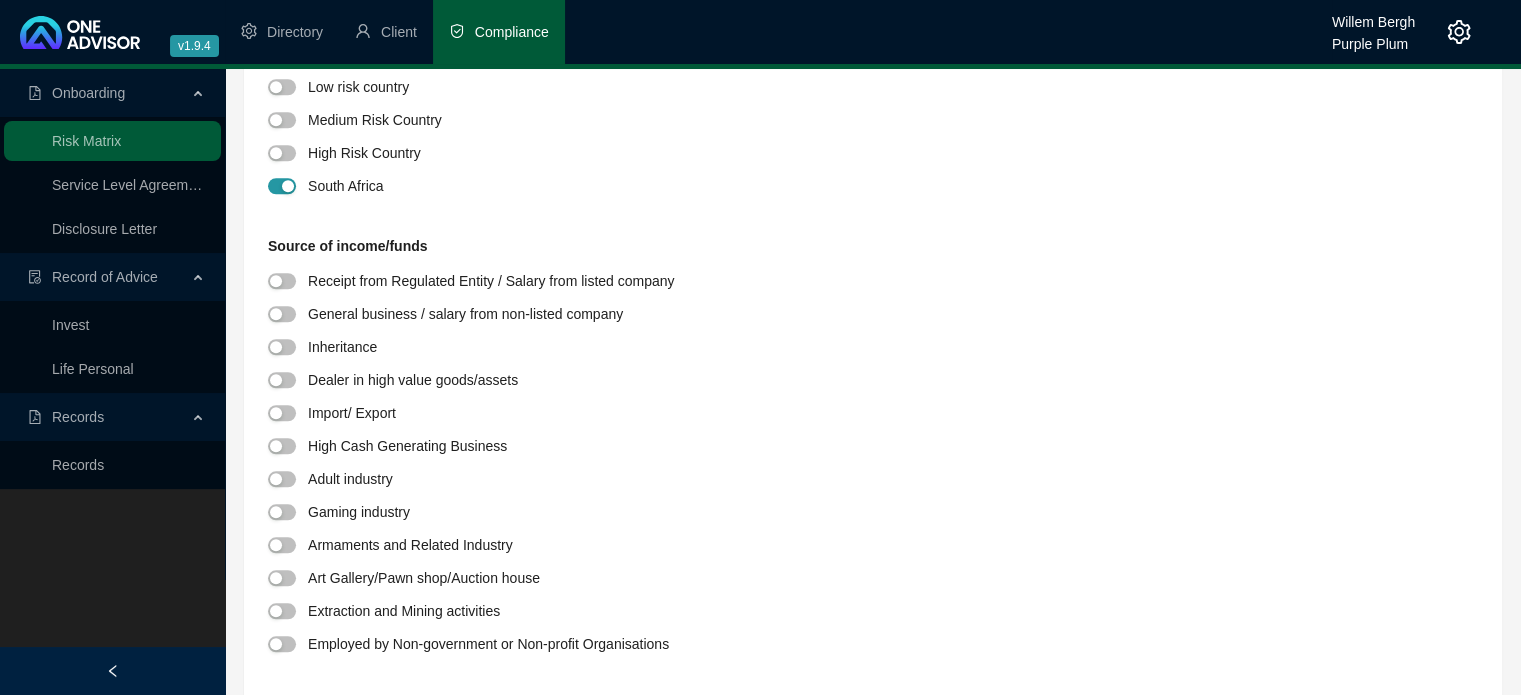 scroll, scrollTop: 1700, scrollLeft: 0, axis: vertical 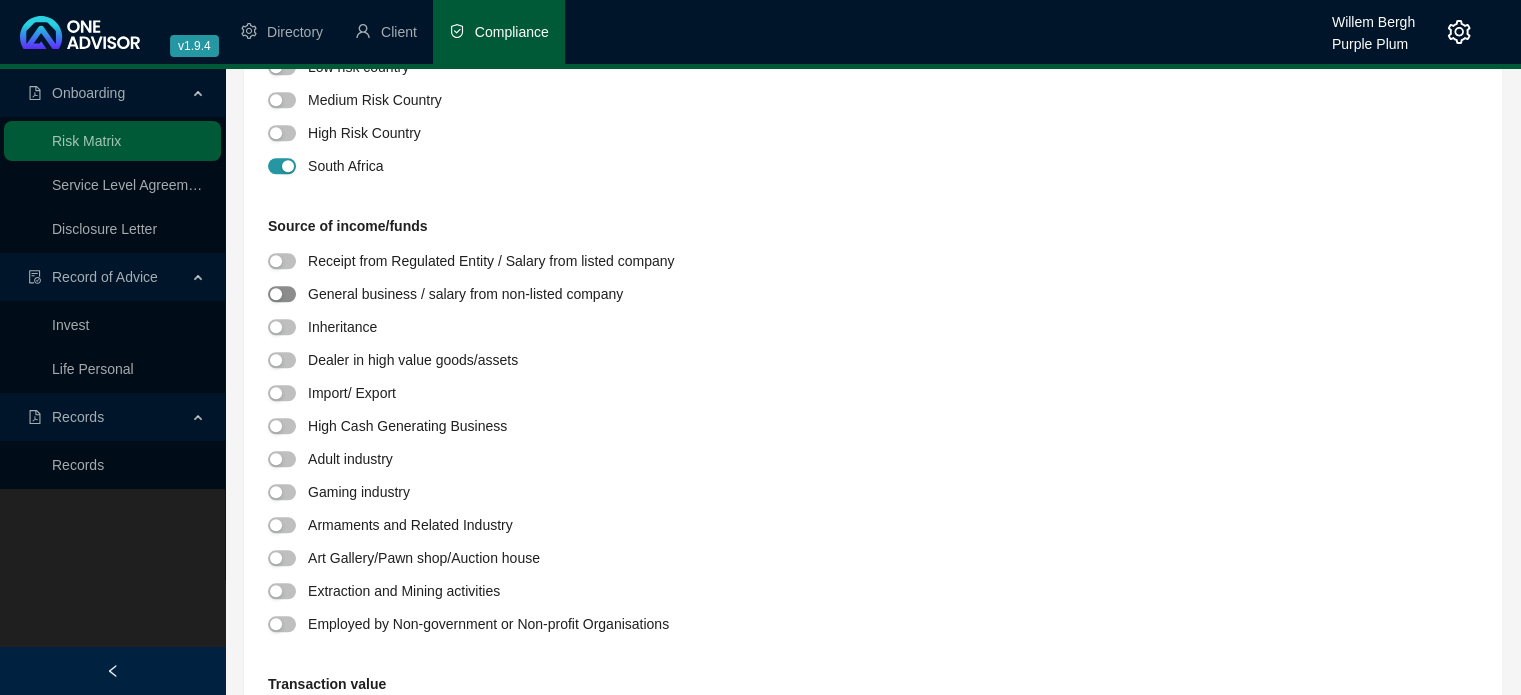 click at bounding box center [282, 294] 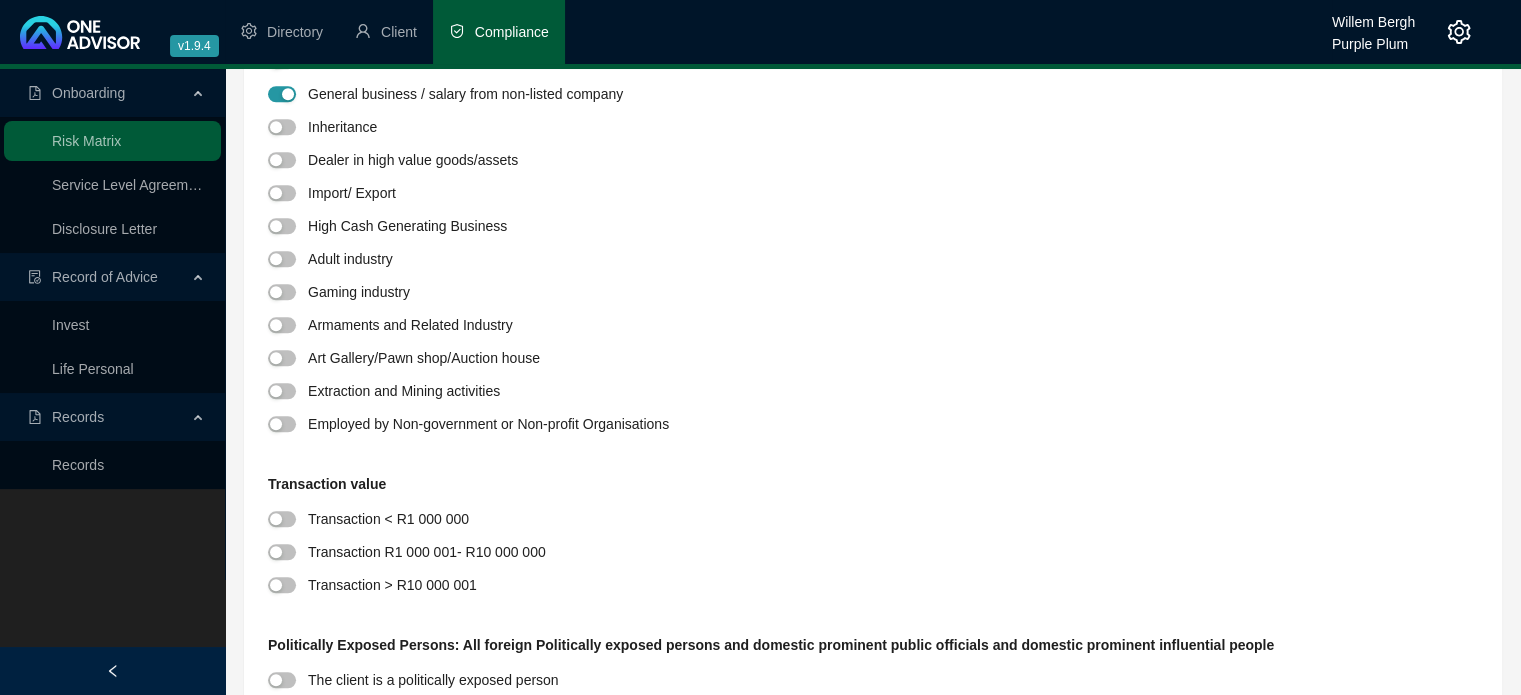 scroll, scrollTop: 2000, scrollLeft: 0, axis: vertical 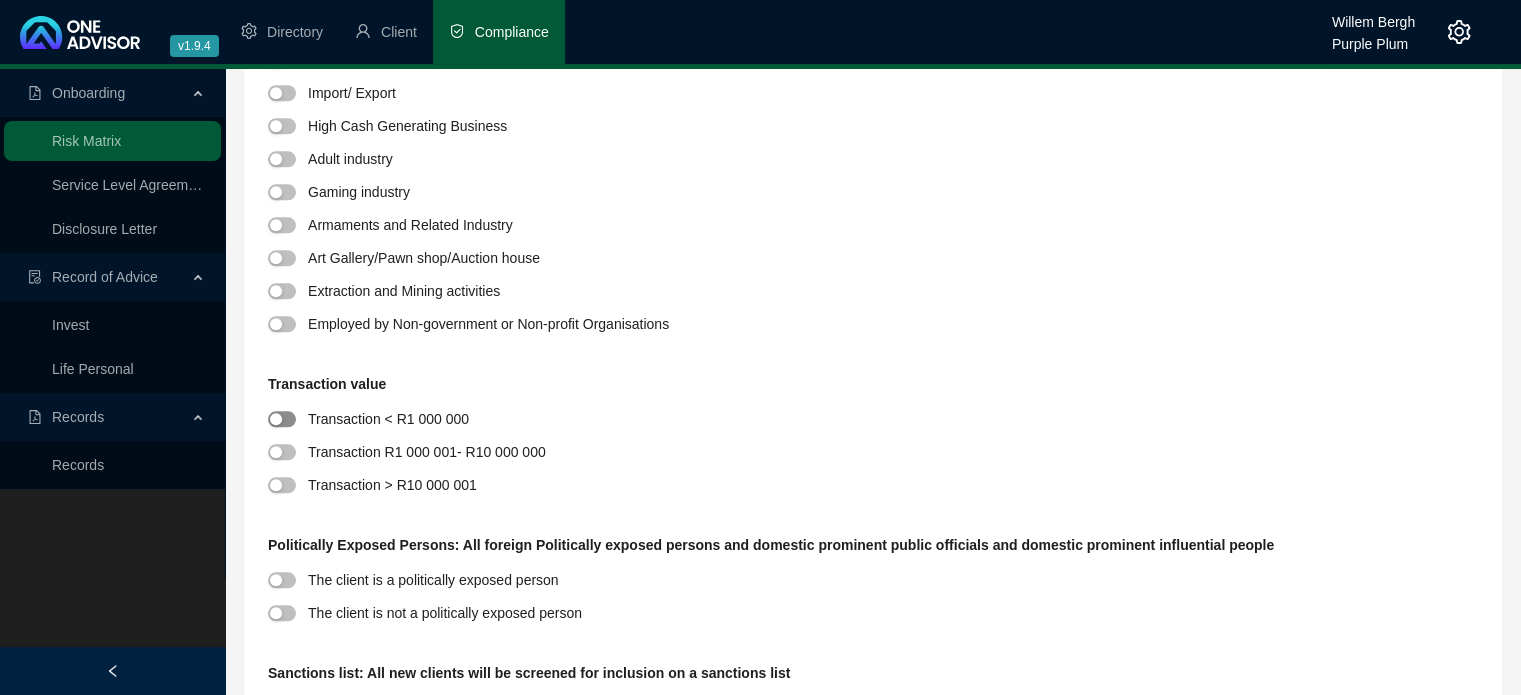 click at bounding box center [282, 419] 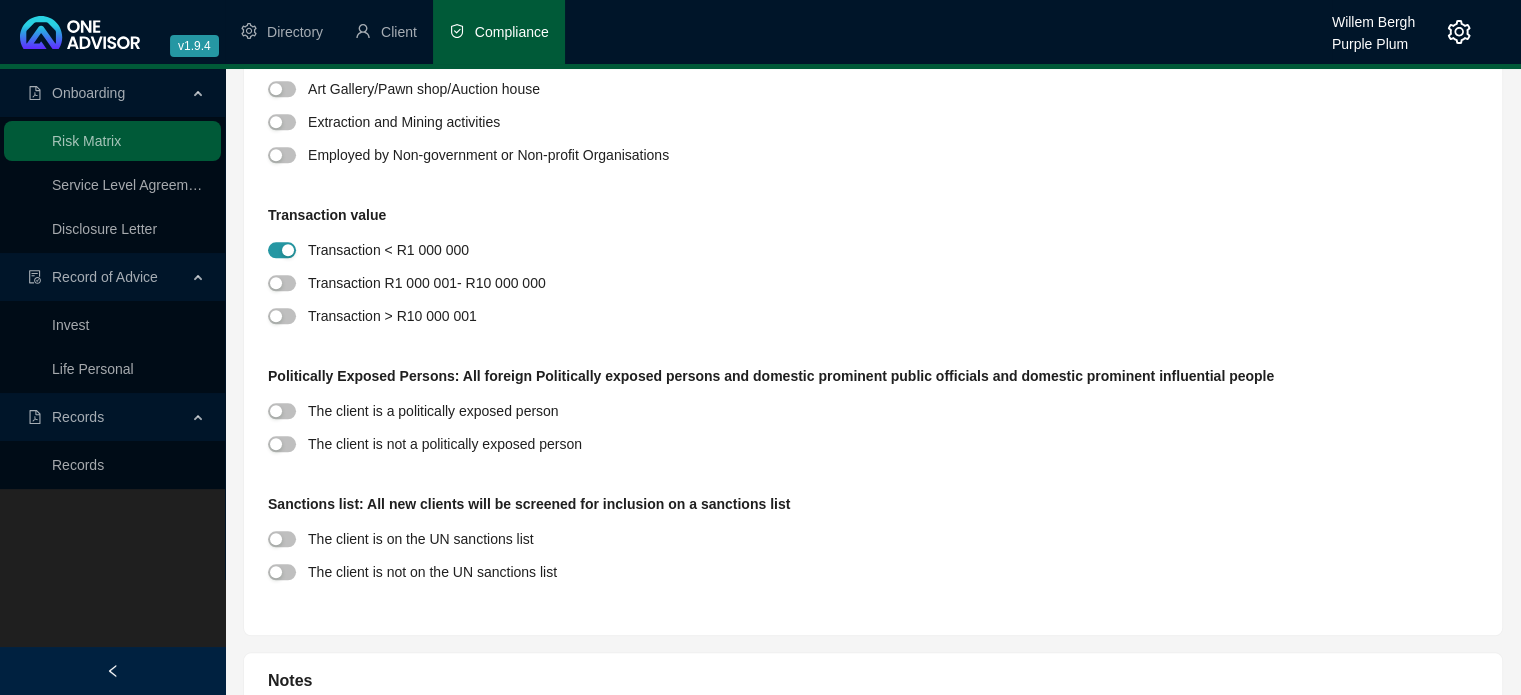 scroll, scrollTop: 2200, scrollLeft: 0, axis: vertical 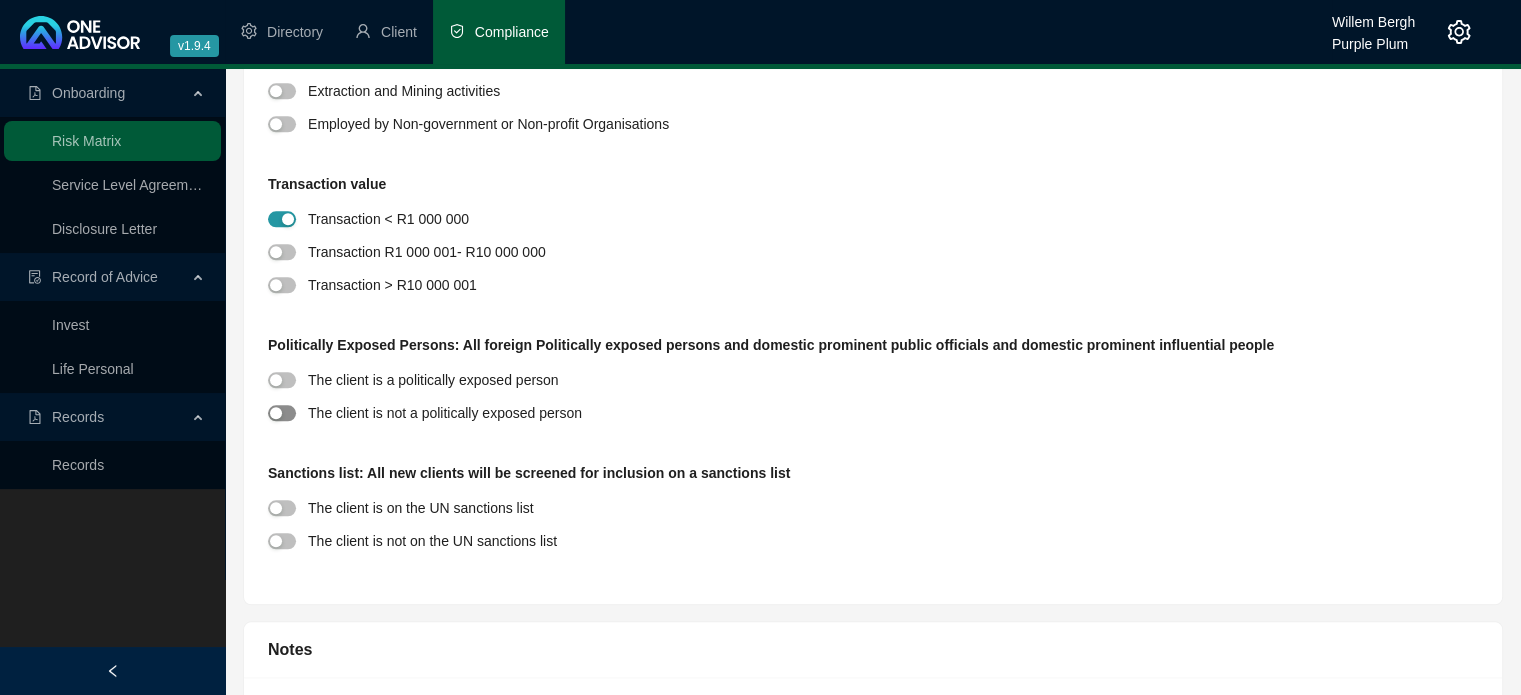 click at bounding box center (282, 413) 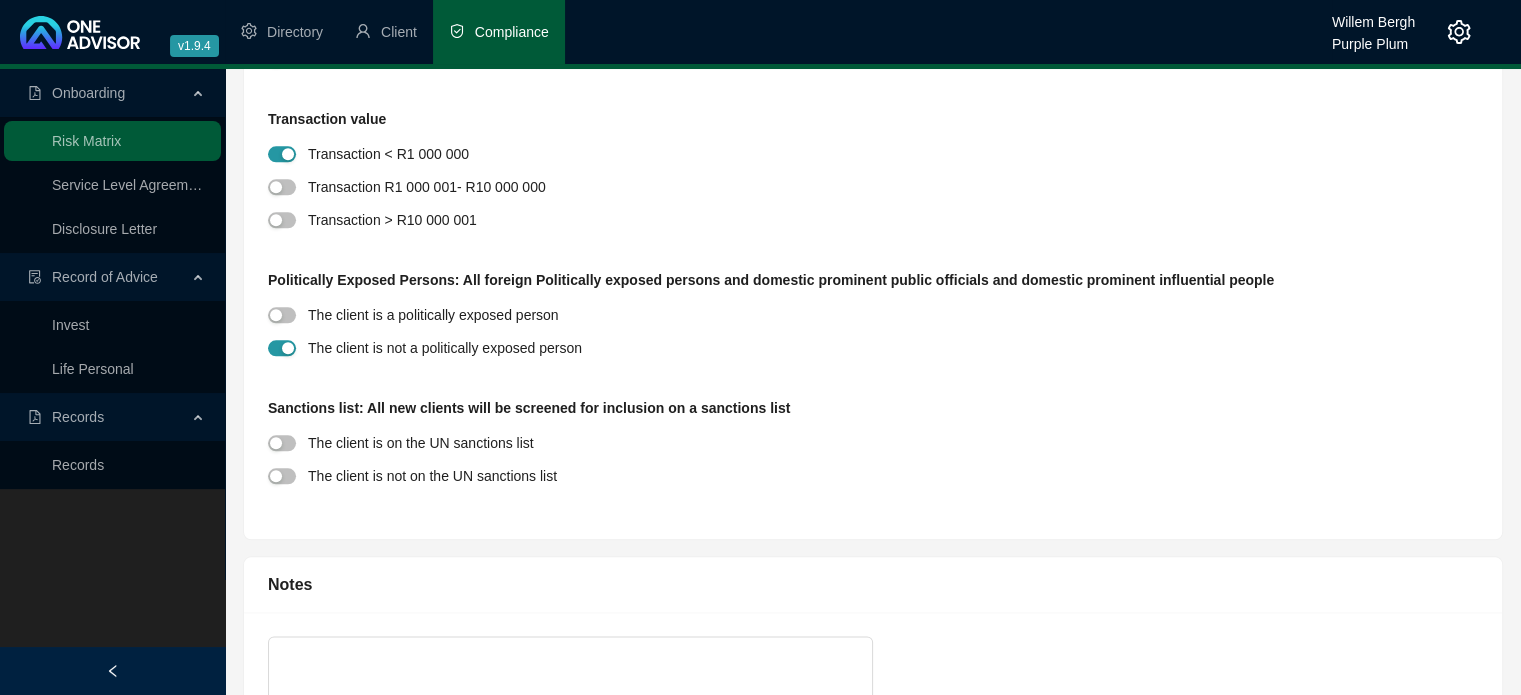 scroll, scrollTop: 2300, scrollLeft: 0, axis: vertical 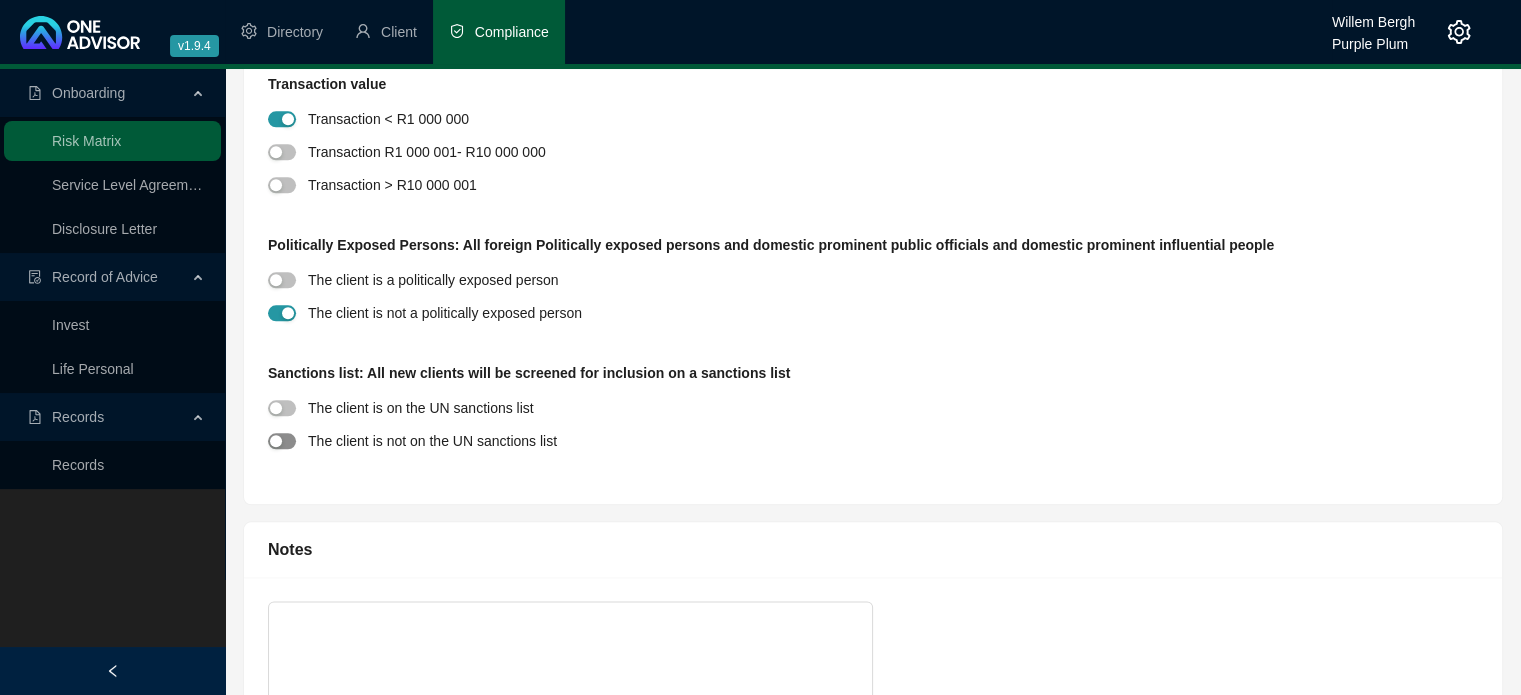 drag, startPoint x: 295, startPoint y: 442, endPoint x: 470, endPoint y: 473, distance: 177.7245 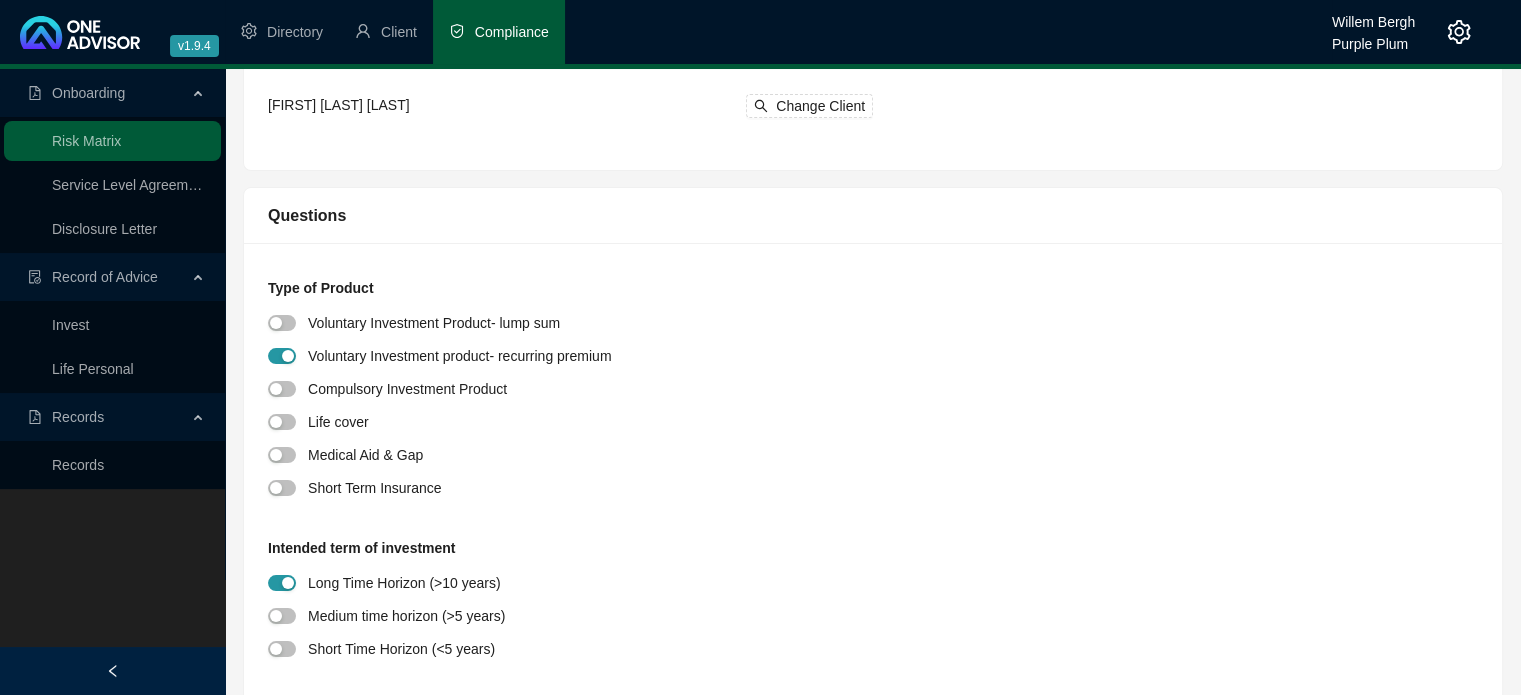 scroll, scrollTop: 0, scrollLeft: 0, axis: both 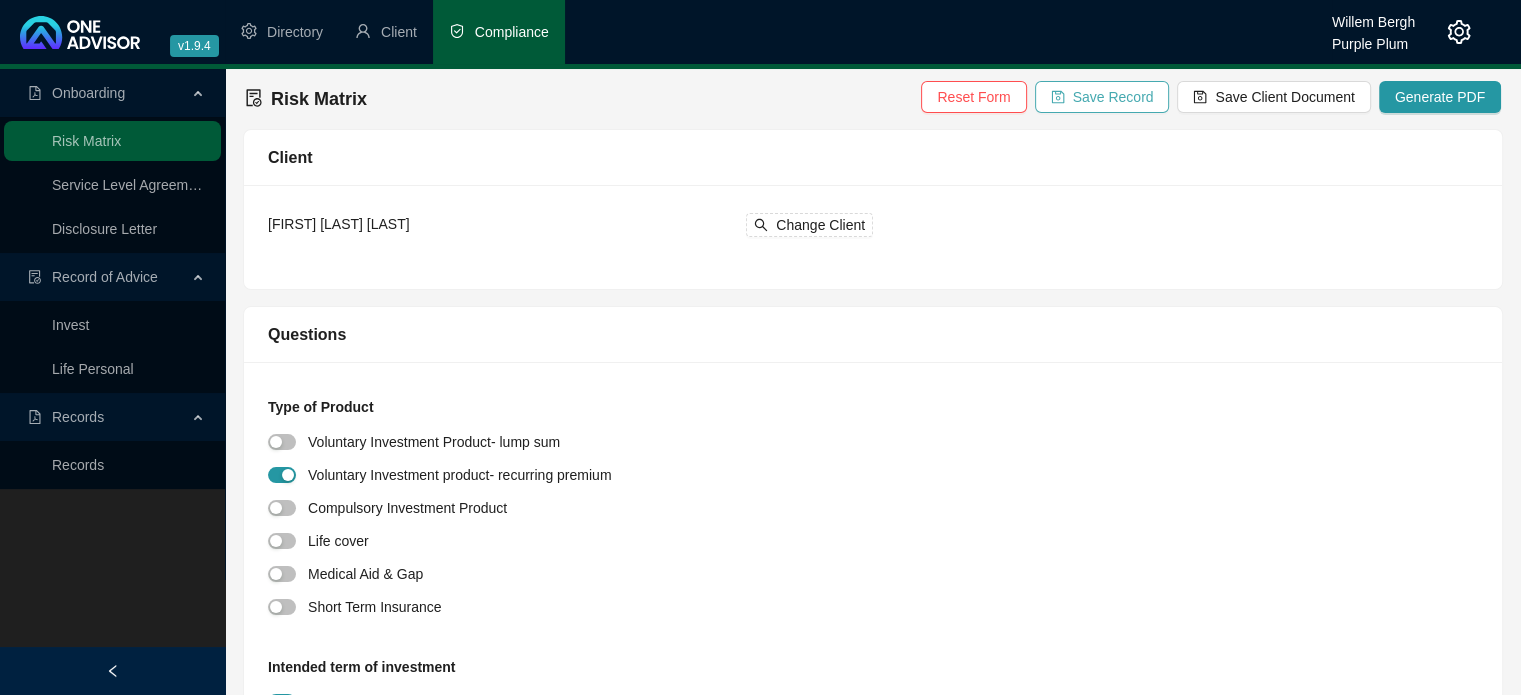 click on "Save Record" at bounding box center (1113, 97) 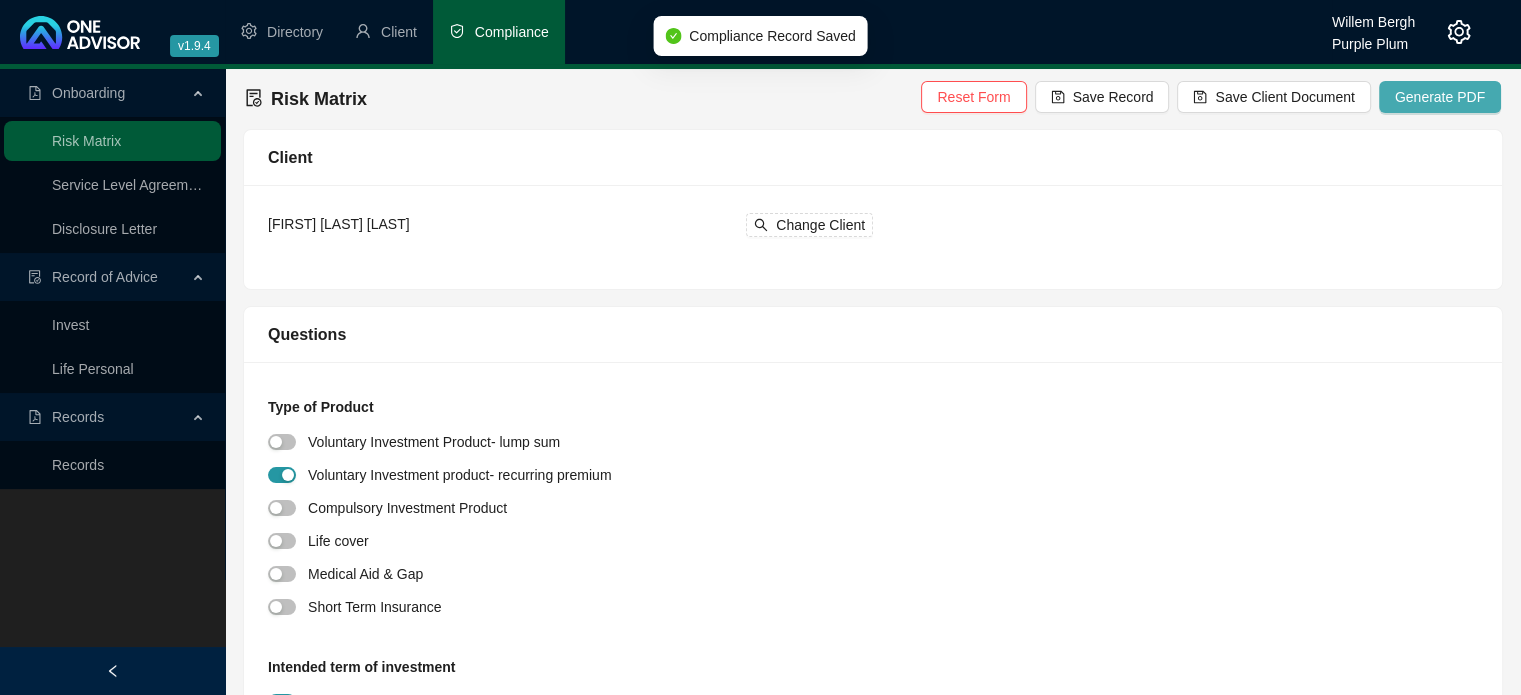 click on "Generate PDF" at bounding box center (1440, 97) 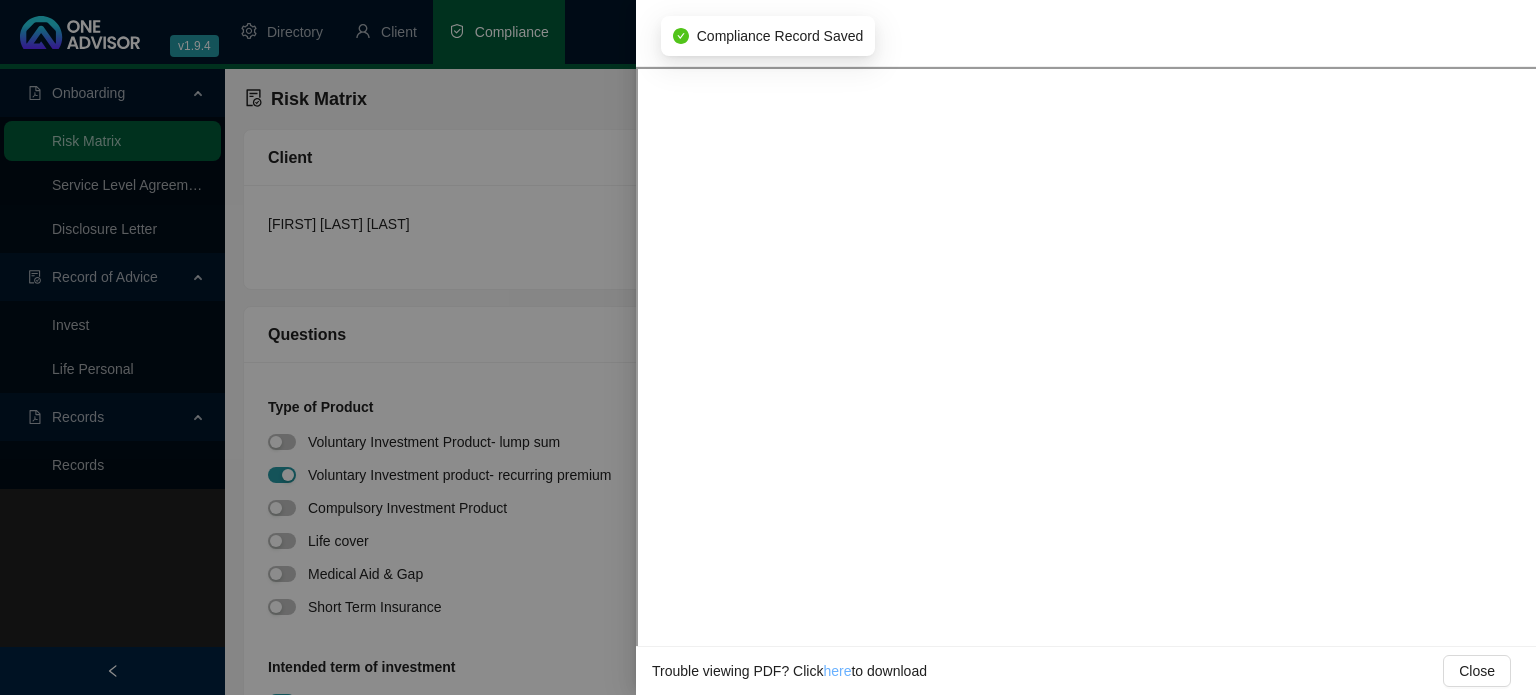 click on "here" at bounding box center [837, 671] 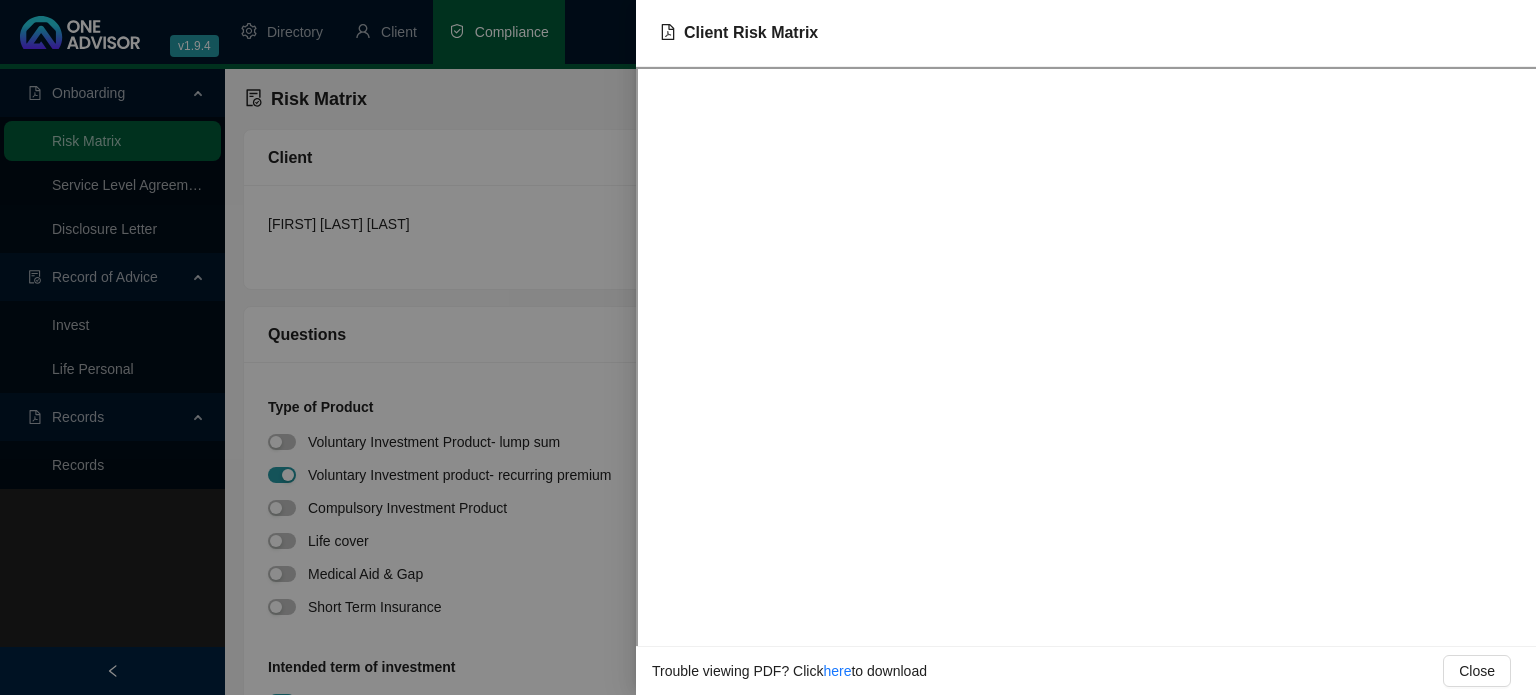 click at bounding box center (768, 347) 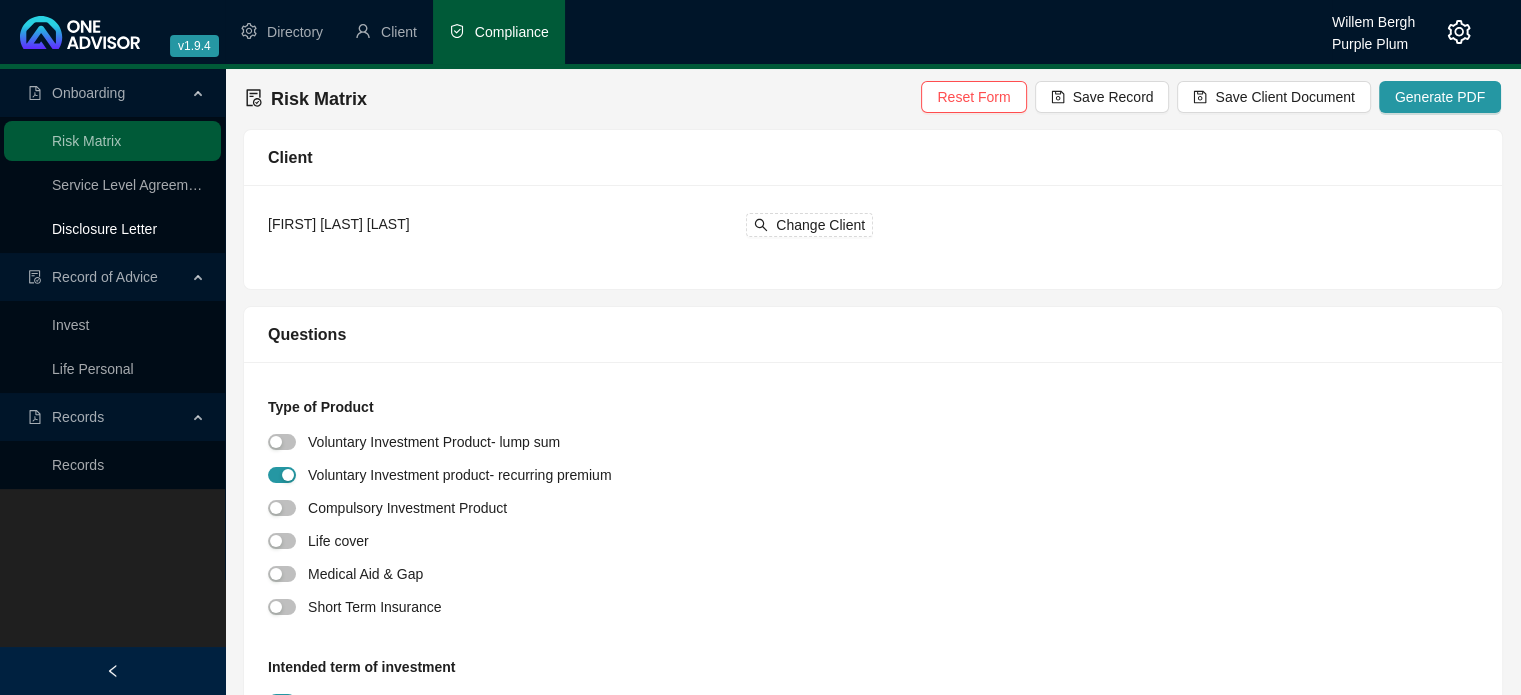 click on "Disclosure Letter" at bounding box center (104, 229) 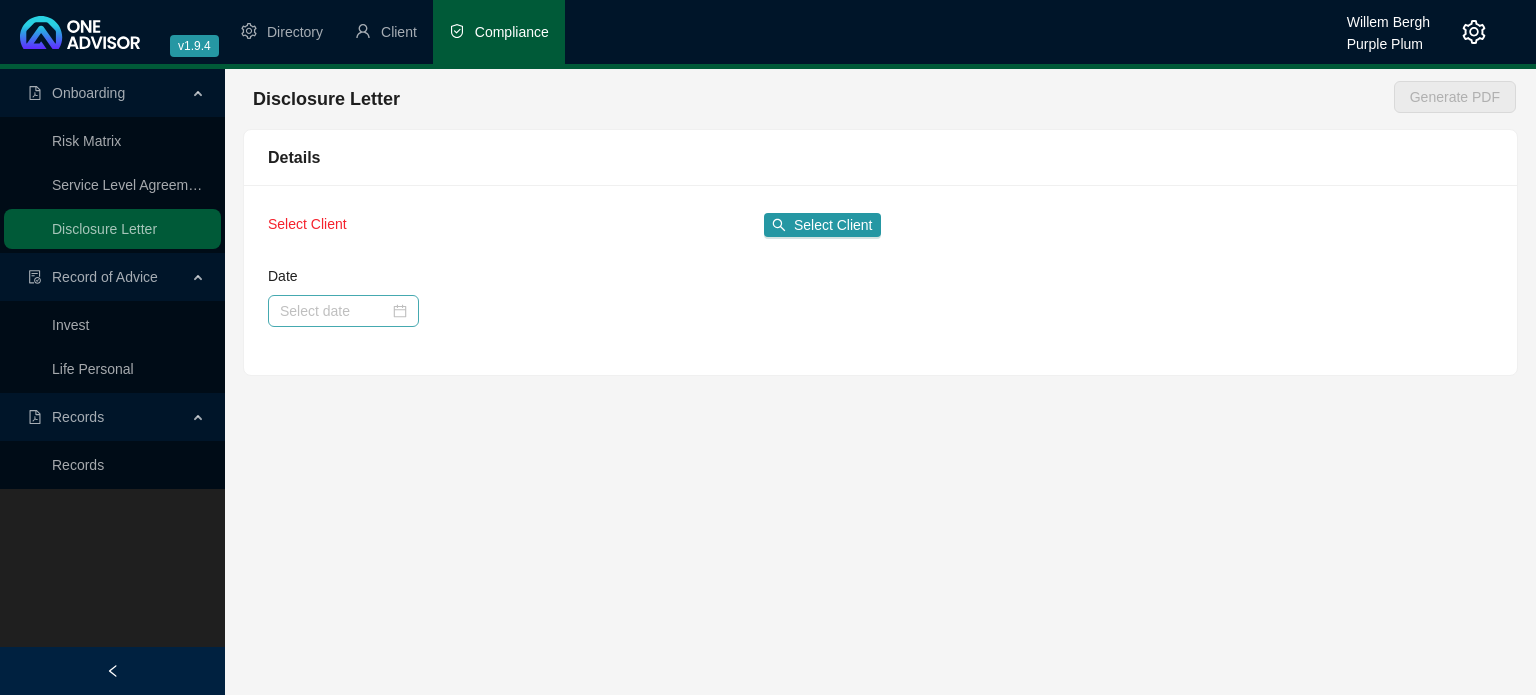click at bounding box center [343, 311] 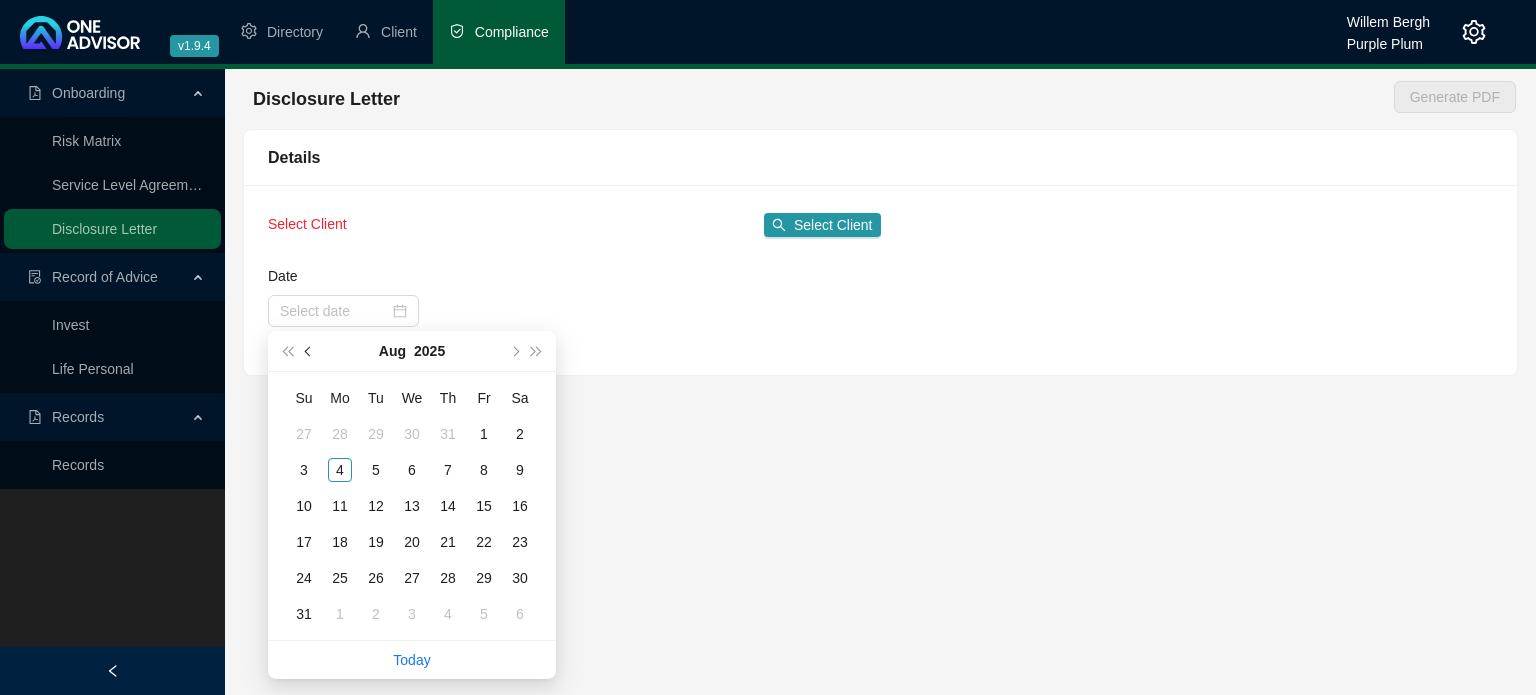 click at bounding box center [309, 351] 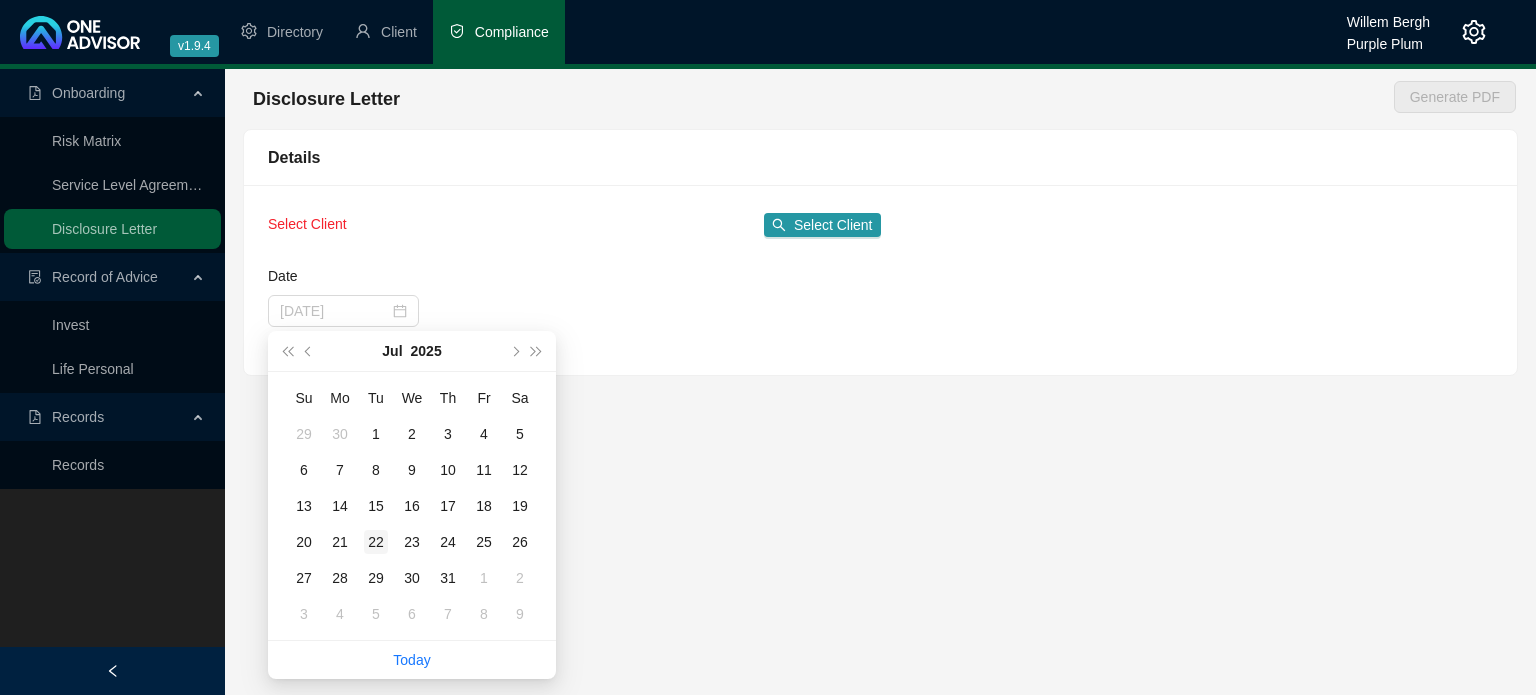 type on "[DATE]" 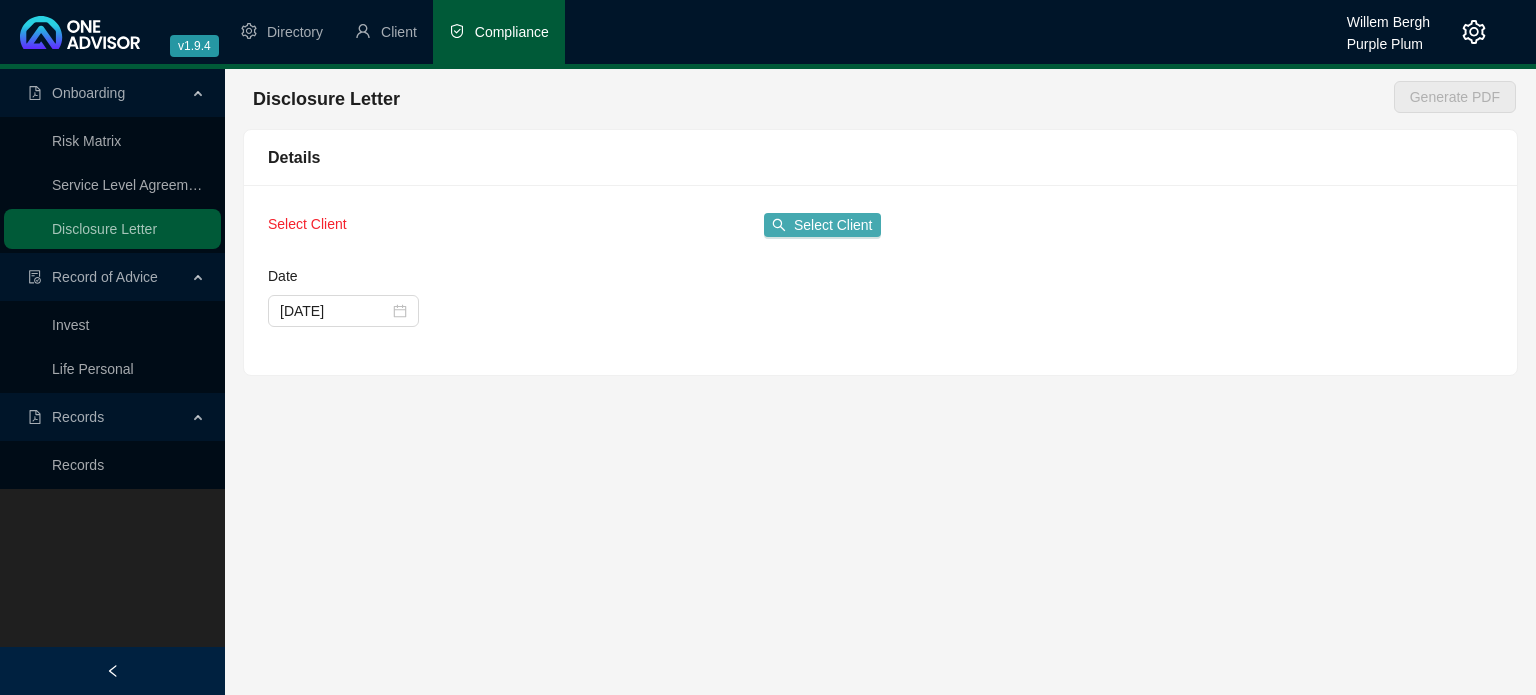 click on "Select Client" at bounding box center (833, 225) 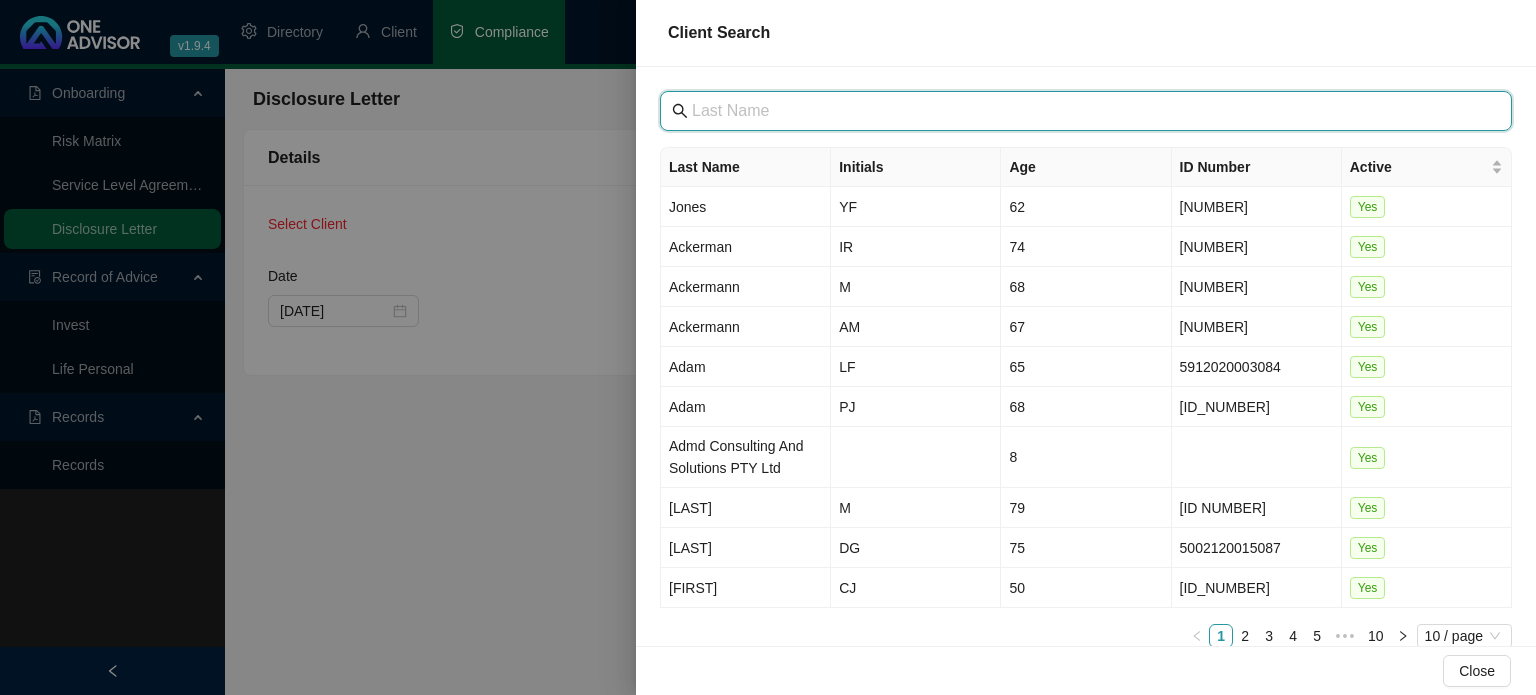 click at bounding box center (1088, 111) 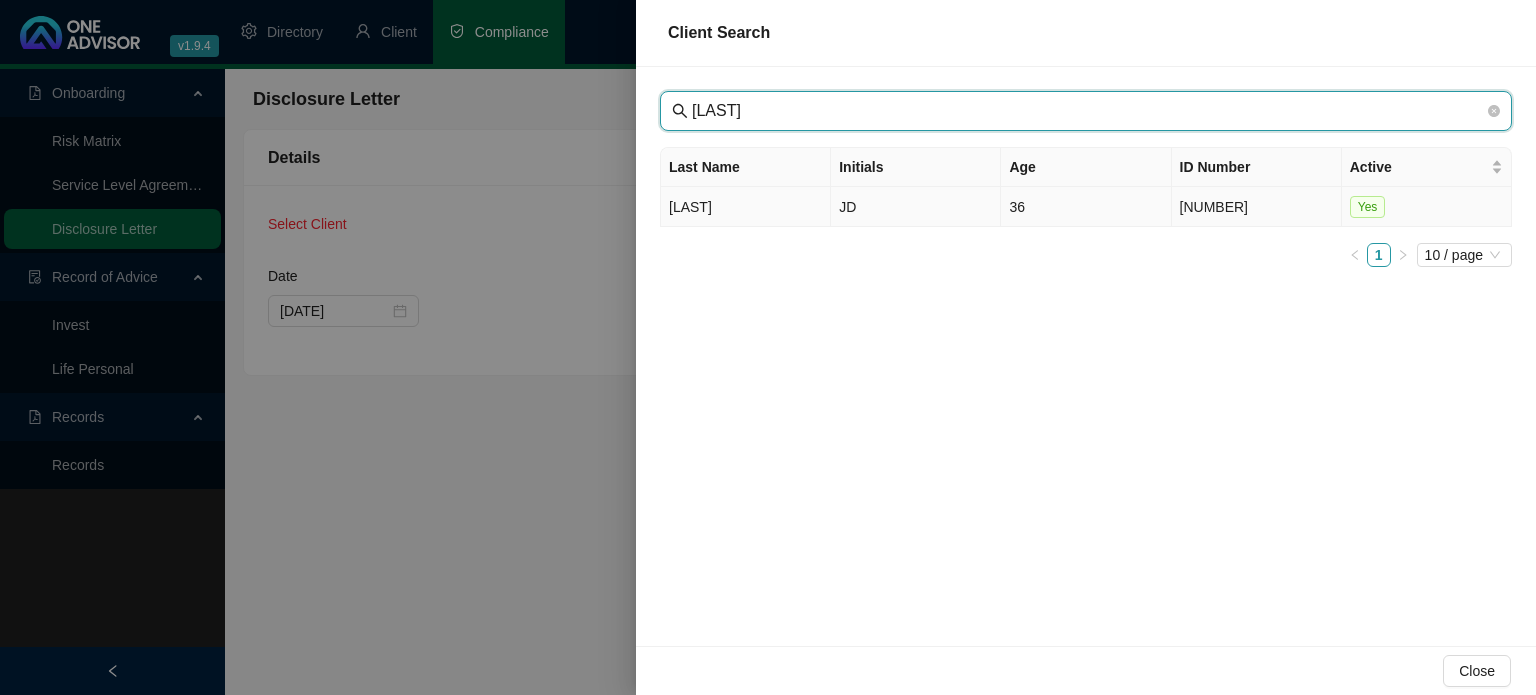 type on "[LAST]" 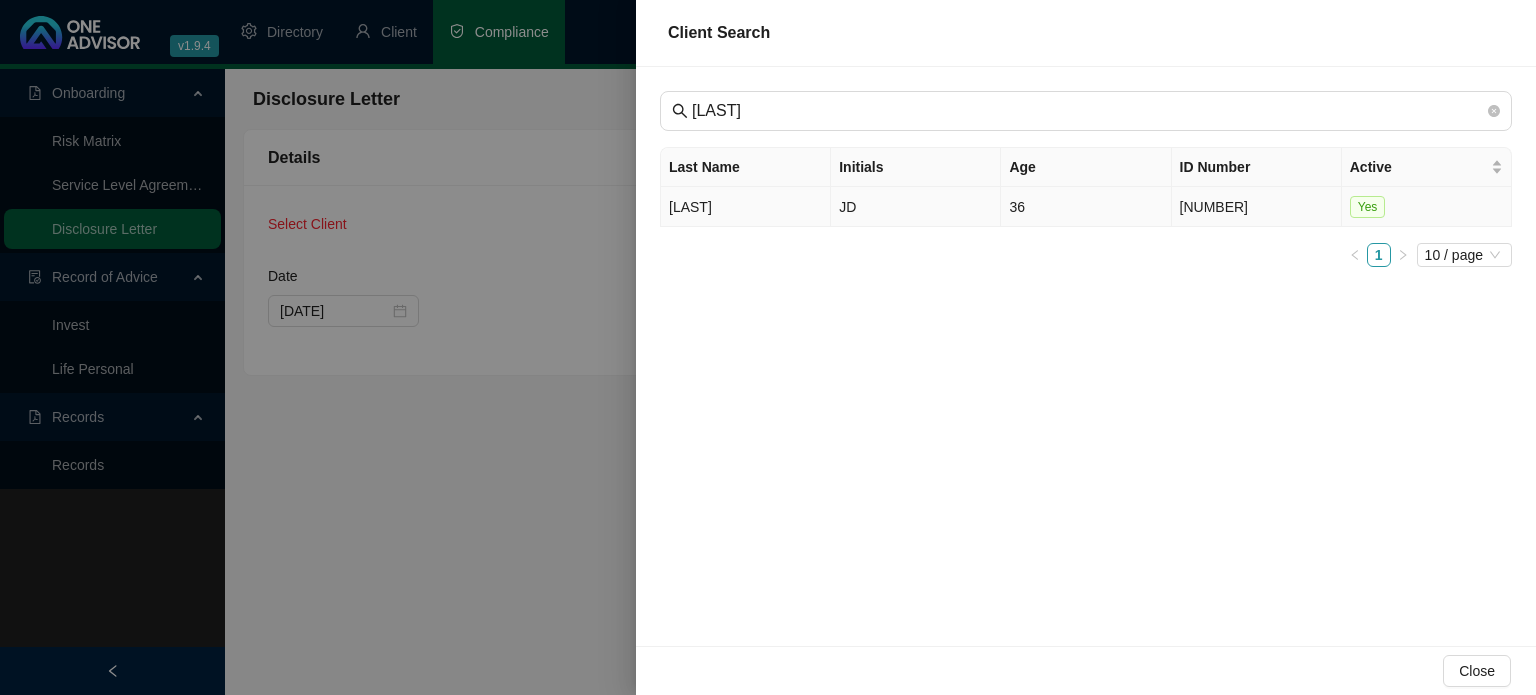 click on "[LAST]" at bounding box center [746, 207] 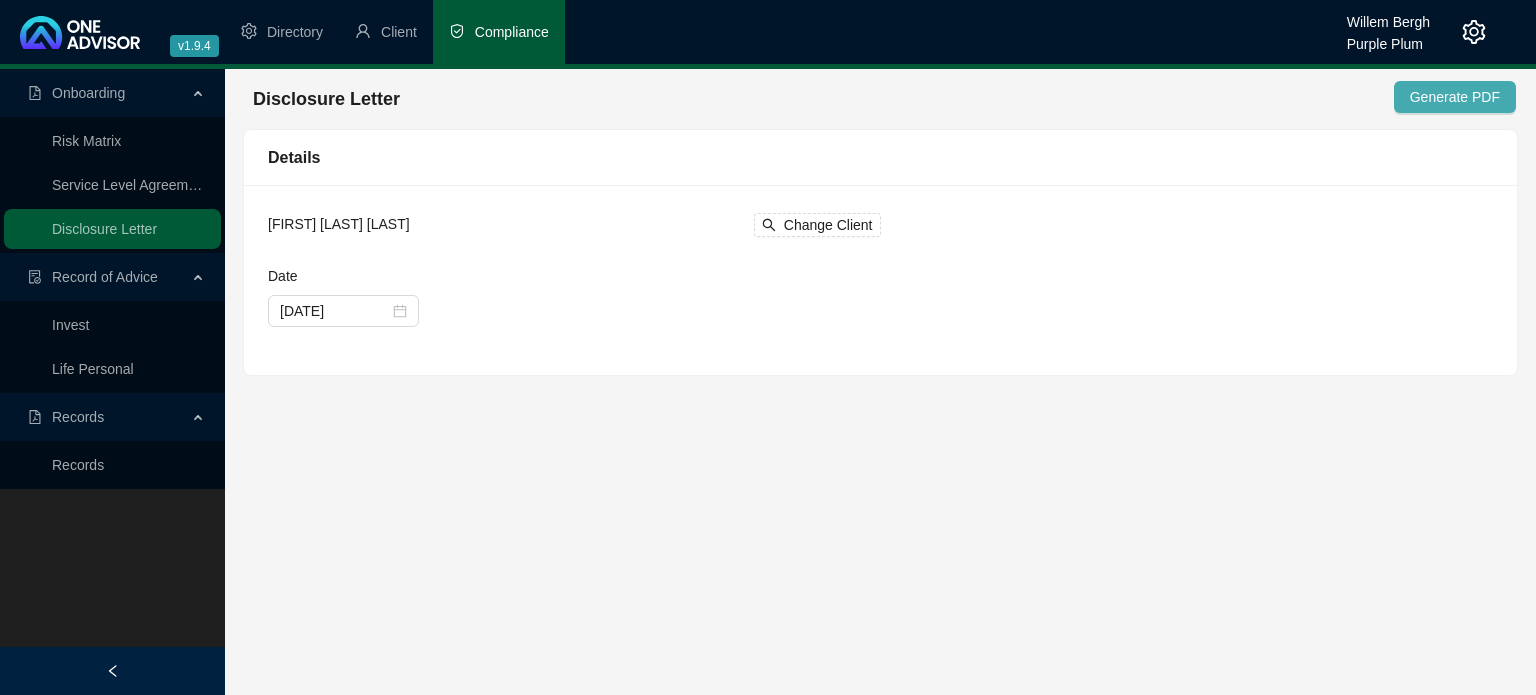 click on "Generate PDF" at bounding box center (1455, 97) 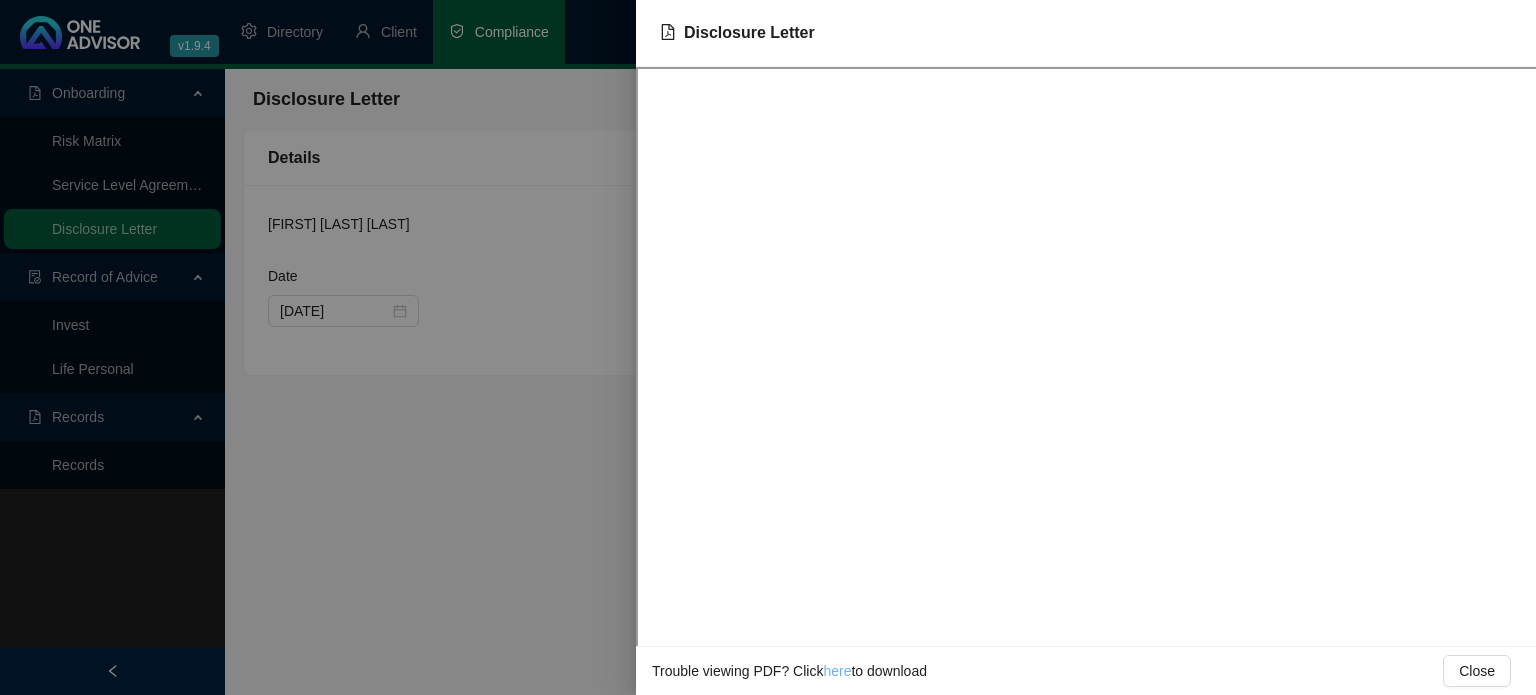 click on "here" at bounding box center (837, 671) 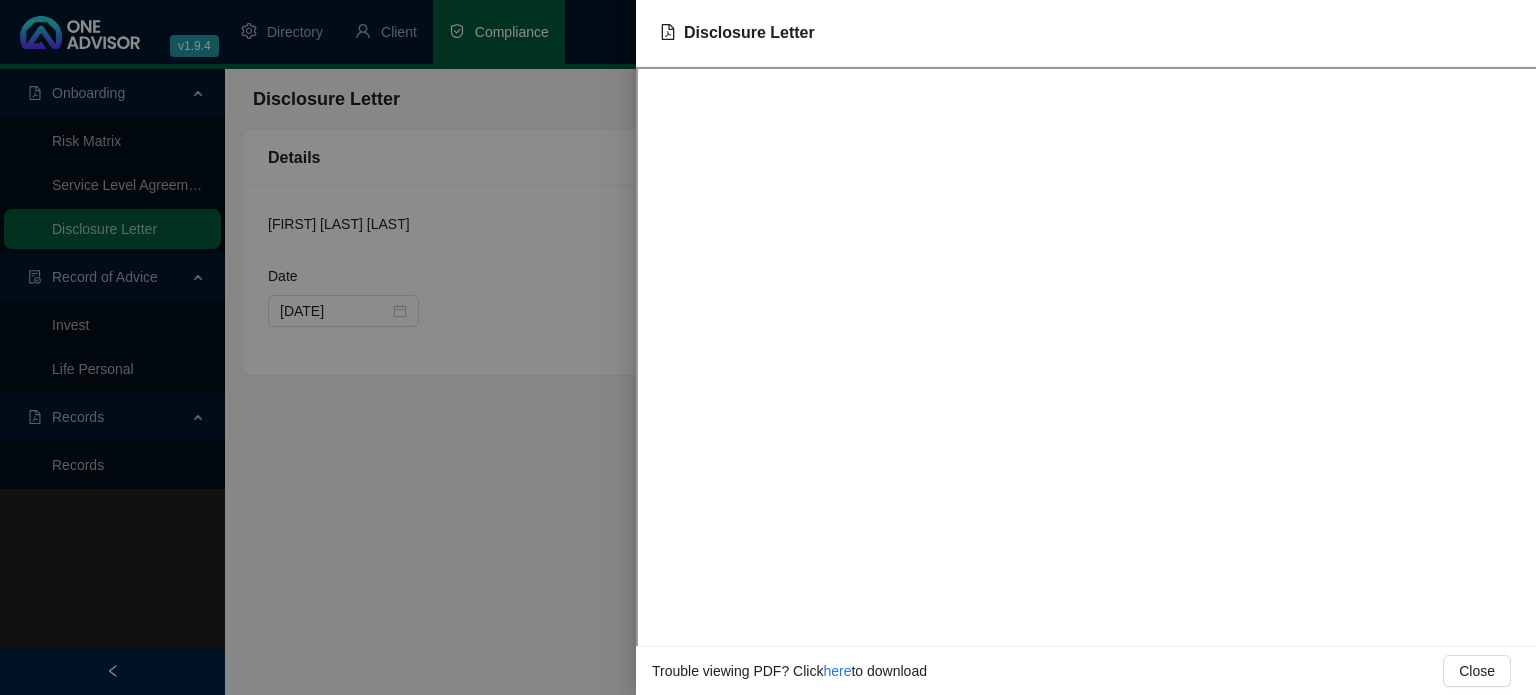 click at bounding box center [768, 347] 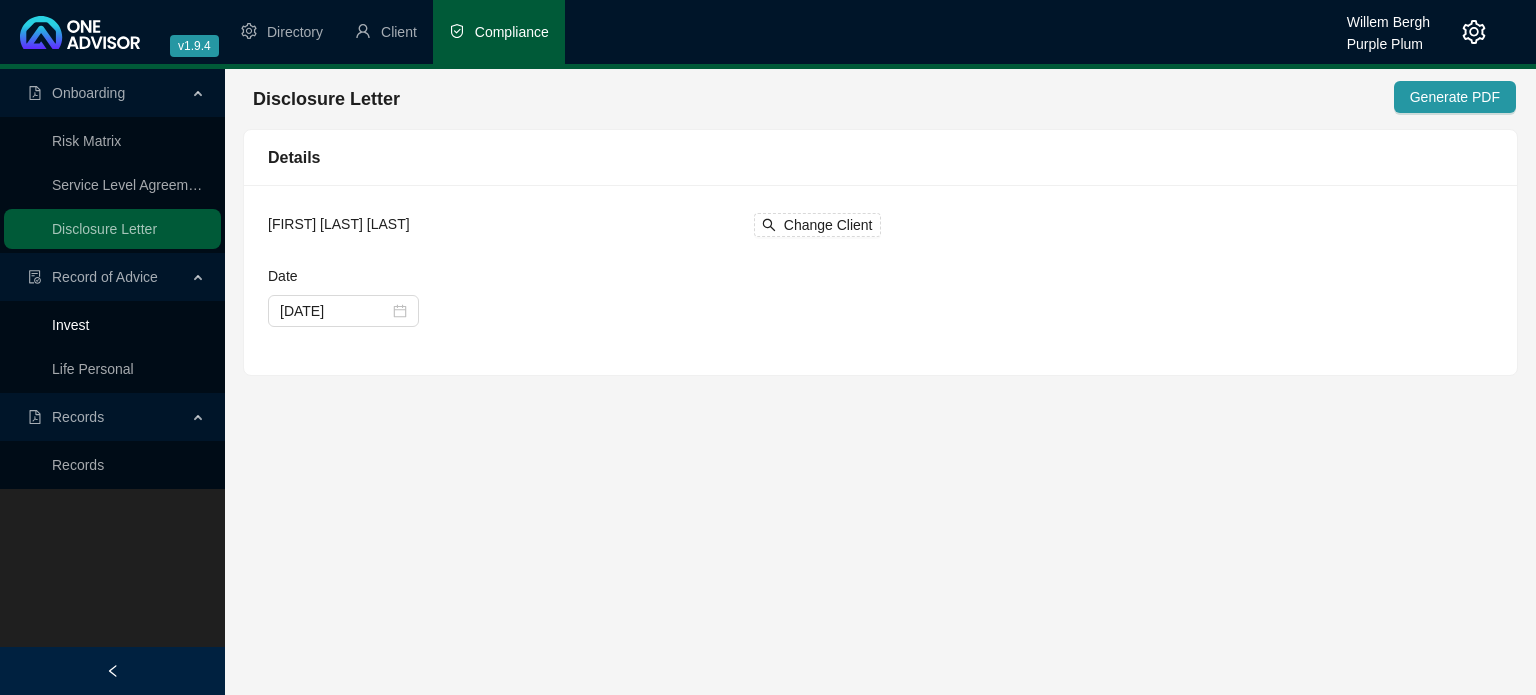 click on "Invest" at bounding box center [70, 325] 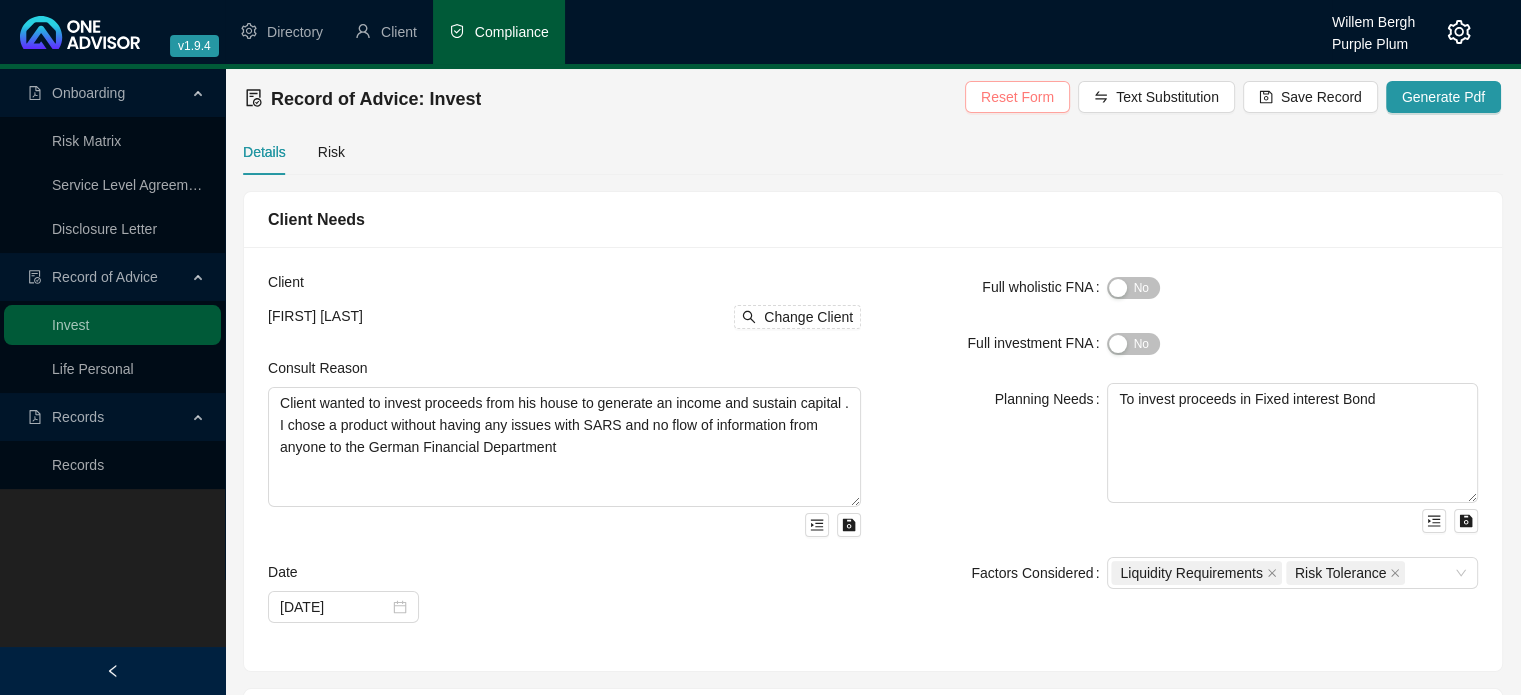 click on "Reset Form" at bounding box center [1017, 97] 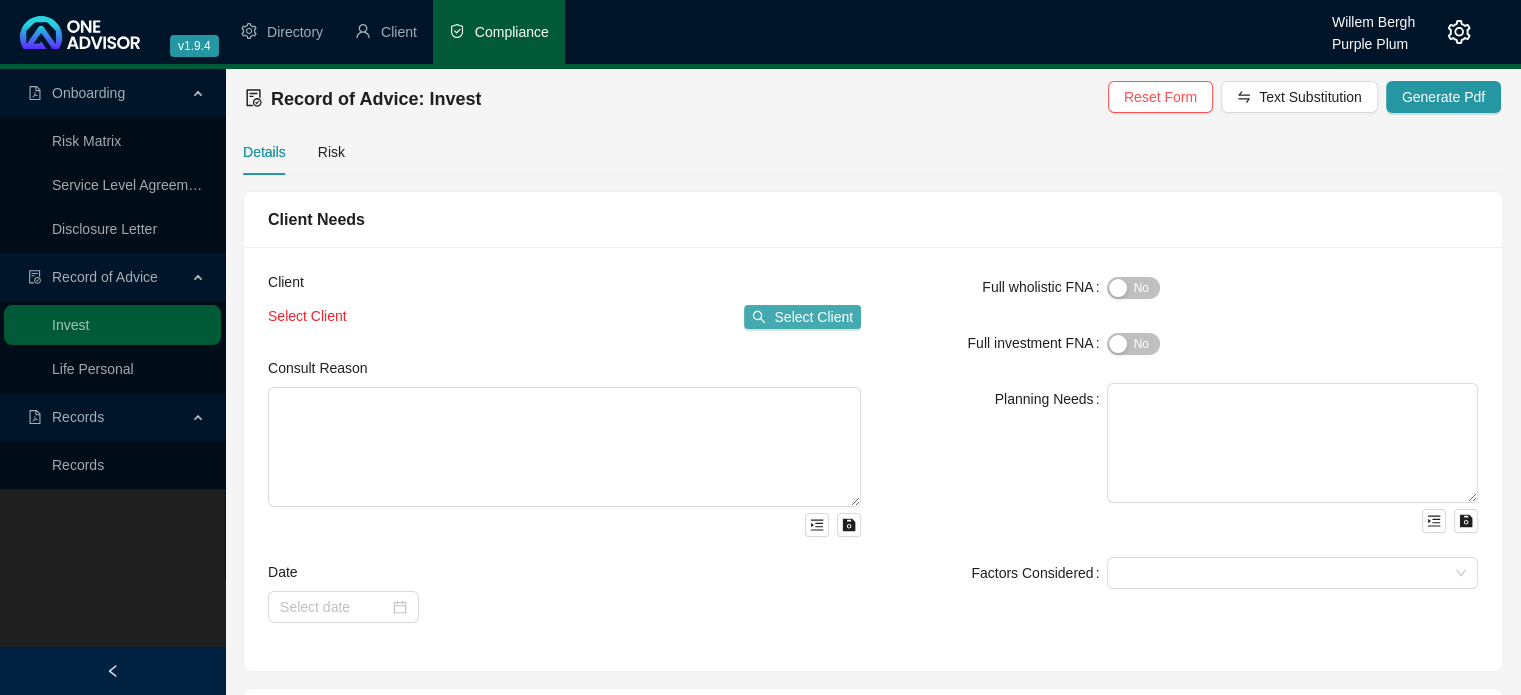 click on "Select Client" at bounding box center [813, 317] 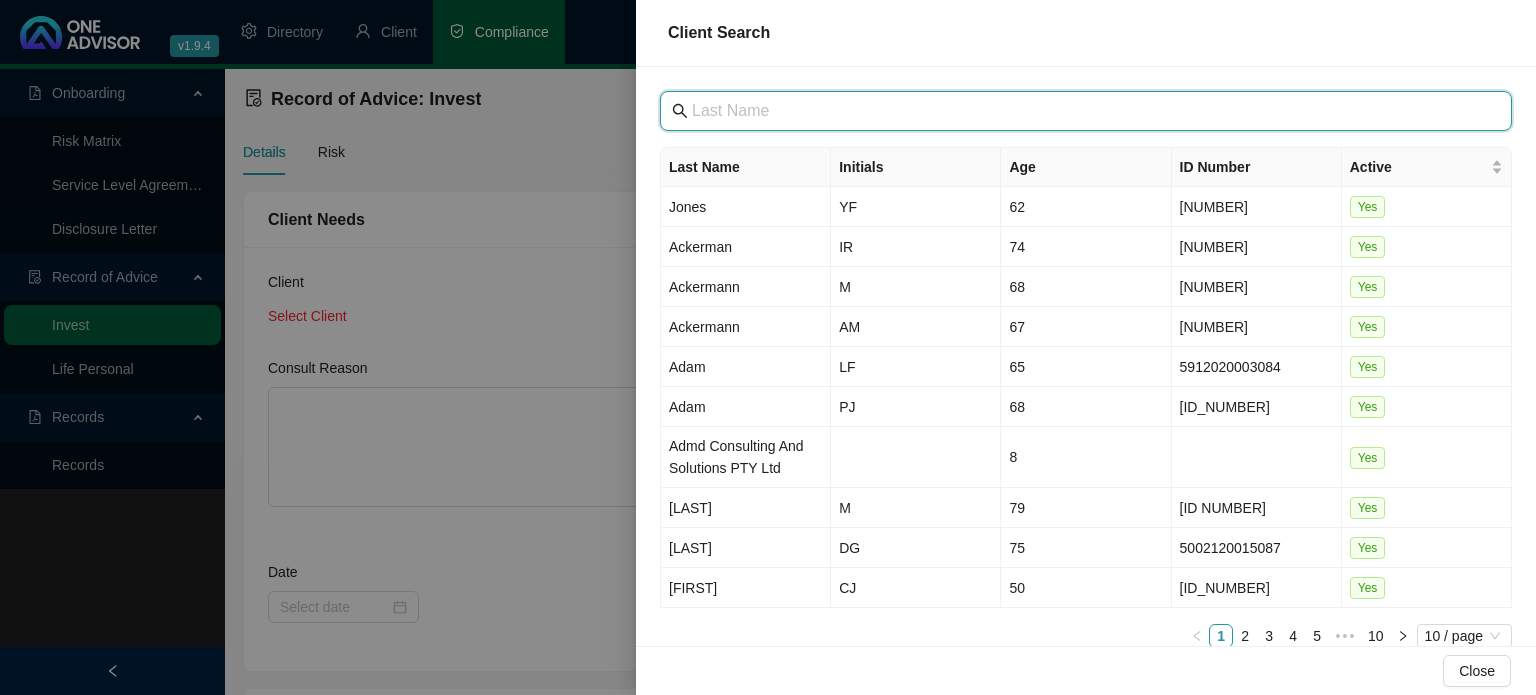 click at bounding box center (1088, 111) 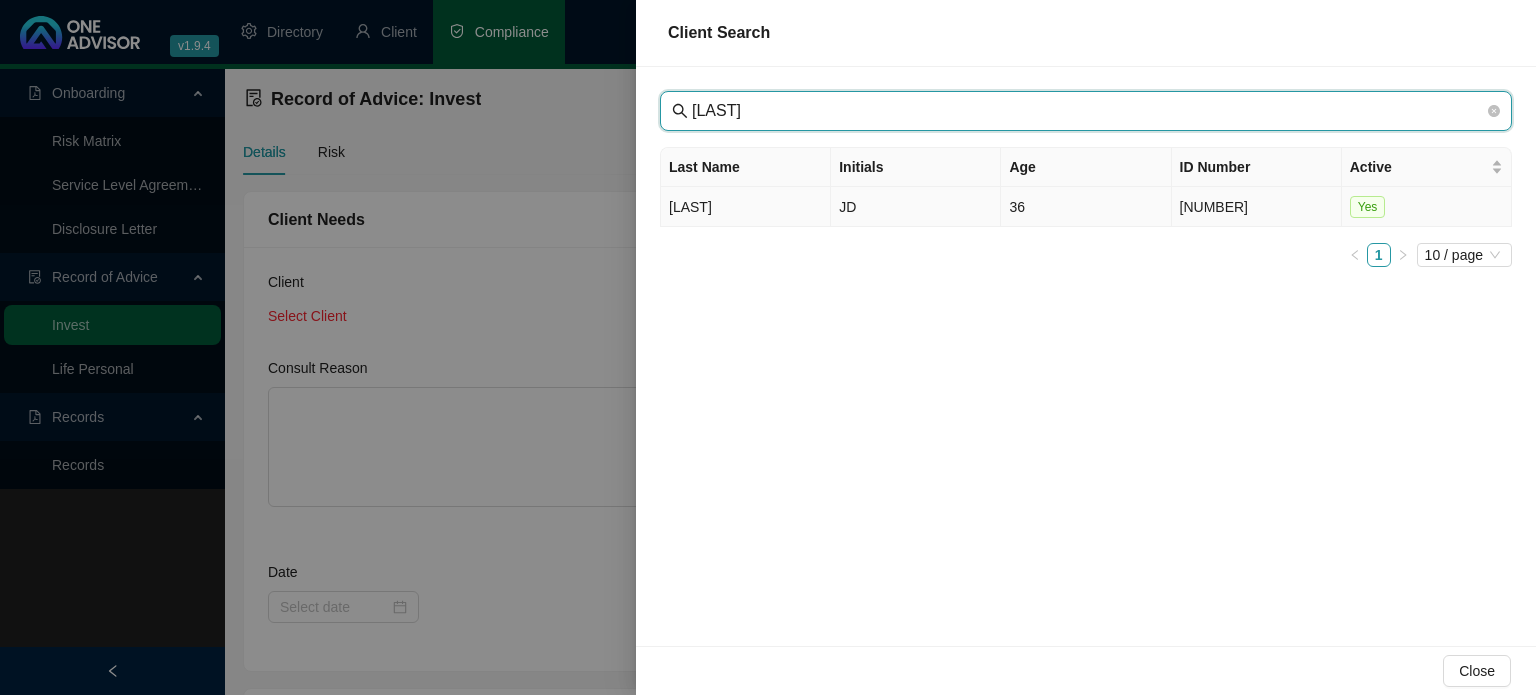 type on "[LAST]" 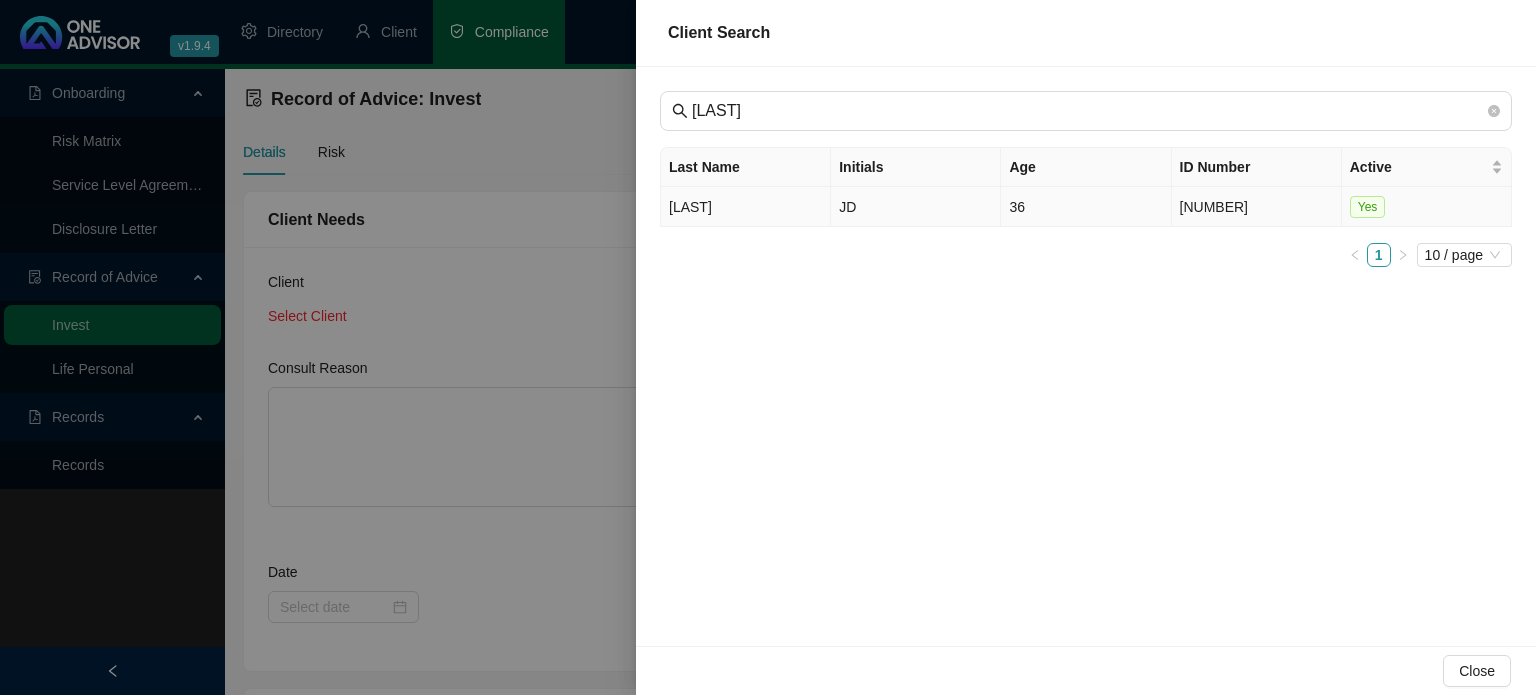 click on "[LAST]" at bounding box center [746, 207] 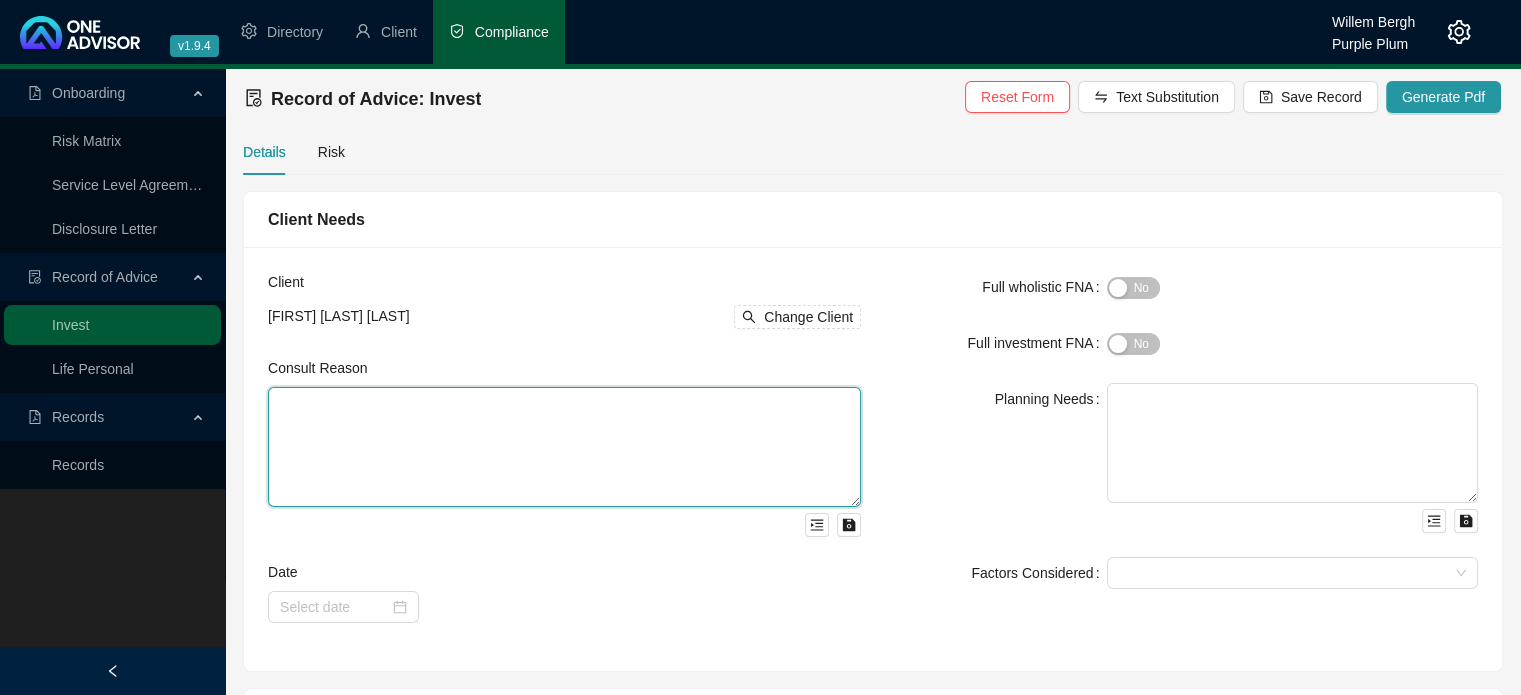 click at bounding box center [564, 447] 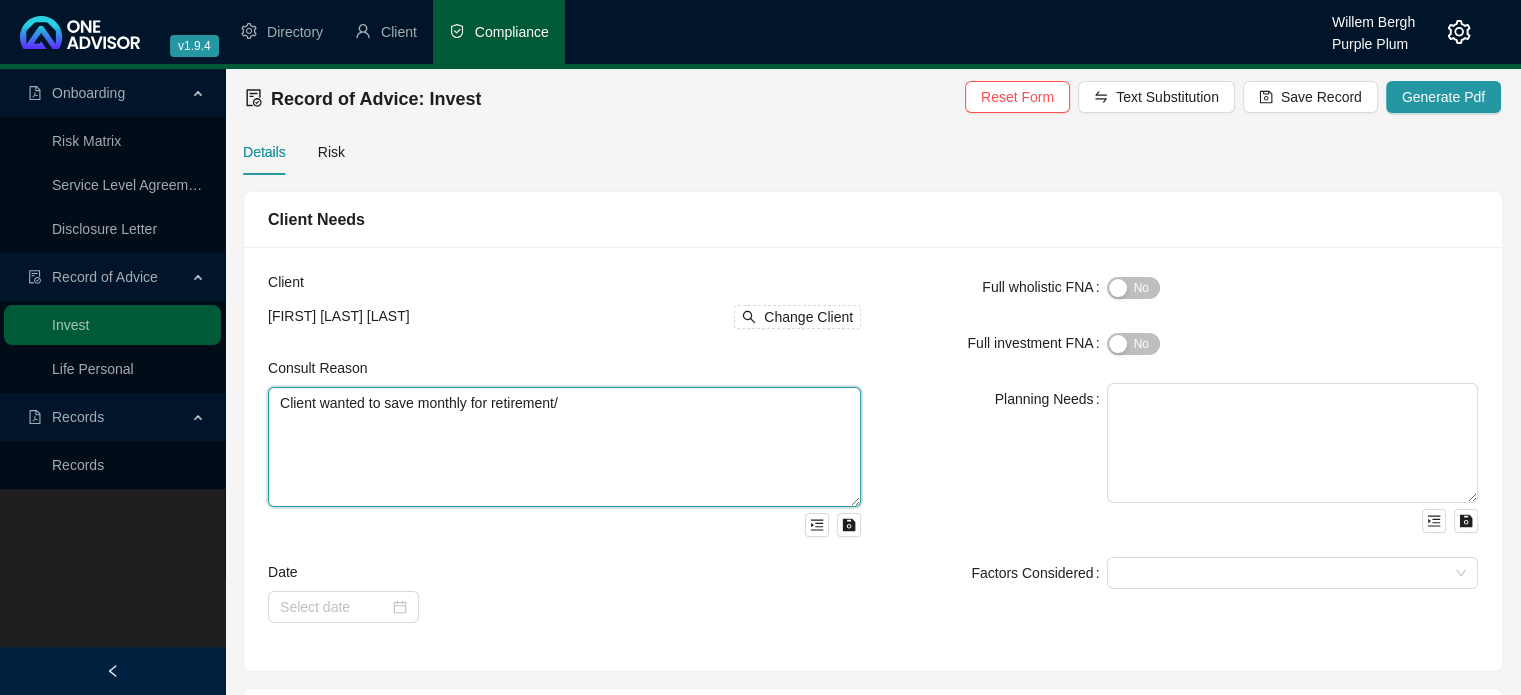 click on "Client wanted to save monthly for retirement/" at bounding box center [564, 447] 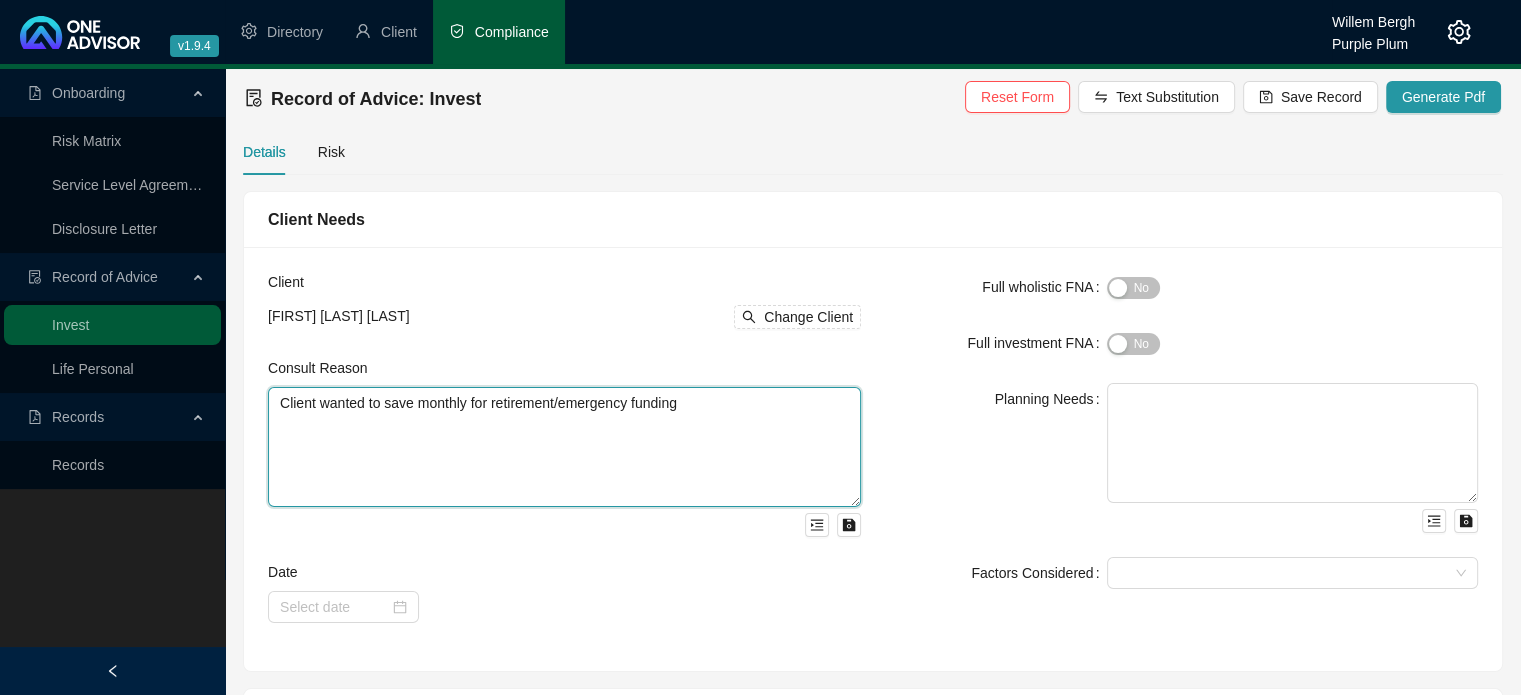 click on "Client wanted to save monthly for retirement/emergency funding" at bounding box center (564, 447) 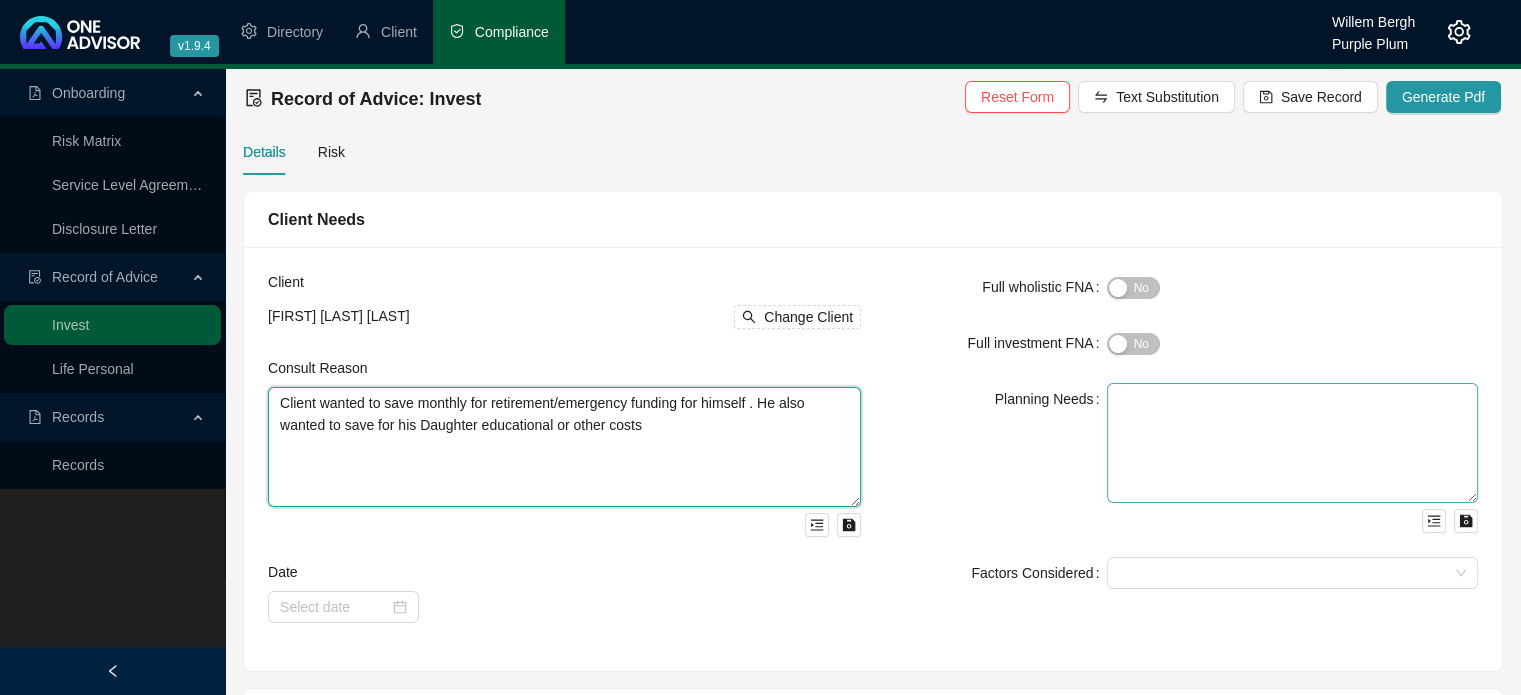 type on "Client wanted to save monthly for retirement/emergency funding for himself . He also wanted to save for his Daughter educational or other costs" 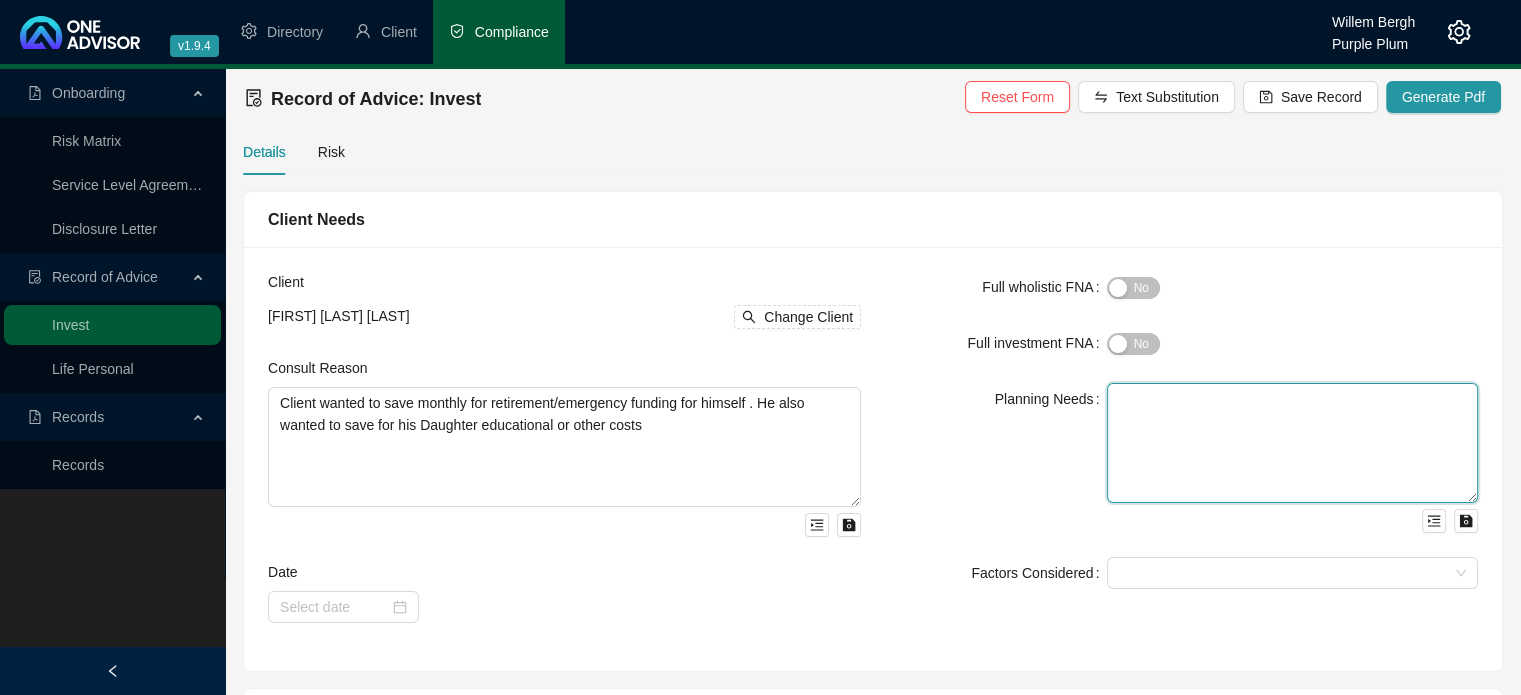 click at bounding box center (1292, 443) 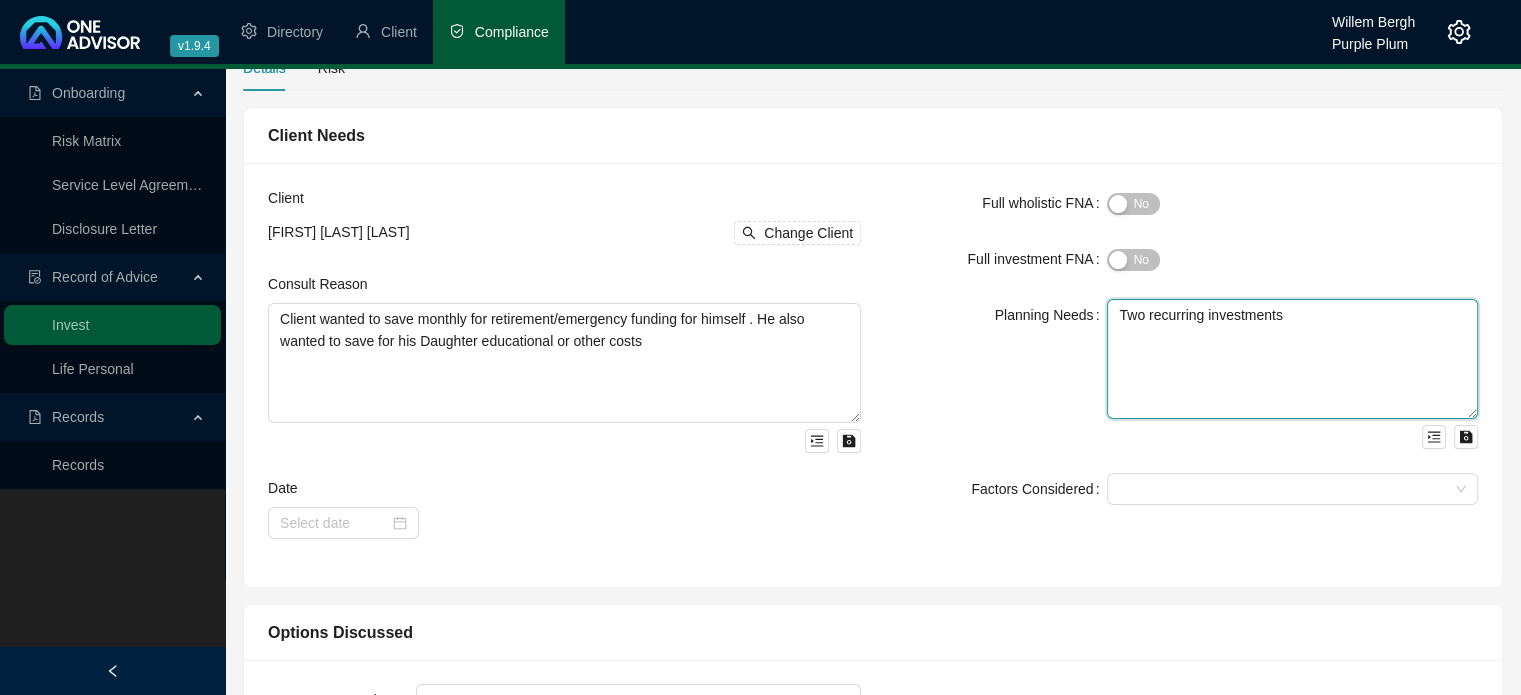 scroll, scrollTop: 200, scrollLeft: 0, axis: vertical 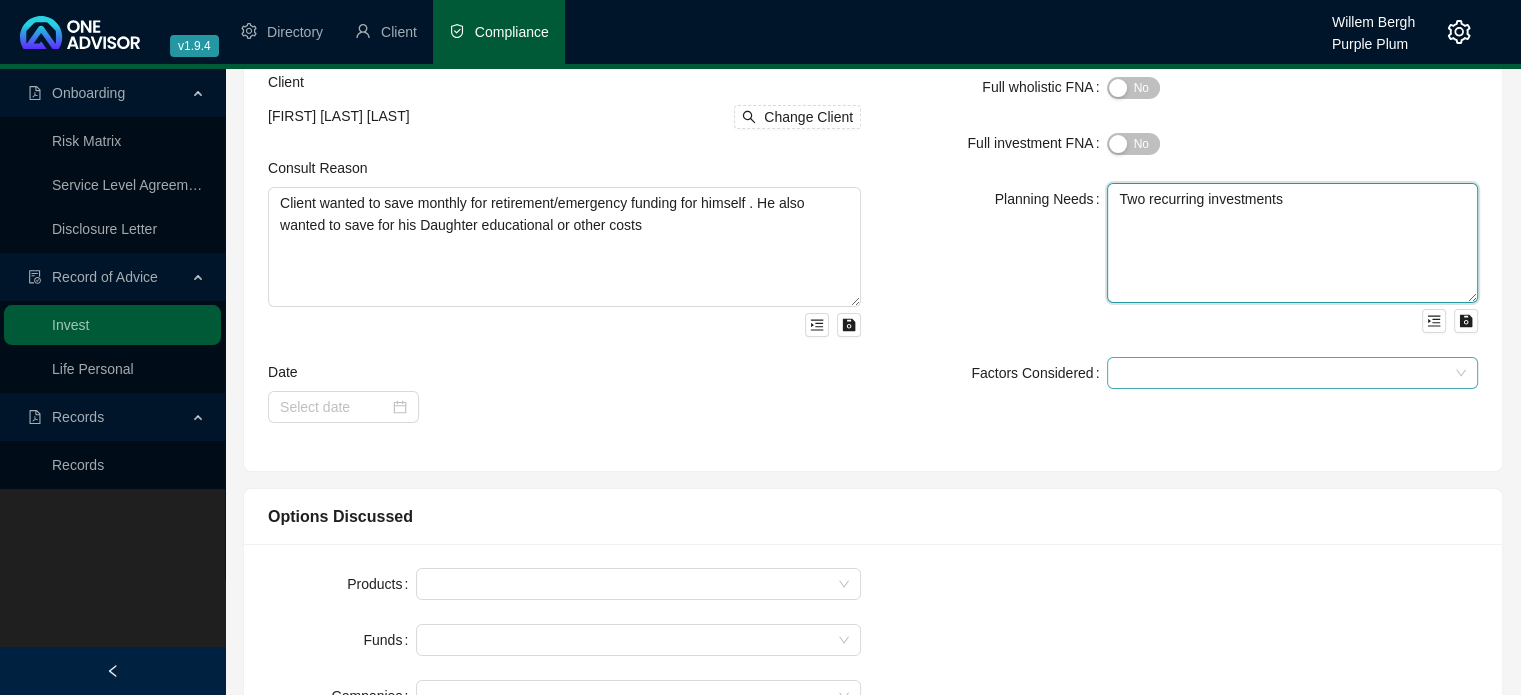 click at bounding box center (1292, 373) 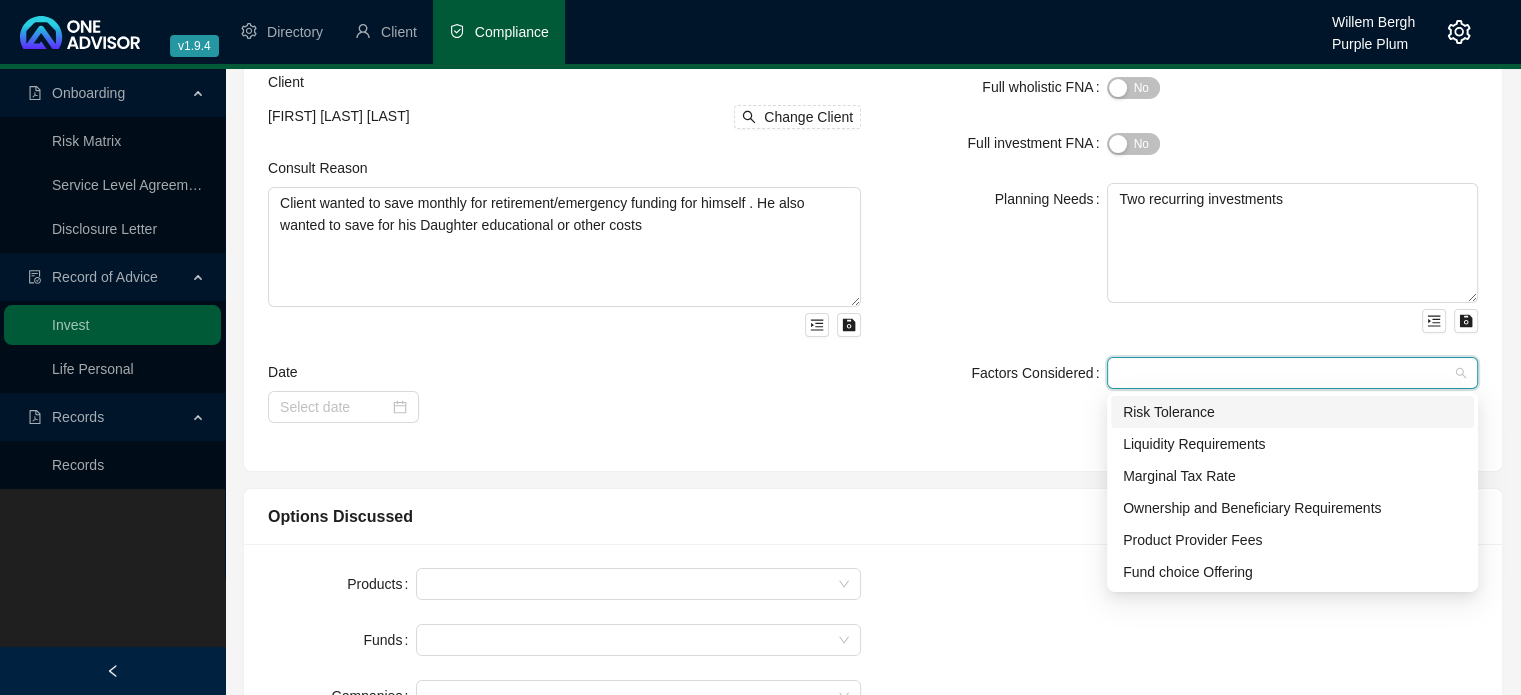 click on "Risk Tolerance" at bounding box center (1292, 412) 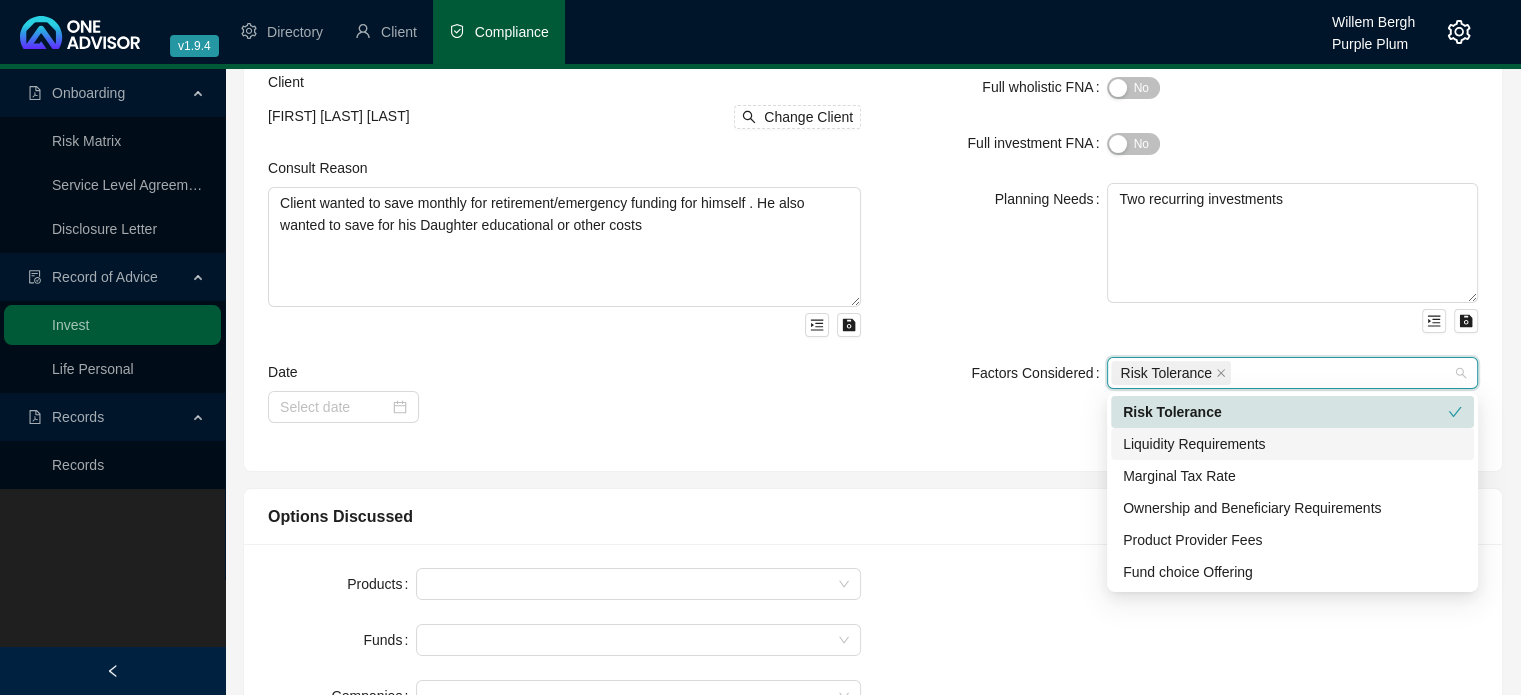 click on "Liquidity Requirements" at bounding box center (1292, 444) 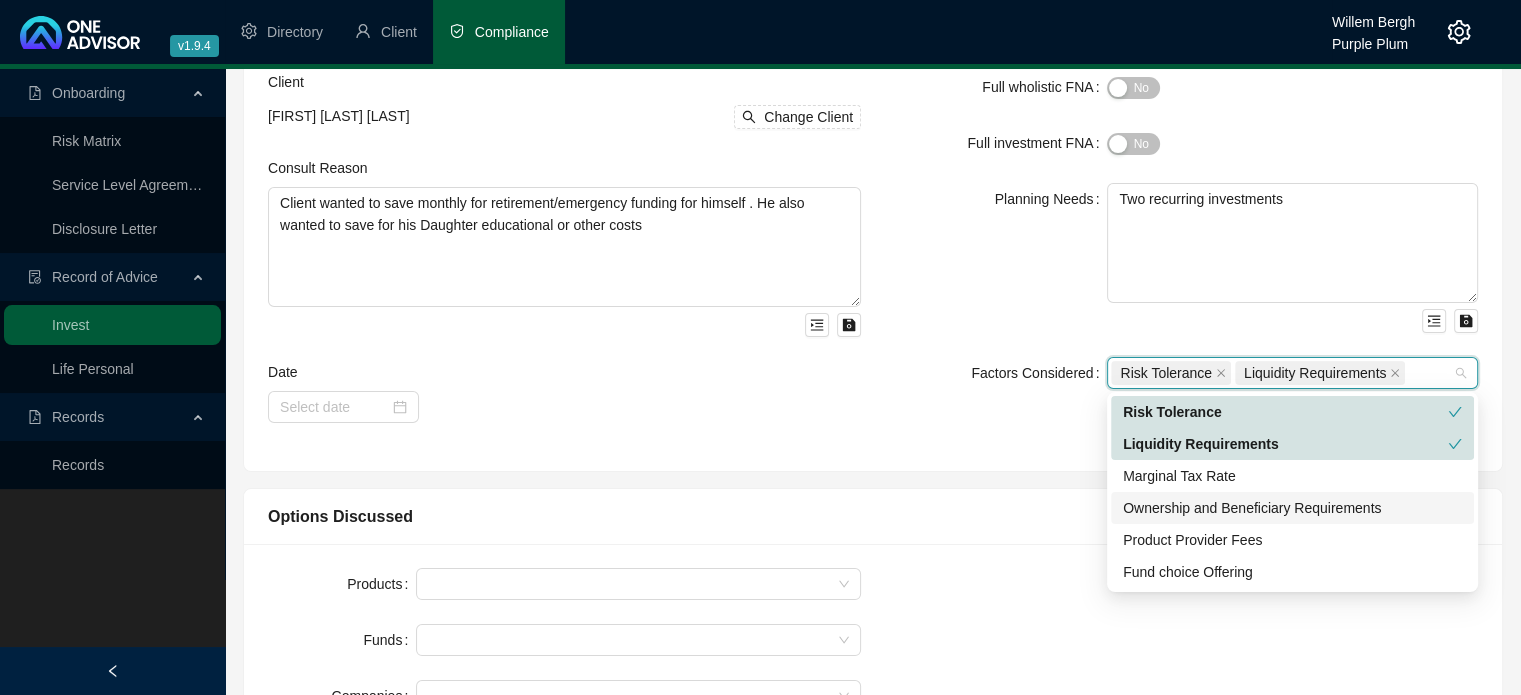 click on "Ownership and Beneficiary Requirements" at bounding box center (1292, 508) 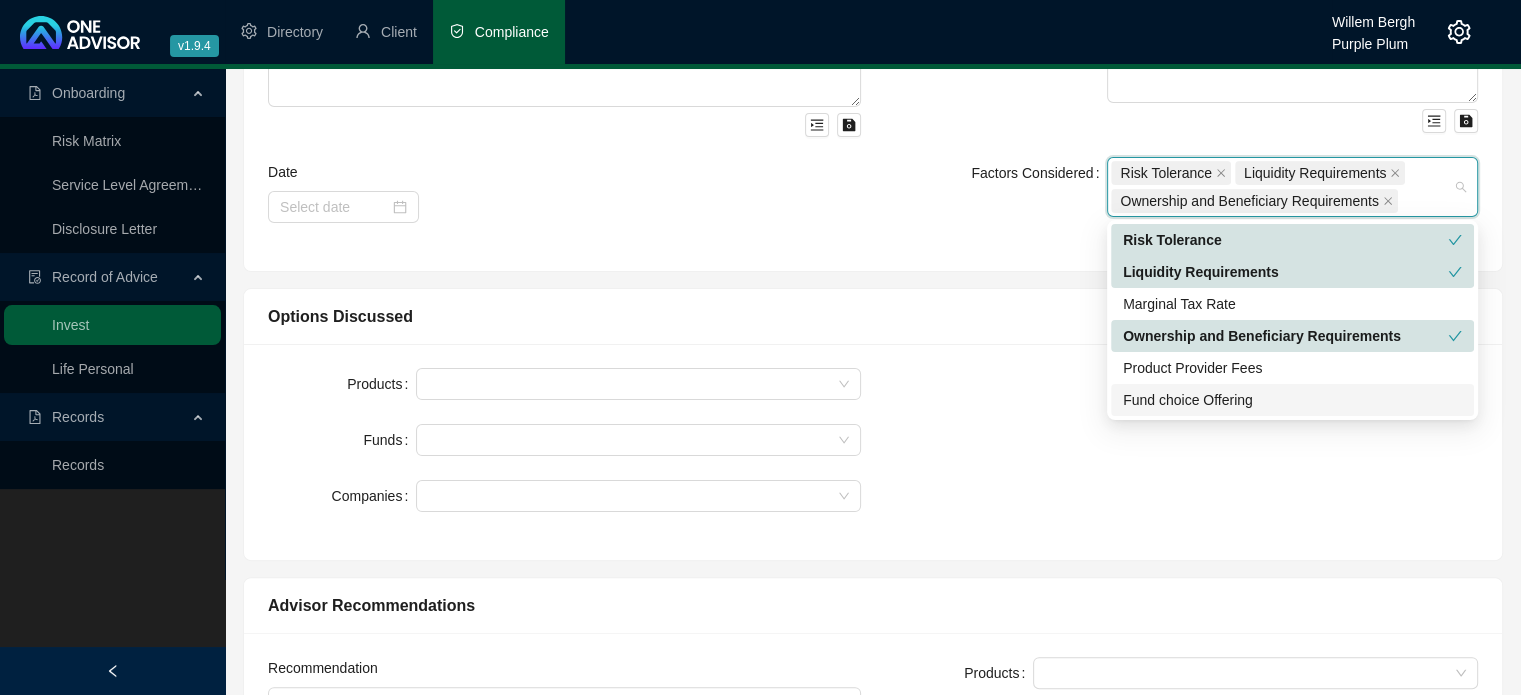 scroll, scrollTop: 500, scrollLeft: 0, axis: vertical 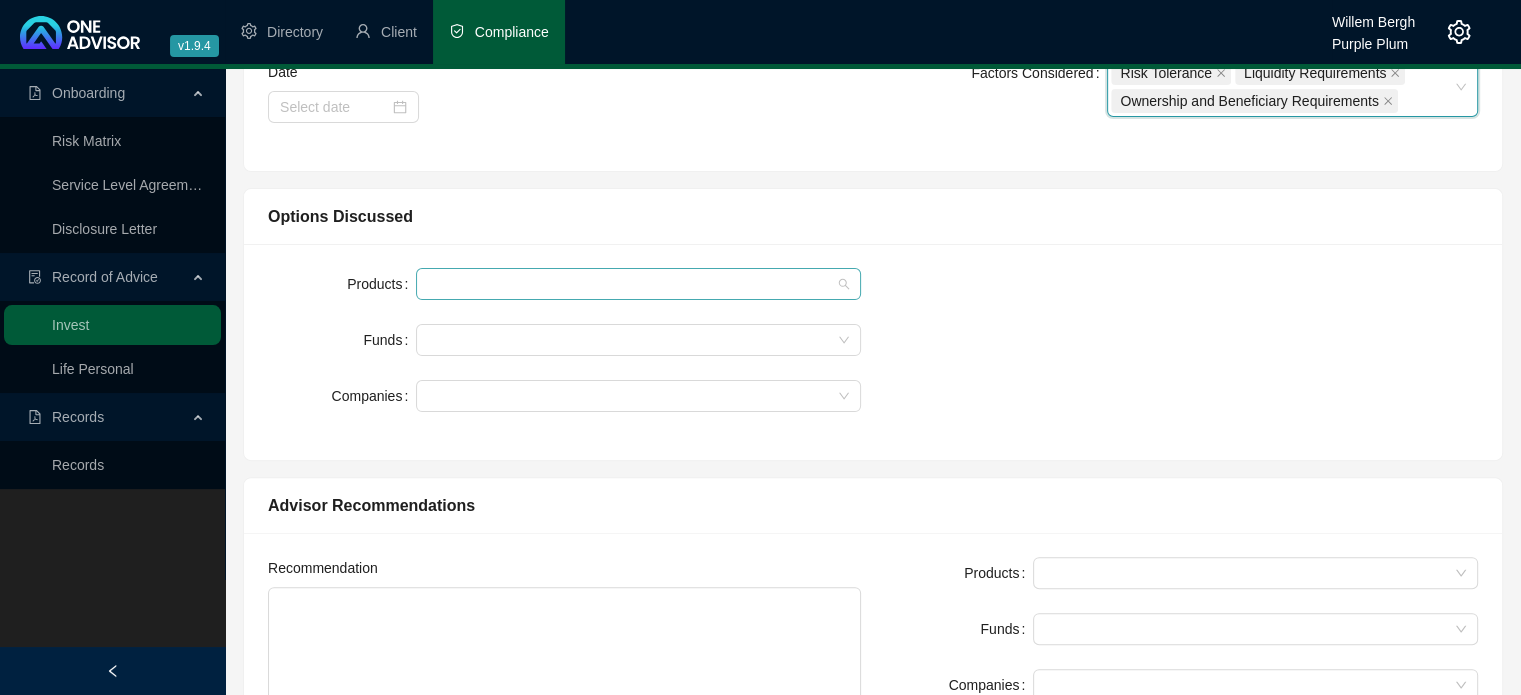 click at bounding box center (628, 284) 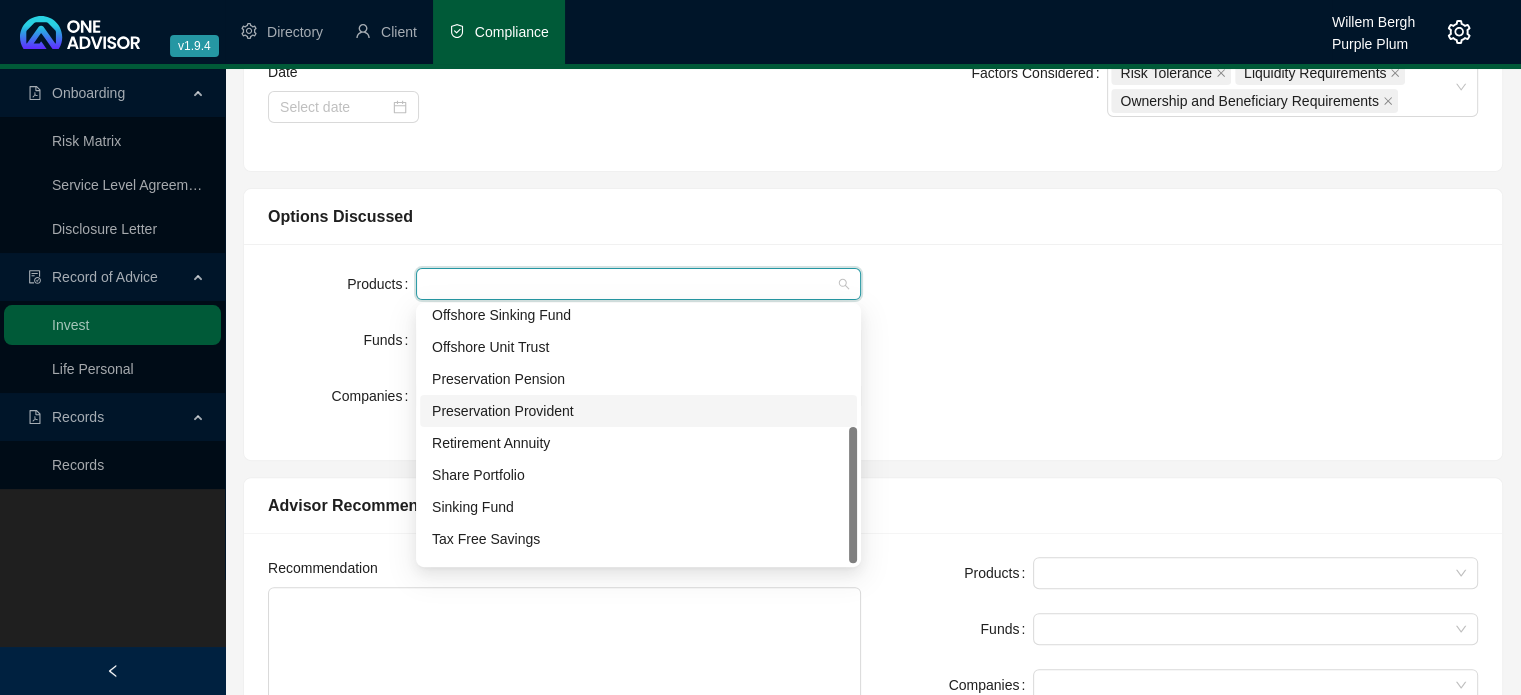 scroll, scrollTop: 224, scrollLeft: 0, axis: vertical 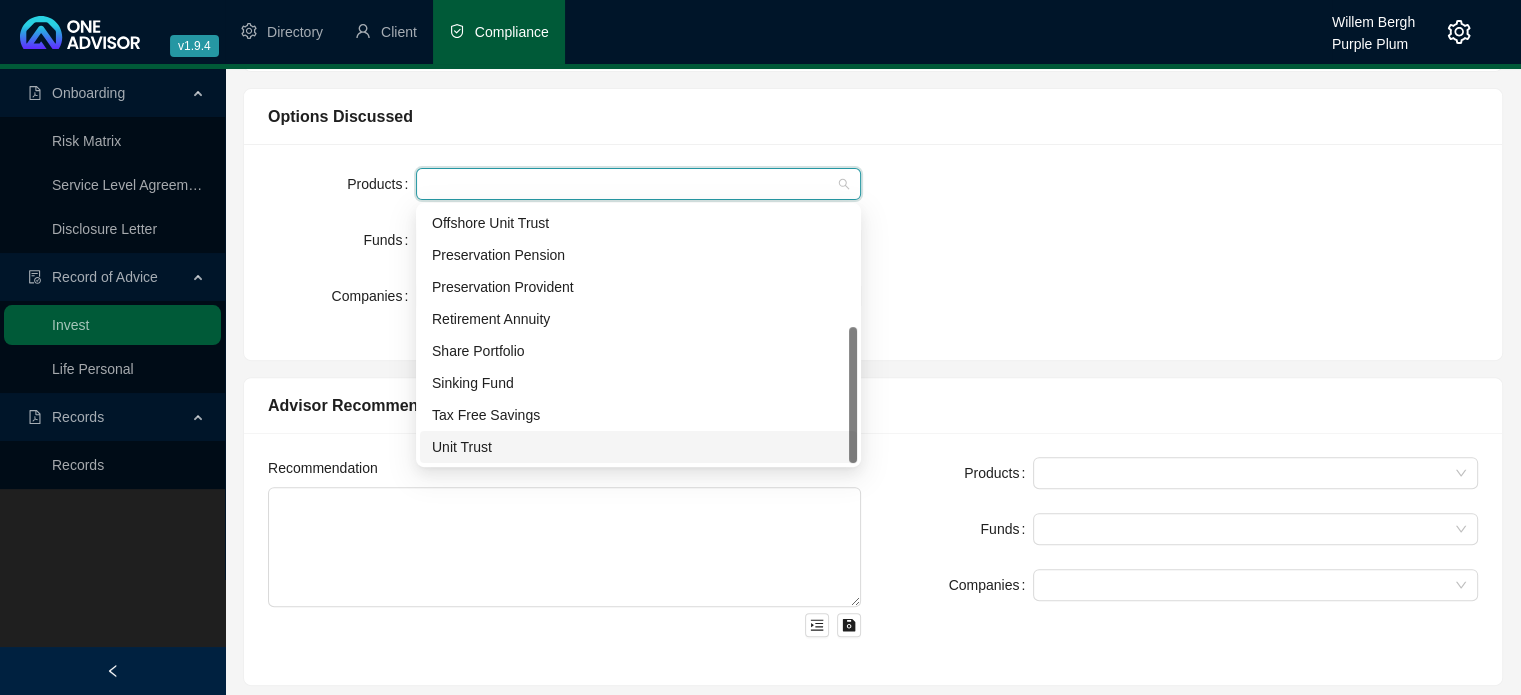 click on "Unit Trust" at bounding box center (638, 447) 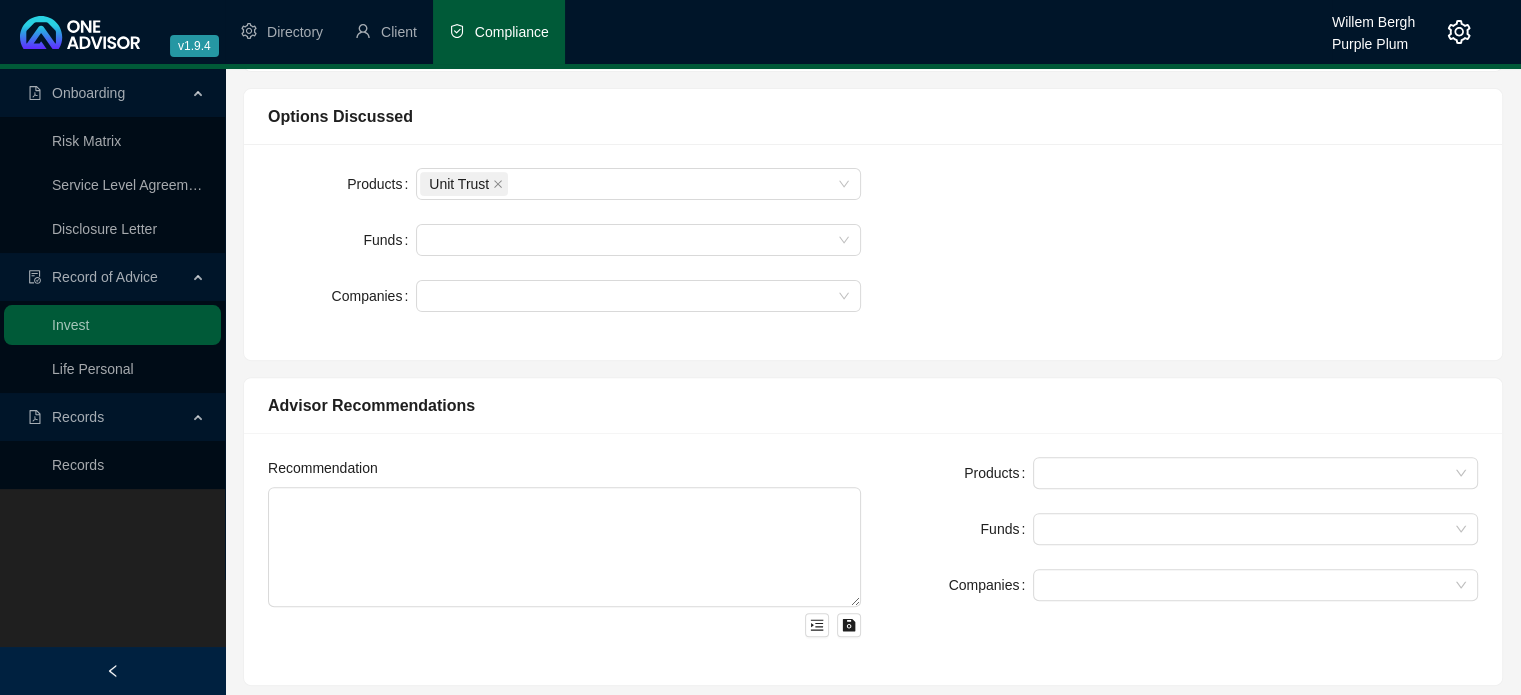 click on "Funds" at bounding box center (342, 240) 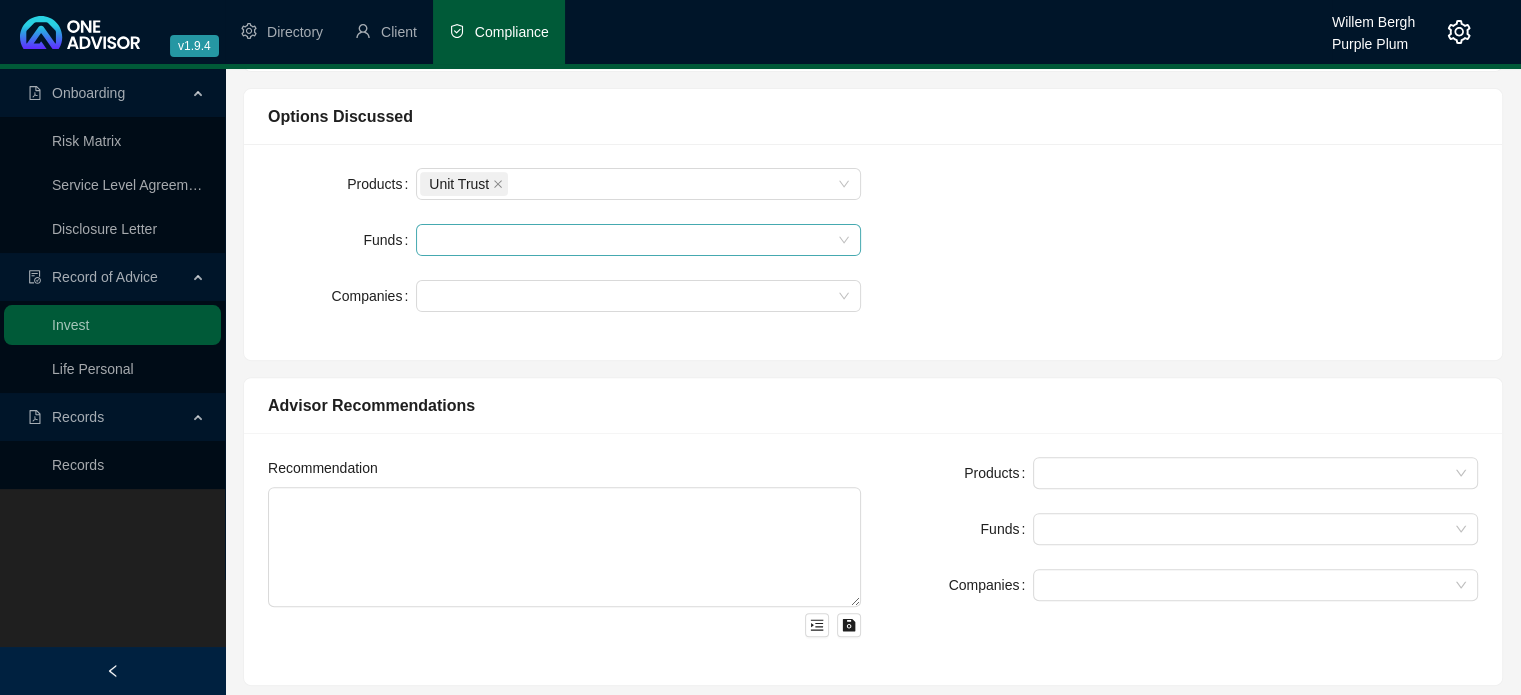 click at bounding box center (628, 240) 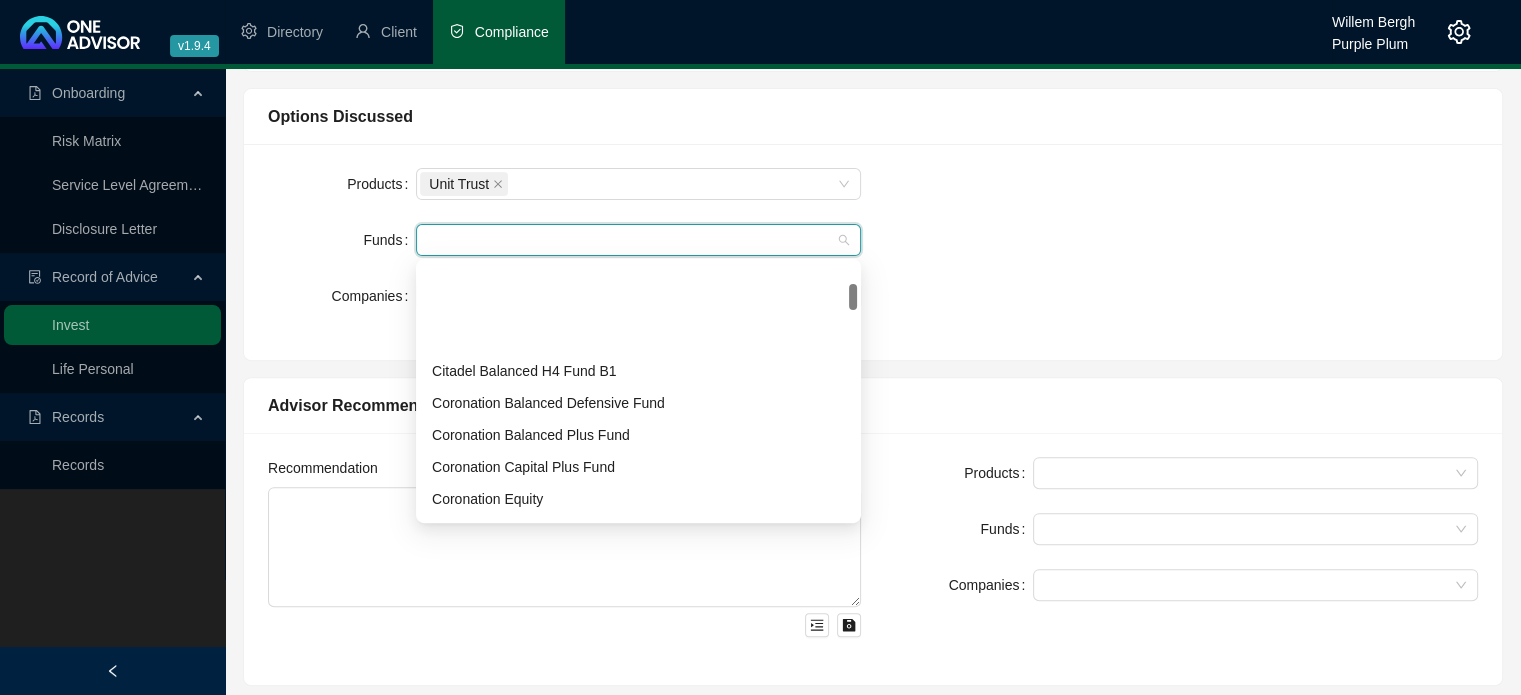 scroll, scrollTop: 200, scrollLeft: 0, axis: vertical 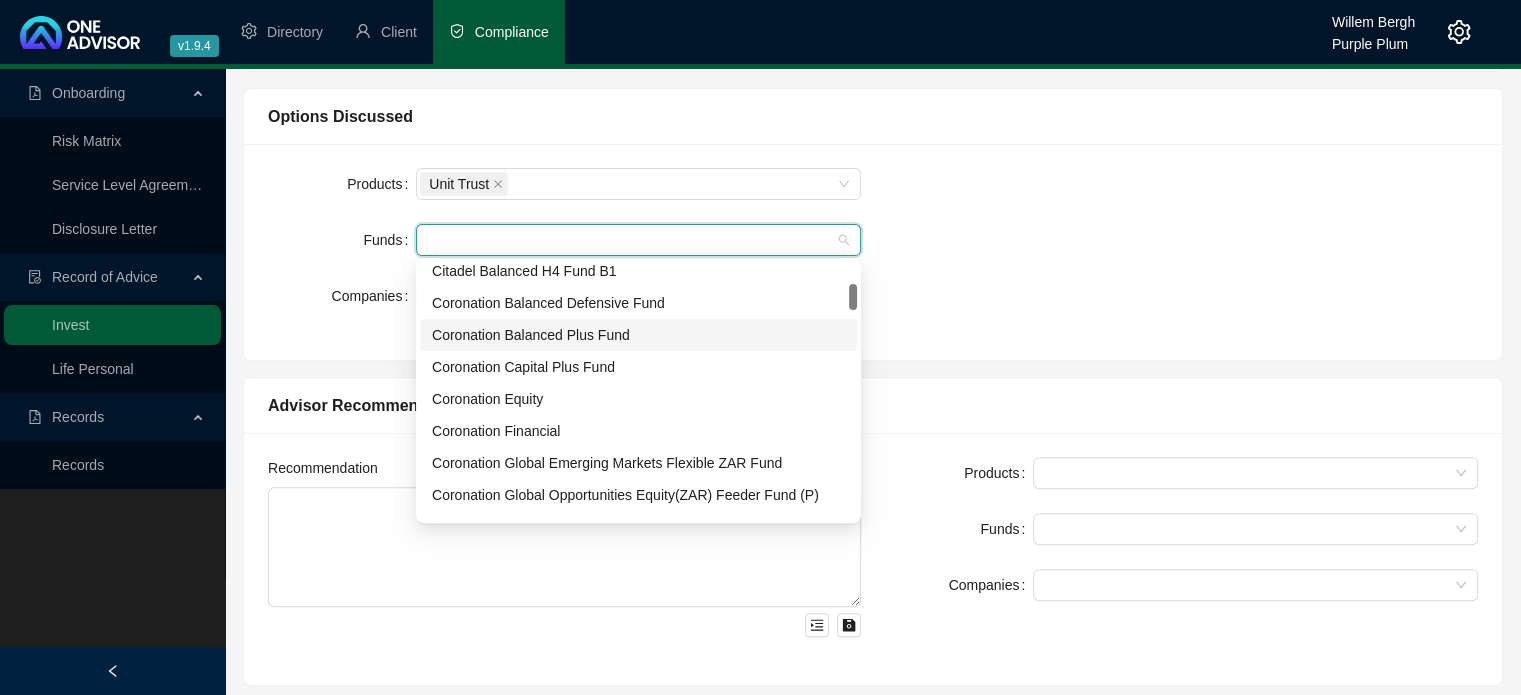click on "Coronation Balanced Plus Fund" at bounding box center (638, 335) 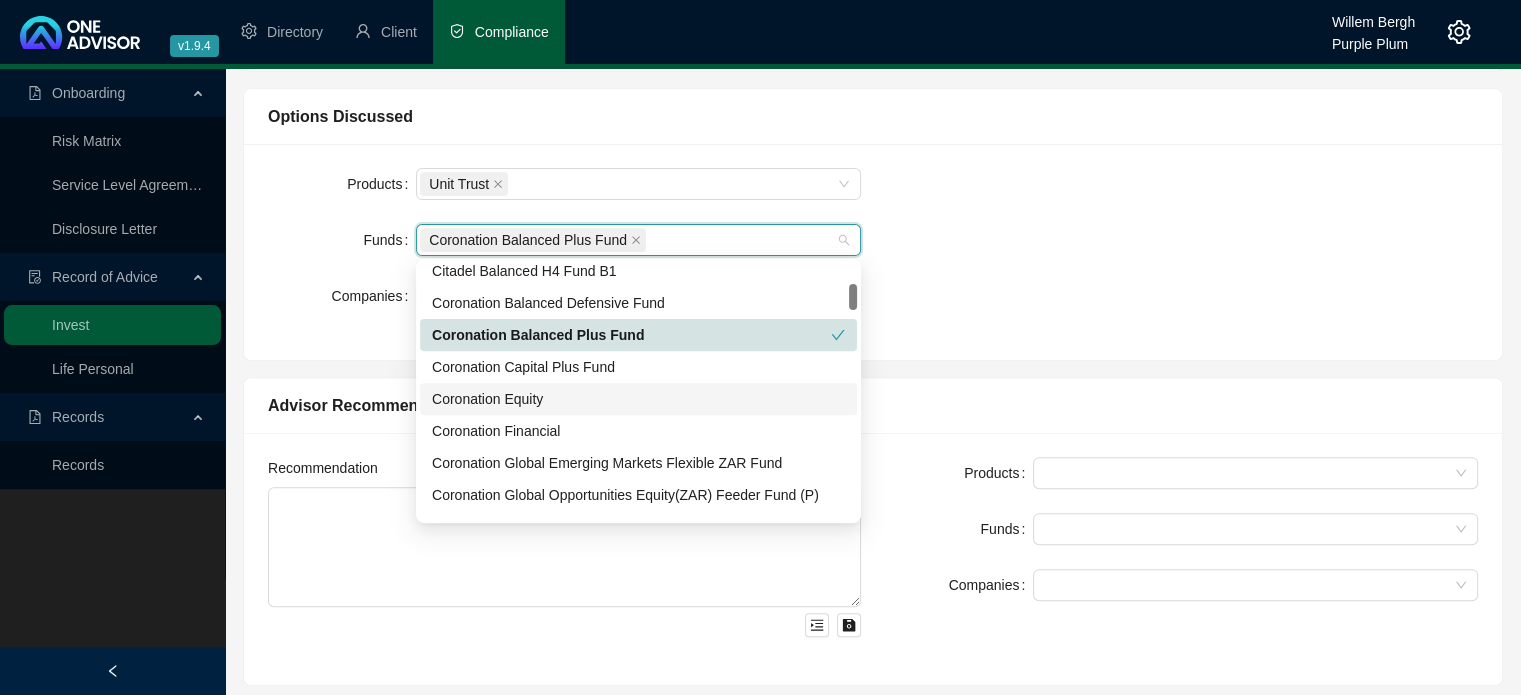 drag, startPoint x: 477, startPoint y: 396, endPoint x: 637, endPoint y: 398, distance: 160.0125 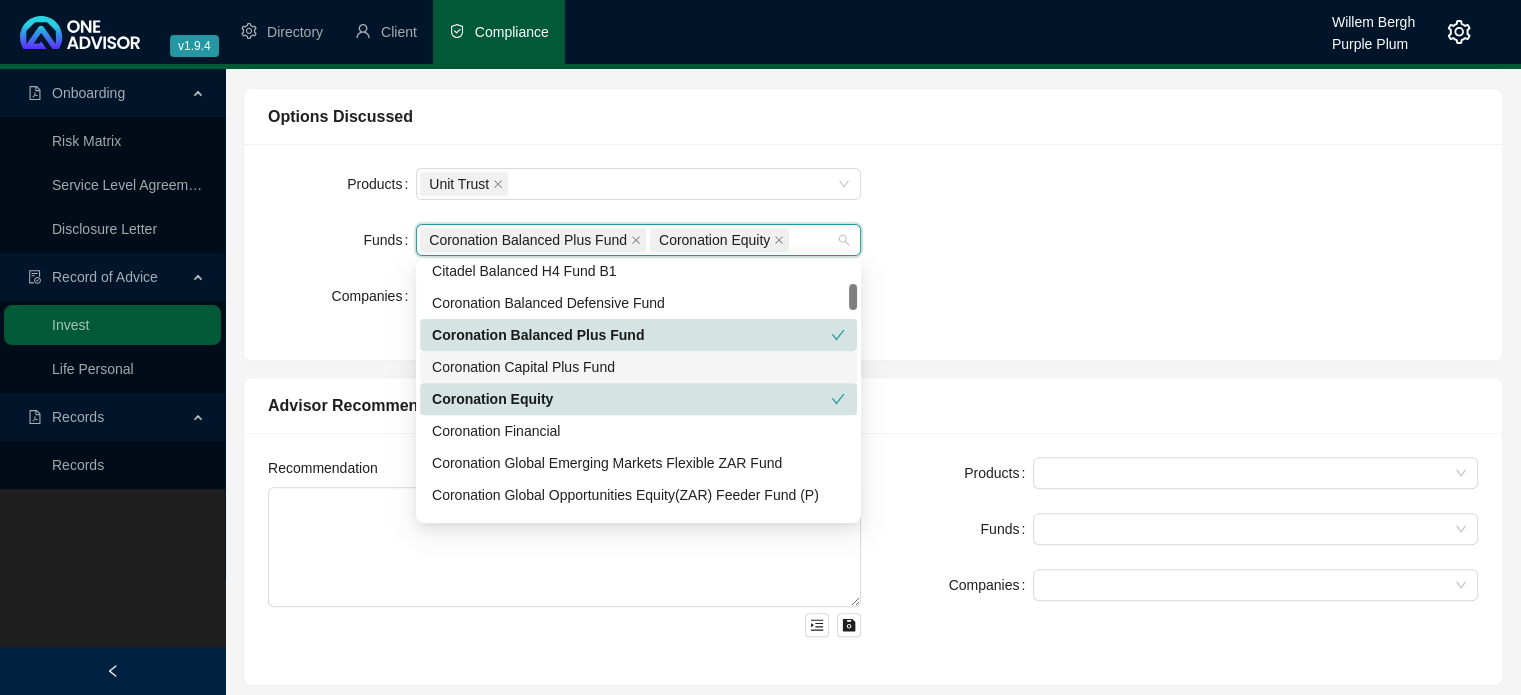 click on "Products Unit Trust   Funds Coronation Balanced Plus Fund Coronation Equity    Companies" at bounding box center (873, 252) 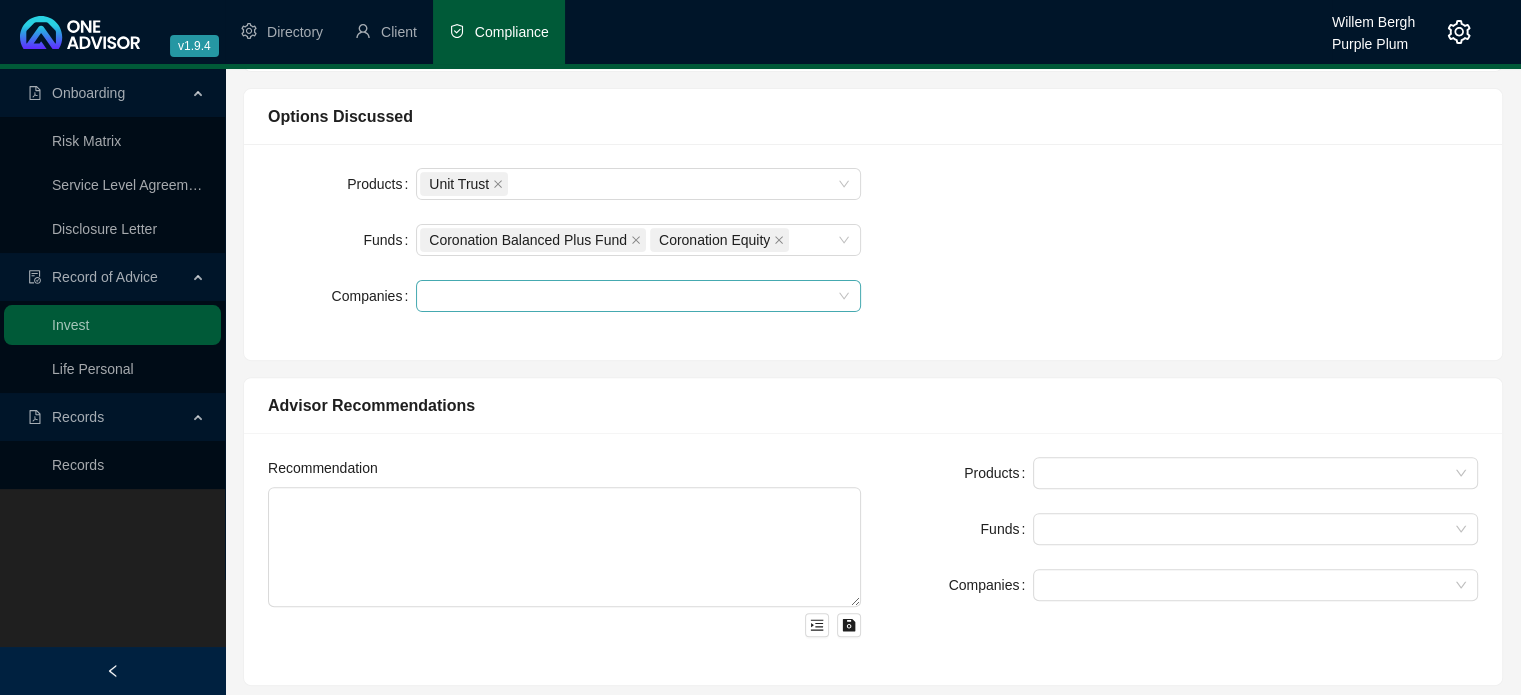 click at bounding box center (628, 296) 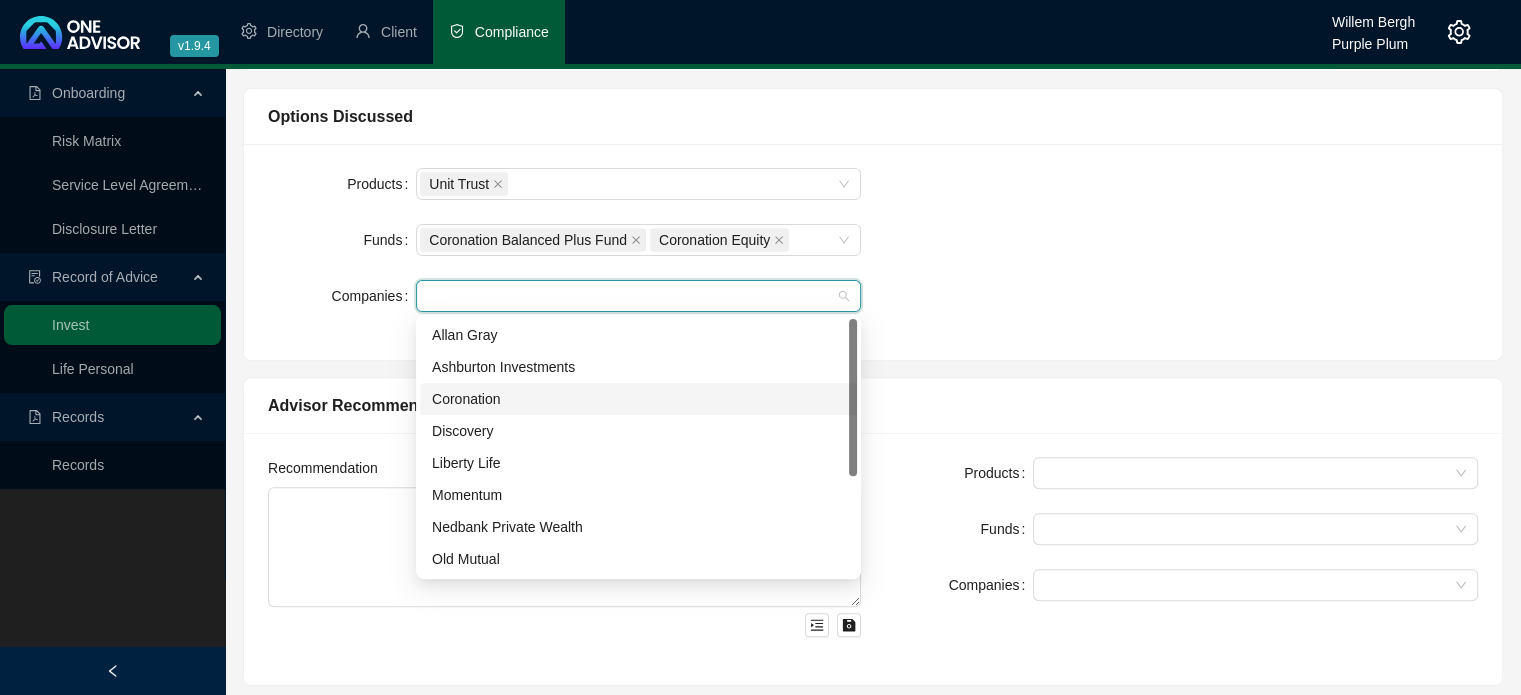 click on "Coronation" at bounding box center (638, 399) 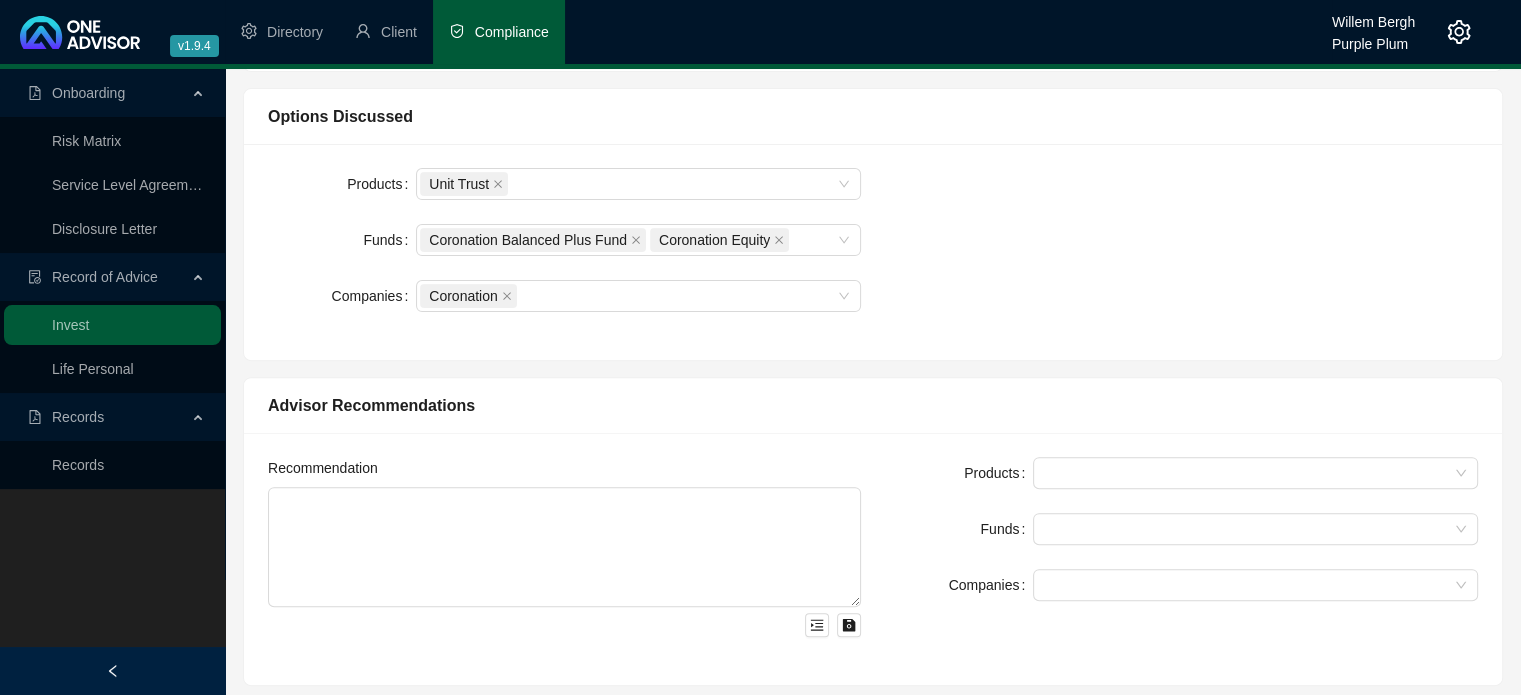 click on "Products Unit Trust   Funds Coronation Balanced Plus Fund Coronation Equity    Companies Coronation" at bounding box center (873, 252) 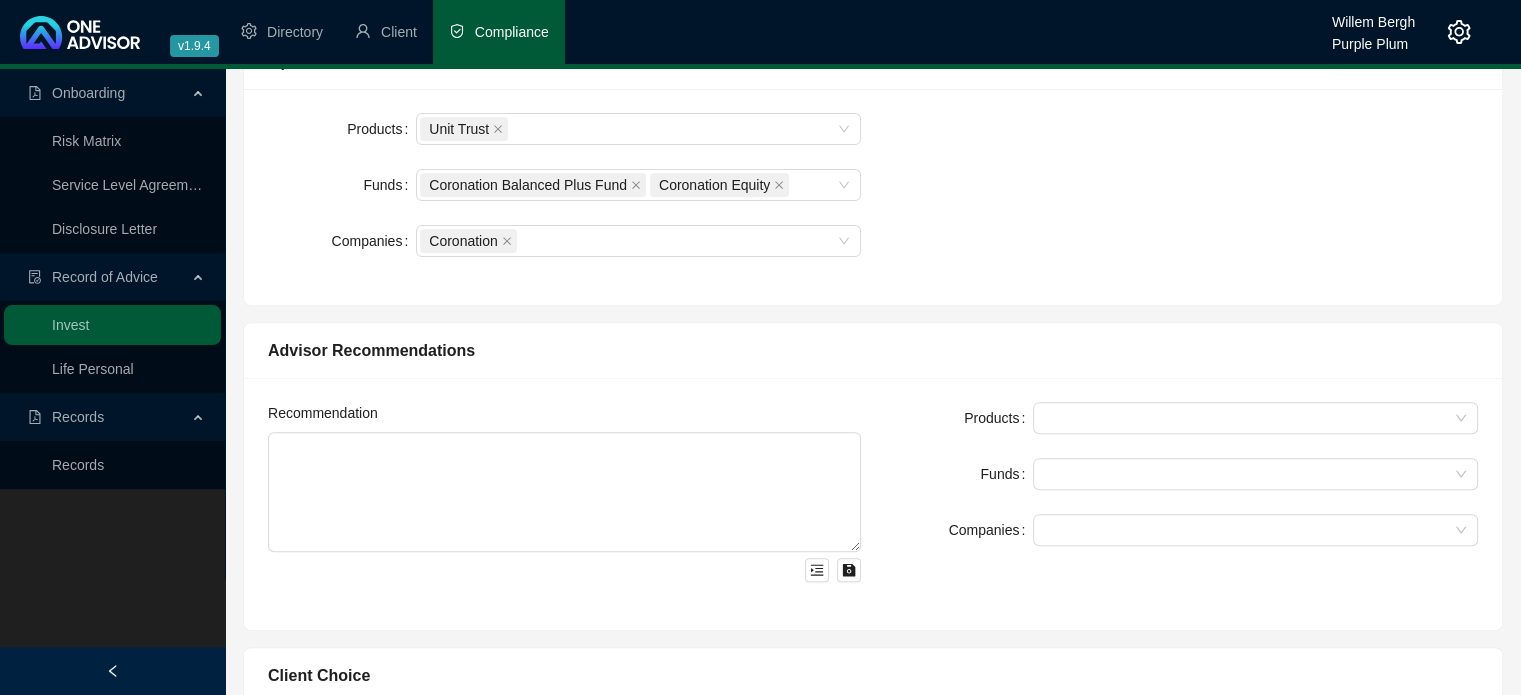 scroll, scrollTop: 700, scrollLeft: 0, axis: vertical 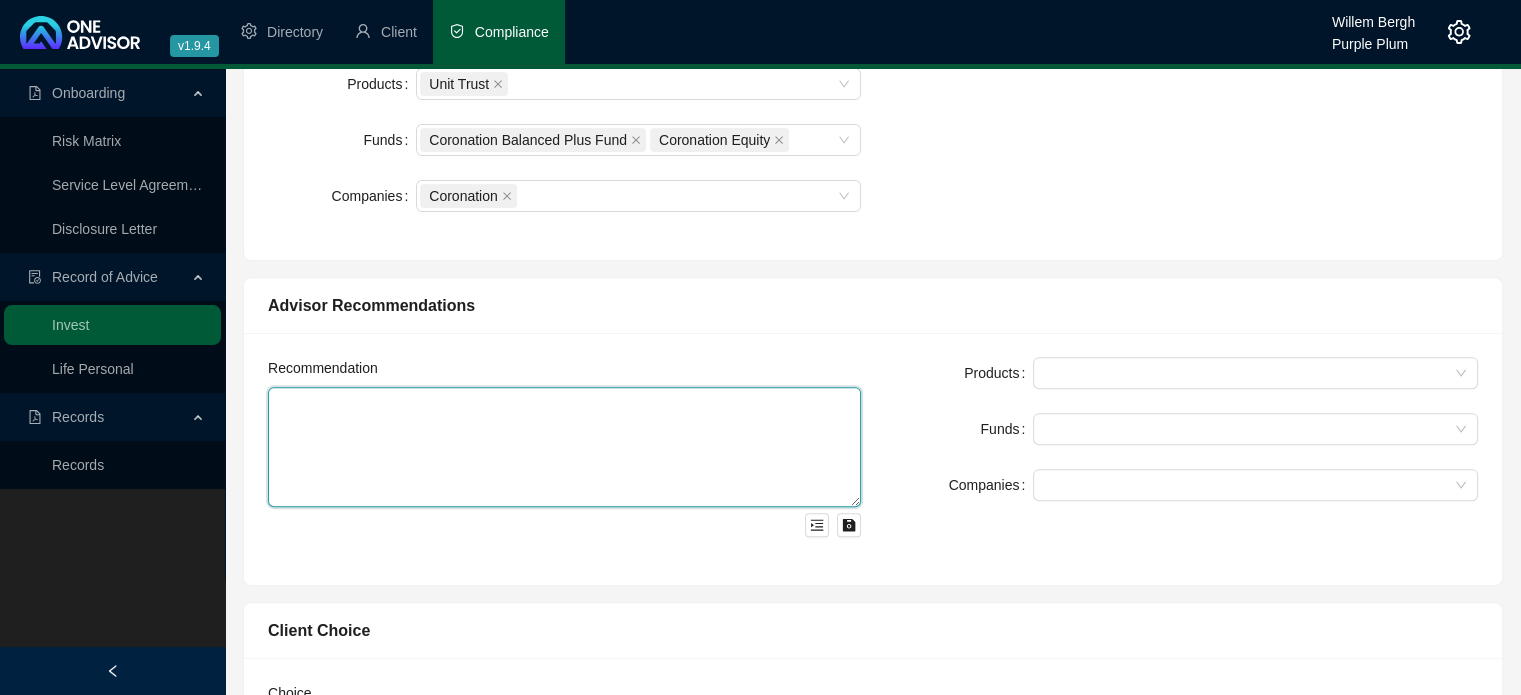 click at bounding box center [564, 447] 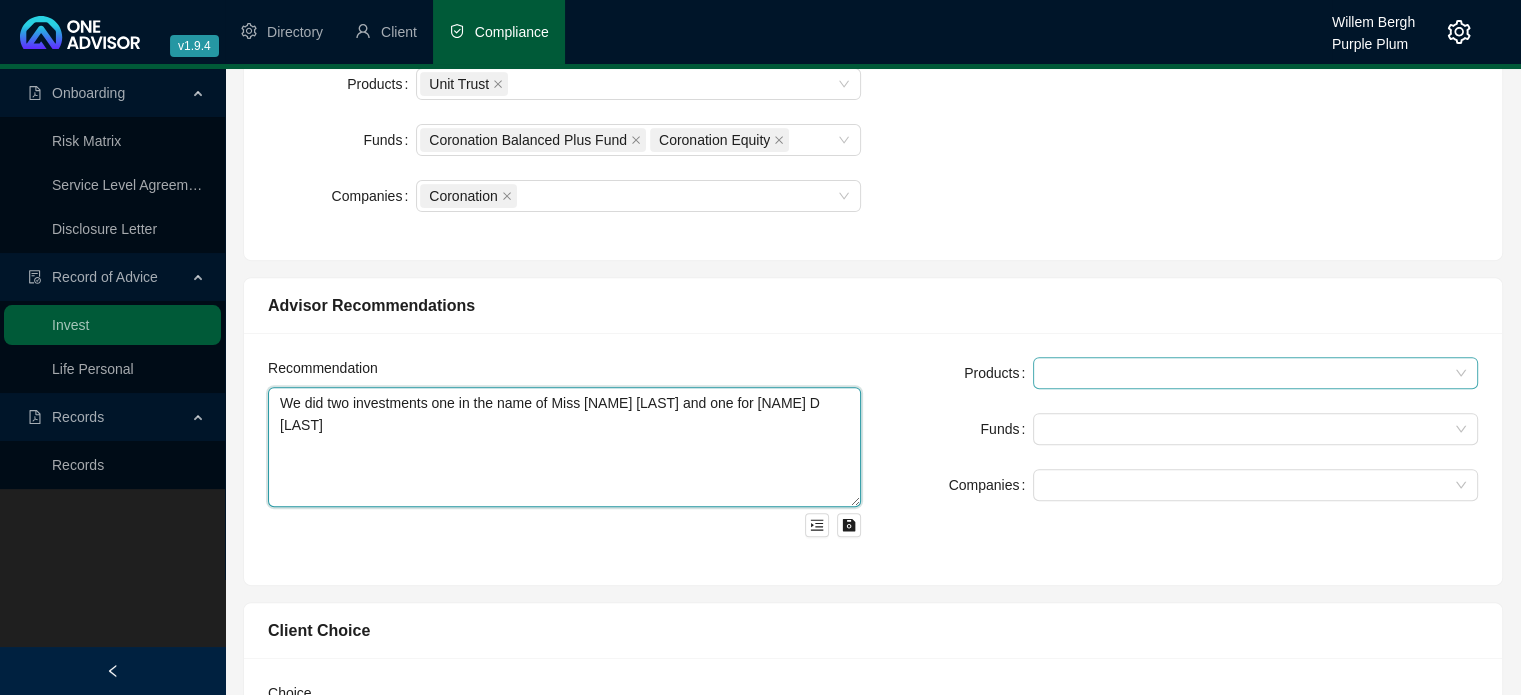 type on "We did two investments one in the name of Miss [NAME] [LAST] and one for [NAME] D [LAST]" 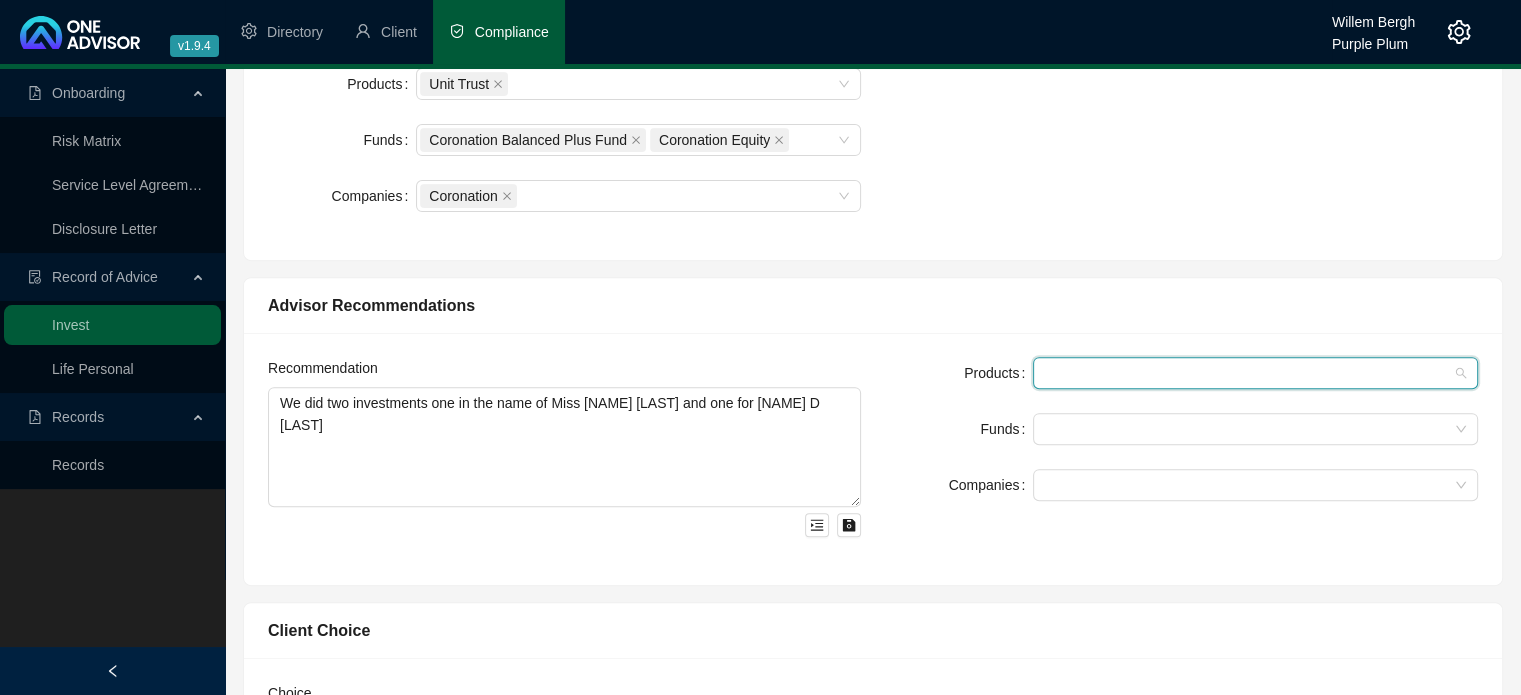 drag, startPoint x: 1045, startPoint y: 368, endPoint x: 1052, endPoint y: 385, distance: 18.384777 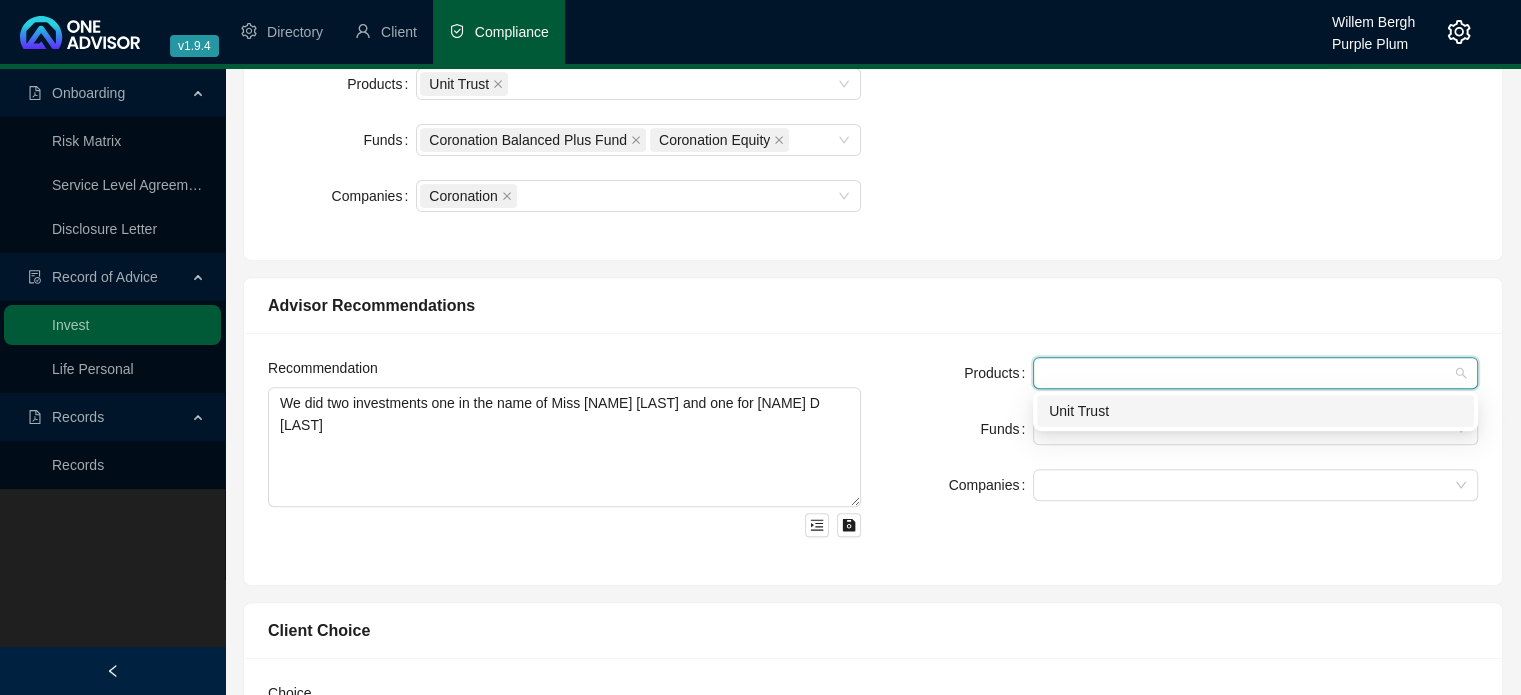 click on "Unit Trust" at bounding box center [1255, 411] 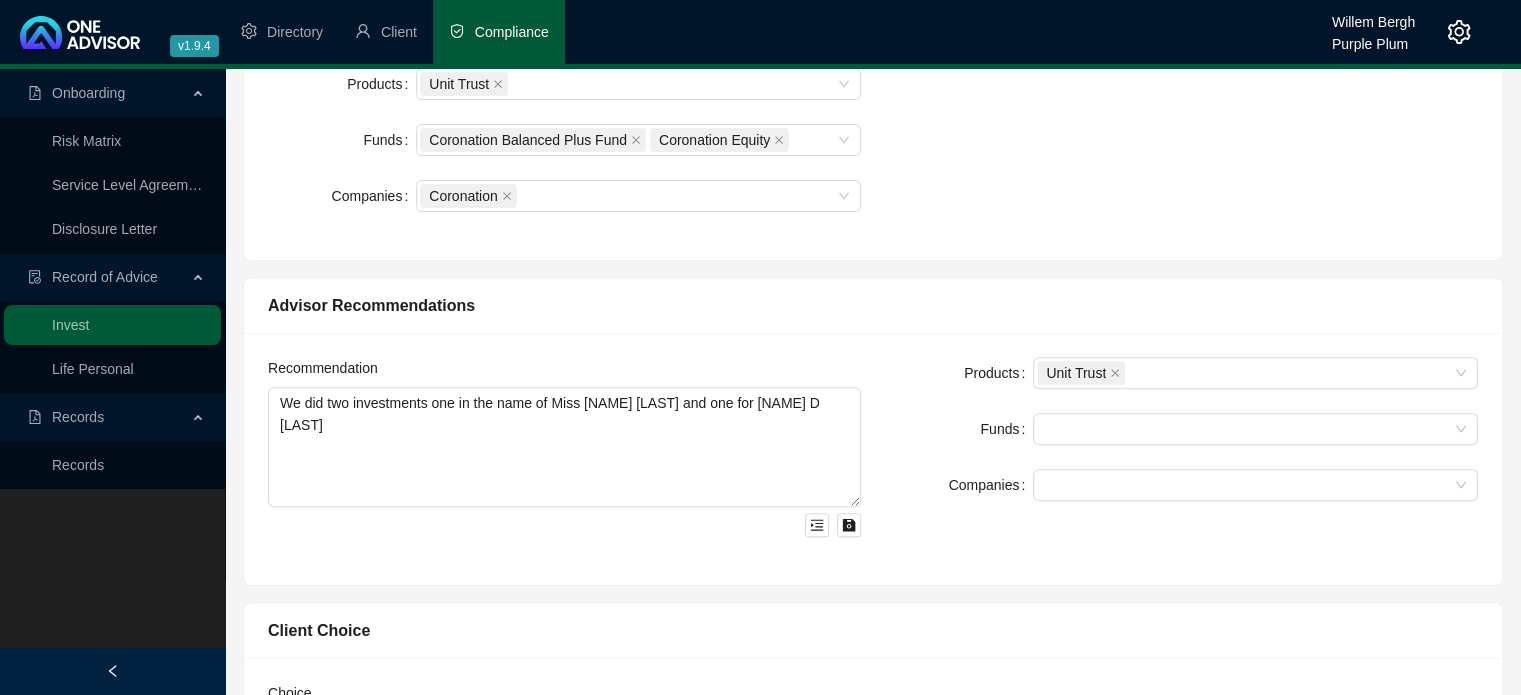 click on "Products Unit Trust   Funds   Companies" at bounding box center (1181, 429) 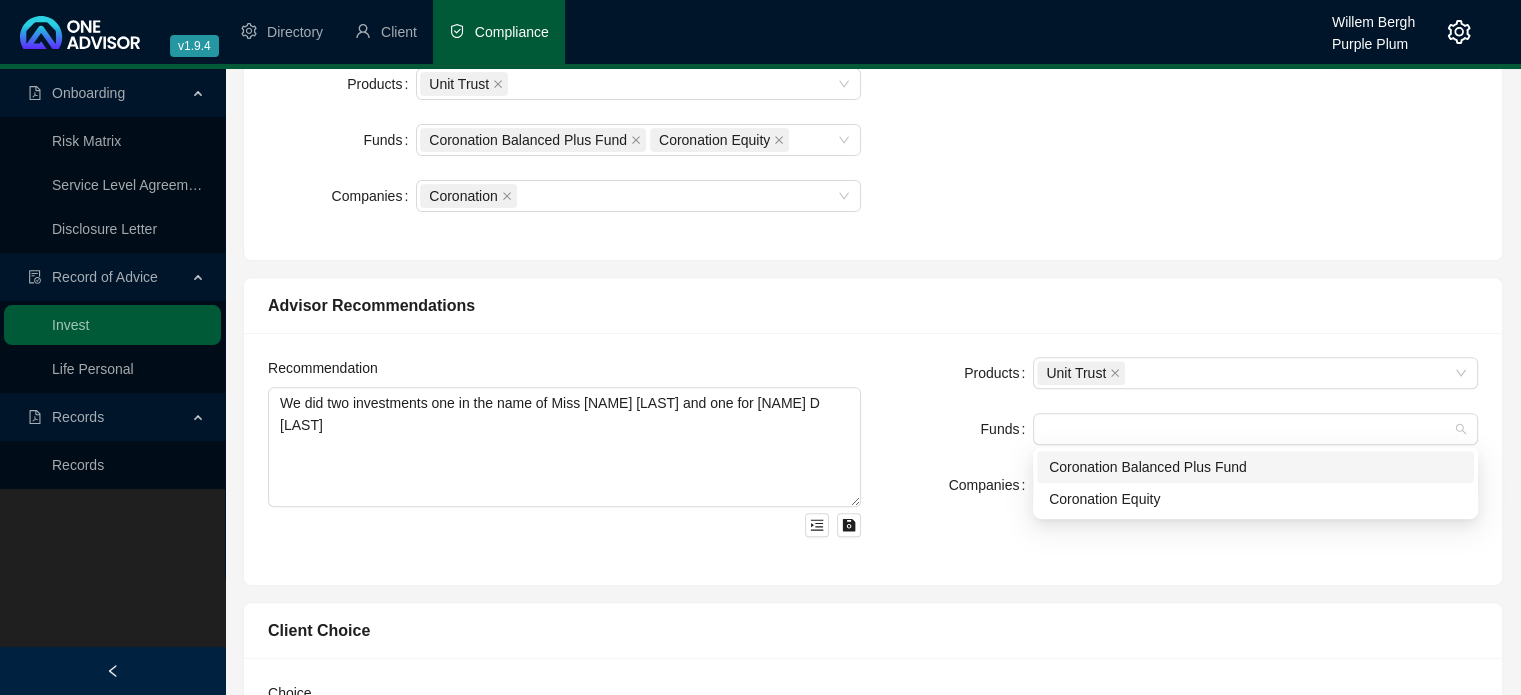 drag, startPoint x: 1044, startPoint y: 427, endPoint x: 1046, endPoint y: 448, distance: 21.095022 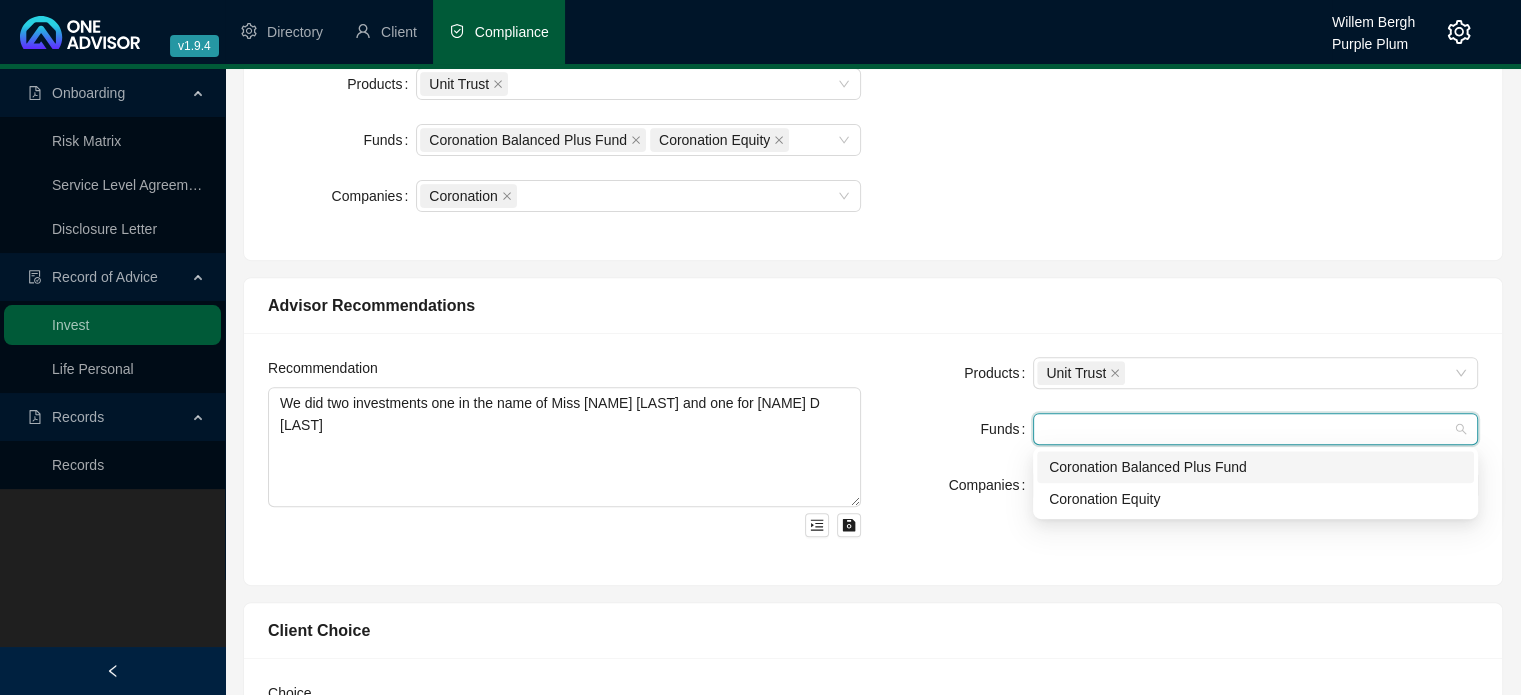 drag, startPoint x: 1060, startPoint y: 464, endPoint x: 1056, endPoint y: 490, distance: 26.305893 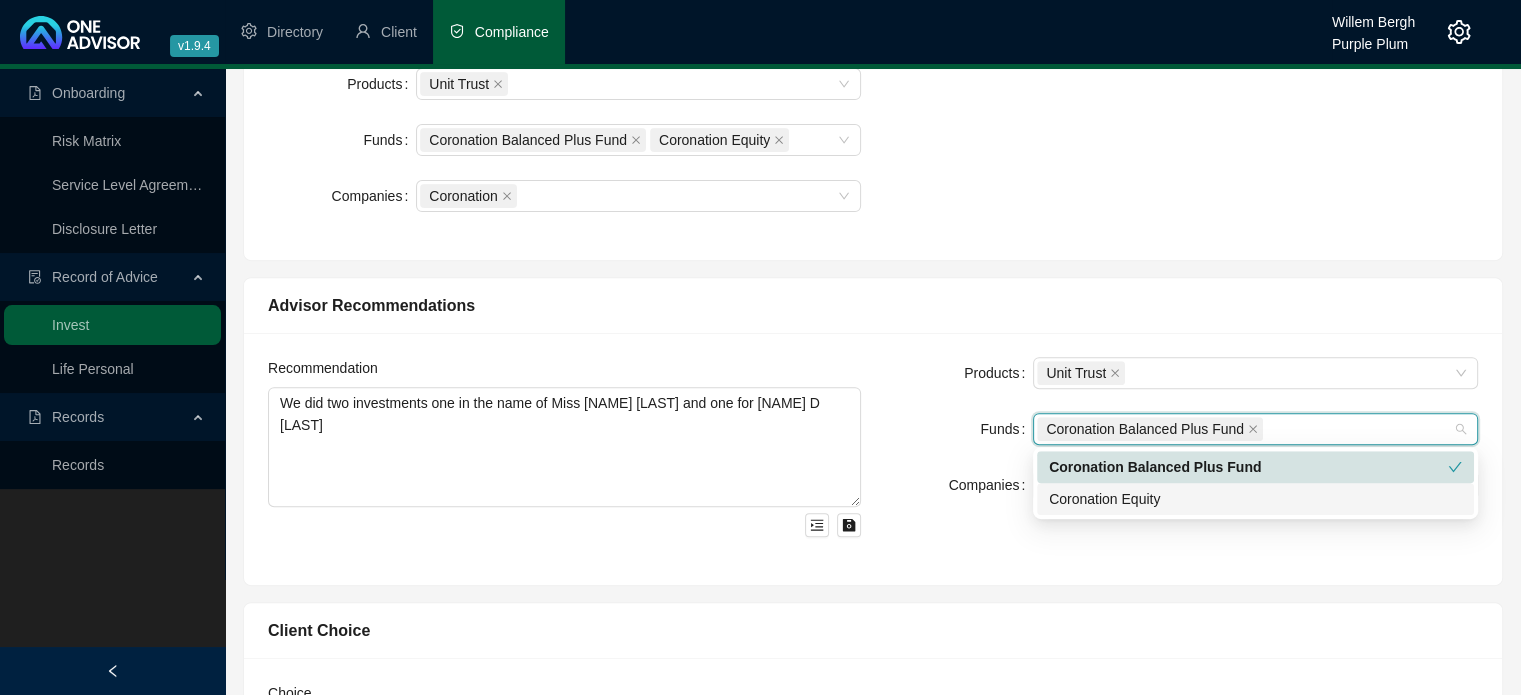 drag, startPoint x: 1059, startPoint y: 497, endPoint x: 1016, endPoint y: 491, distance: 43.416588 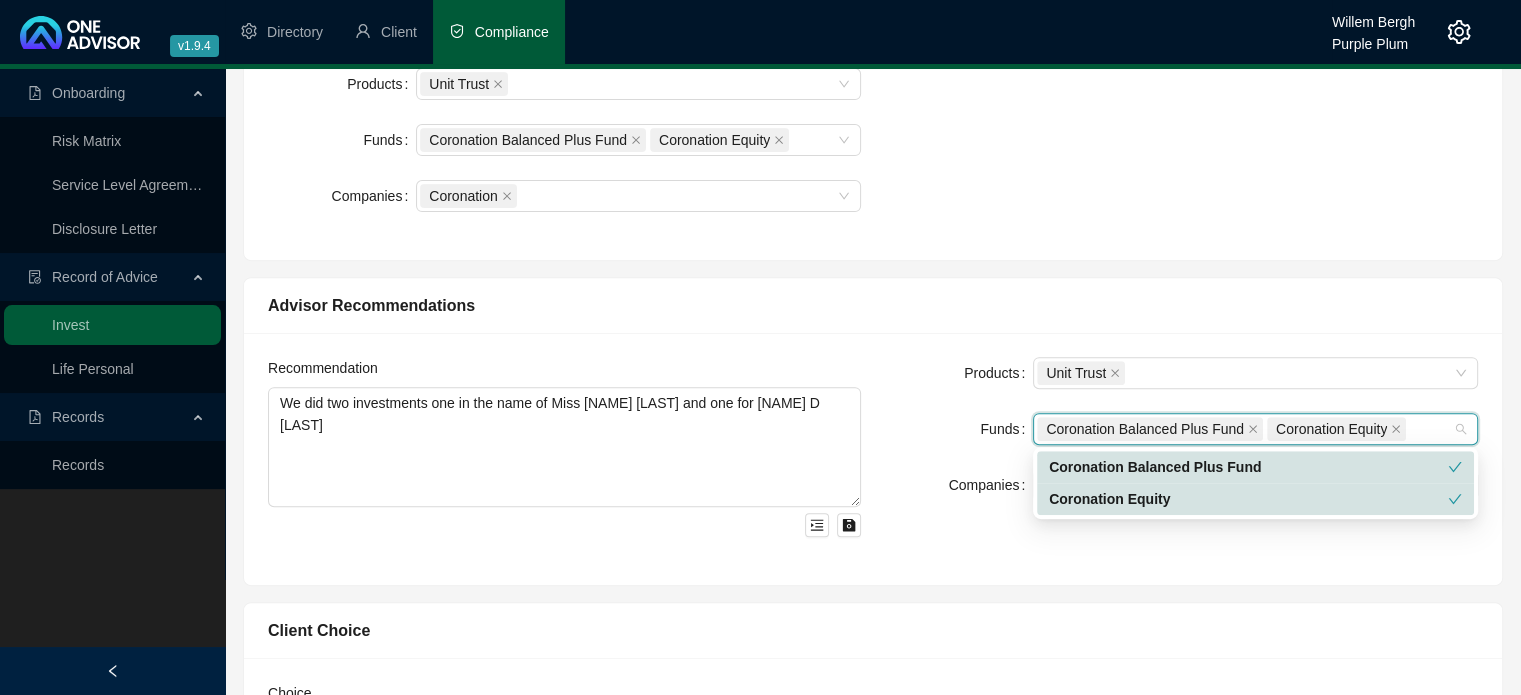 click on "Products Unit Trust   Funds Coronation Balanced Plus Fund Coronation Equity    Companies" at bounding box center (1181, 429) 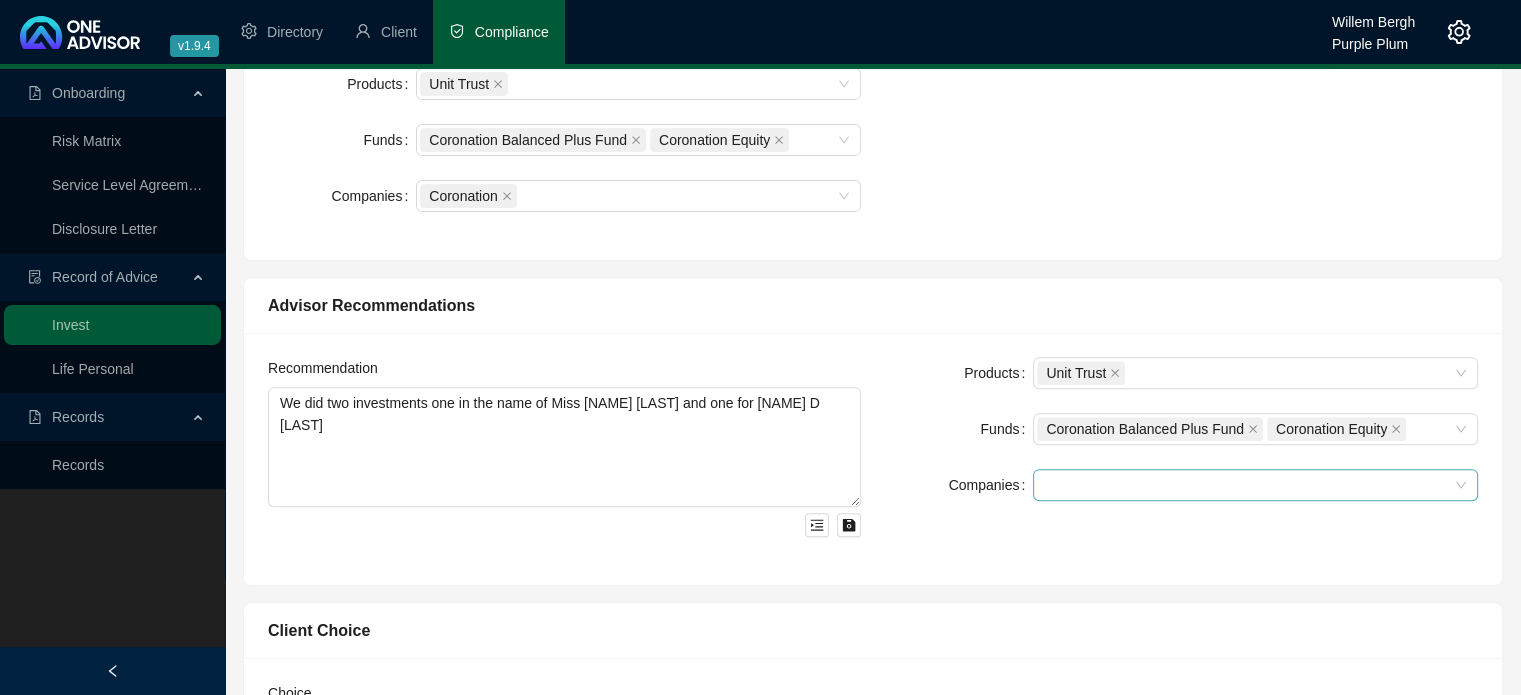 click at bounding box center [1255, 485] 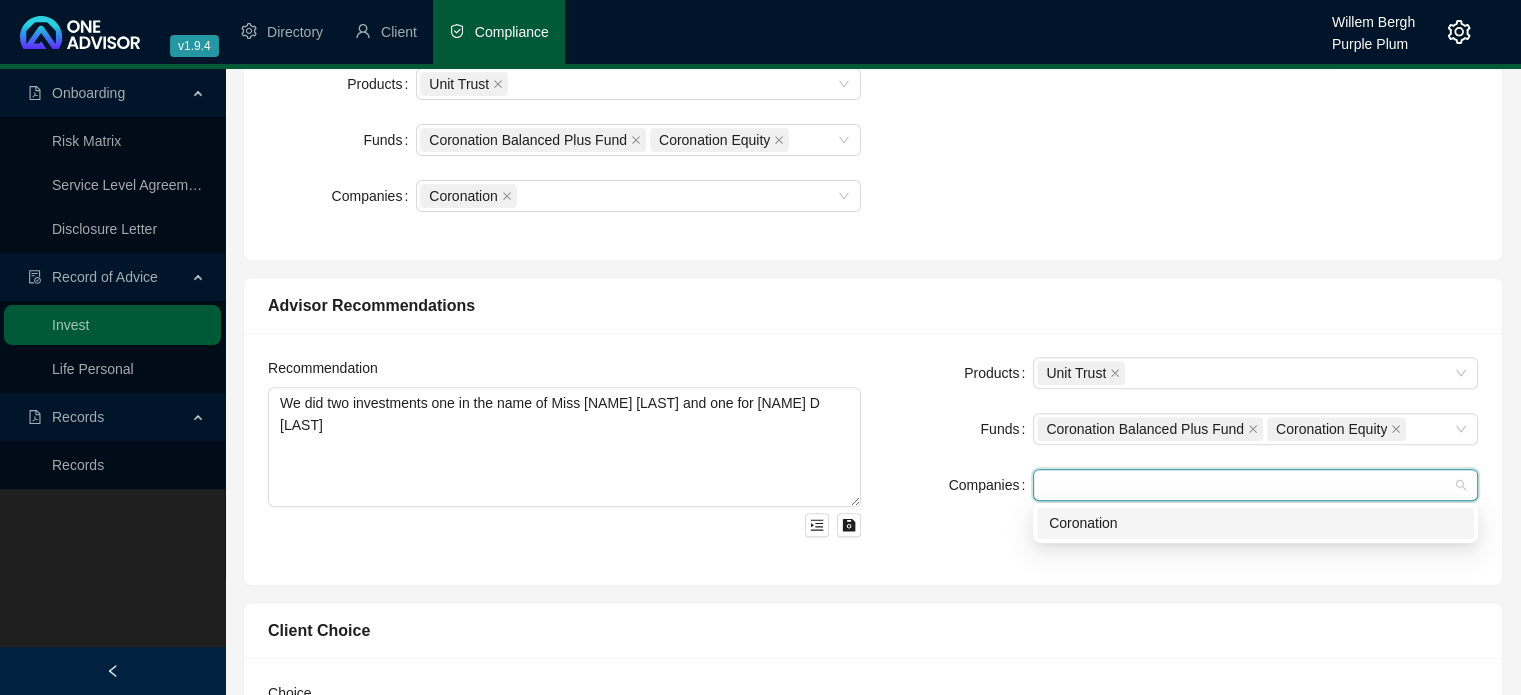 drag, startPoint x: 1064, startPoint y: 522, endPoint x: 994, endPoint y: 524, distance: 70.028564 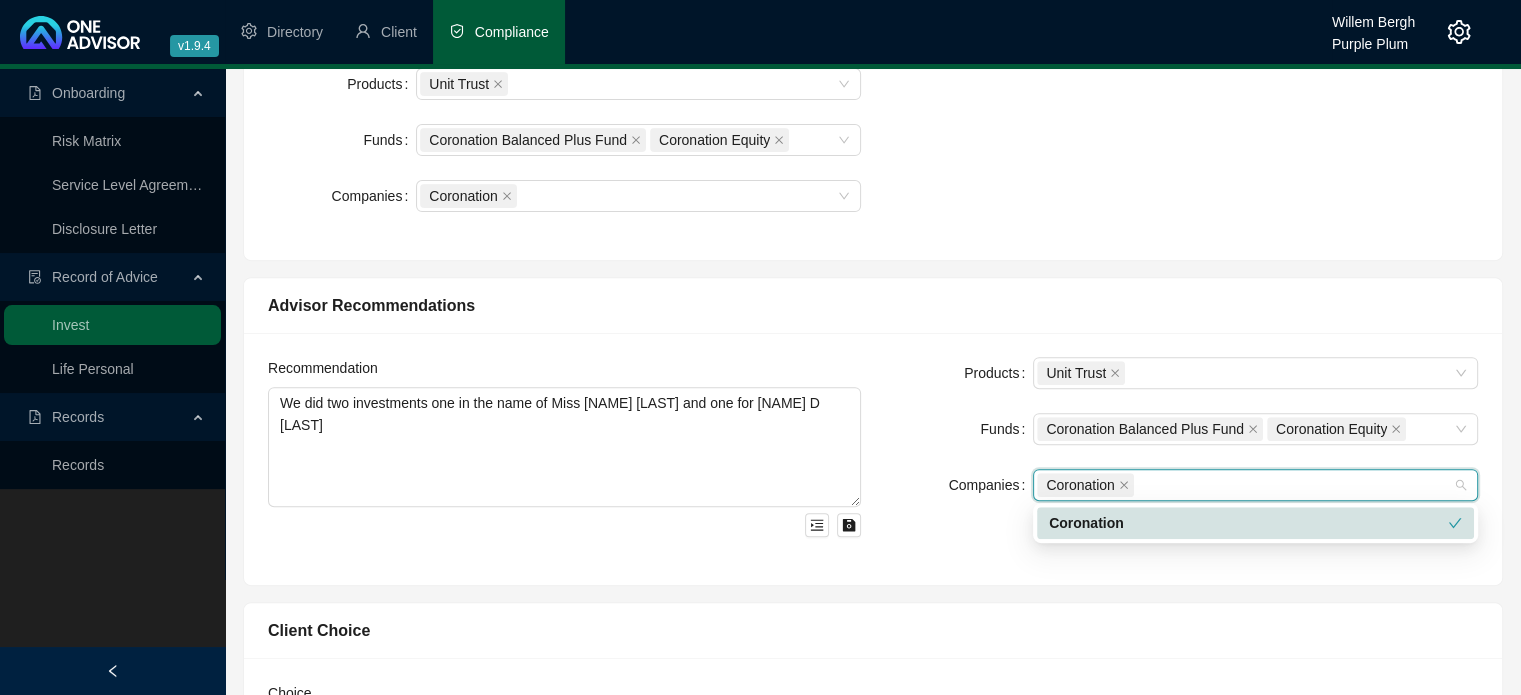 click on "Products Unit Trust   Funds Coronation Balanced Plus Fund Coronation Equity    Companies Coronation" at bounding box center [1181, 459] 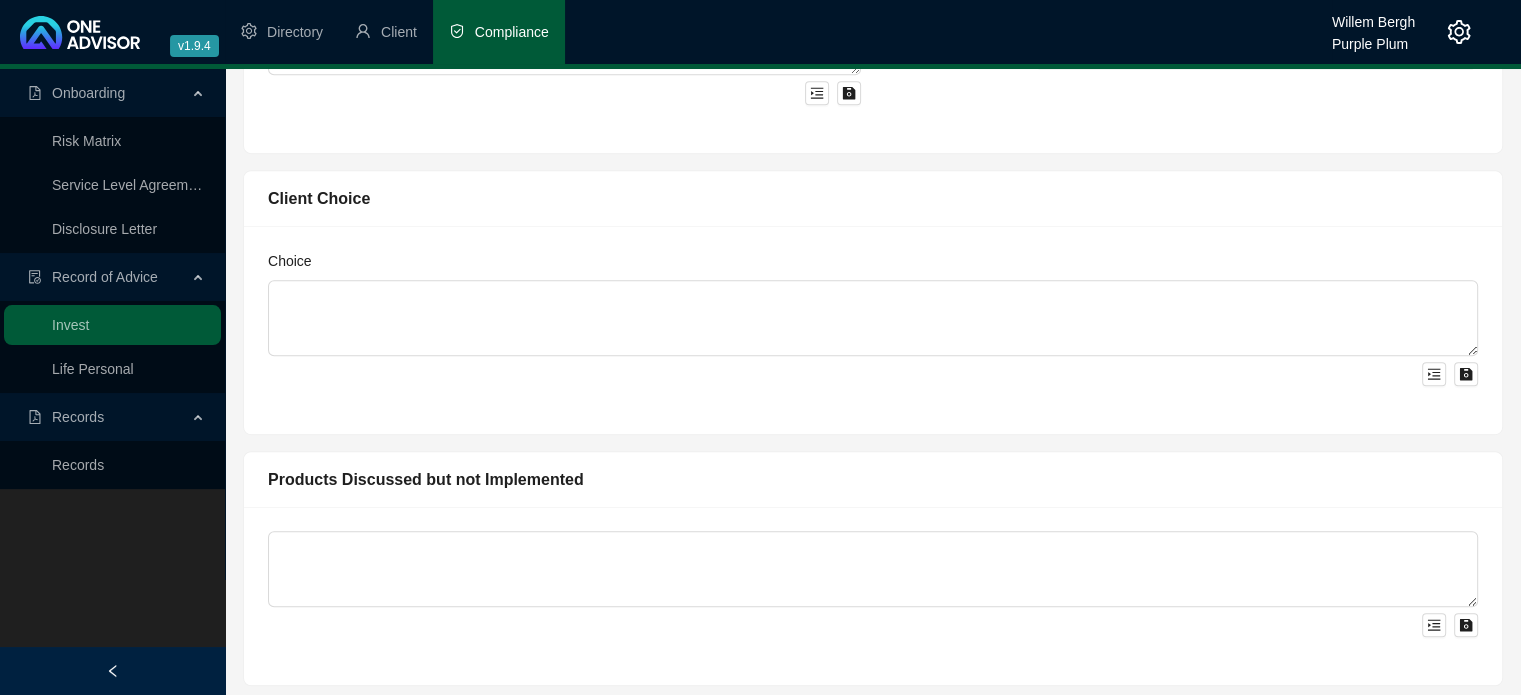 scroll, scrollTop: 1200, scrollLeft: 0, axis: vertical 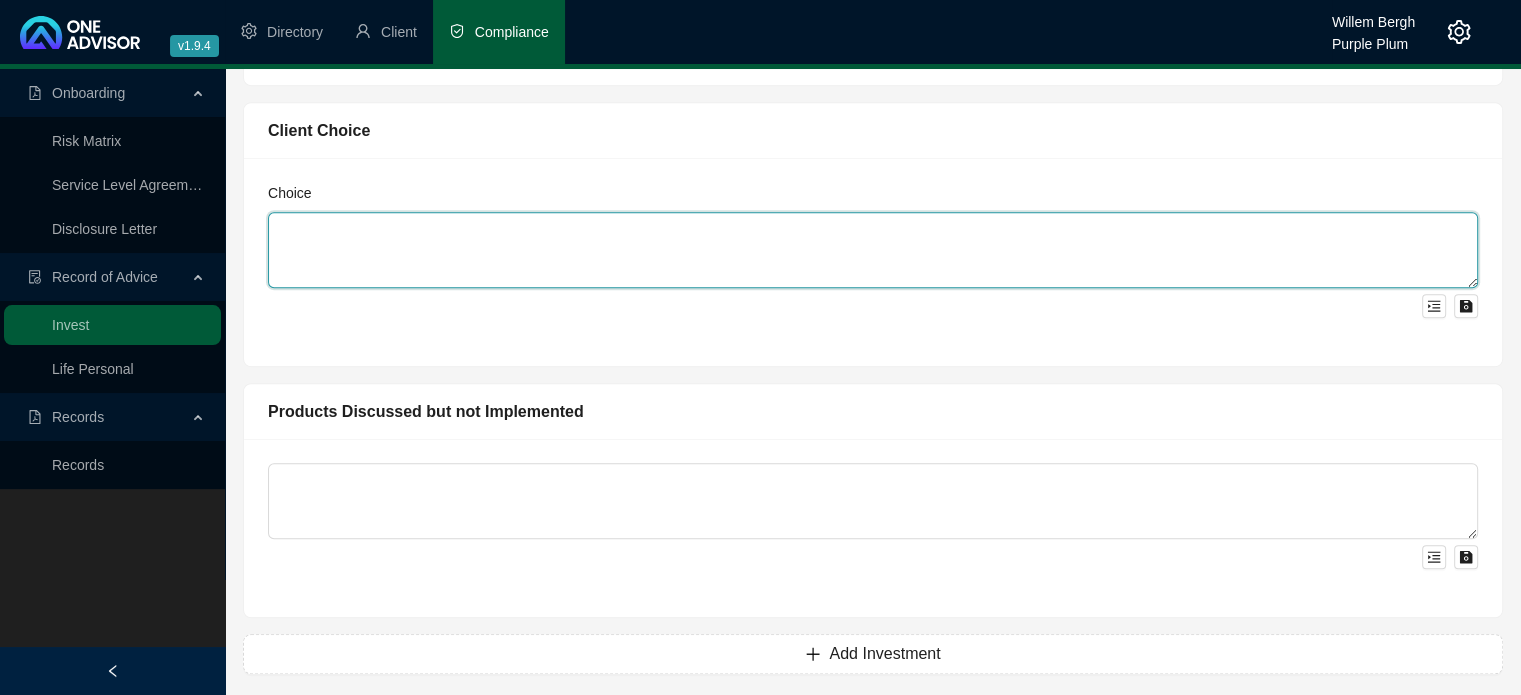 click at bounding box center [873, 250] 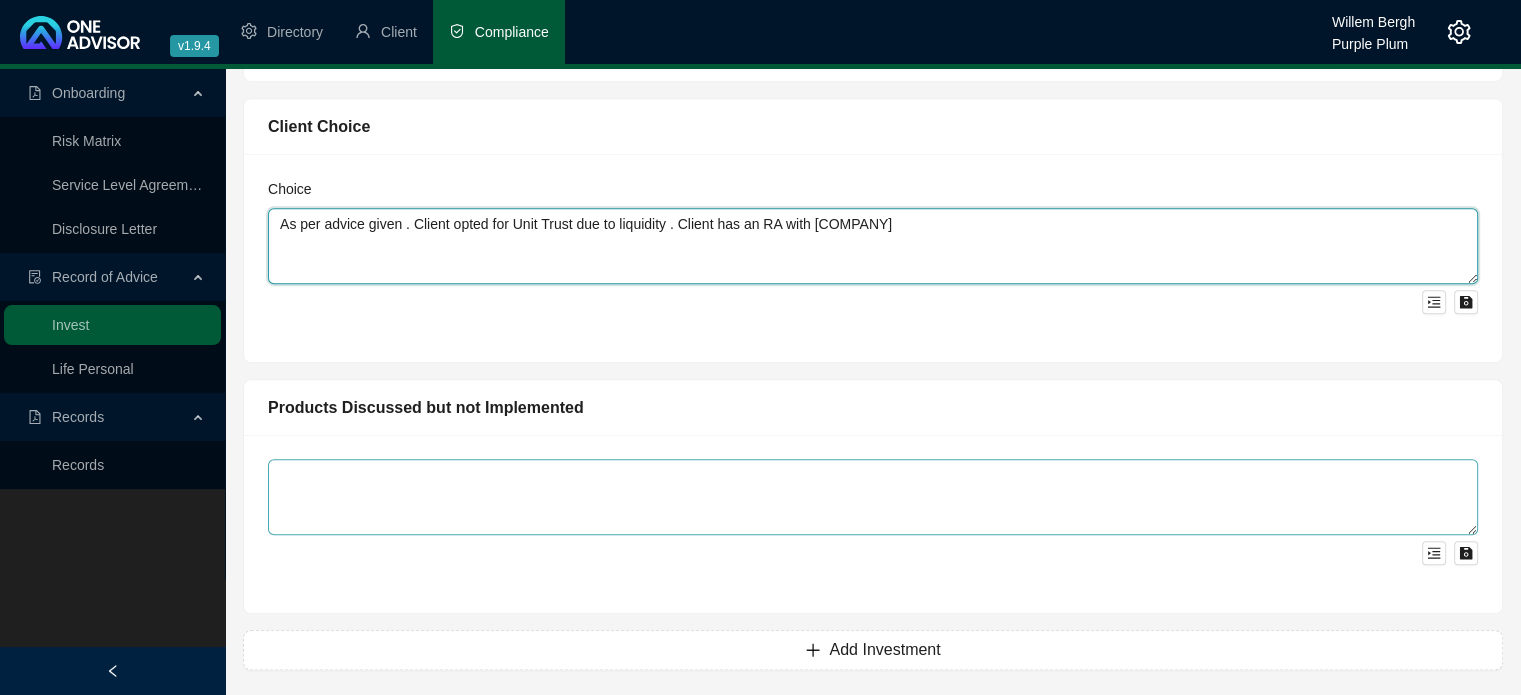 scroll, scrollTop: 1207, scrollLeft: 0, axis: vertical 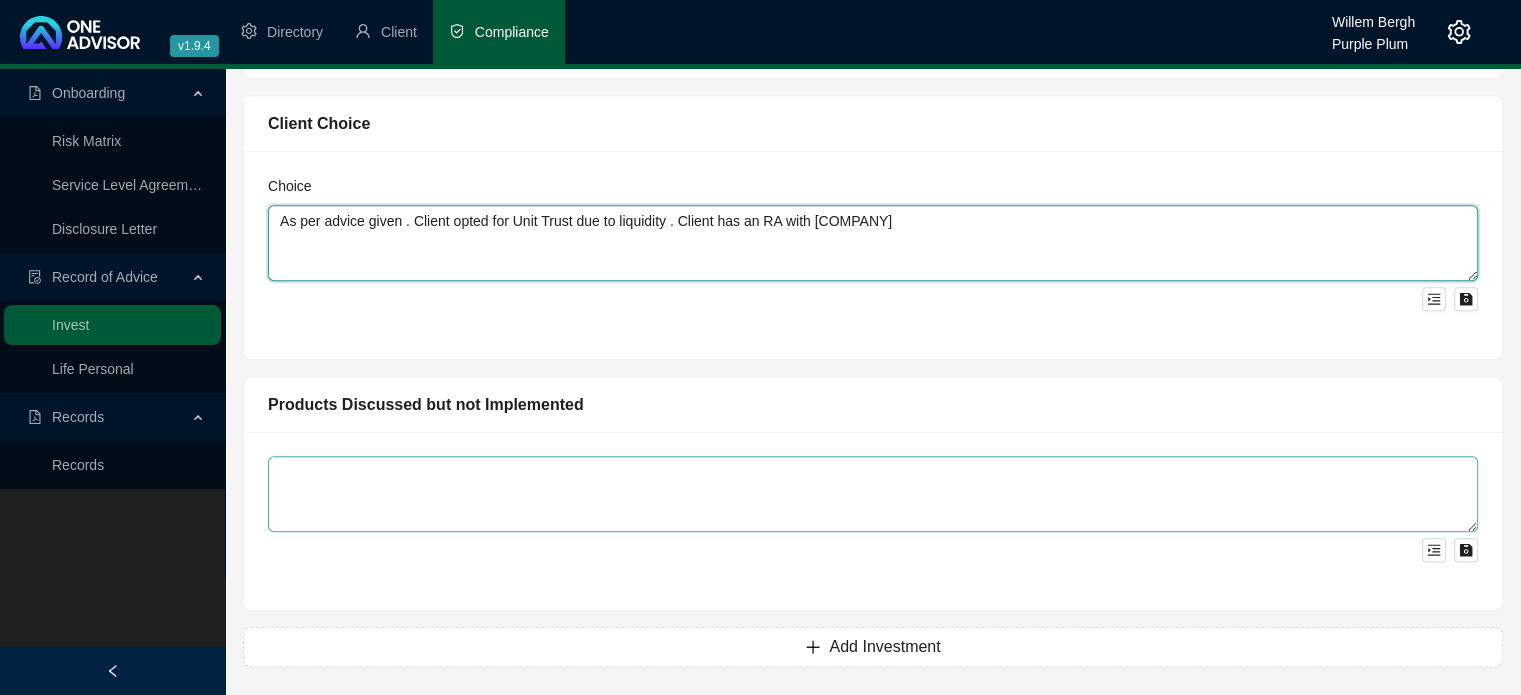 type on "As per advice given . Client opted for Unit Trust due to liquidity . Client has an RA with [COMPANY]" 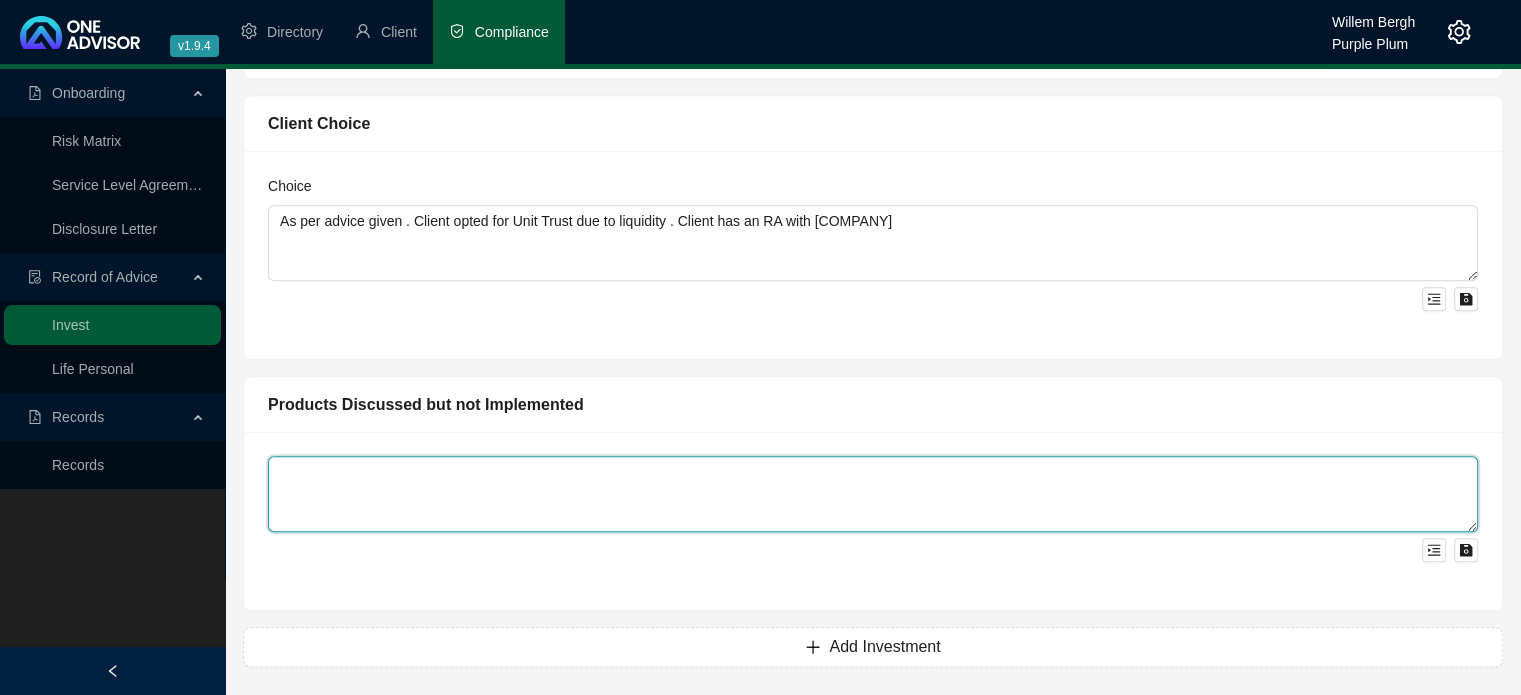 click at bounding box center (873, 494) 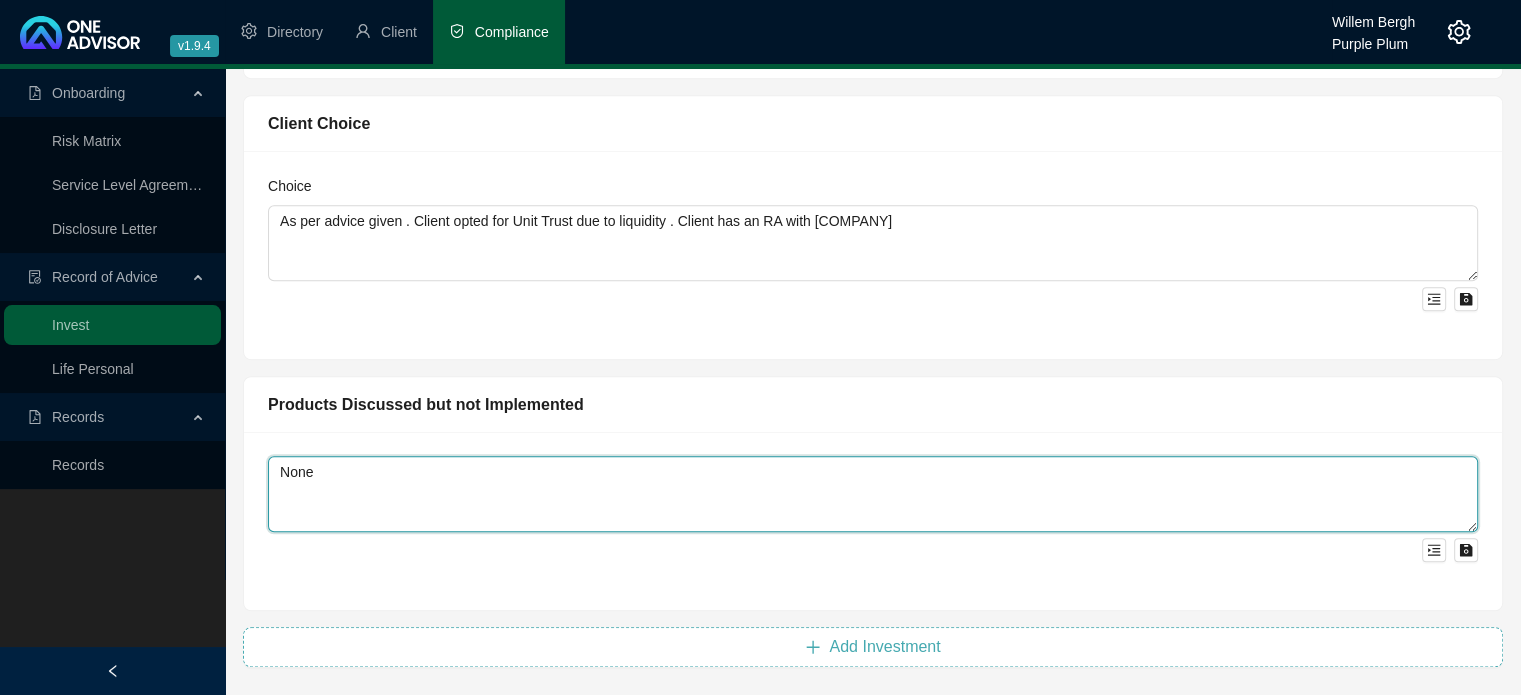 type on "None" 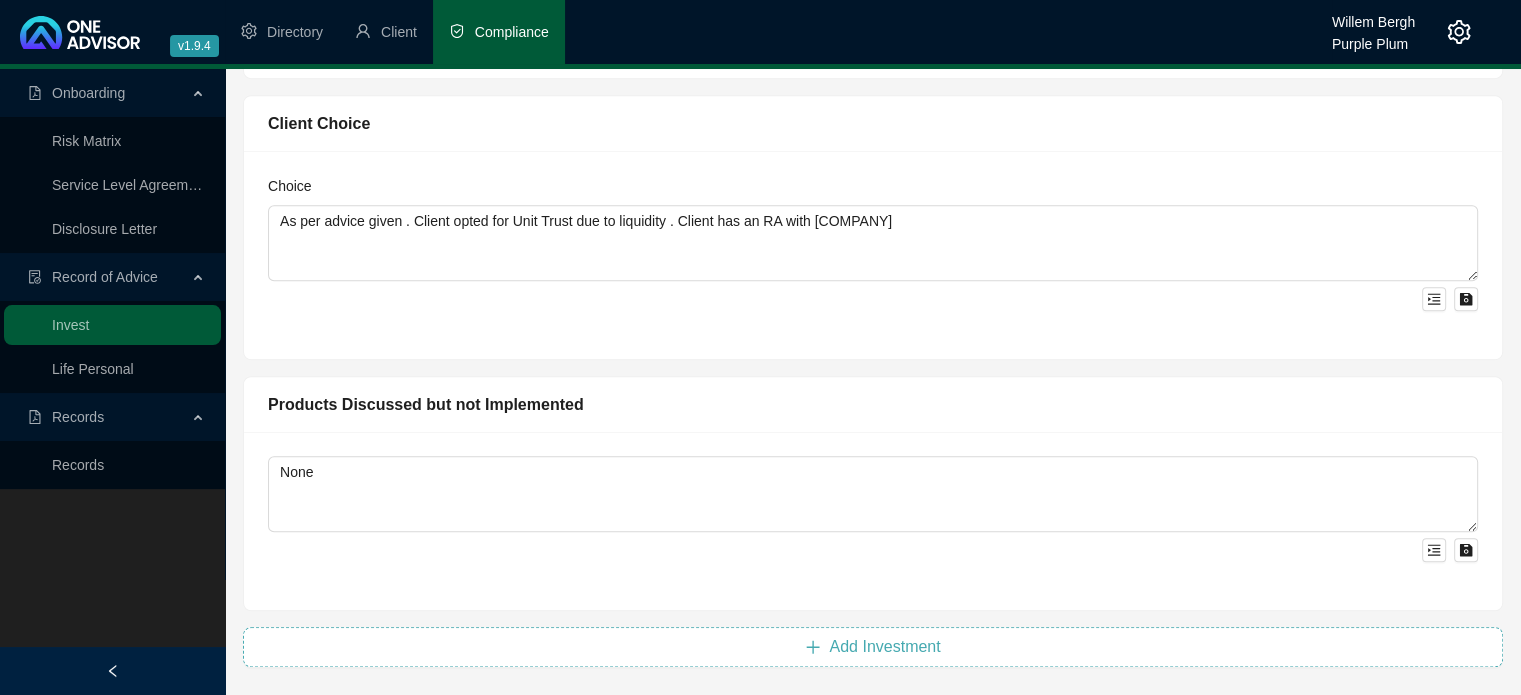 click on "Add Investment" at bounding box center (884, 647) 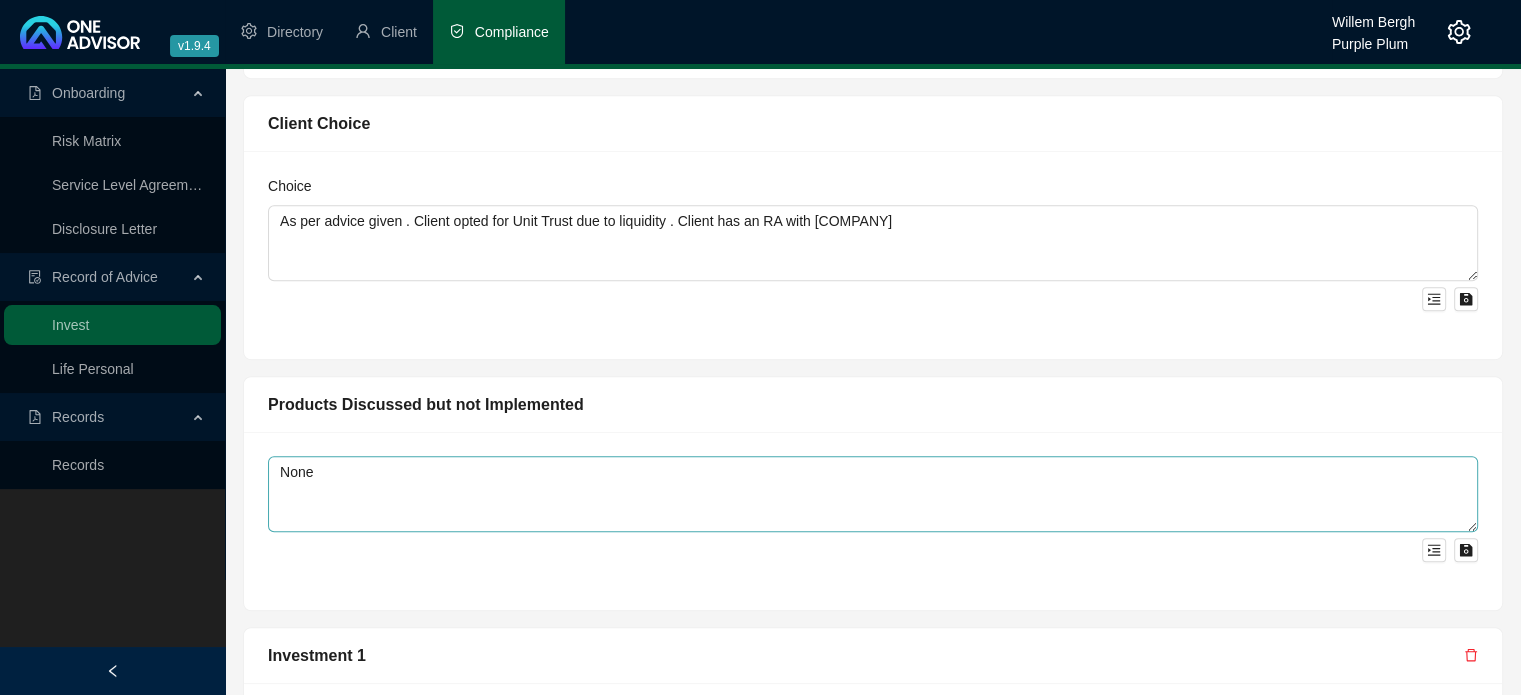 scroll, scrollTop: 1608, scrollLeft: 0, axis: vertical 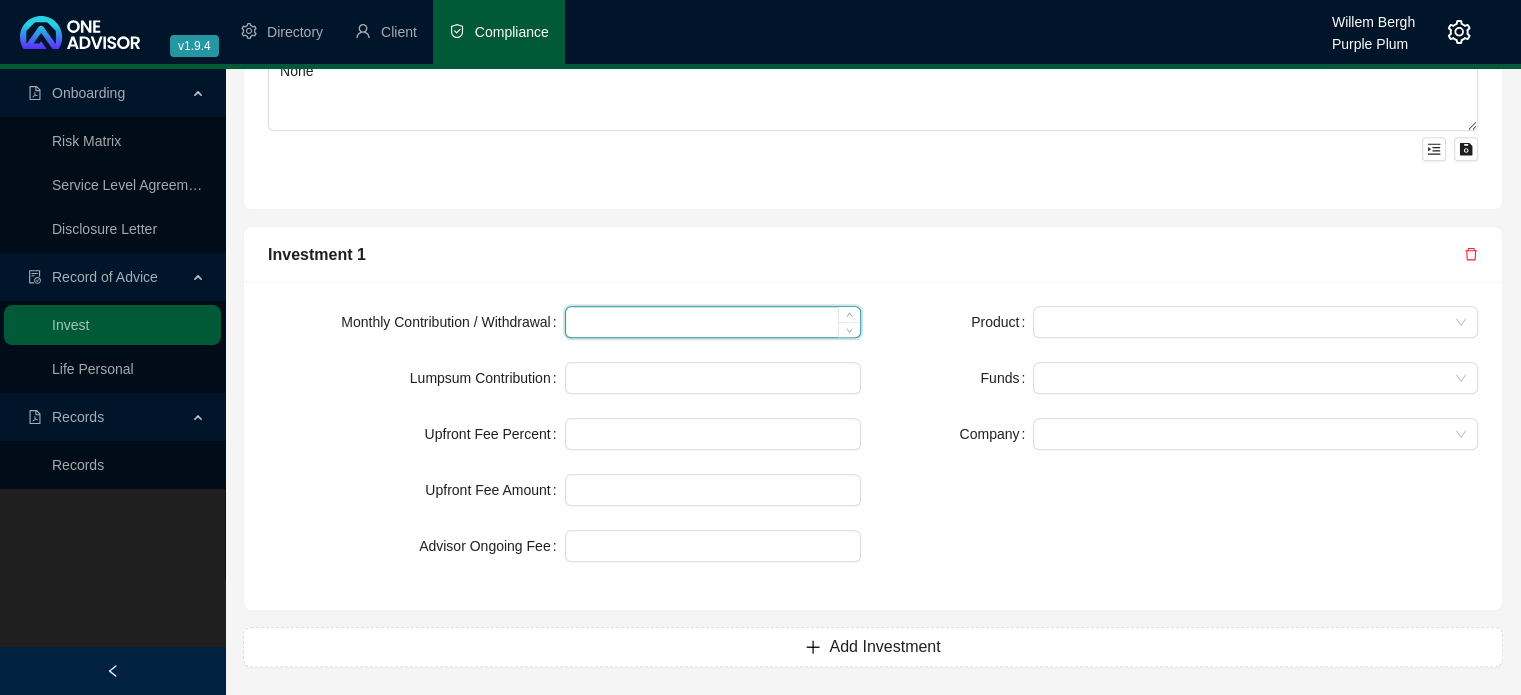 click at bounding box center [713, 322] 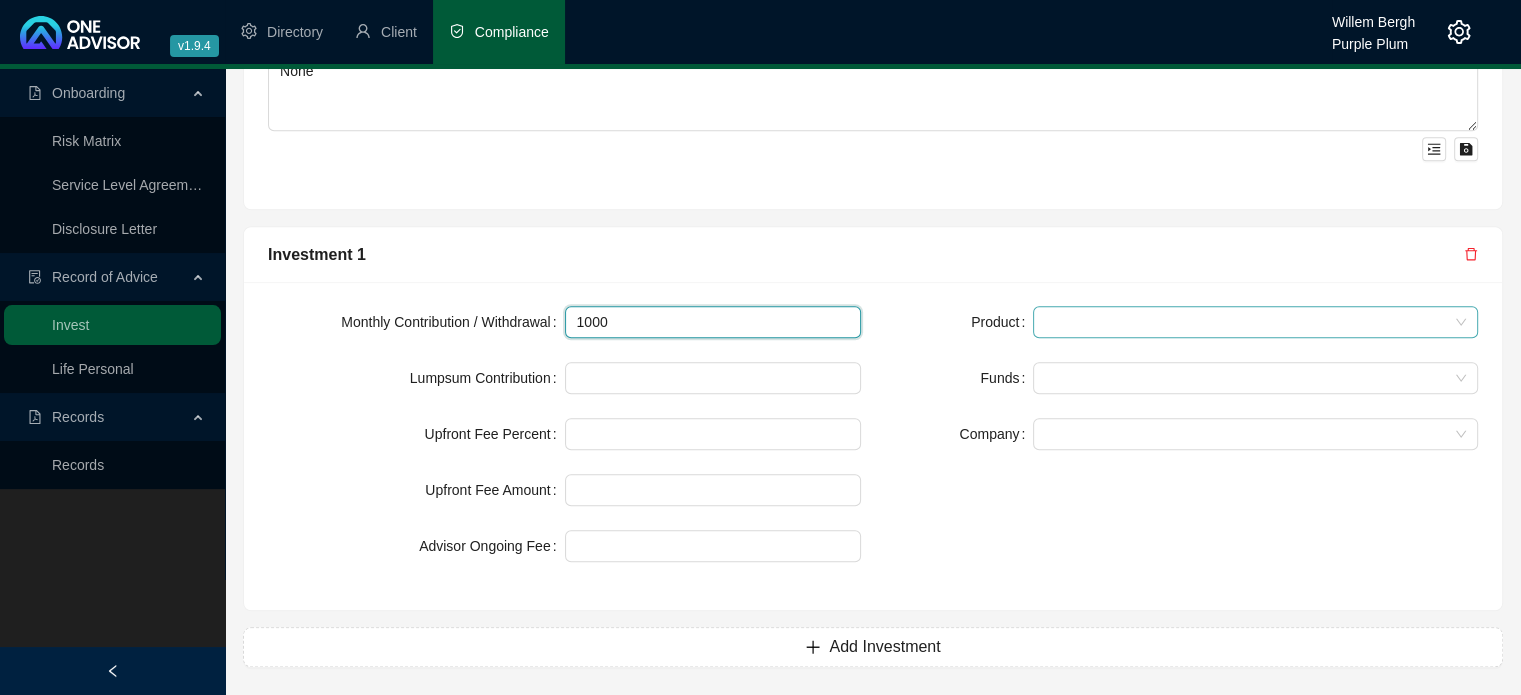 click at bounding box center [1255, 322] 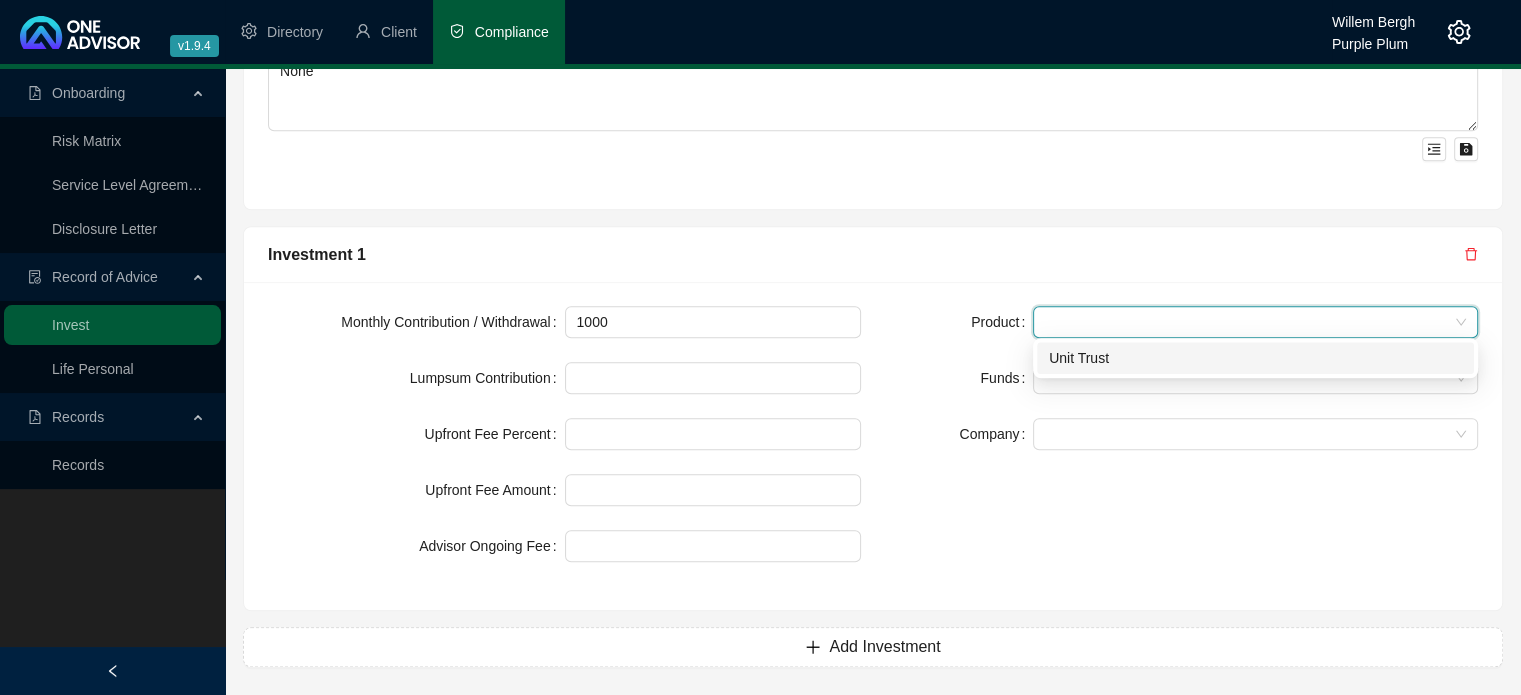 click on "Unit Trust" at bounding box center [1255, 358] 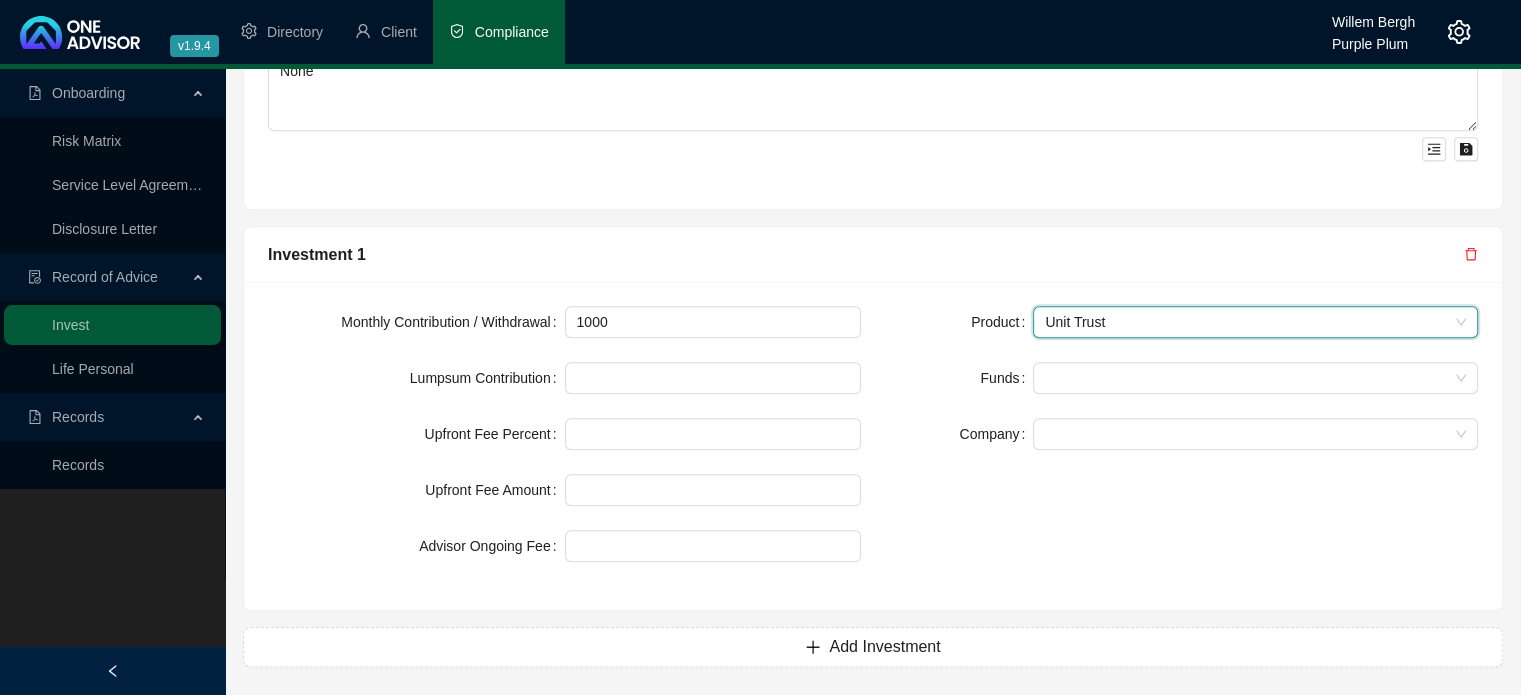 click on "Product Unit Trust Unit Trust Funds   Company" at bounding box center [1181, 378] 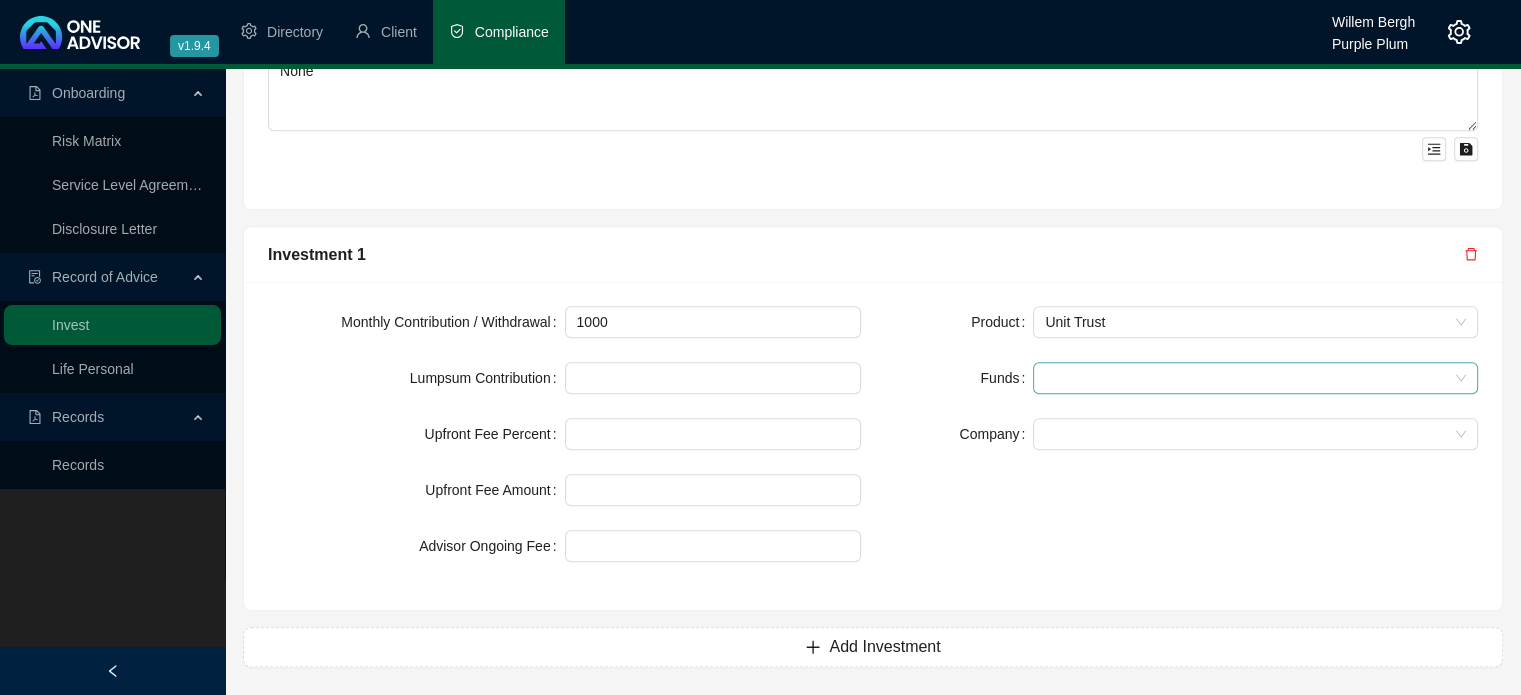 click at bounding box center (1043, 378) 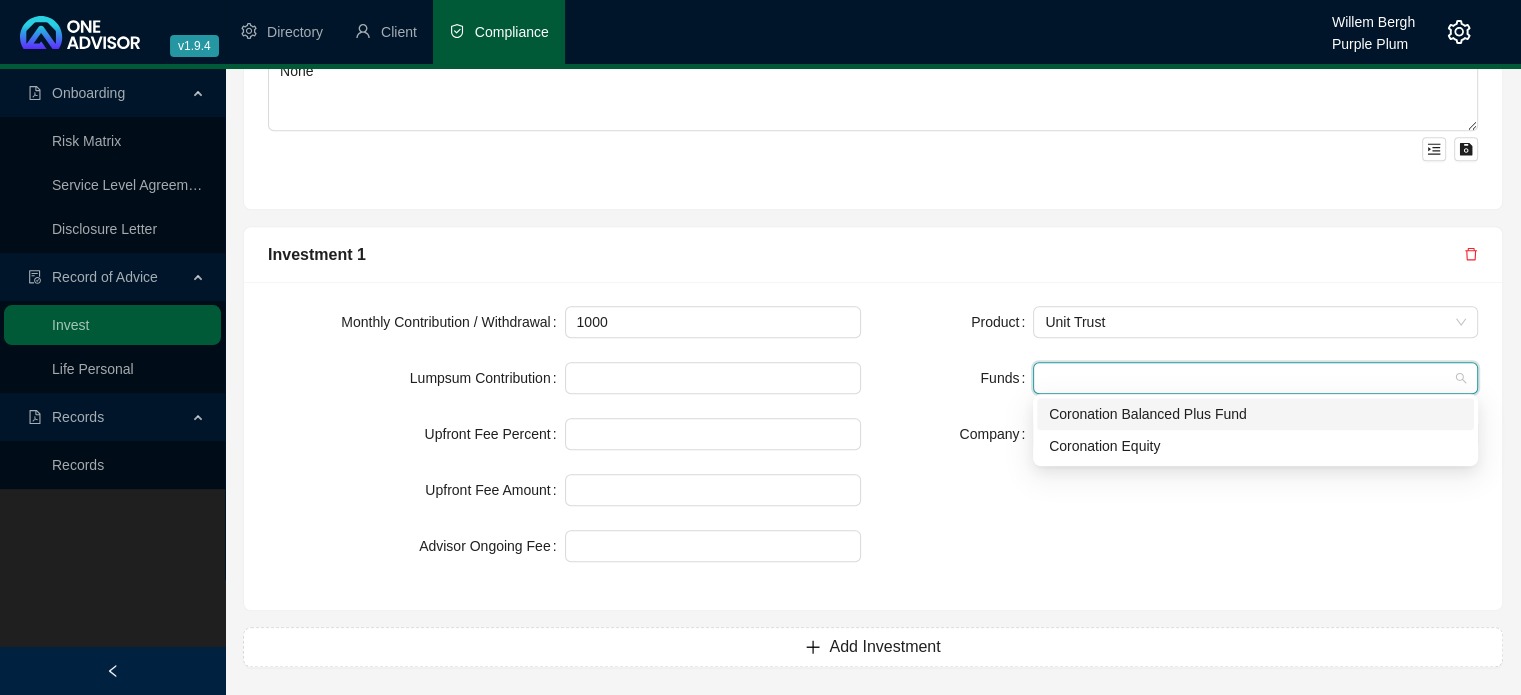 click on "Coronation Balanced Plus Fund" at bounding box center [1255, 414] 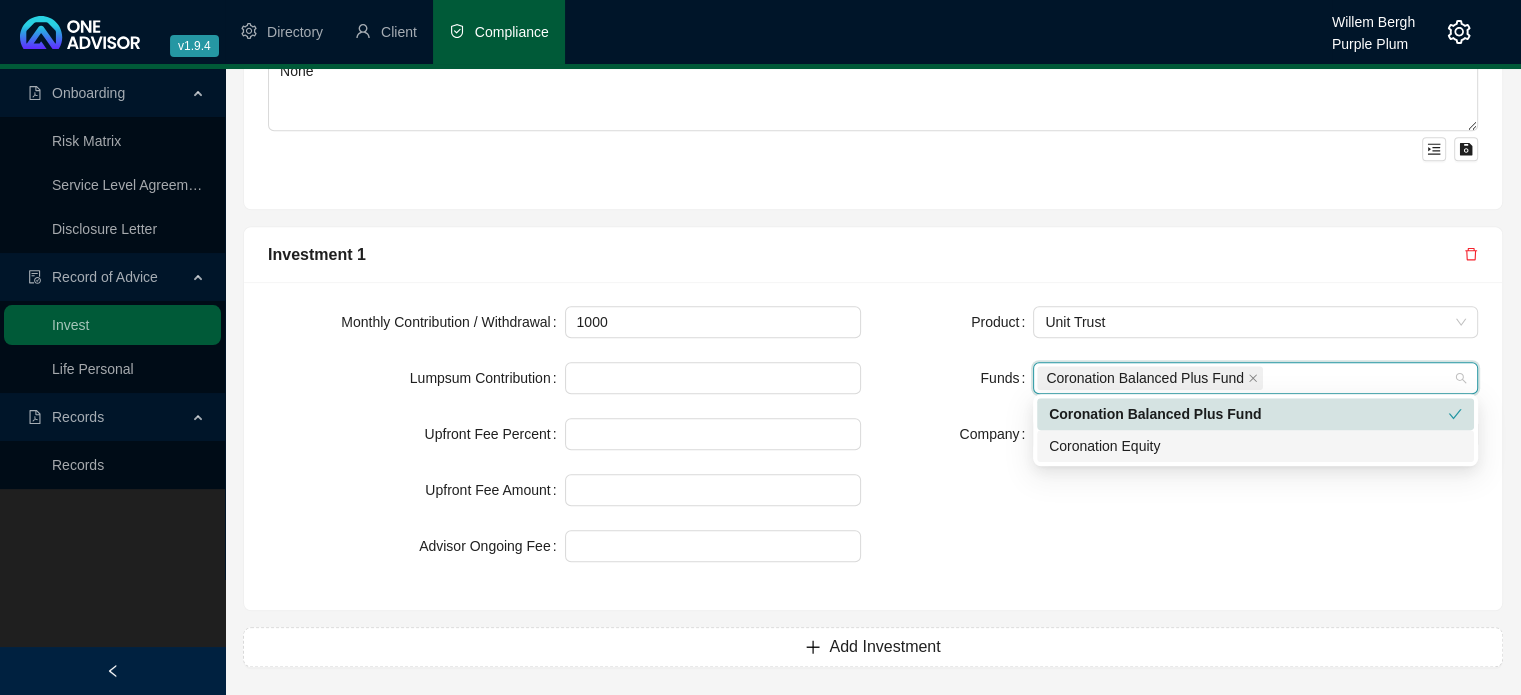 drag, startPoint x: 1063, startPoint y: 443, endPoint x: 1047, endPoint y: 445, distance: 16.124516 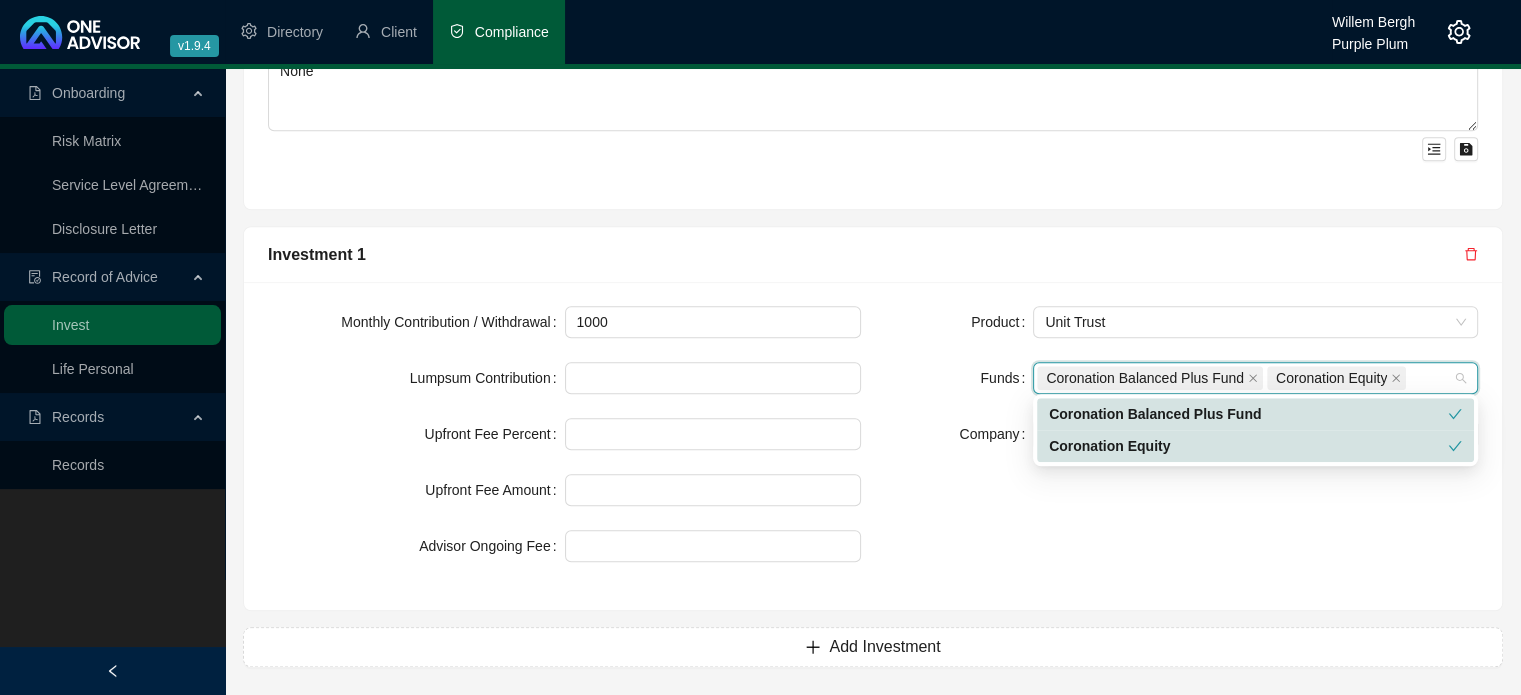 click on "Funds" at bounding box center [959, 378] 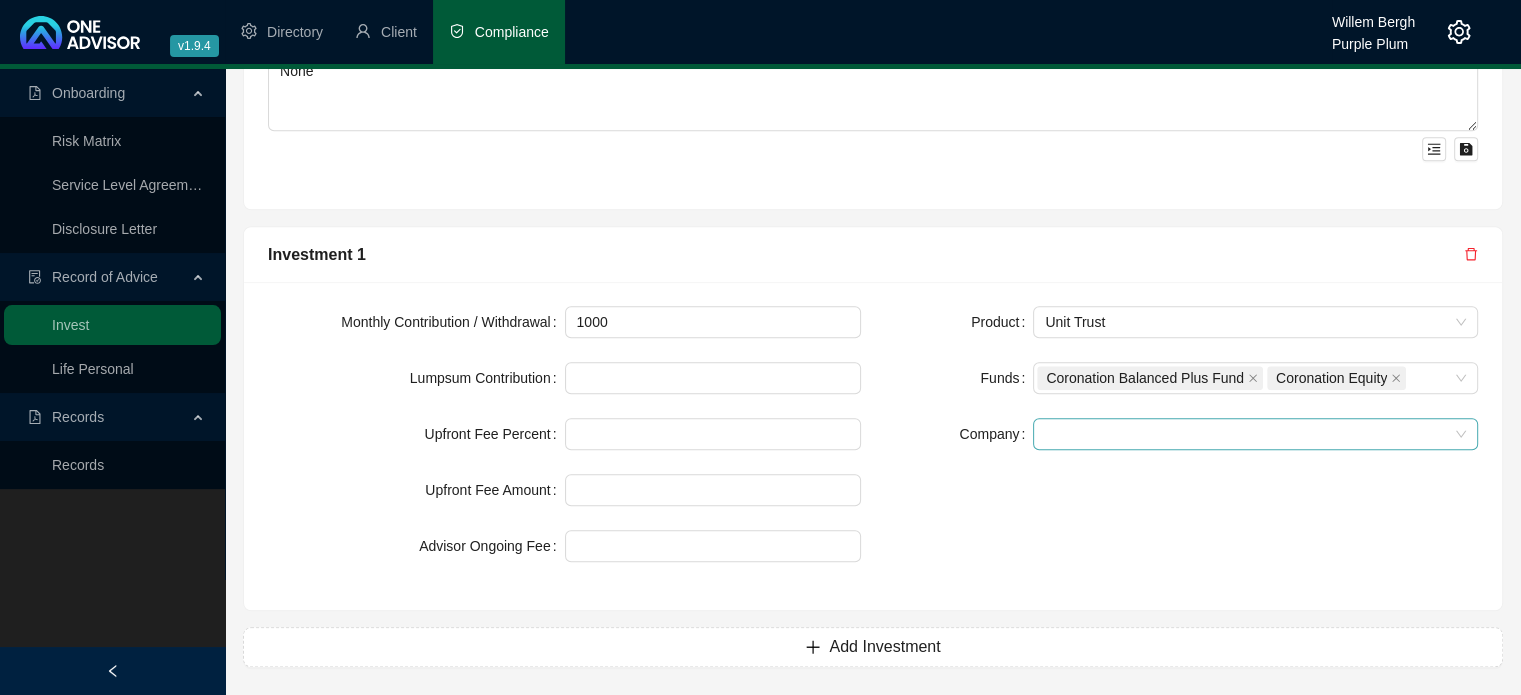 drag, startPoint x: 1042, startPoint y: 431, endPoint x: 1045, endPoint y: 443, distance: 12.369317 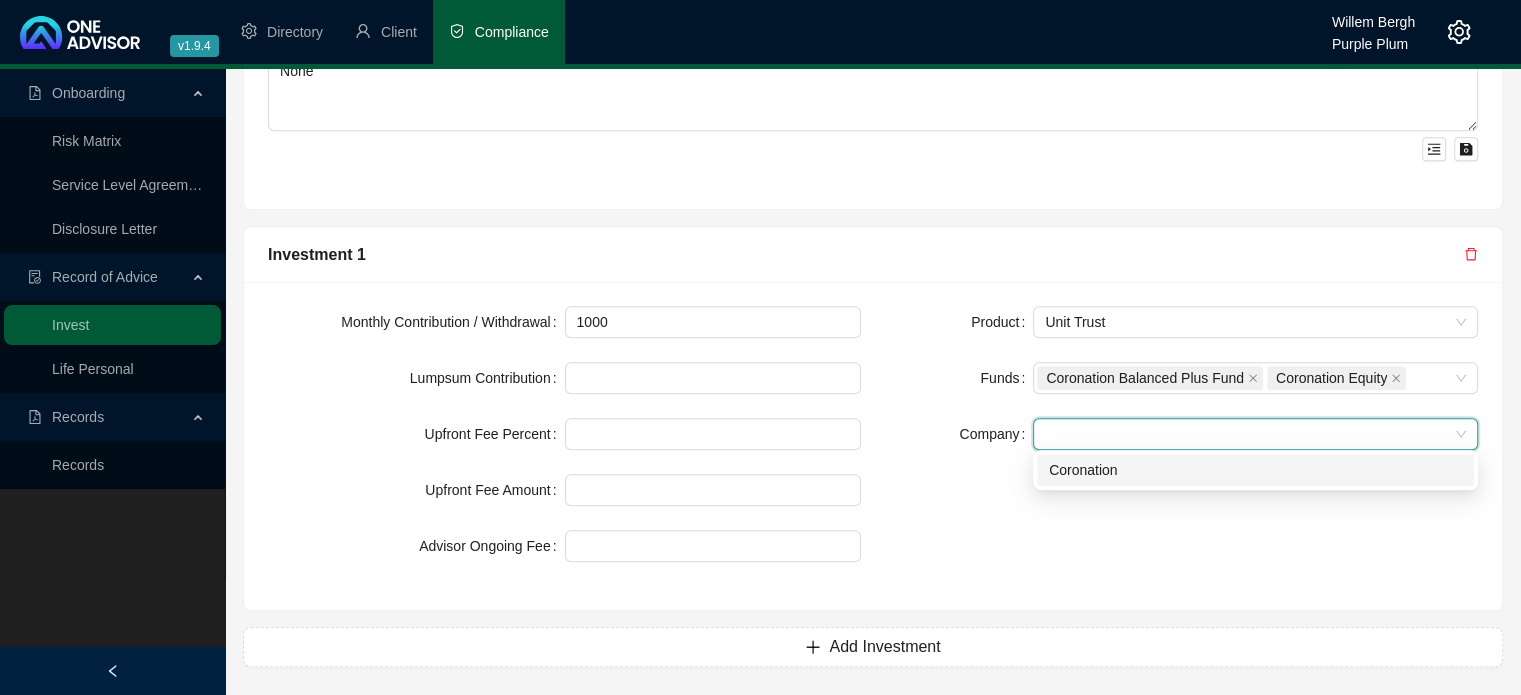 drag, startPoint x: 1056, startPoint y: 467, endPoint x: 960, endPoint y: 455, distance: 96.74709 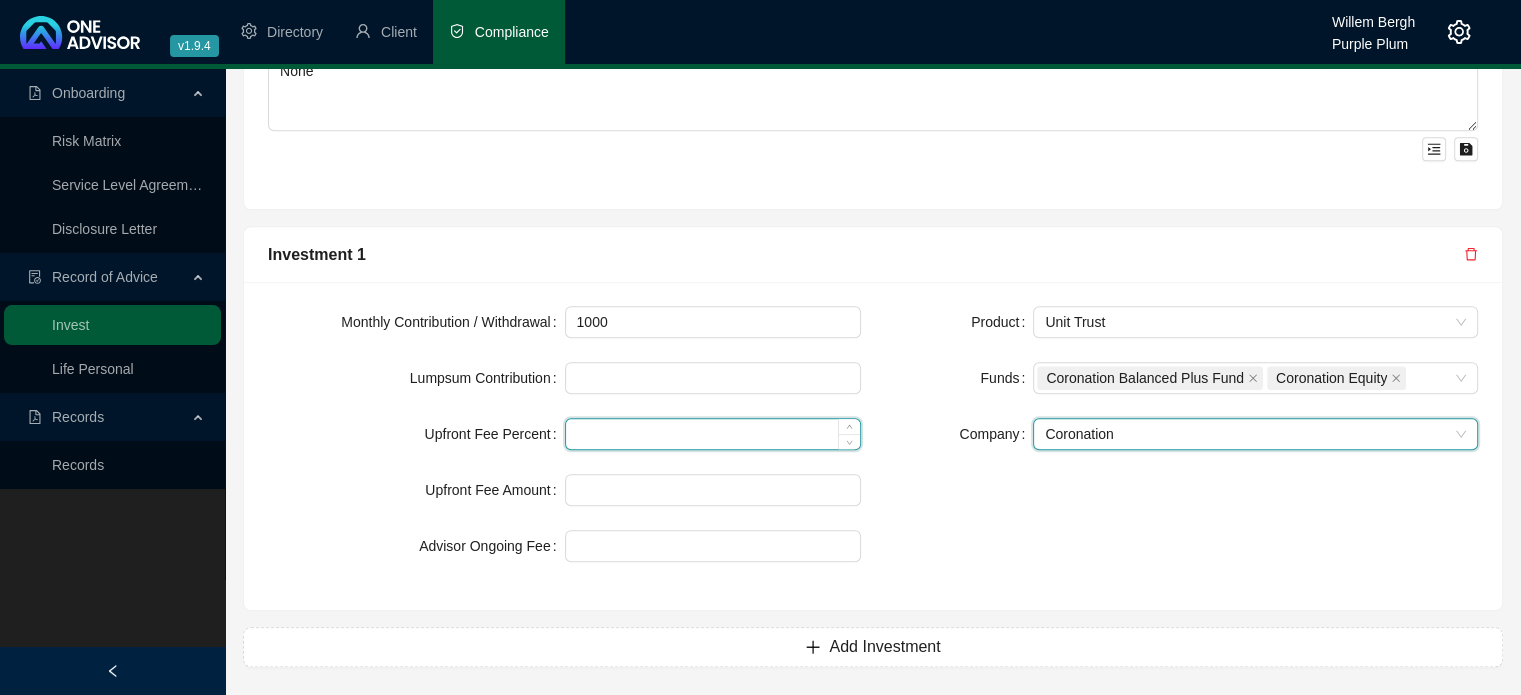 click at bounding box center [713, 434] 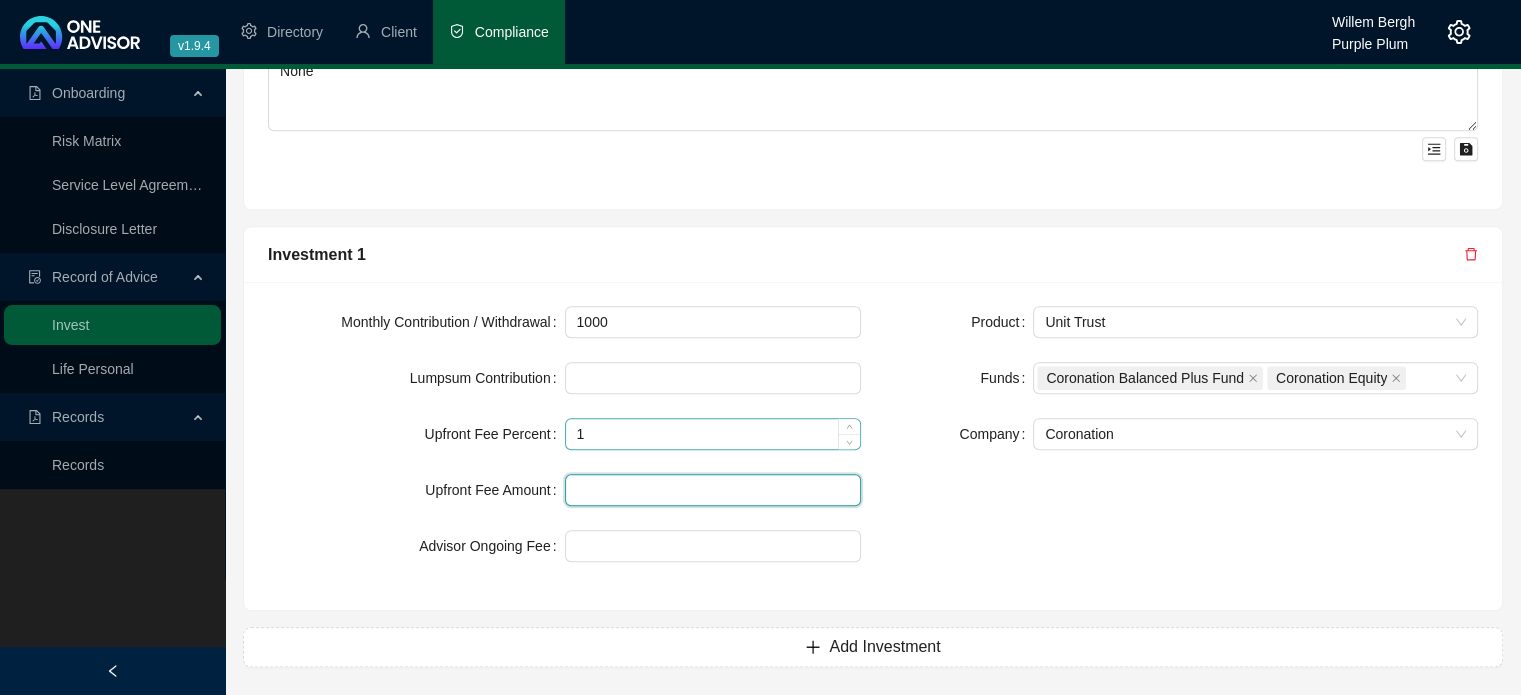 type on "1.00" 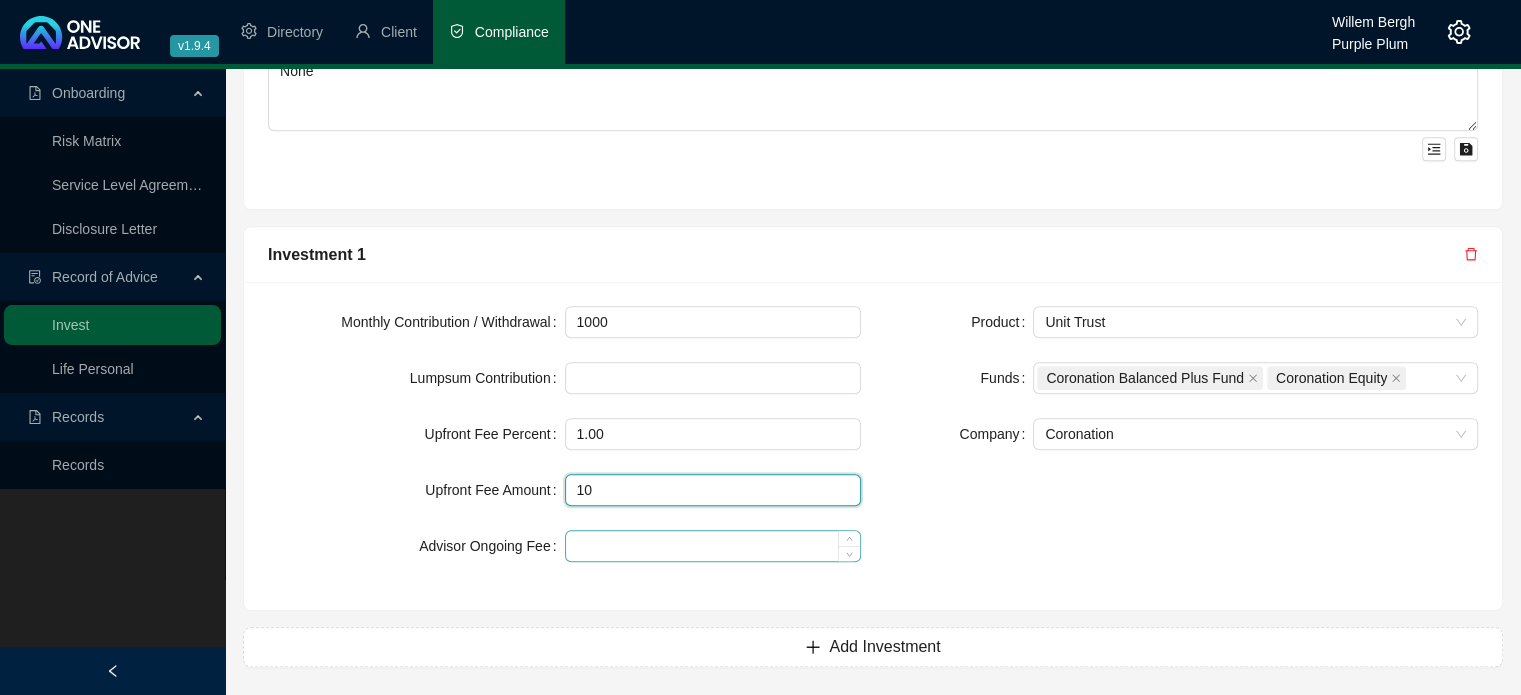 type on "10" 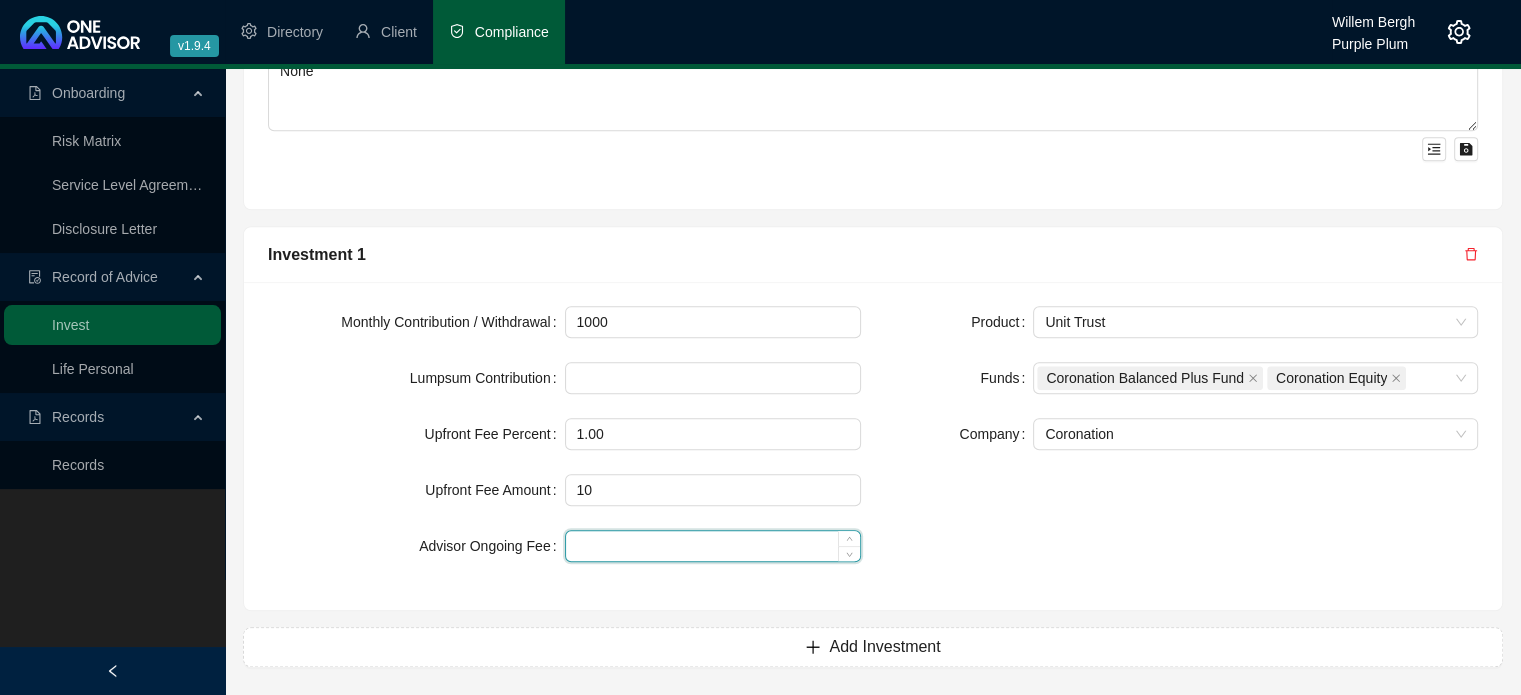 click at bounding box center [713, 546] 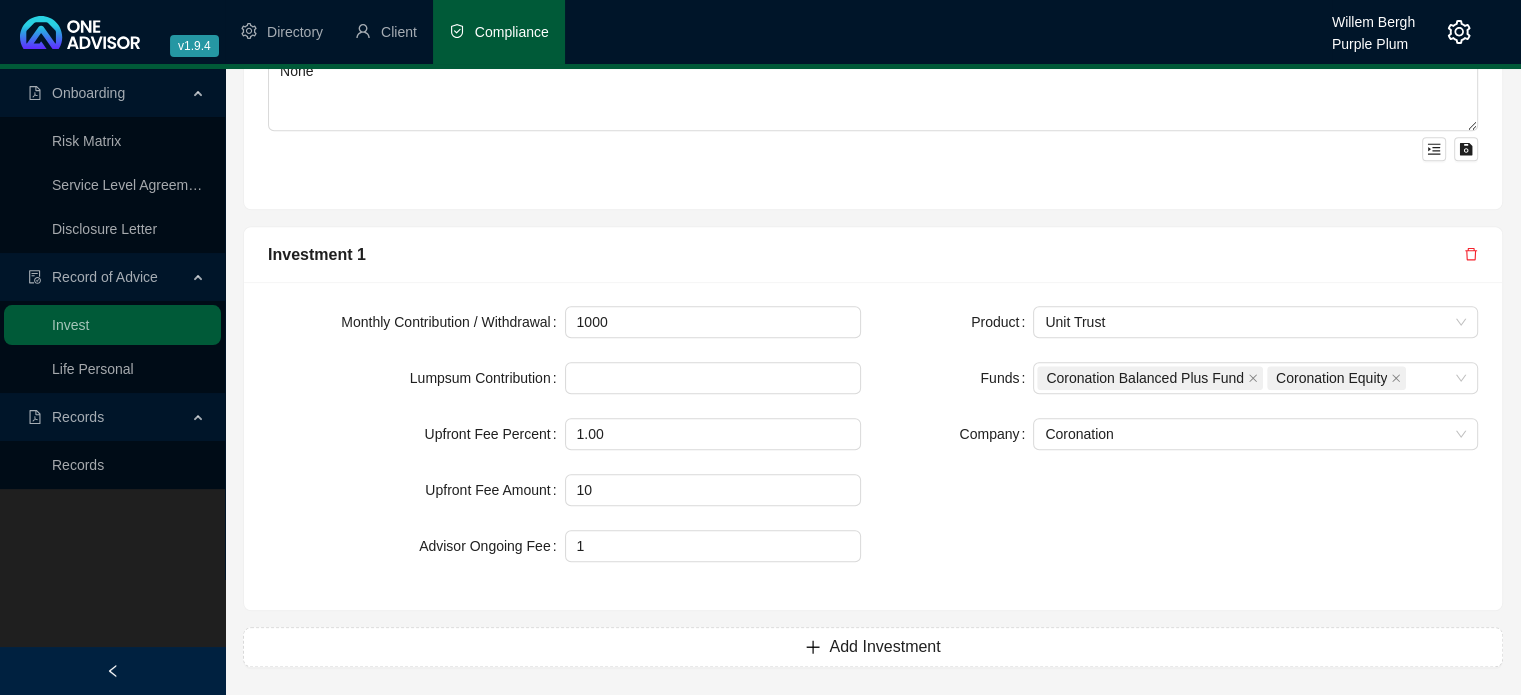 type on "1.00" 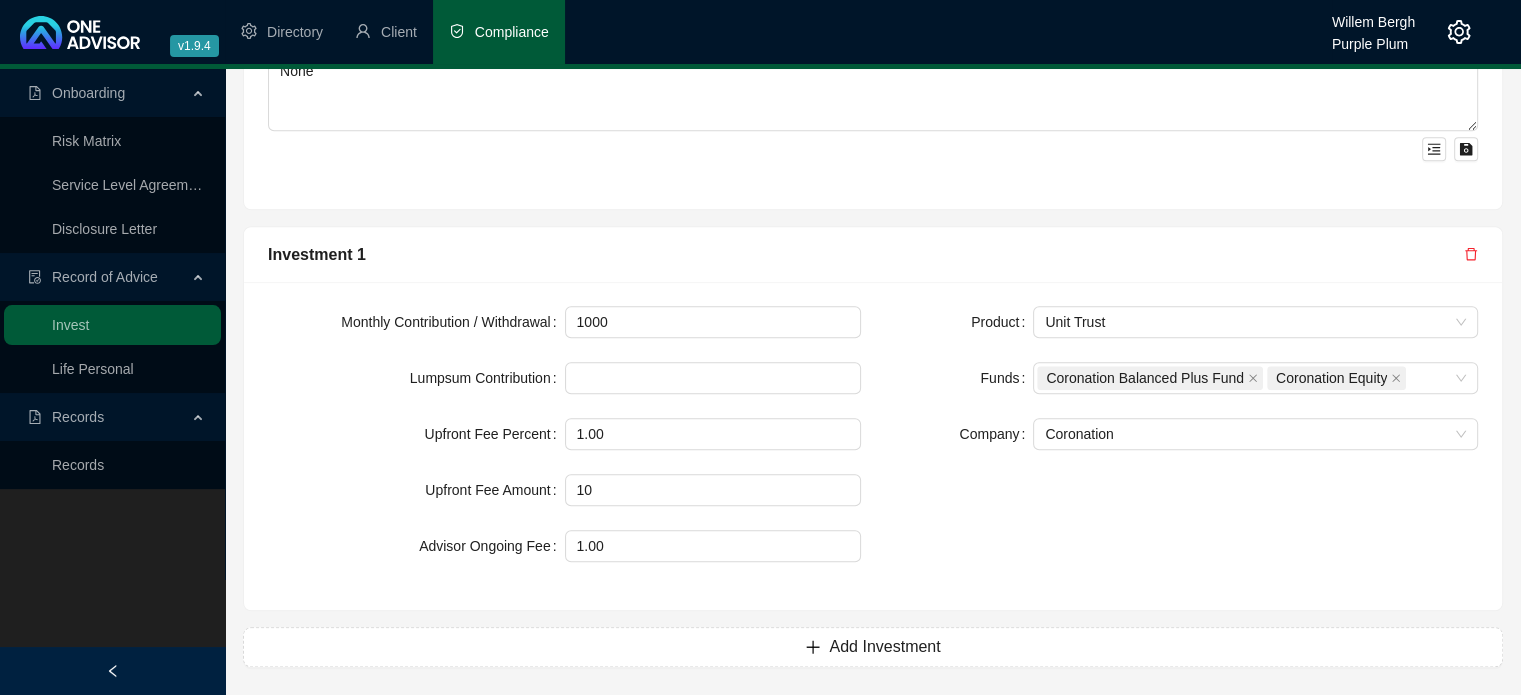click on "Product Unit Trust Funds Coronation Balanced Plus Fund Coronation Equity    Company Coronation" at bounding box center (1181, 446) 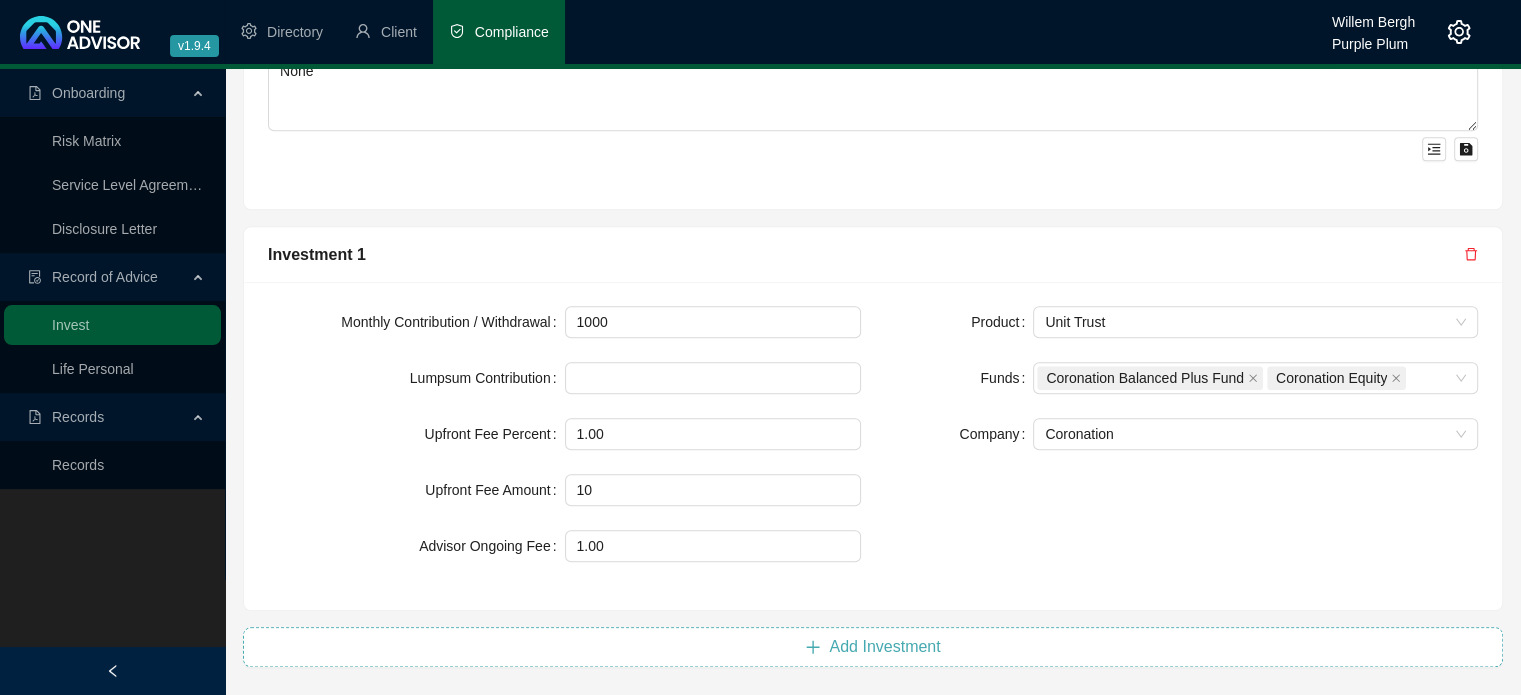click on "Add Investment" at bounding box center (884, 647) 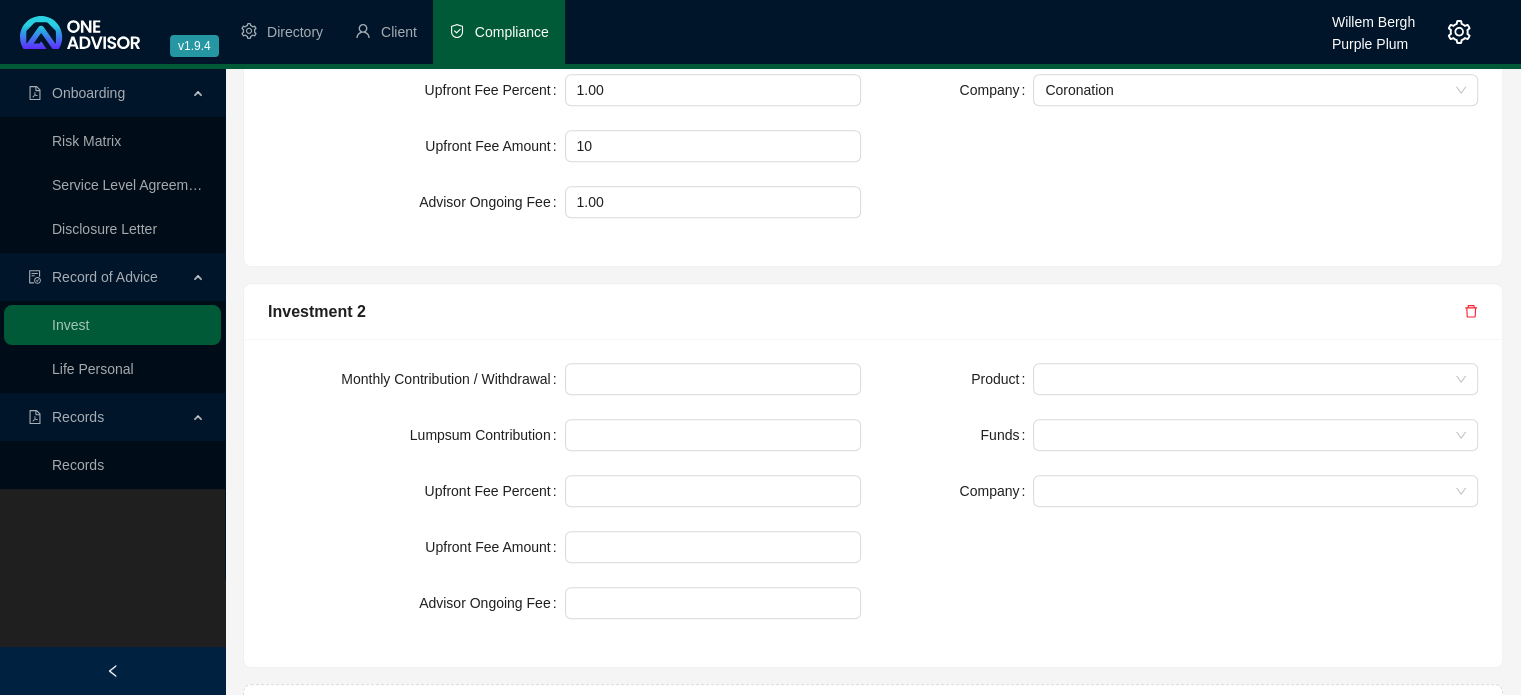 scroll, scrollTop: 2008, scrollLeft: 0, axis: vertical 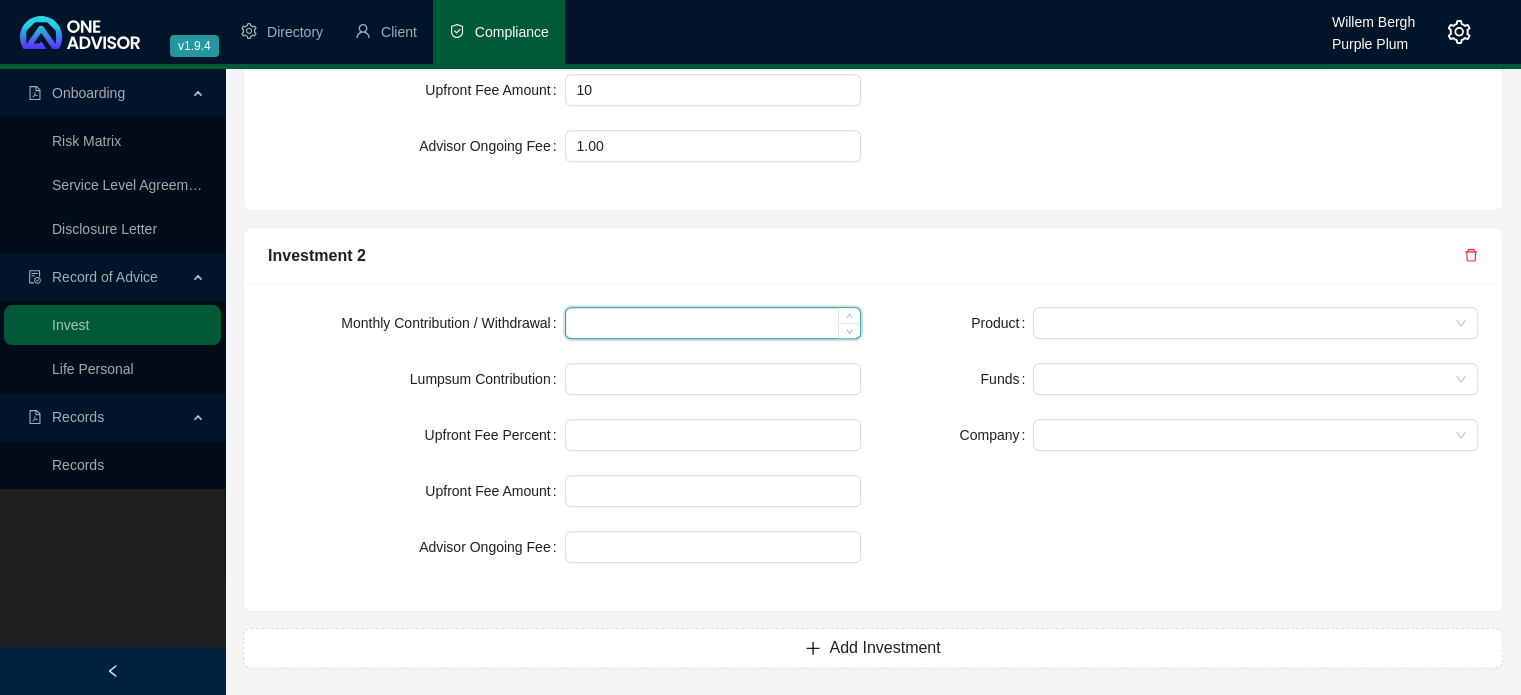 click at bounding box center (713, 323) 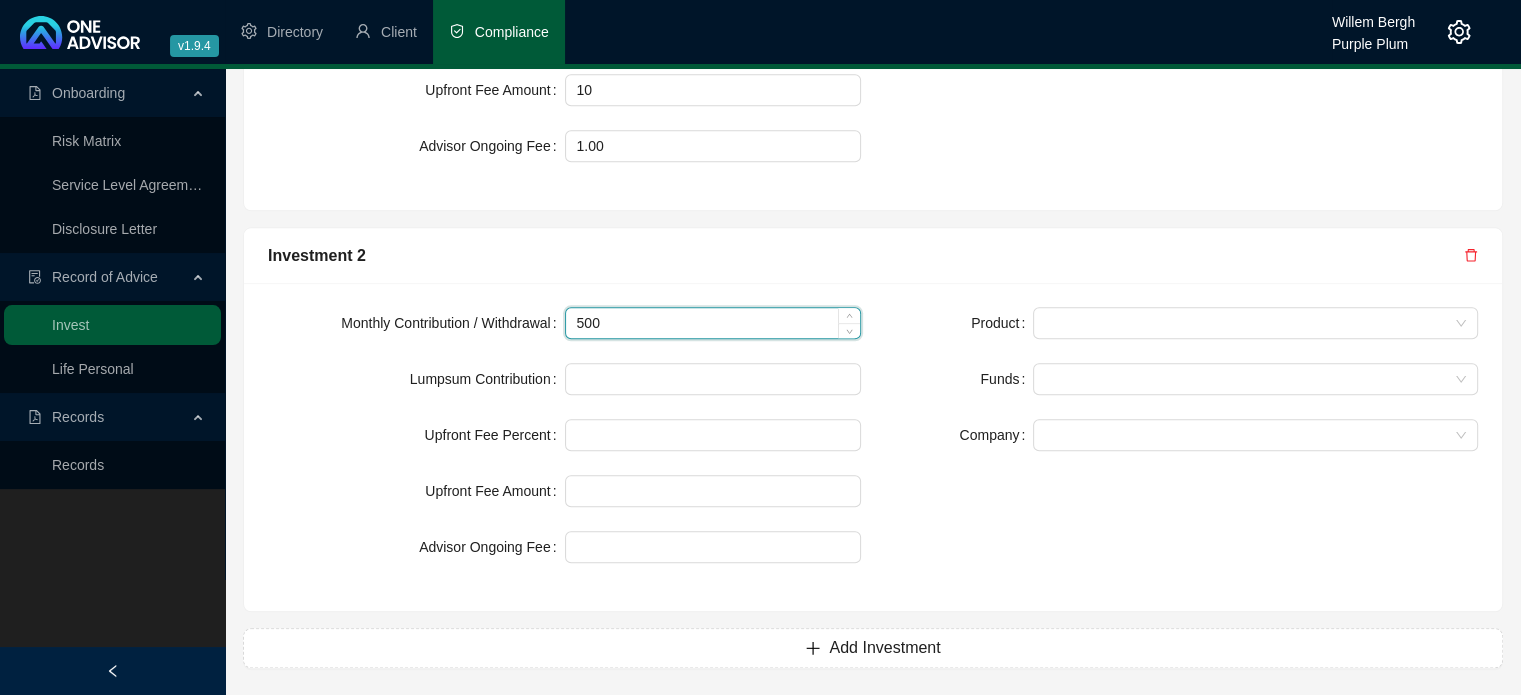 type on "500" 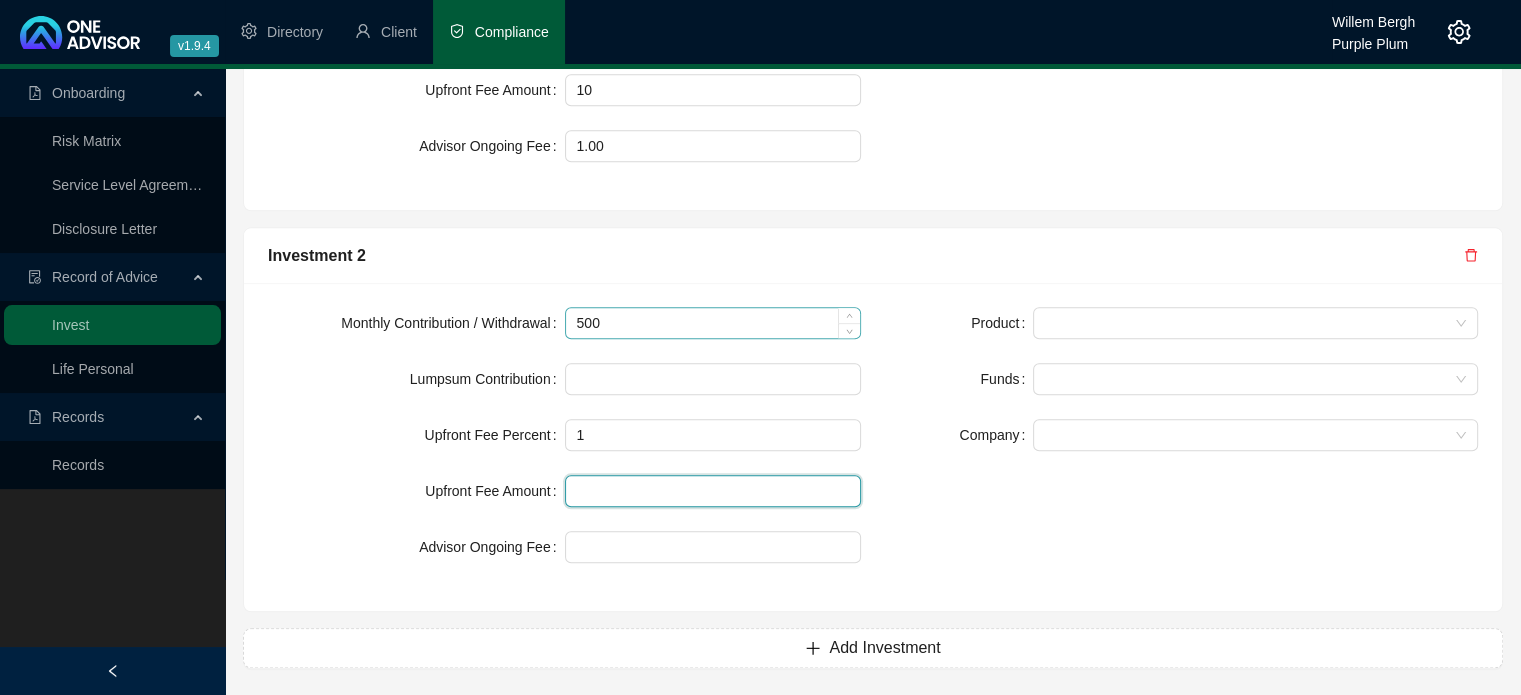 type on "1.00" 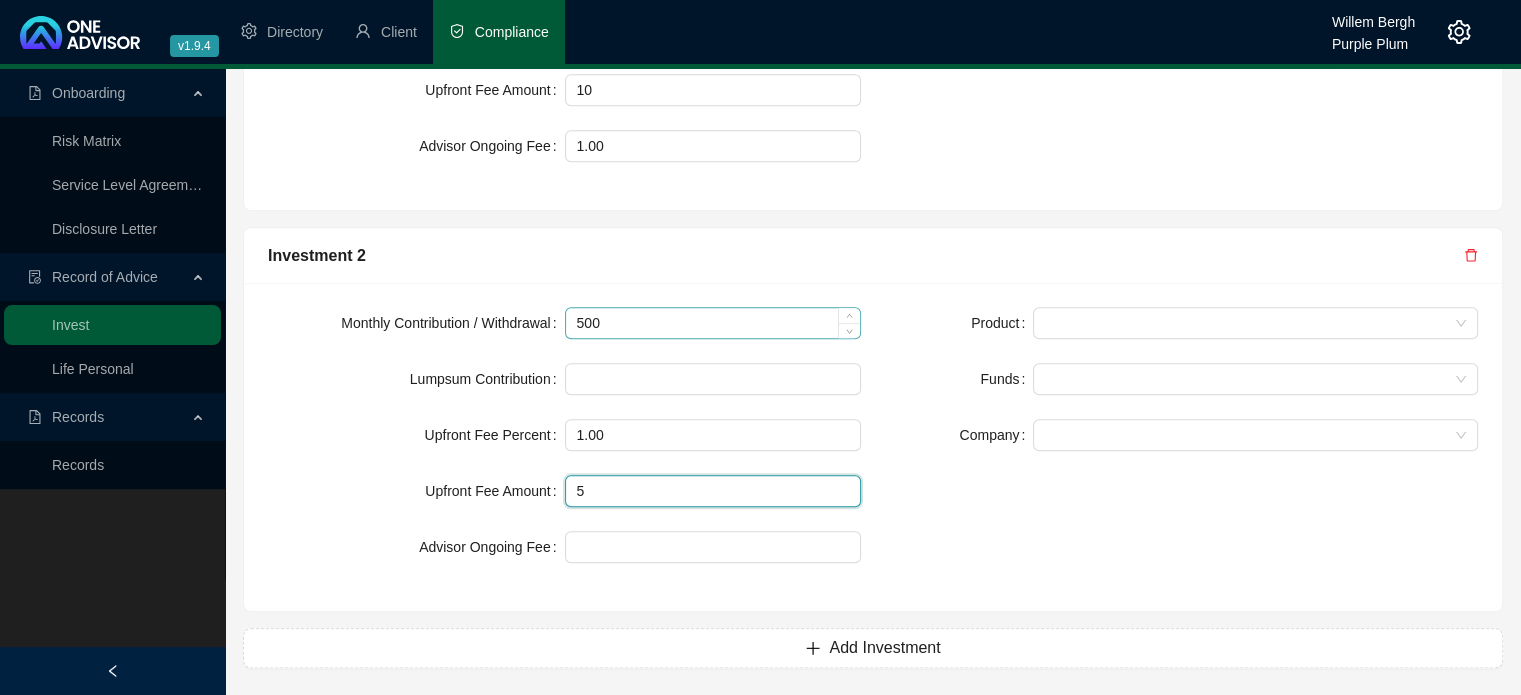 type on "5" 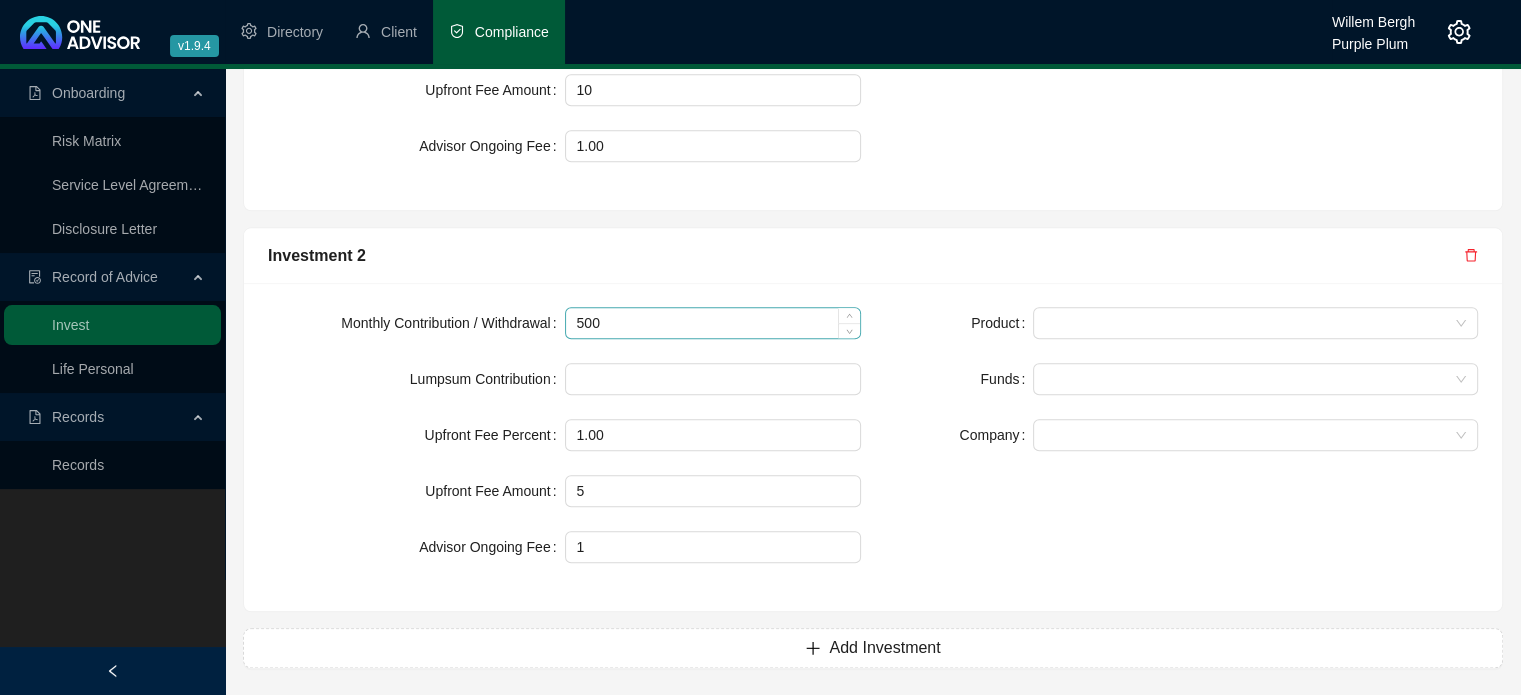 type on "1.00" 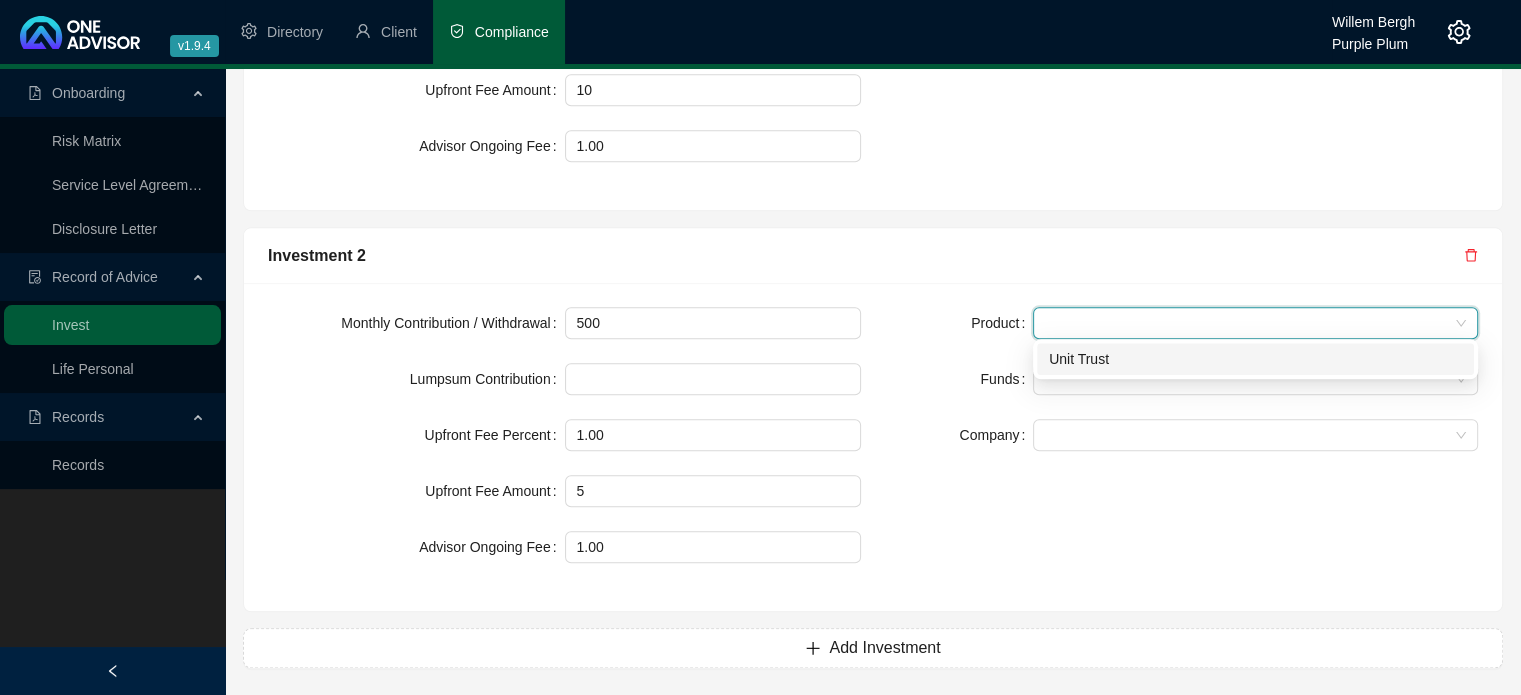 click at bounding box center (1255, 323) 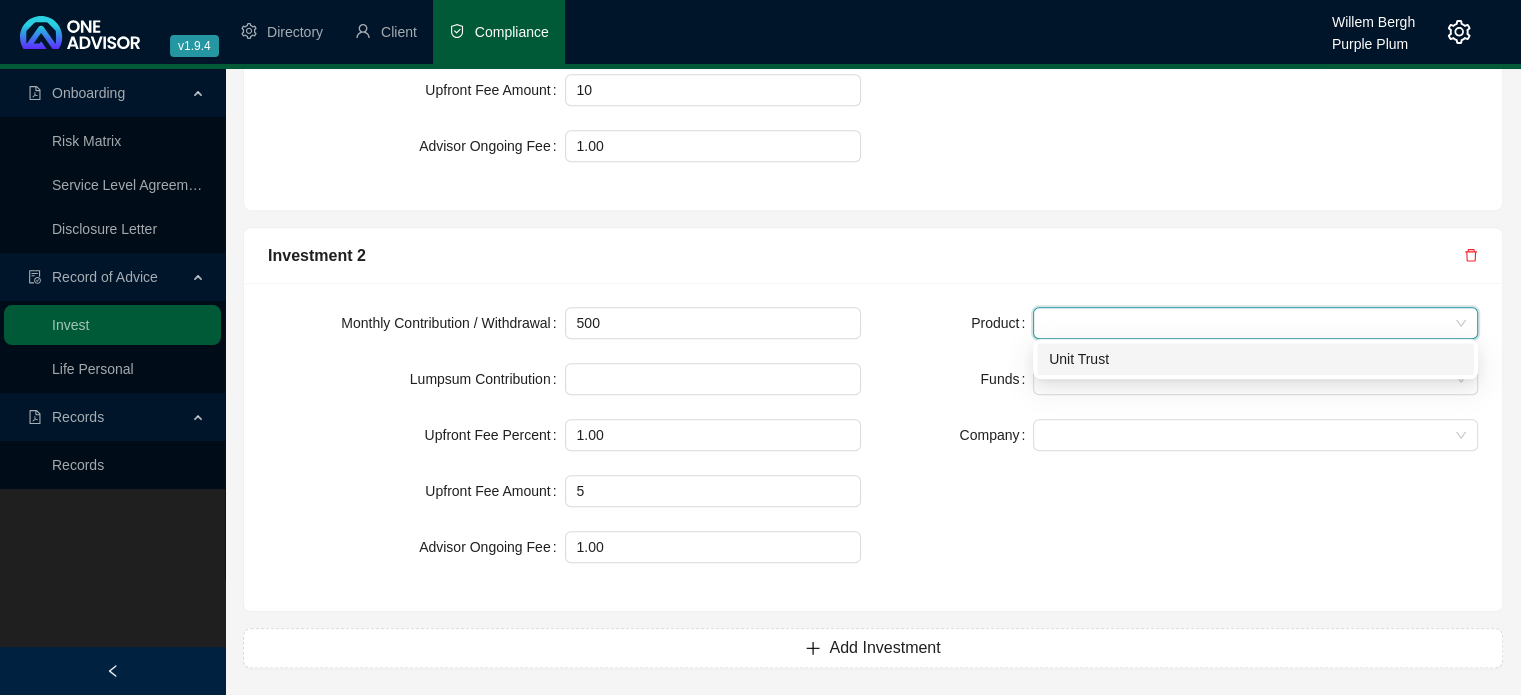 drag, startPoint x: 1059, startPoint y: 360, endPoint x: 972, endPoint y: 352, distance: 87.36704 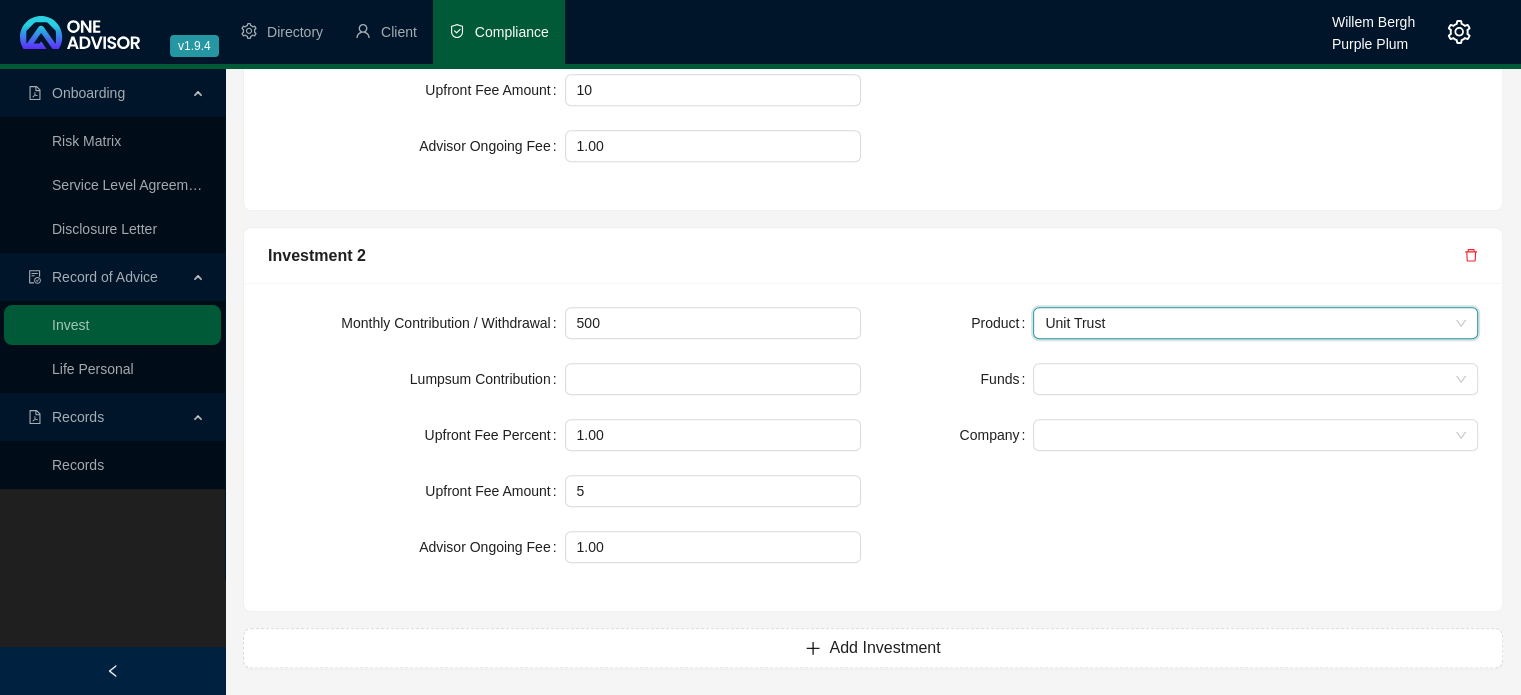 click on "Product Unit Trust Unit Trust Funds   Company" at bounding box center (1181, 379) 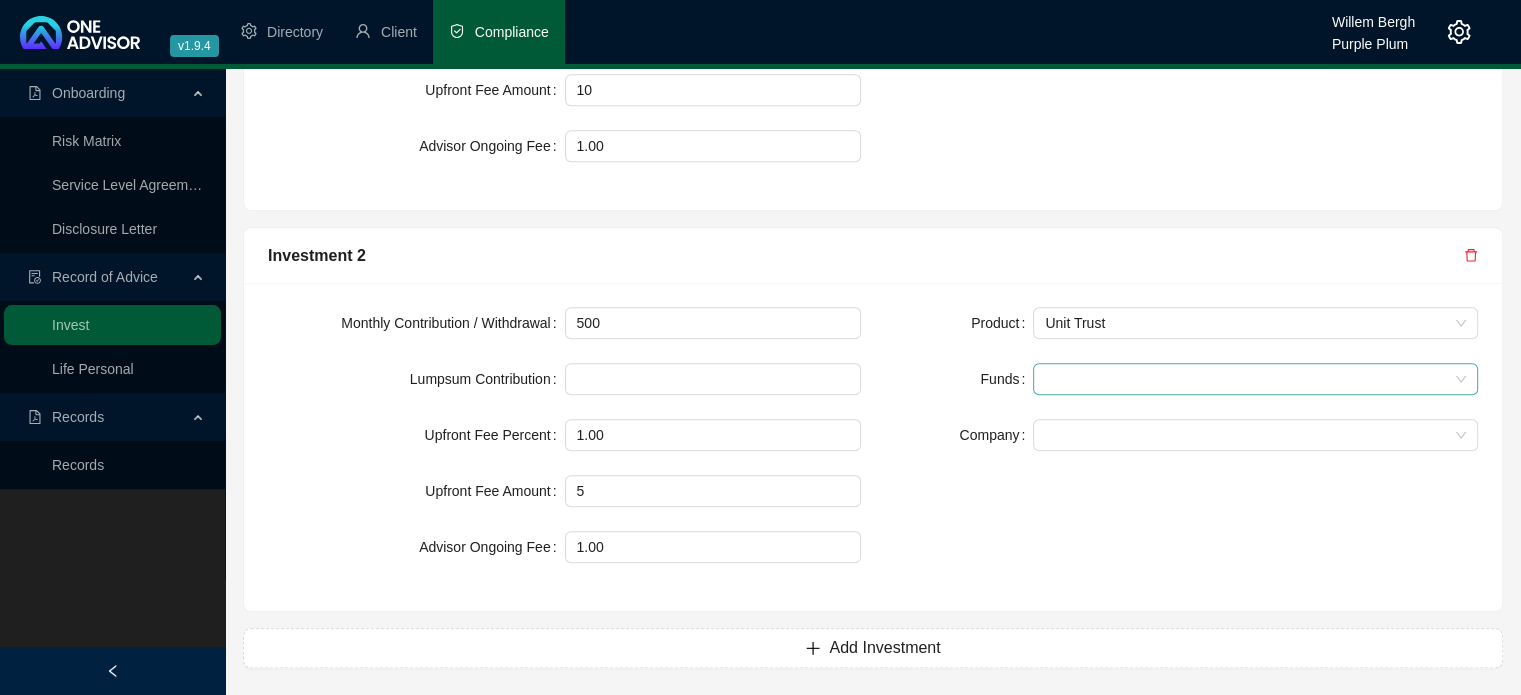 drag, startPoint x: 1067, startPoint y: 370, endPoint x: 1060, endPoint y: 383, distance: 14.764823 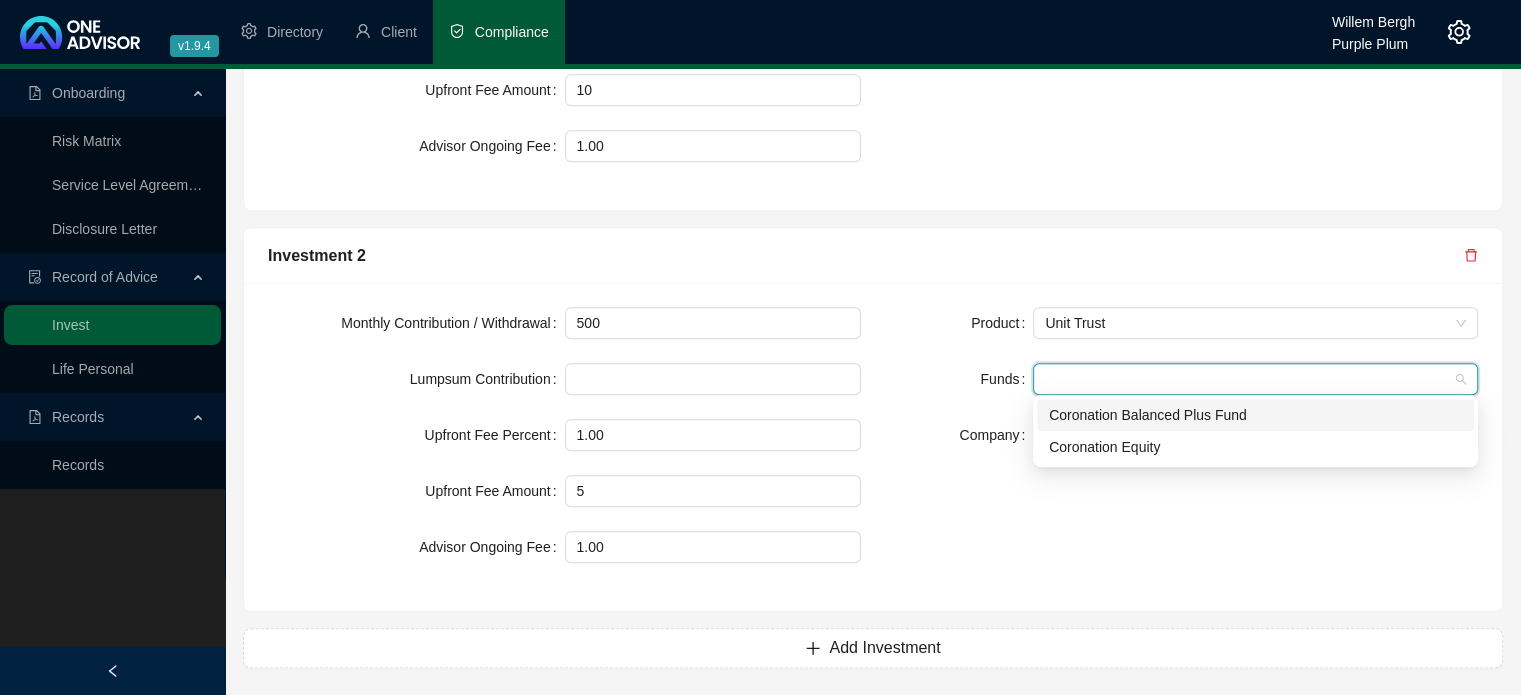drag, startPoint x: 1068, startPoint y: 418, endPoint x: 1054, endPoint y: 436, distance: 22.803509 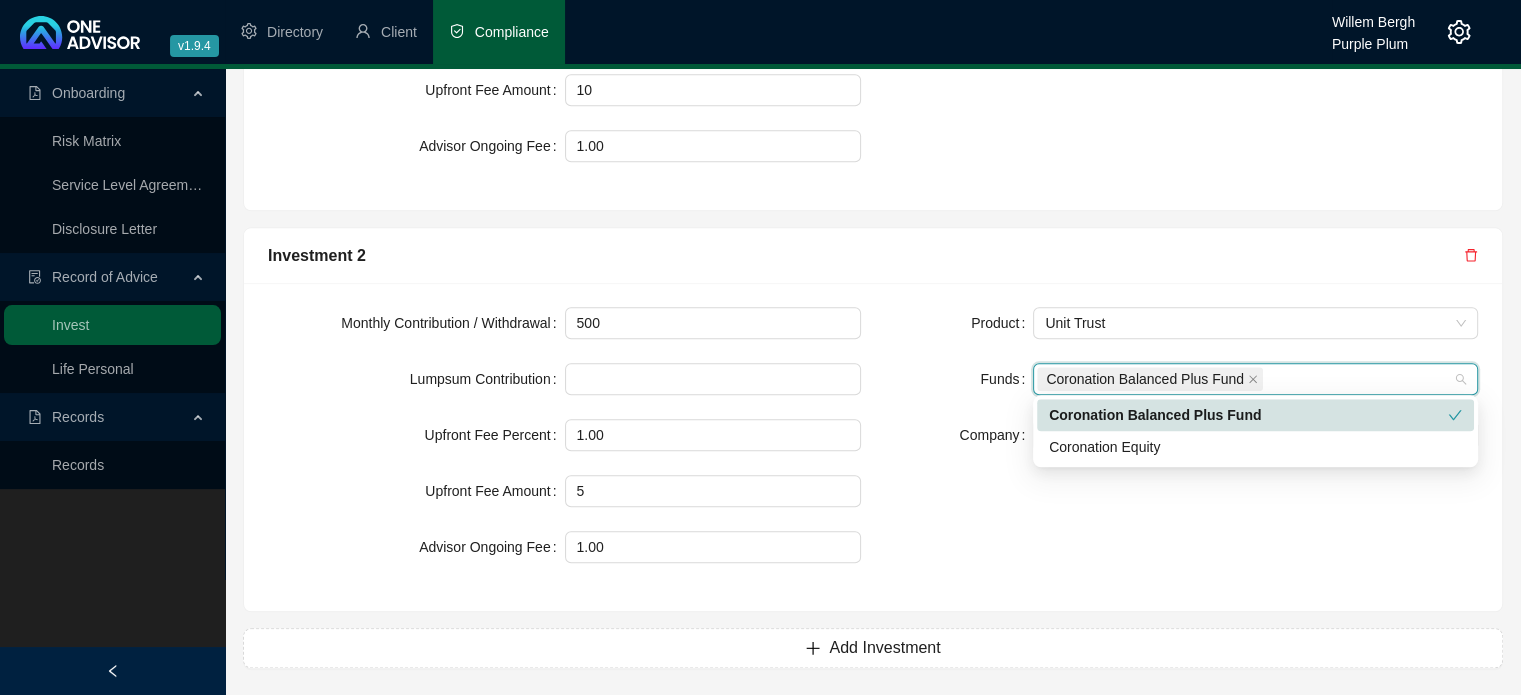 click at bounding box center (1455, 415) 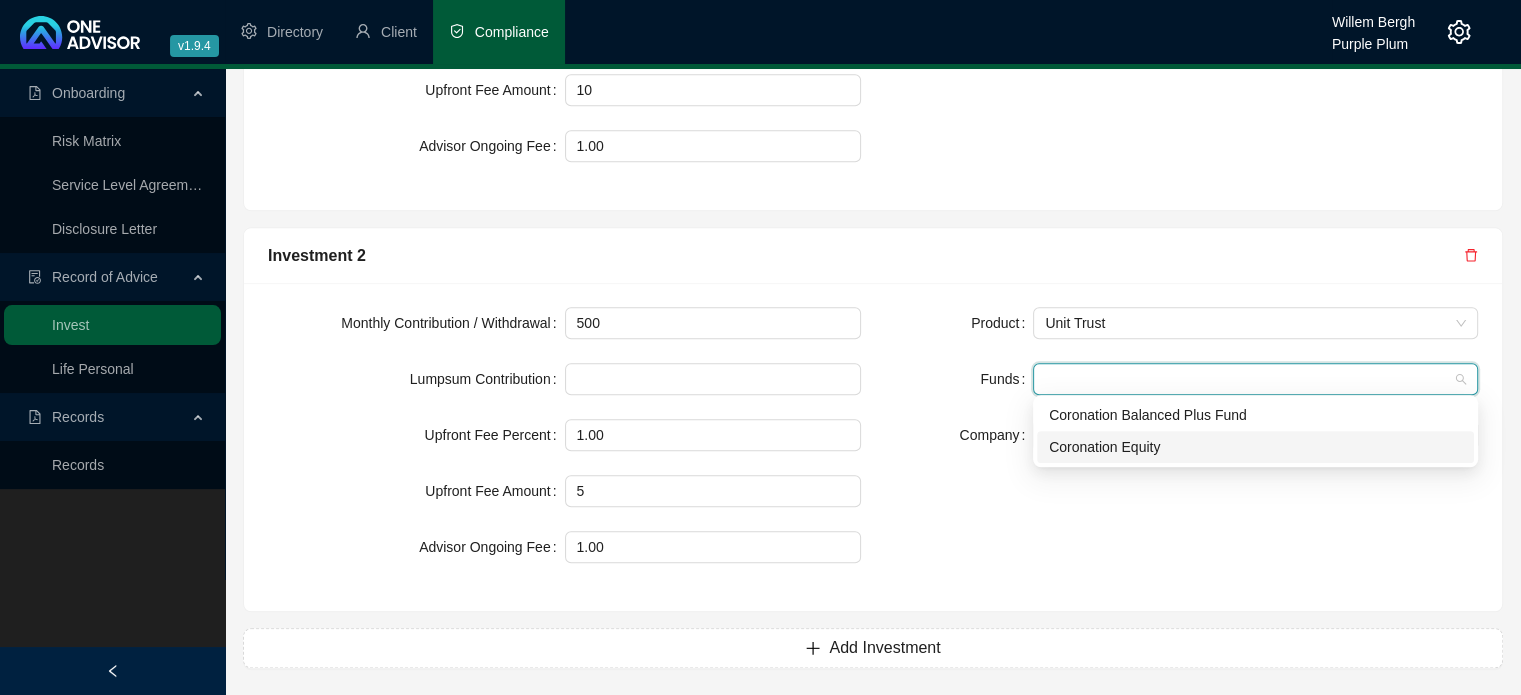 click on "Coronation Equity" at bounding box center [1255, 447] 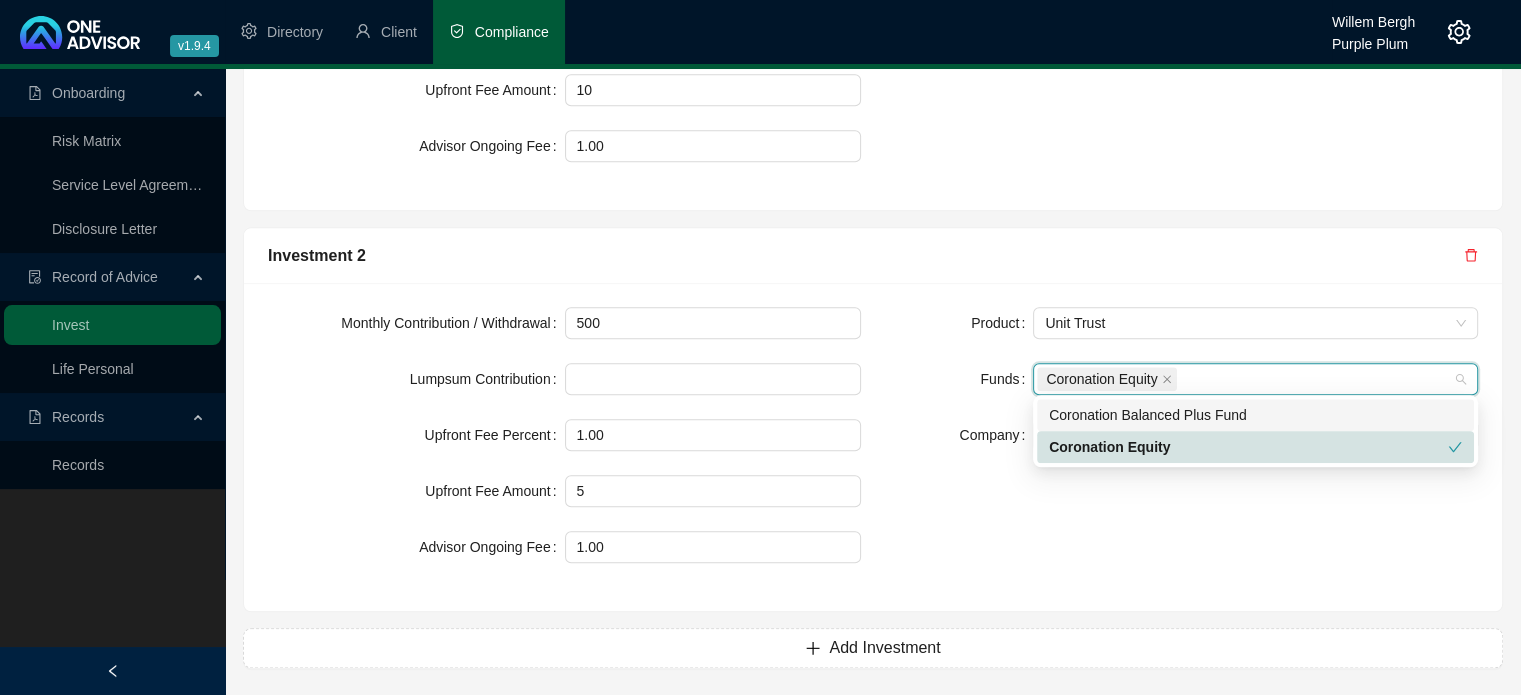 click on "Funds" at bounding box center (959, 379) 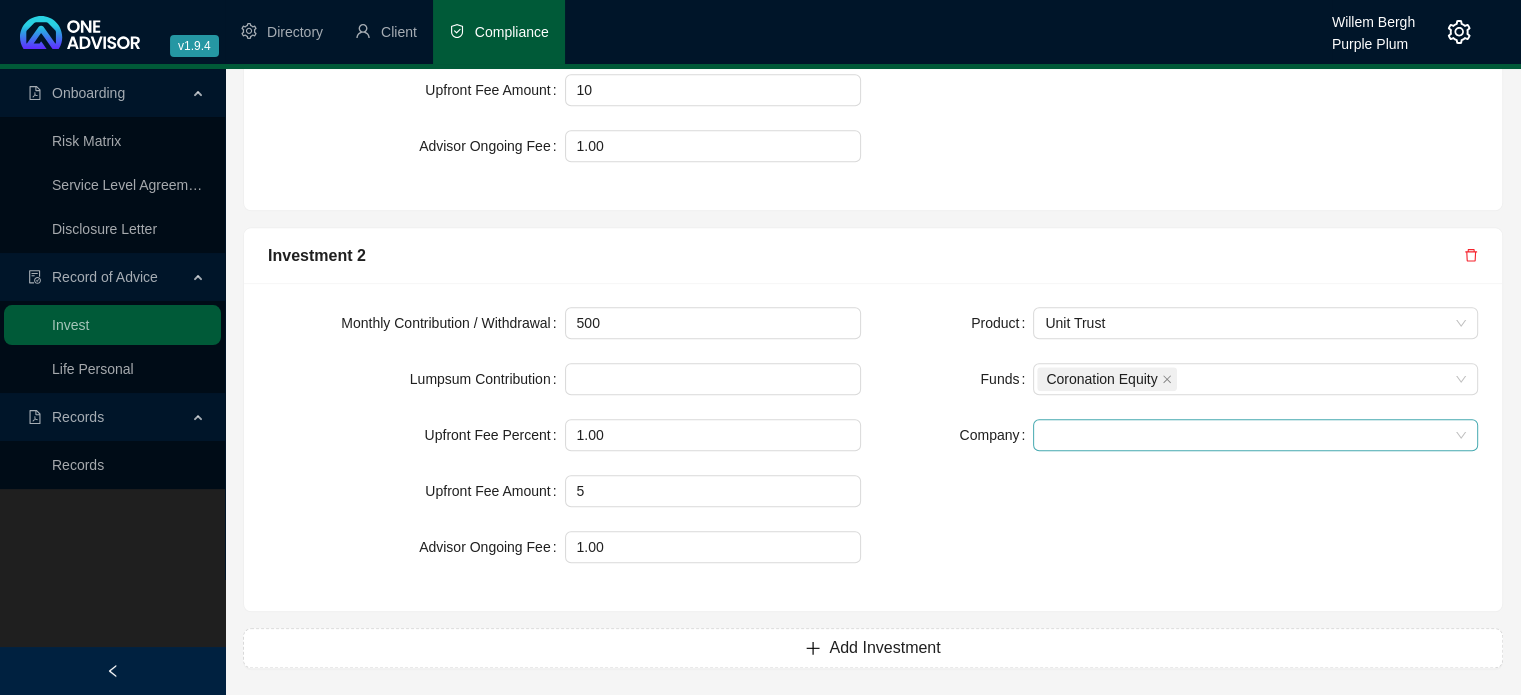 click at bounding box center (1255, 435) 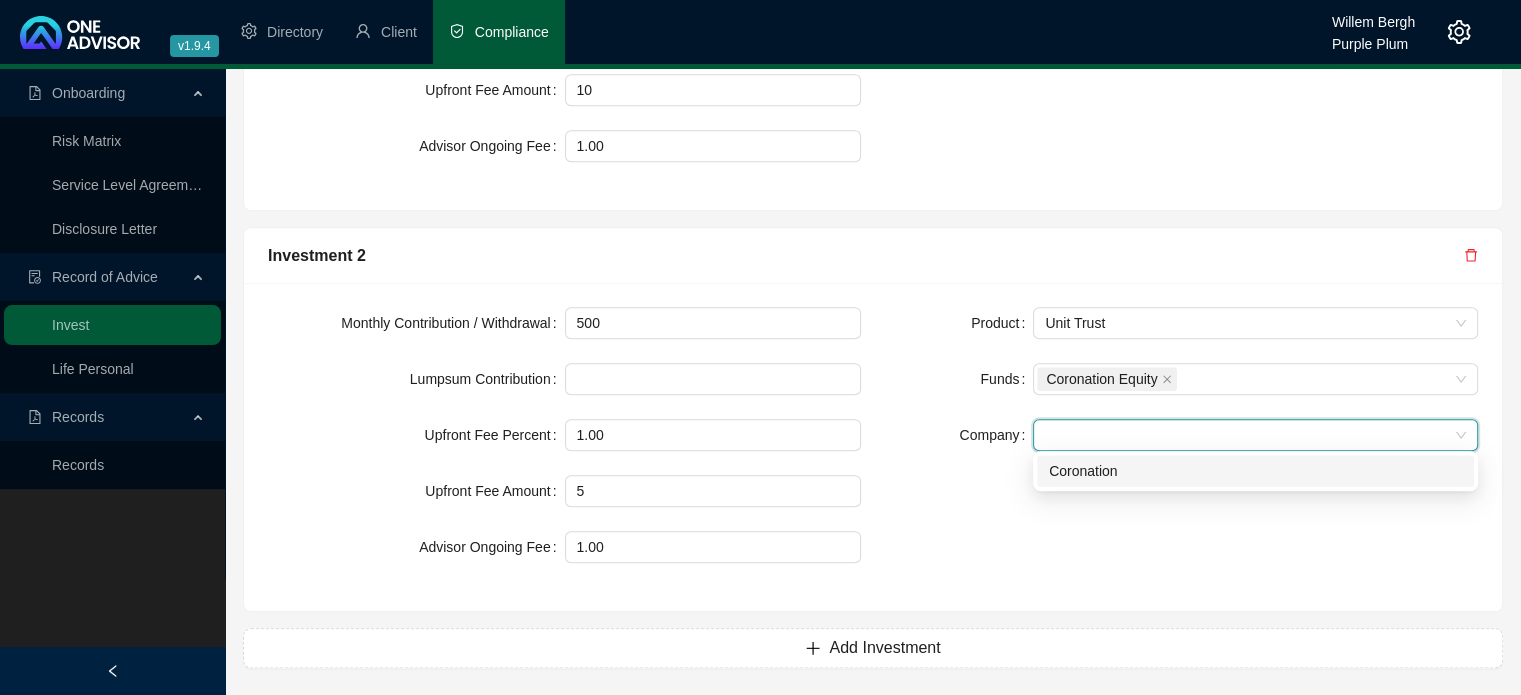 click on "Coronation" at bounding box center [1255, 471] 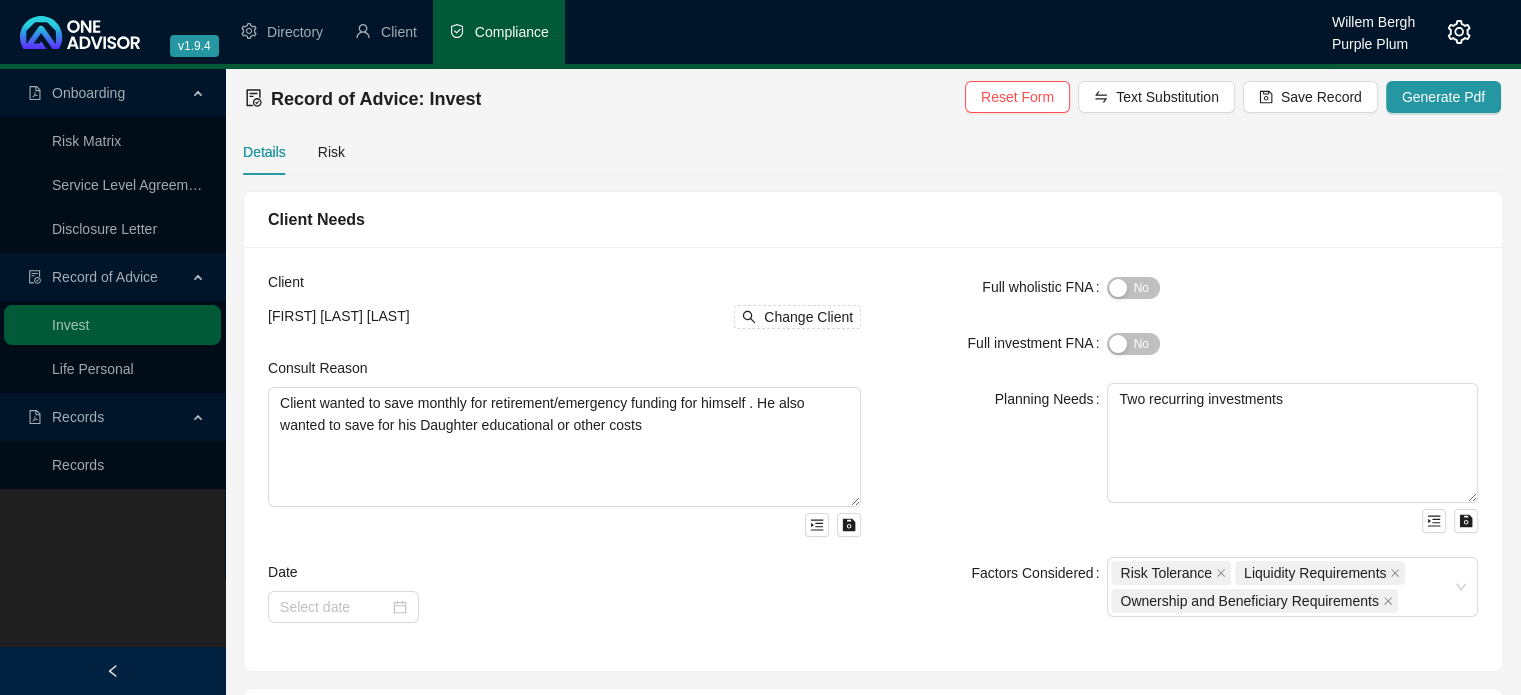 scroll, scrollTop: 0, scrollLeft: 0, axis: both 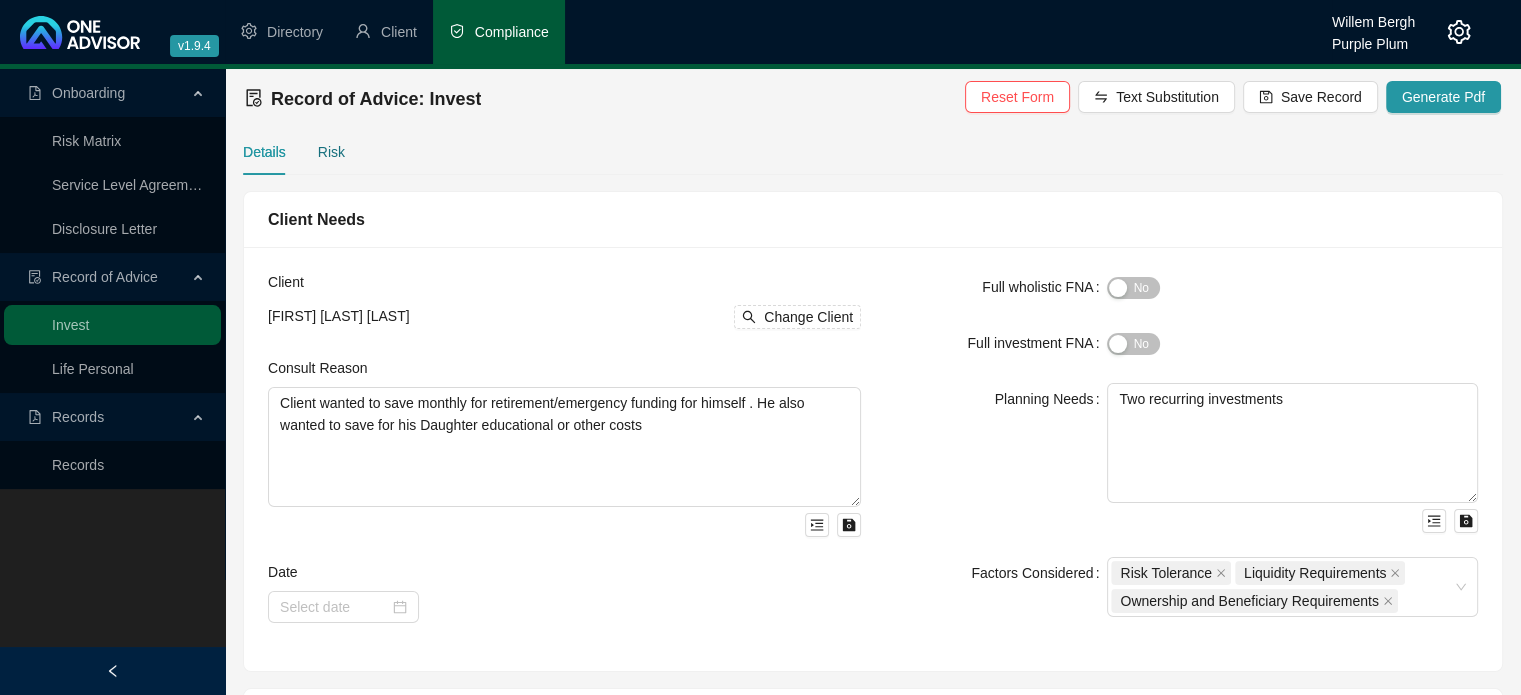 click on "Risk" at bounding box center [331, 152] 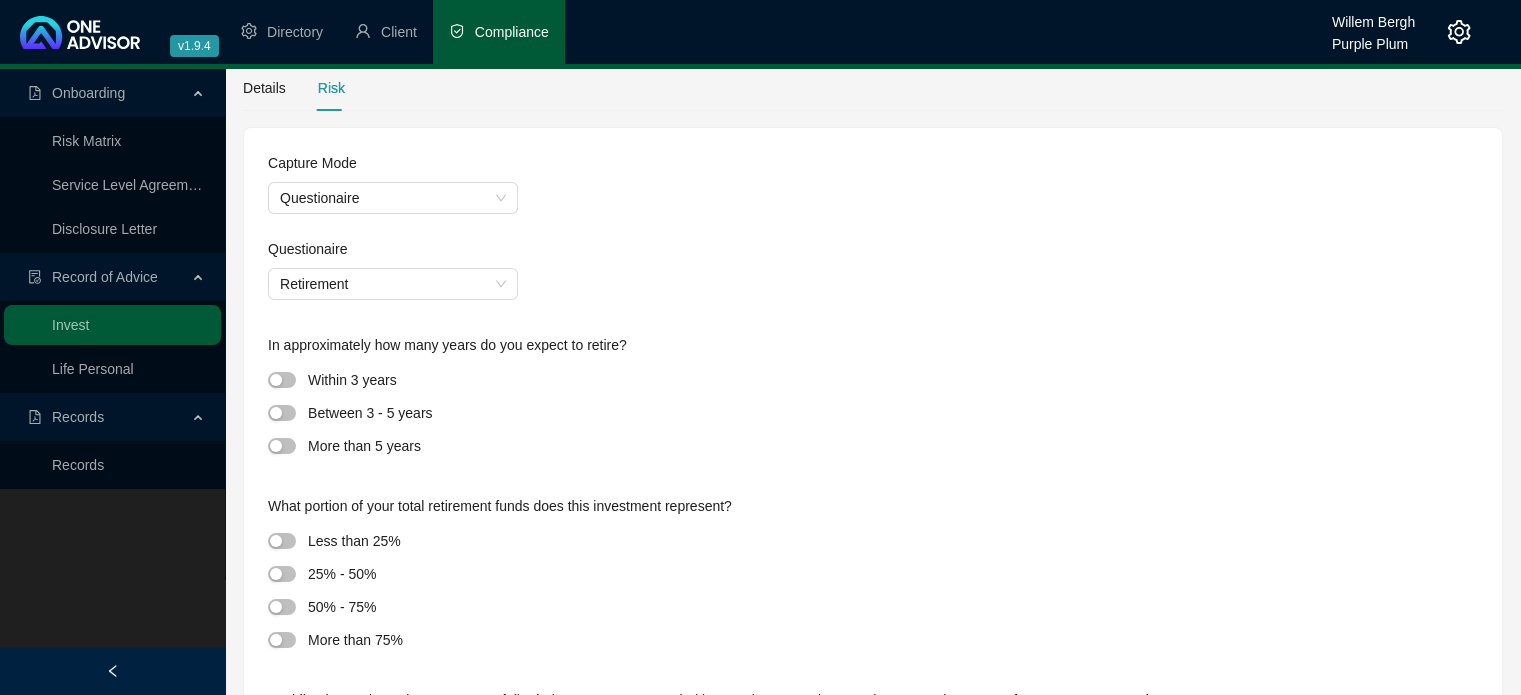 scroll, scrollTop: 100, scrollLeft: 0, axis: vertical 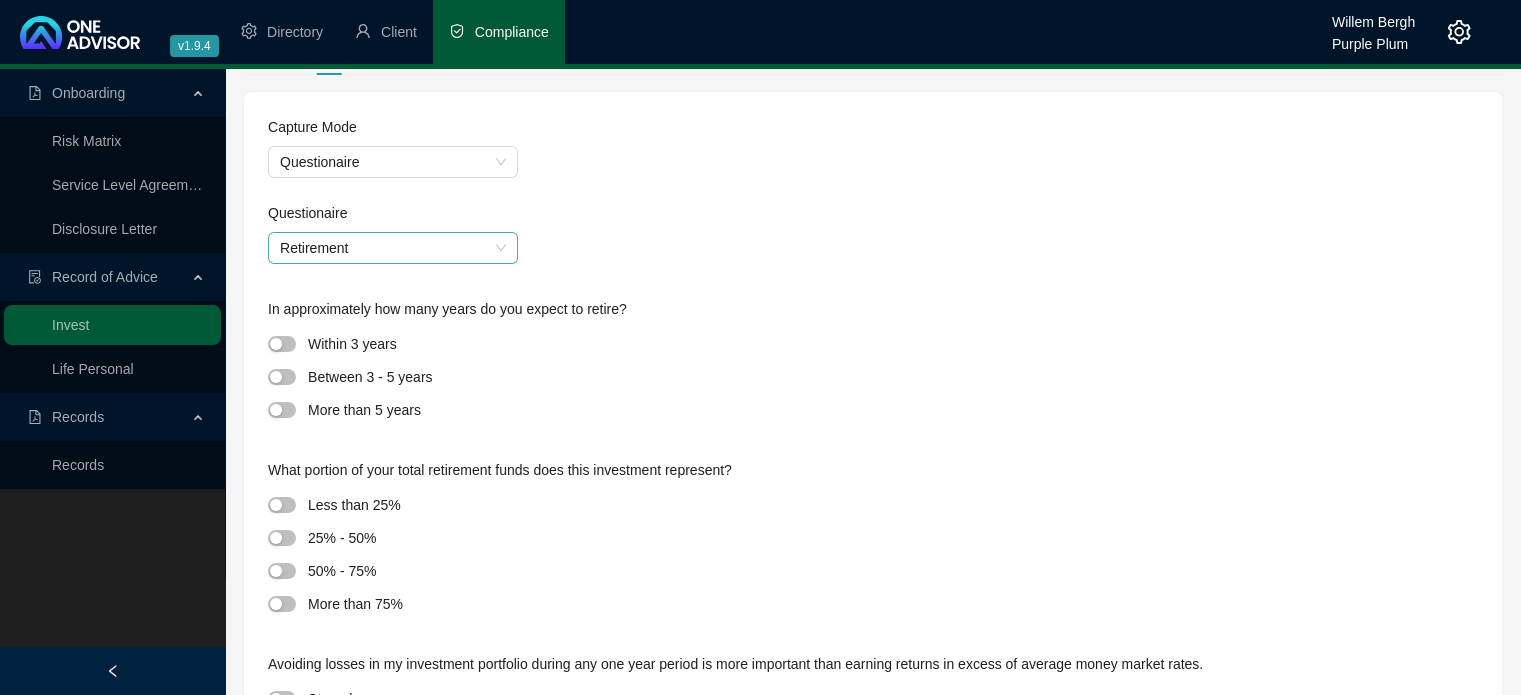 click on "Retirement" at bounding box center (393, 248) 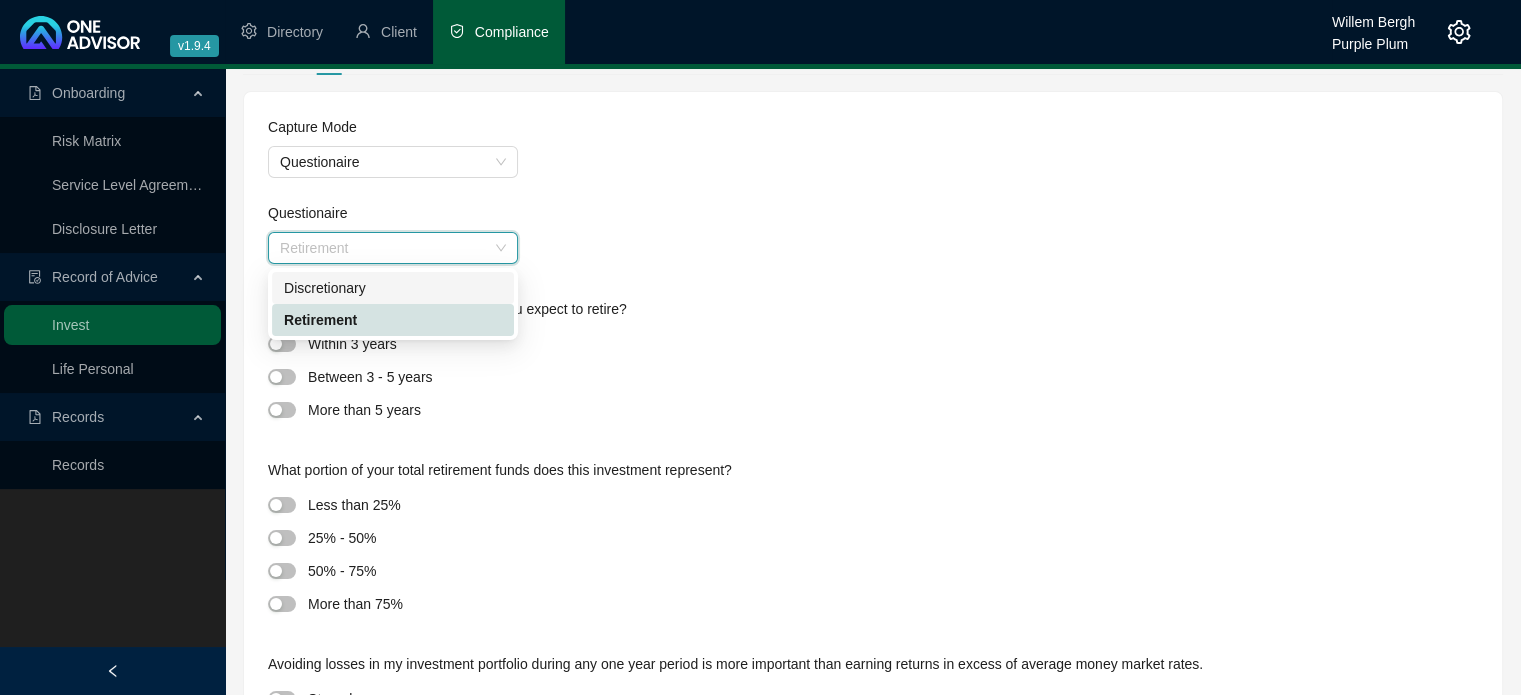 click on "Discretionary" at bounding box center [393, 288] 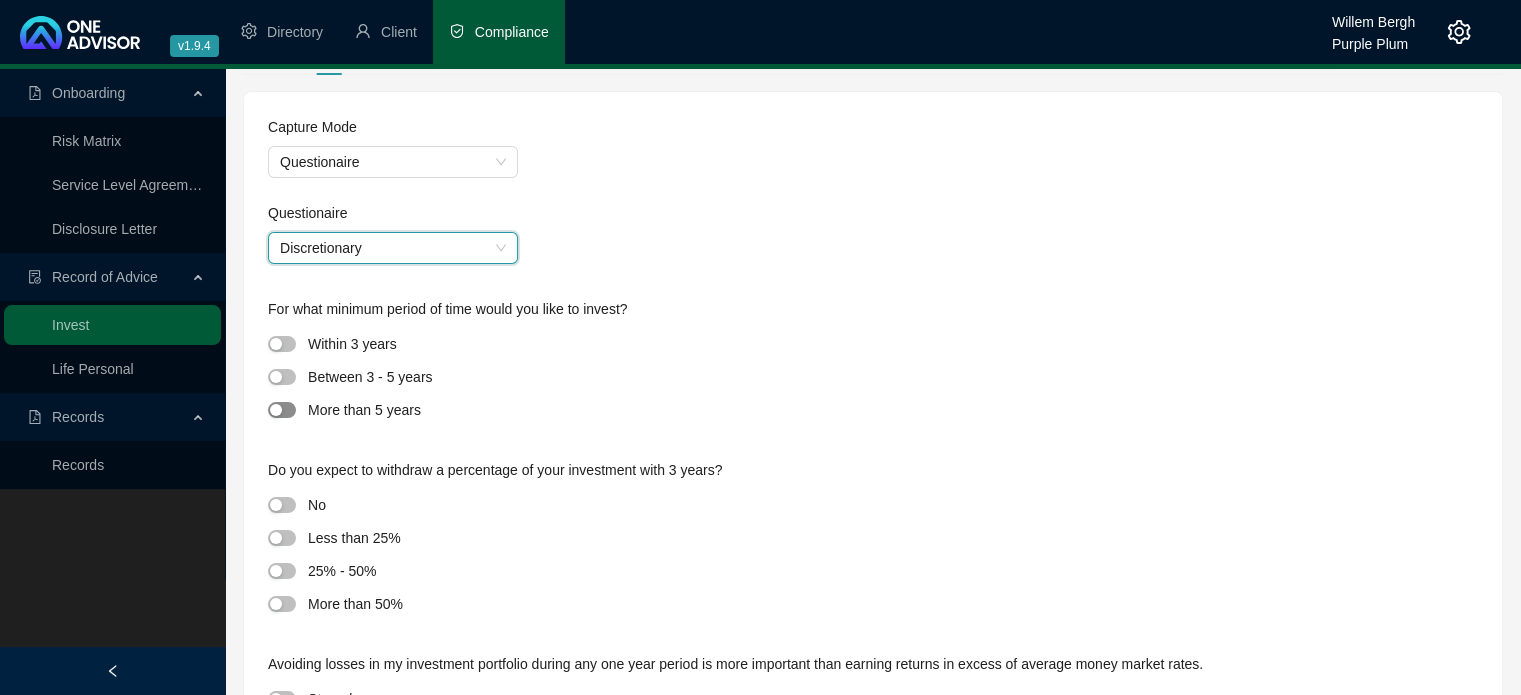 click at bounding box center (282, 410) 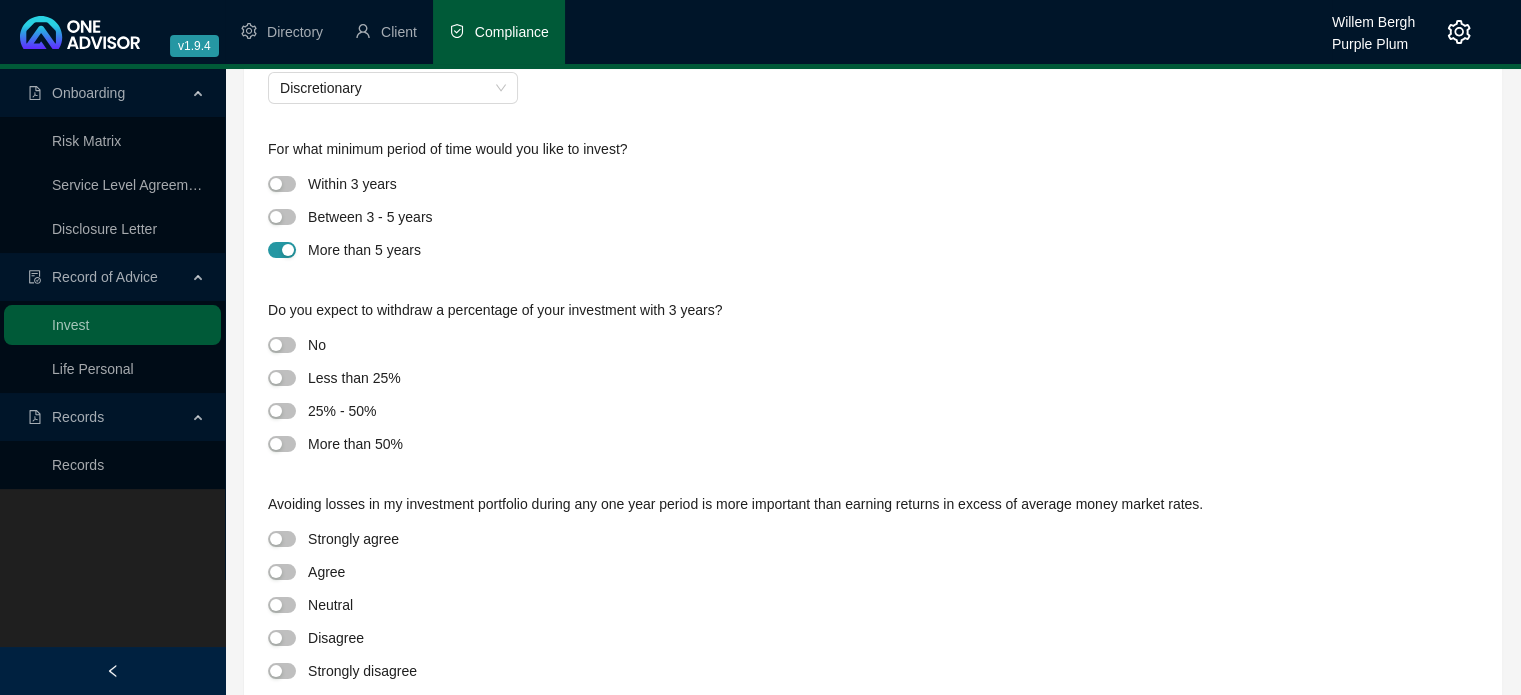 scroll, scrollTop: 300, scrollLeft: 0, axis: vertical 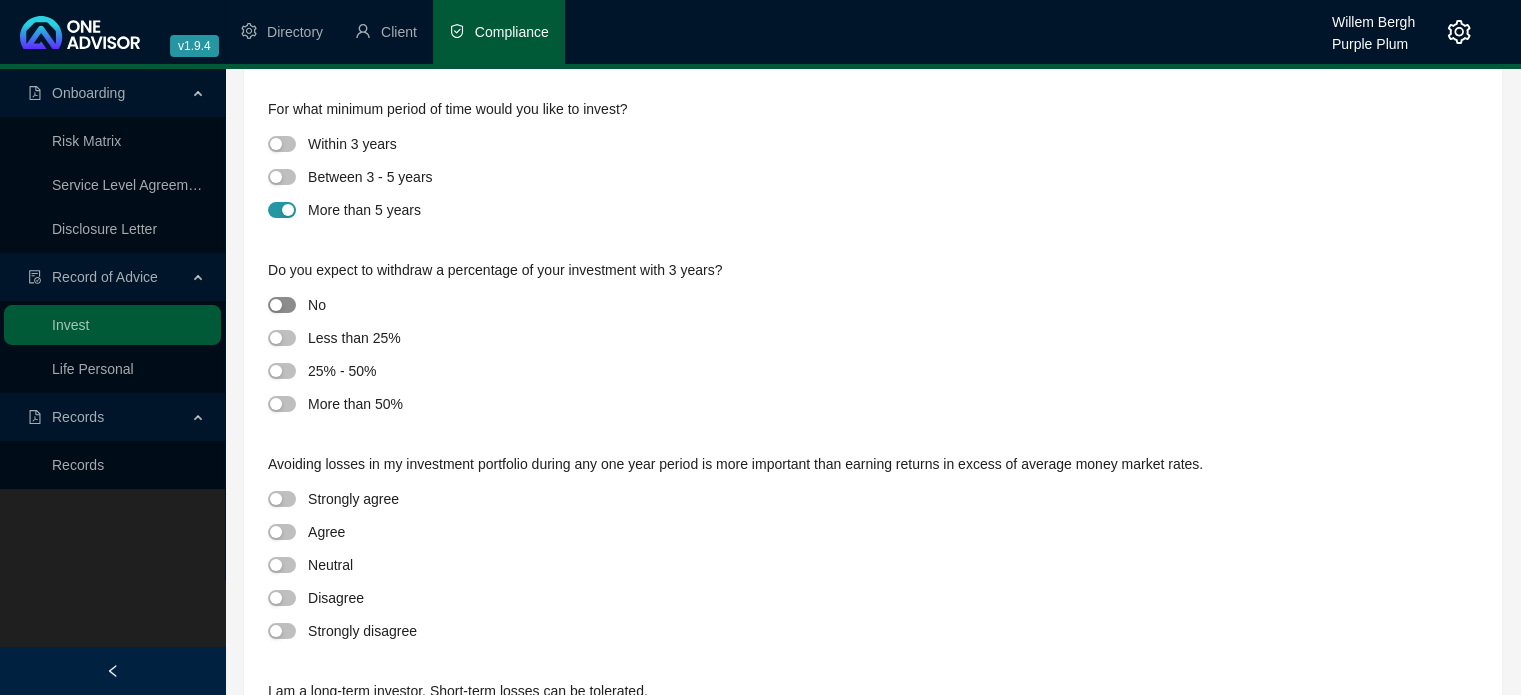 click at bounding box center [282, 305] 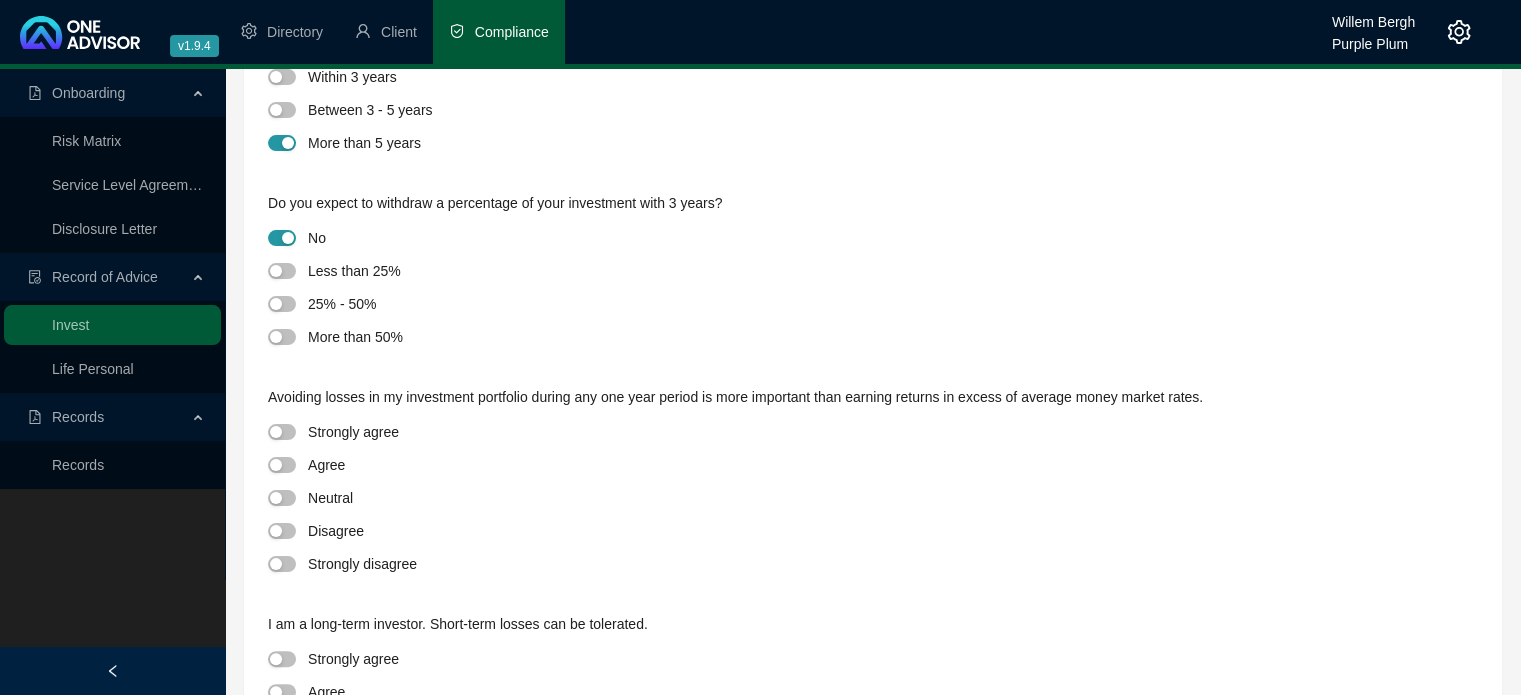 scroll, scrollTop: 500, scrollLeft: 0, axis: vertical 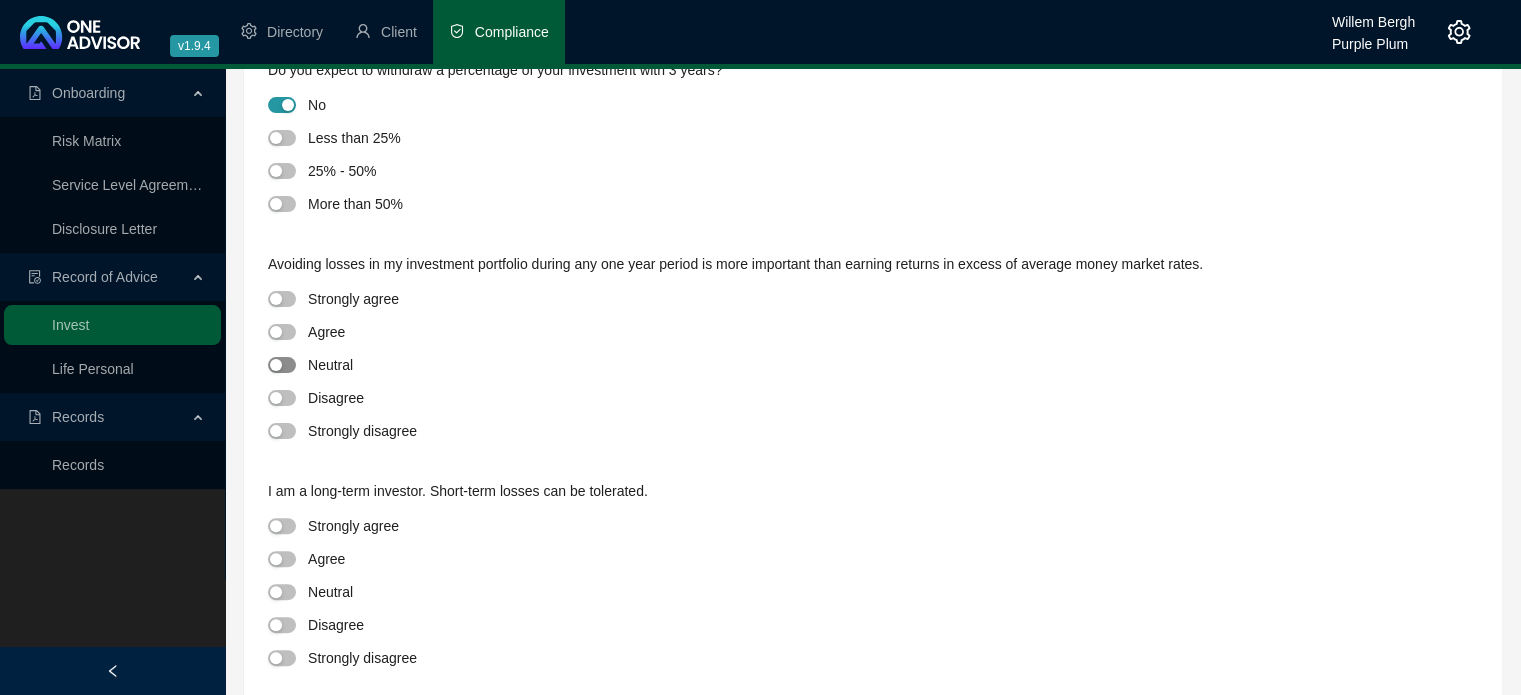click at bounding box center [282, 365] 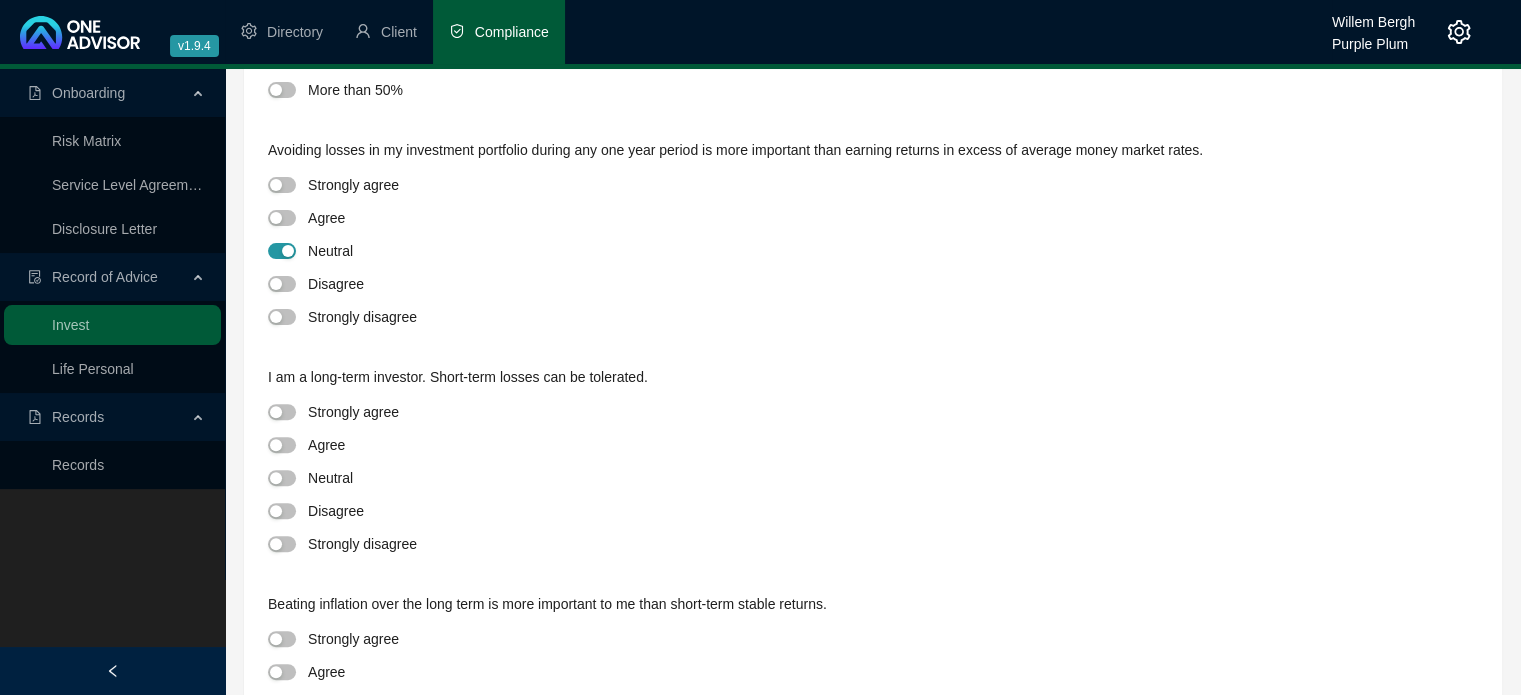 scroll, scrollTop: 800, scrollLeft: 0, axis: vertical 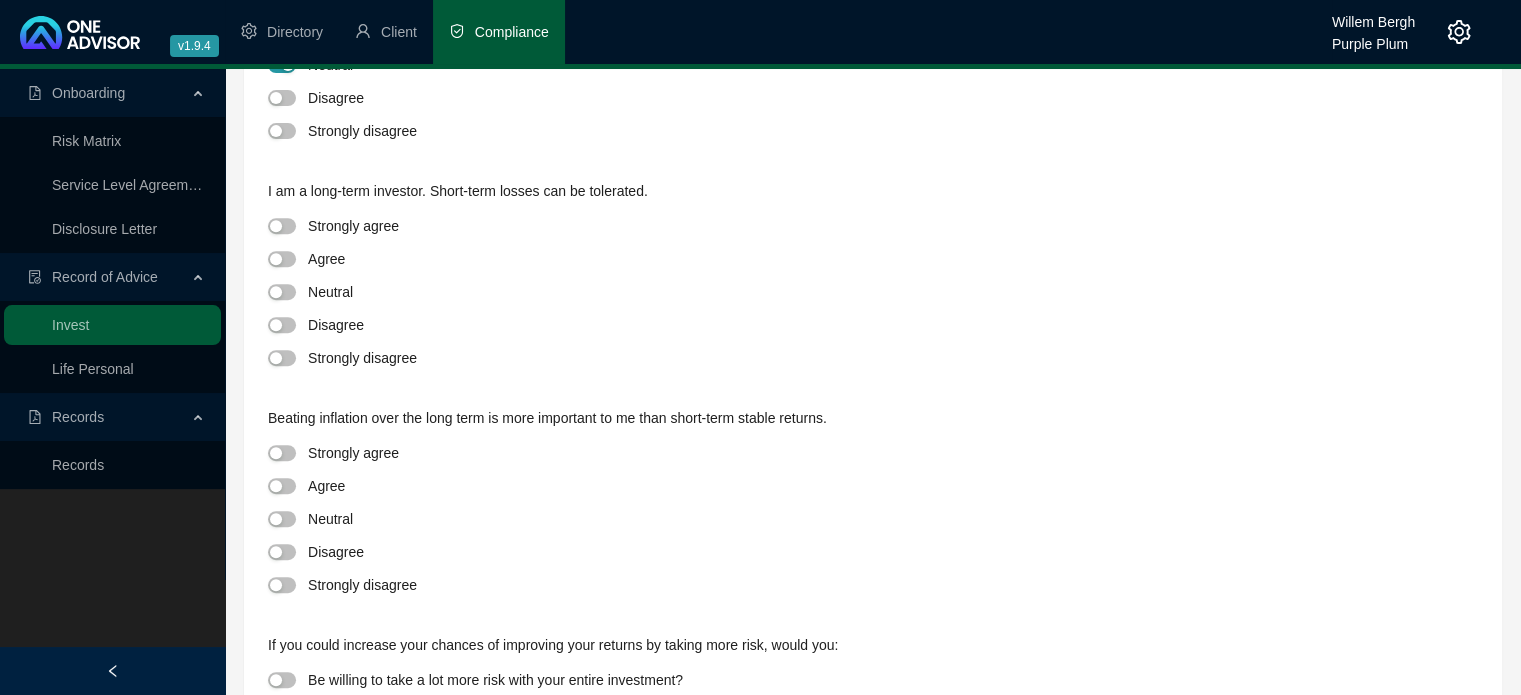click at bounding box center (288, 258) 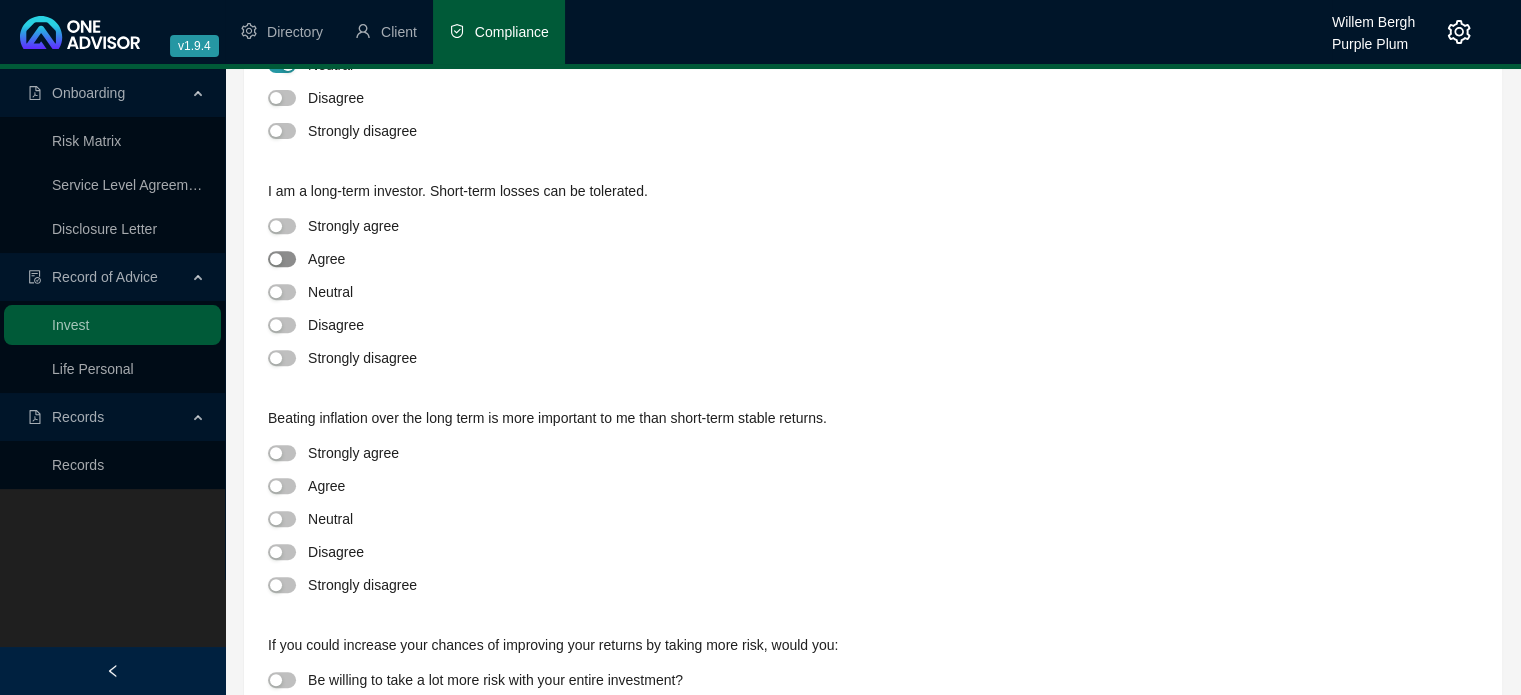 click at bounding box center [276, 259] 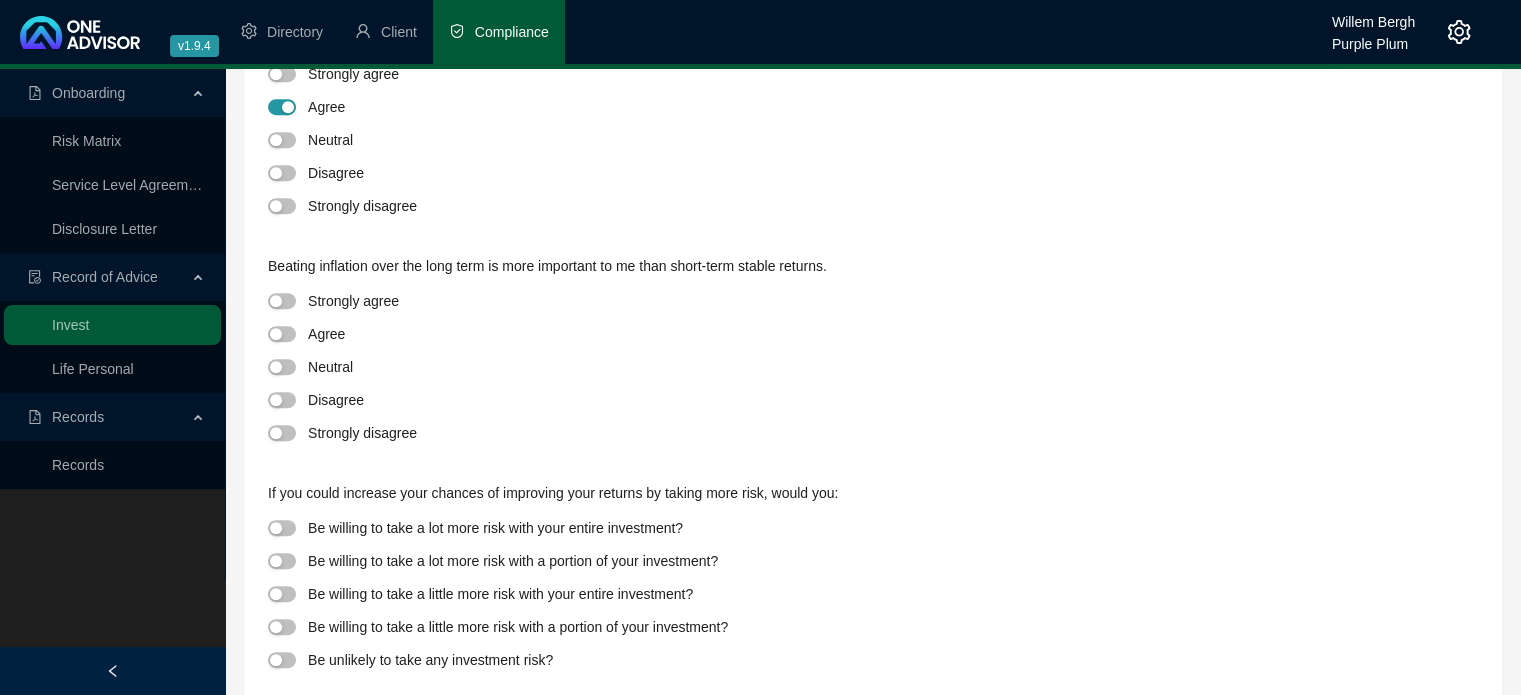 scroll, scrollTop: 980, scrollLeft: 0, axis: vertical 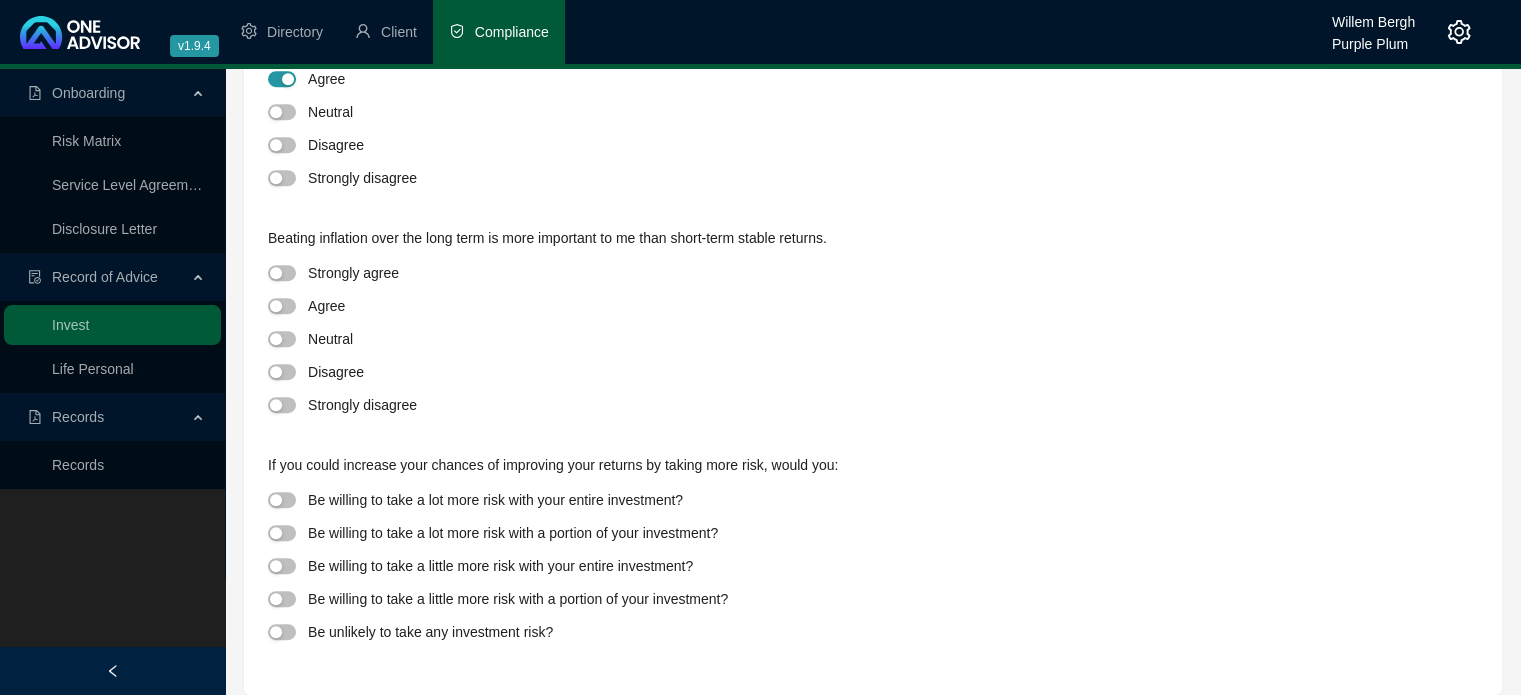click at bounding box center [288, 305] 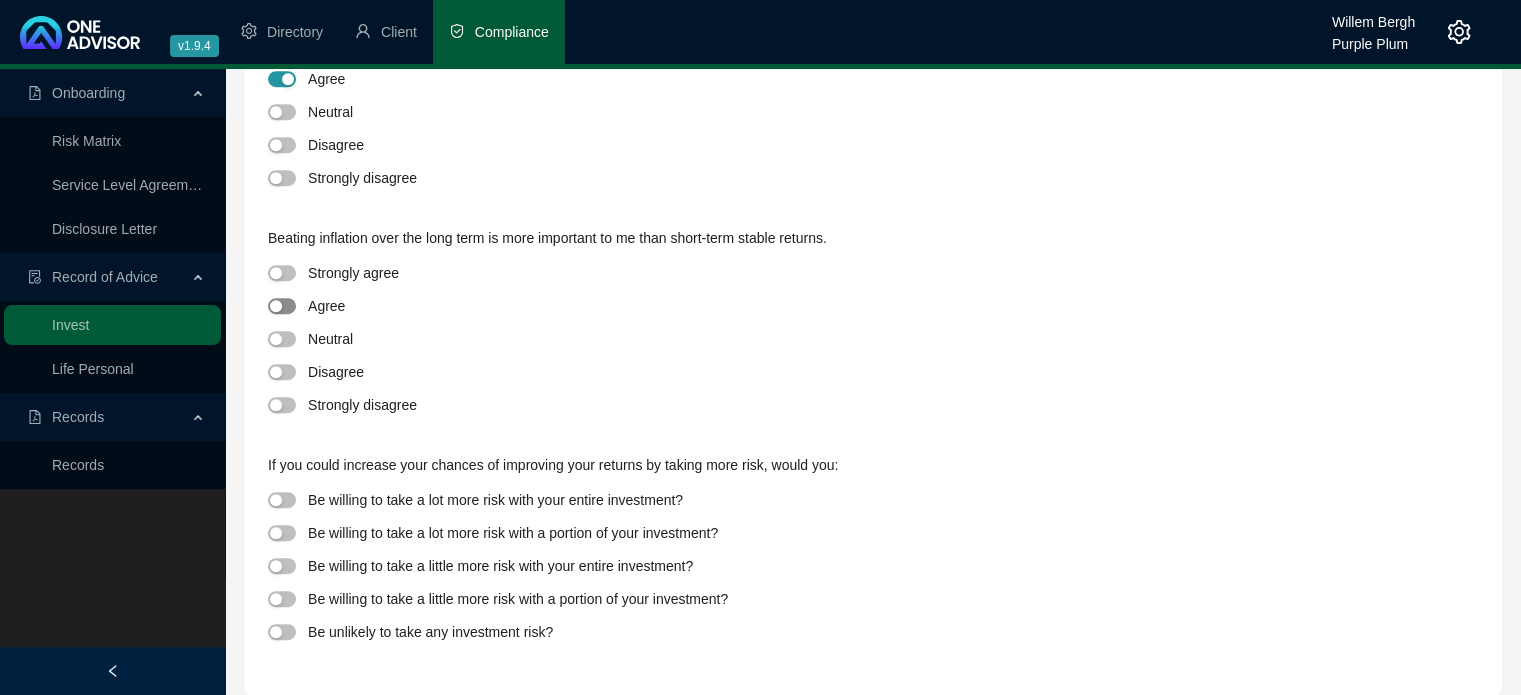 click at bounding box center (282, 306) 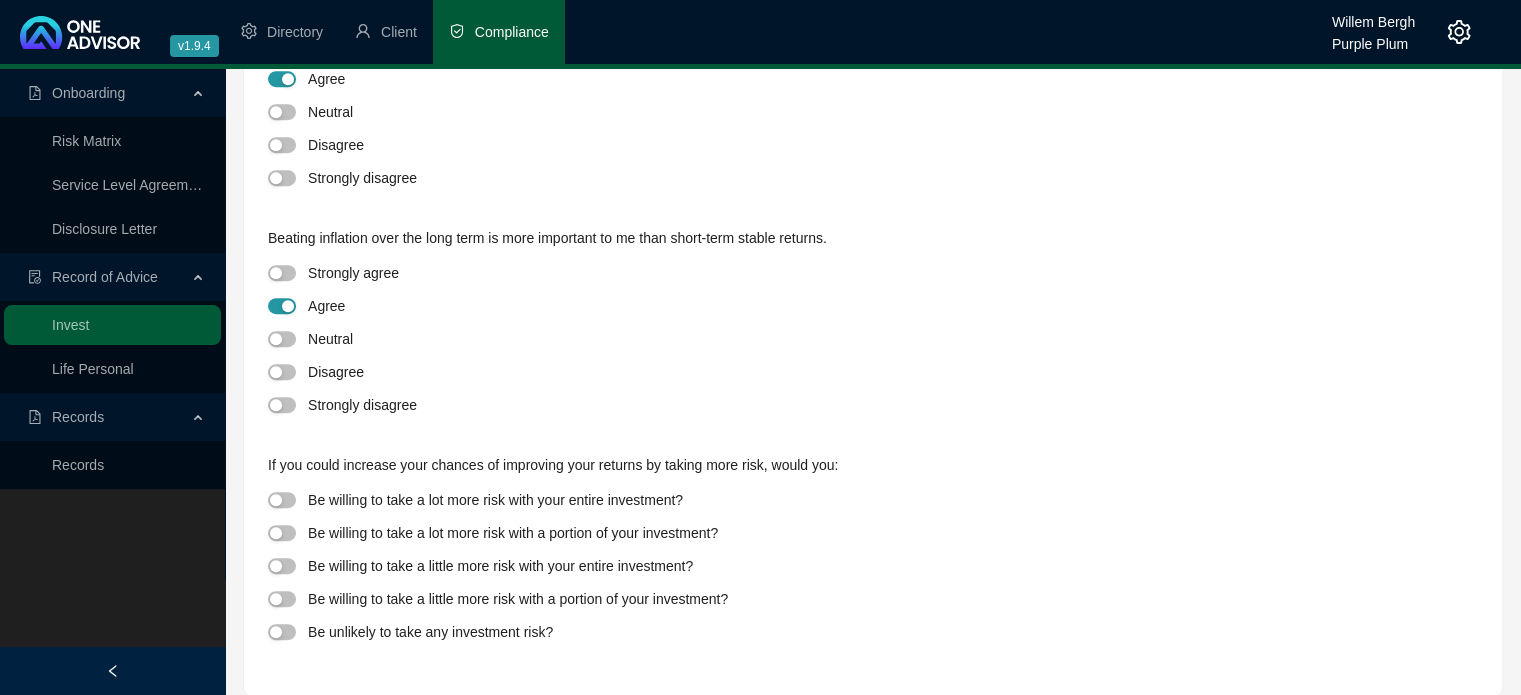 click at bounding box center [288, 565] 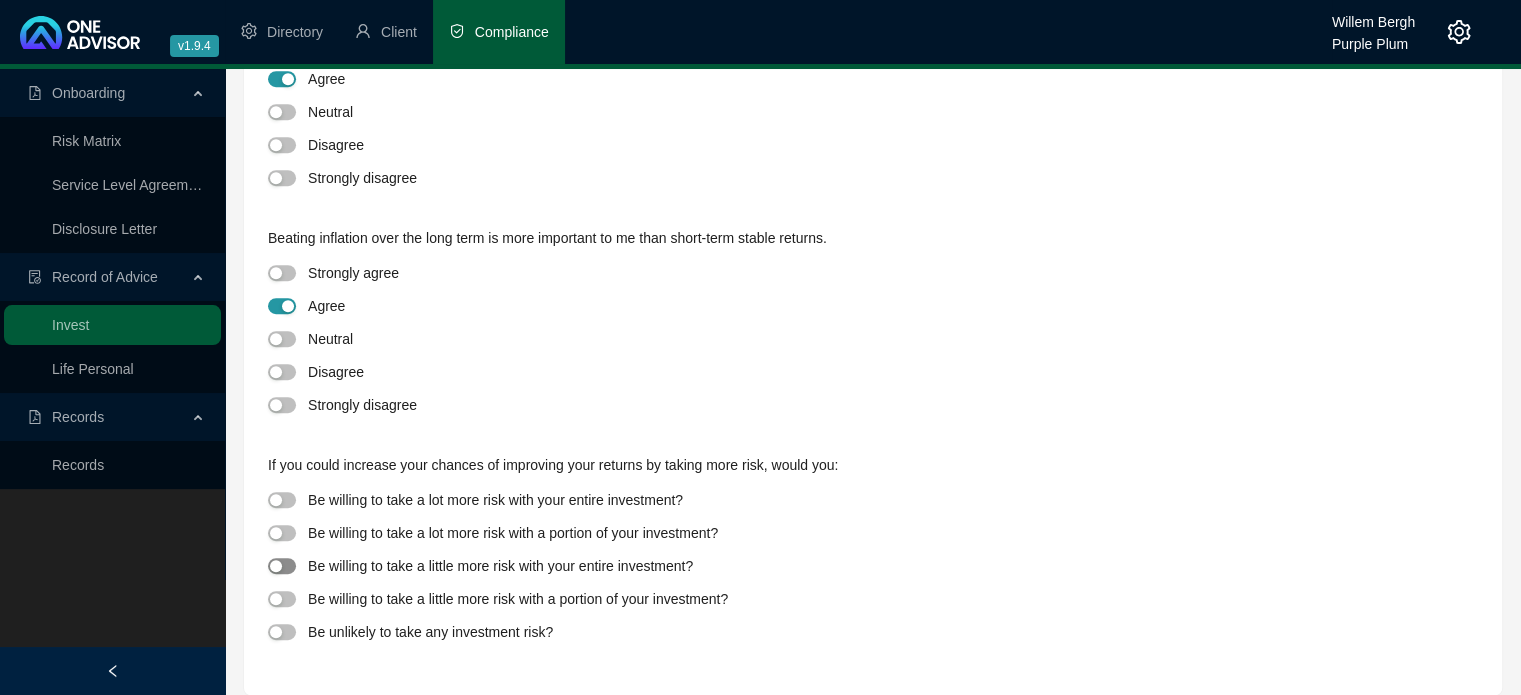 click at bounding box center (282, 566) 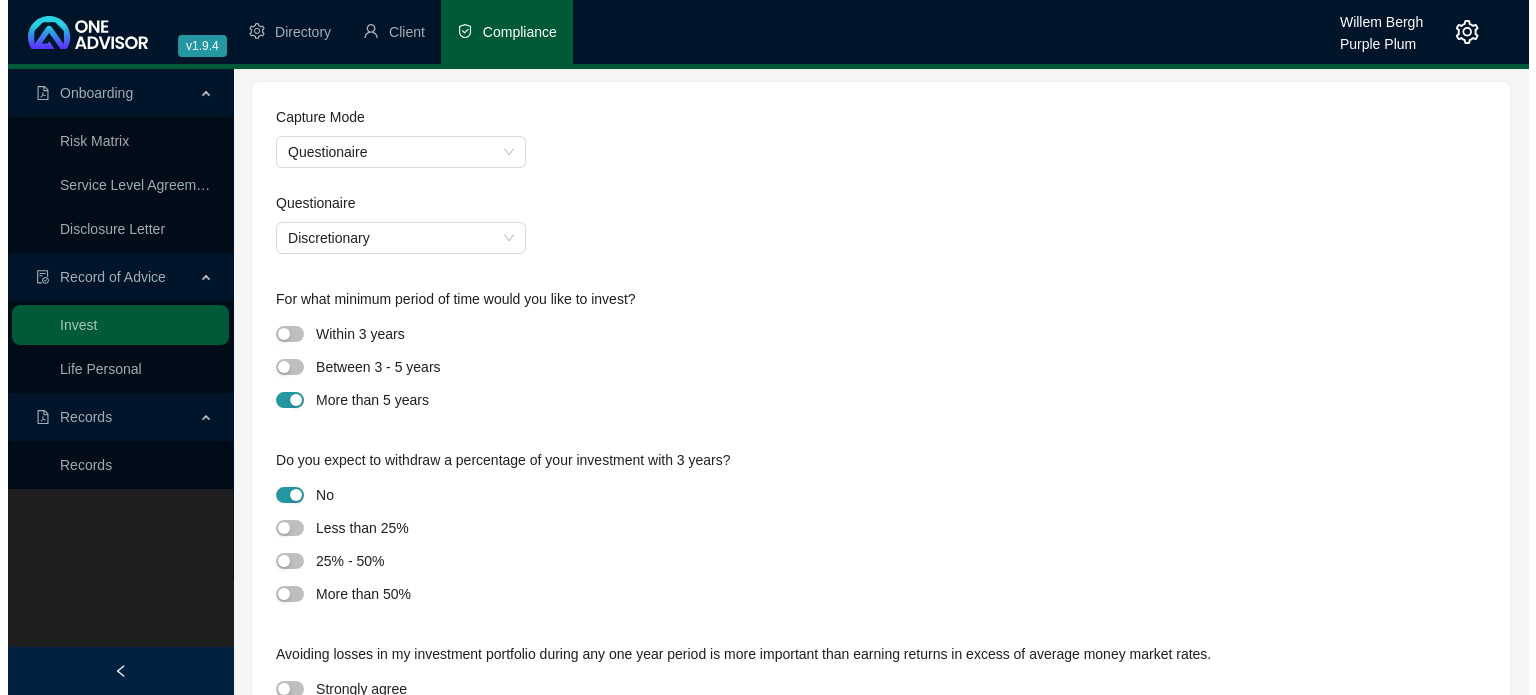 scroll, scrollTop: 0, scrollLeft: 0, axis: both 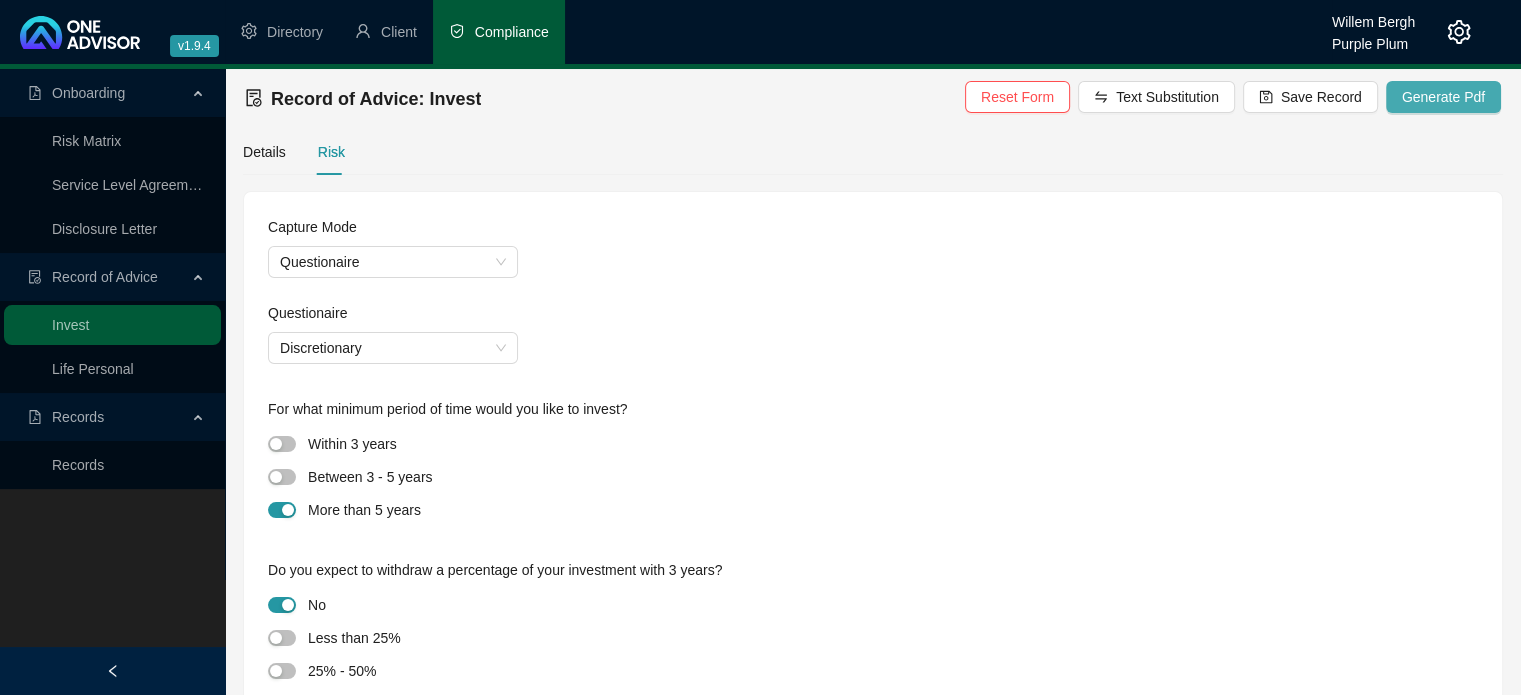 click on "Generate Pdf" at bounding box center (1443, 97) 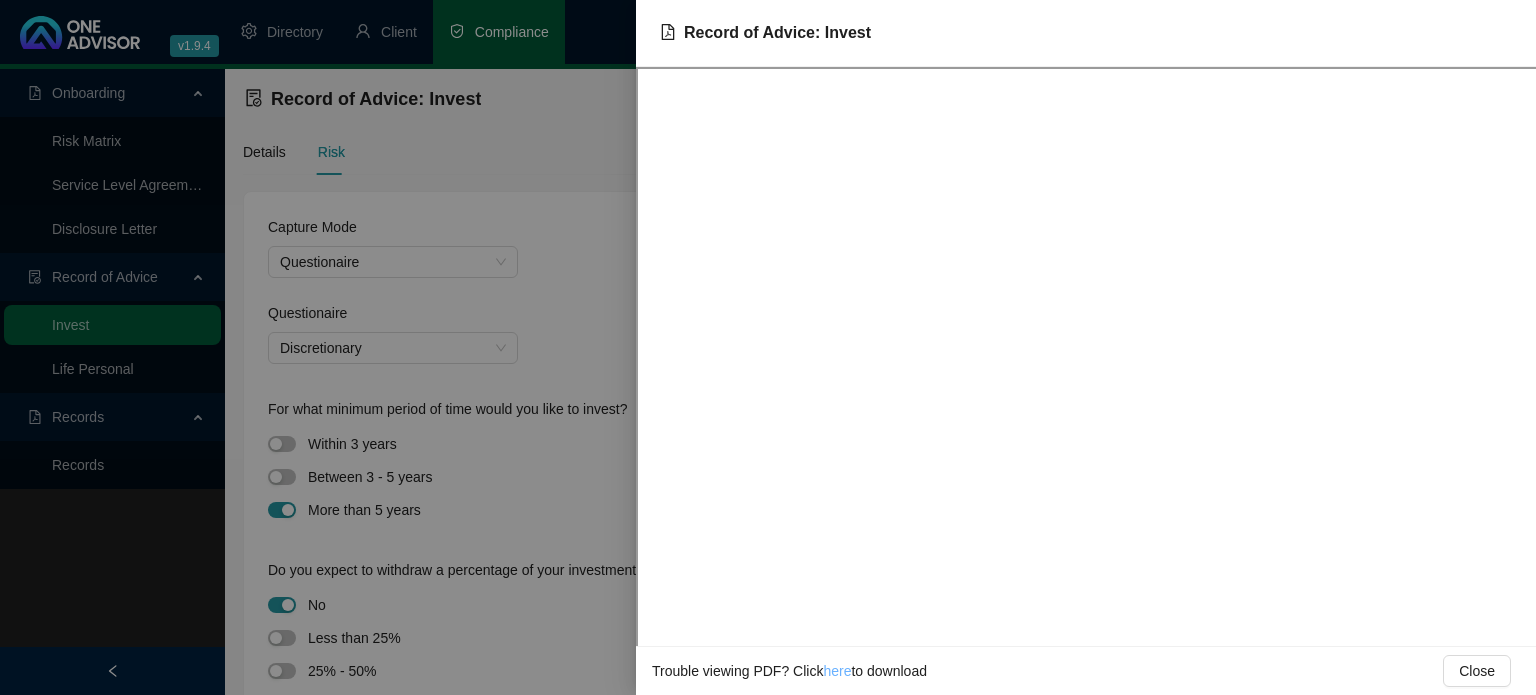 click on "here" at bounding box center (837, 671) 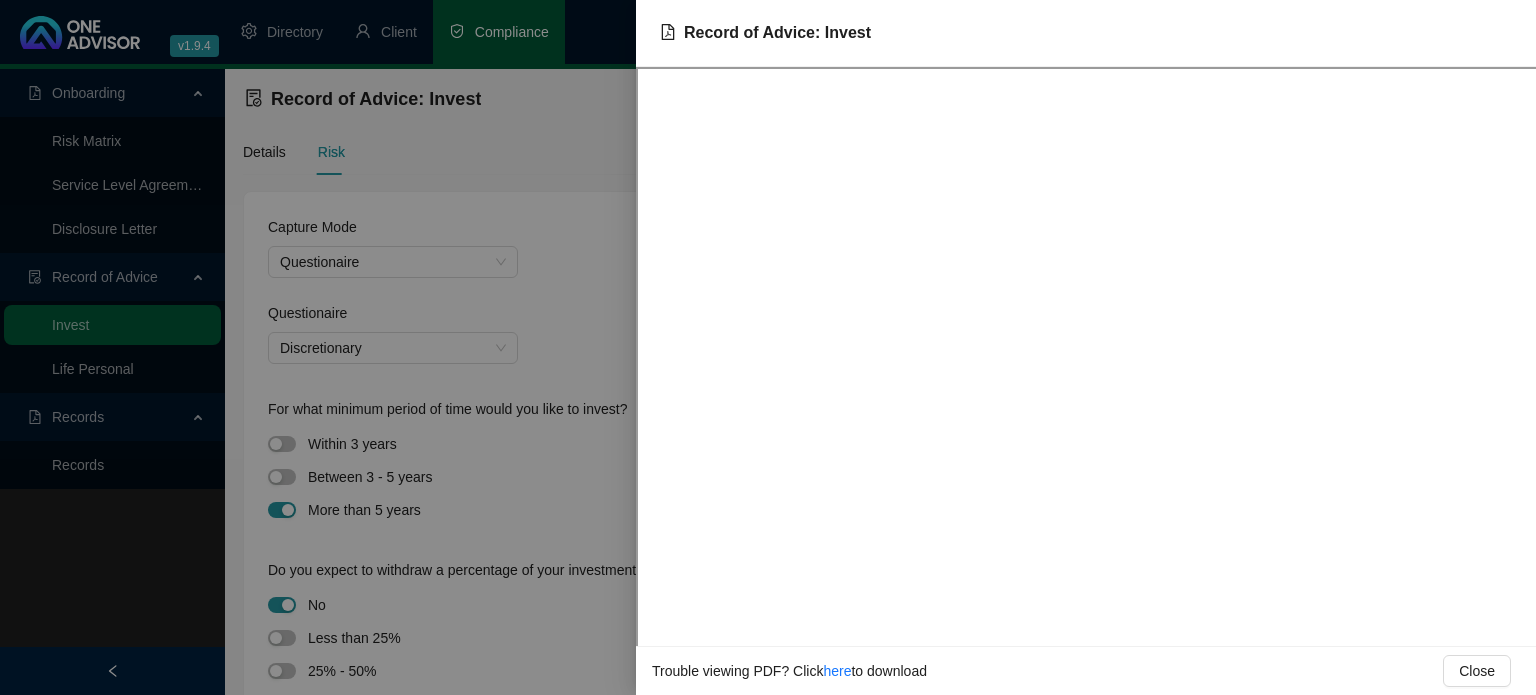 click at bounding box center (768, 347) 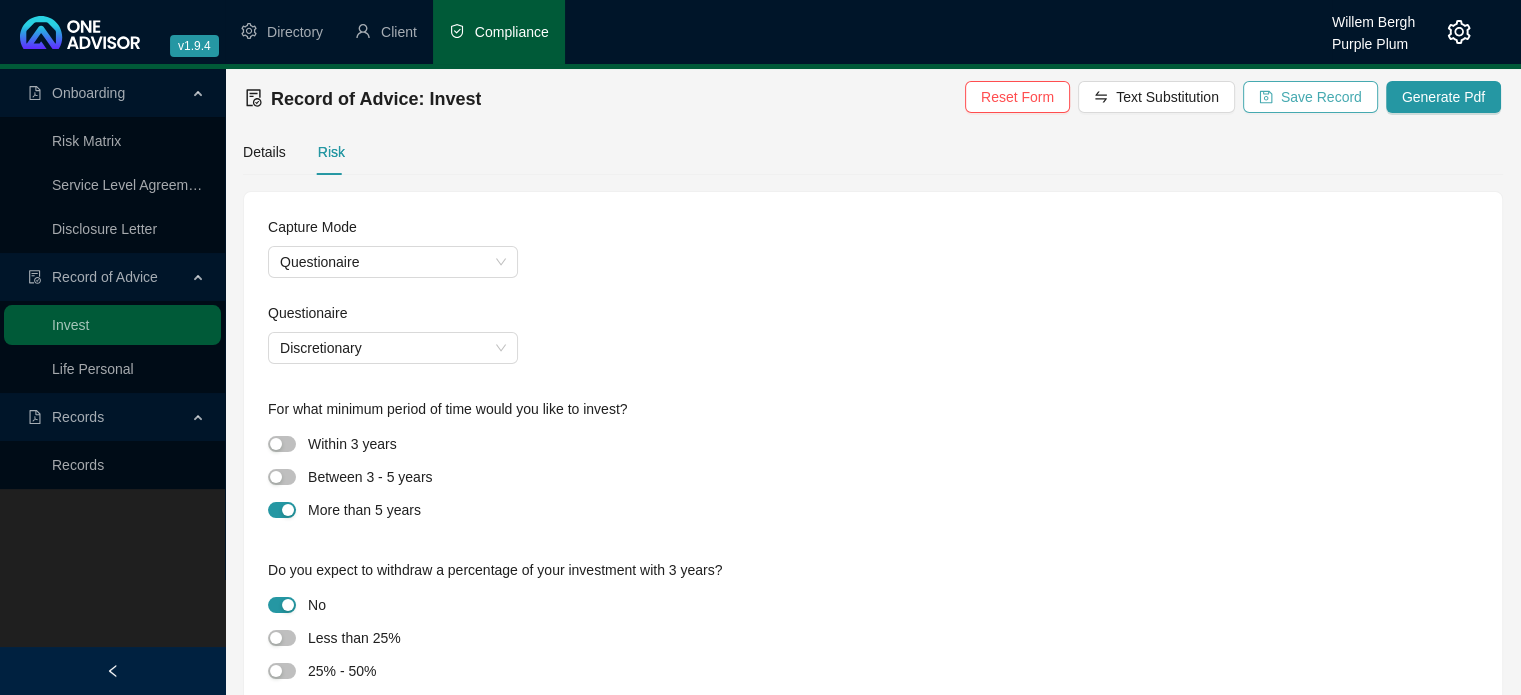 click on "Save Record" at bounding box center [1321, 97] 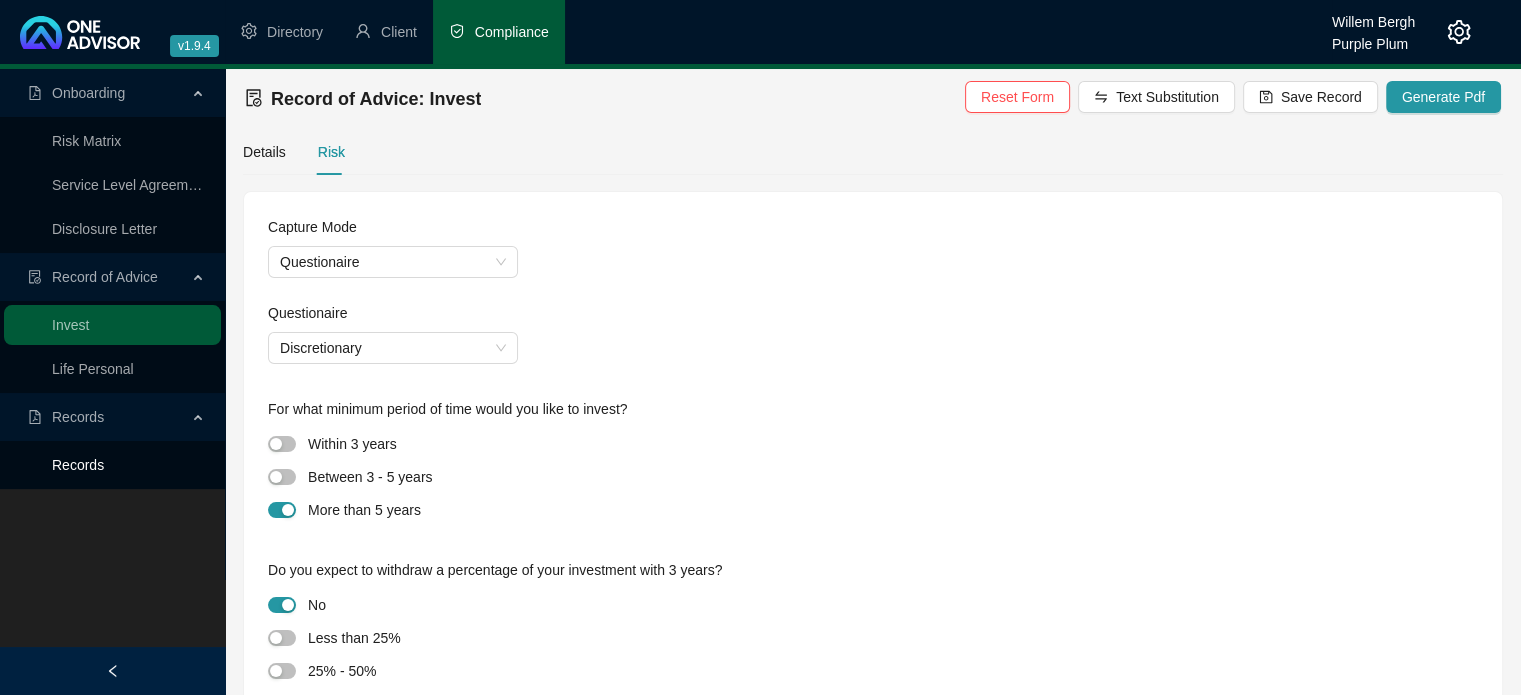 click on "Records" at bounding box center [78, 465] 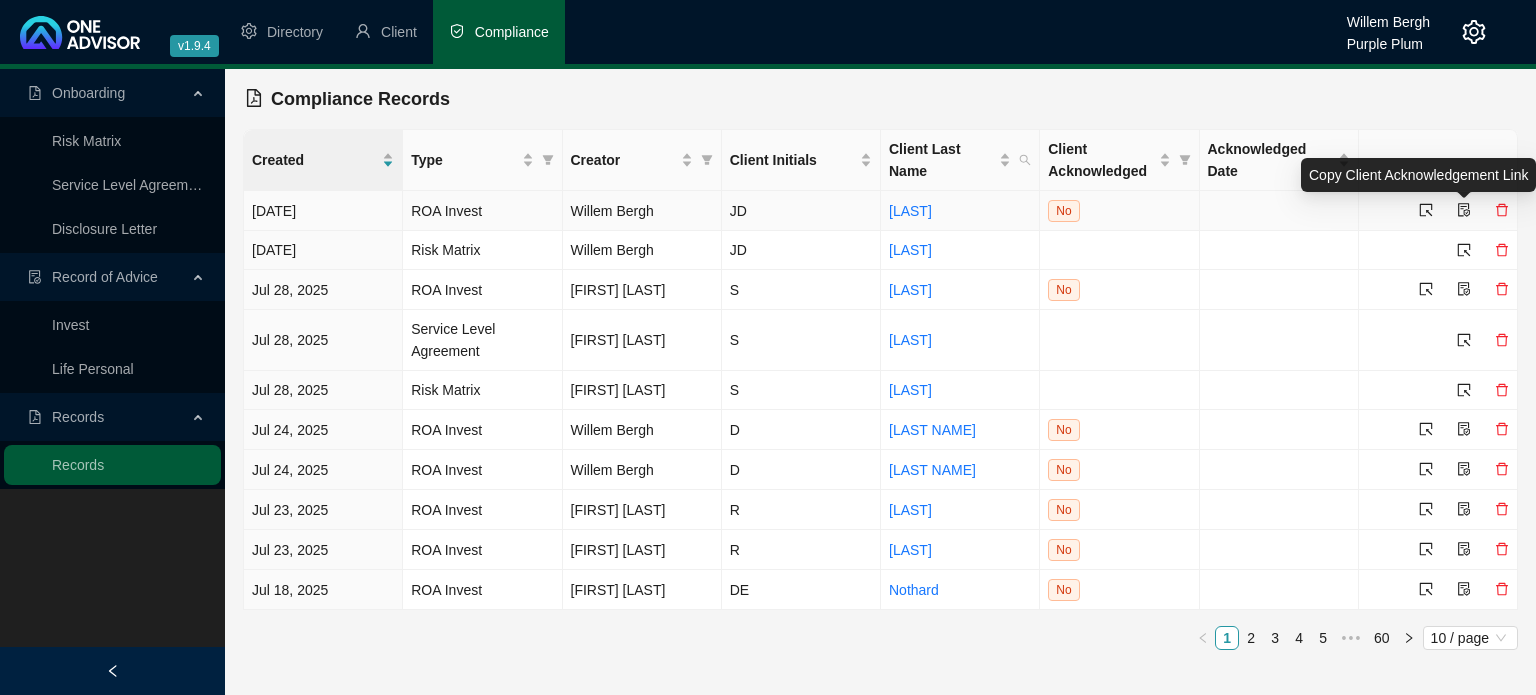 click 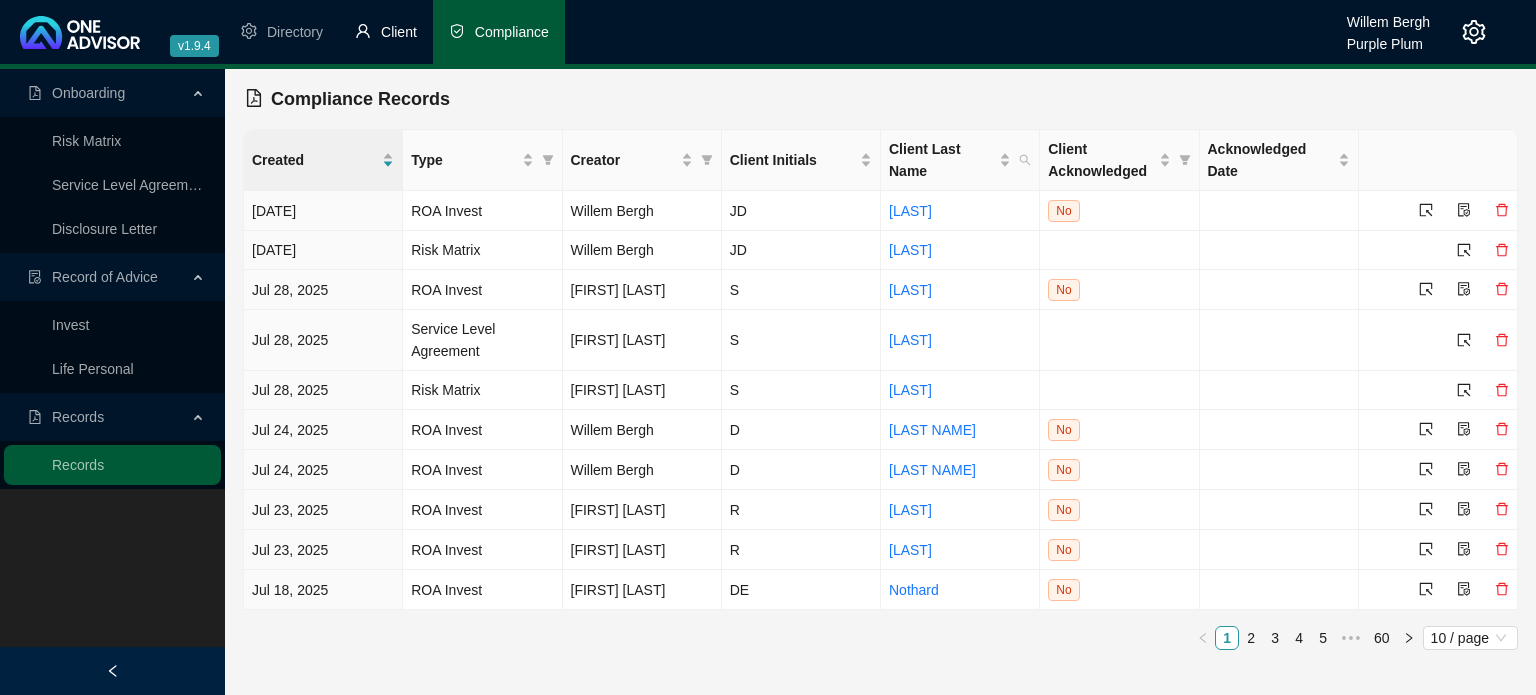click on "Client" at bounding box center (399, 32) 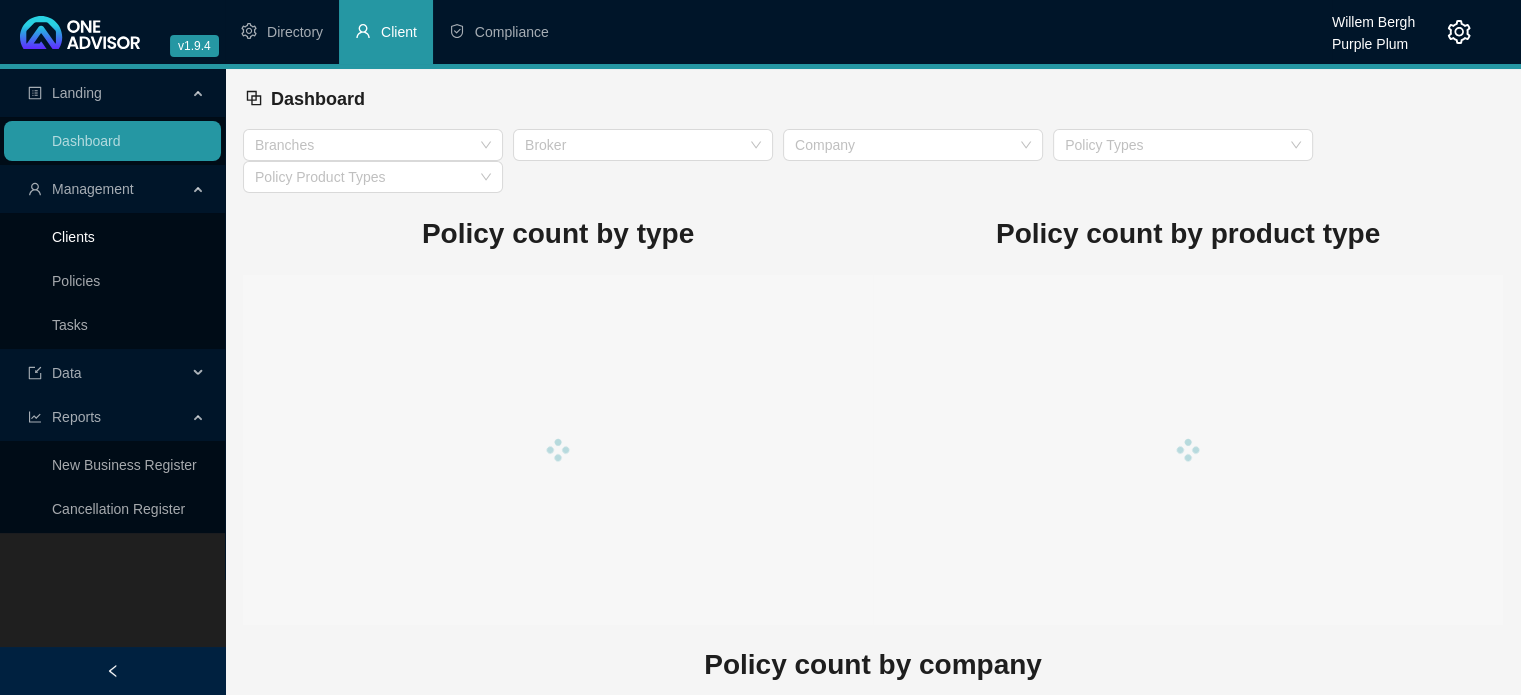click on "Clients" at bounding box center (73, 237) 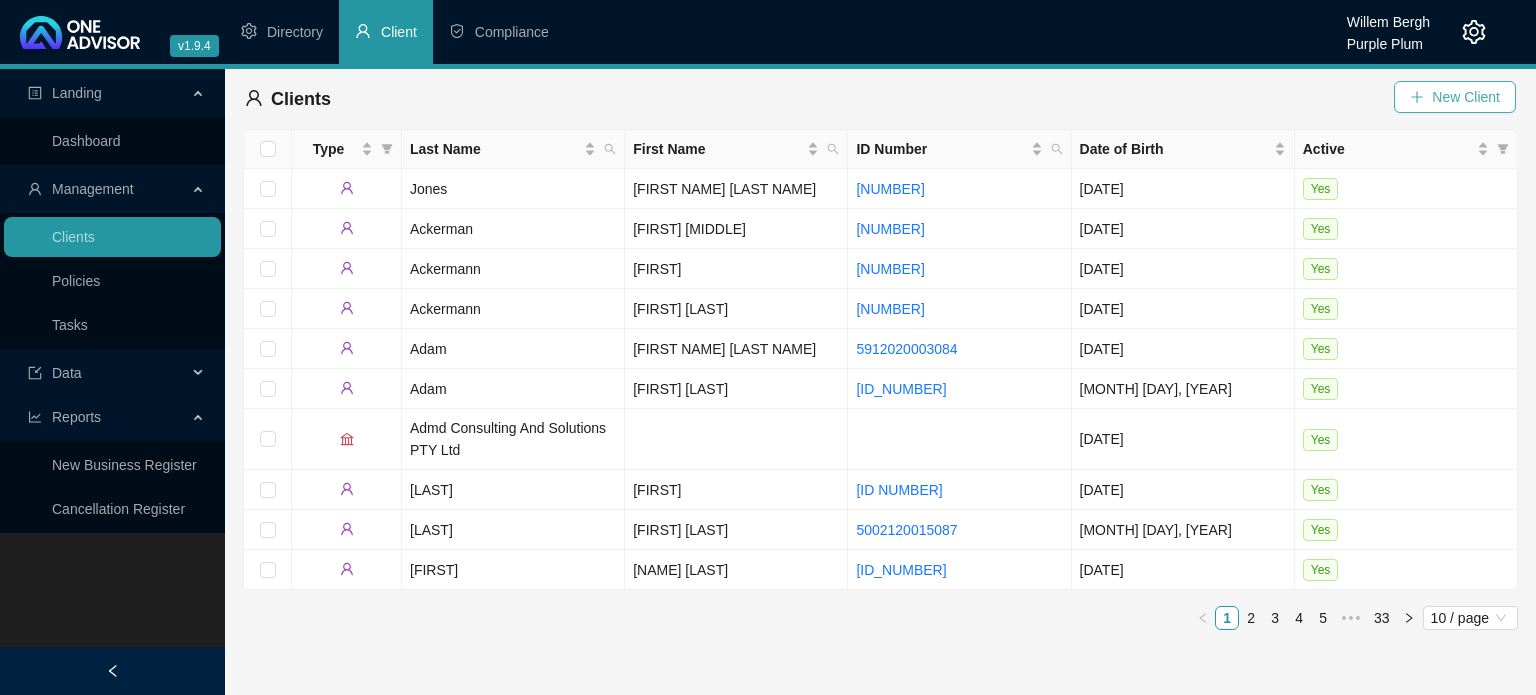 click on "New Client" at bounding box center [1466, 97] 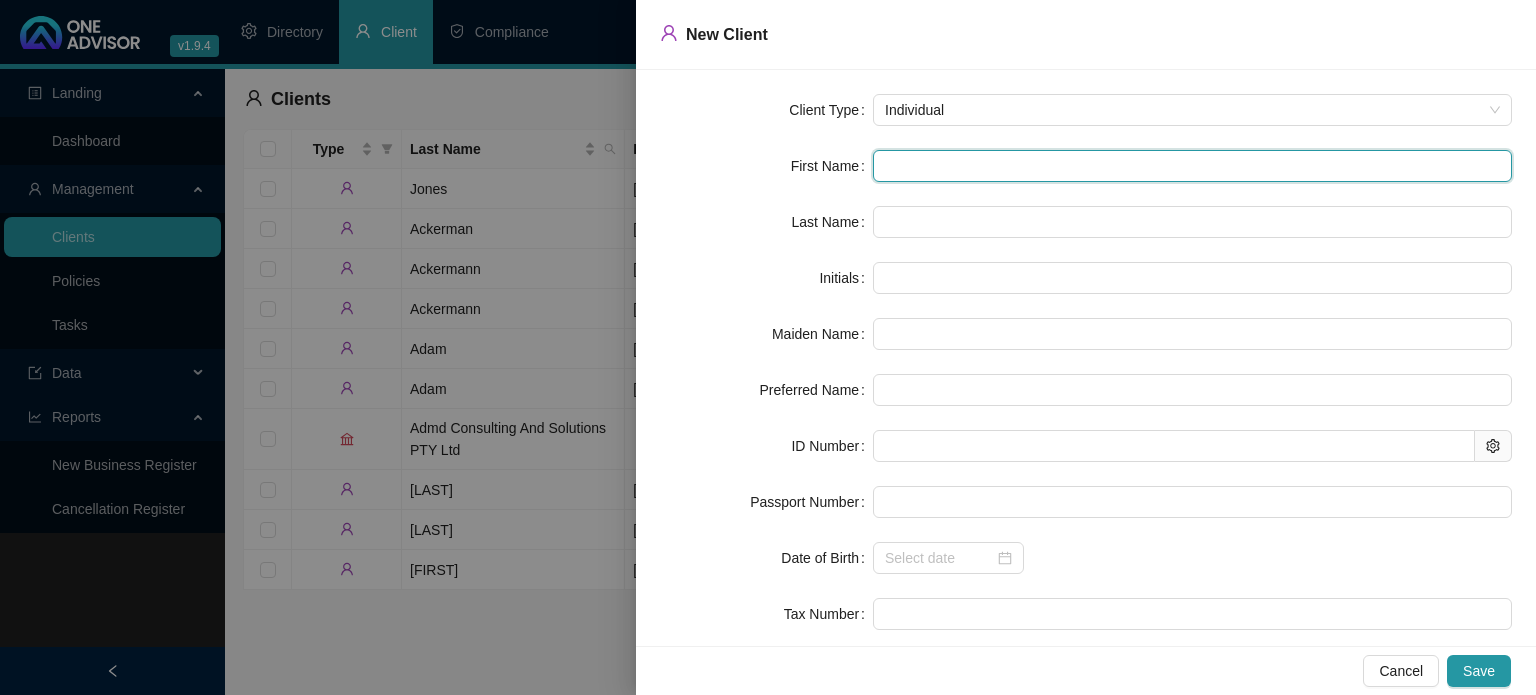 drag, startPoint x: 884, startPoint y: 159, endPoint x: 887, endPoint y: 170, distance: 11.401754 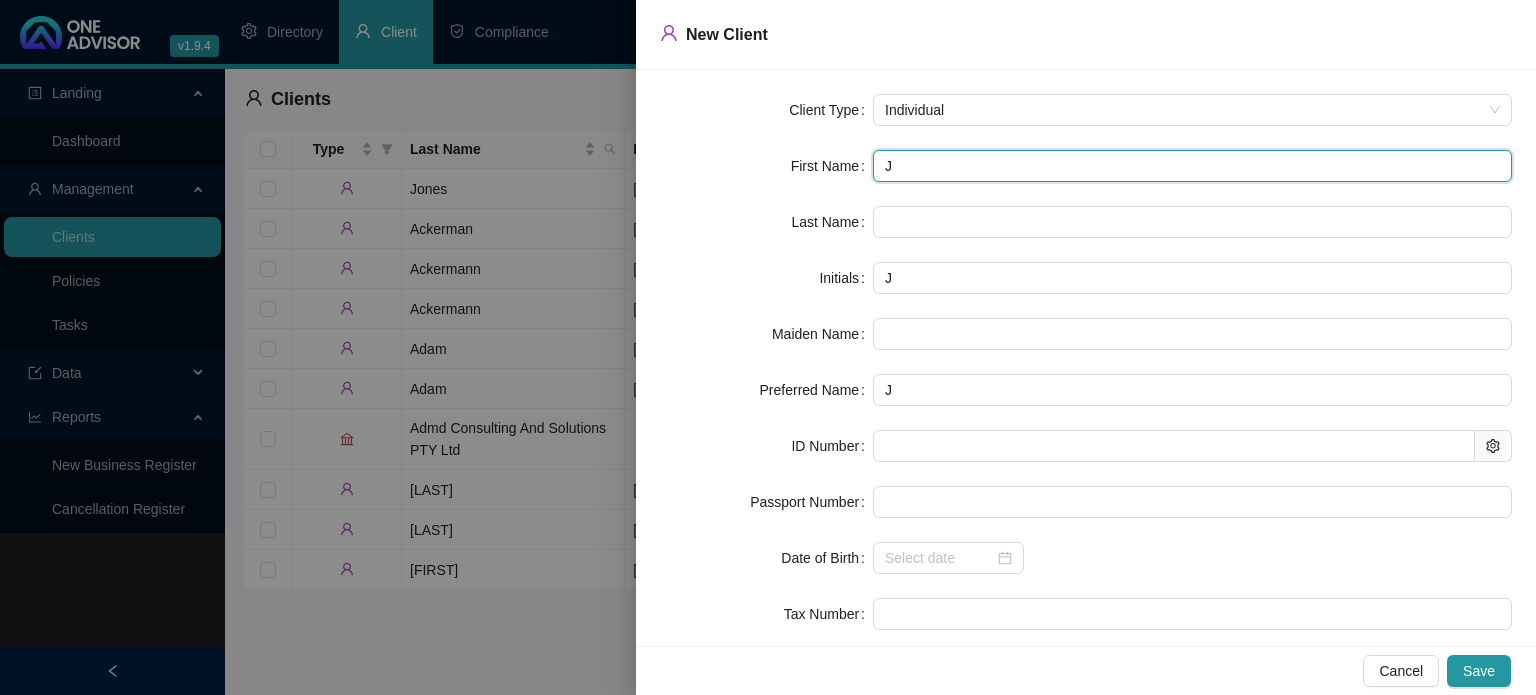 type on "Jo" 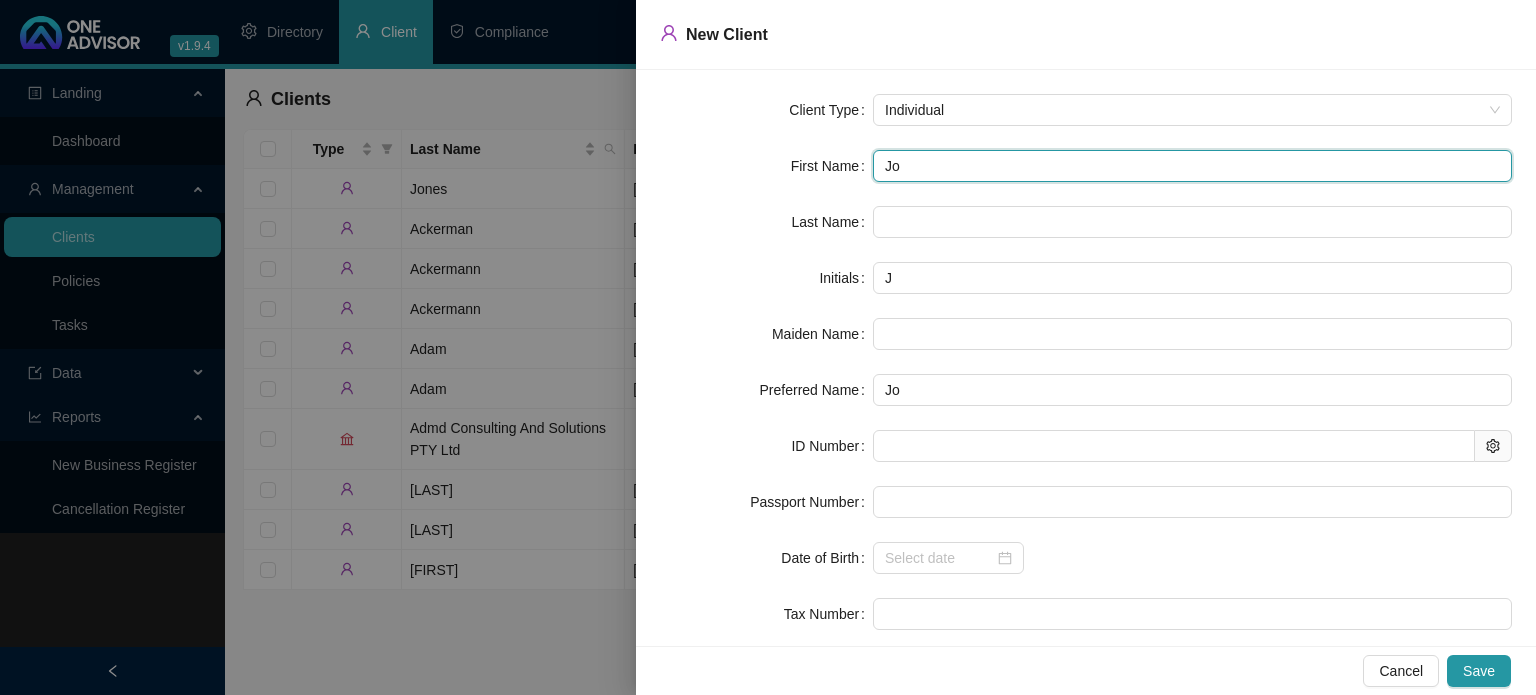 type on "[FIRST]" 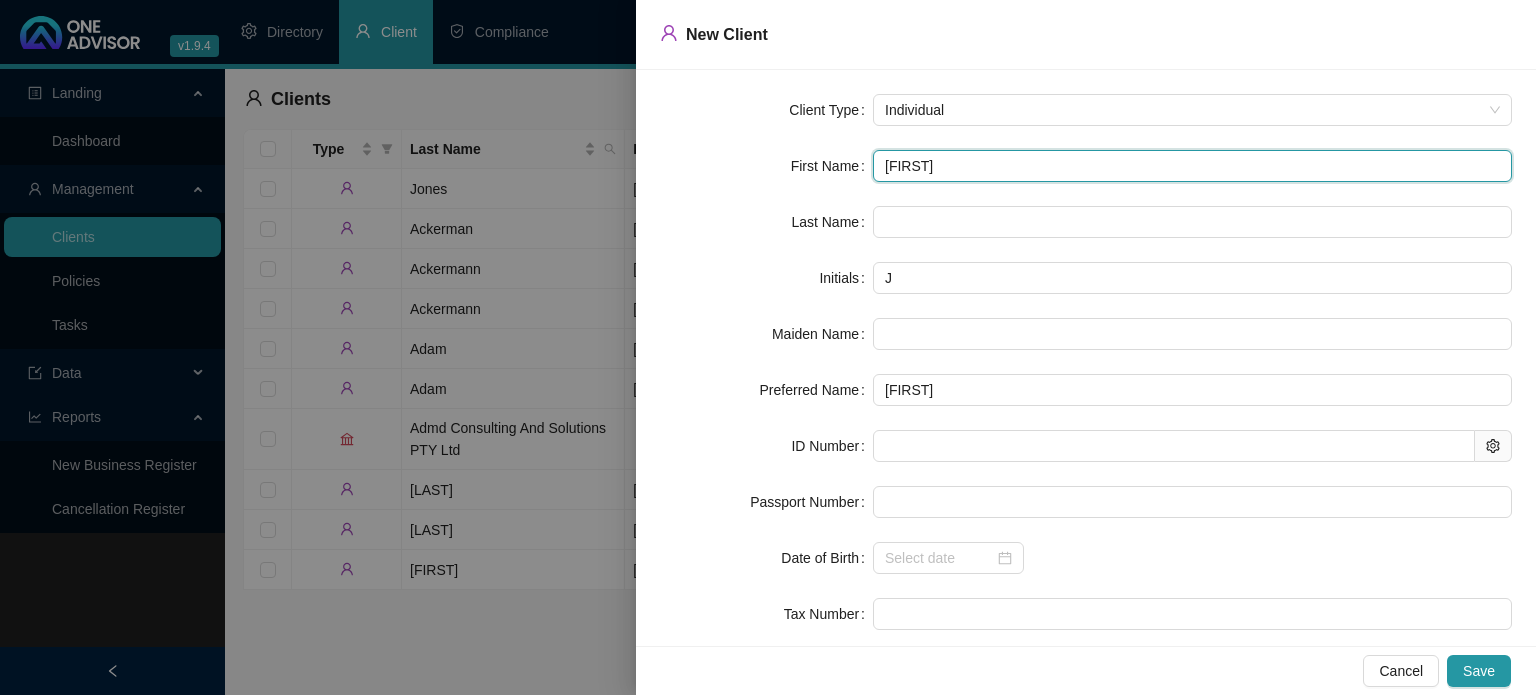 type on "[FIRST]" 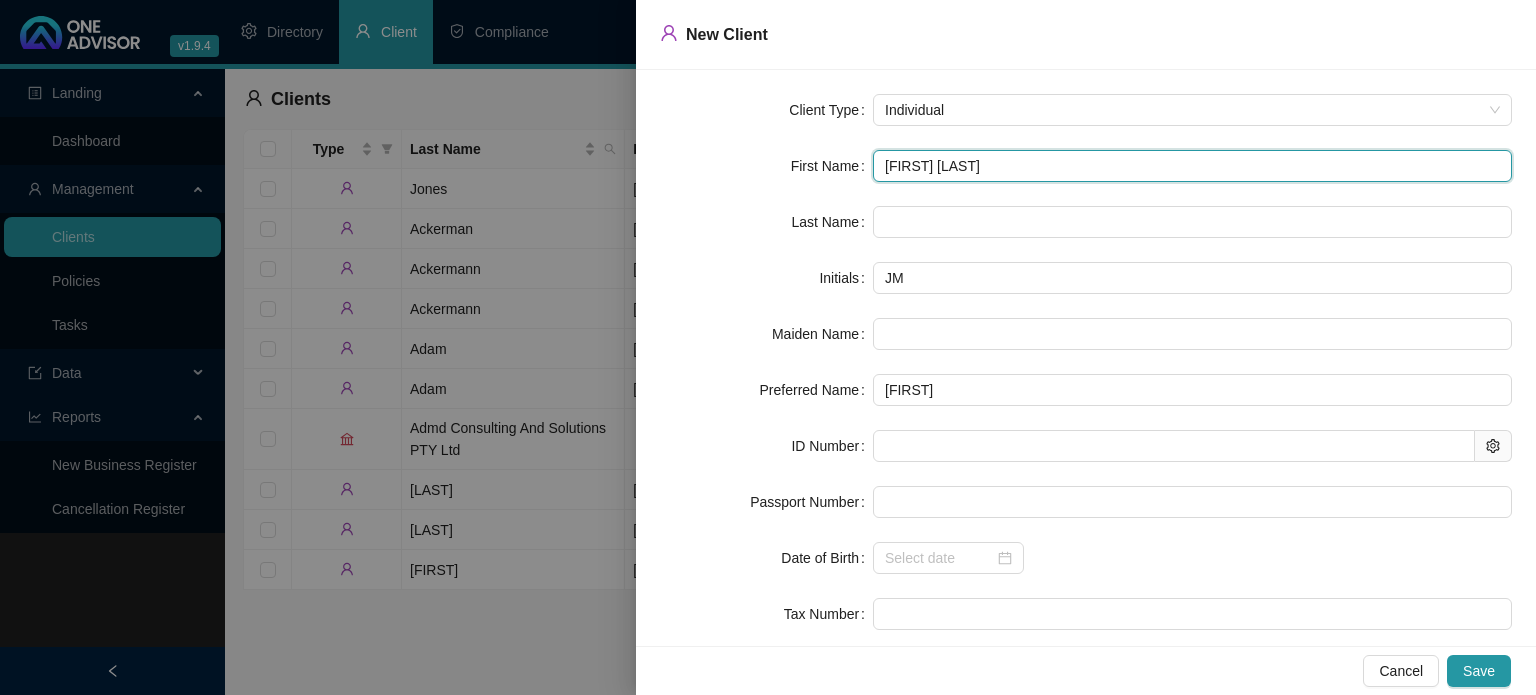 type on "[FIRST] [LAST] n" 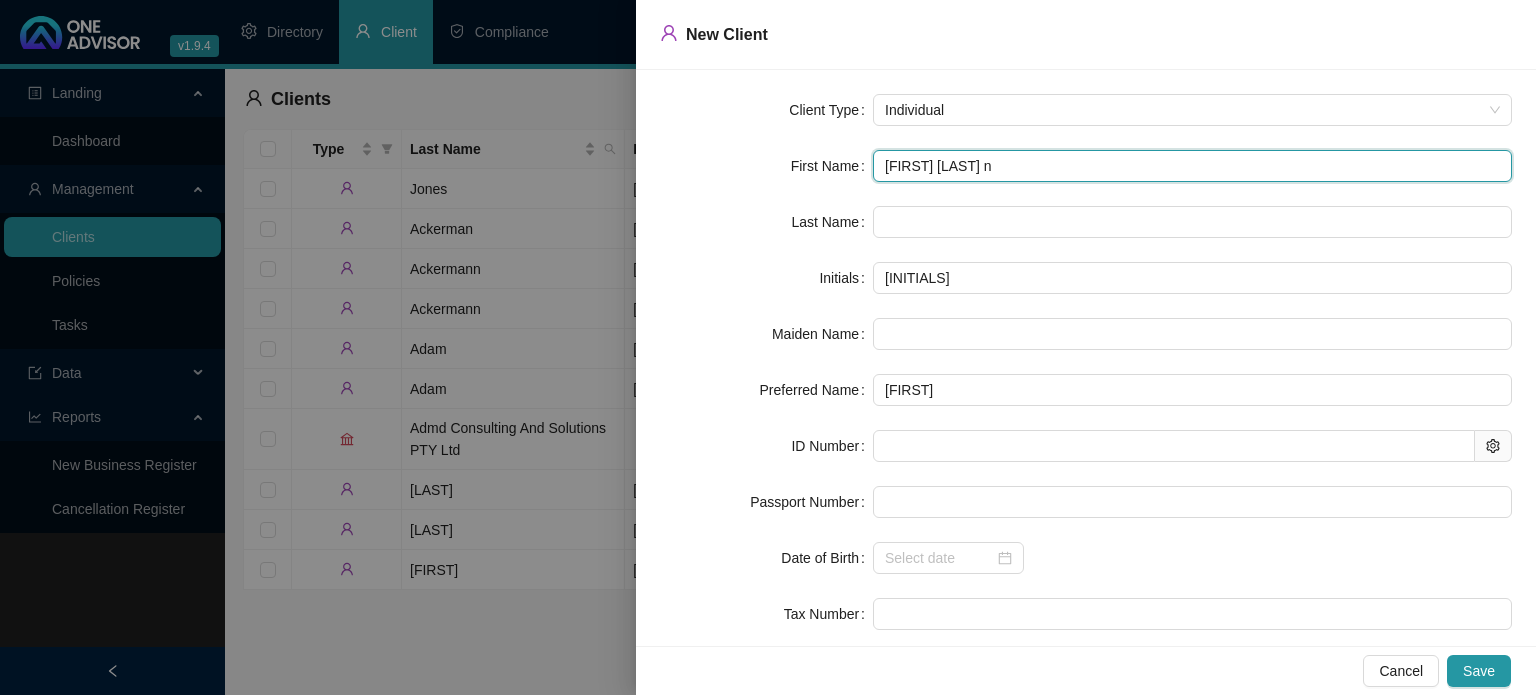 type on "[FIRST] [LAST]" 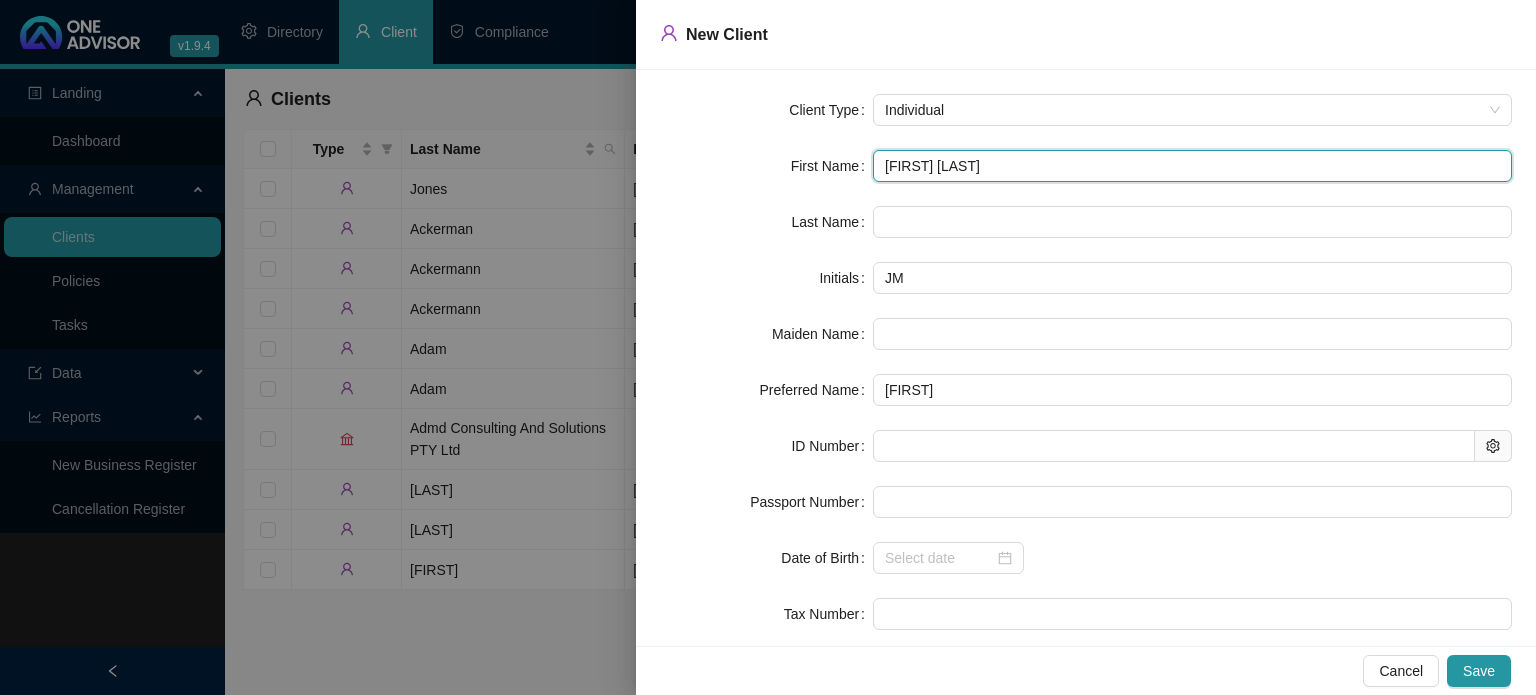 type on "[FIRST] [LAST]" 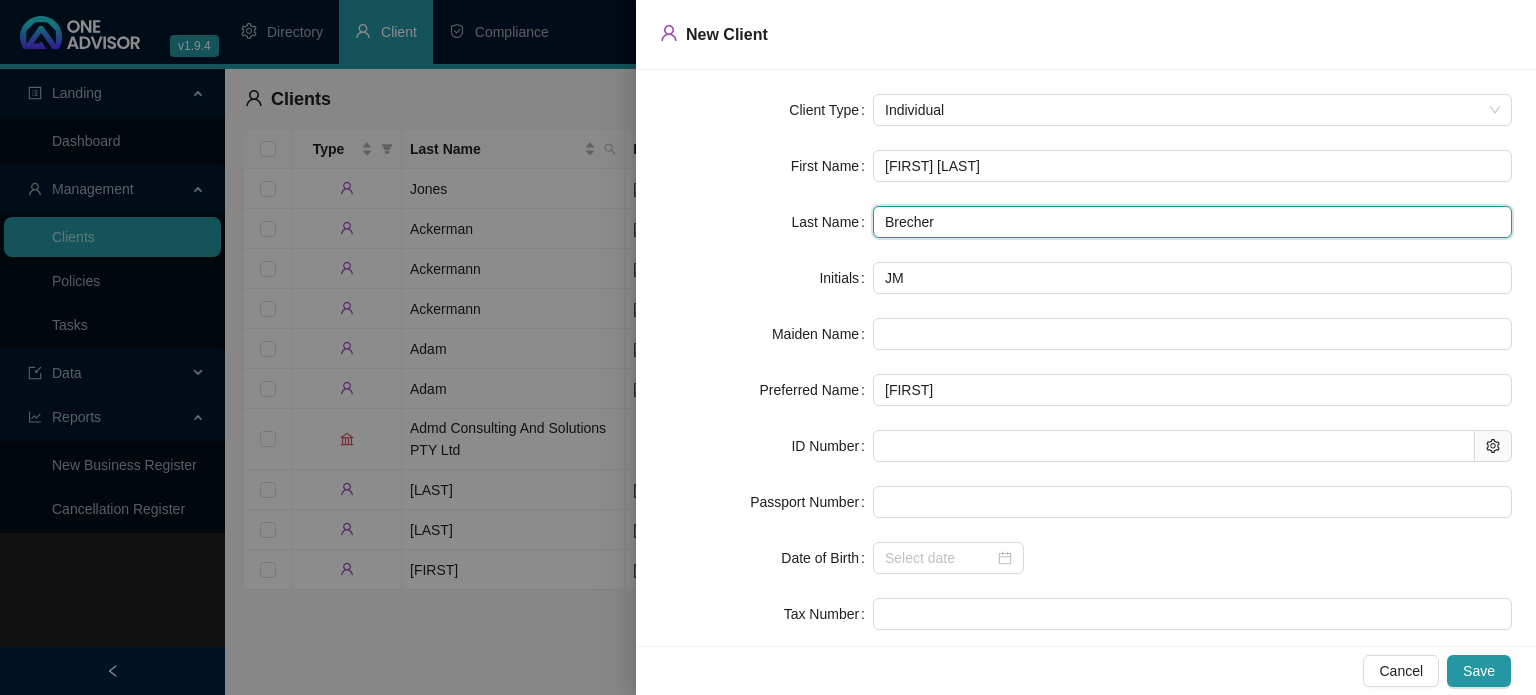 type on "Brecher" 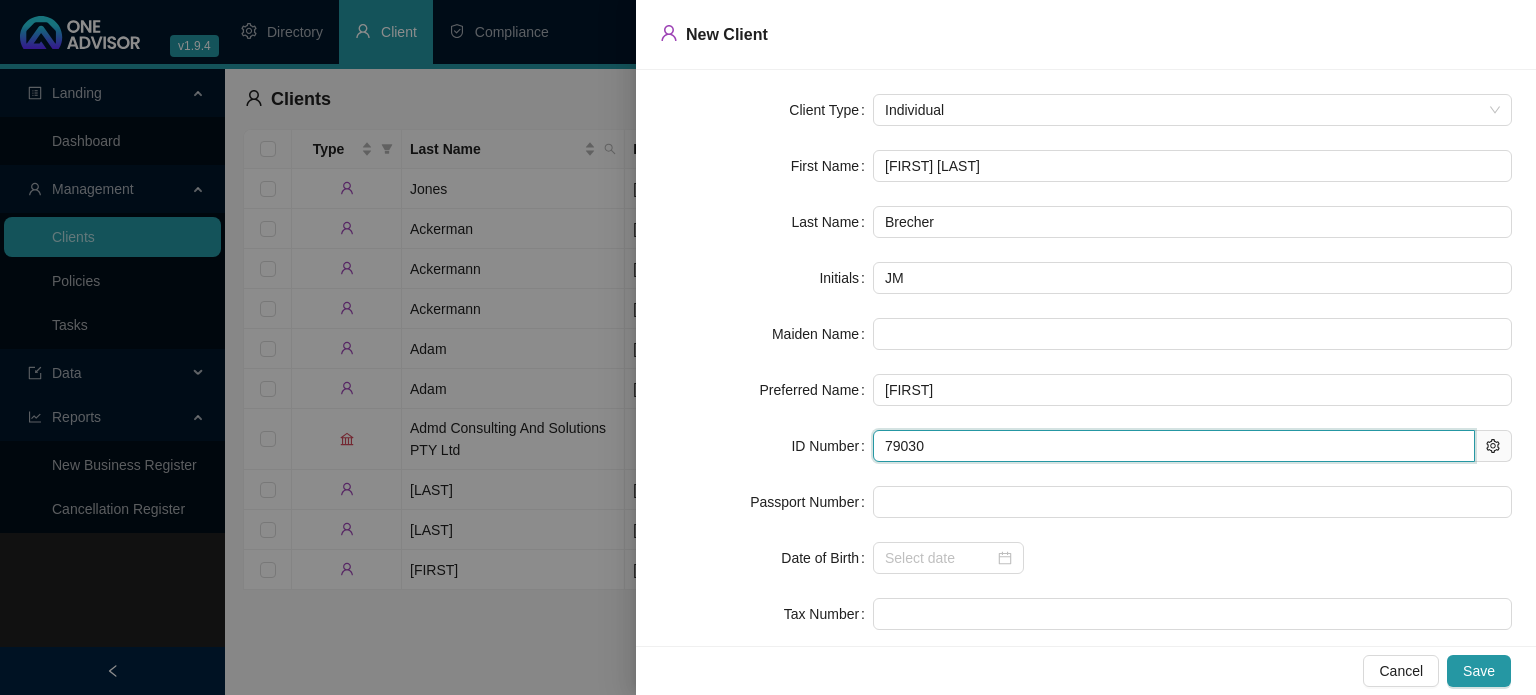 type on "[NUMBER]" 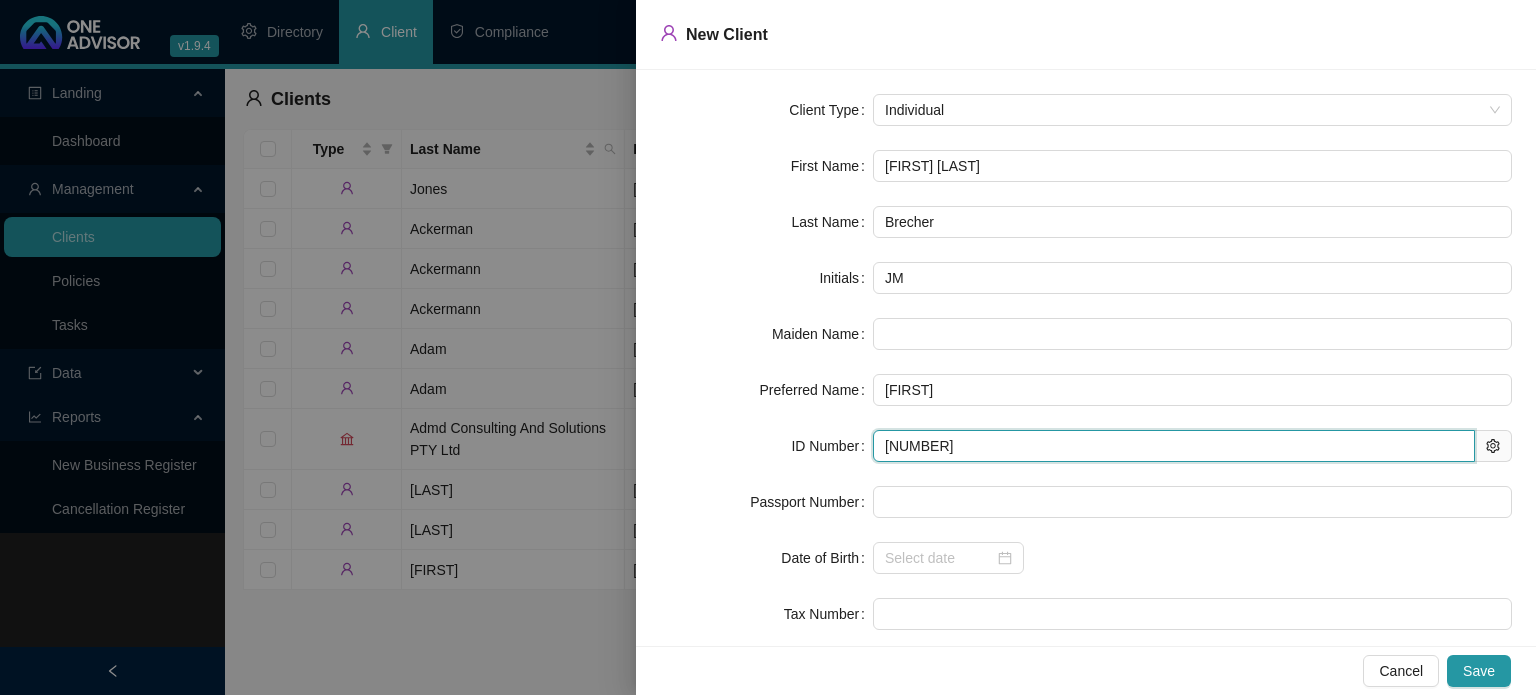 type on "[DATE]" 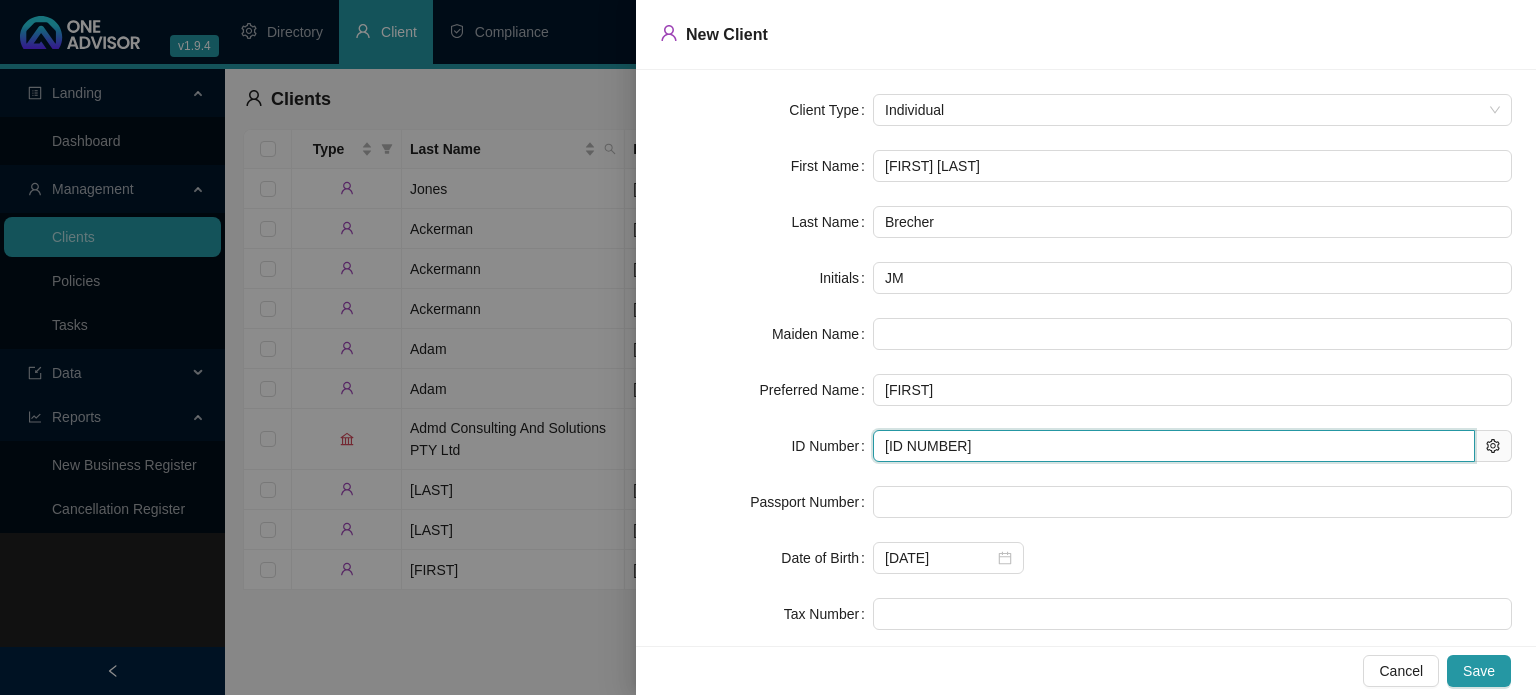 type on "[ID NUMBER]" 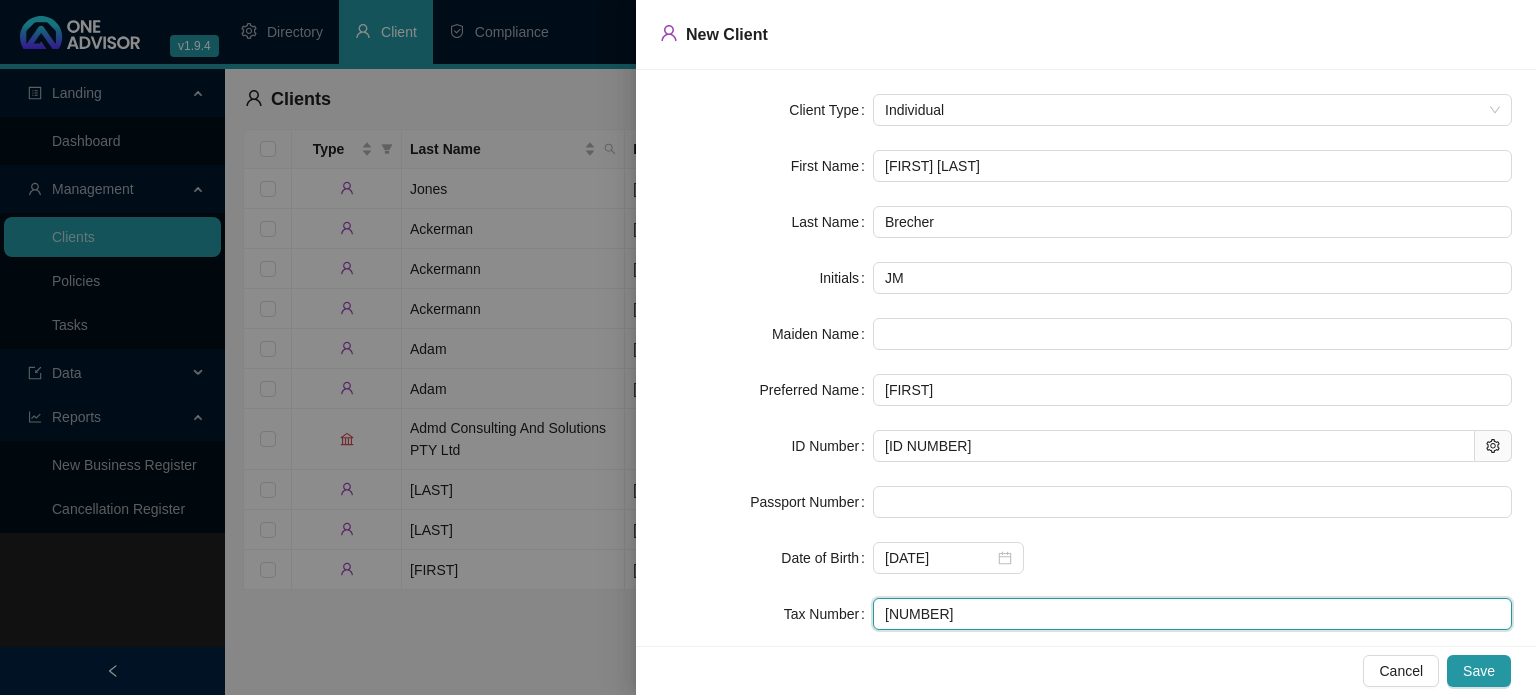 type on "[NUMBER]" 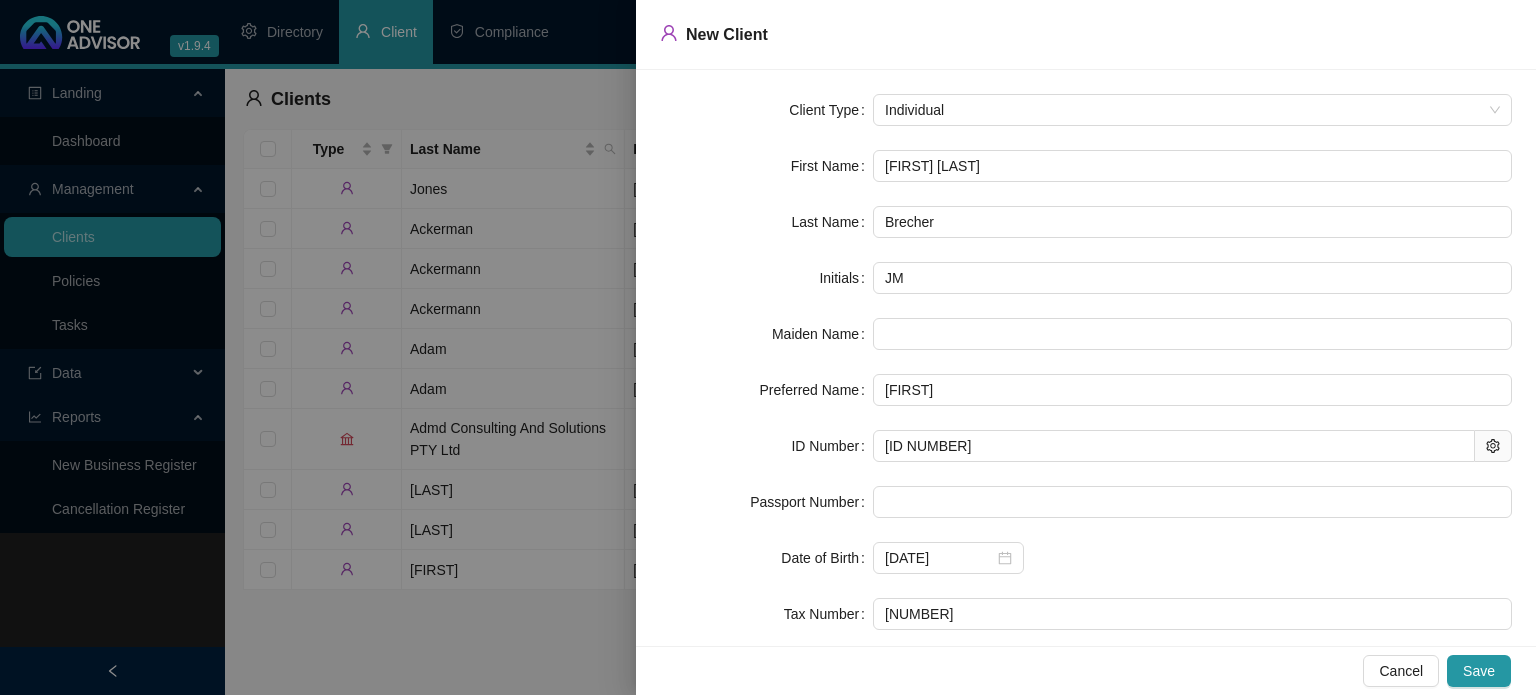 scroll, scrollTop: 143, scrollLeft: 0, axis: vertical 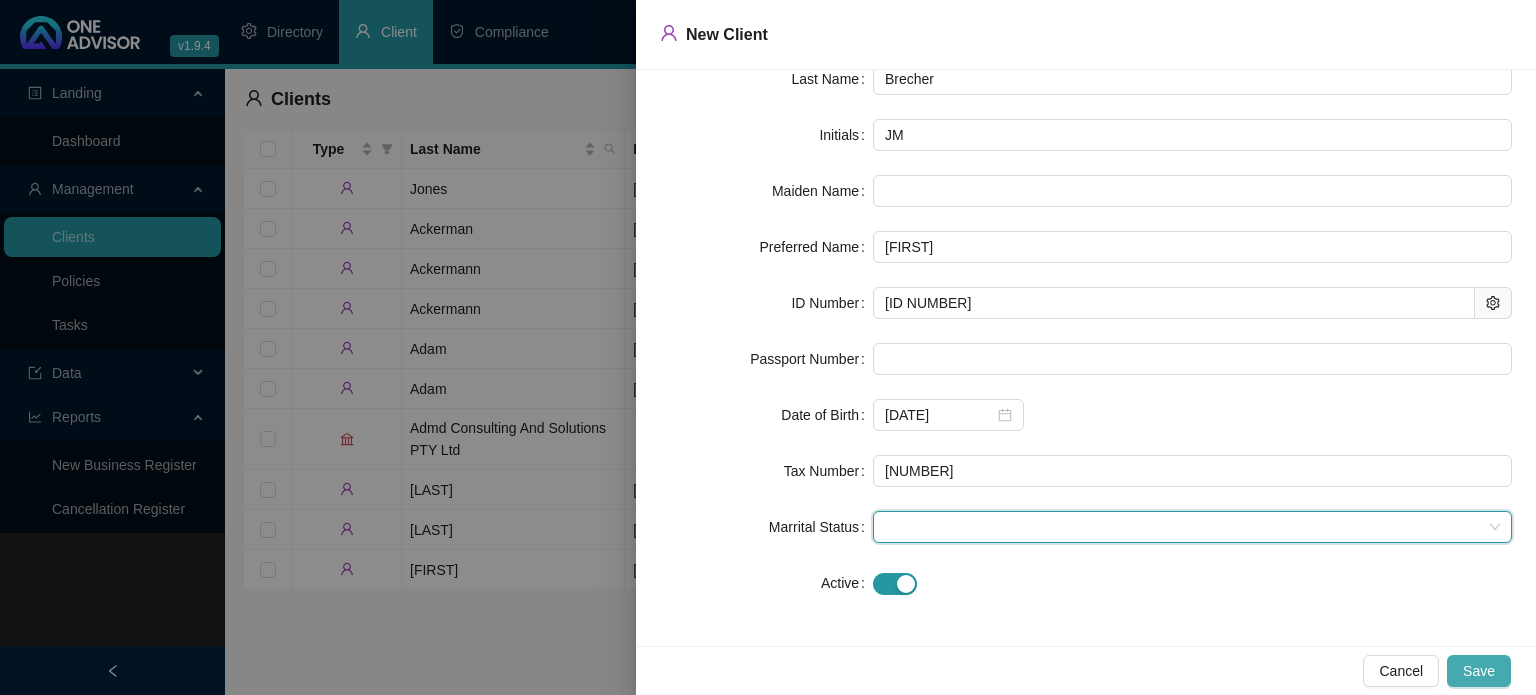 click on "Save" at bounding box center (1479, 671) 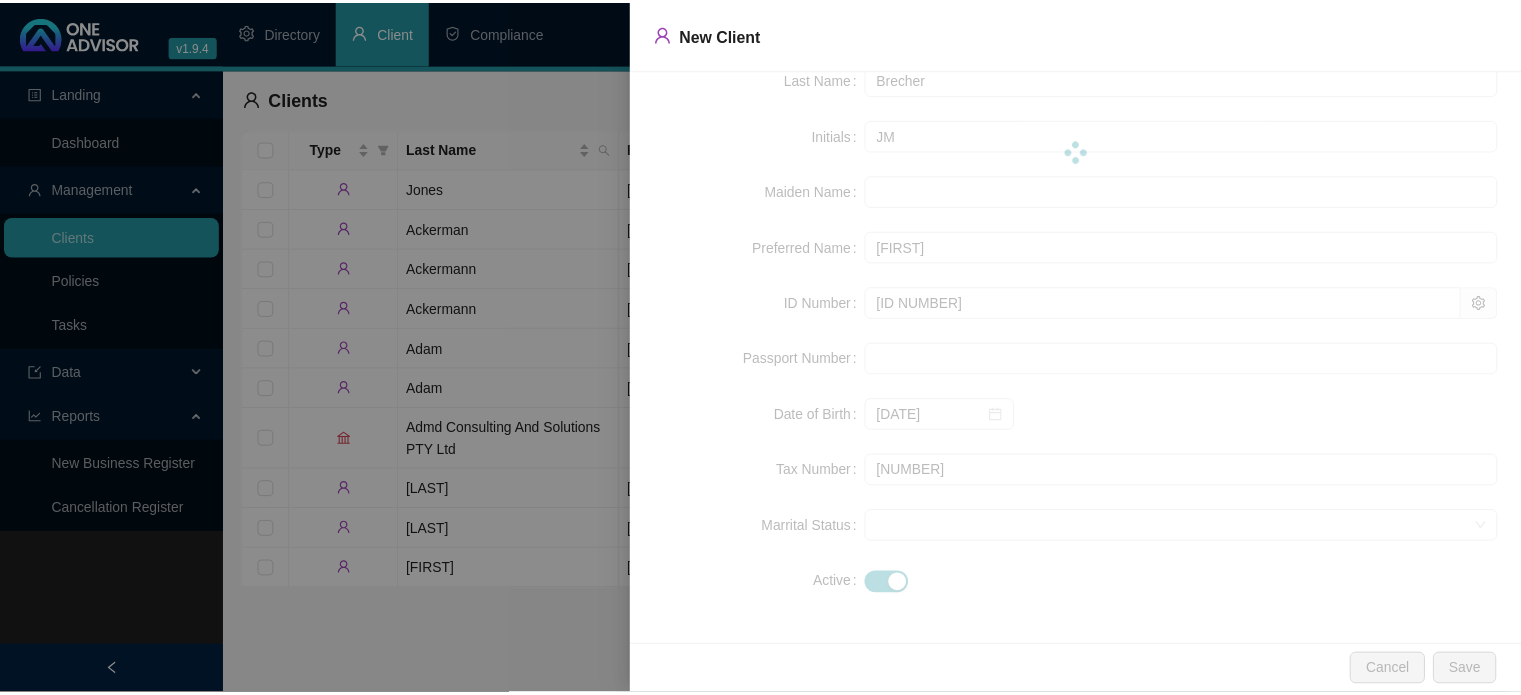 scroll, scrollTop: 0, scrollLeft: 0, axis: both 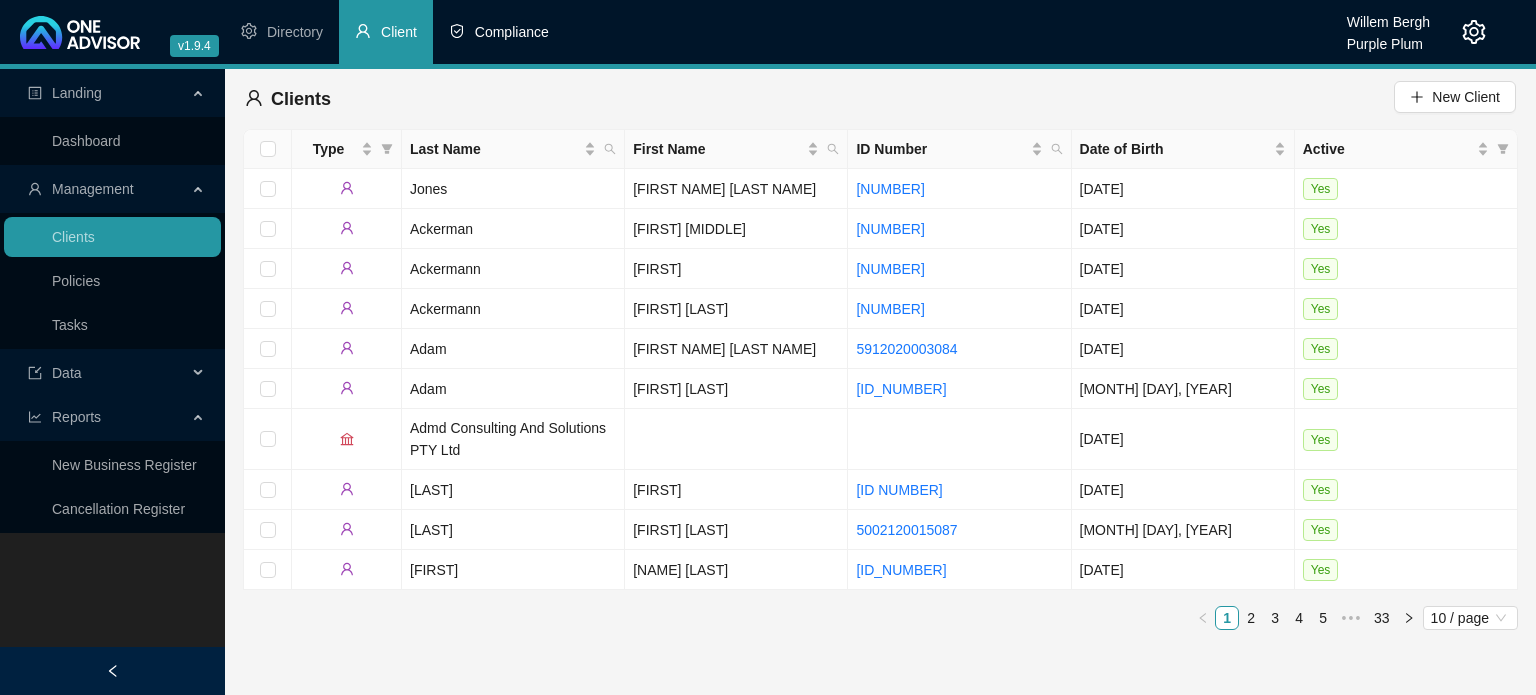 click on "Compliance" at bounding box center [512, 32] 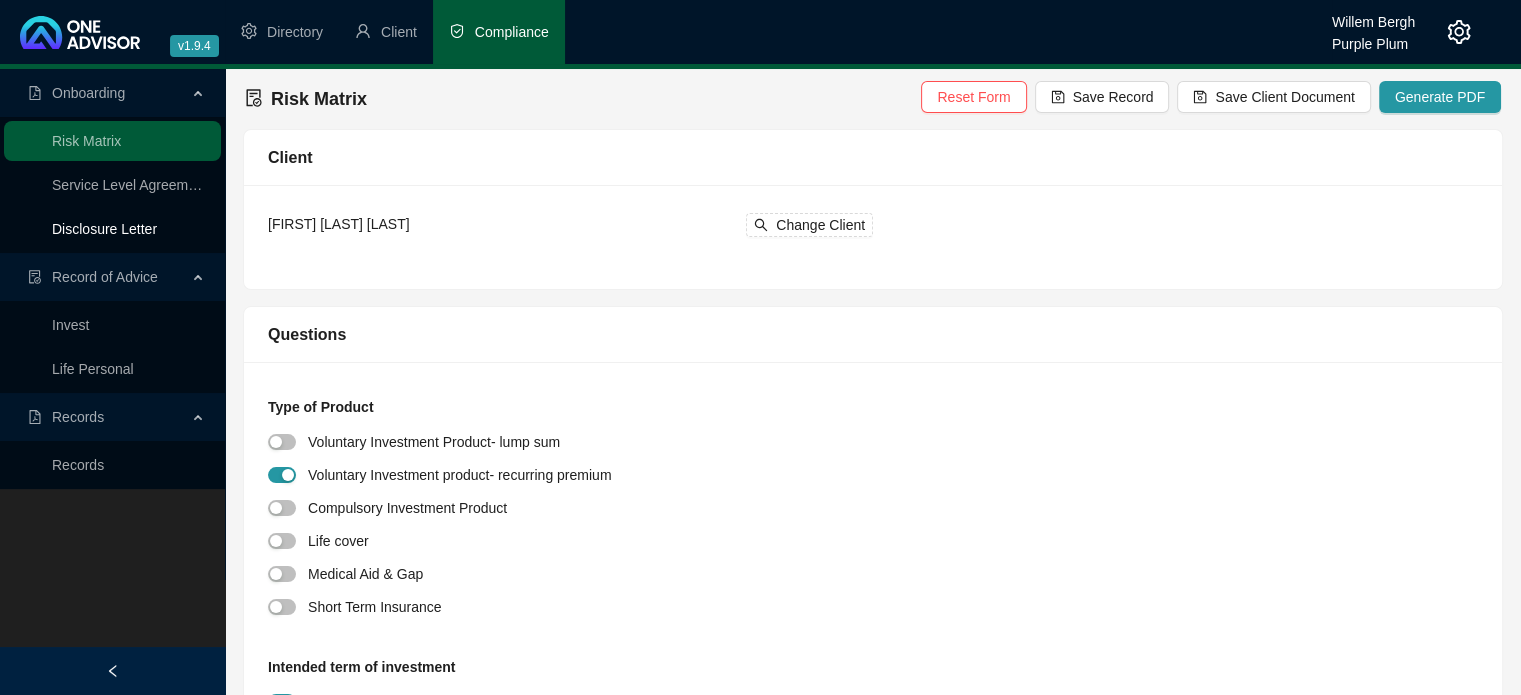 click on "Disclosure Letter" at bounding box center (104, 229) 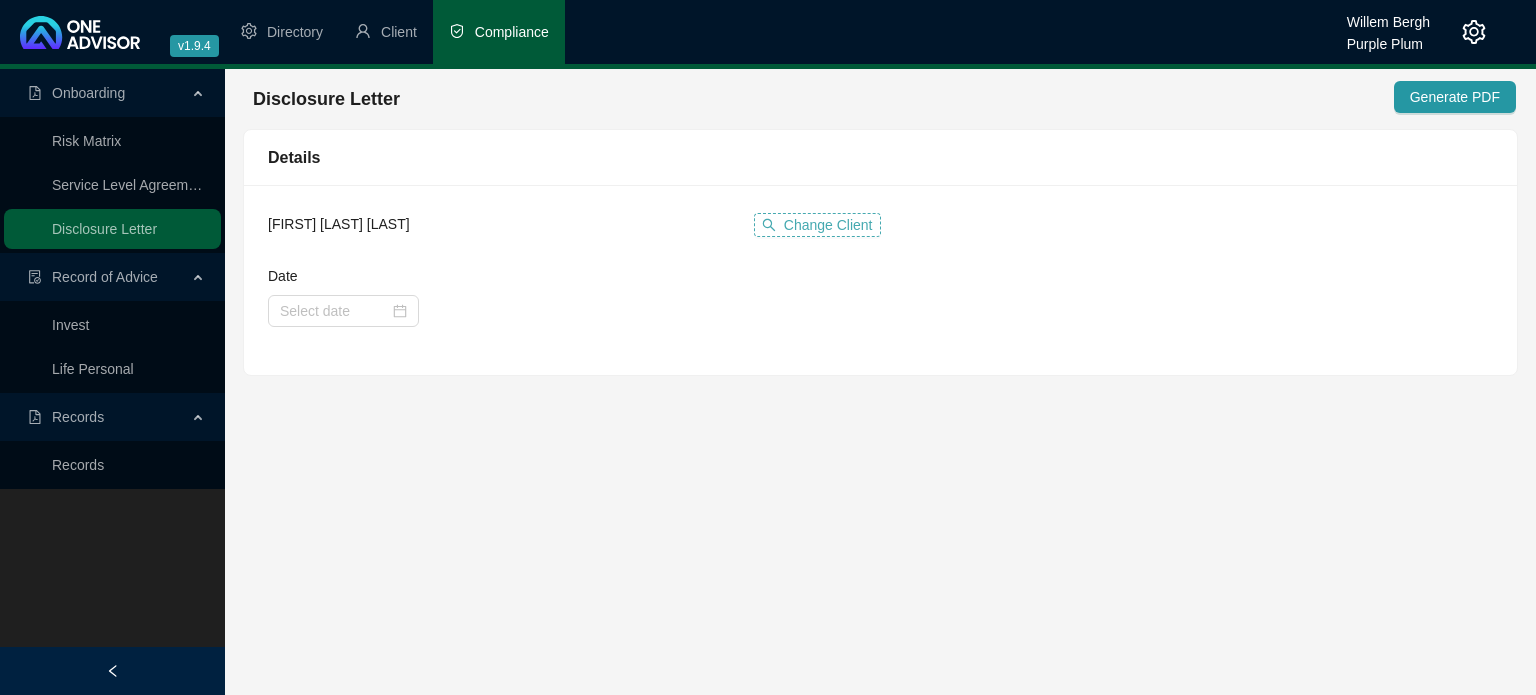 click on "Change Client" at bounding box center [828, 225] 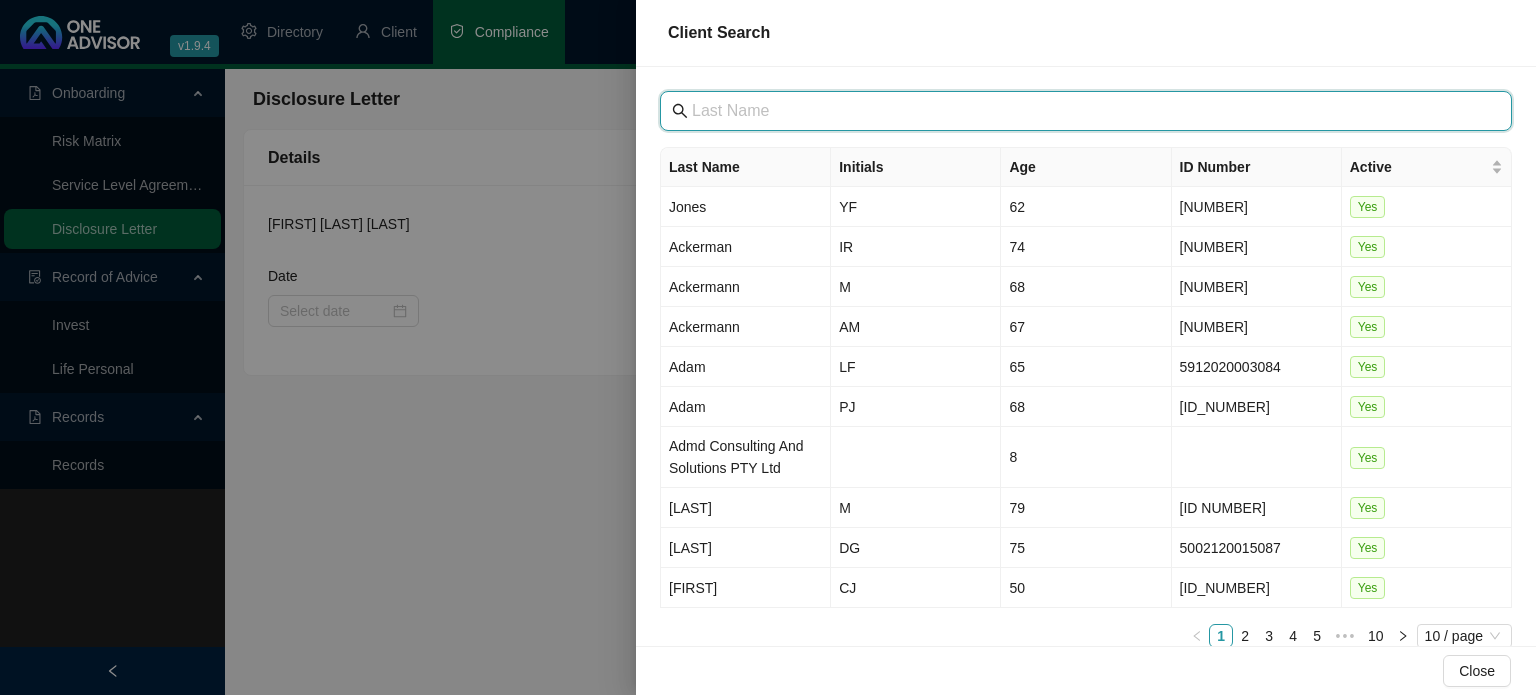 click at bounding box center [1088, 111] 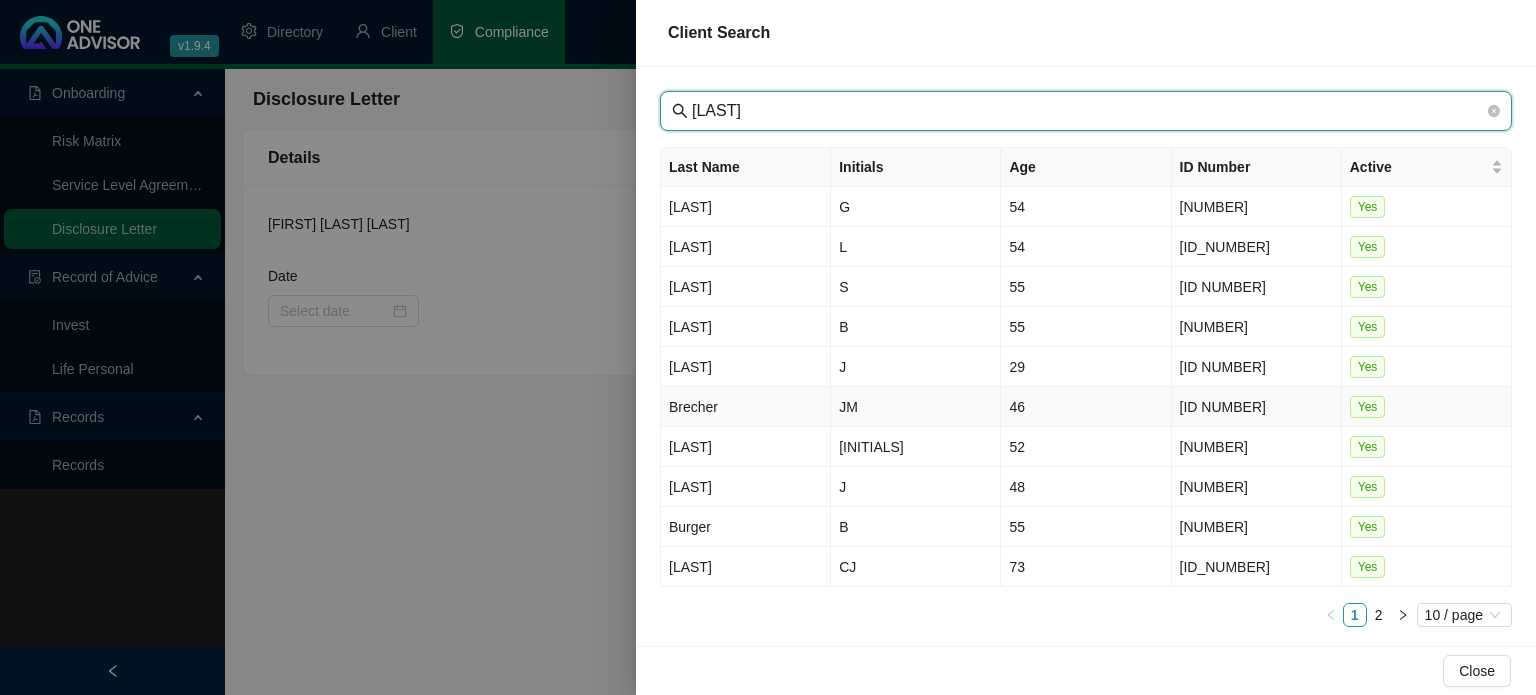 type on "[LAST]" 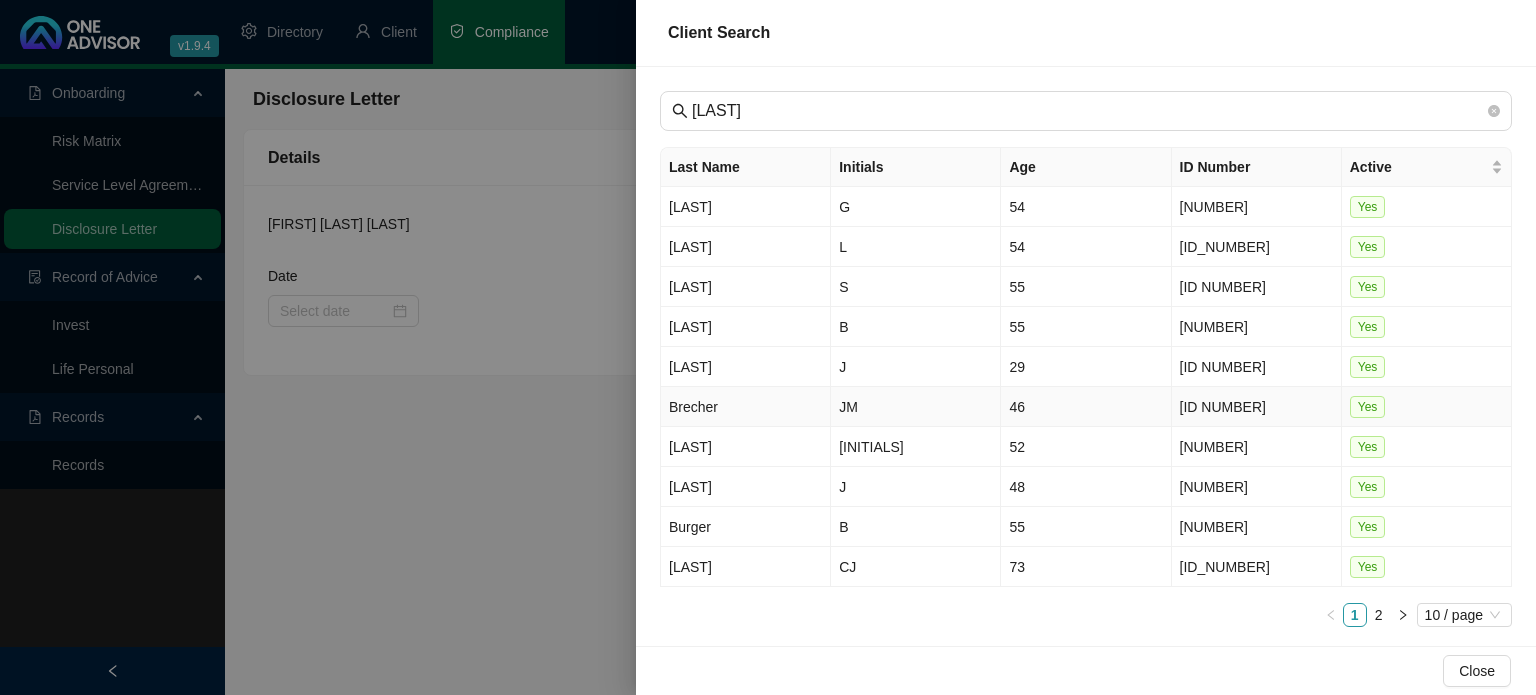 click on "Brecher" at bounding box center [746, 407] 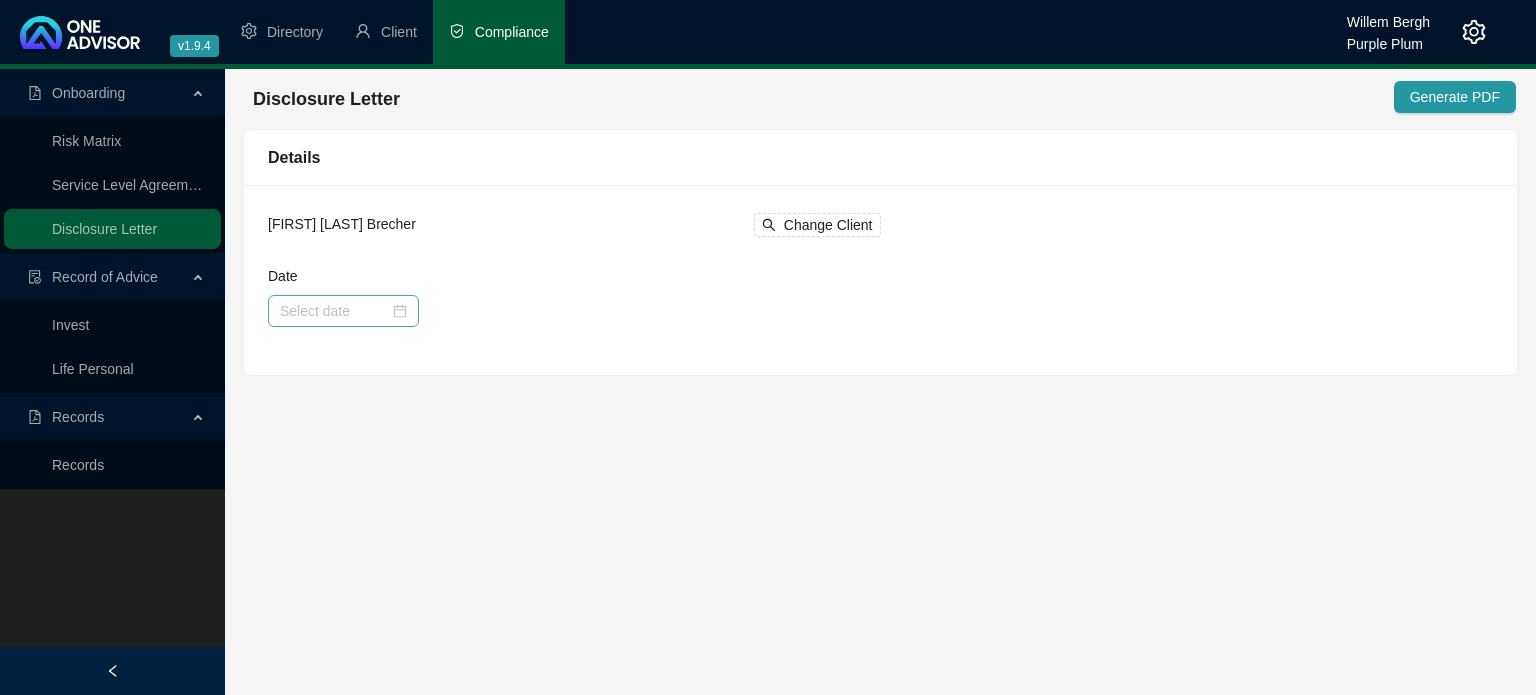click at bounding box center [343, 311] 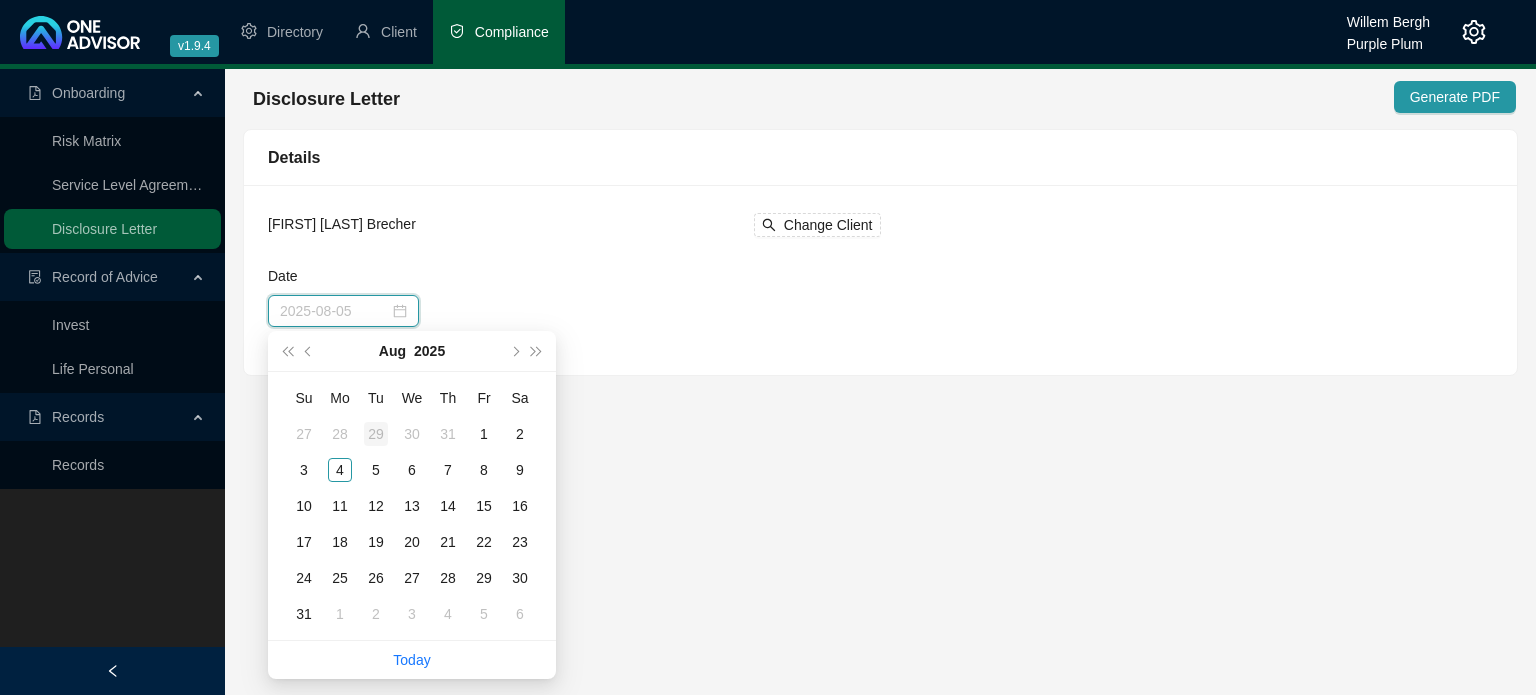 type on "2025-07-29" 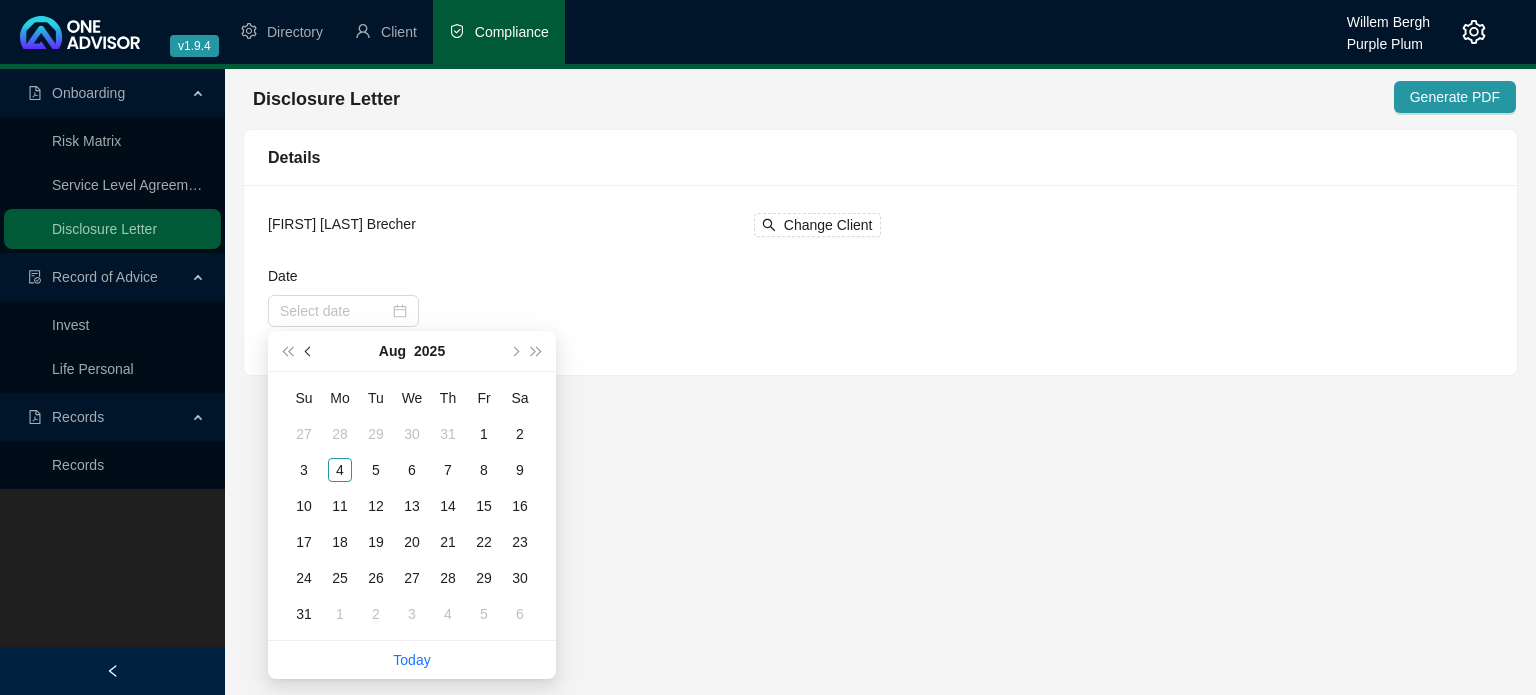 click at bounding box center [310, 351] 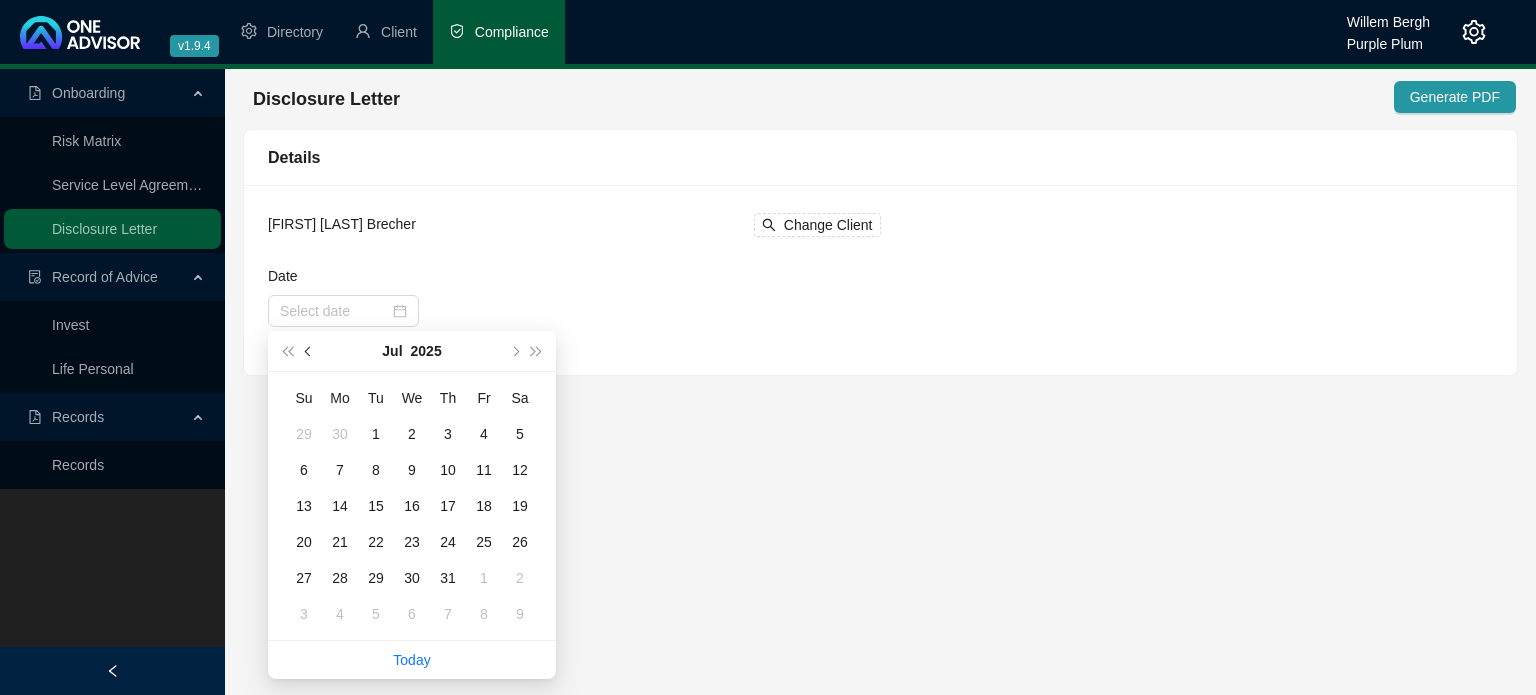 click at bounding box center [310, 351] 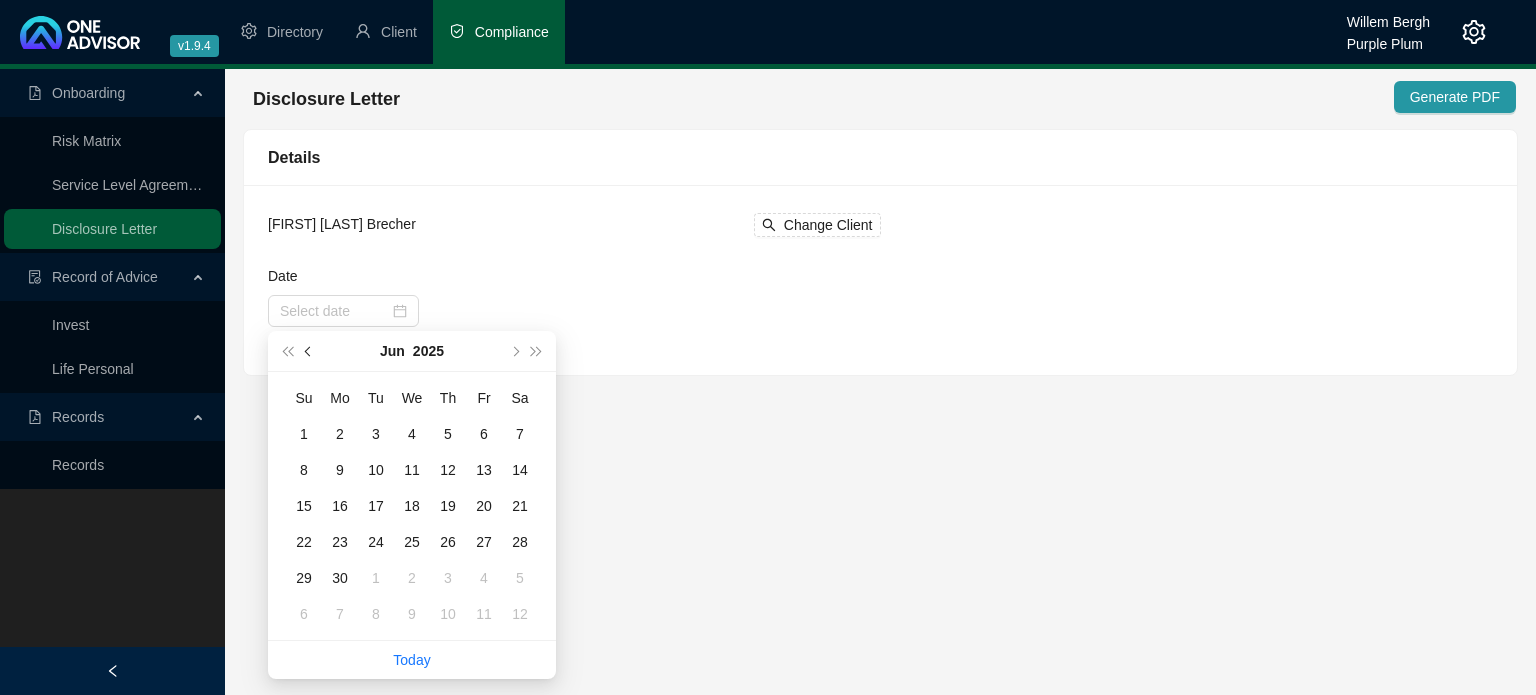 click at bounding box center [310, 351] 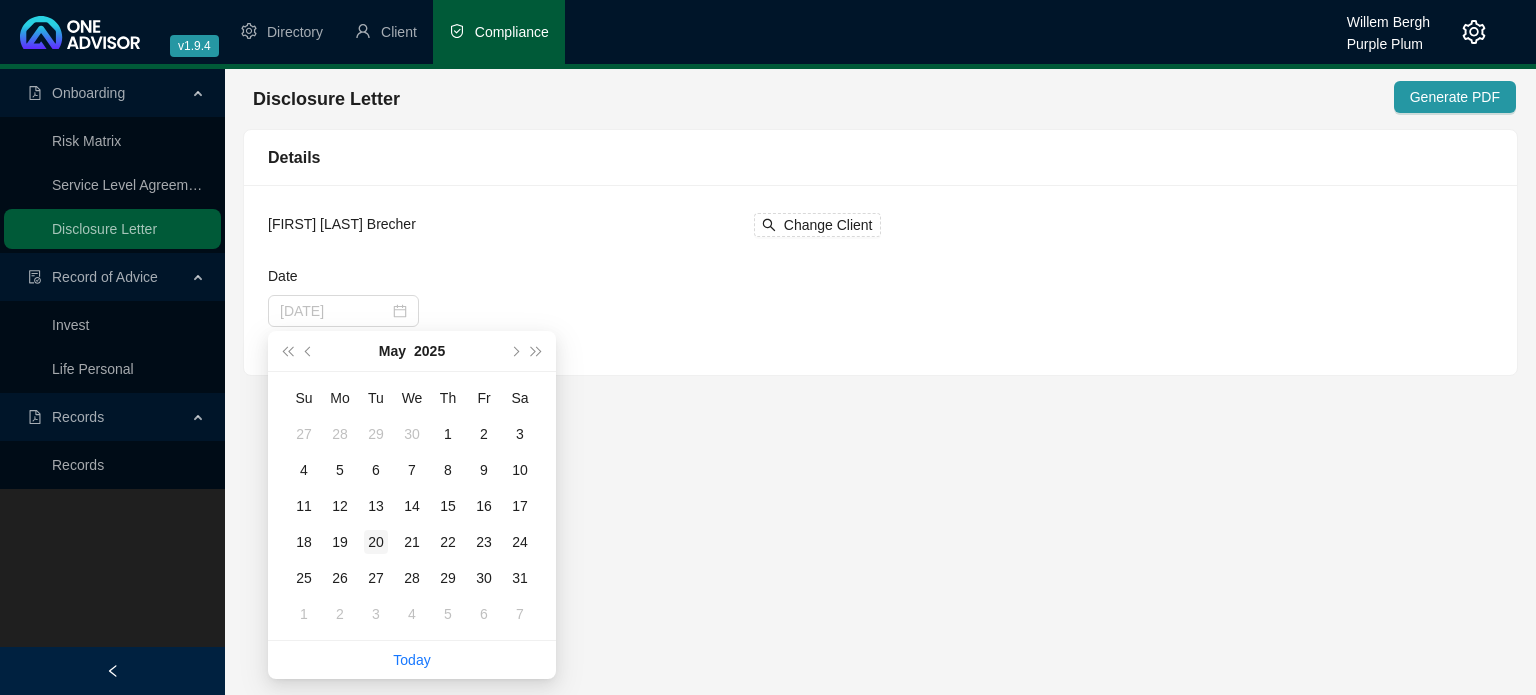 type on "[DATE]" 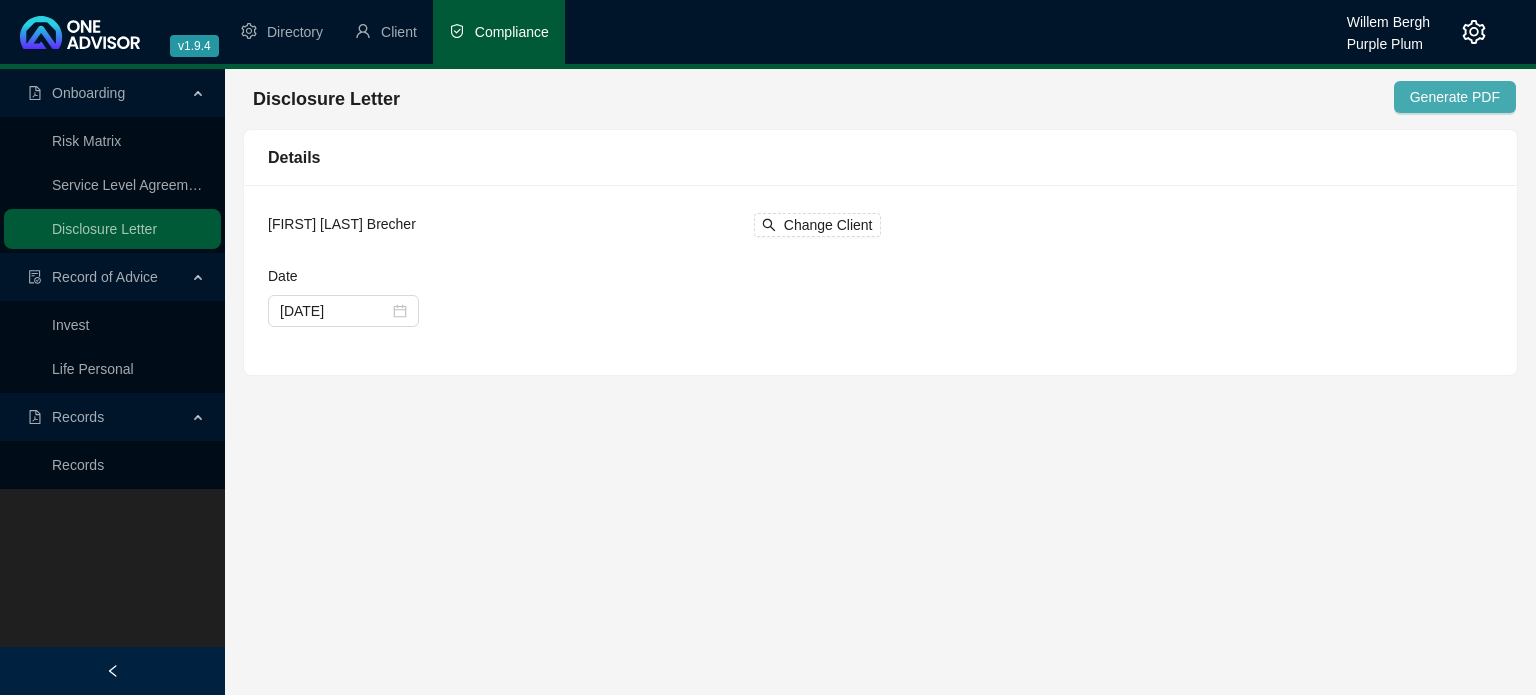 click on "Generate PDF" at bounding box center [1455, 97] 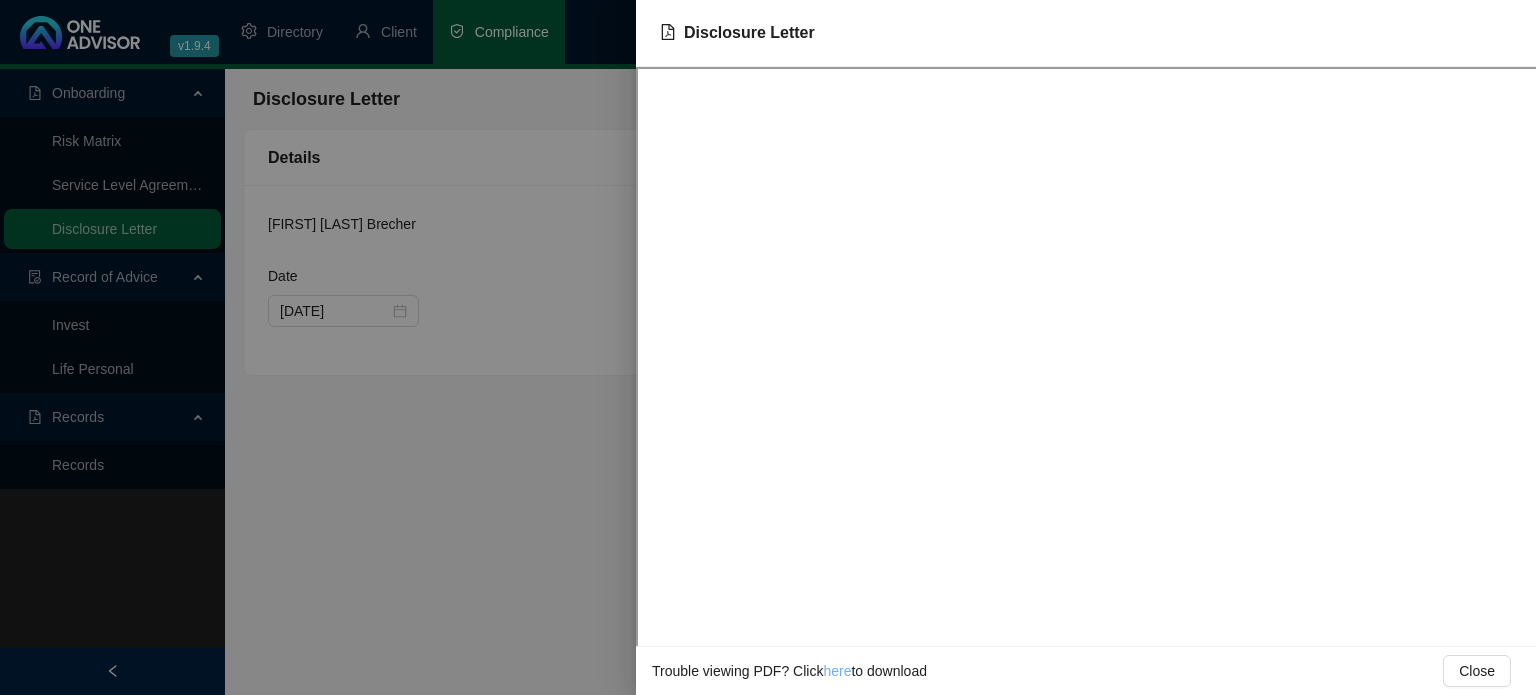 click on "here" at bounding box center [837, 671] 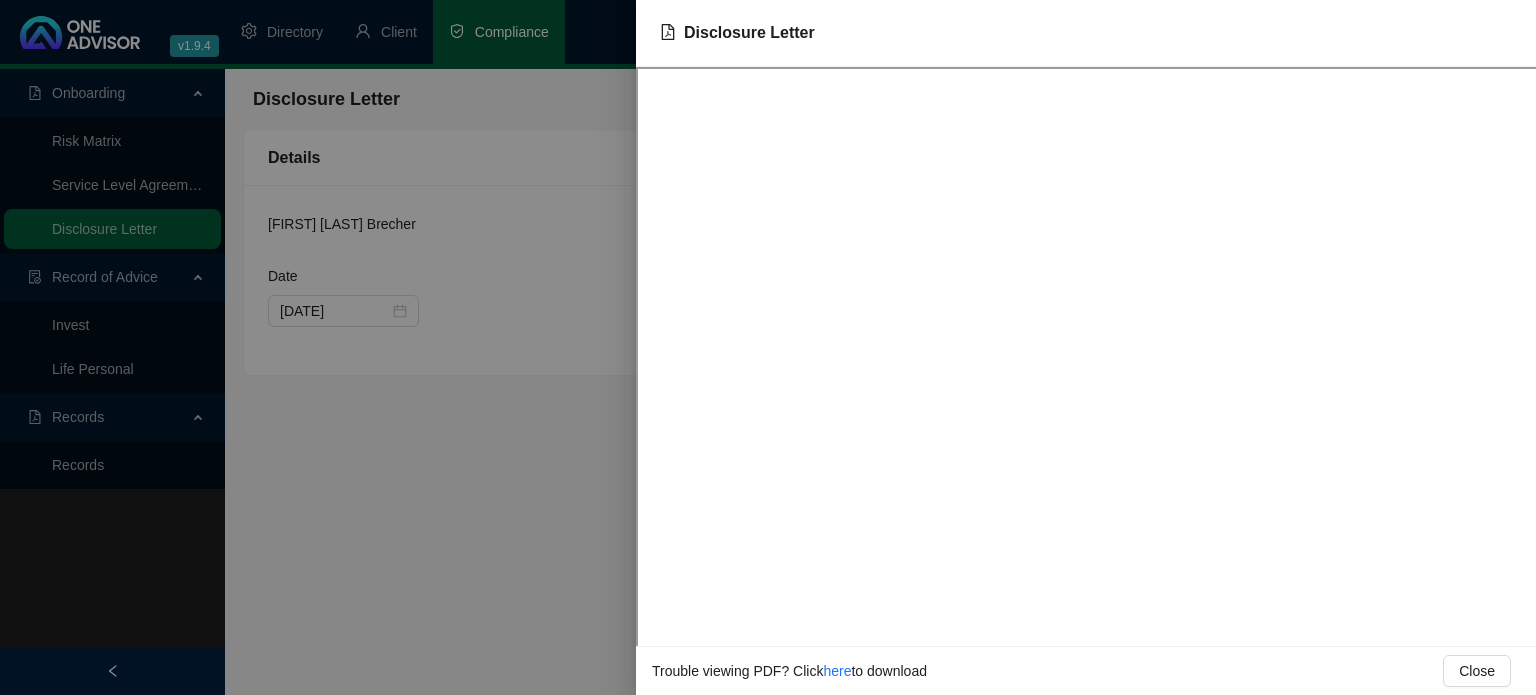 click at bounding box center [768, 347] 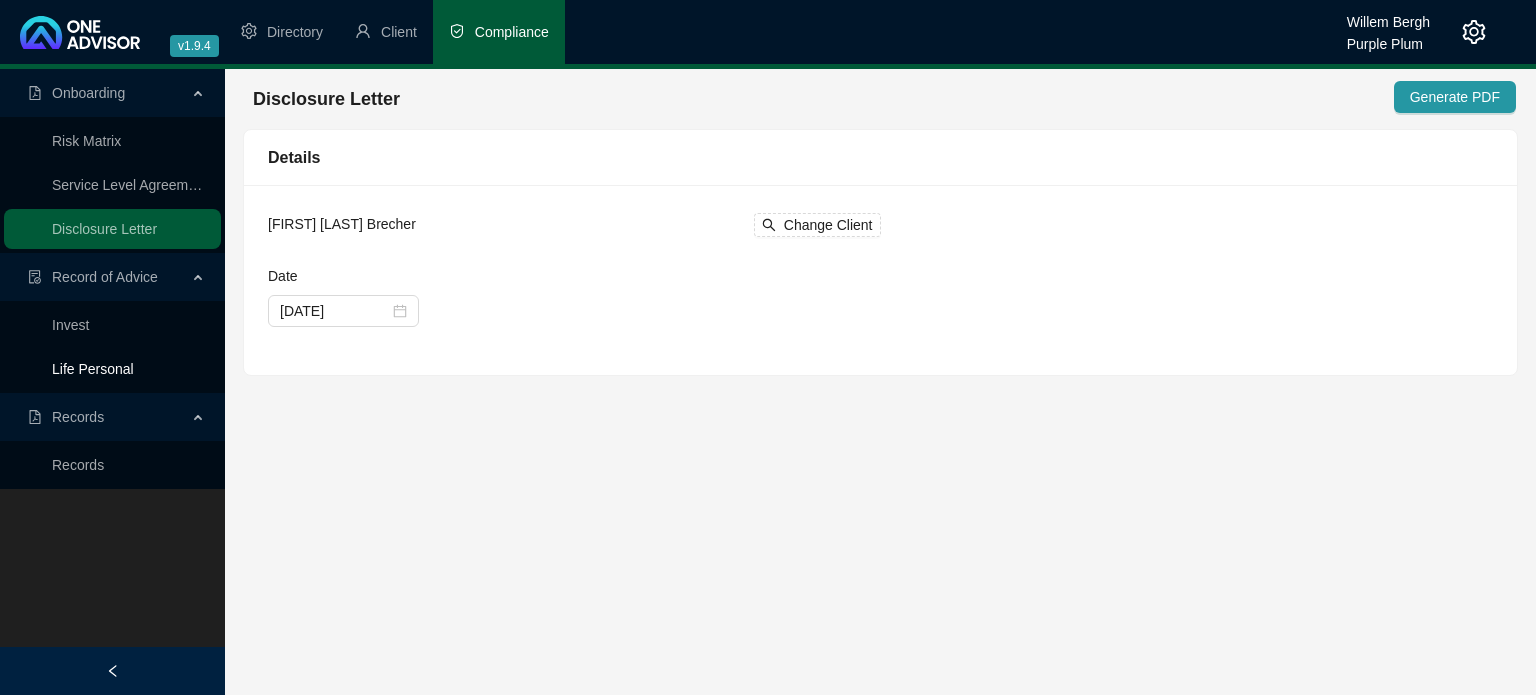 click on "Life Personal" at bounding box center (93, 369) 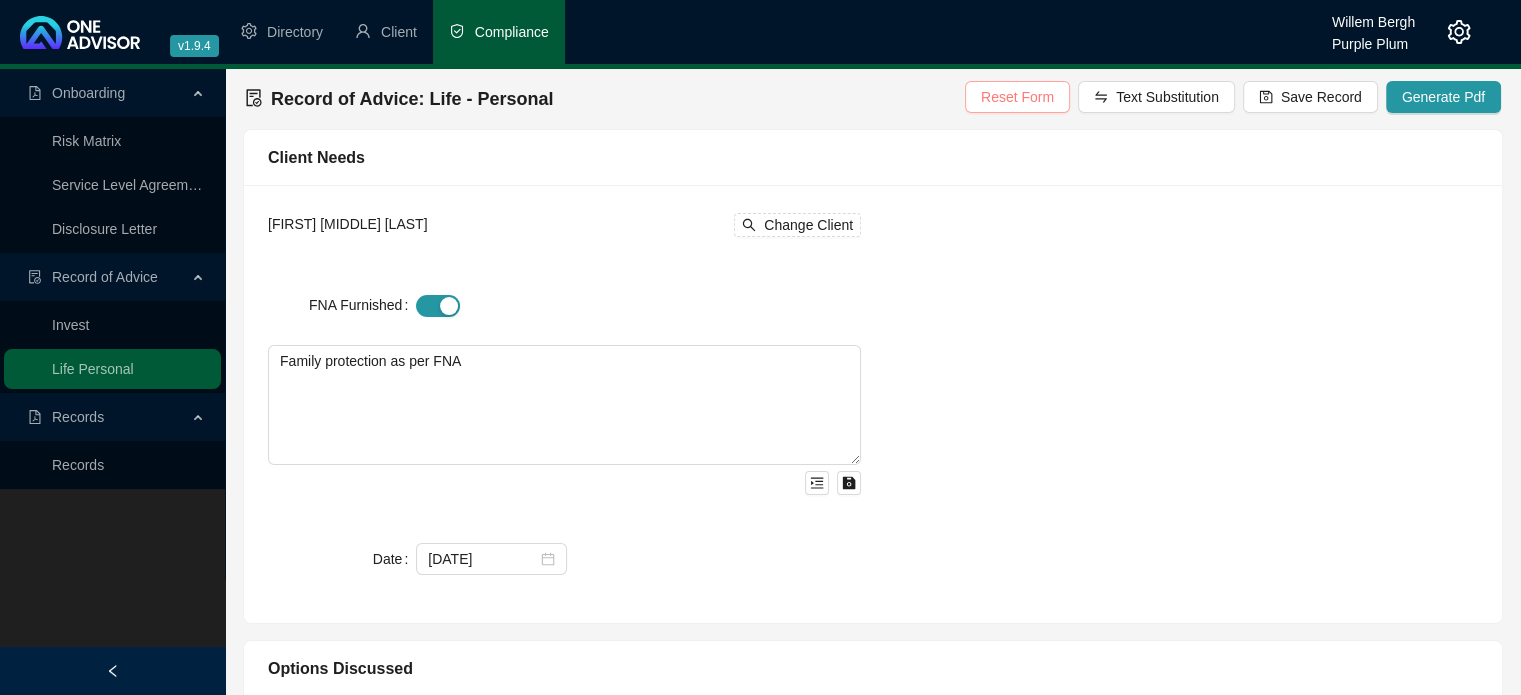 click on "Reset Form" at bounding box center (1017, 97) 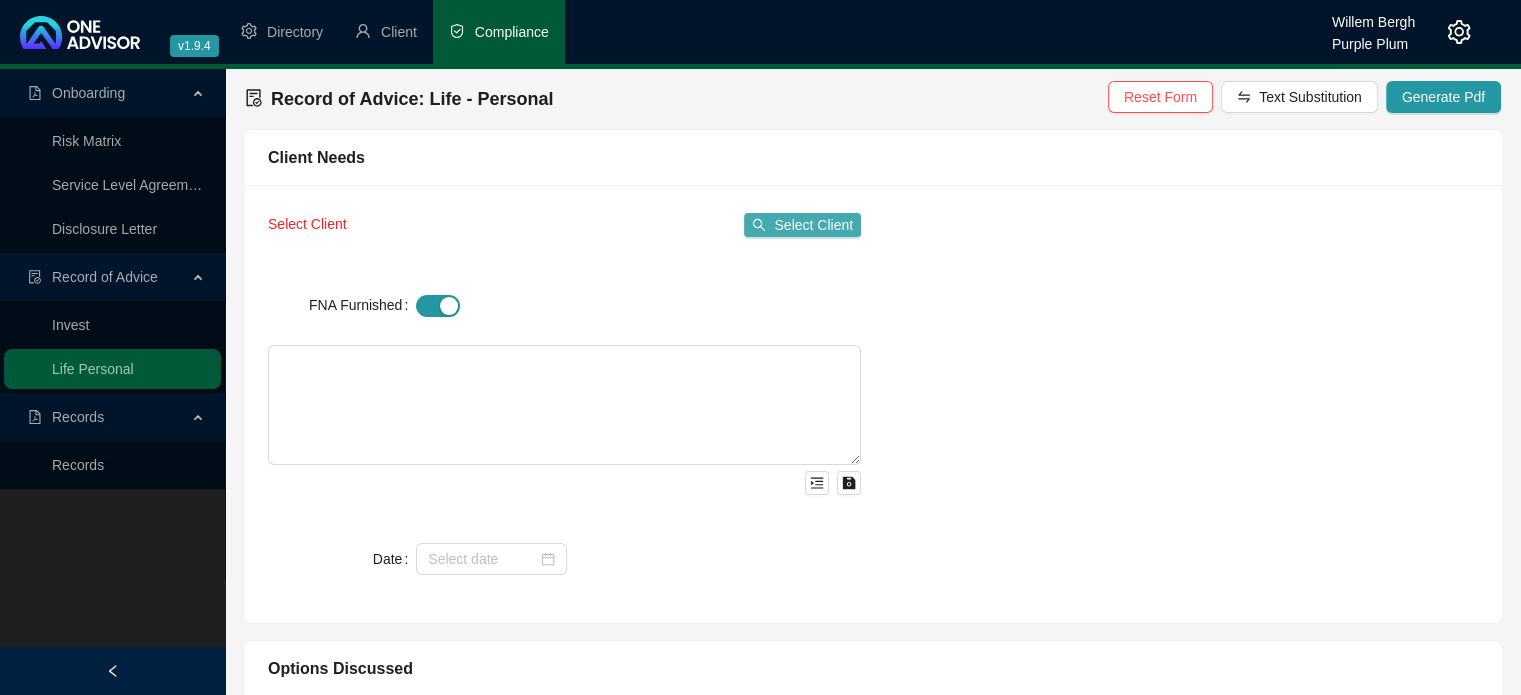 click on "Select Client" at bounding box center [813, 225] 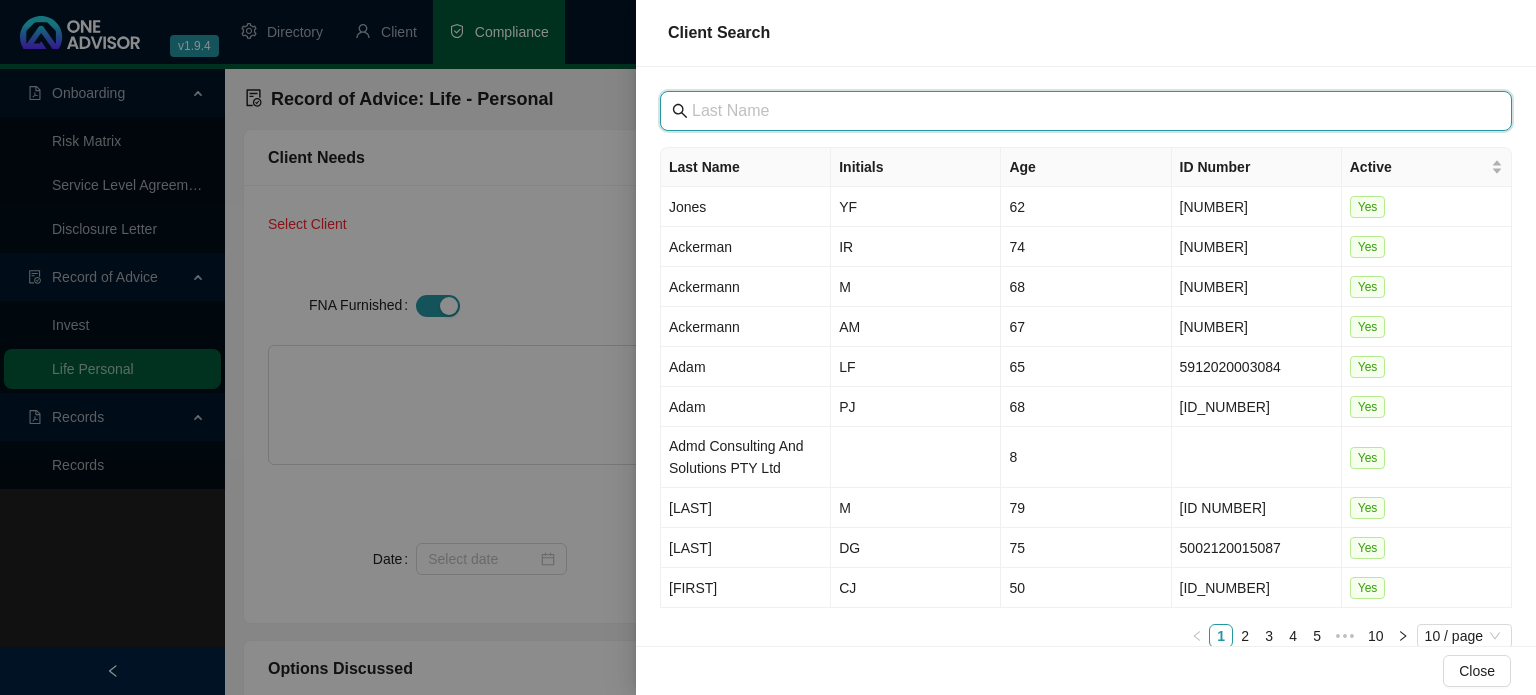 click at bounding box center (1088, 111) 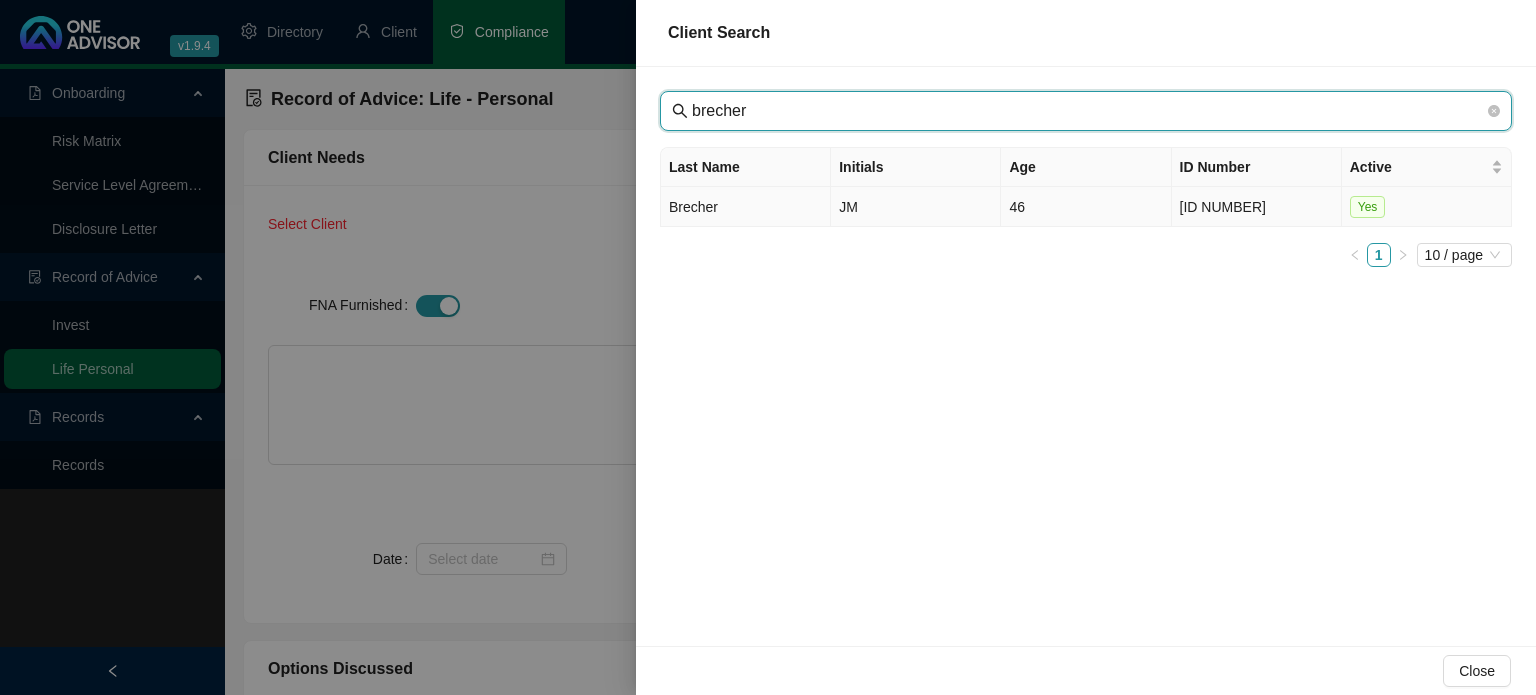 type on "brecher" 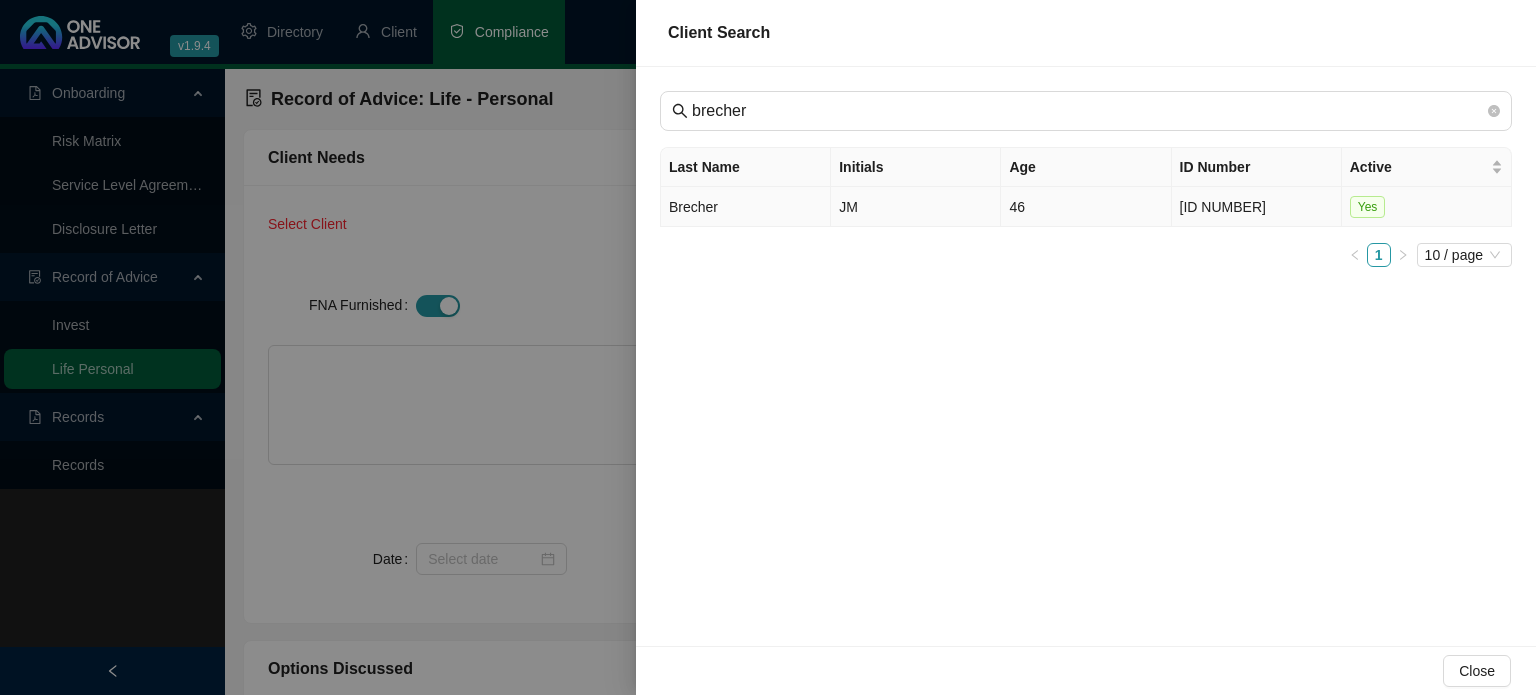 click on "Brecher" at bounding box center [746, 207] 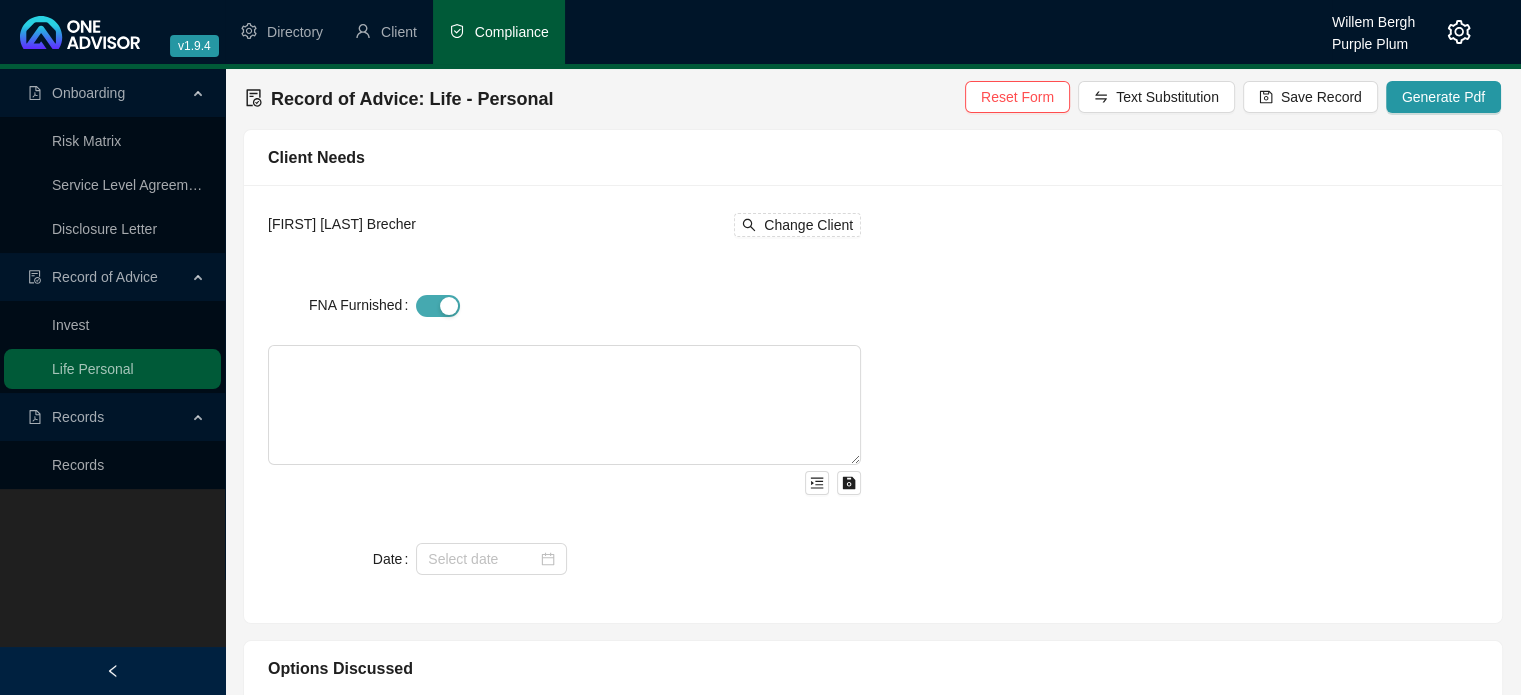 click at bounding box center [438, 306] 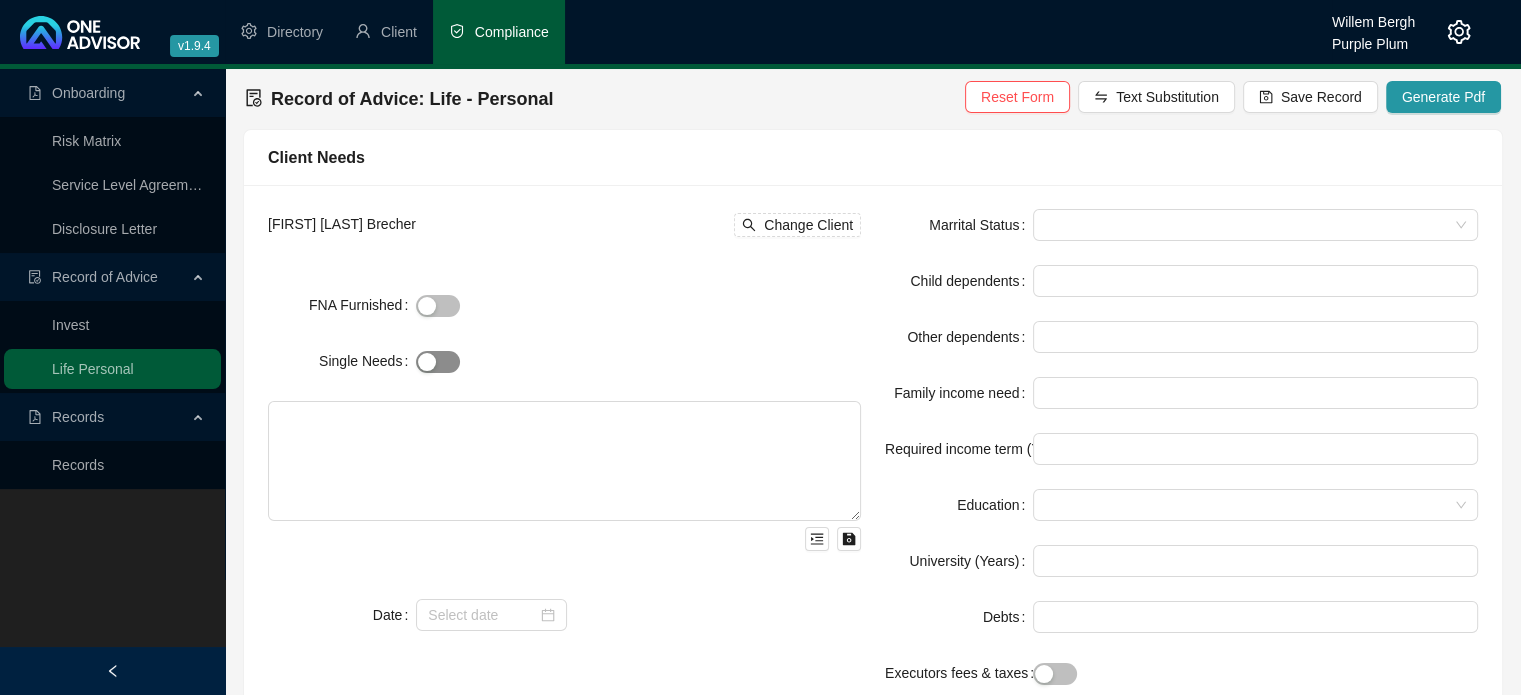 click at bounding box center (438, 362) 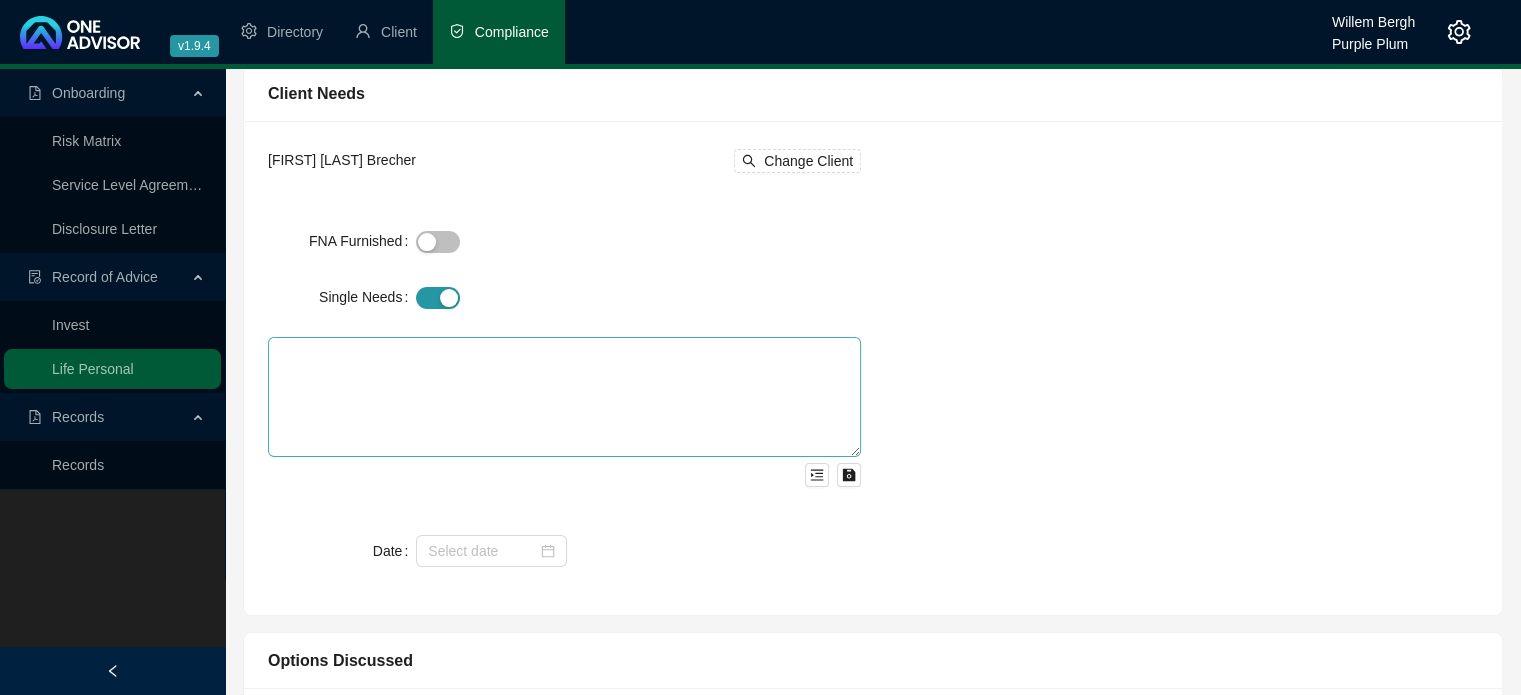 scroll, scrollTop: 100, scrollLeft: 0, axis: vertical 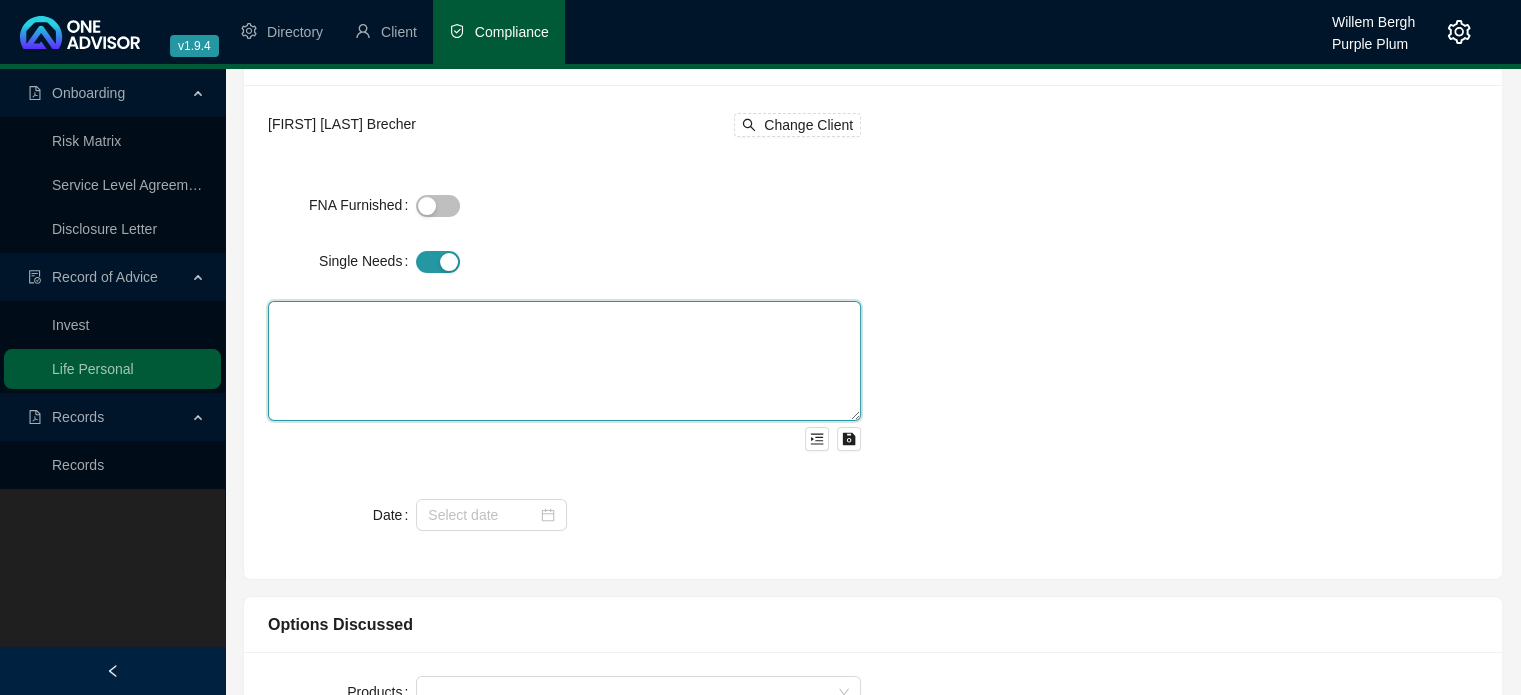 click at bounding box center (564, 361) 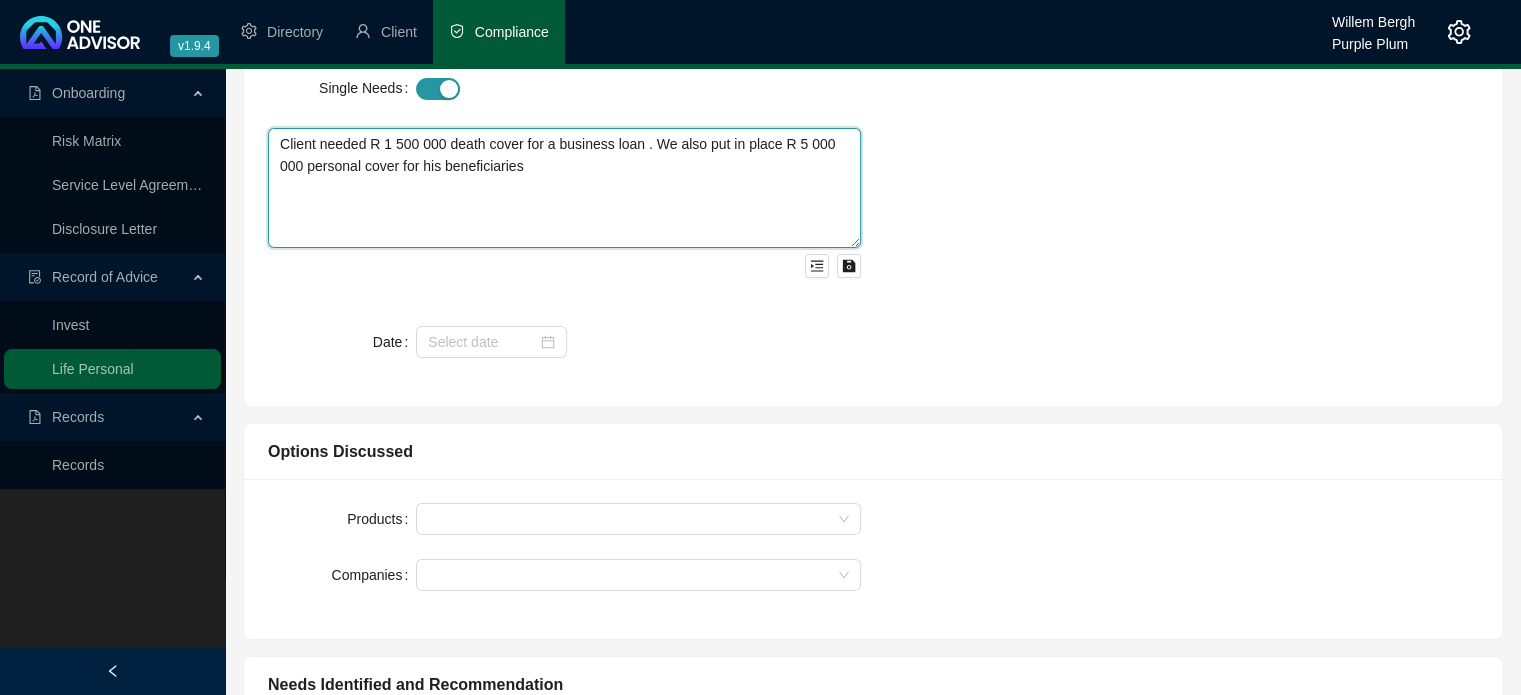 scroll, scrollTop: 300, scrollLeft: 0, axis: vertical 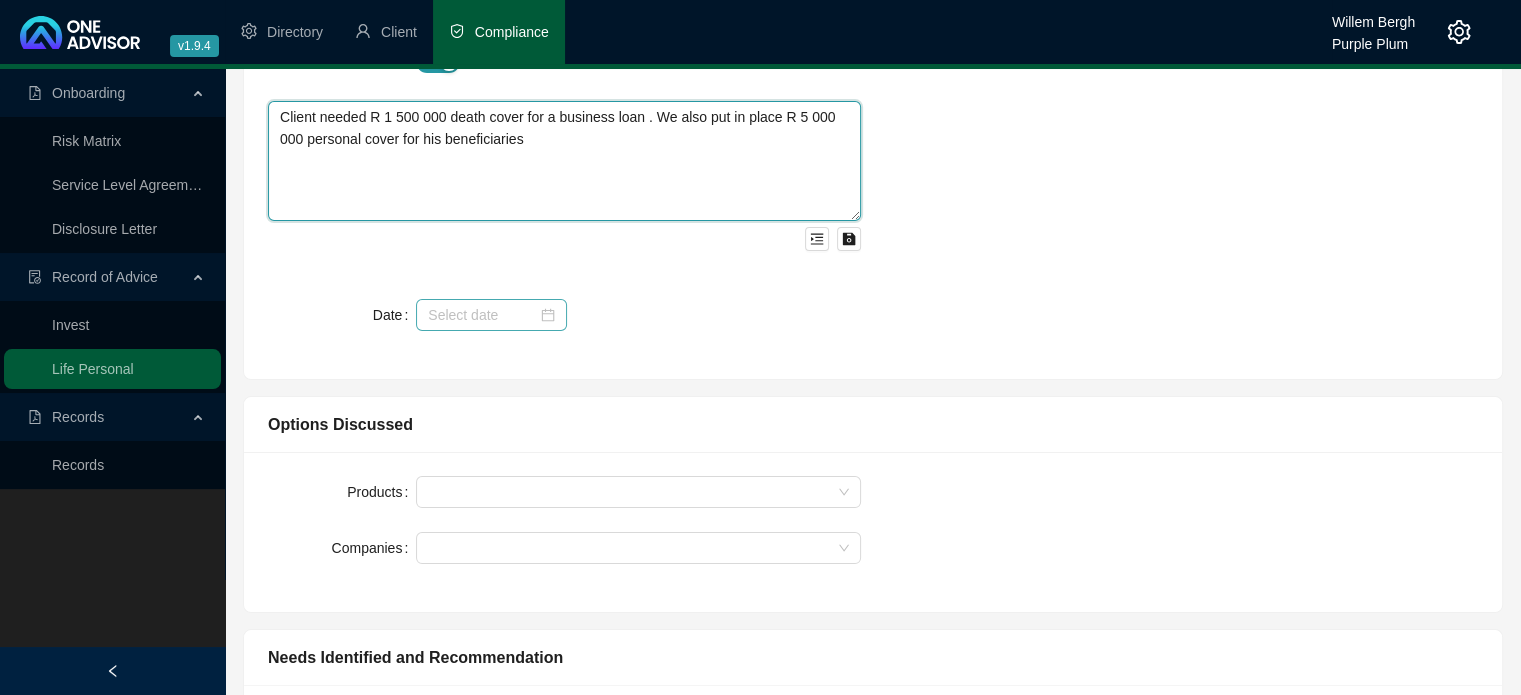 click at bounding box center (491, 315) 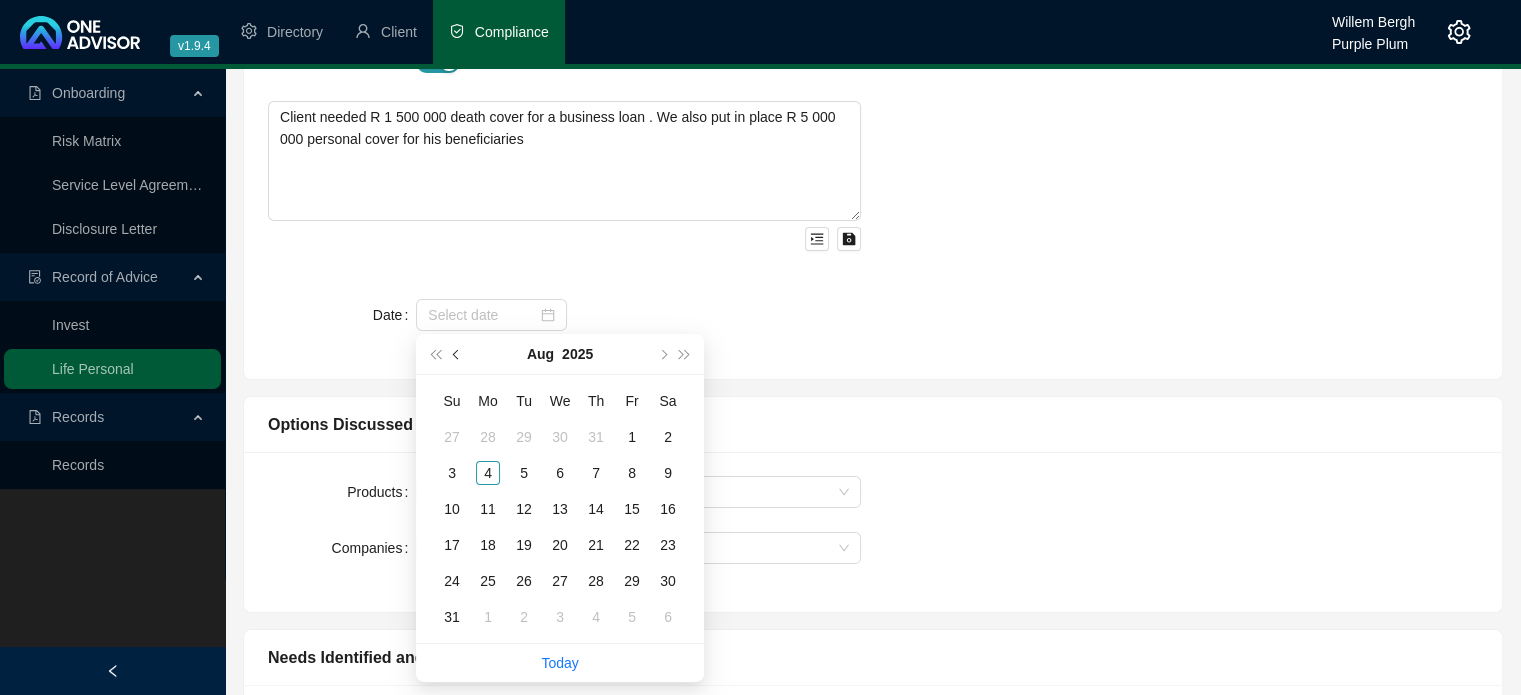 click at bounding box center (458, 354) 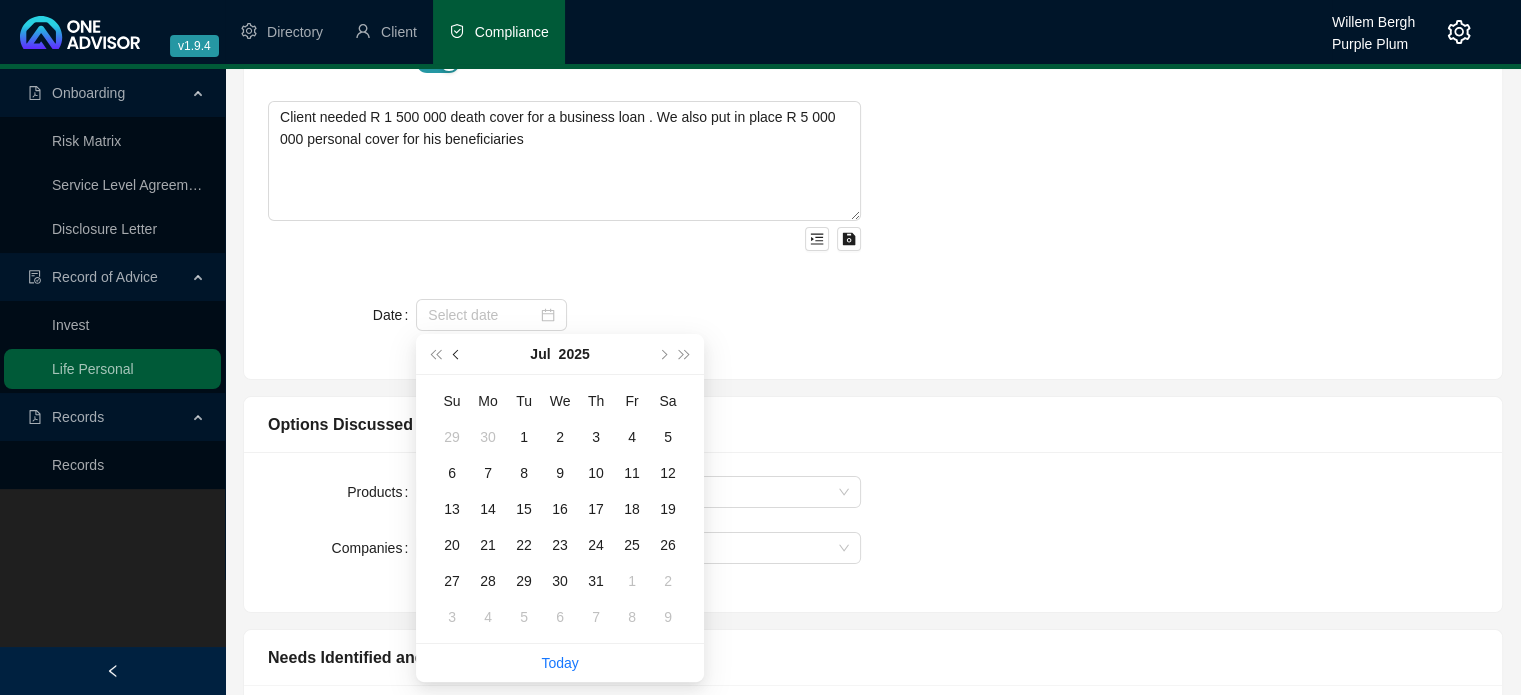 click at bounding box center (458, 354) 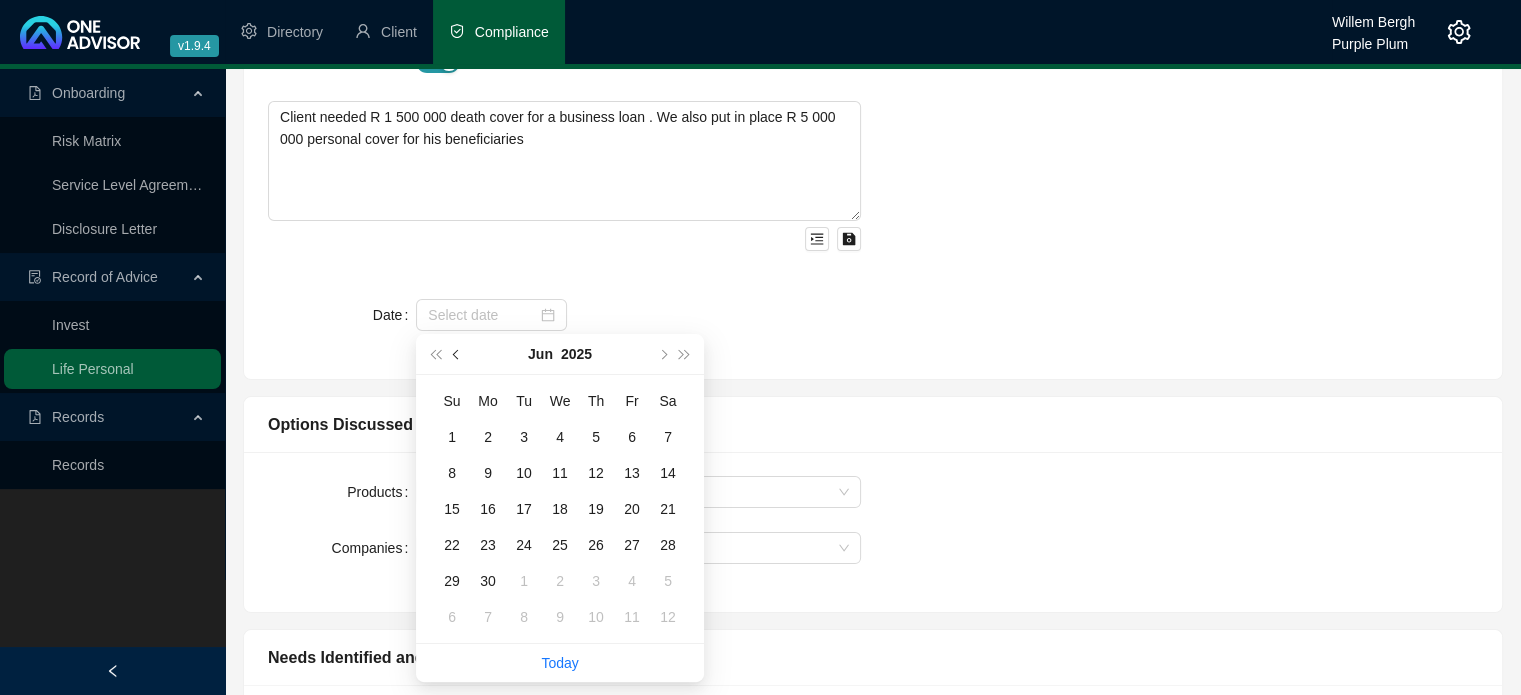 click at bounding box center (458, 354) 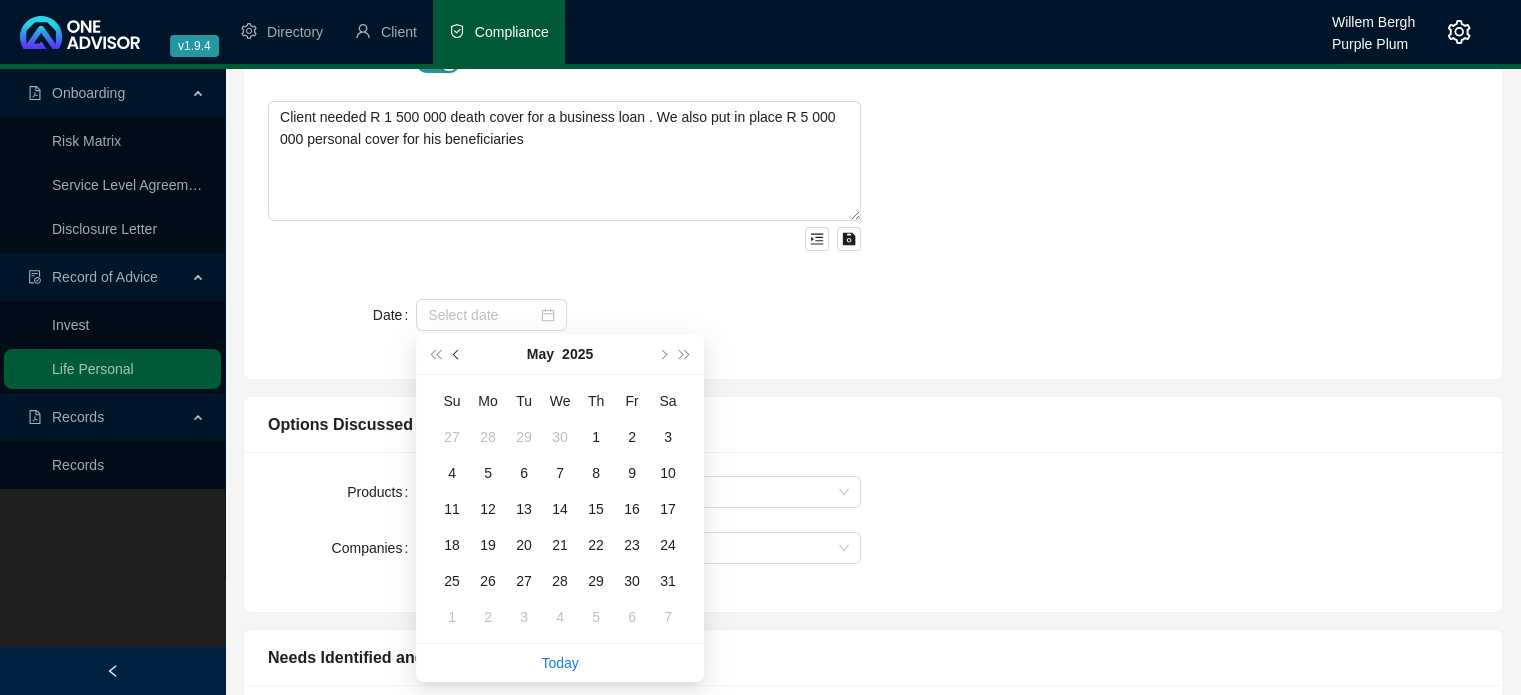 click at bounding box center [458, 354] 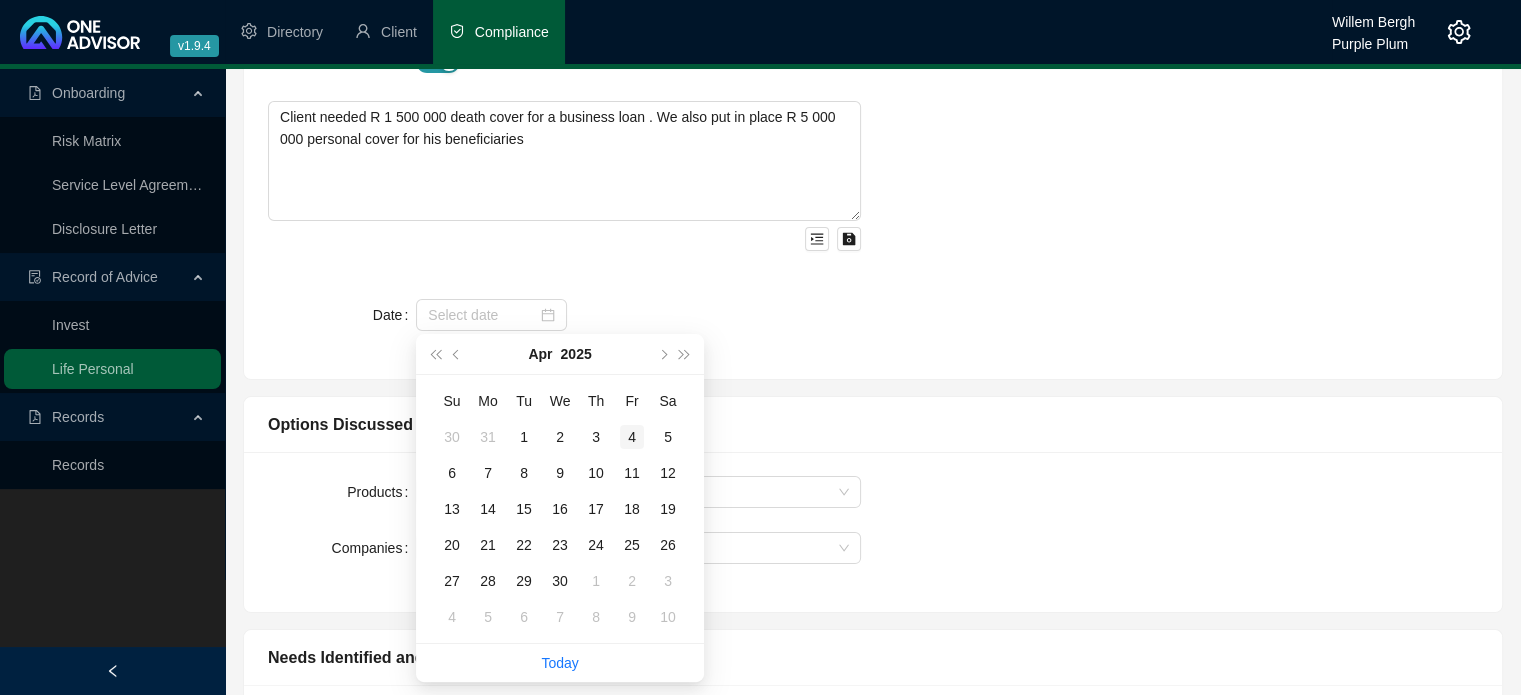 drag, startPoint x: 657, startPoint y: 354, endPoint x: 636, endPoint y: 423, distance: 72.12489 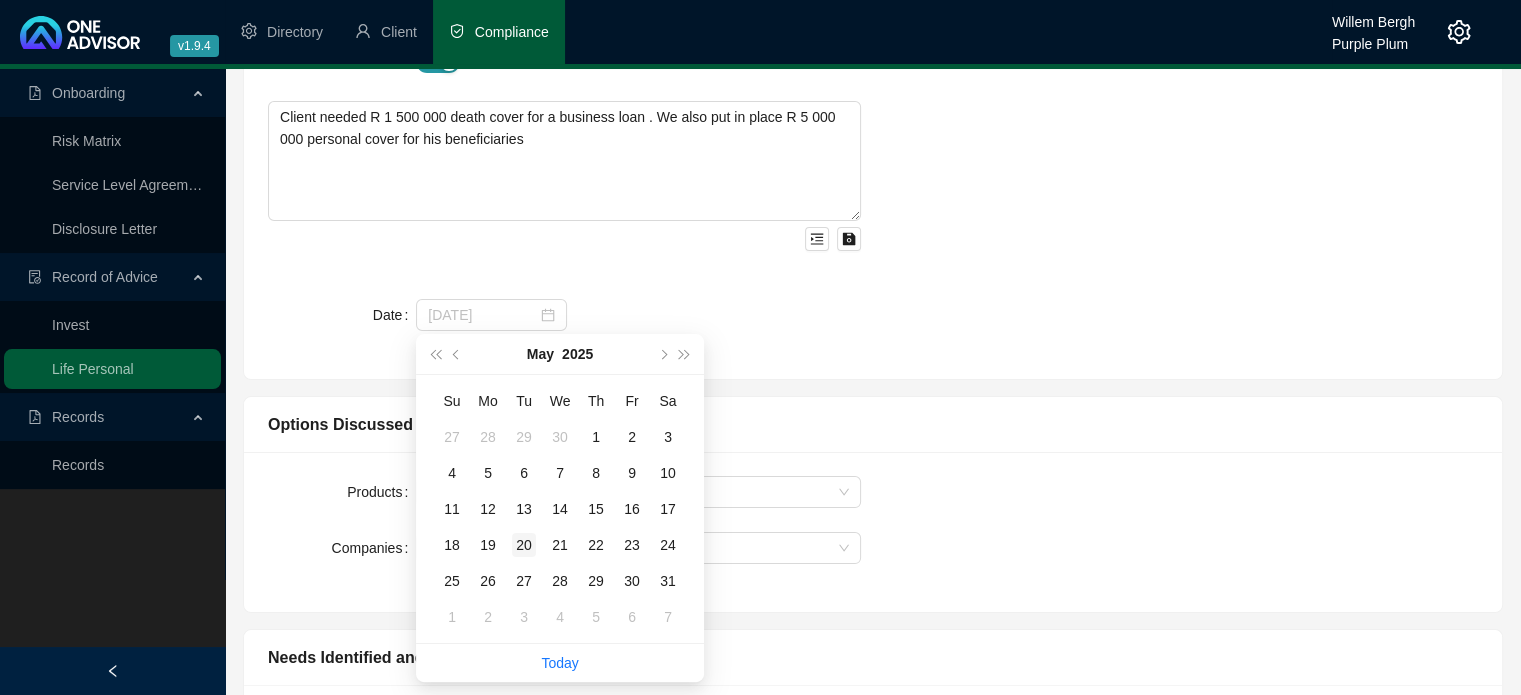 type on "[DATE]" 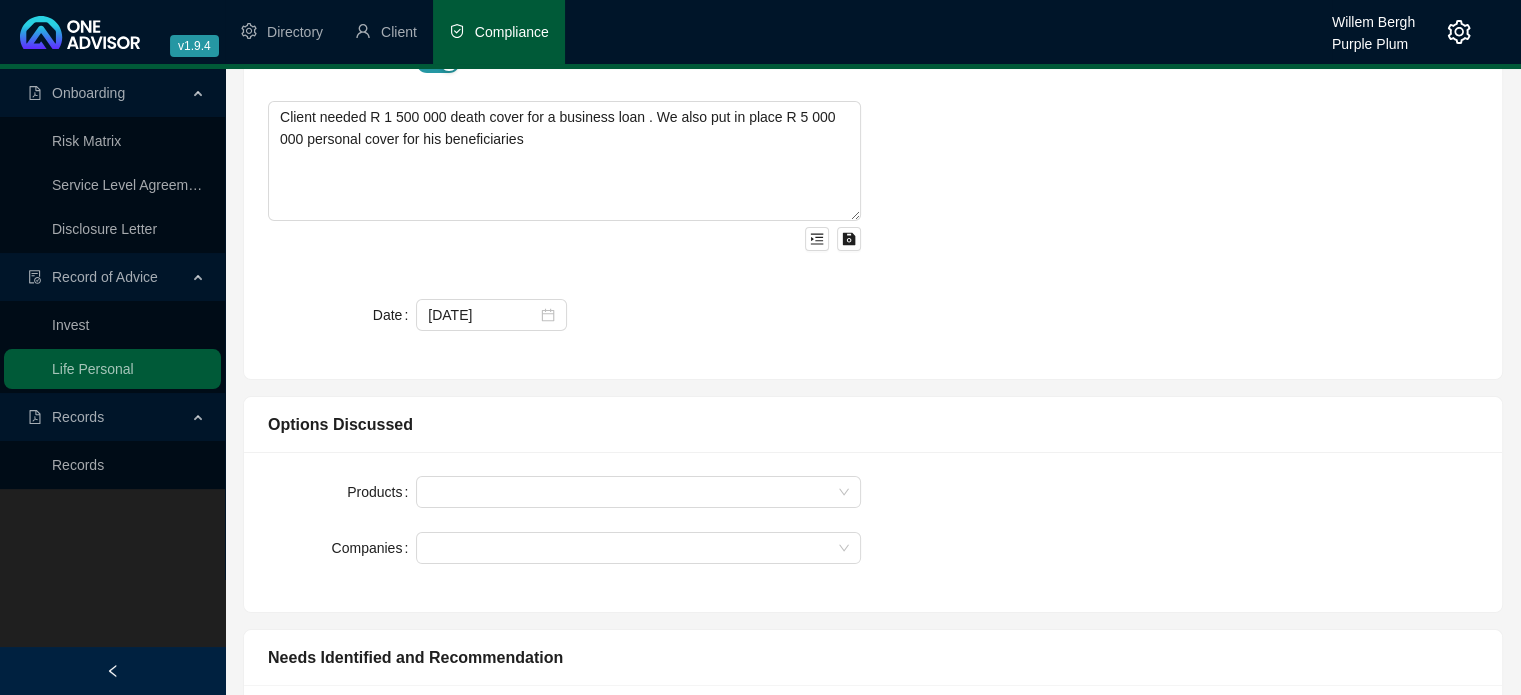 click on "[FIRST] [LAST] Brecher Change Client FNA Furnished Single Needs Client needed R 1 500 000 death cover for a business loan . We also put in place R 5 000 000 personal cover for his beneficiaries Date [DATE]" at bounding box center (873, 132) 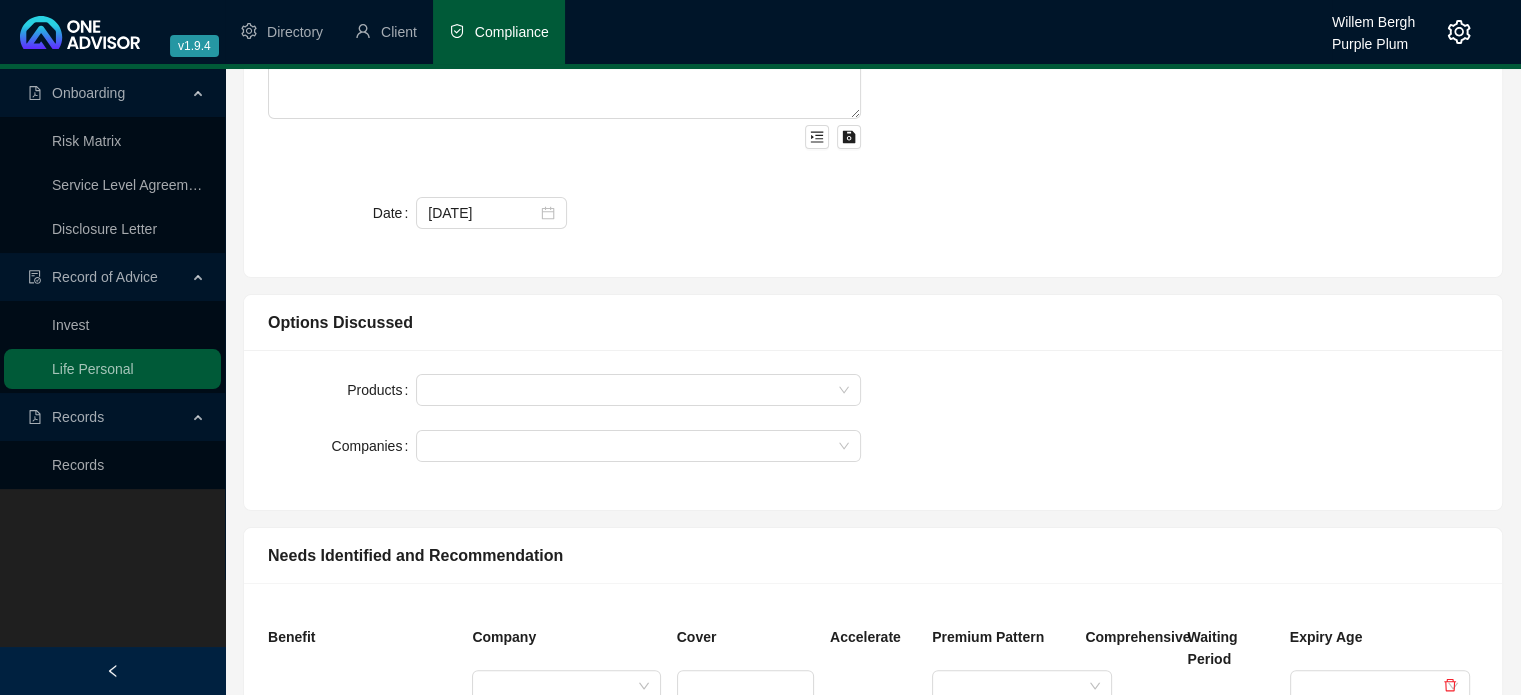 scroll, scrollTop: 600, scrollLeft: 0, axis: vertical 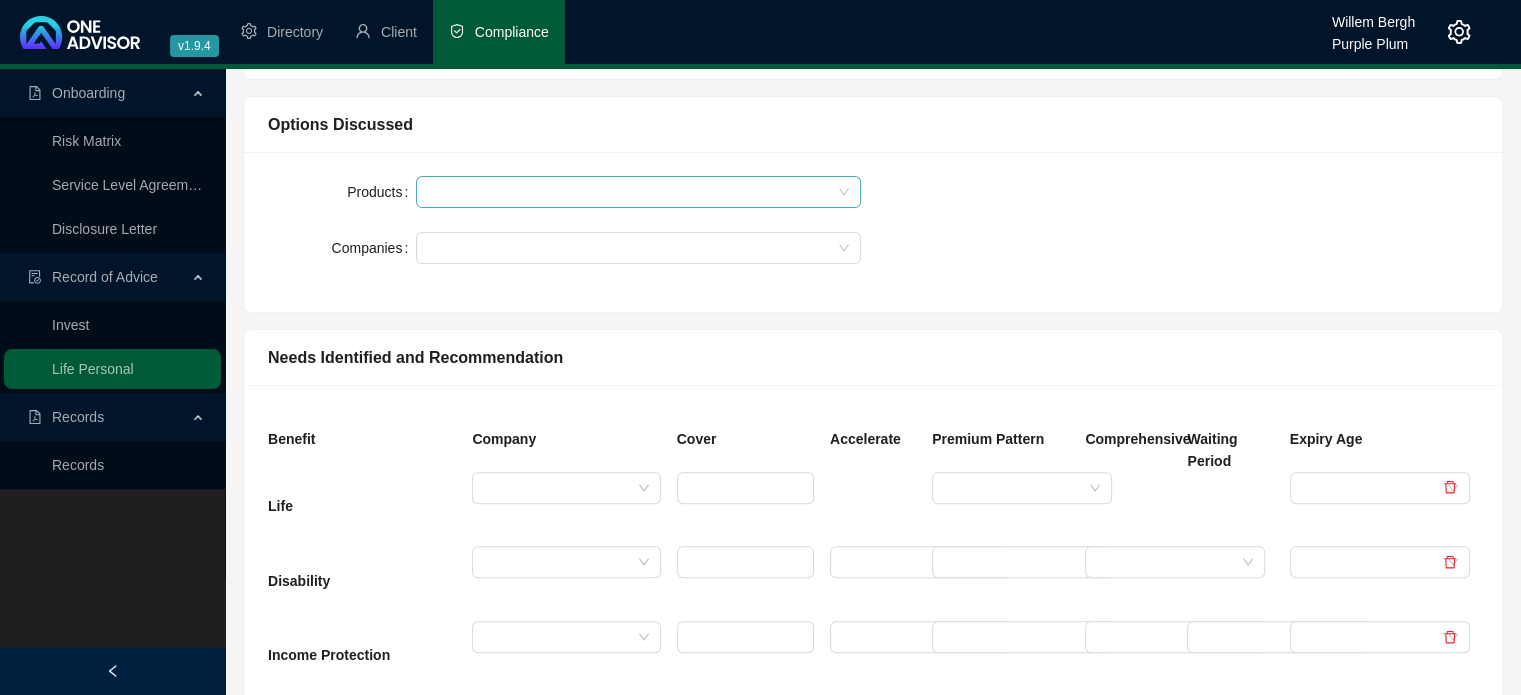 click at bounding box center [628, 192] 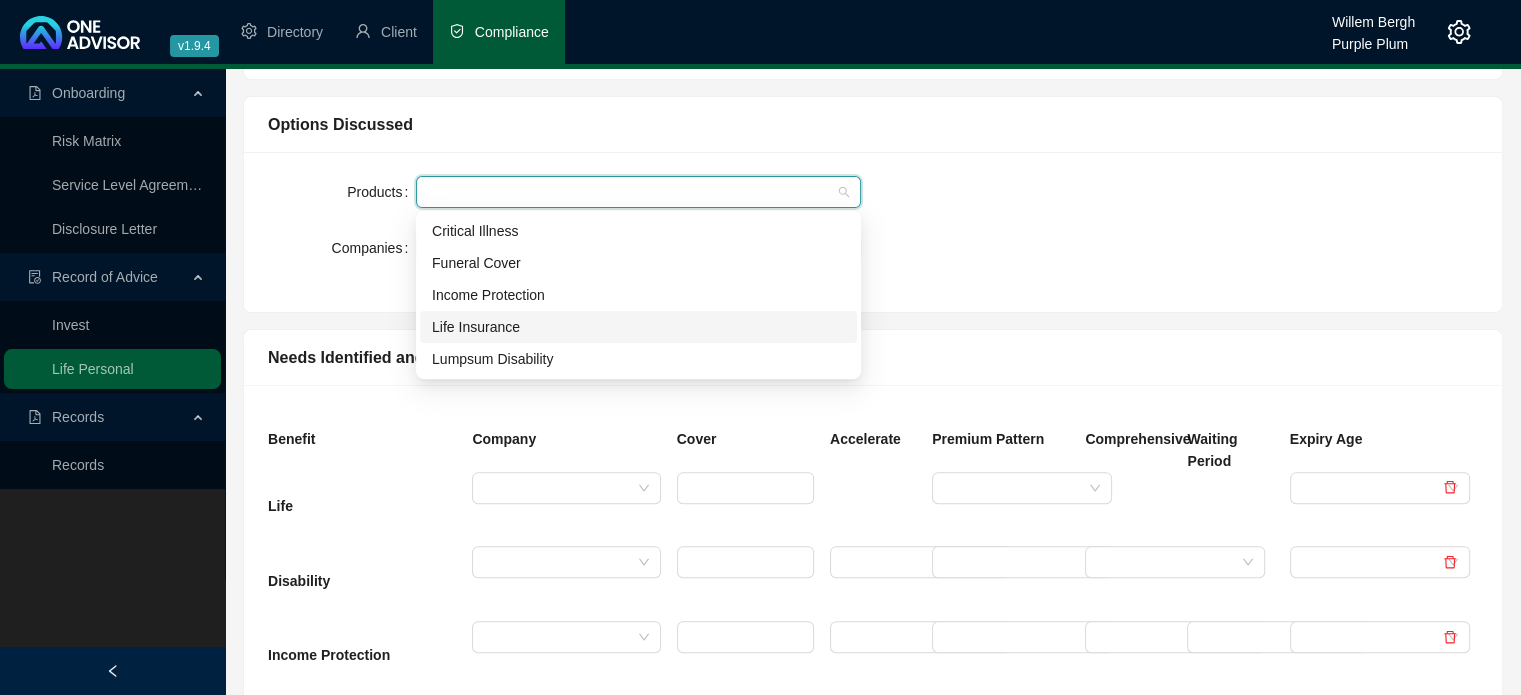 click at bounding box center (638, 192) 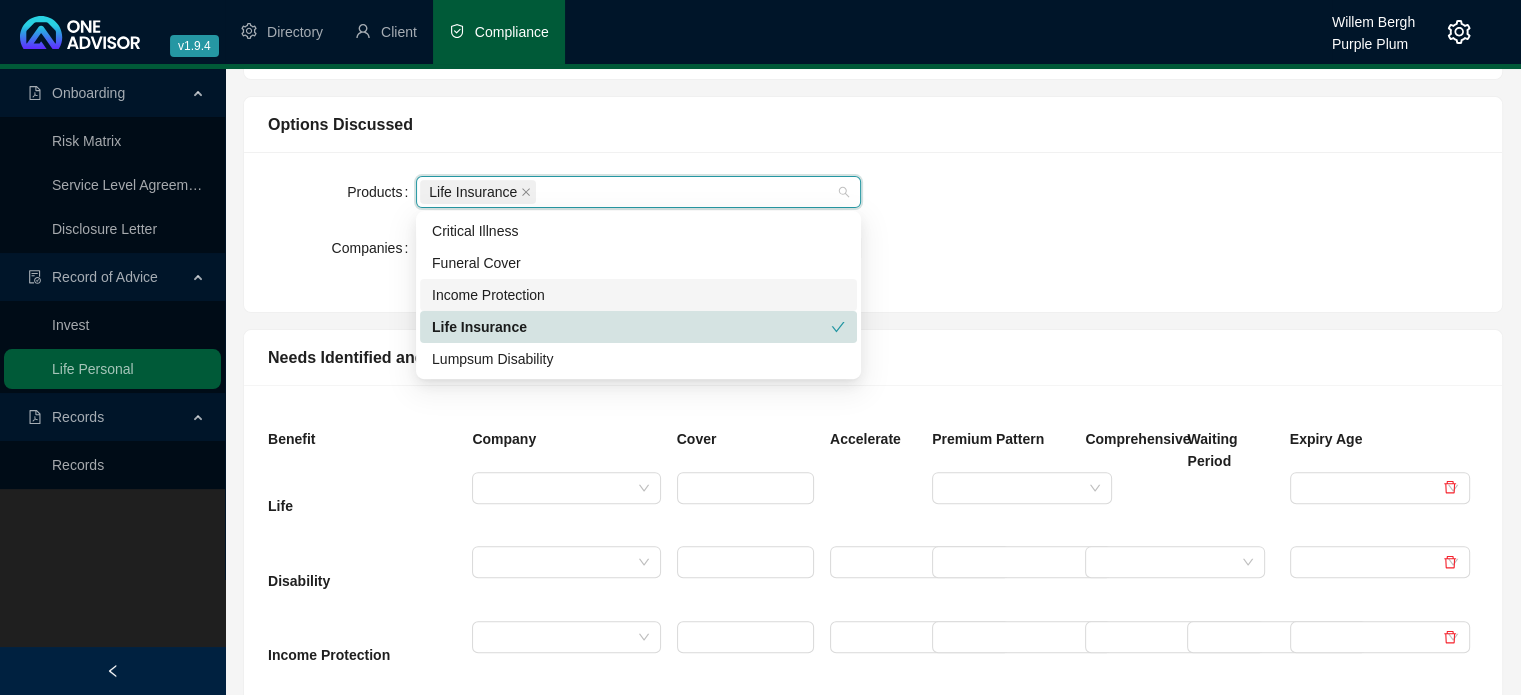 click on "Companies" at bounding box center [342, 248] 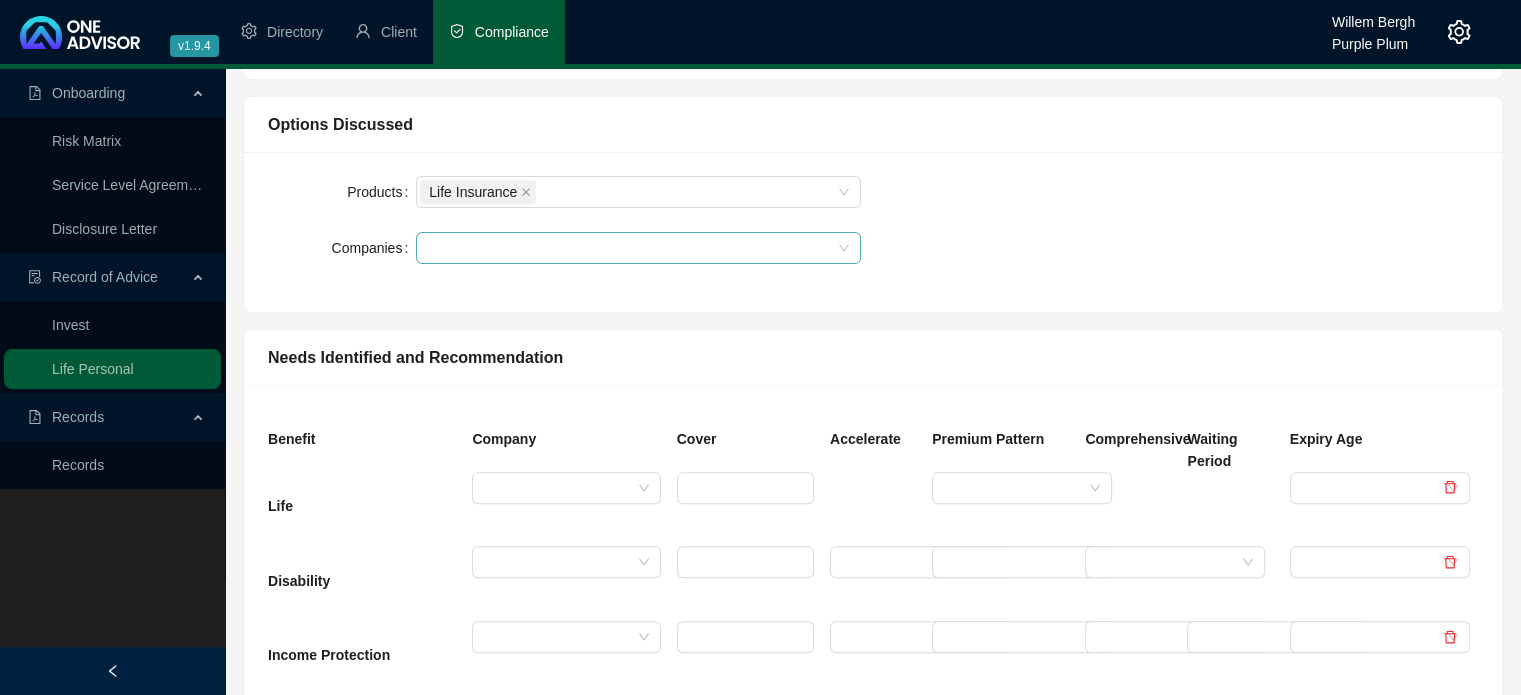 click at bounding box center (628, 248) 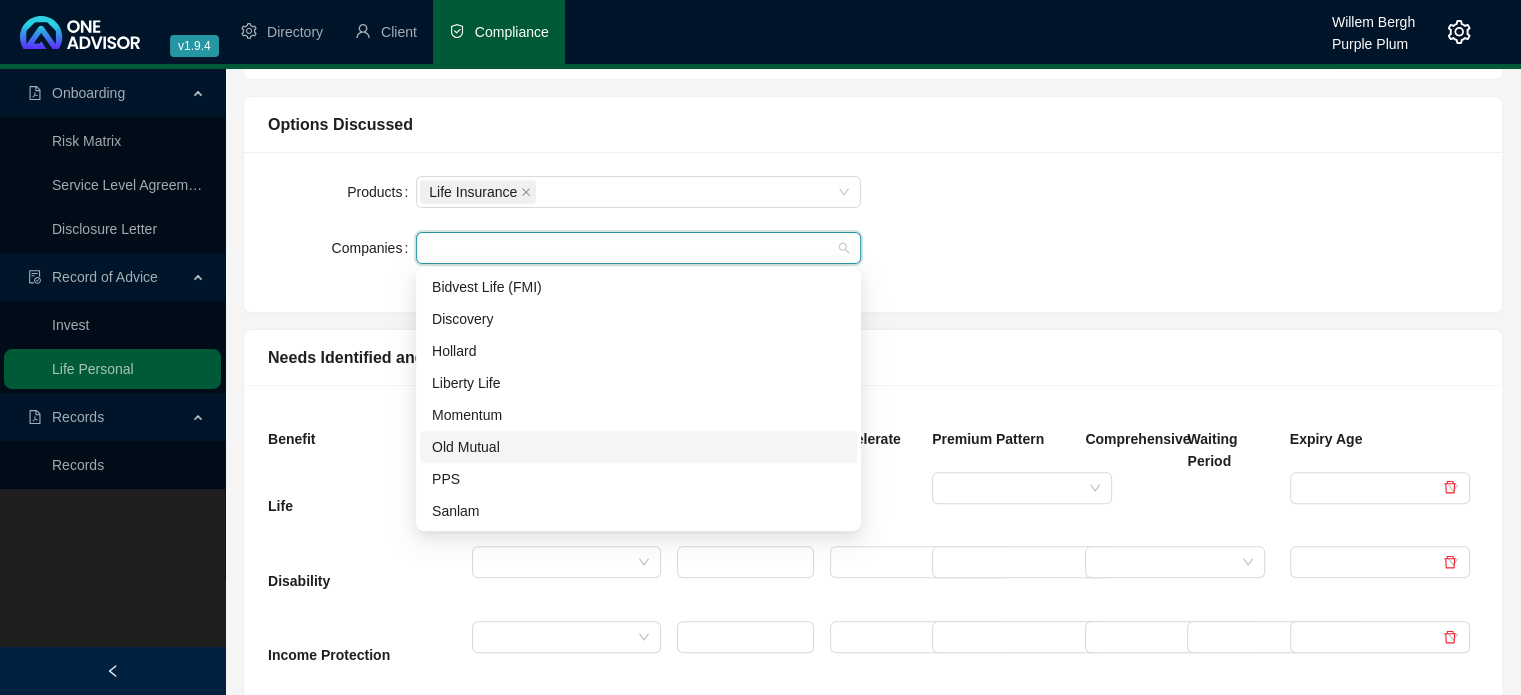 click on "Old Mutual" at bounding box center (638, 447) 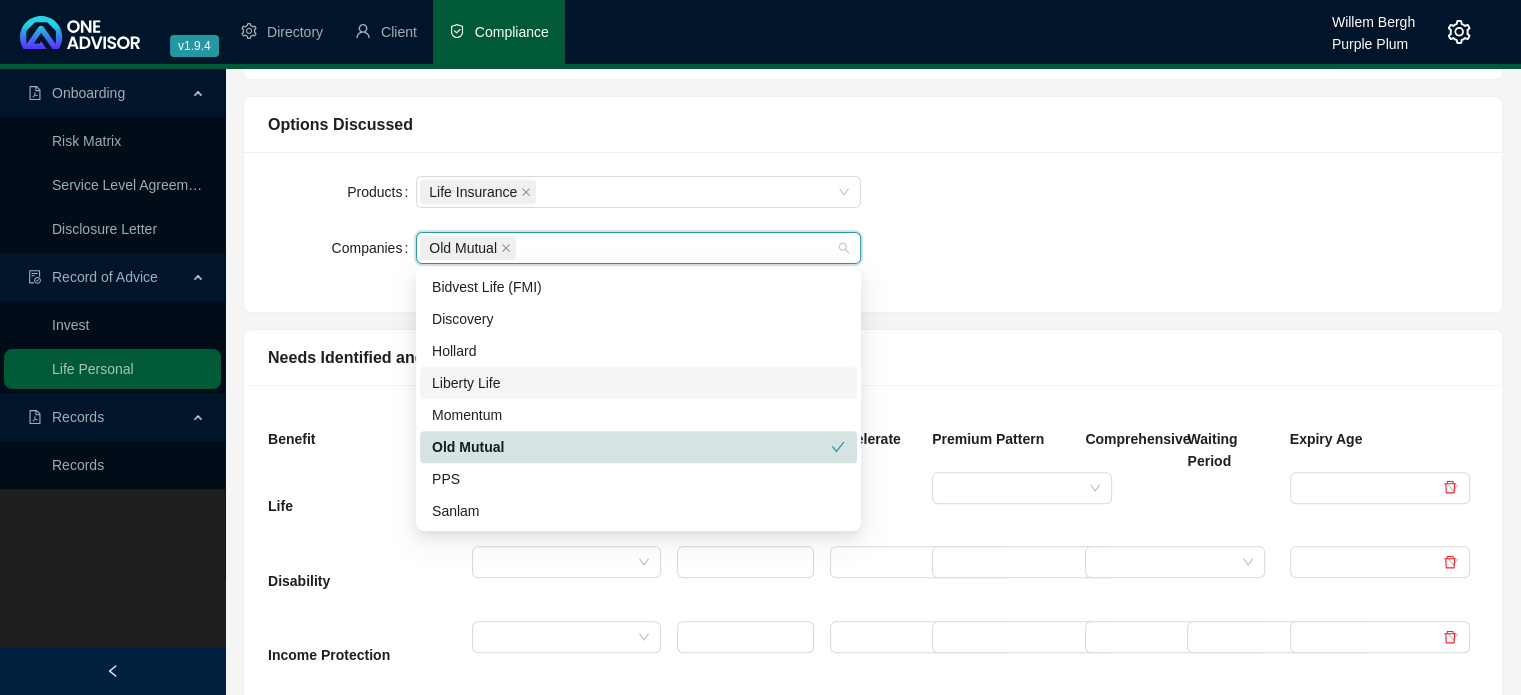 click on "Liberty Life" at bounding box center [638, 383] 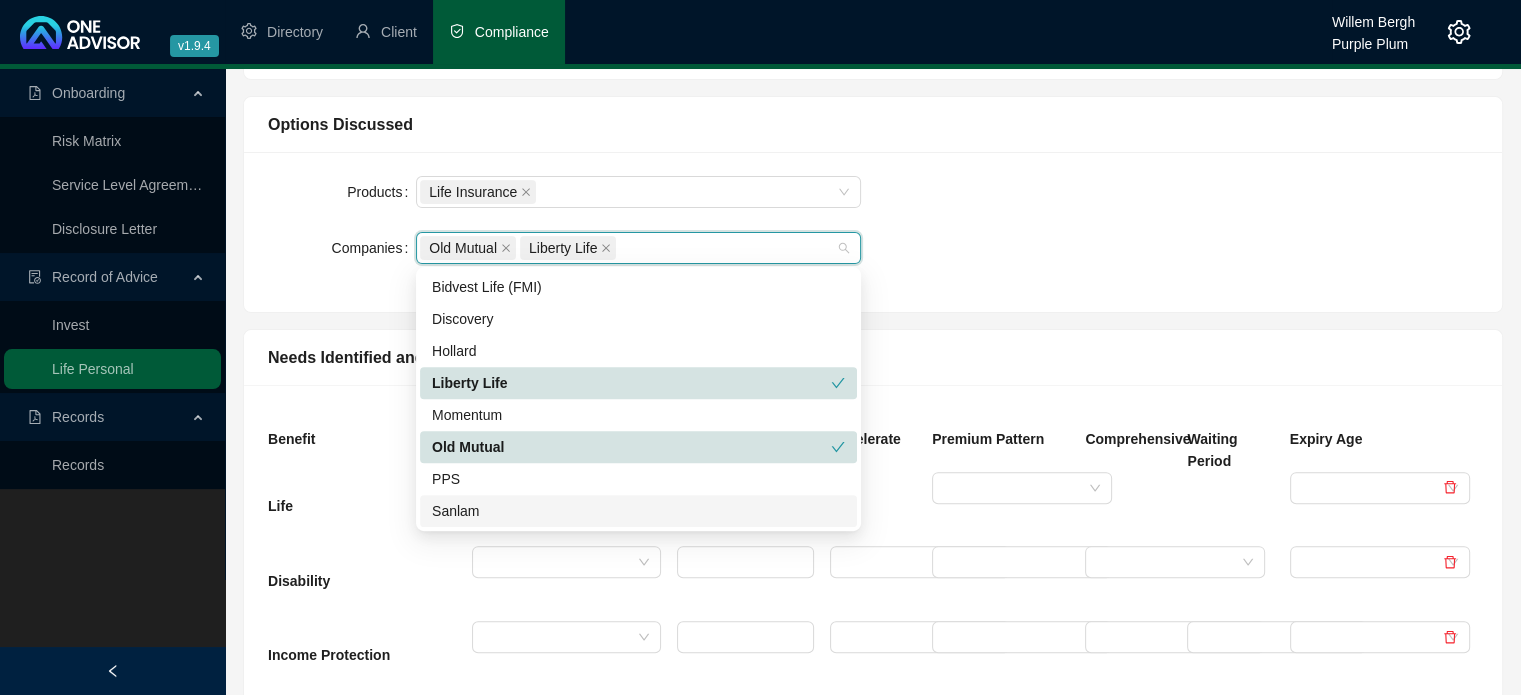 click on "Sanlam" at bounding box center [638, 511] 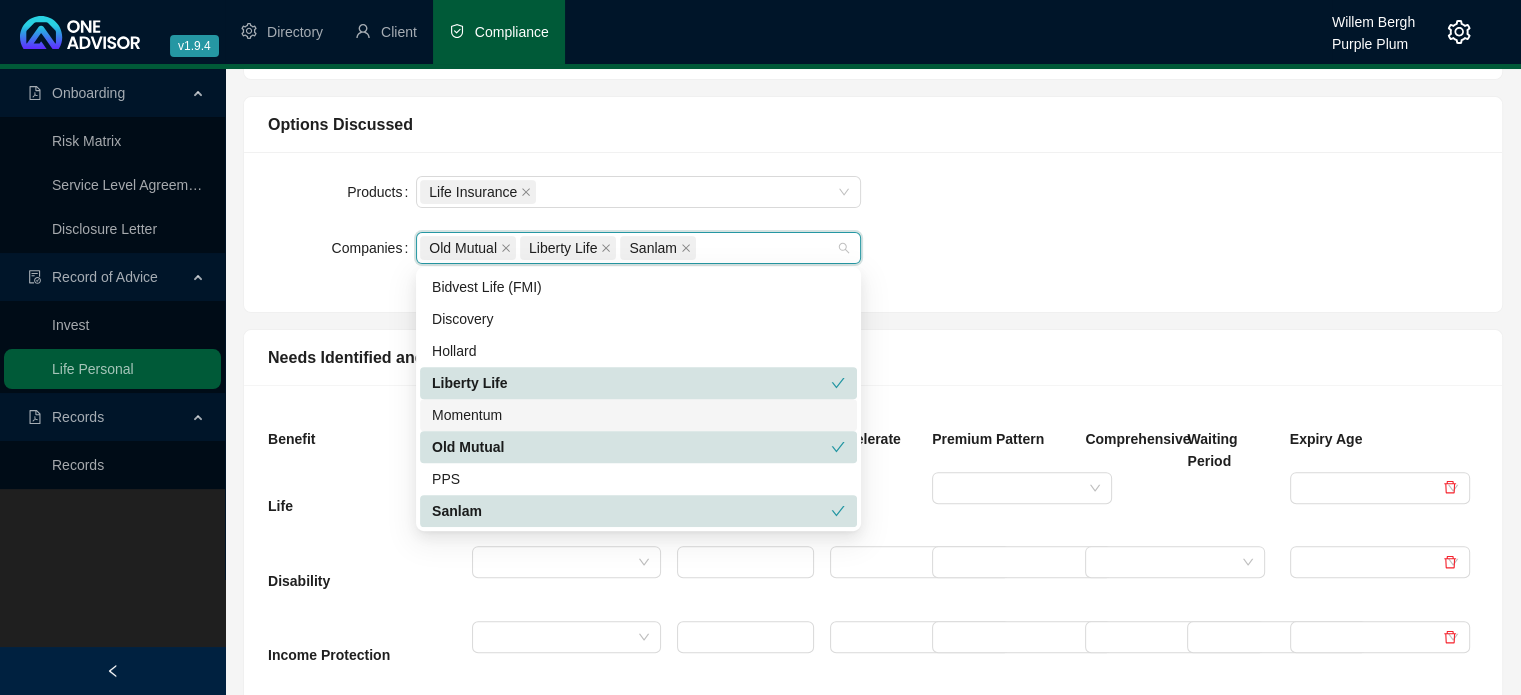 click on "Products Life Insurance Companies [COMPANY] [COMPANY] [COMPANY]" at bounding box center [873, 232] 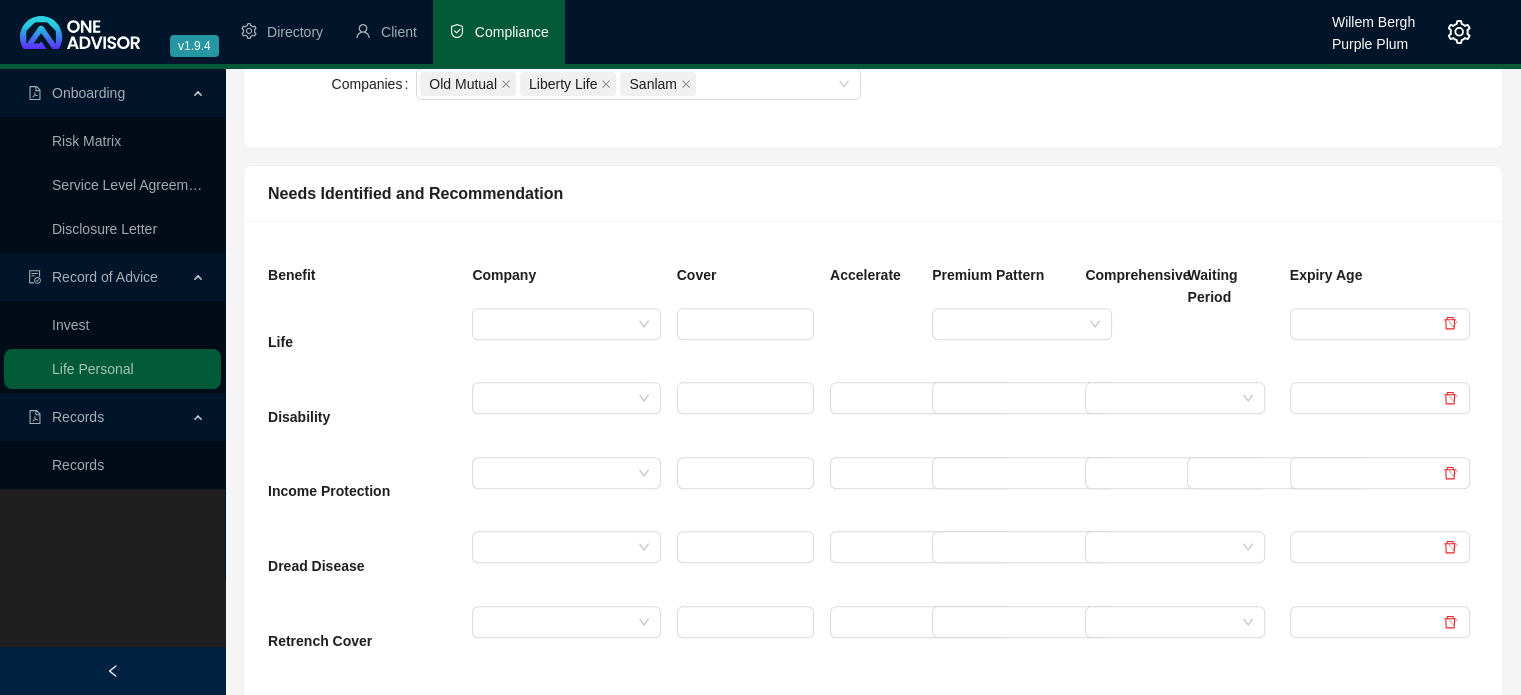 scroll, scrollTop: 800, scrollLeft: 0, axis: vertical 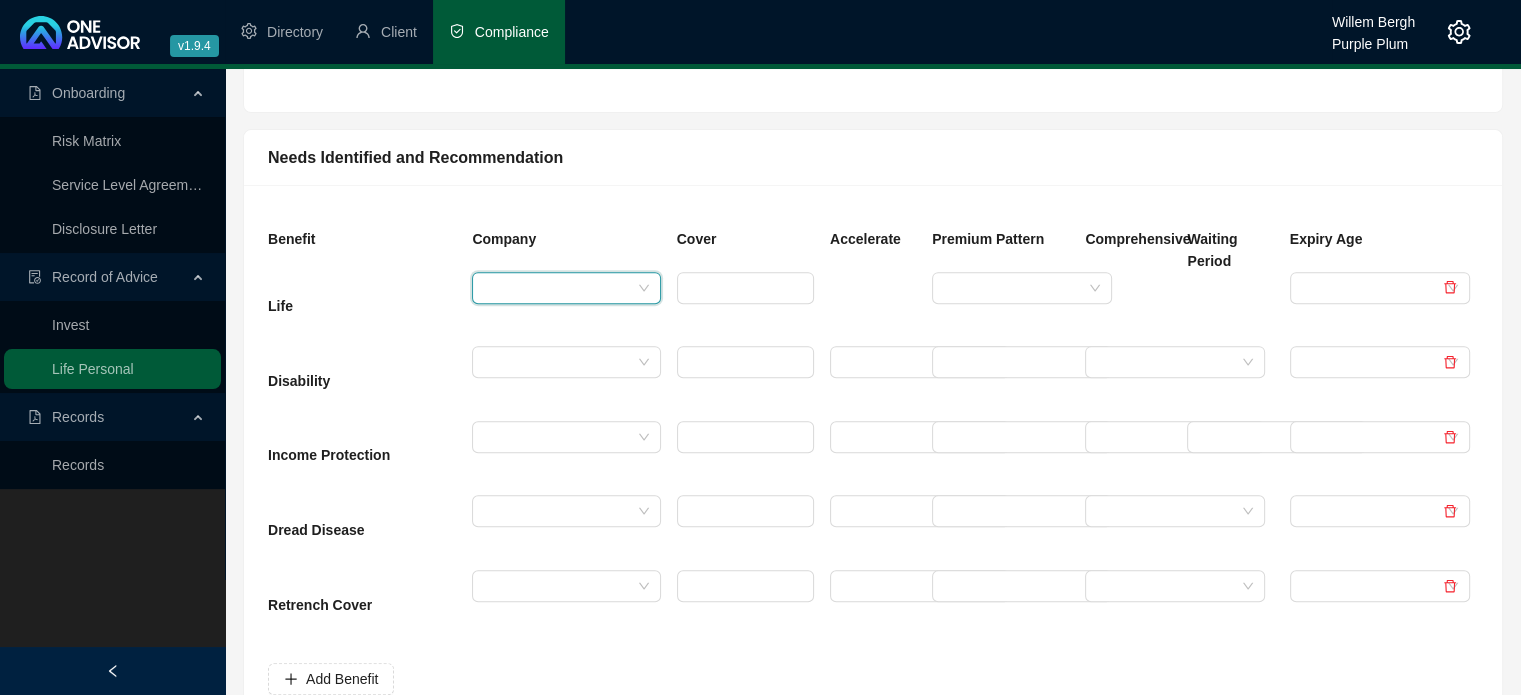 click at bounding box center [557, 288] 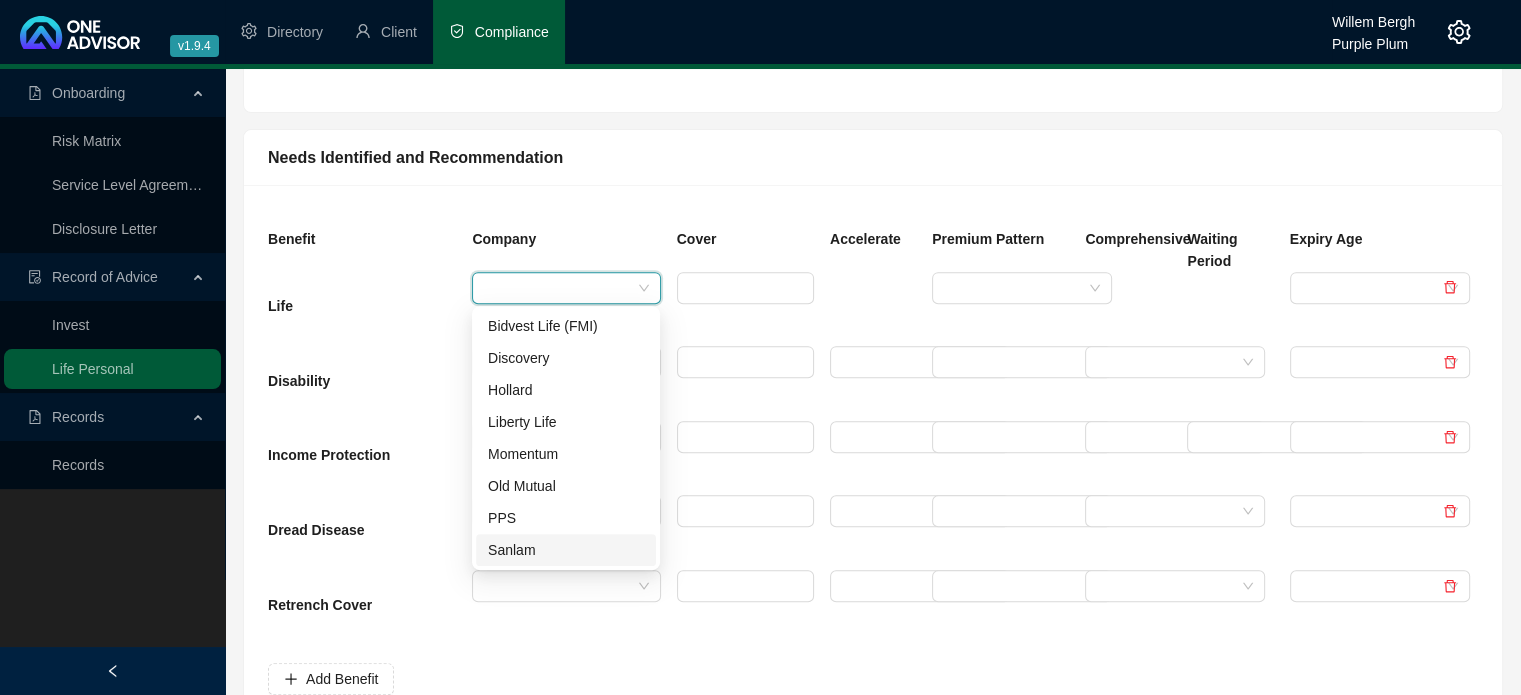 click on "Sanlam" at bounding box center (566, 550) 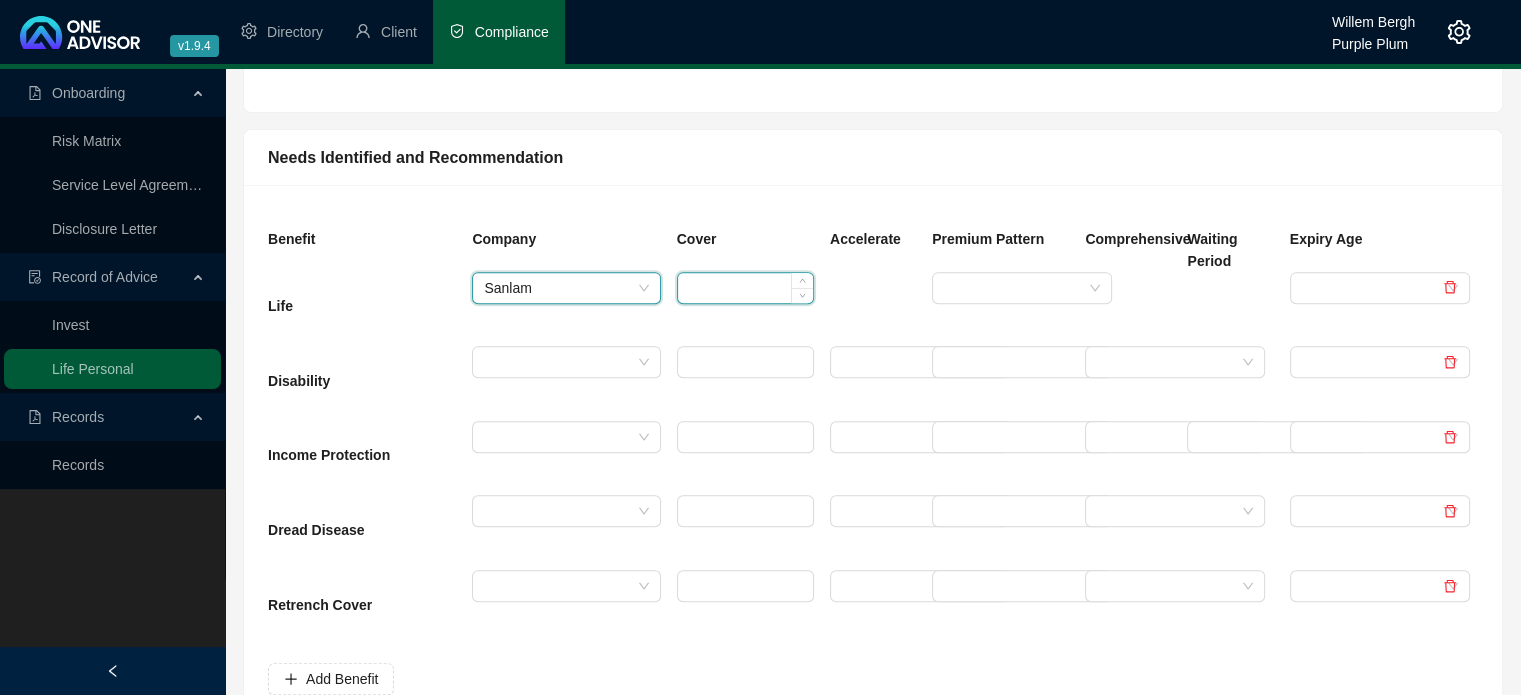 click at bounding box center (745, 288) 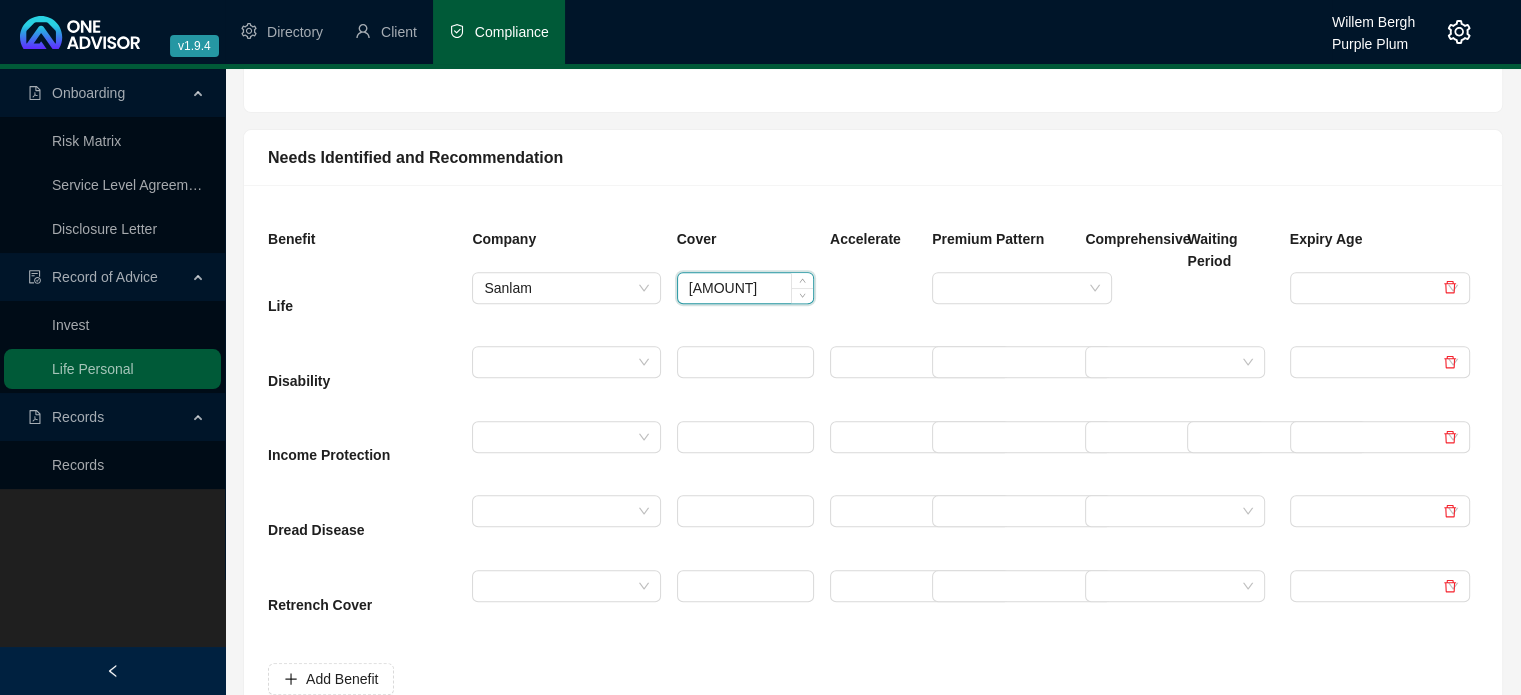 type on "[AMOUNT]" 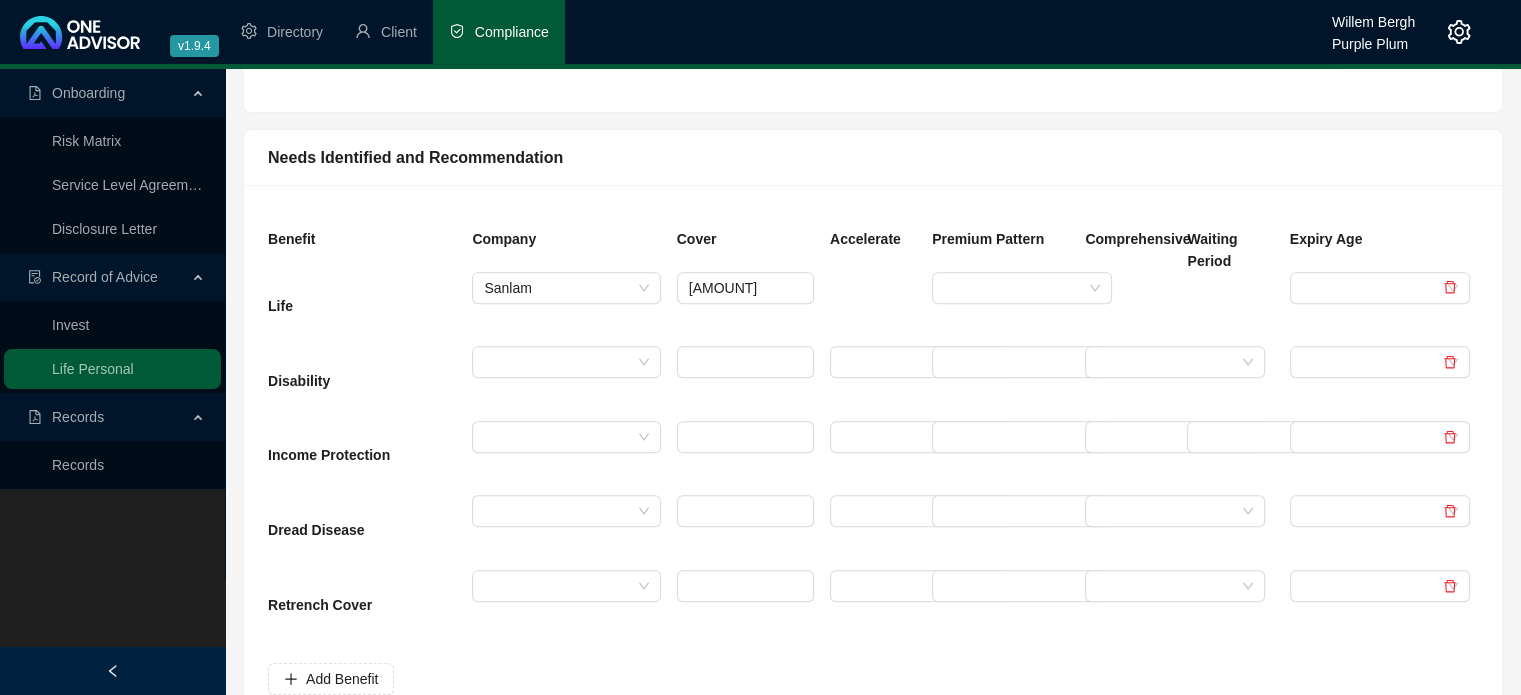 click at bounding box center (1128, 309) 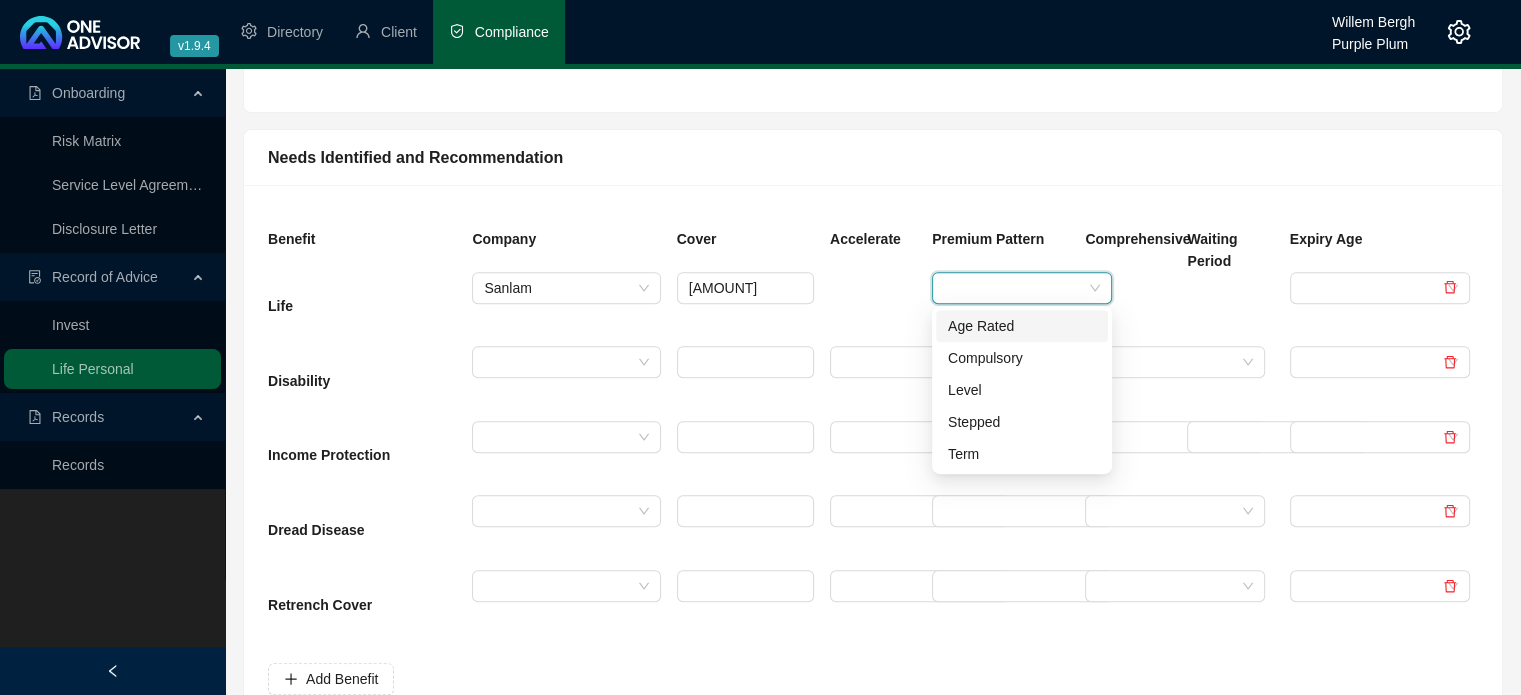 click at bounding box center (1013, 288) 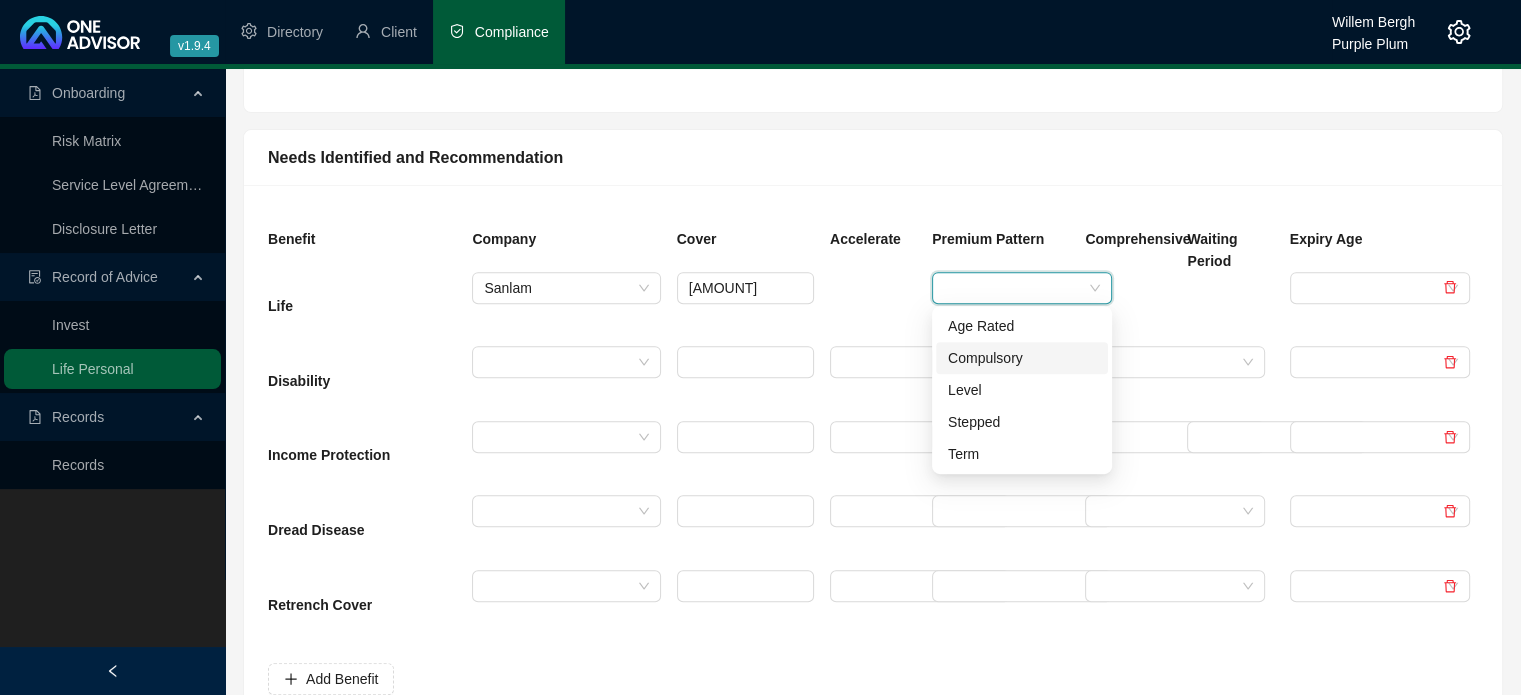 click on "Compulsory" at bounding box center [1022, 358] 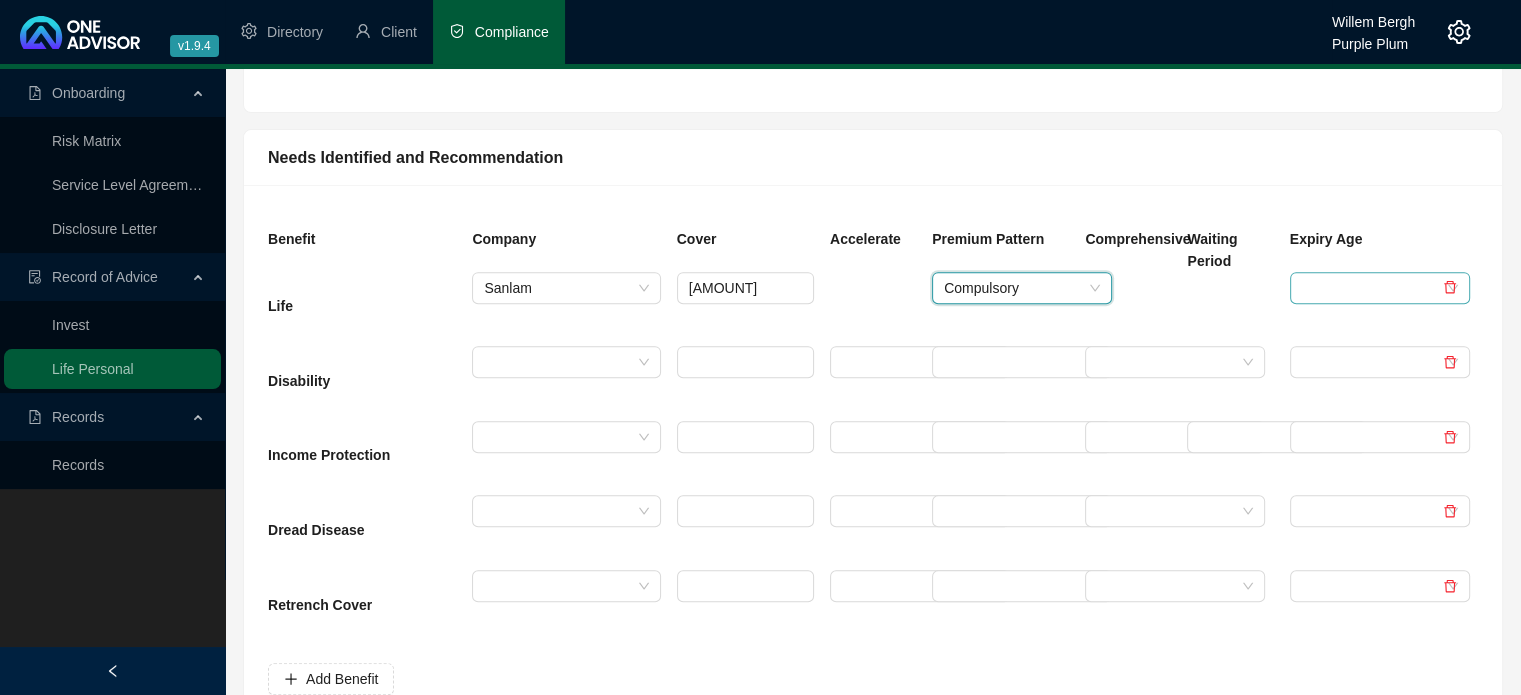click at bounding box center (1371, 288) 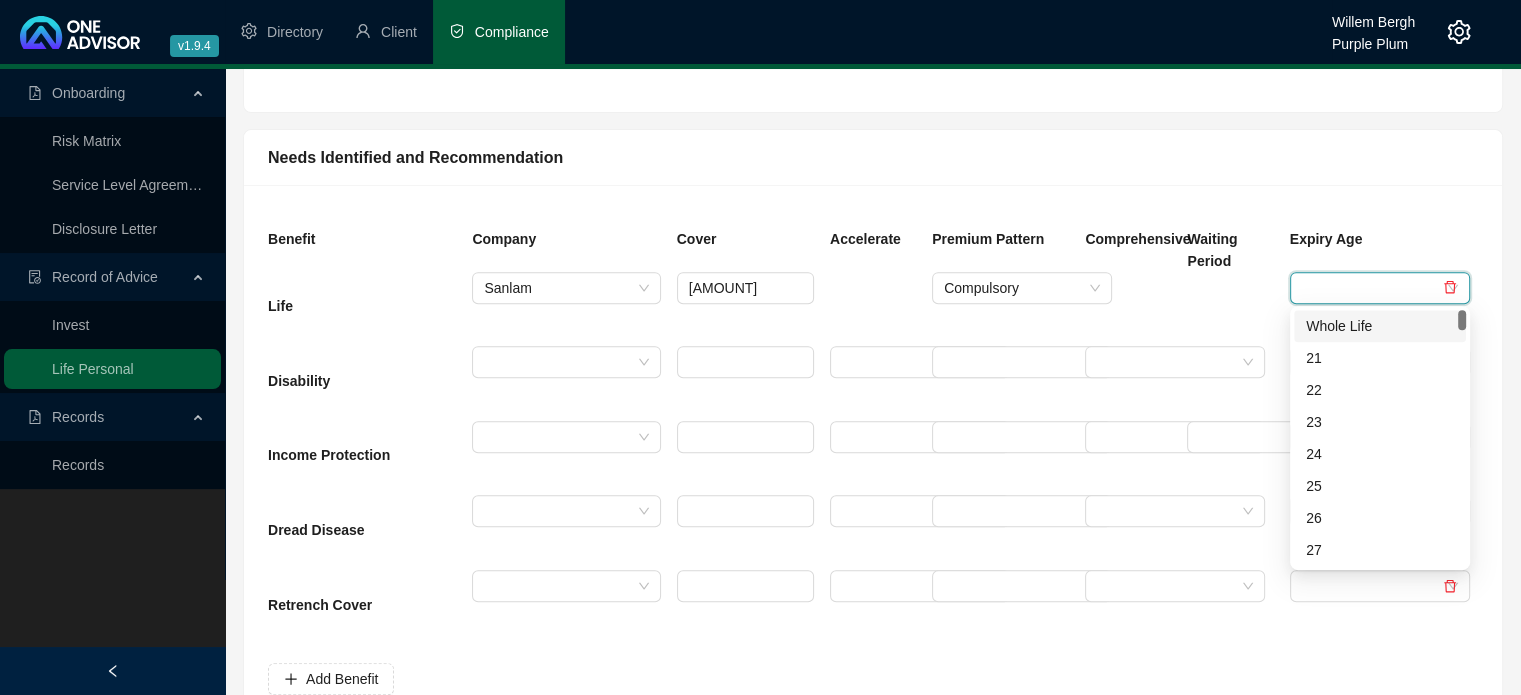 click on "Whole Life" at bounding box center (1380, 326) 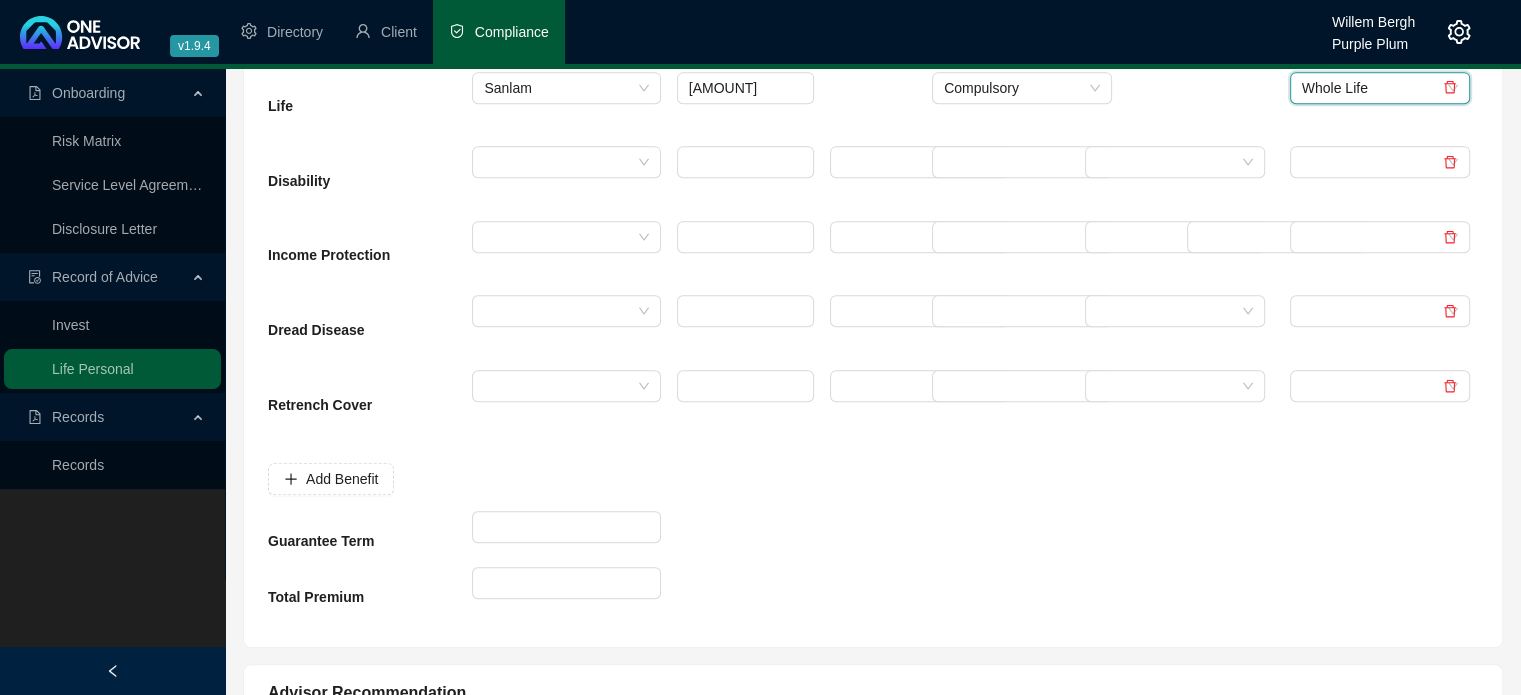 scroll, scrollTop: 1100, scrollLeft: 0, axis: vertical 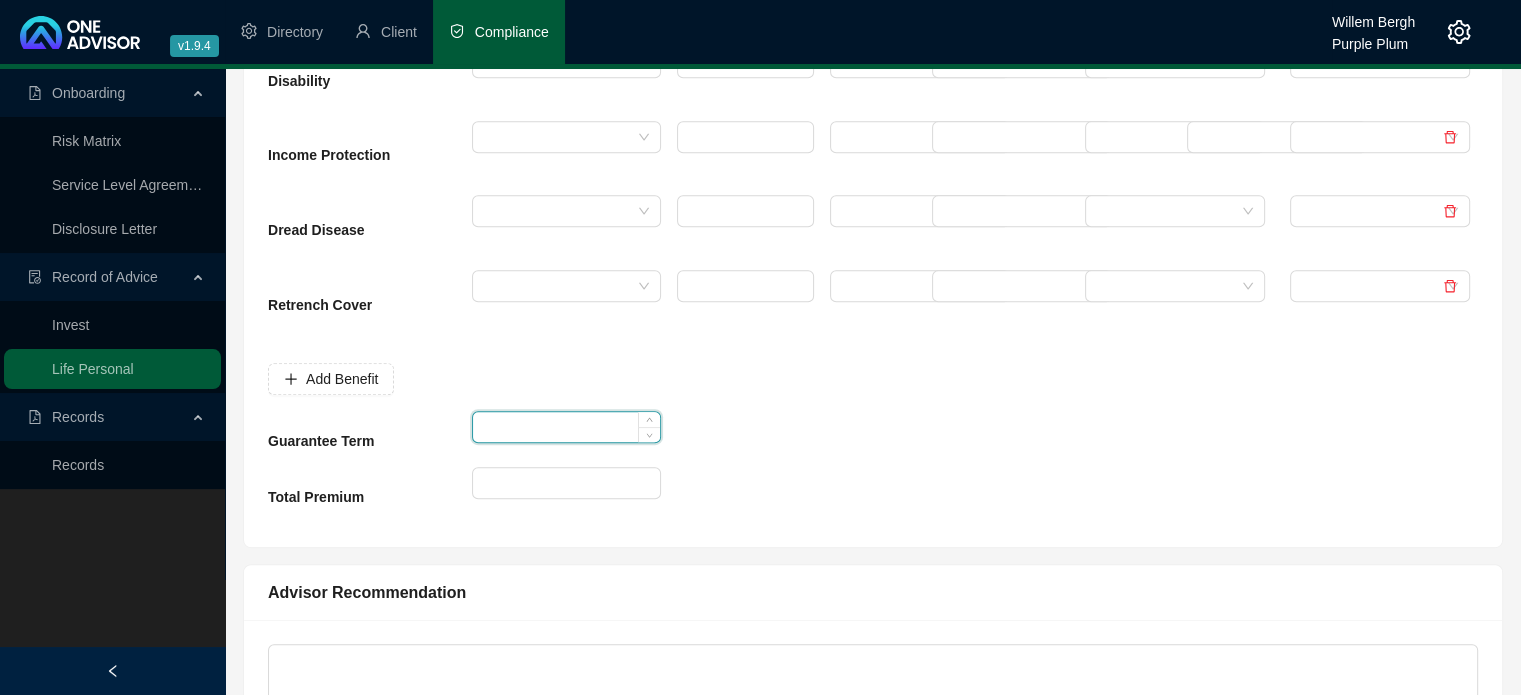click at bounding box center (566, 427) 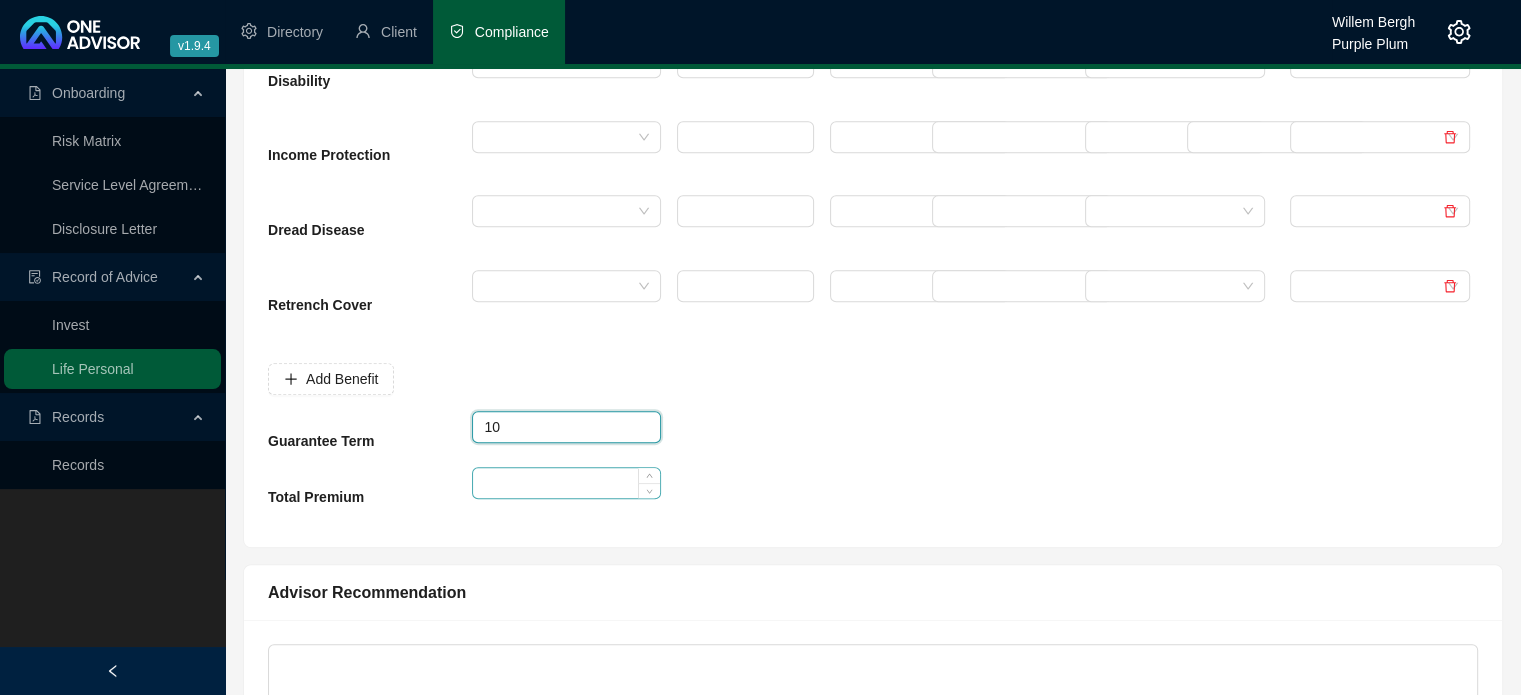 type on "10" 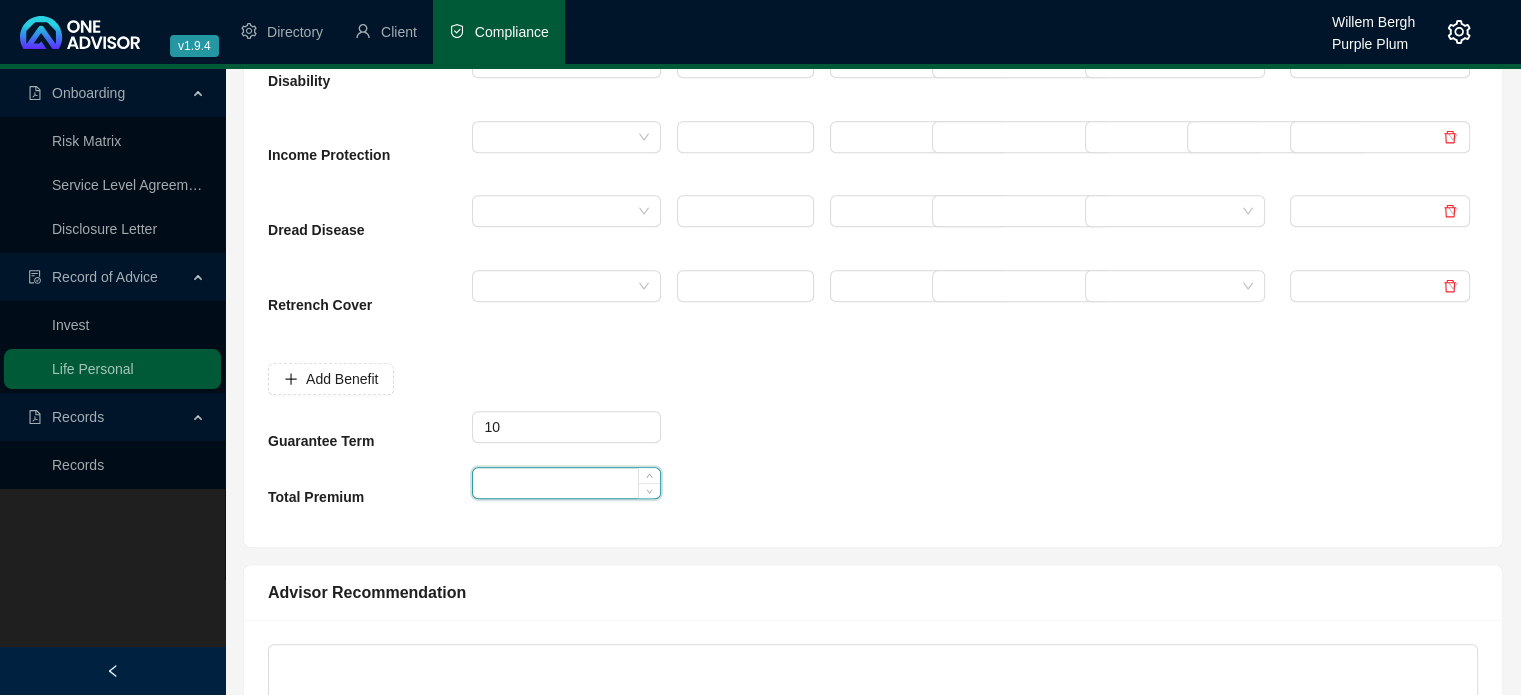 click at bounding box center (566, 483) 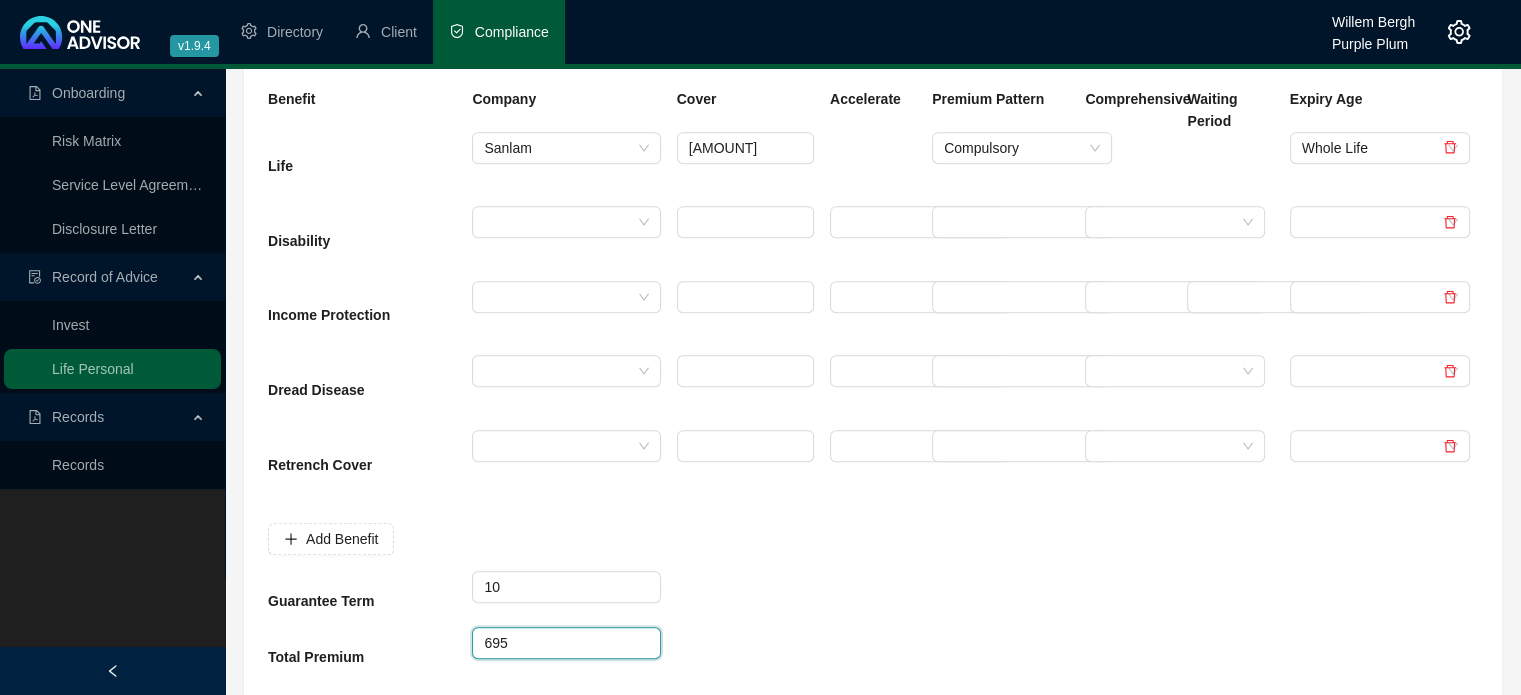 scroll, scrollTop: 1000, scrollLeft: 0, axis: vertical 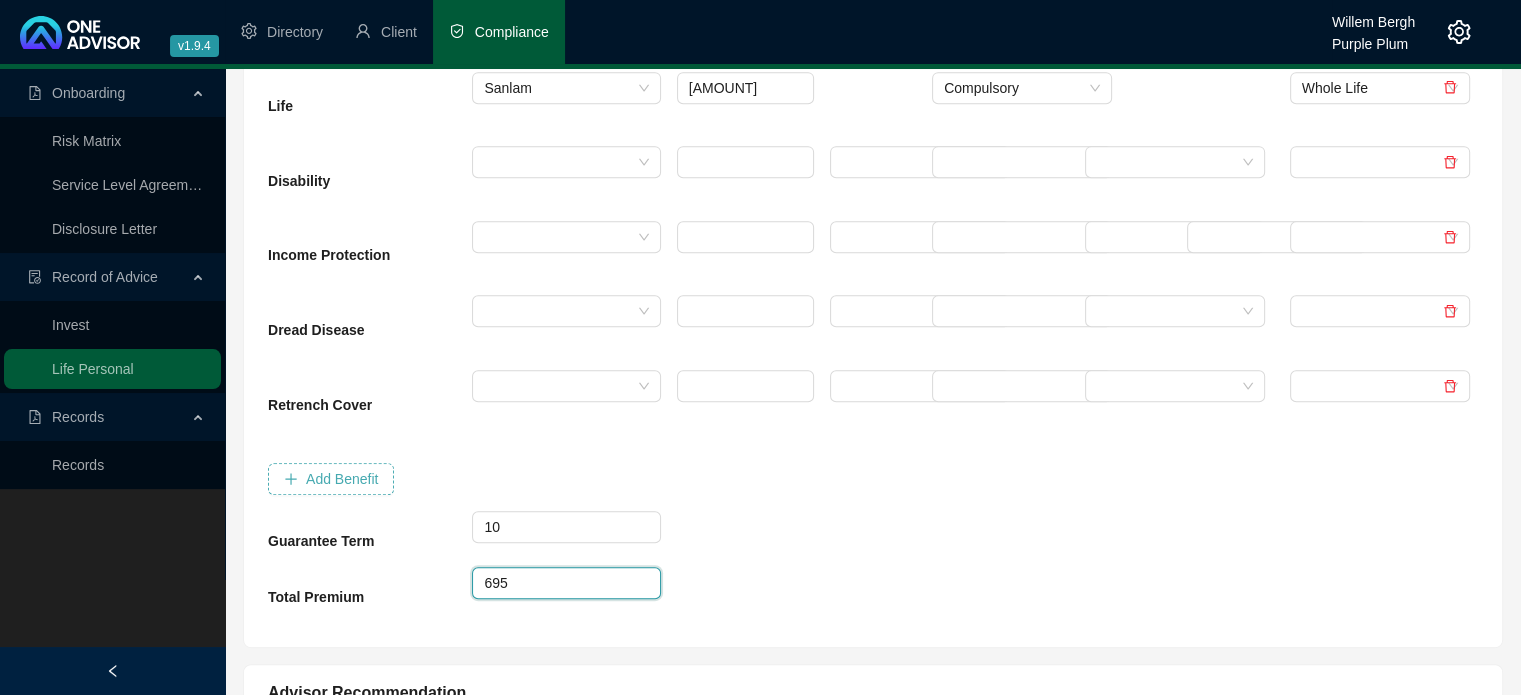 type on "695" 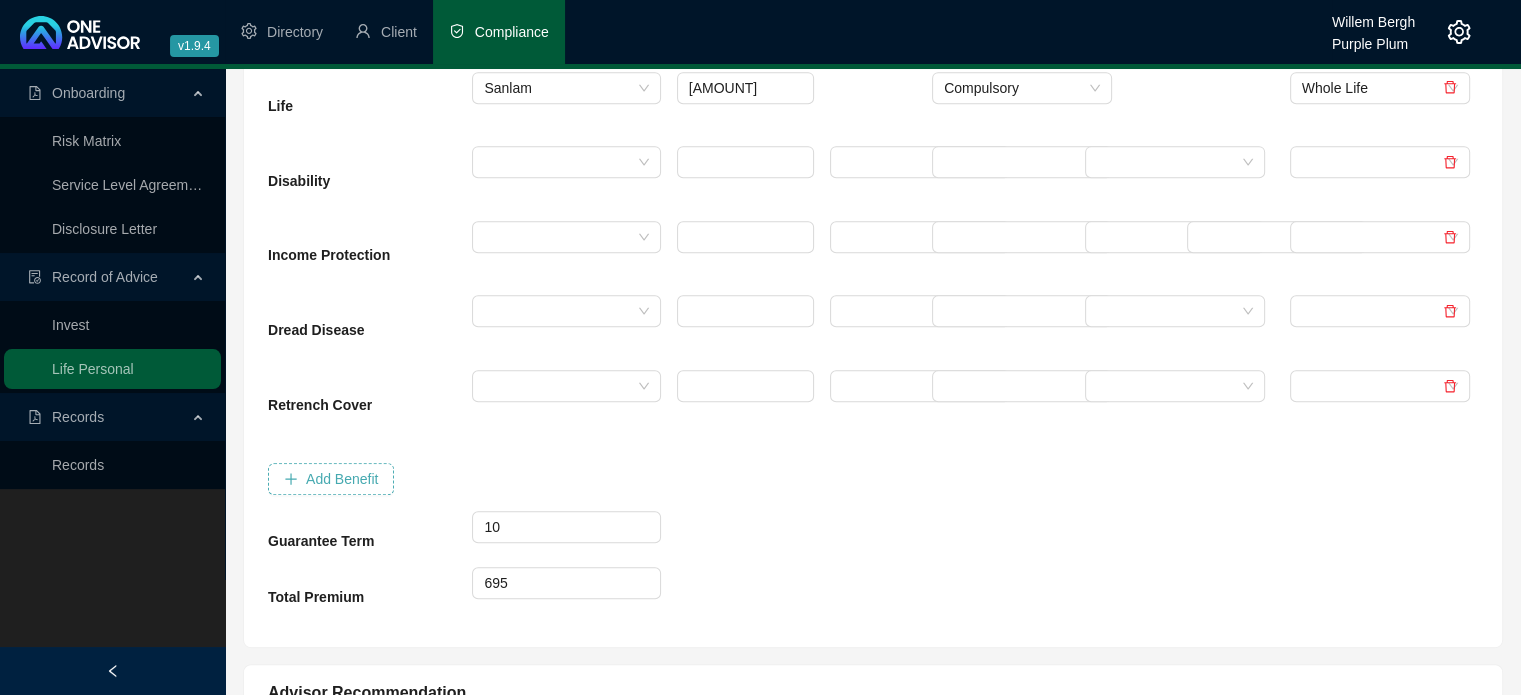 click on "Add Benefit" at bounding box center (342, 479) 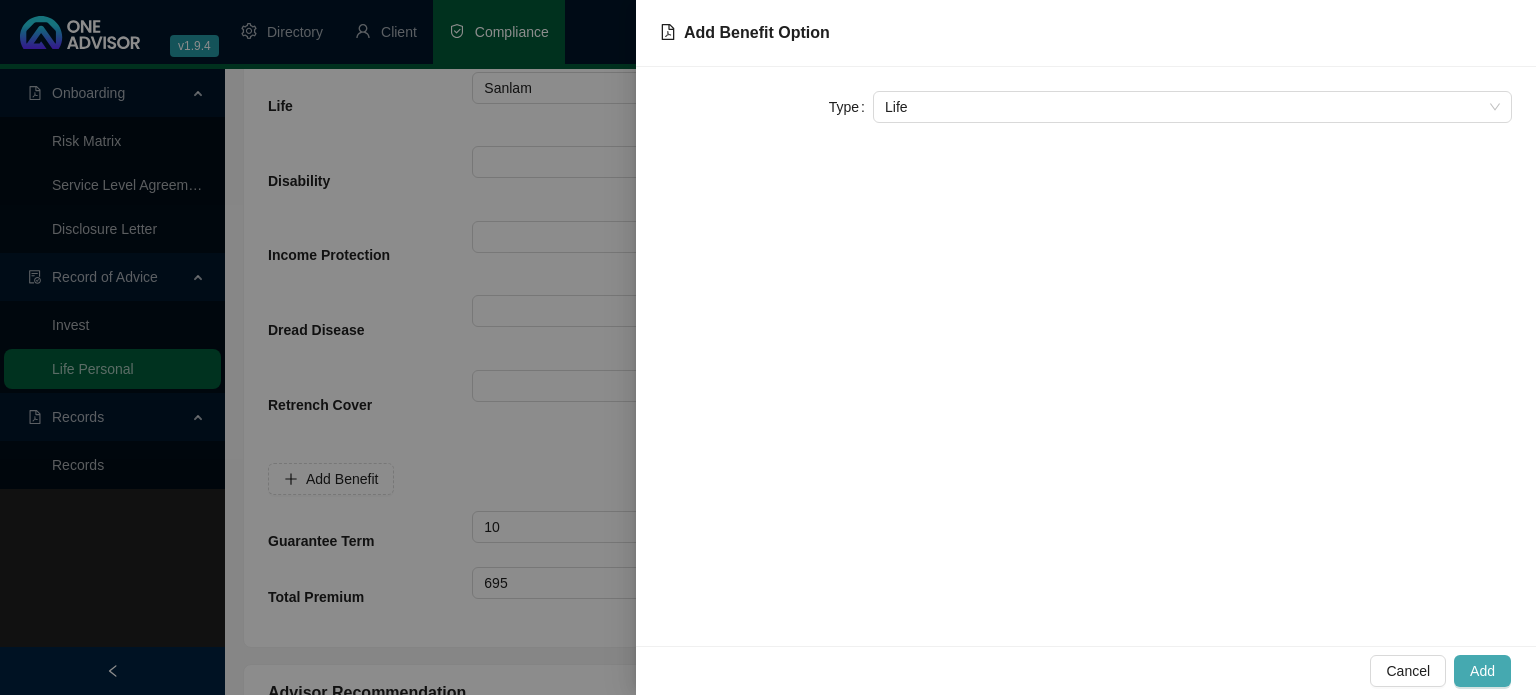 click on "Add" at bounding box center (1482, 671) 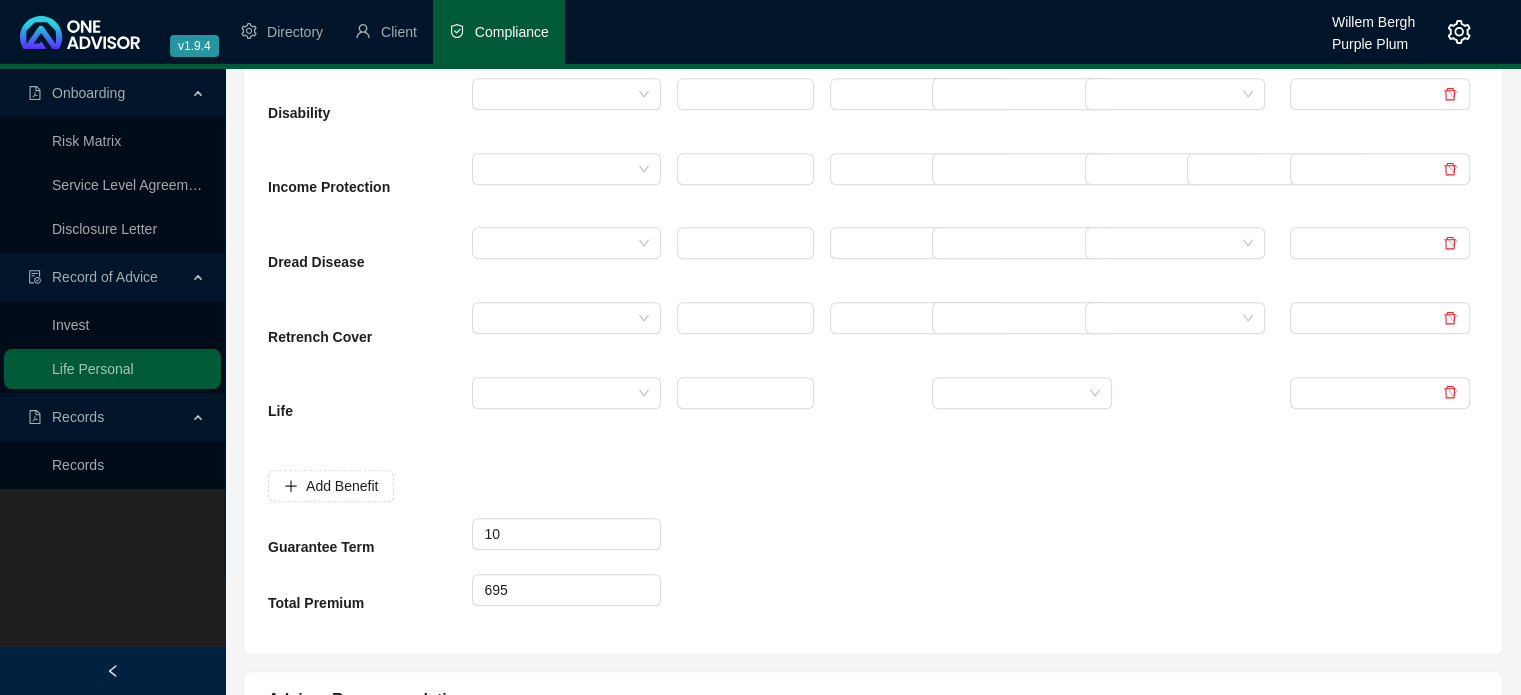 scroll, scrollTop: 1100, scrollLeft: 0, axis: vertical 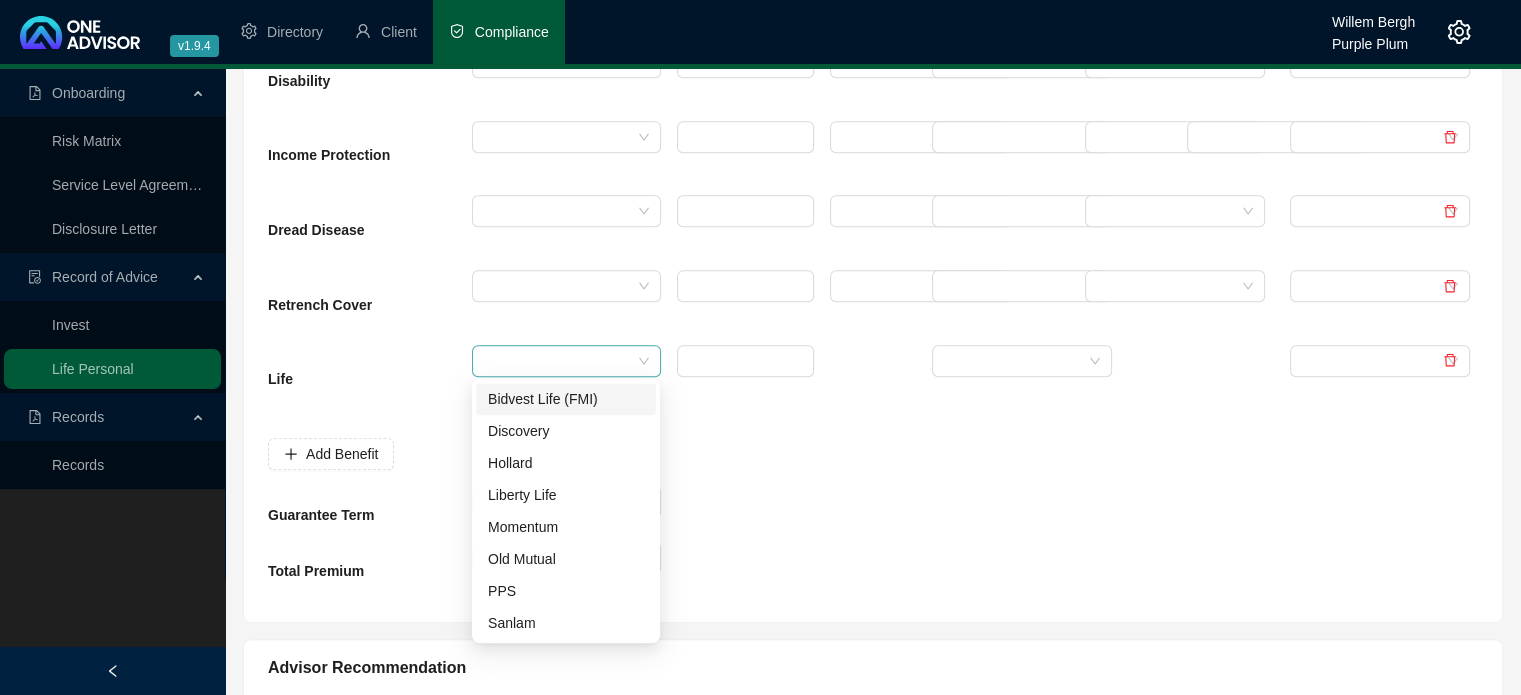 click at bounding box center [566, 361] 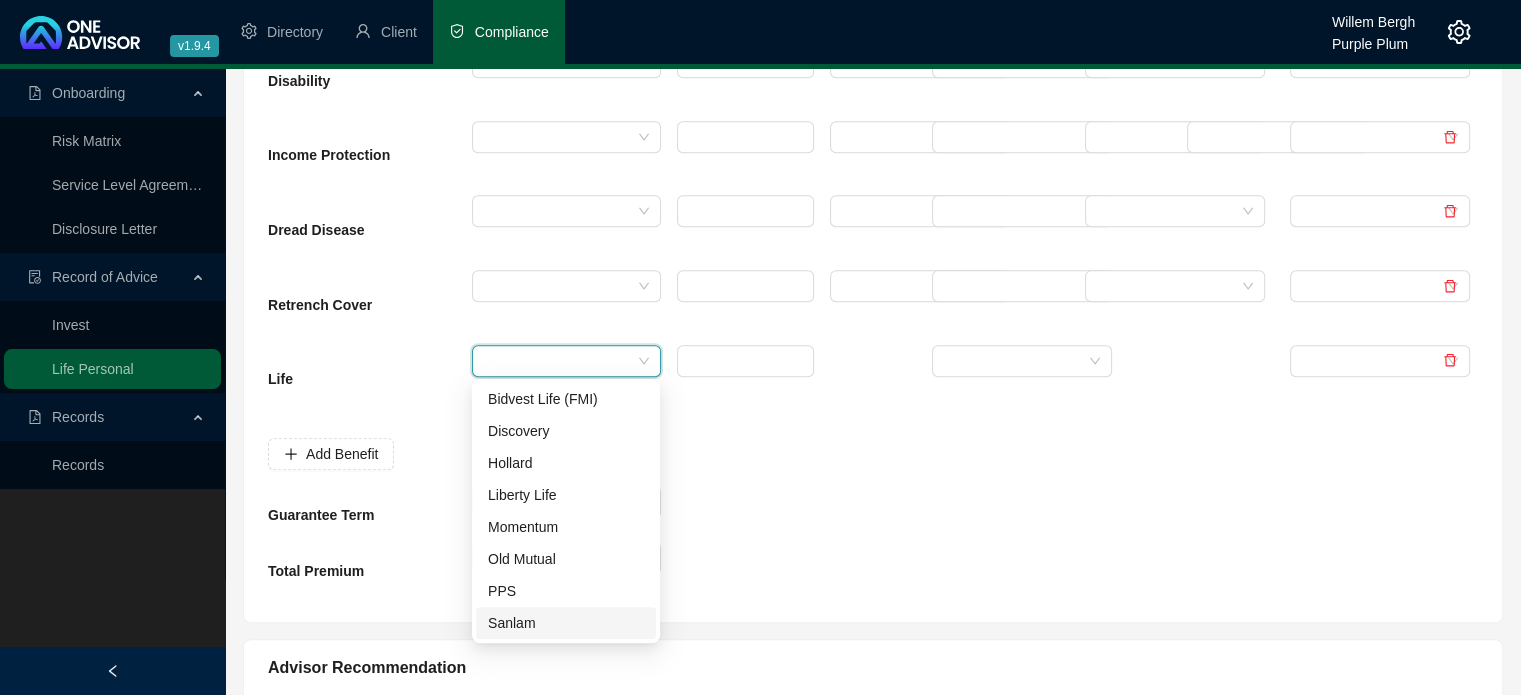 click on "Sanlam" at bounding box center (566, 623) 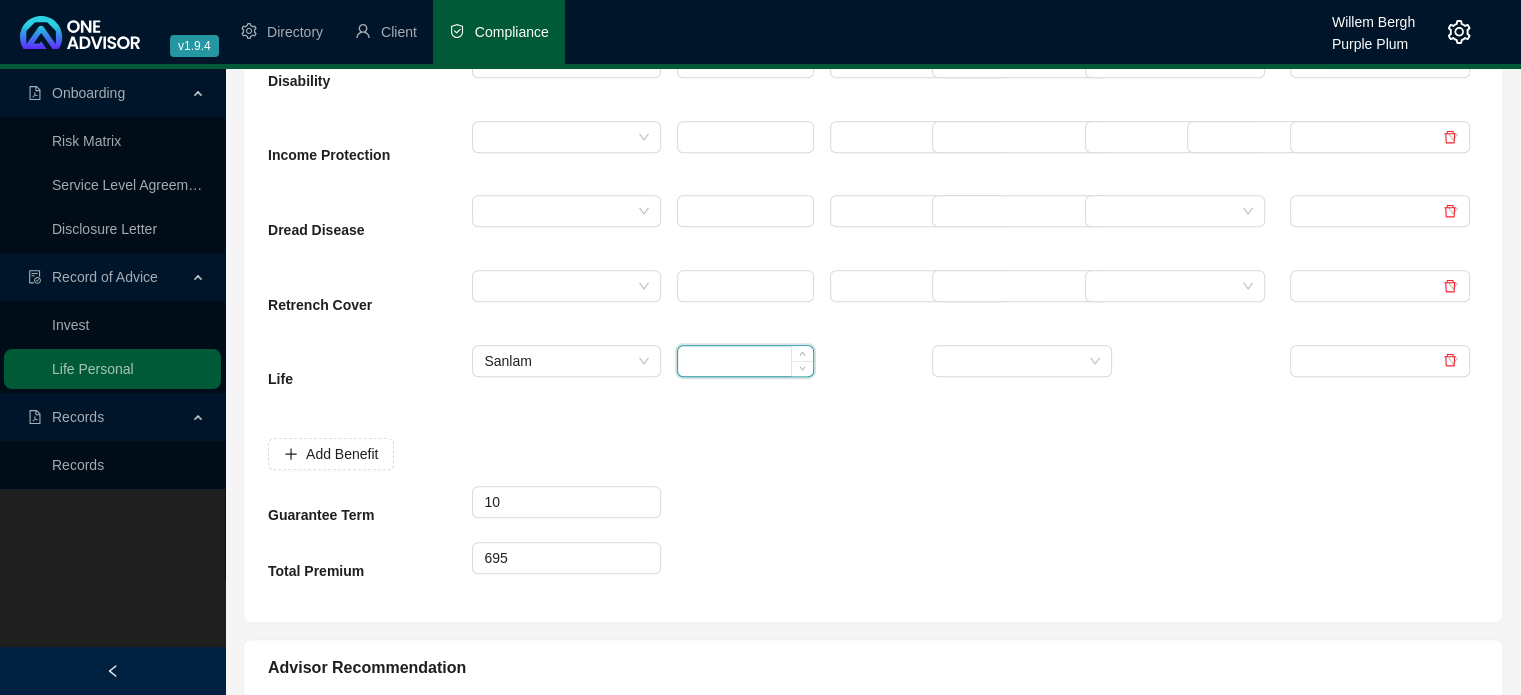 click at bounding box center [745, 361] 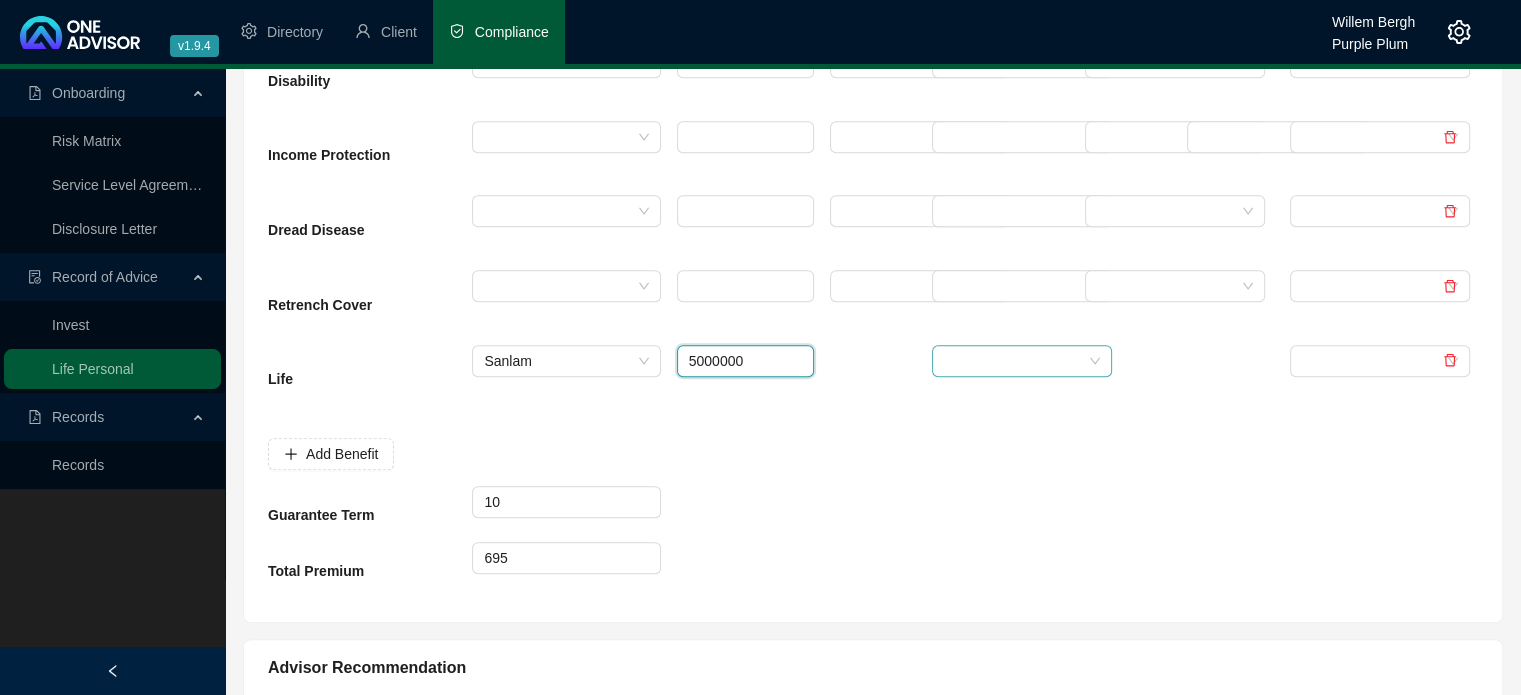 type on "5000000" 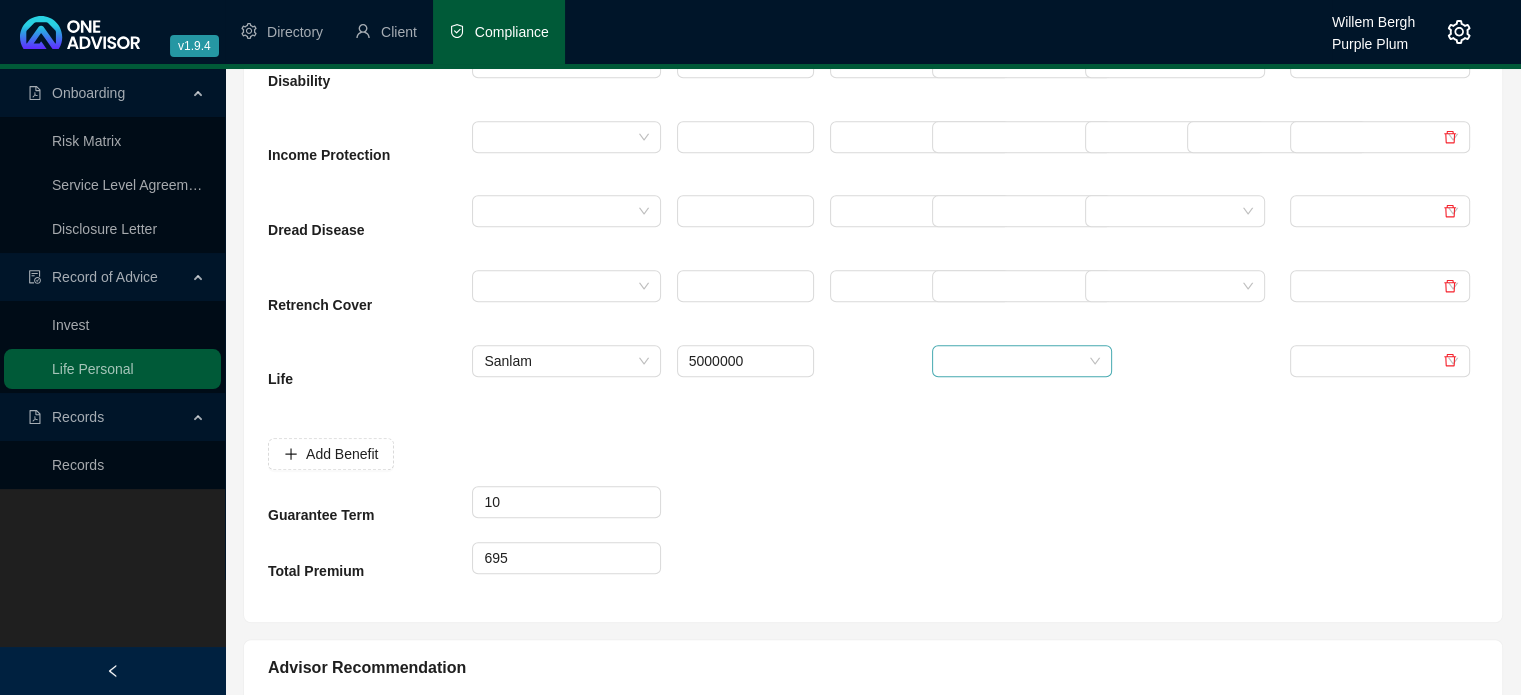 click at bounding box center [1013, 361] 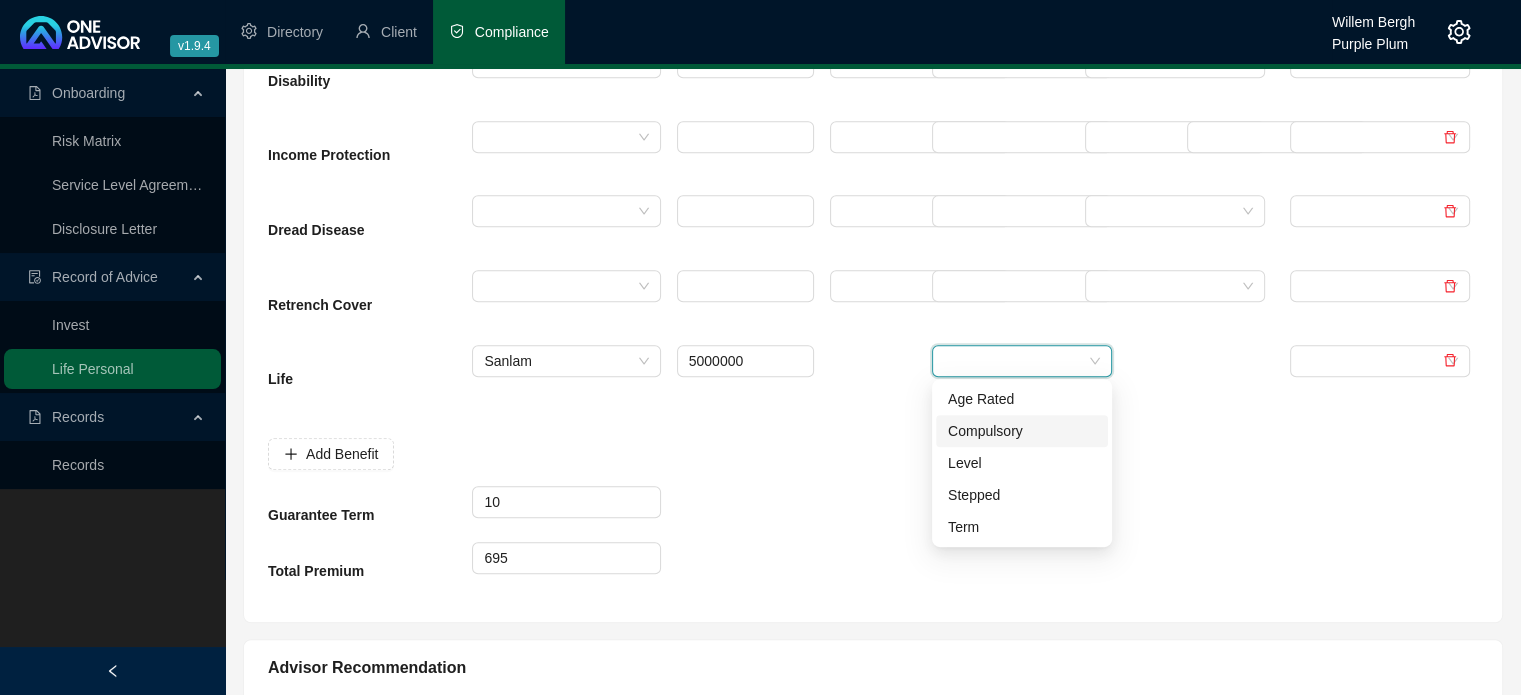click on "Compulsory" at bounding box center (1022, 431) 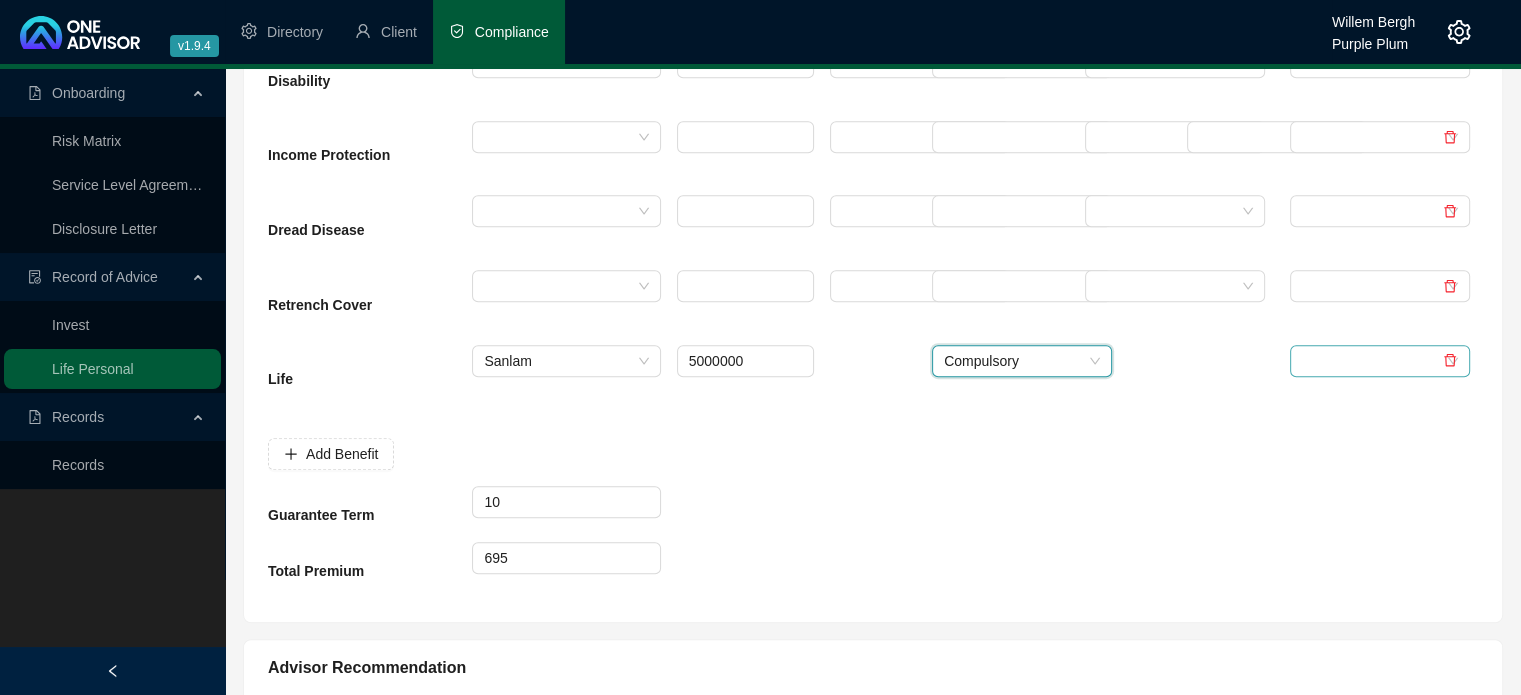 click at bounding box center (1371, 361) 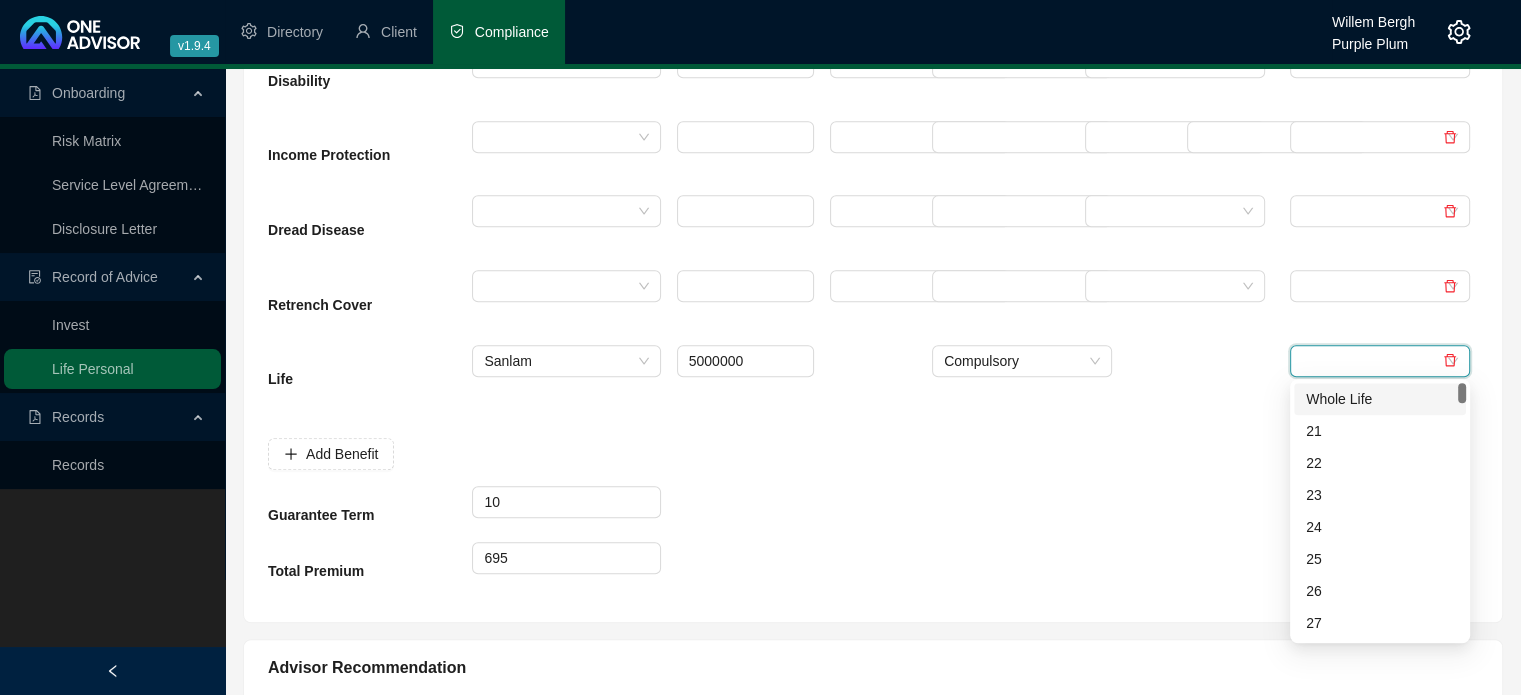 click on "Whole Life" at bounding box center (1380, 399) 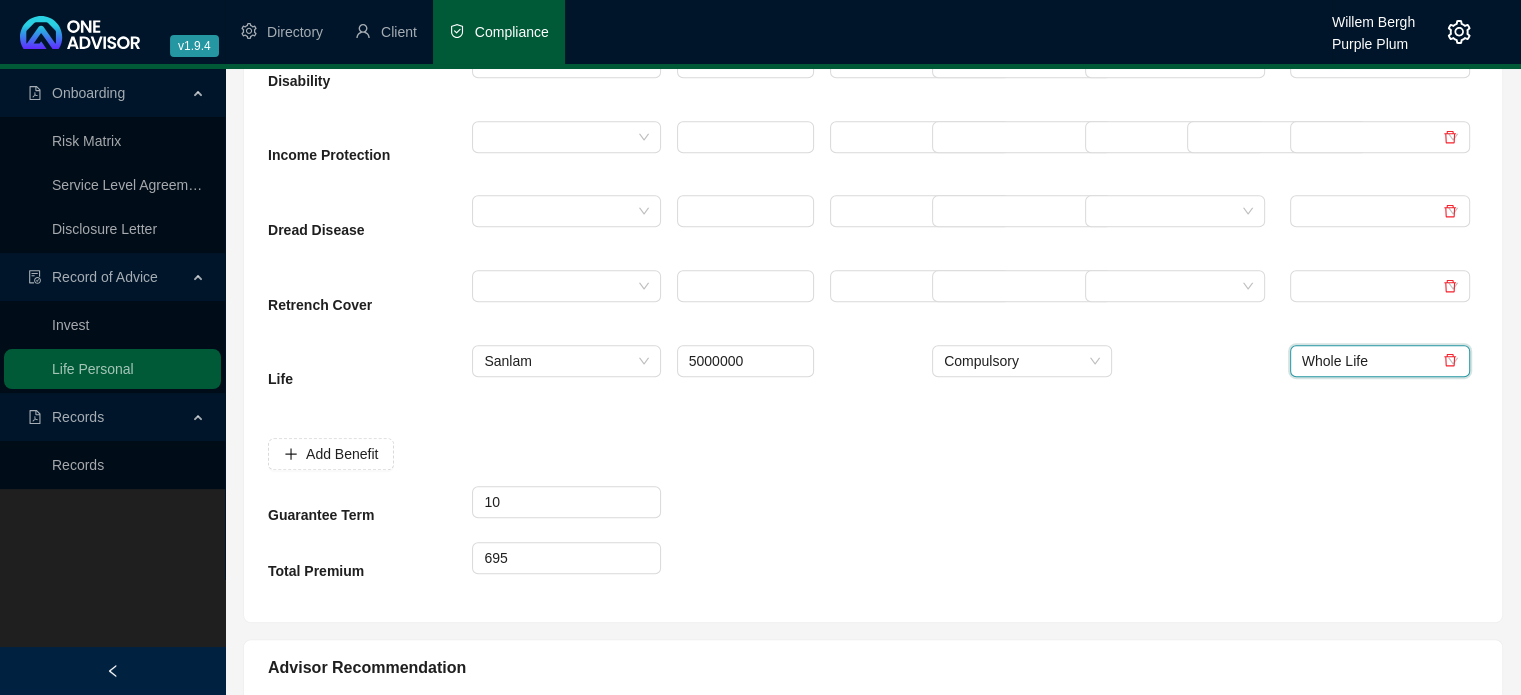 scroll, scrollTop: 1200, scrollLeft: 0, axis: vertical 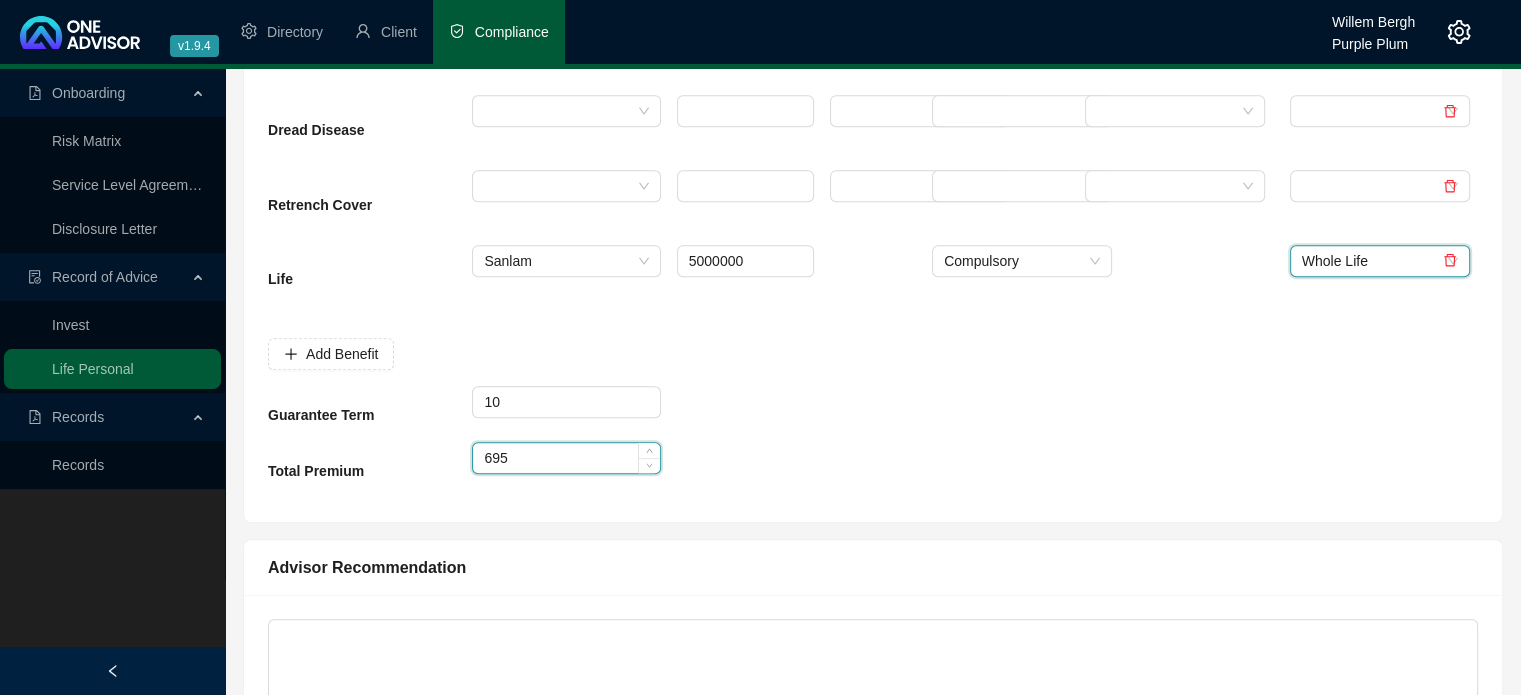 click on "695" at bounding box center [566, 458] 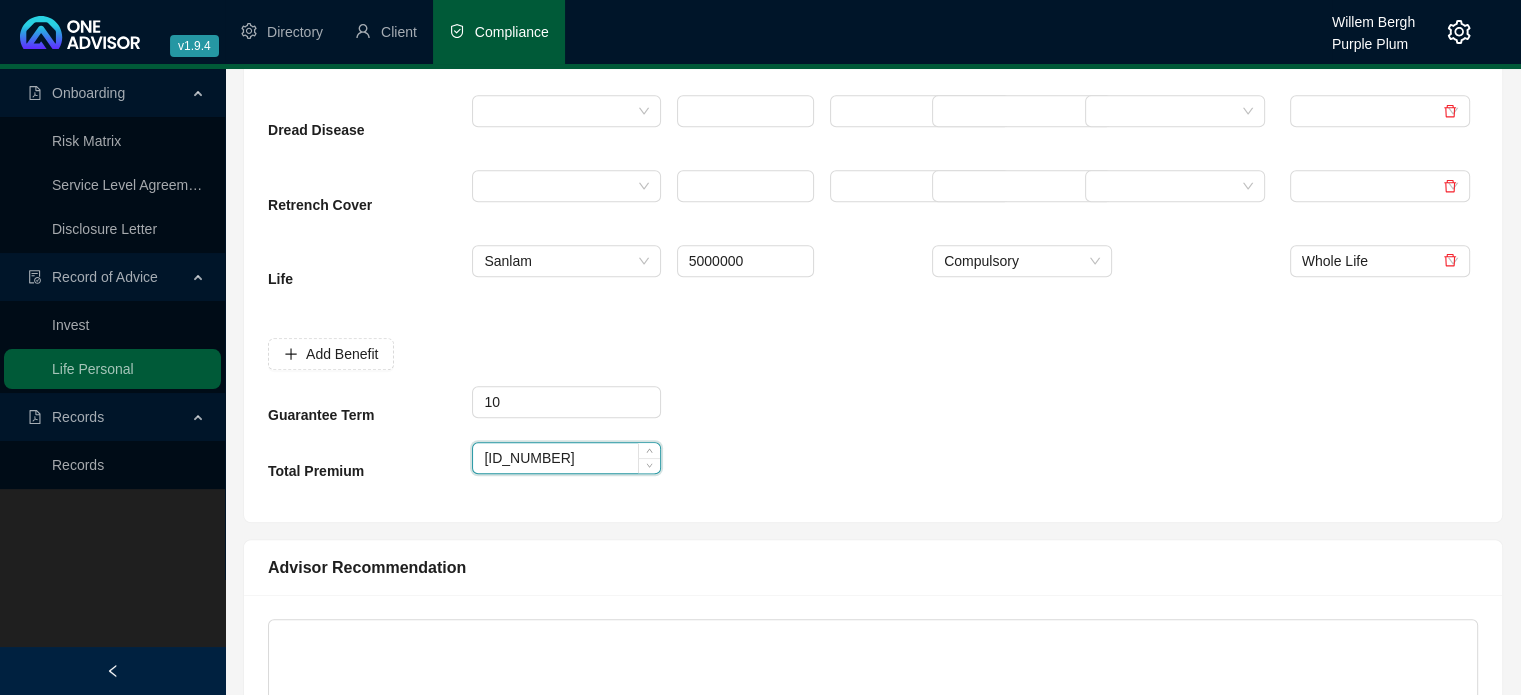 click on "[ID_NUMBER]" at bounding box center (566, 458) 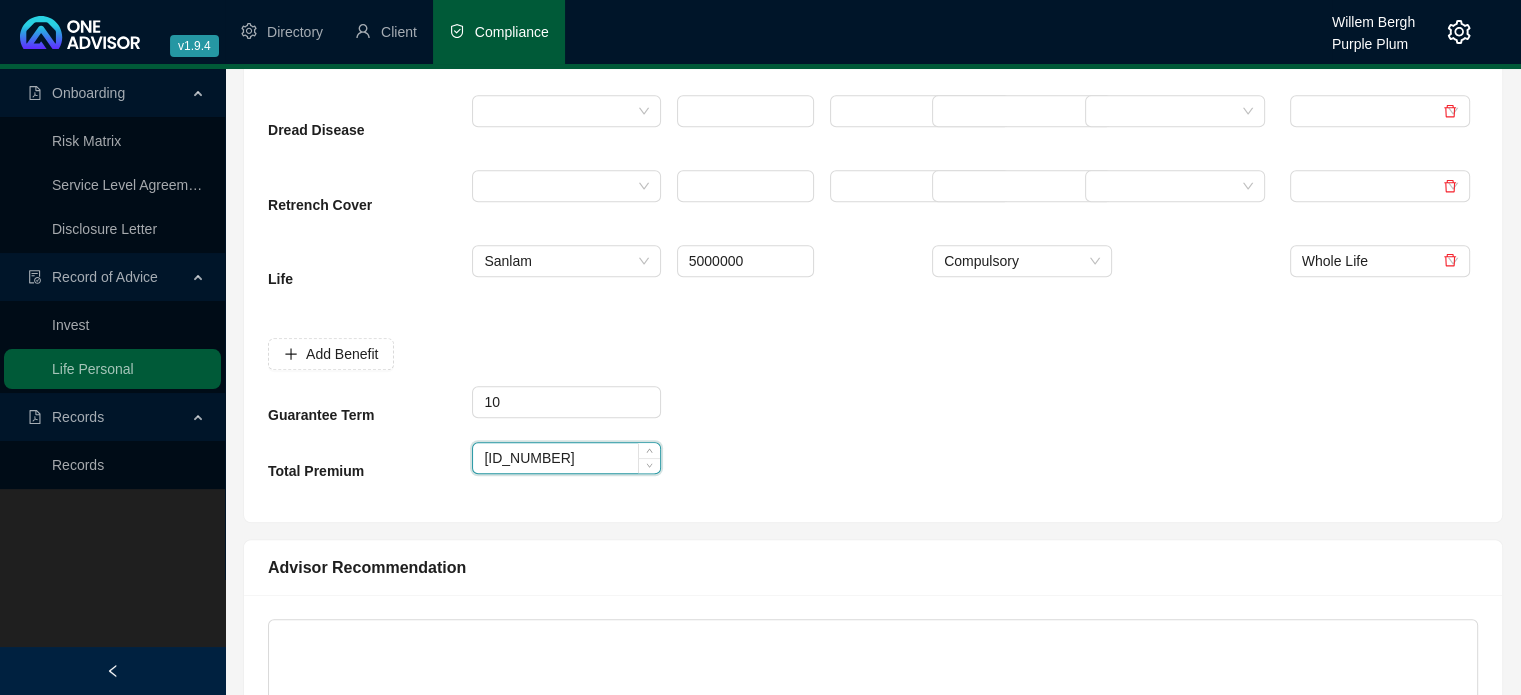 click on "[ID_NUMBER]" at bounding box center (566, 458) 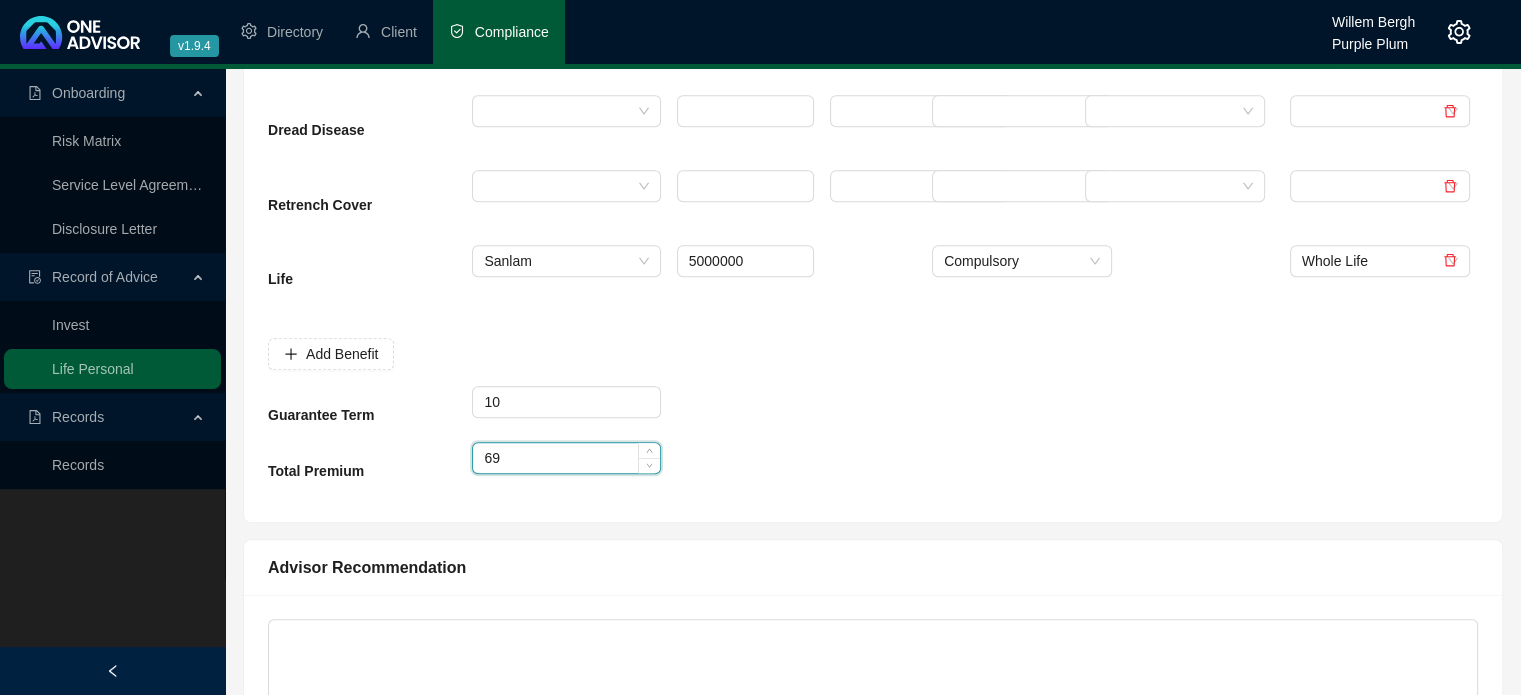 type on "6" 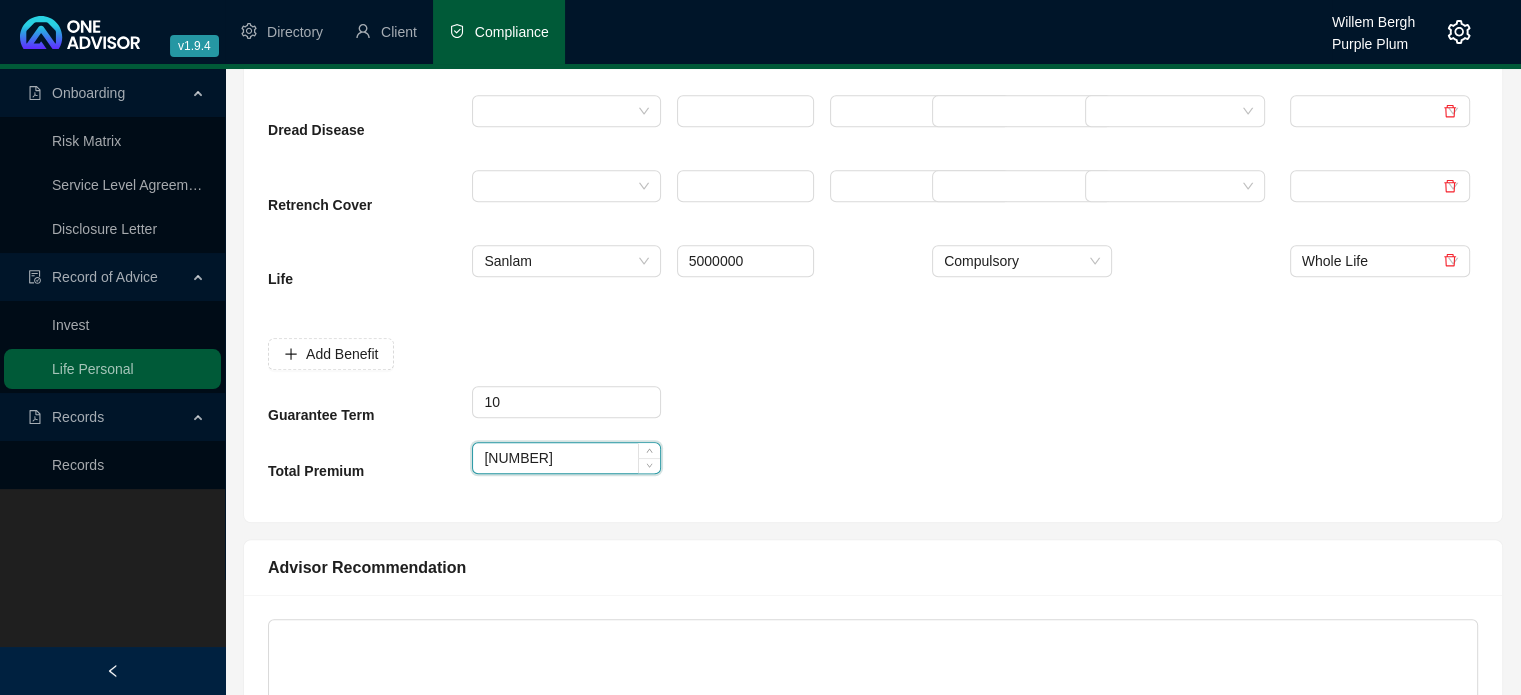 type on "[NUMBER]" 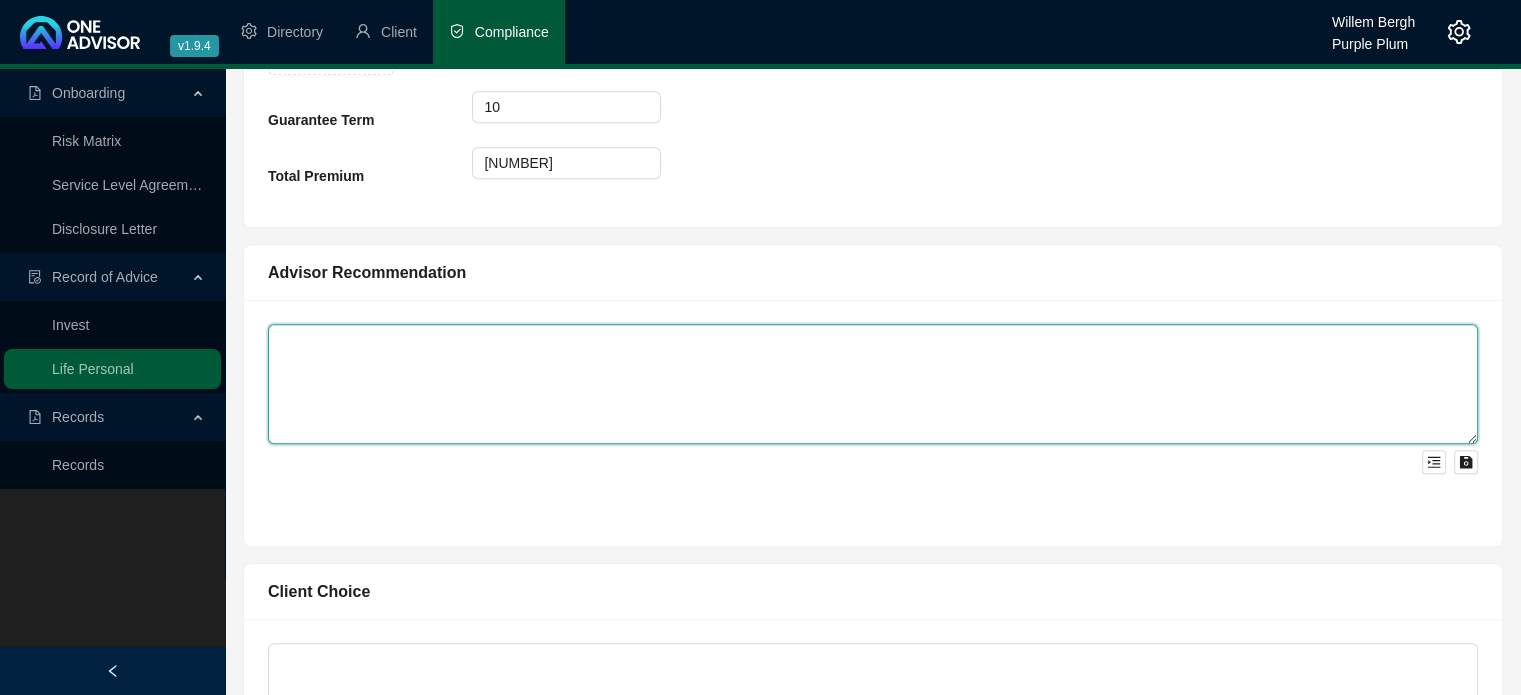scroll, scrollTop: 1500, scrollLeft: 0, axis: vertical 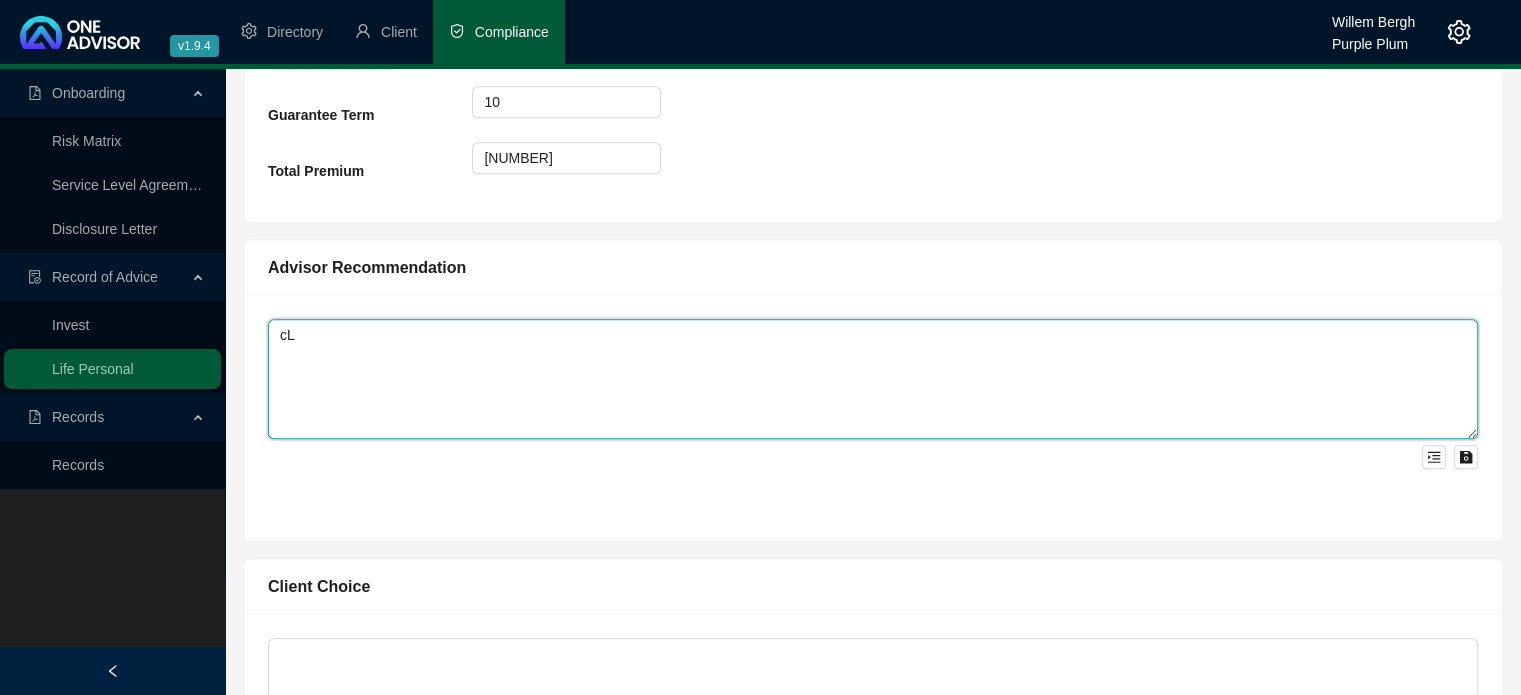 type on "c" 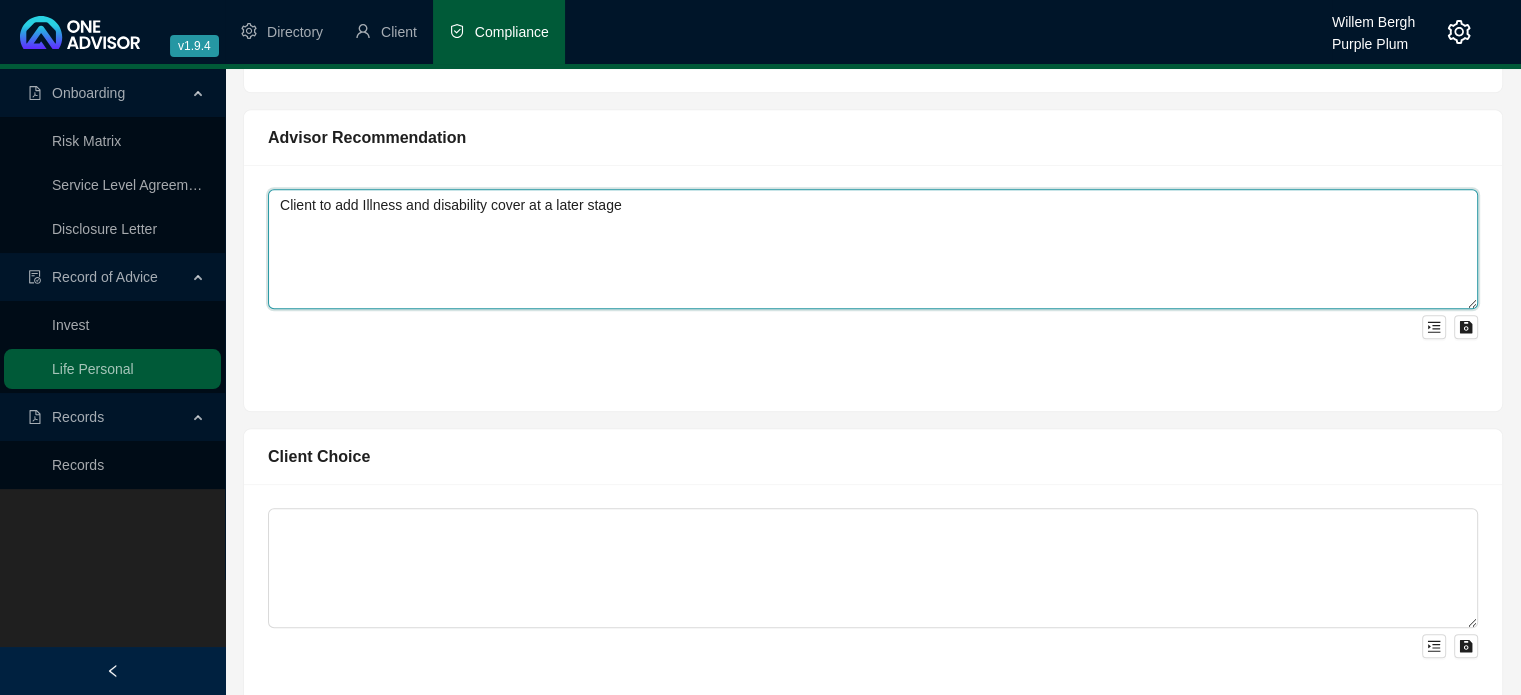 scroll, scrollTop: 1800, scrollLeft: 0, axis: vertical 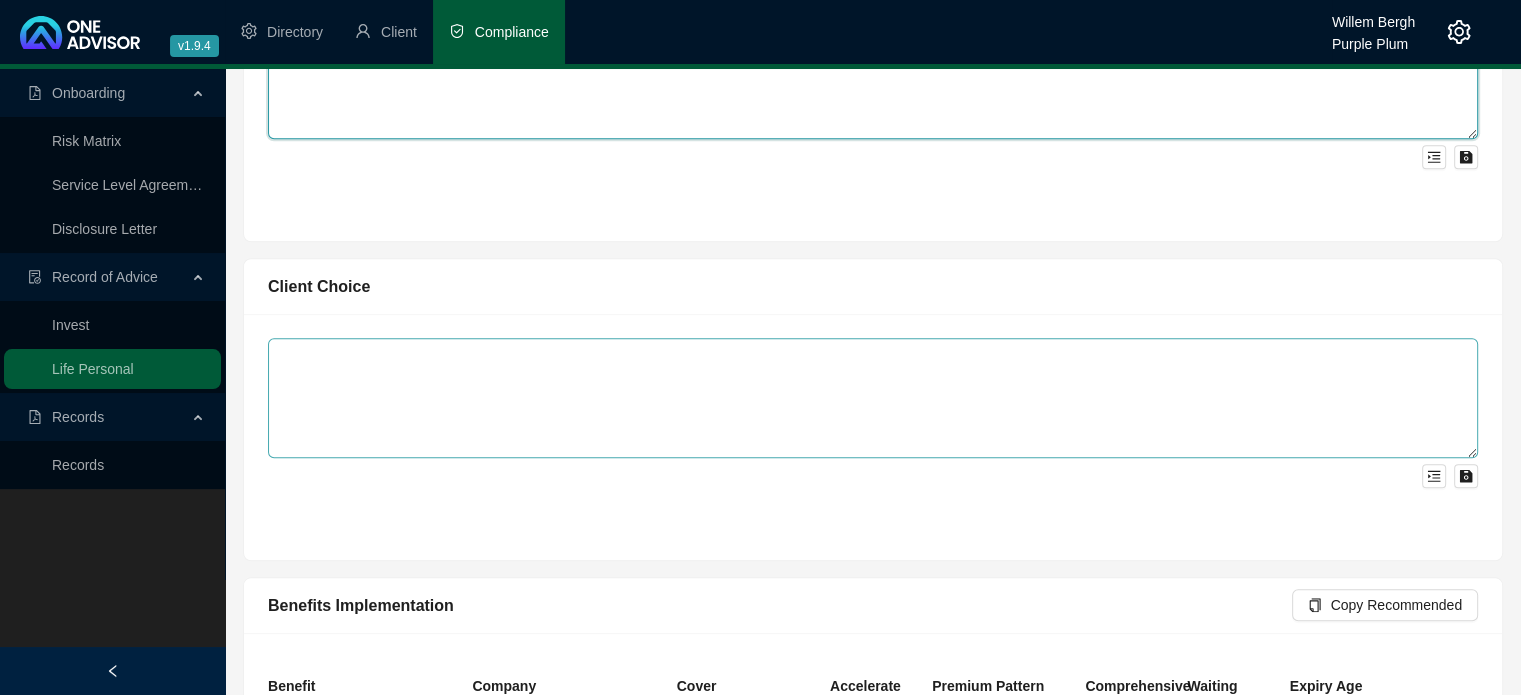 type on "Client to add Illness and disability cover at a later stage" 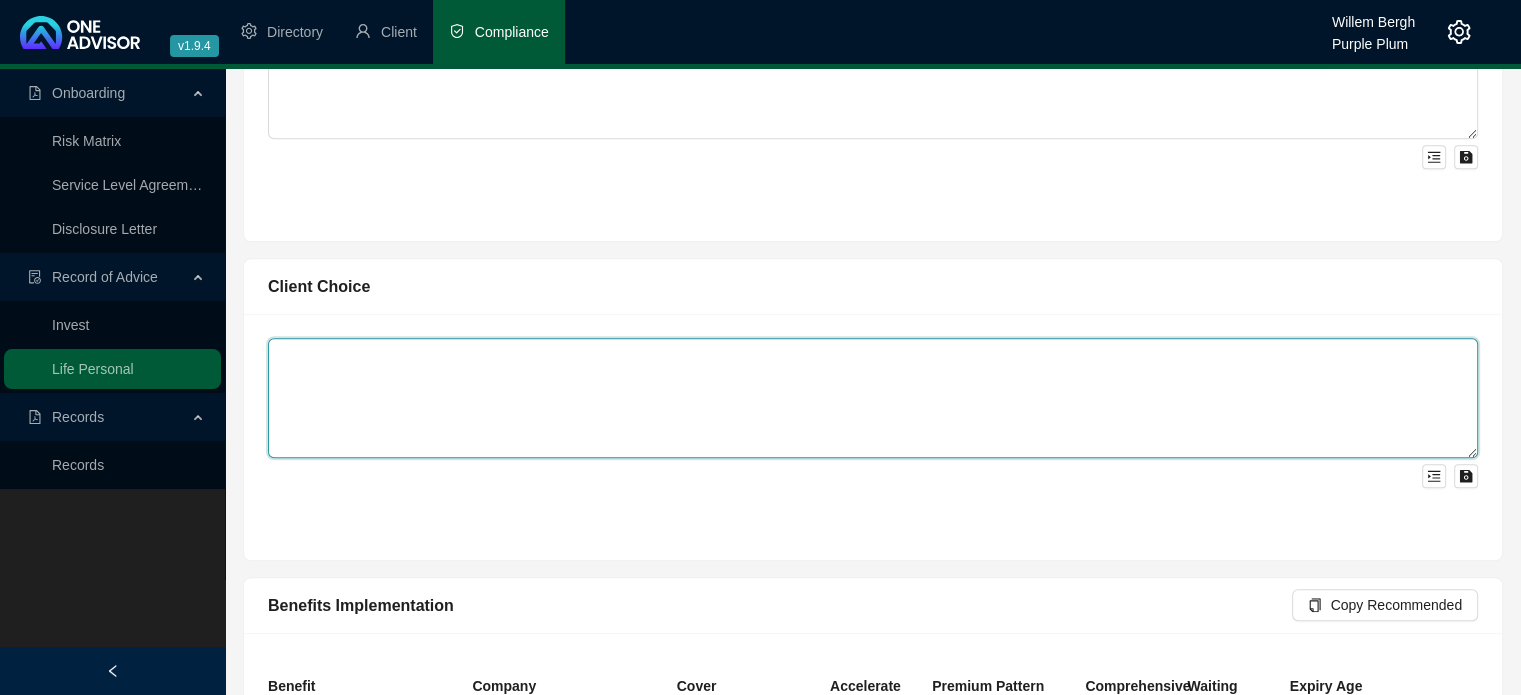 click at bounding box center (873, 398) 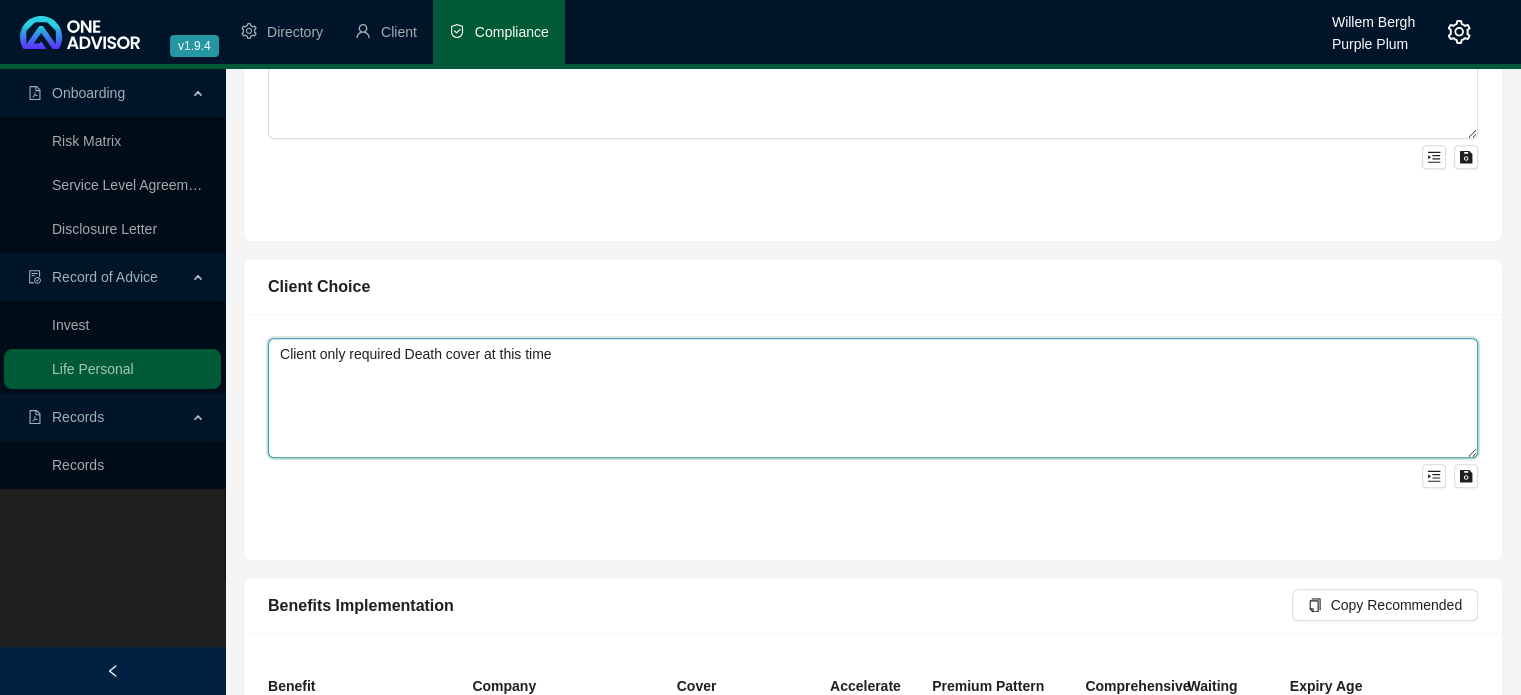 click on "Client only required Death cover at this time" at bounding box center [873, 398] 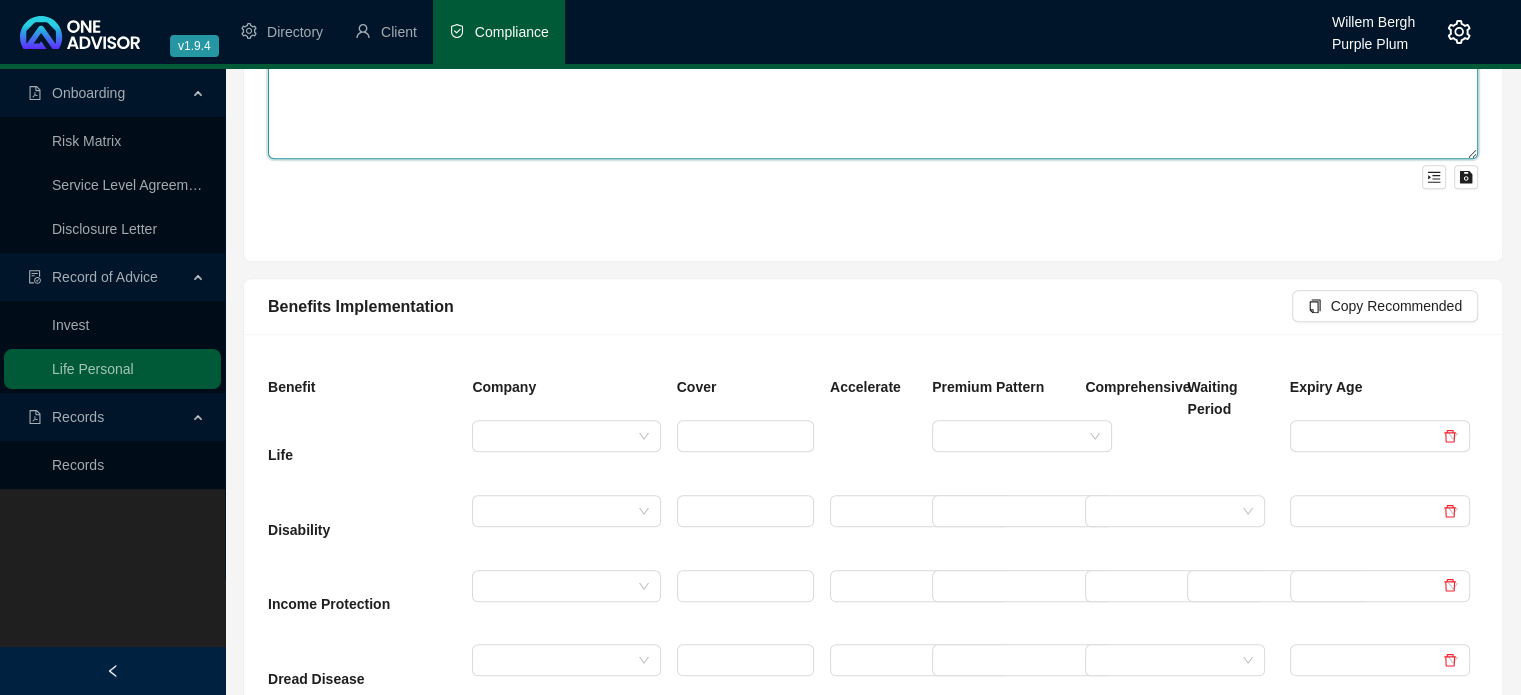 scroll, scrollTop: 2100, scrollLeft: 0, axis: vertical 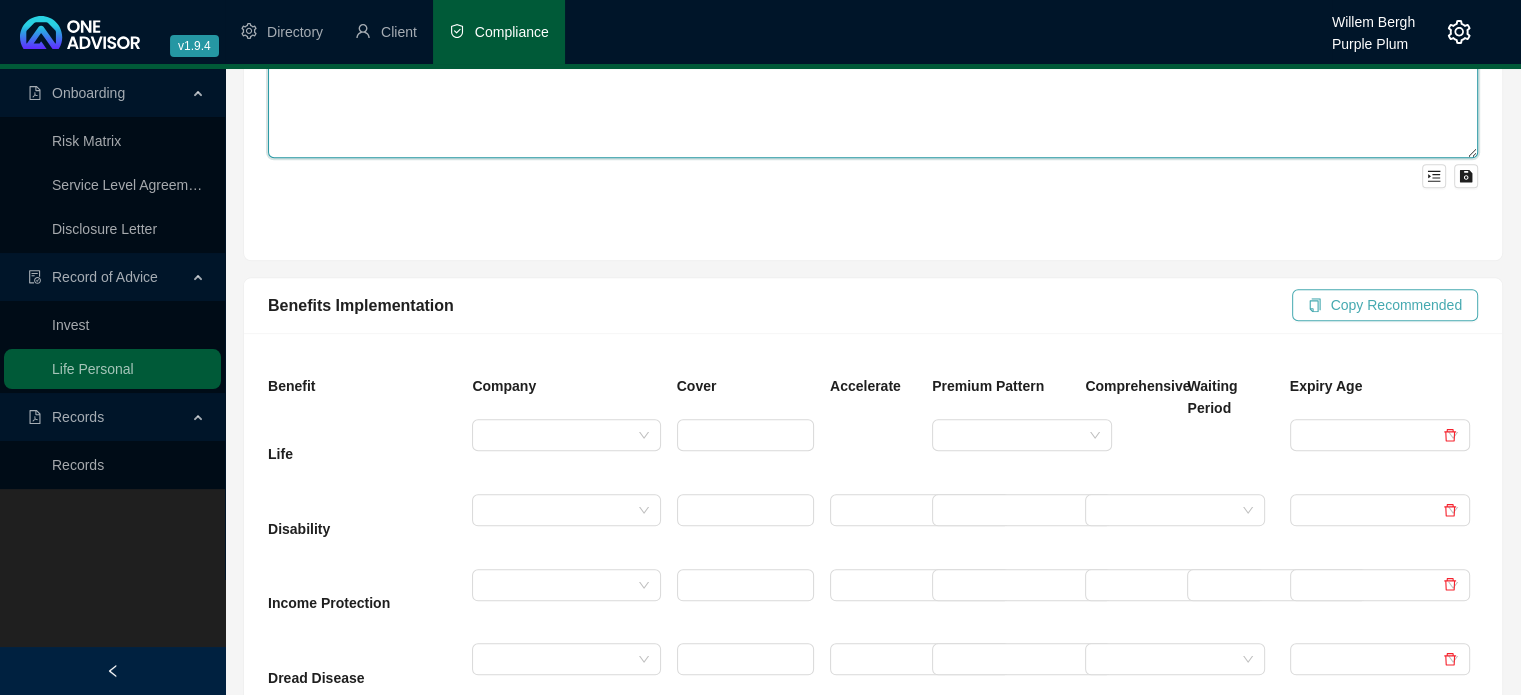 type on "Client only required Death cover at this time" 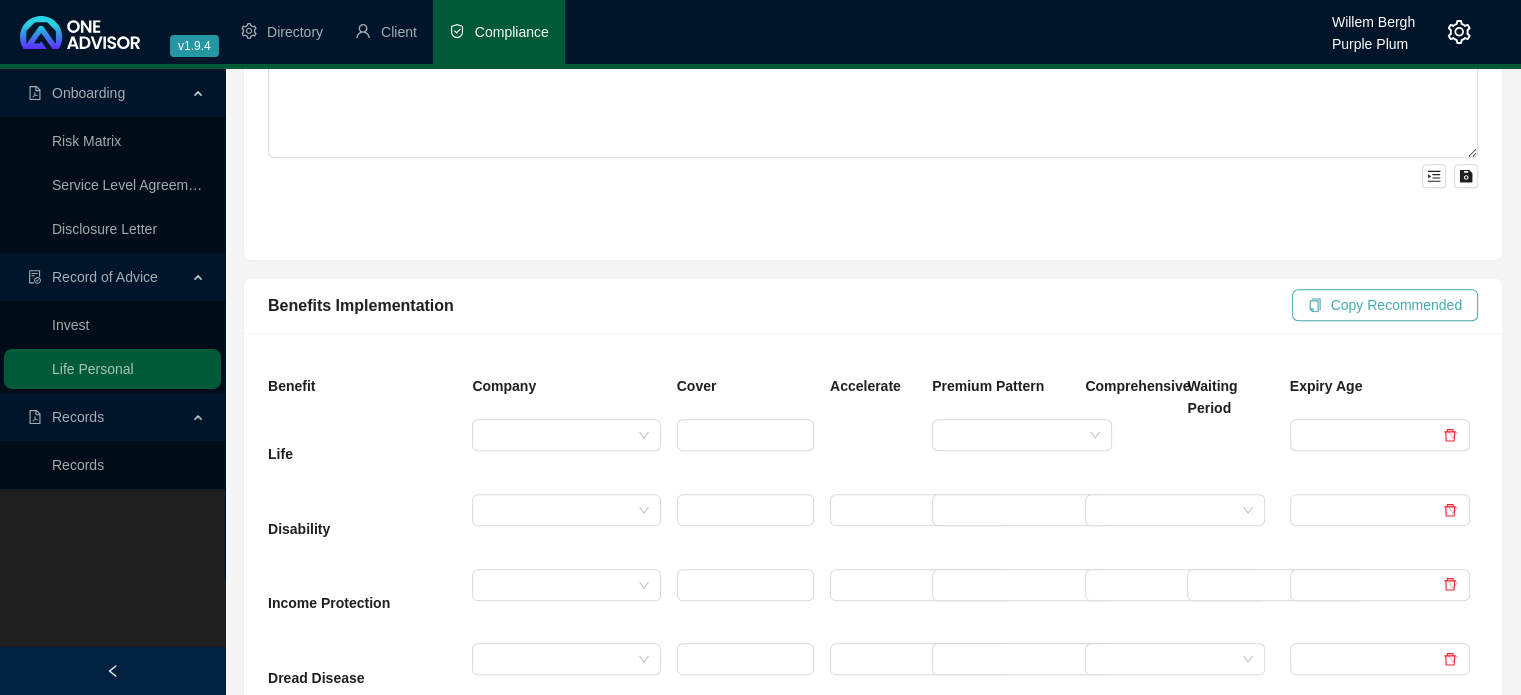 click on "Copy Recommended" at bounding box center [1396, 305] 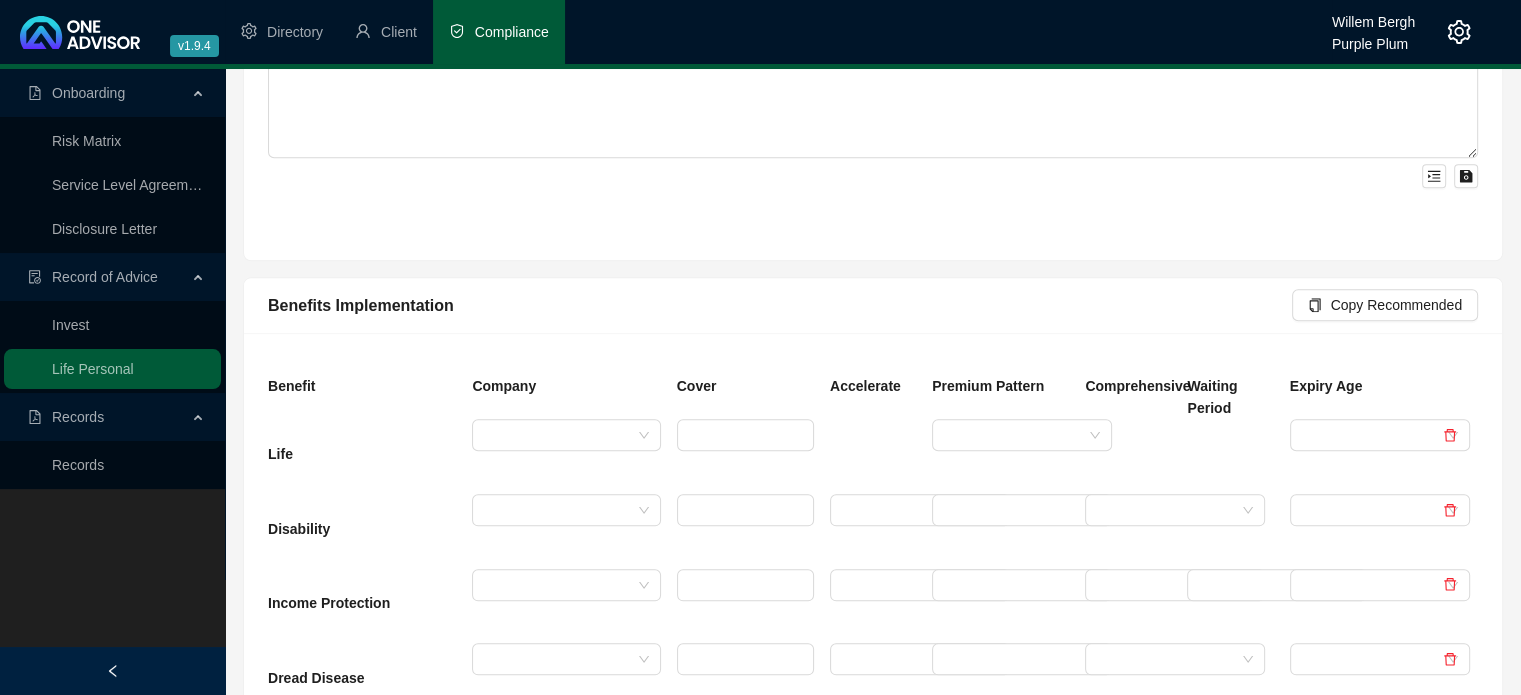 type on "[AMOUNT]" 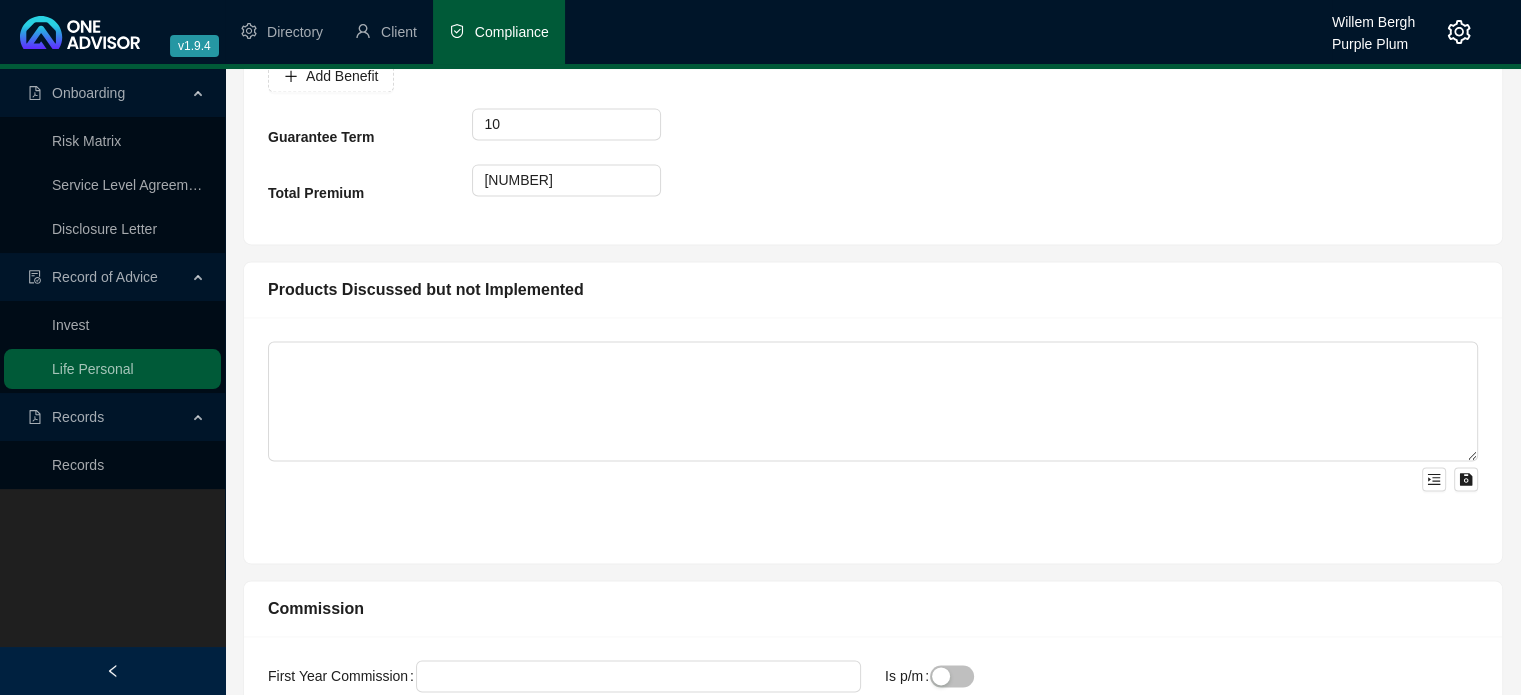 scroll, scrollTop: 3000, scrollLeft: 0, axis: vertical 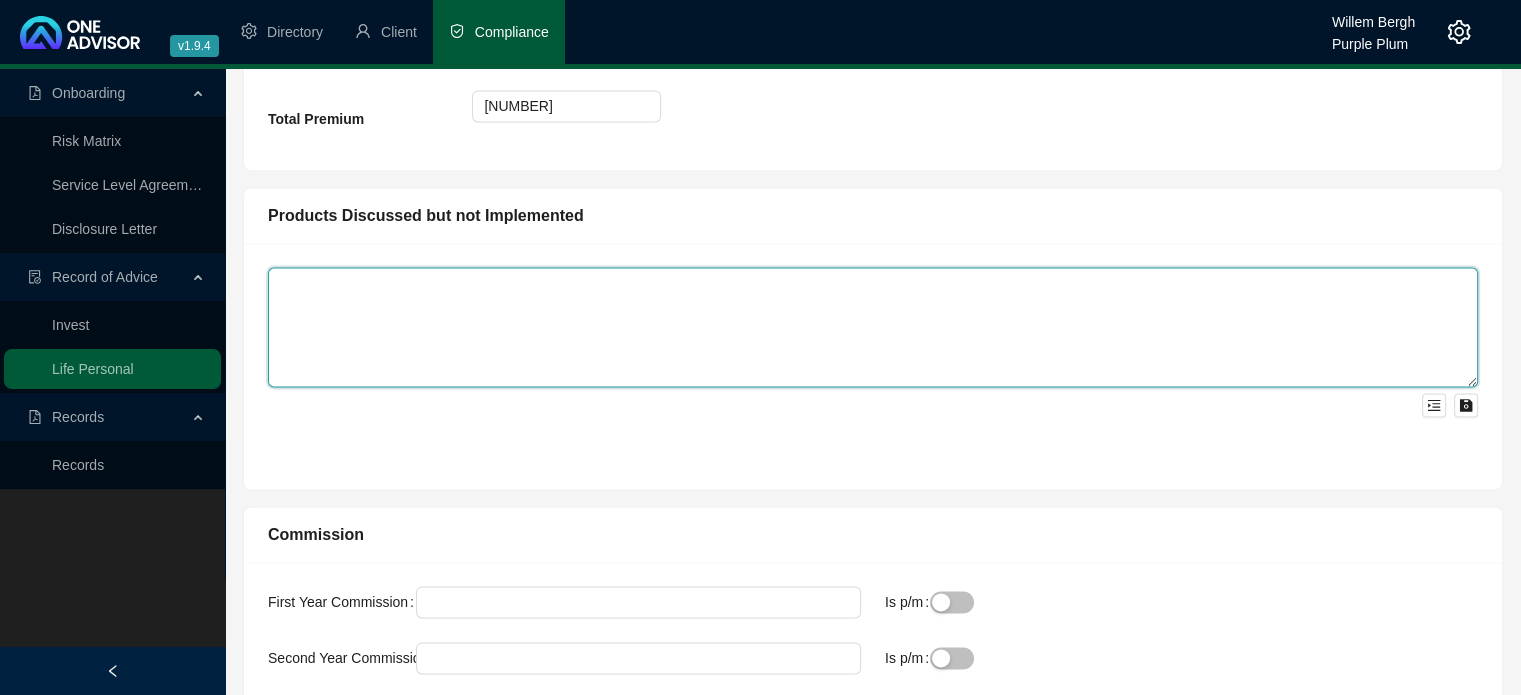 click at bounding box center [873, 327] 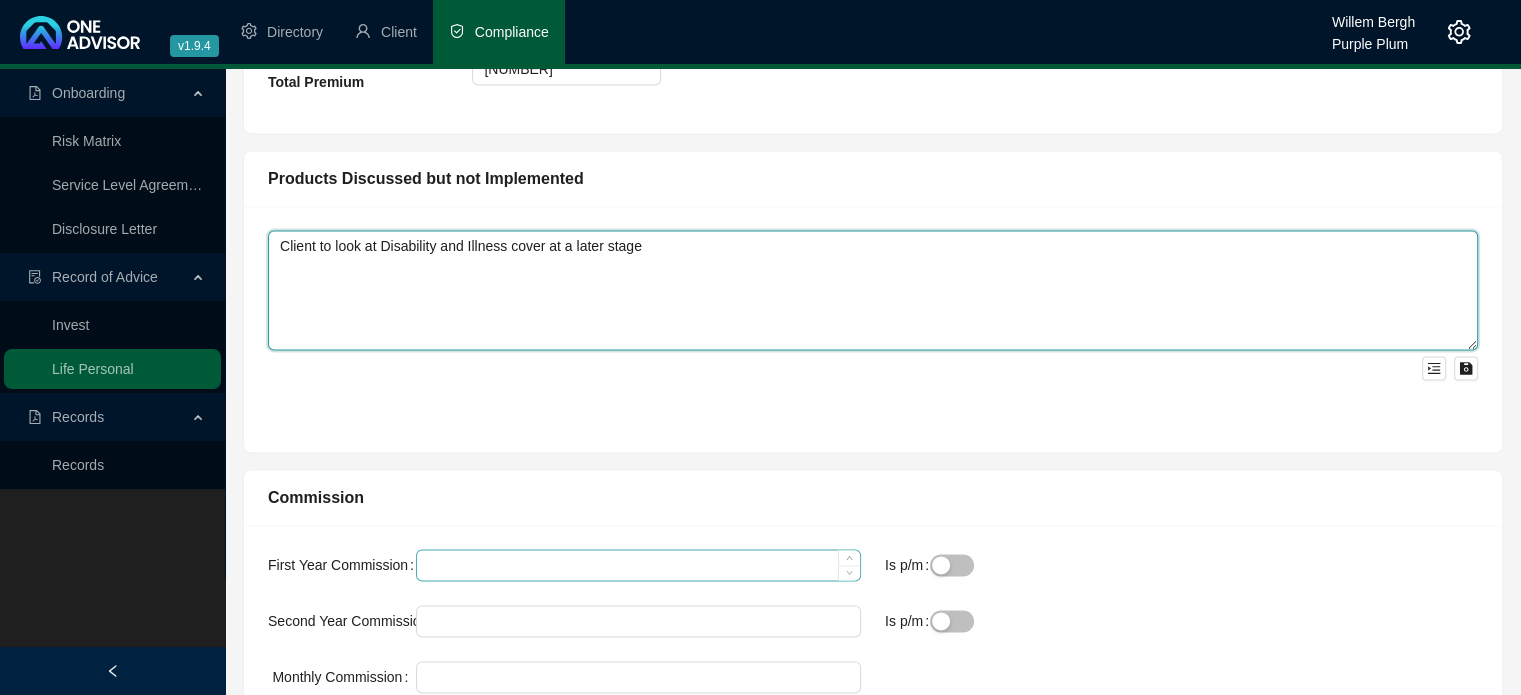 scroll, scrollTop: 3300, scrollLeft: 0, axis: vertical 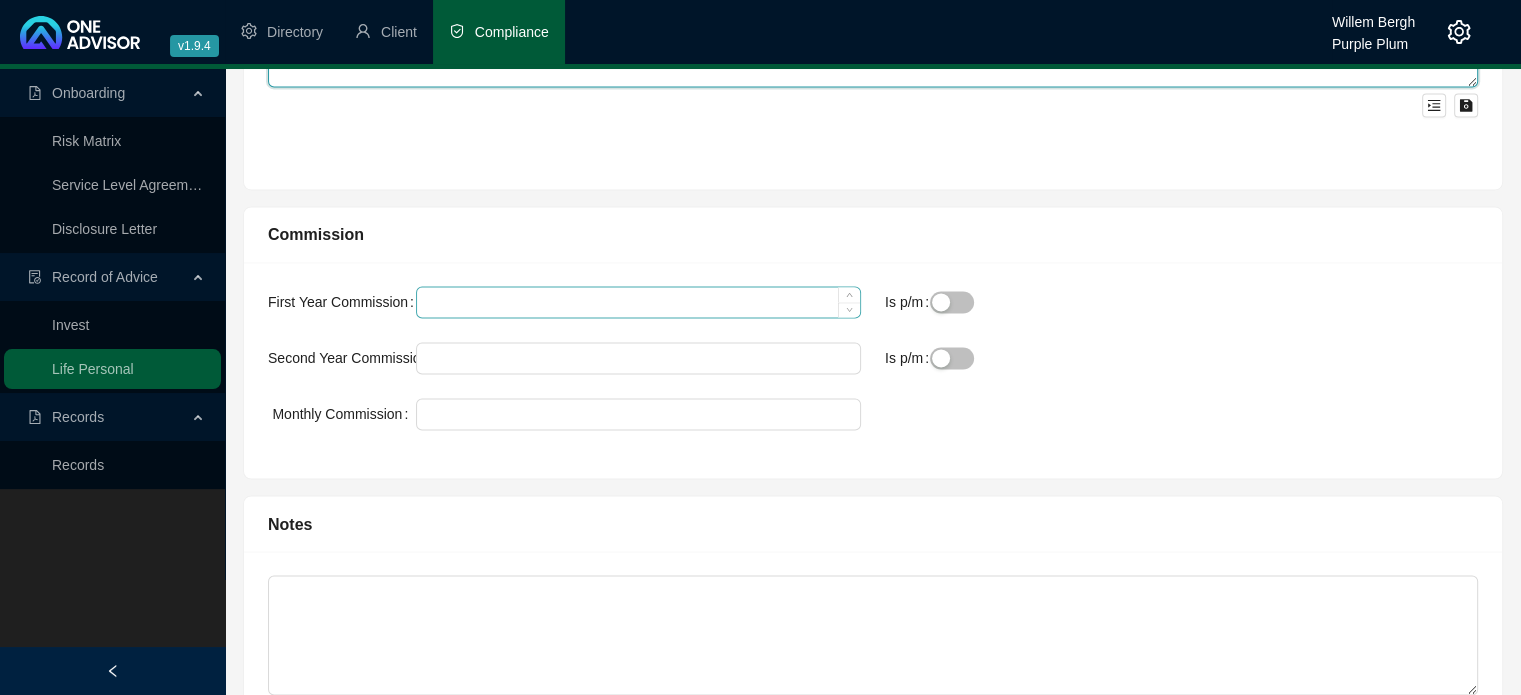 type on "Client to look at Disability and Illness cover at a later stage" 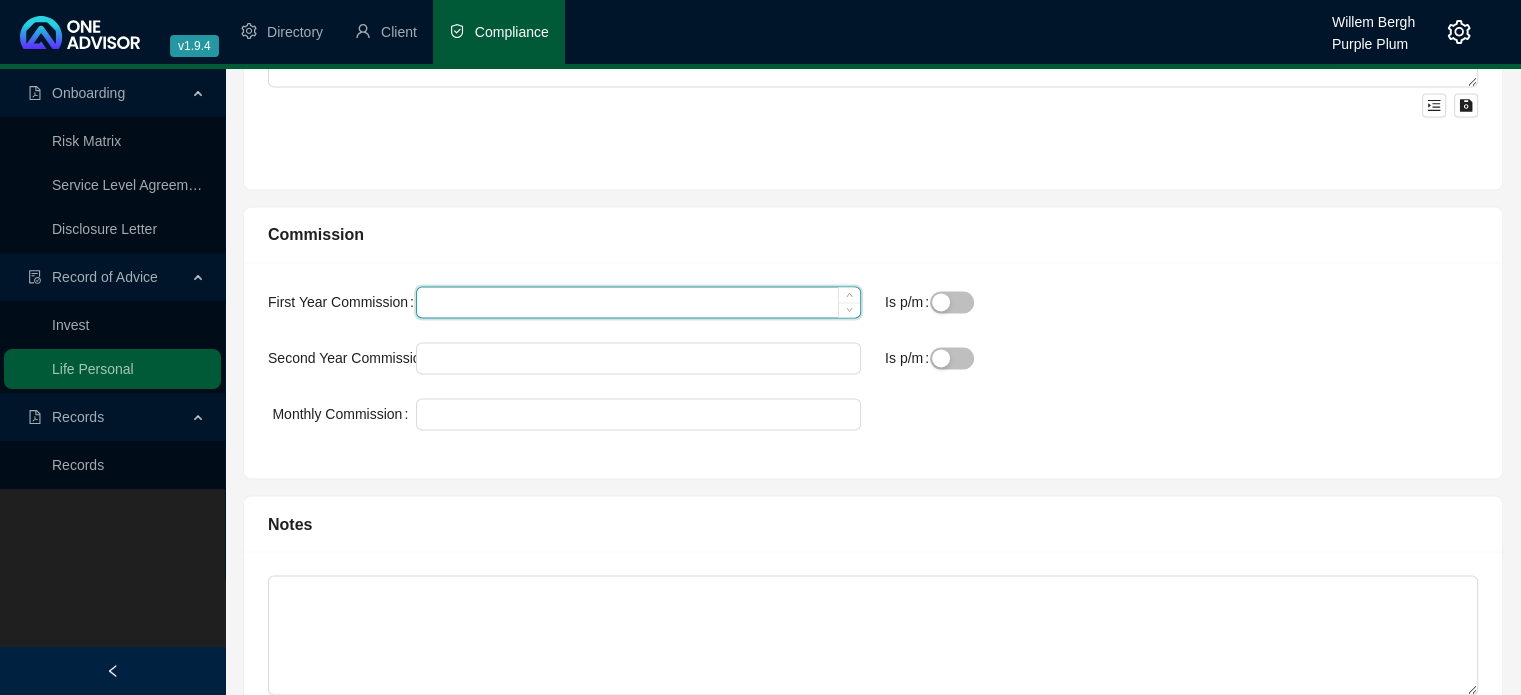 click on "First Year Commission" at bounding box center (638, 302) 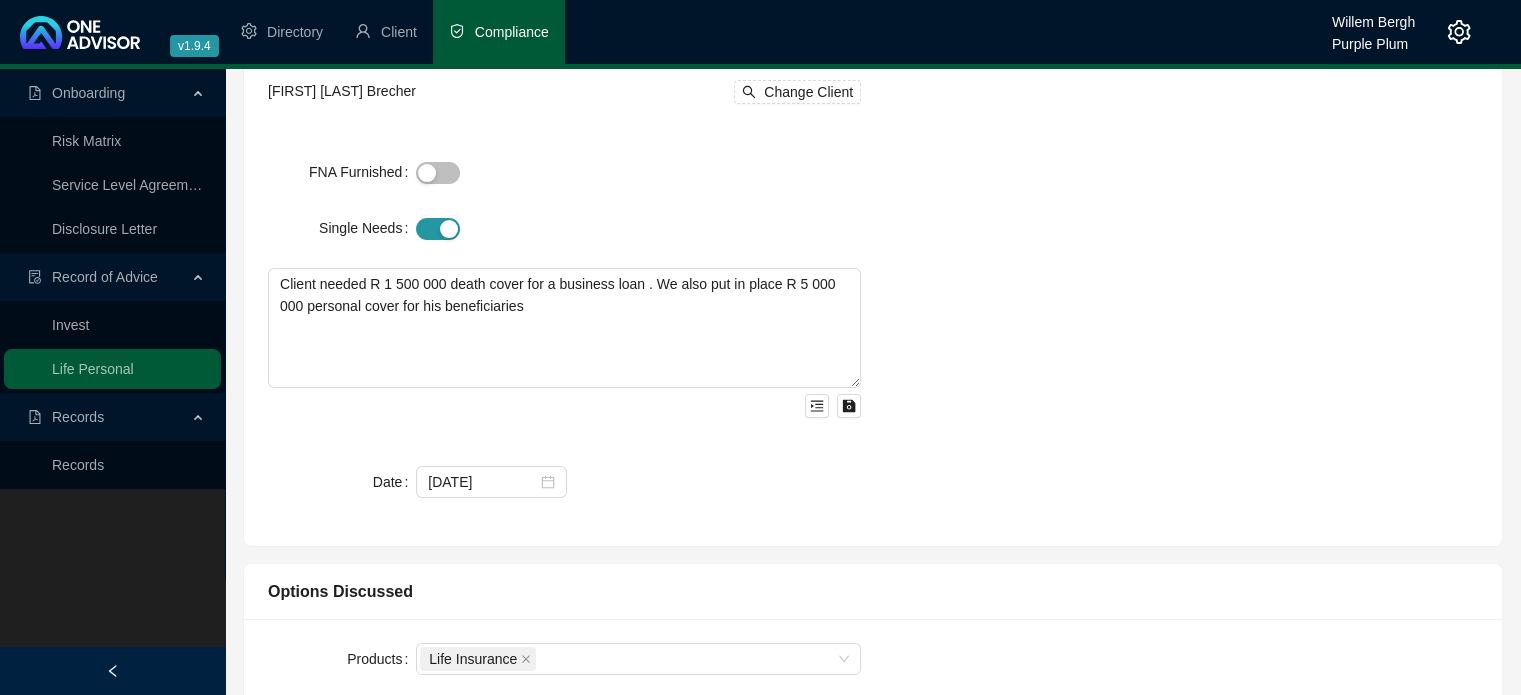 scroll, scrollTop: 0, scrollLeft: 0, axis: both 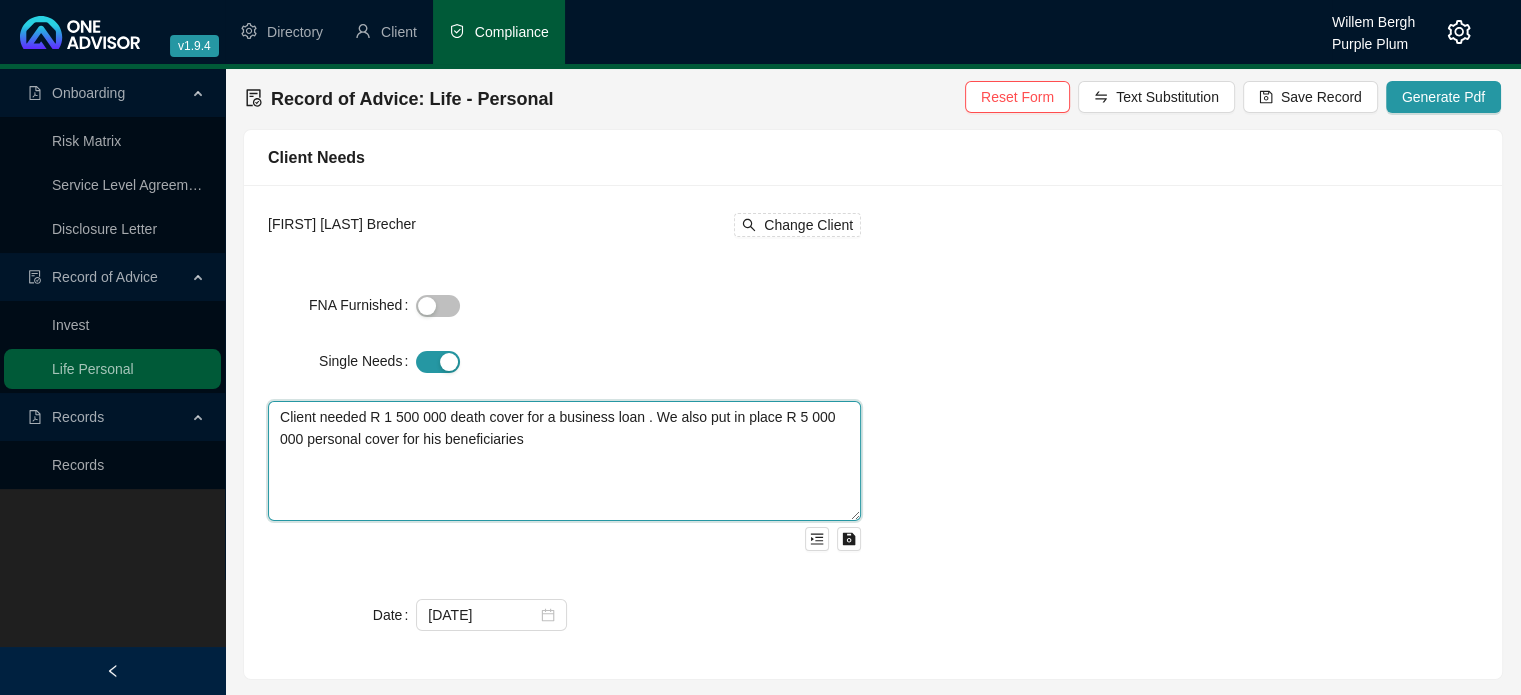 drag, startPoint x: 390, startPoint y: 413, endPoint x: 400, endPoint y: 447, distance: 35.44009 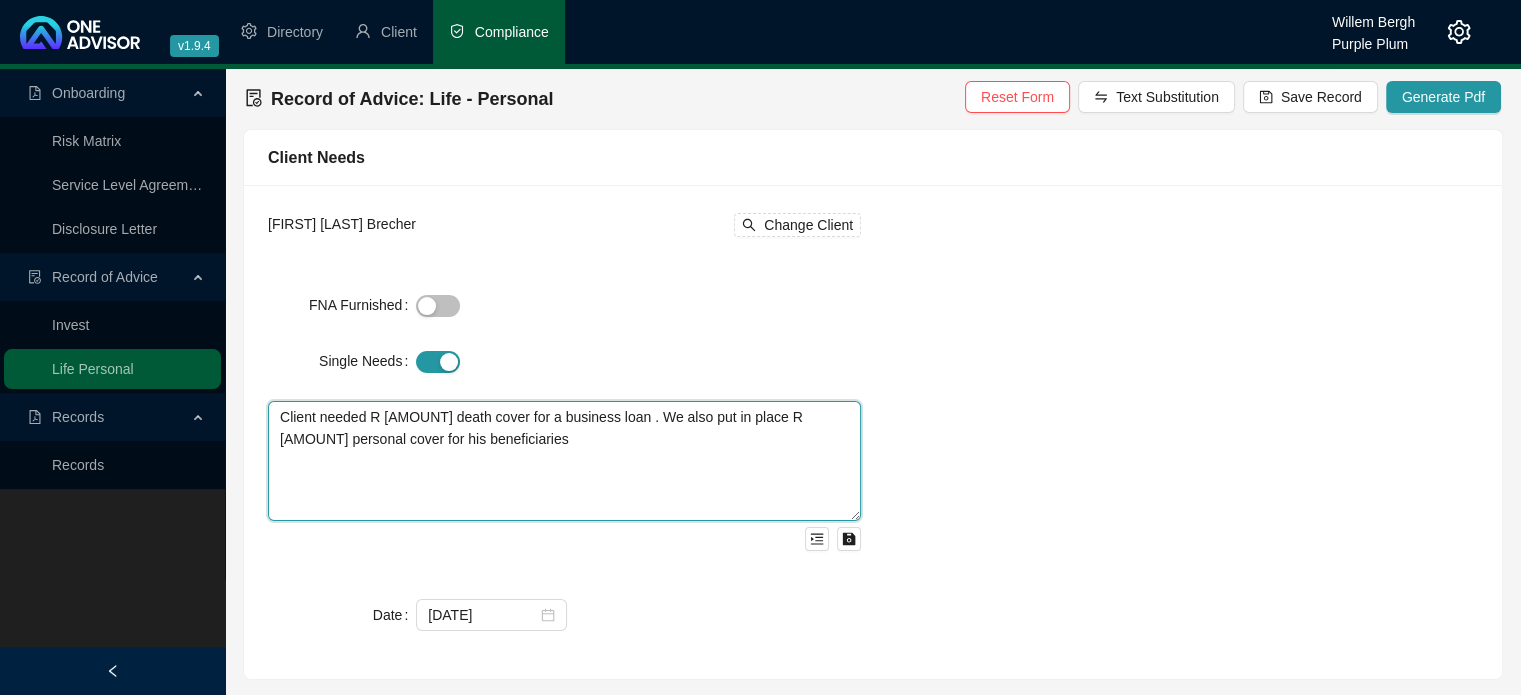 drag, startPoint x: 414, startPoint y: 480, endPoint x: 681, endPoint y: 471, distance: 267.15164 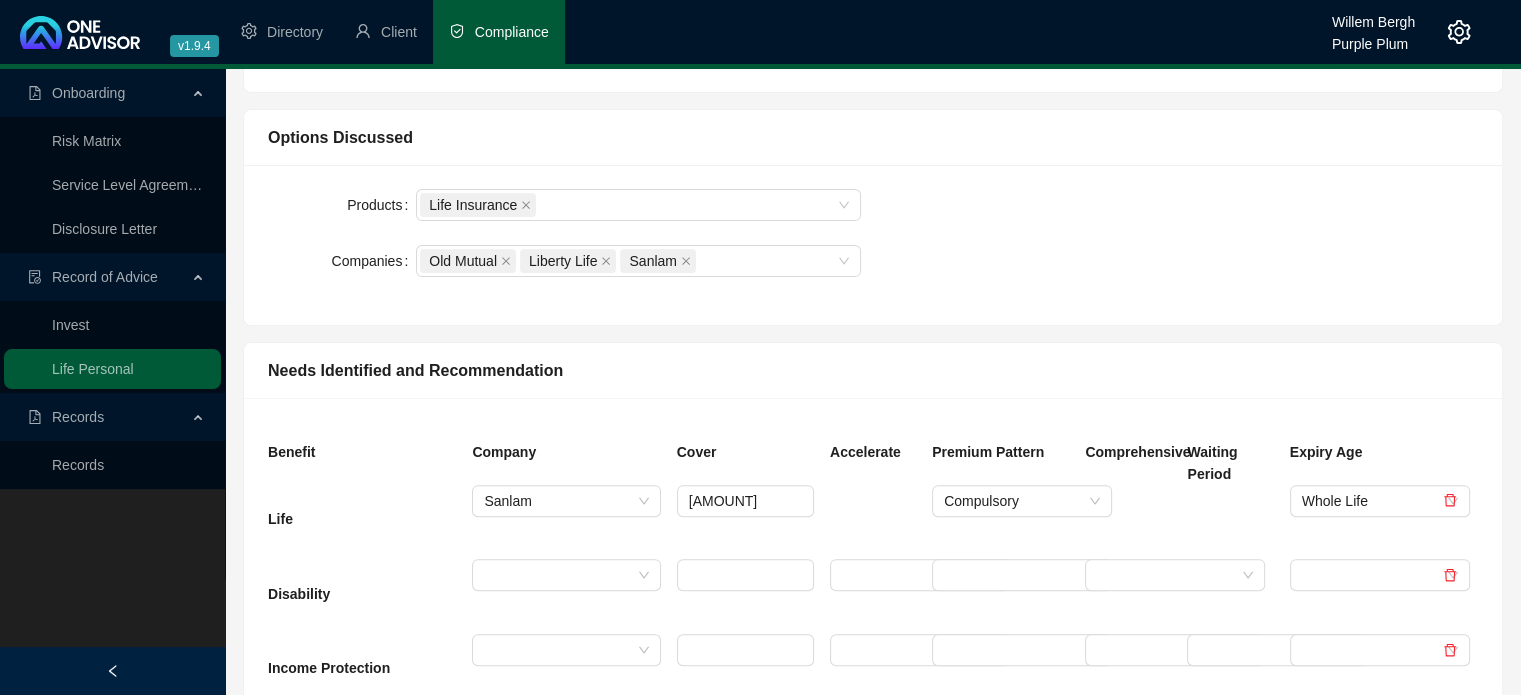 scroll, scrollTop: 600, scrollLeft: 0, axis: vertical 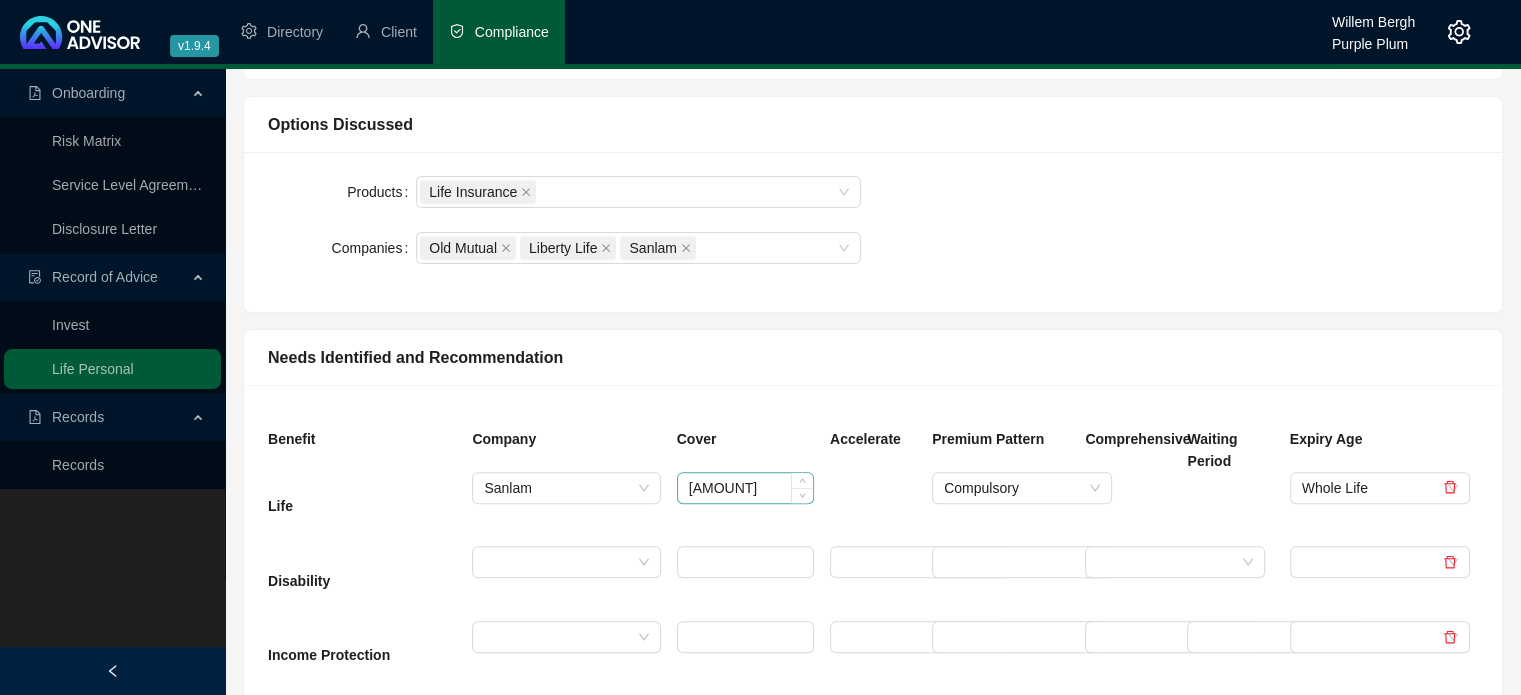 type on "Client needed R 2 500 000 death cover for a business loan . We also put in place R 5 000 000 personal cover for his beneficiaries" 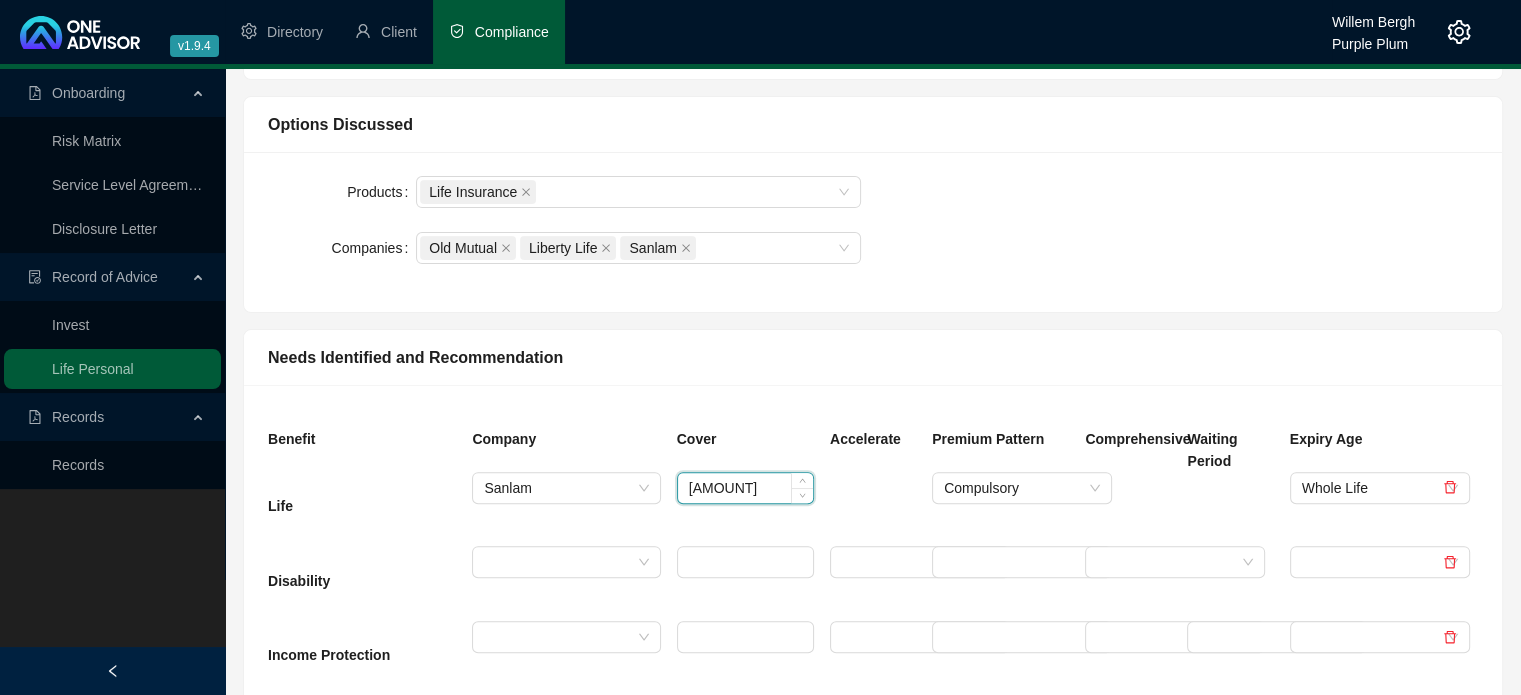 click on "[AMOUNT]" at bounding box center [745, 488] 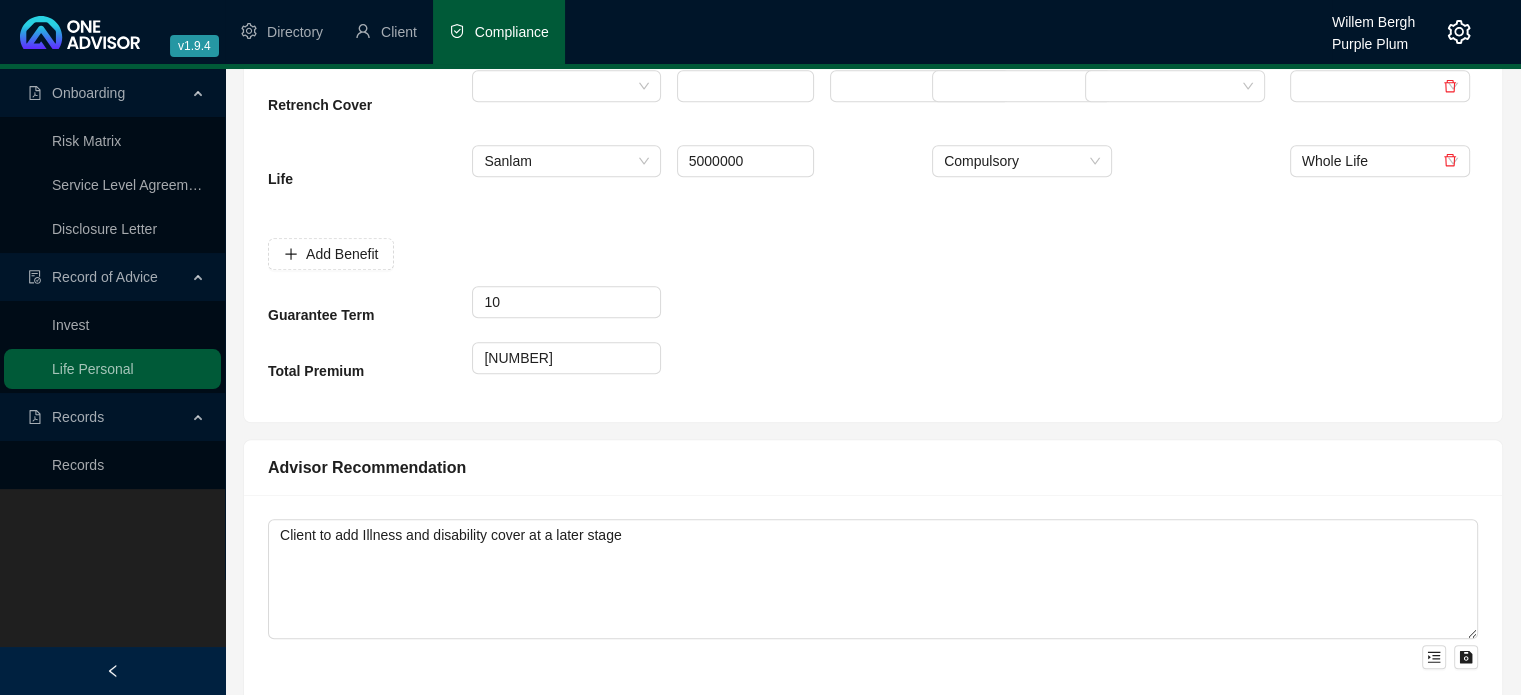 type on "[AMOUNT]" 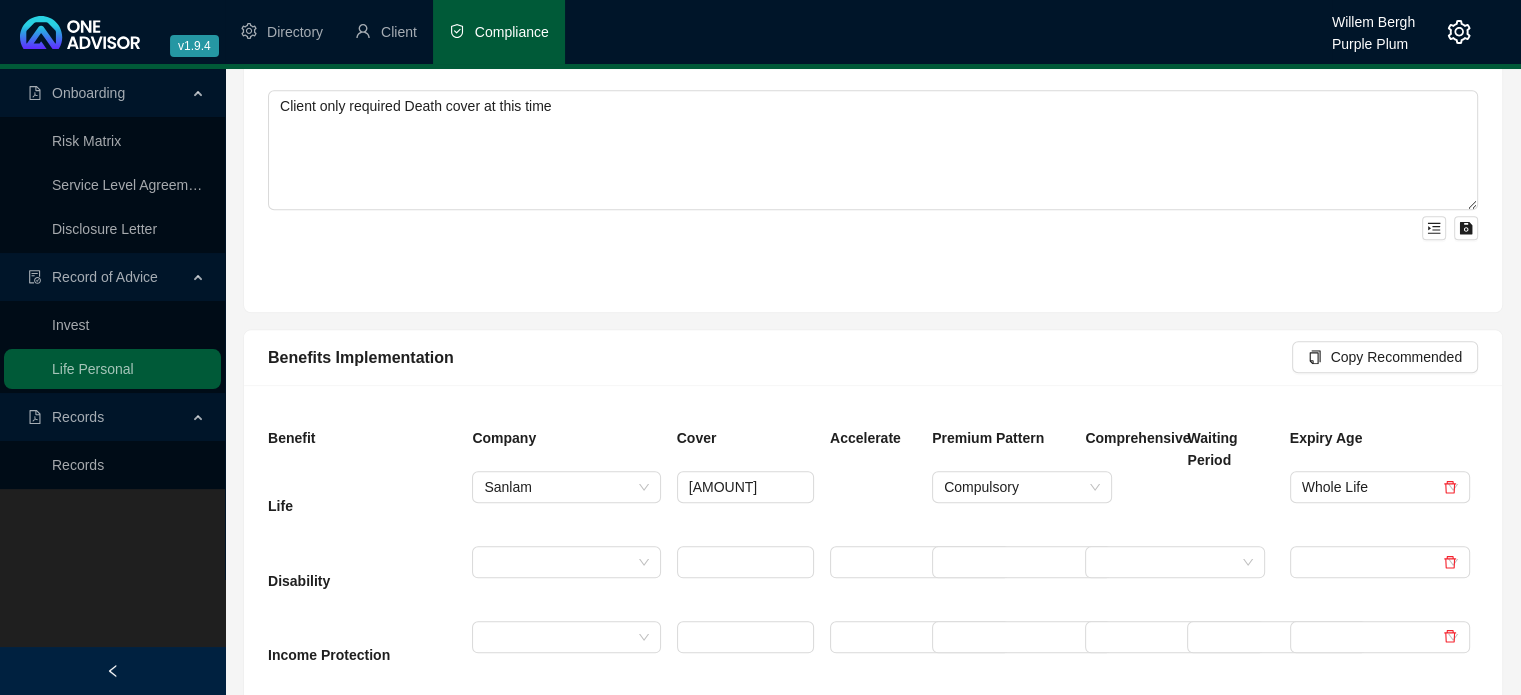 scroll, scrollTop: 2238, scrollLeft: 0, axis: vertical 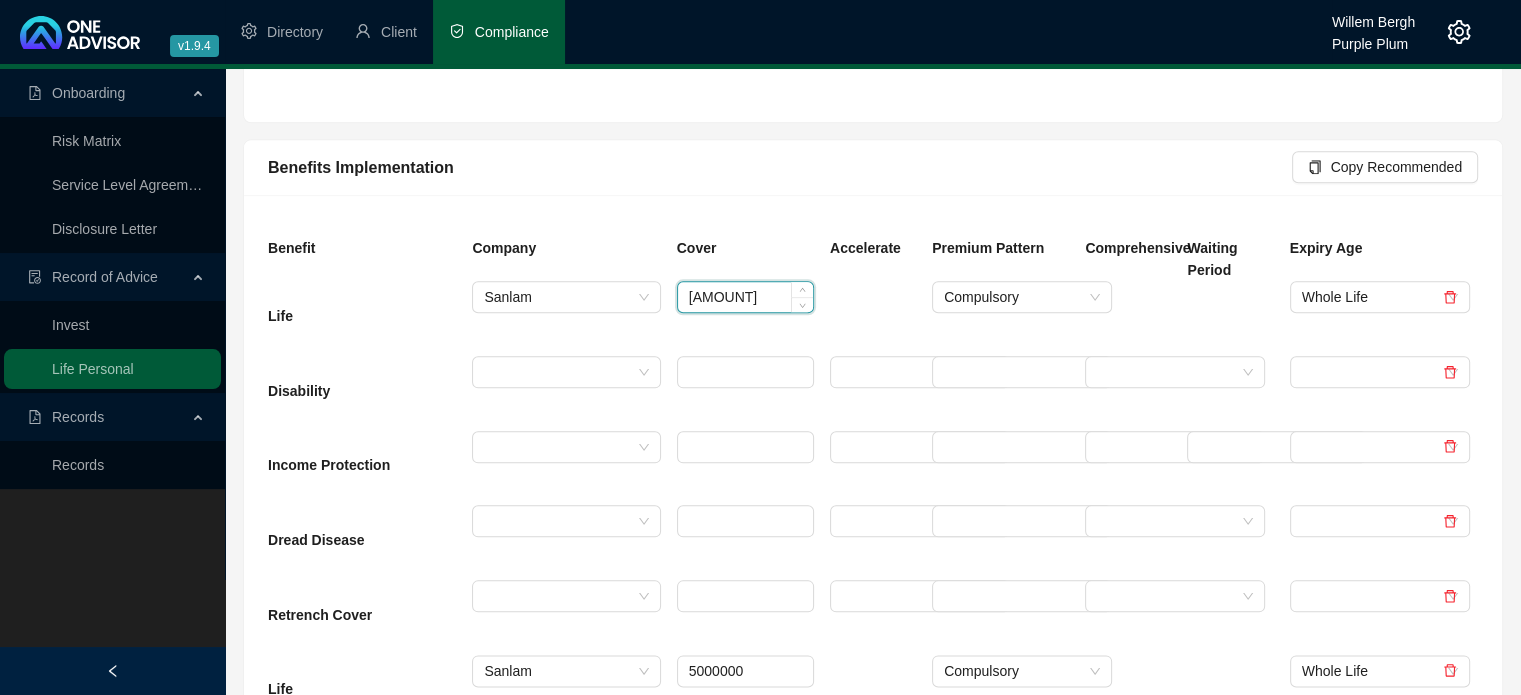click on "[AMOUNT]" at bounding box center [745, 297] 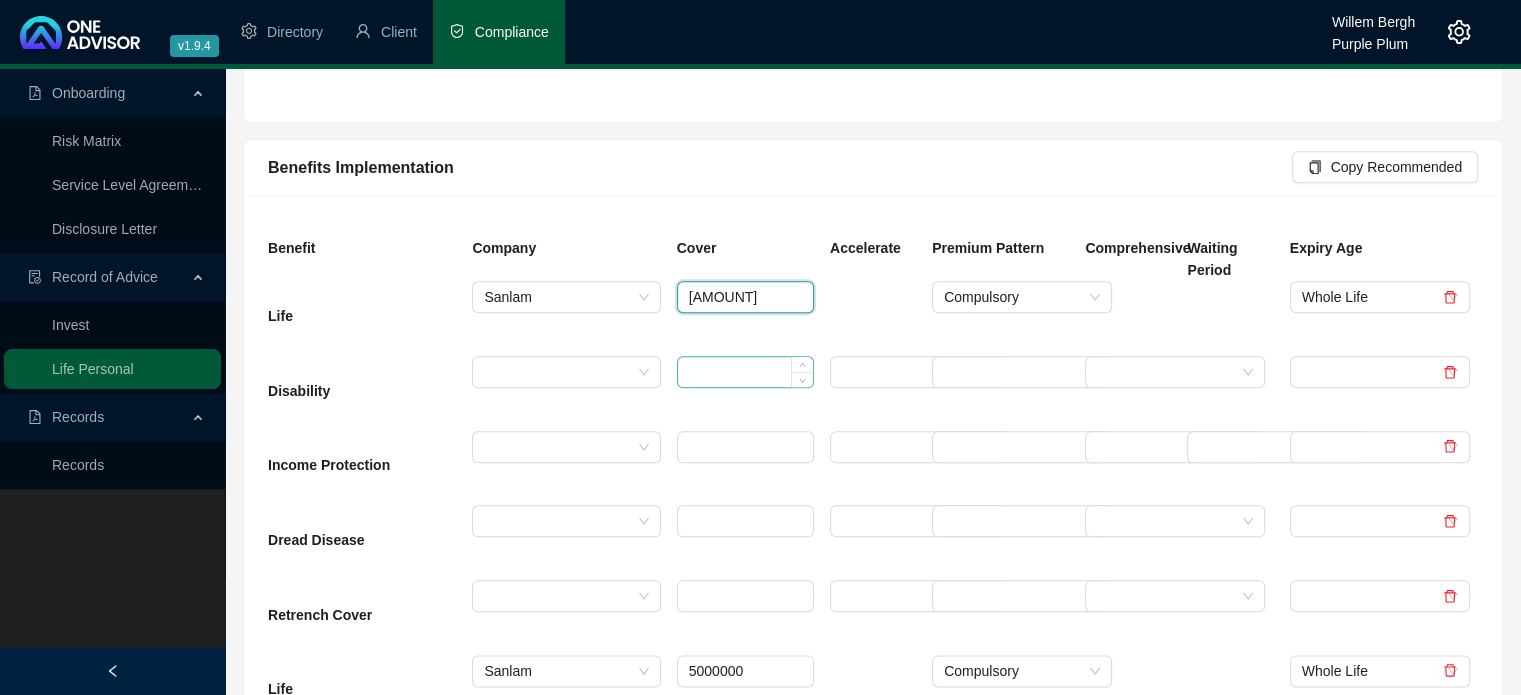 type on "[AMOUNT]" 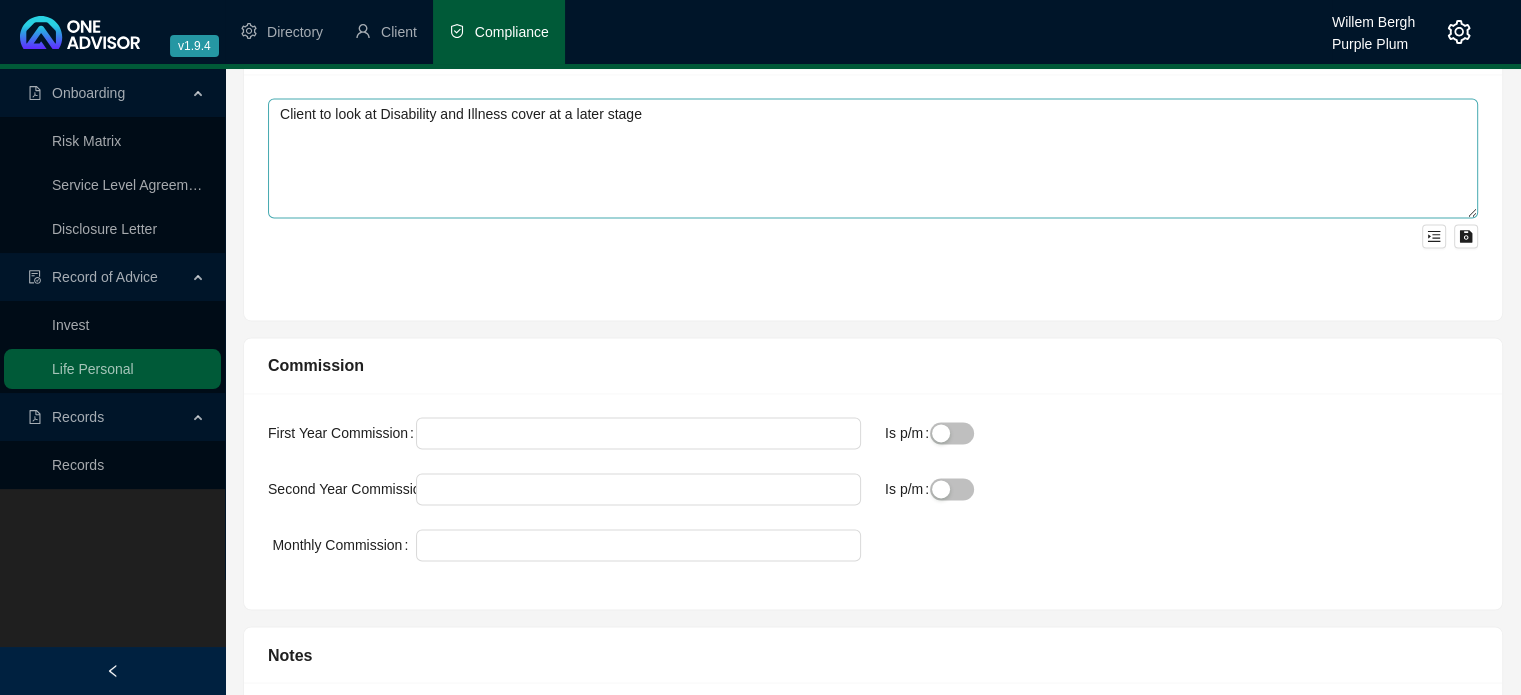 scroll, scrollTop: 3338, scrollLeft: 0, axis: vertical 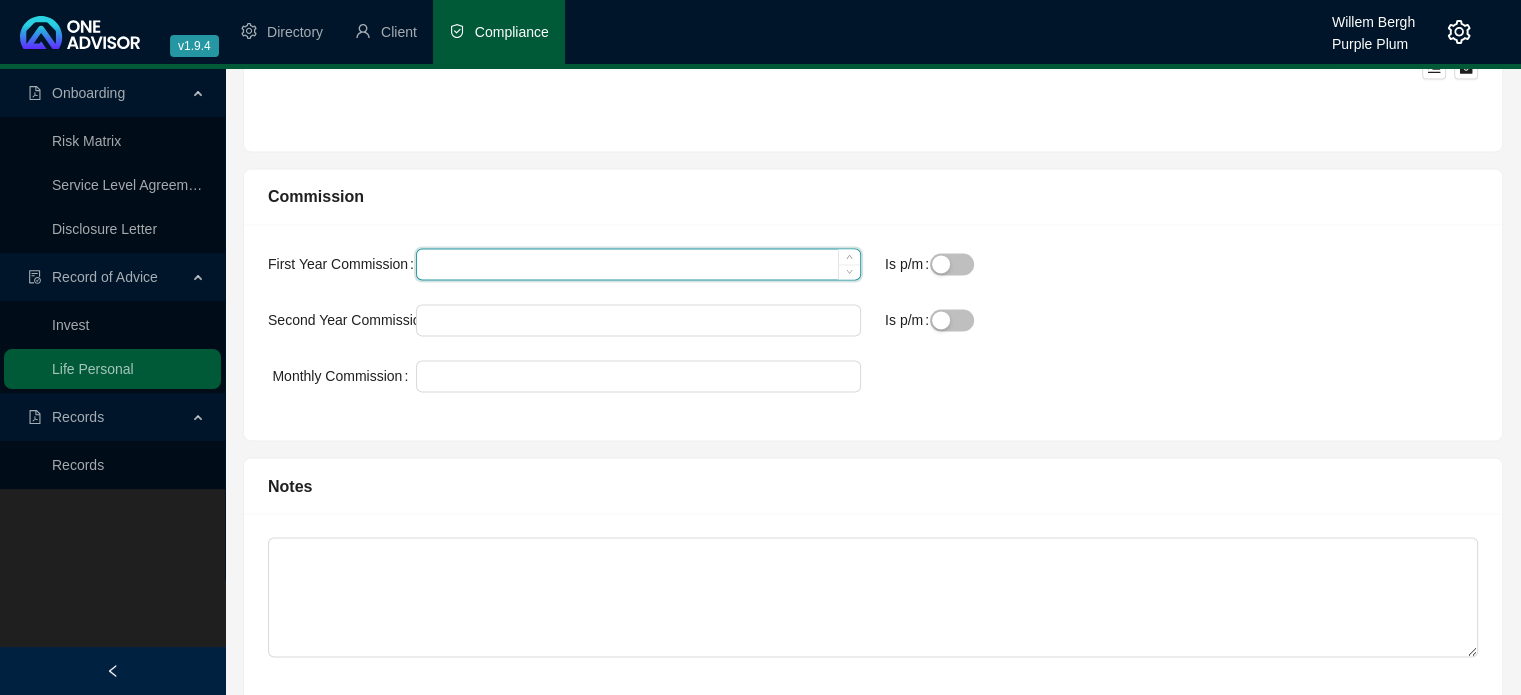 click on "First Year Commission" at bounding box center (638, 264) 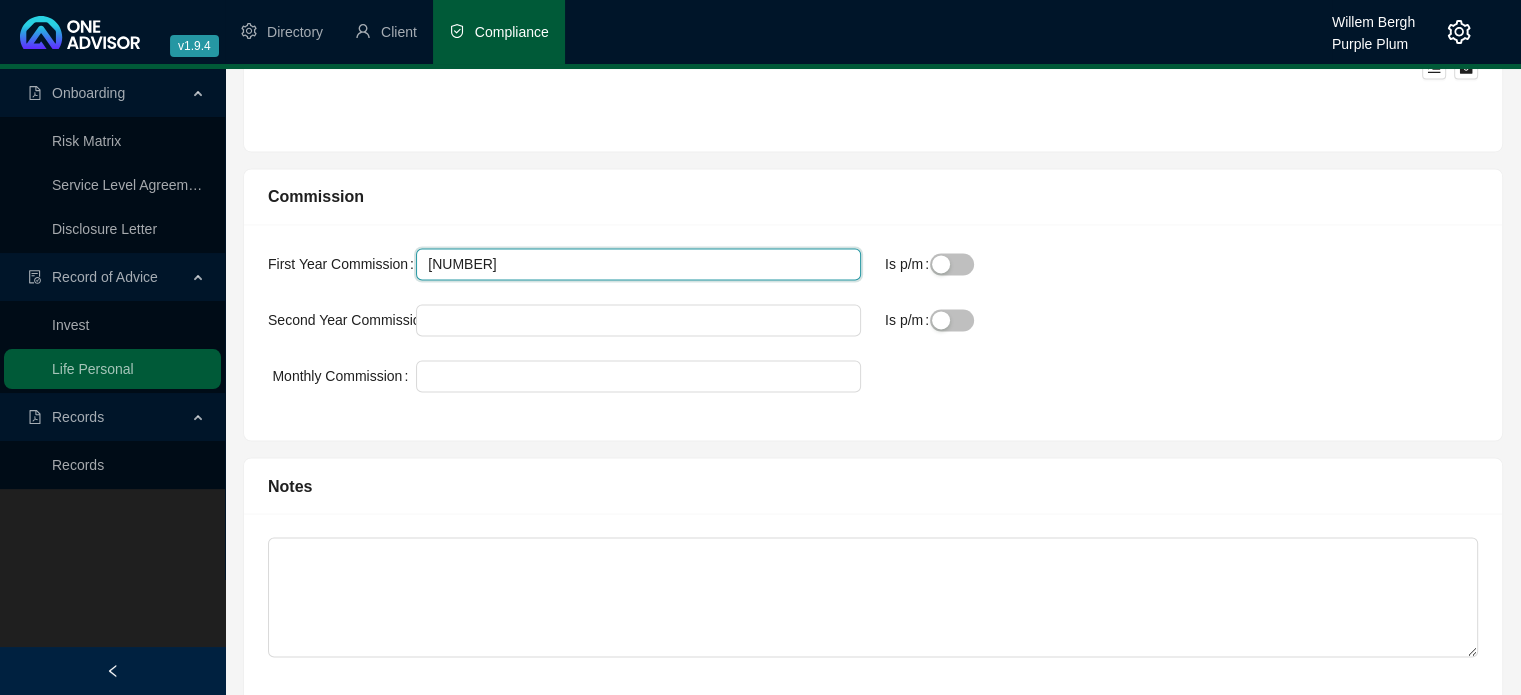 type on "[NUMBER]" 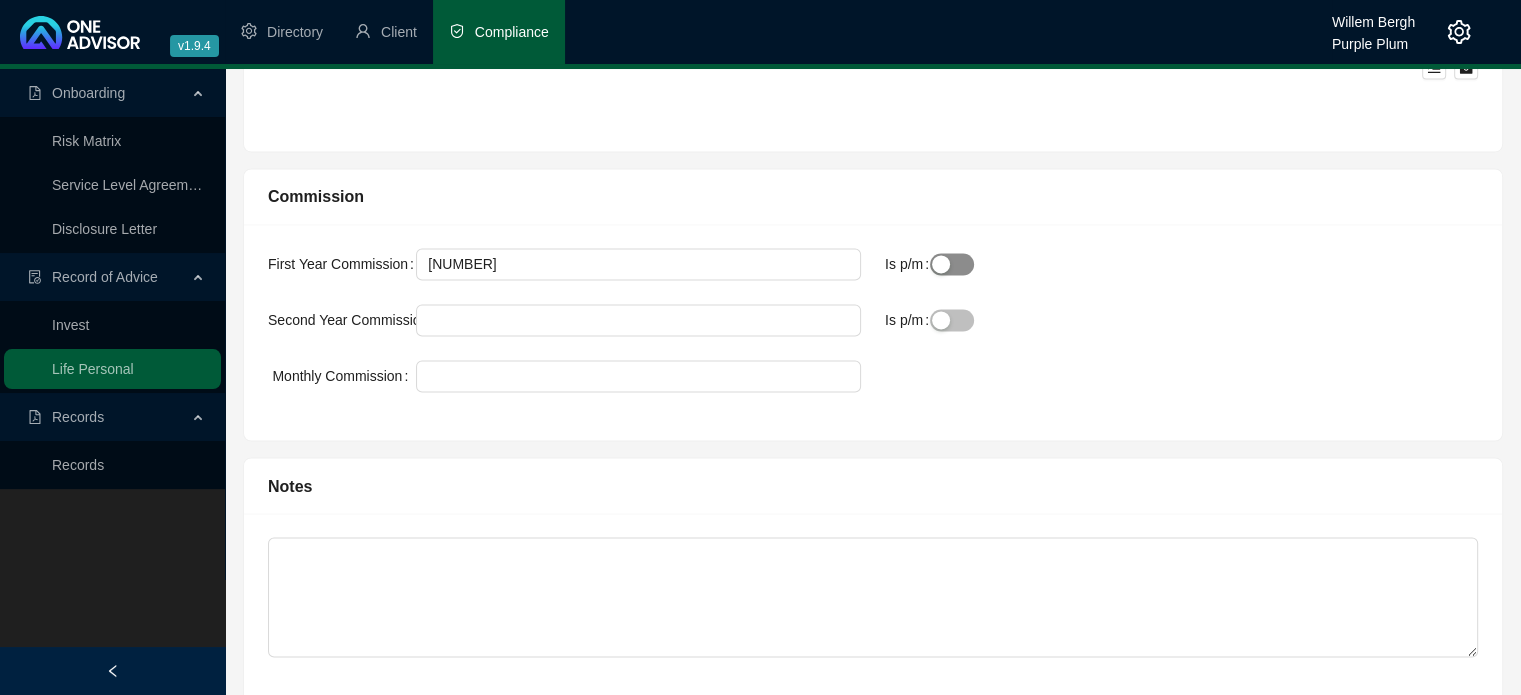 drag, startPoint x: 983, startPoint y: 252, endPoint x: 955, endPoint y: 265, distance: 30.870699 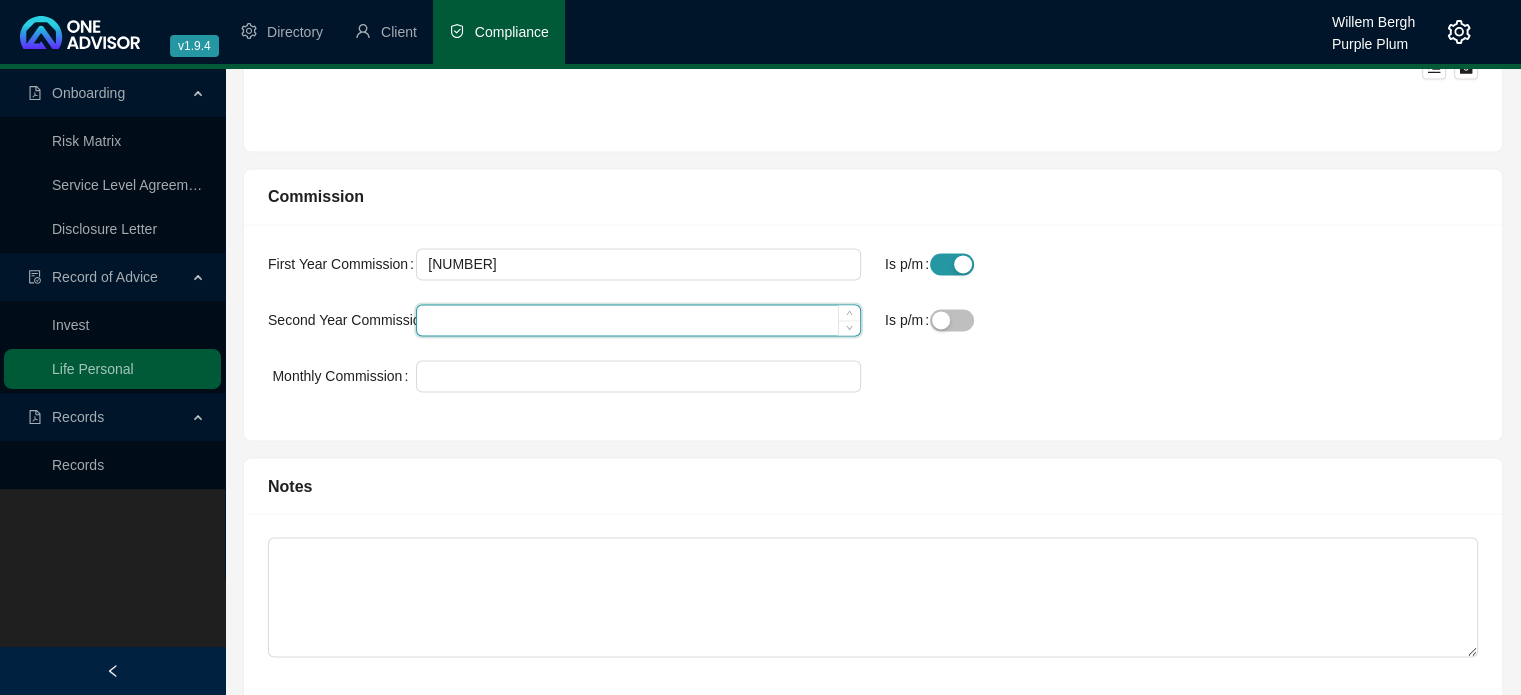 click on "Second Year Commission" at bounding box center [638, 320] 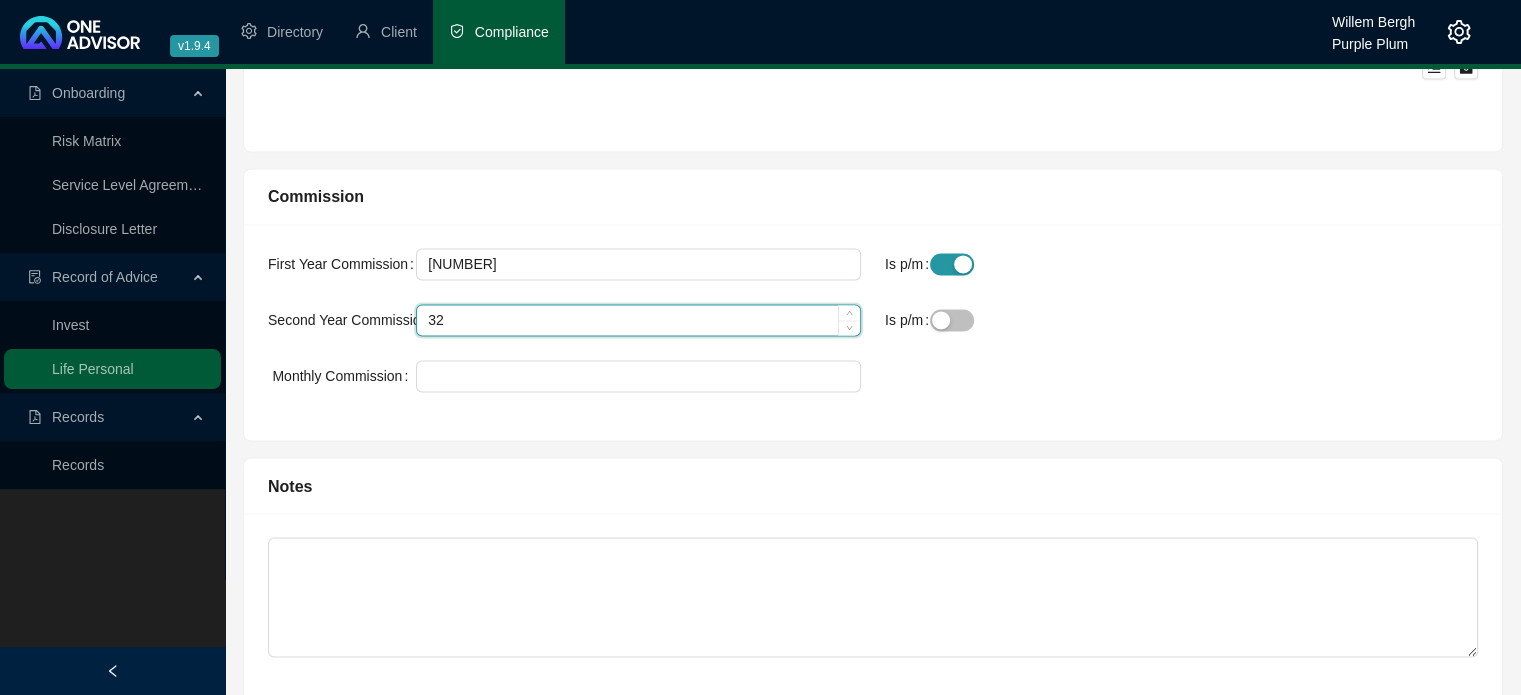 type on "3" 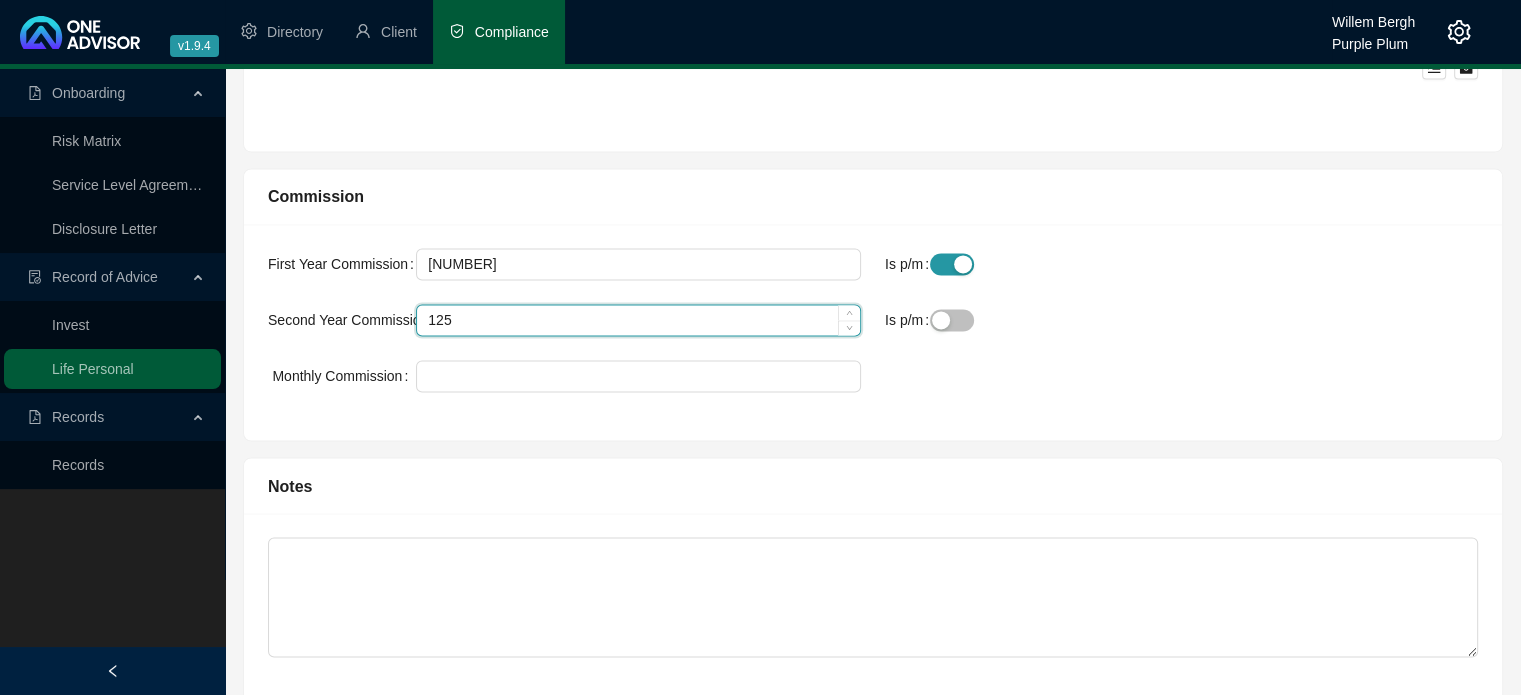 type on "125" 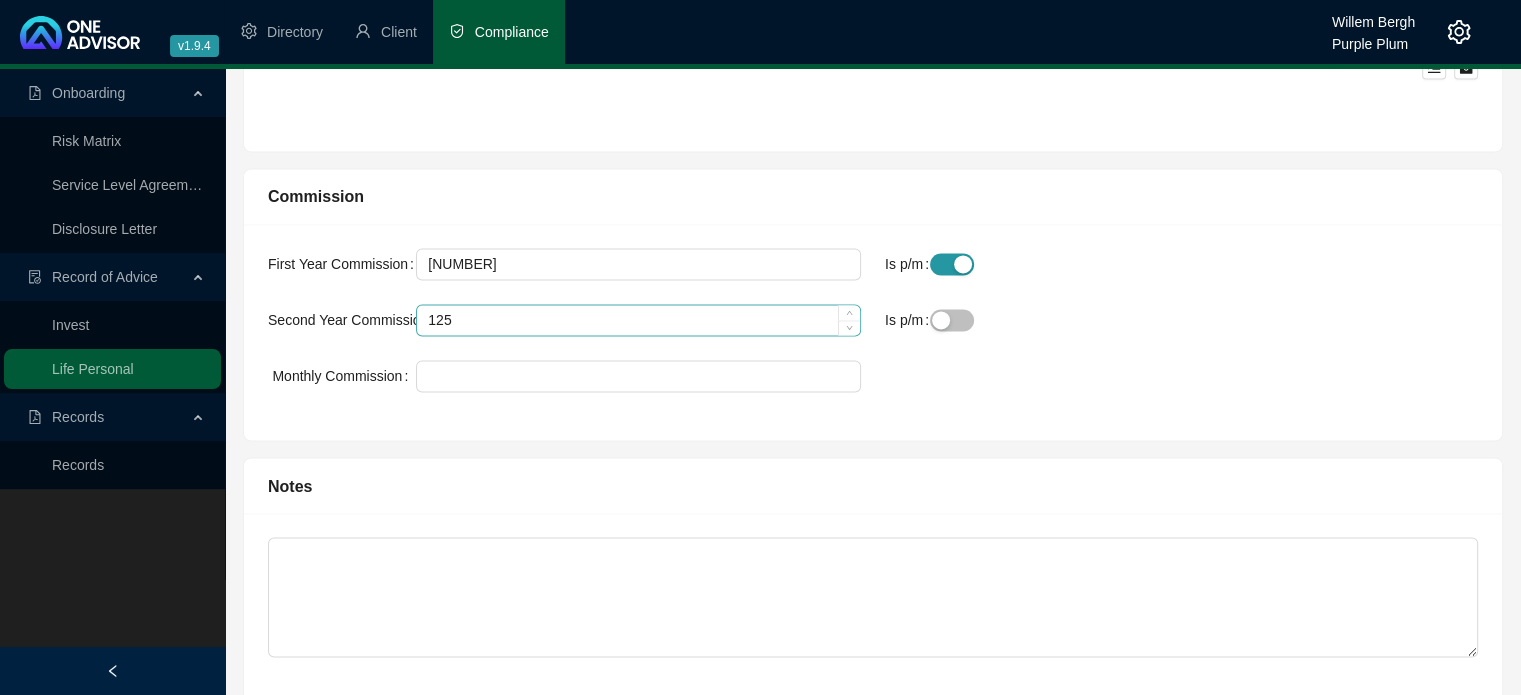 type 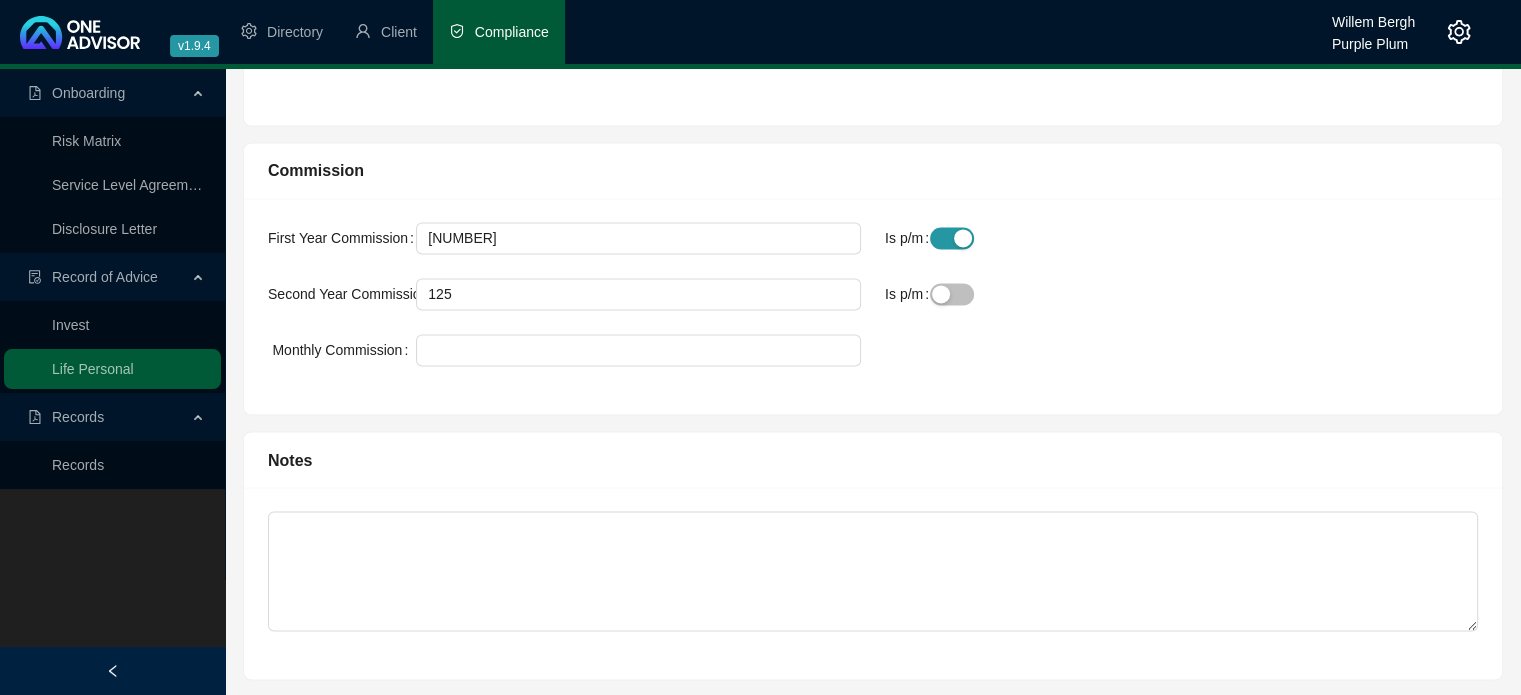 scroll, scrollTop: 3391, scrollLeft: 0, axis: vertical 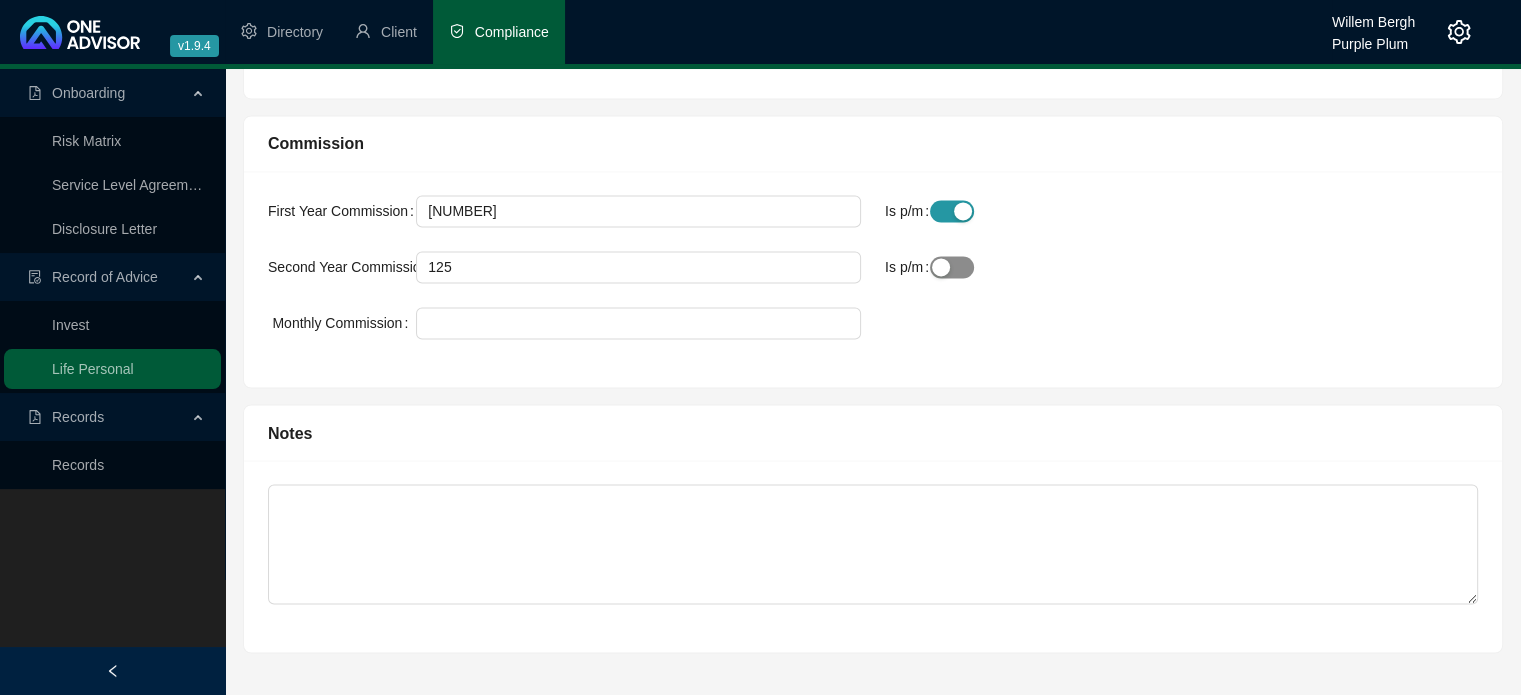 click at bounding box center (941, 267) 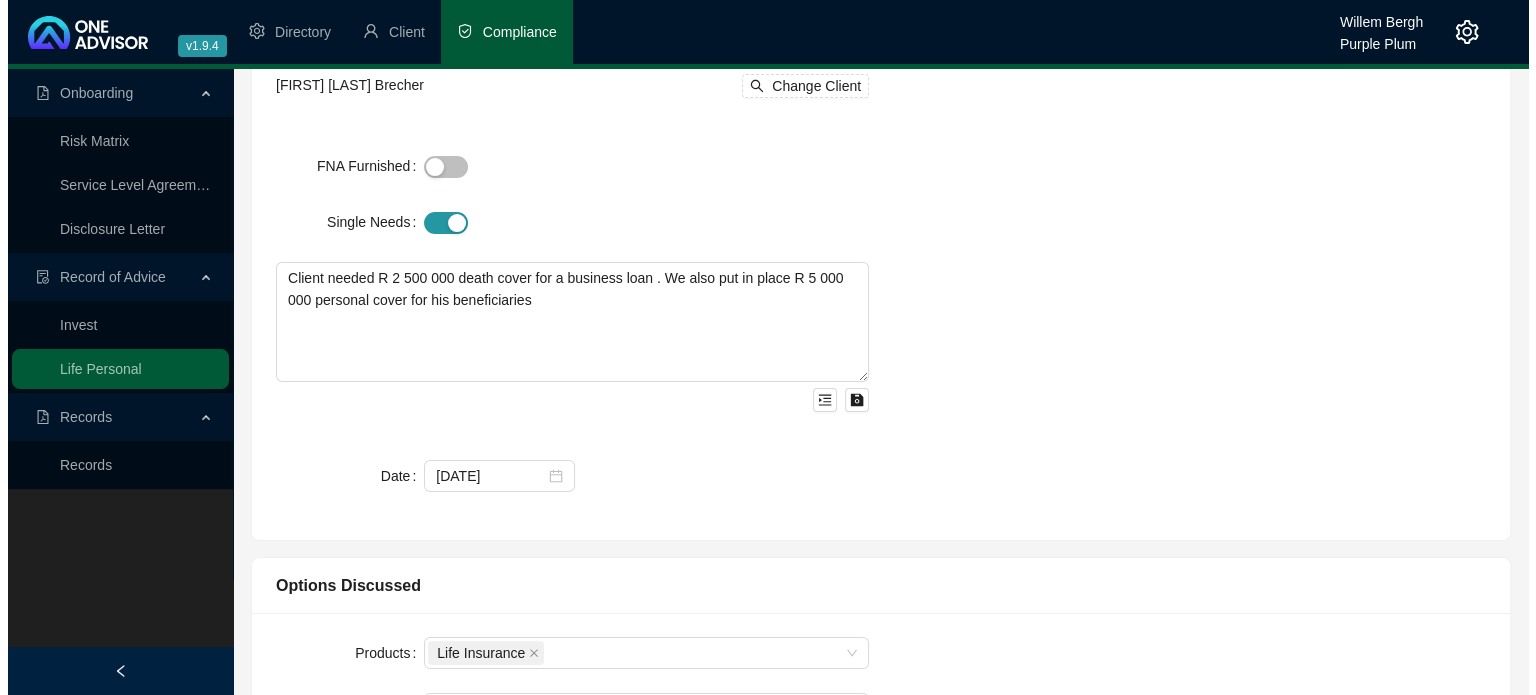 scroll, scrollTop: 0, scrollLeft: 0, axis: both 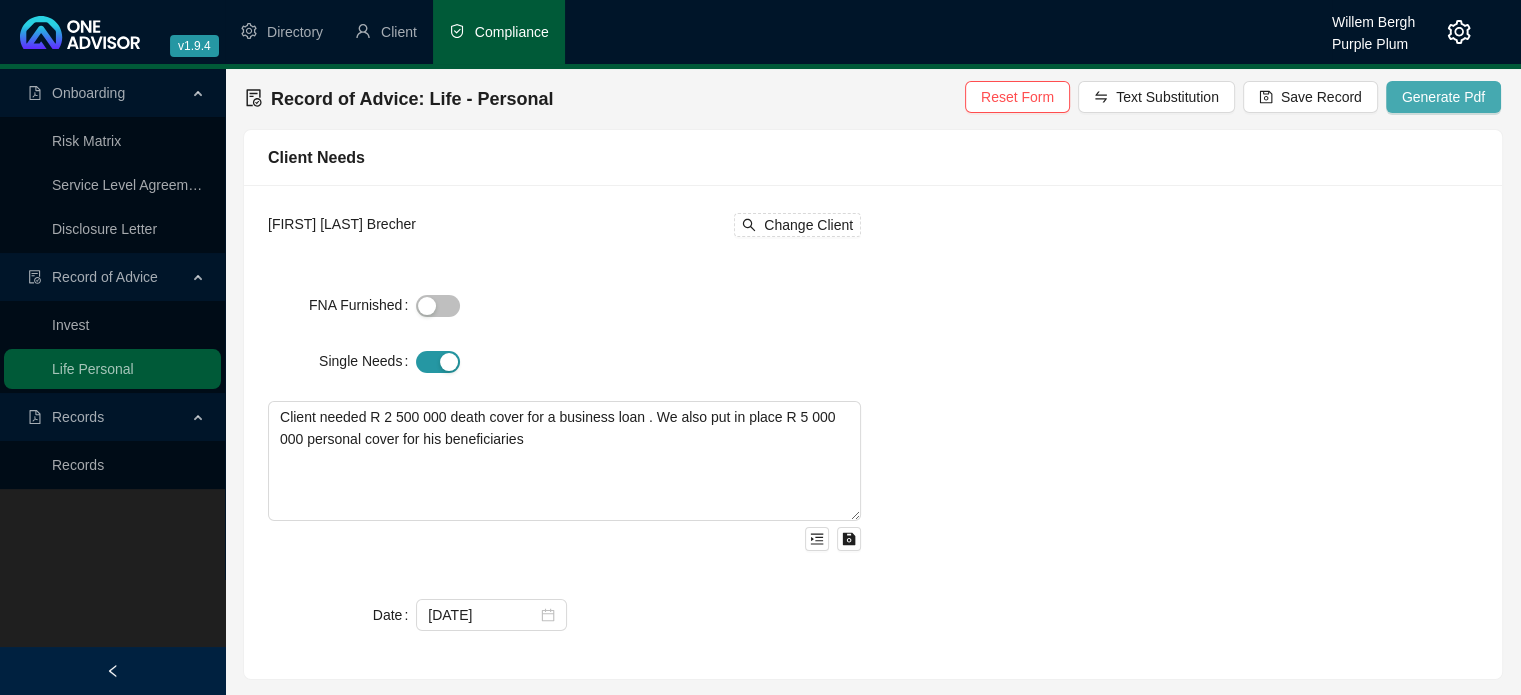 click on "Generate Pdf" at bounding box center [1443, 97] 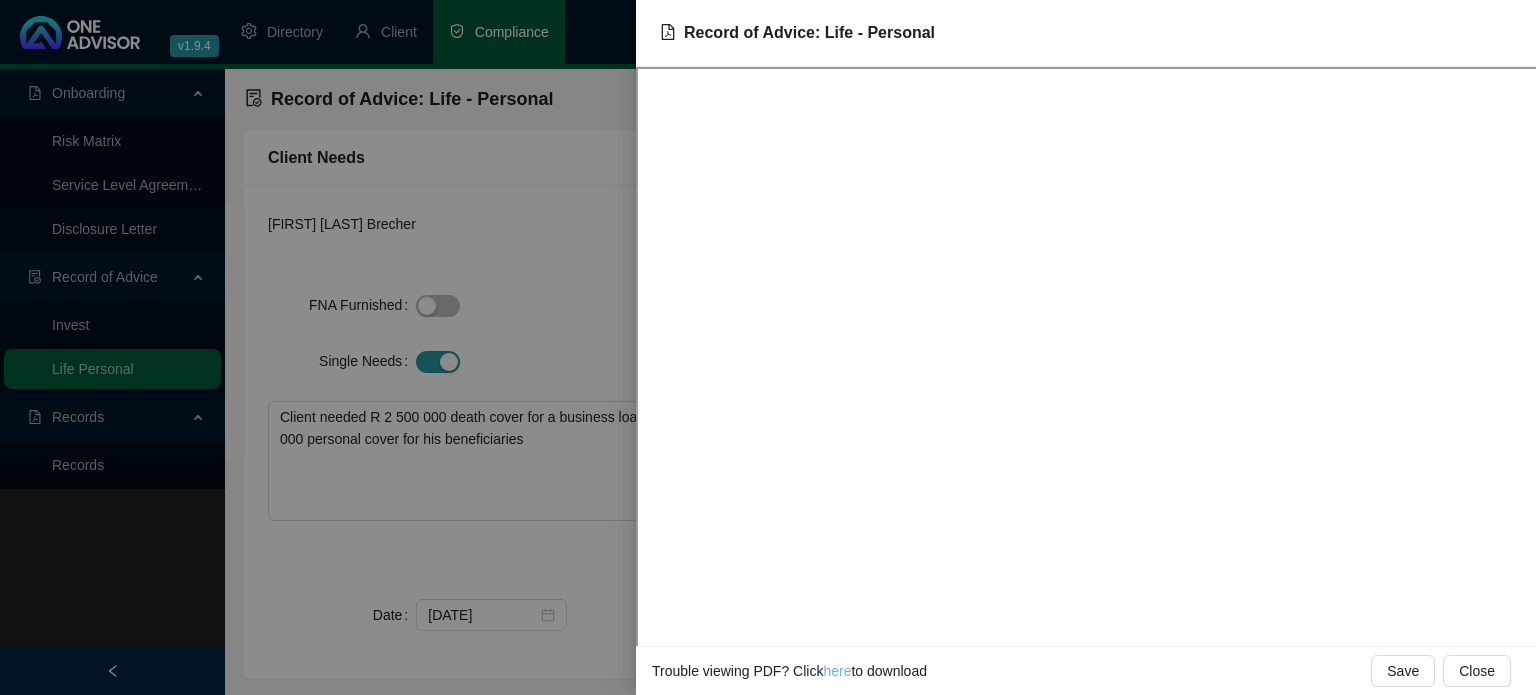 click on "here" at bounding box center [837, 671] 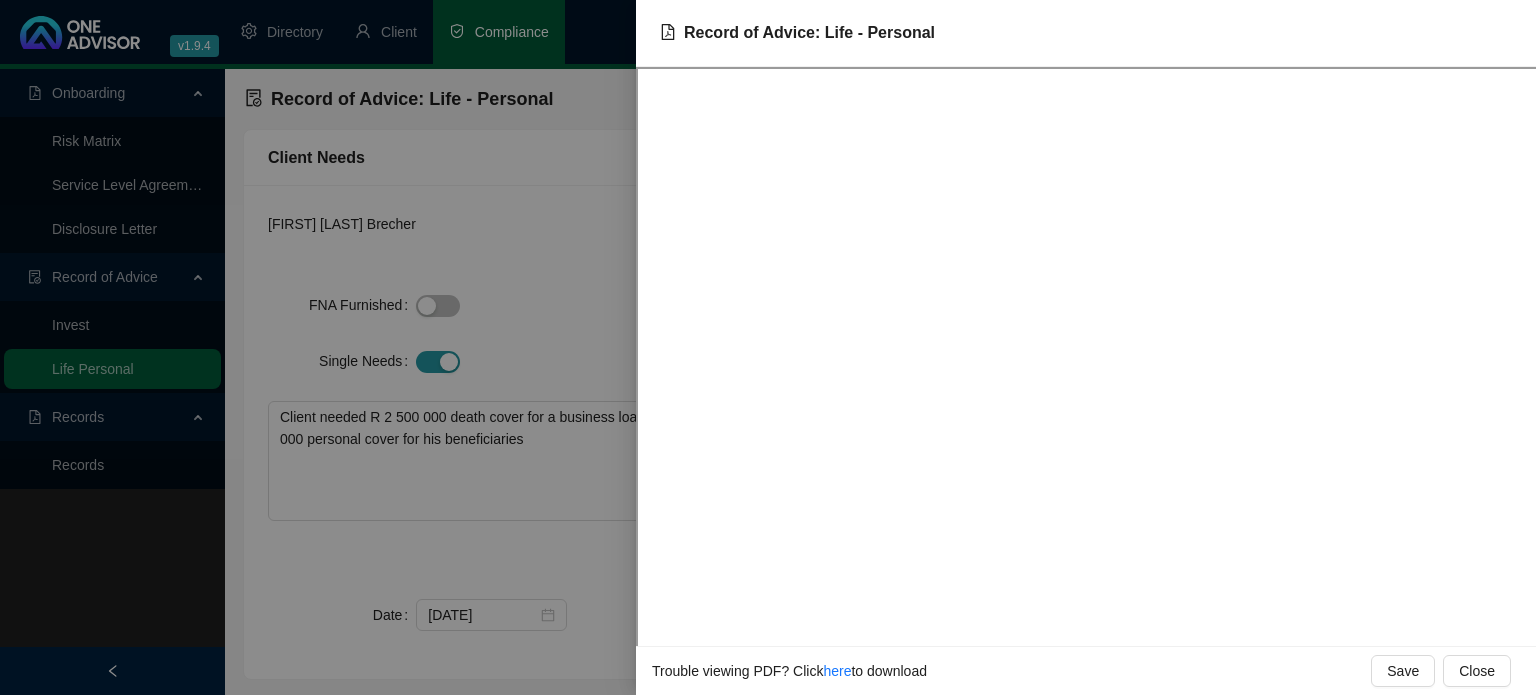 click at bounding box center [768, 347] 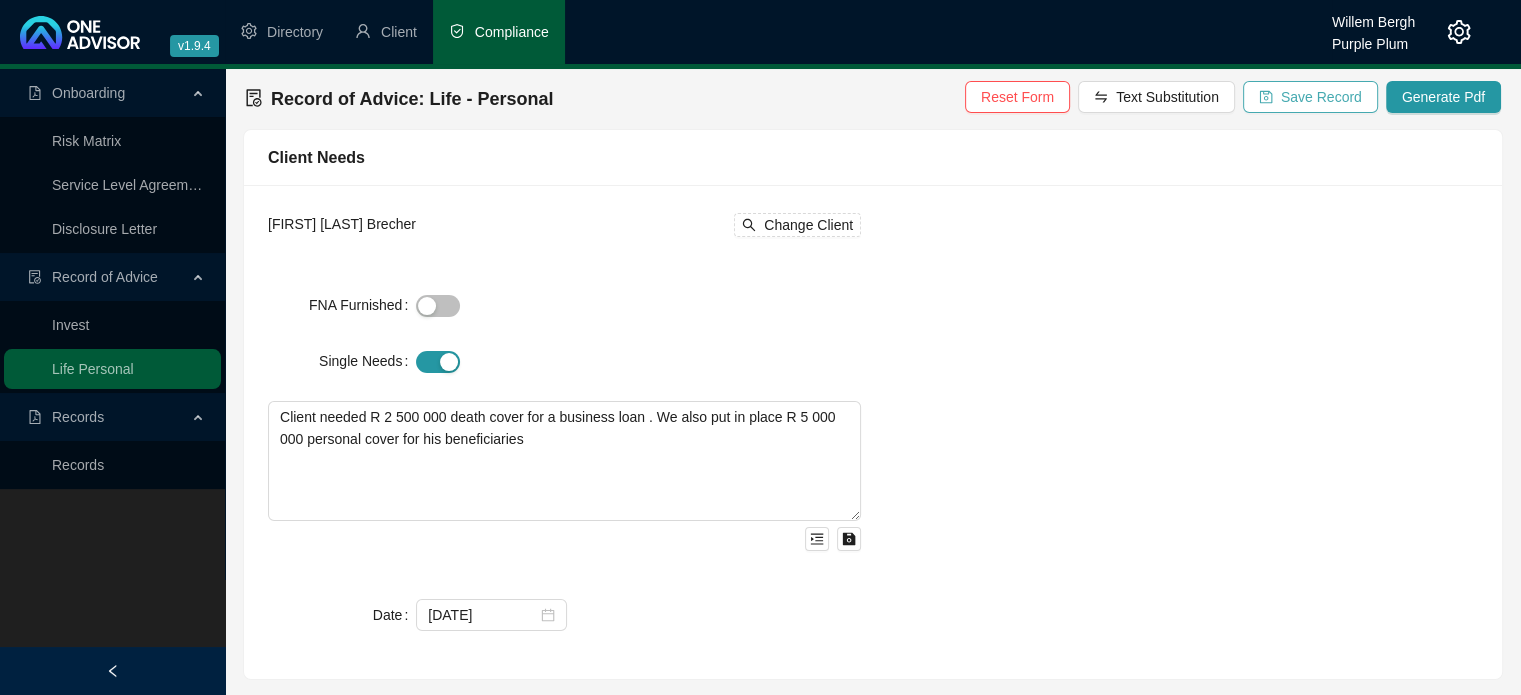 click on "Save Record" at bounding box center [1321, 97] 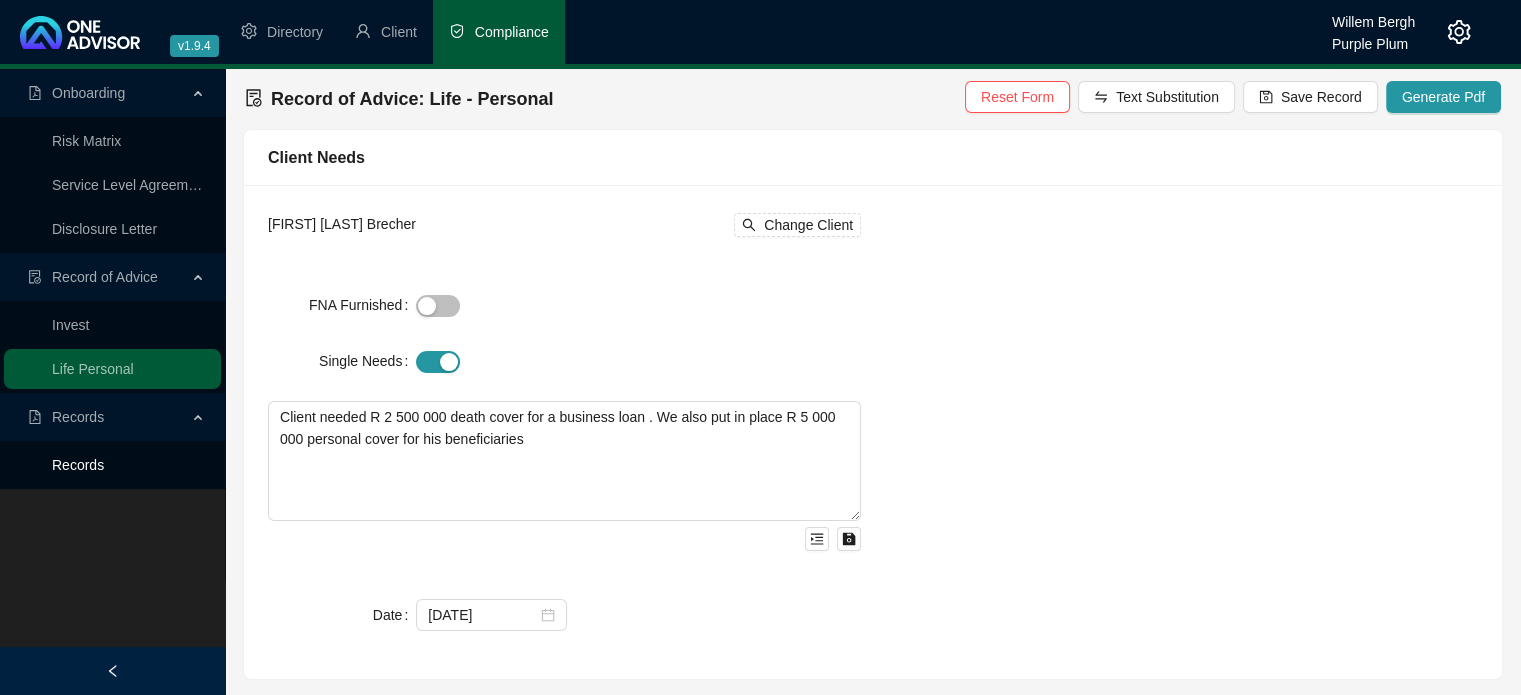 click on "Records" at bounding box center (78, 465) 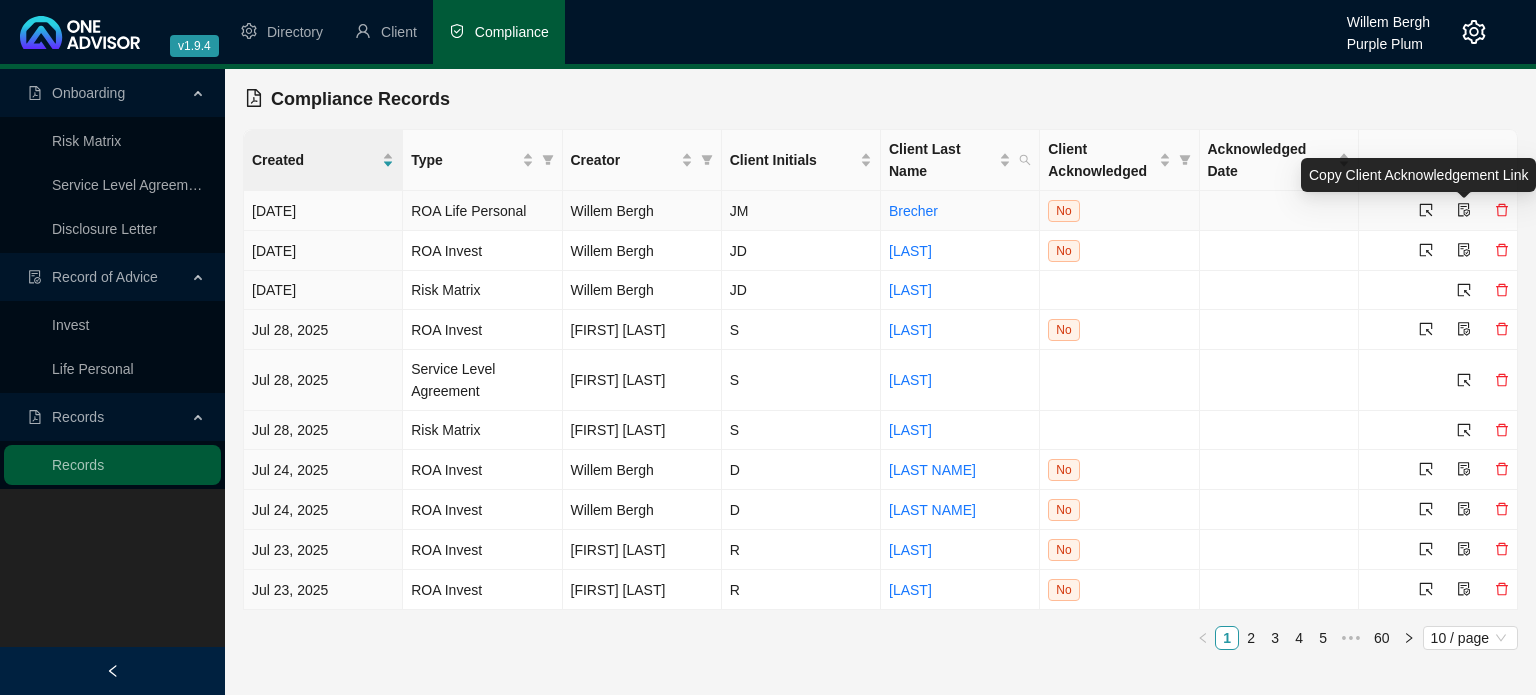 click 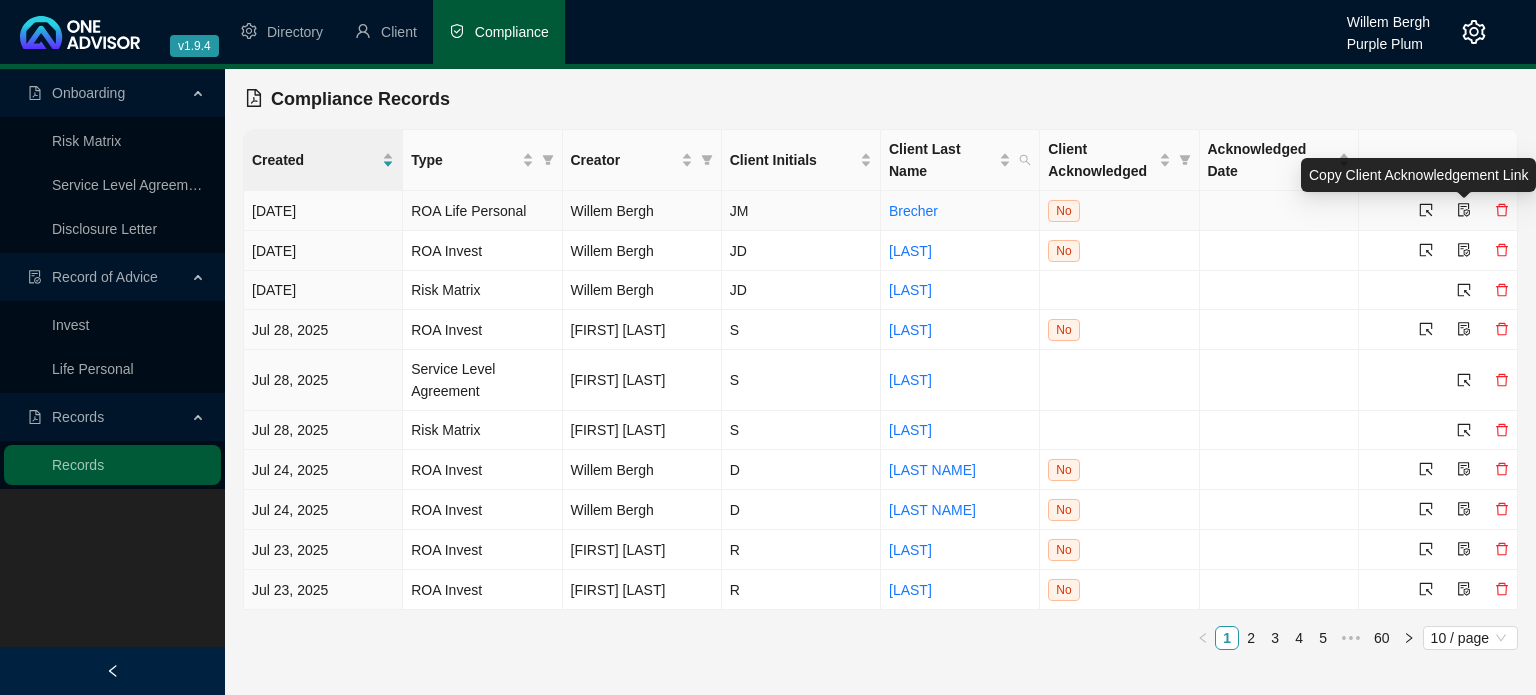 click 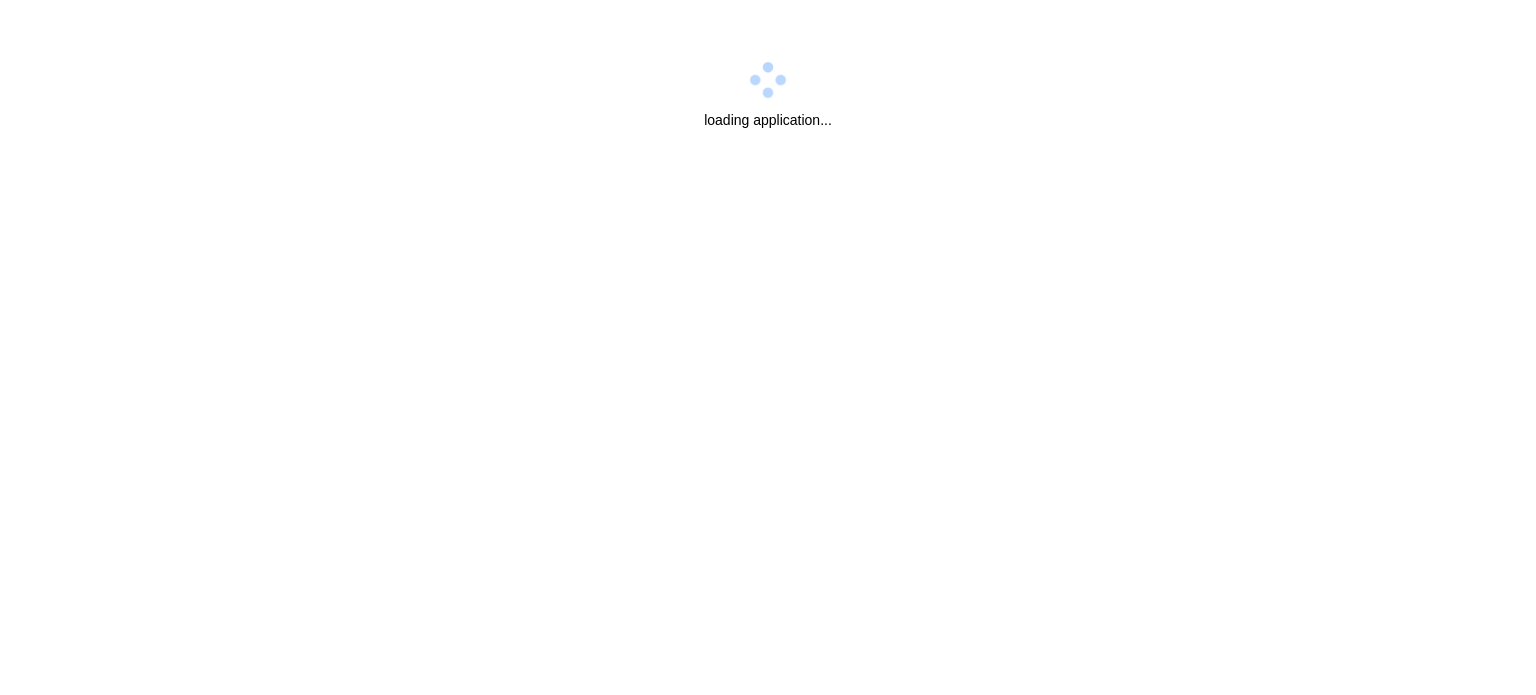 scroll, scrollTop: 0, scrollLeft: 0, axis: both 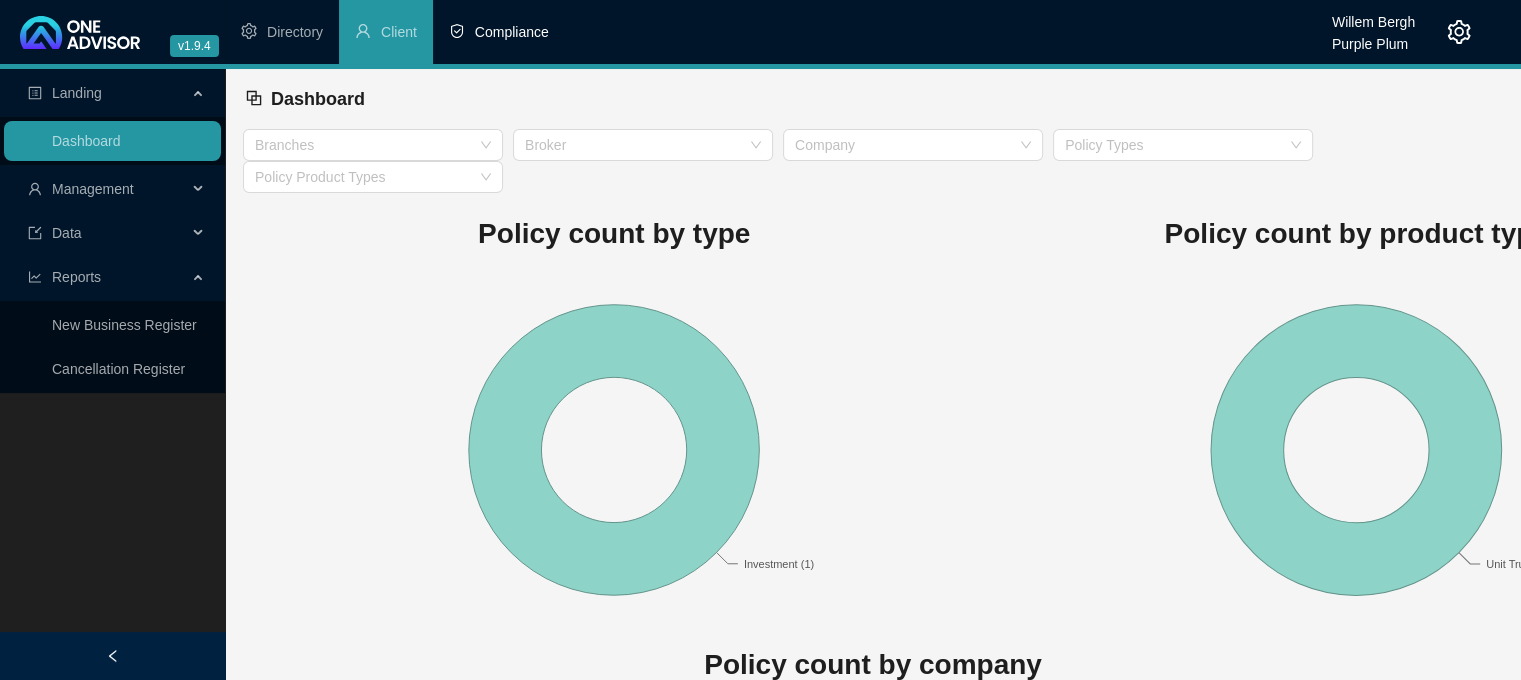 click on "Compliance" at bounding box center [512, 32] 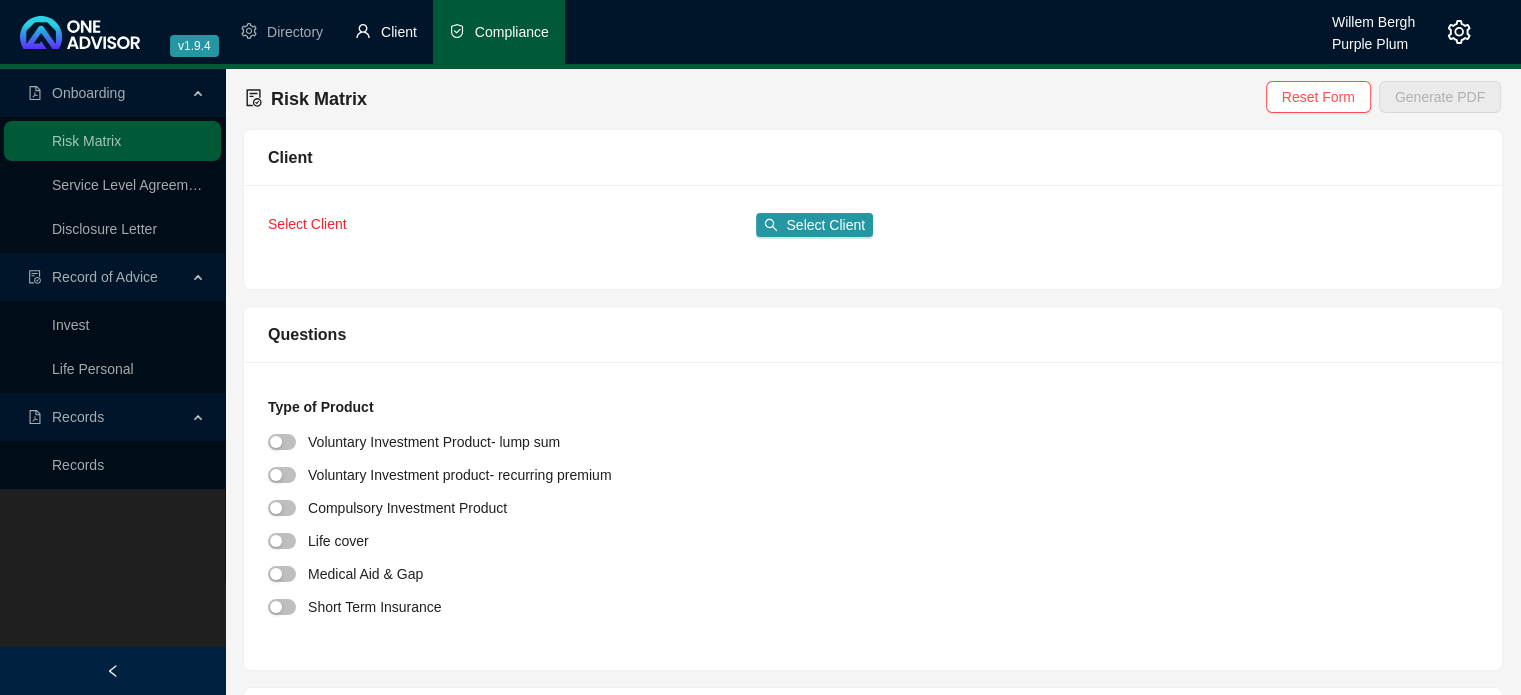 drag, startPoint x: 387, startPoint y: 37, endPoint x: 367, endPoint y: 56, distance: 27.58623 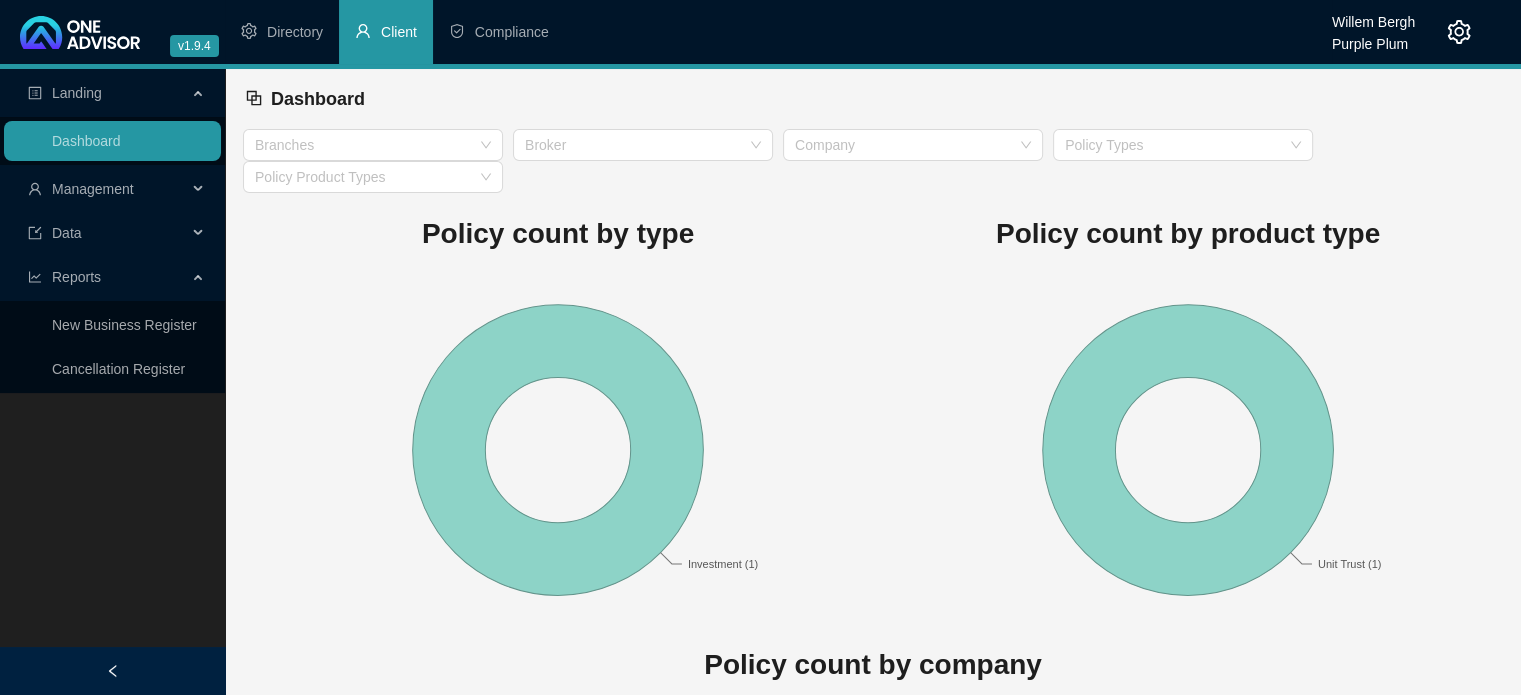 click on "Management" at bounding box center [107, 189] 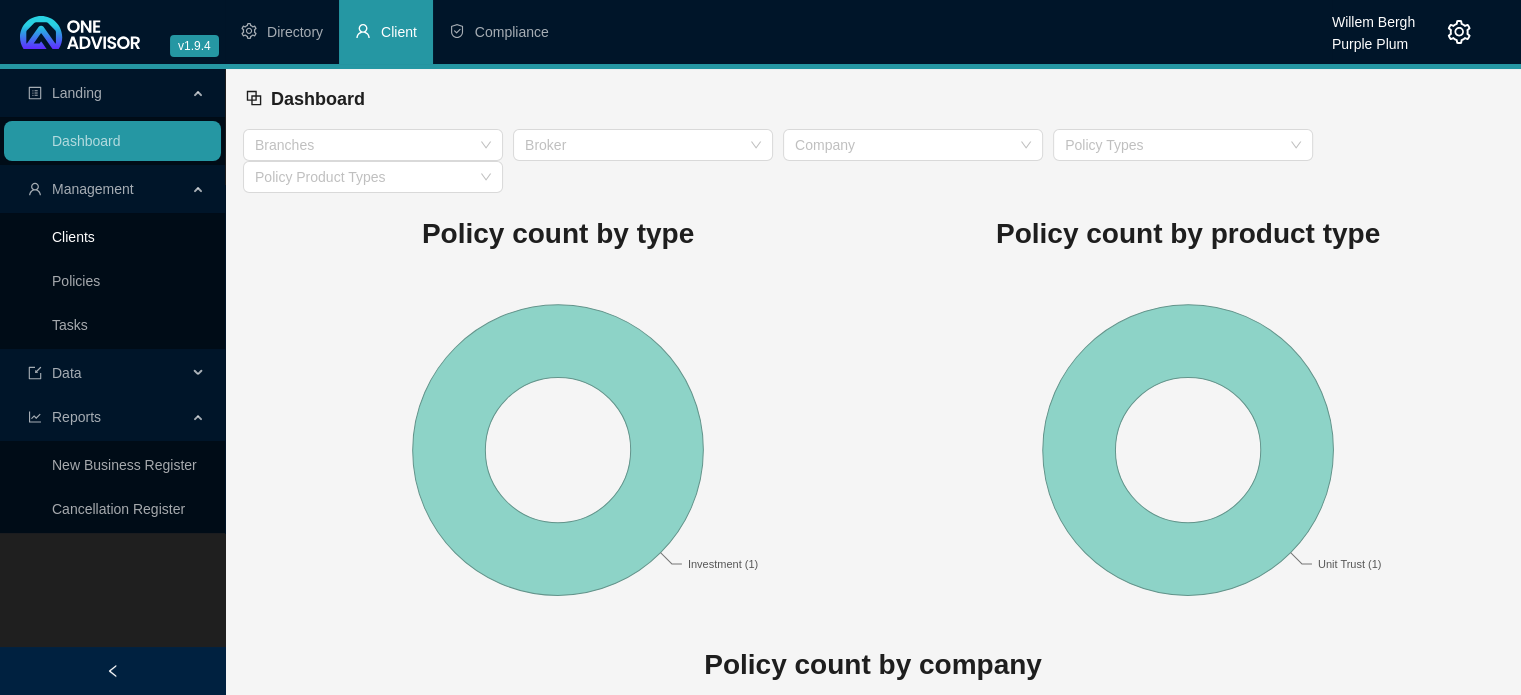click on "Clients" at bounding box center (73, 237) 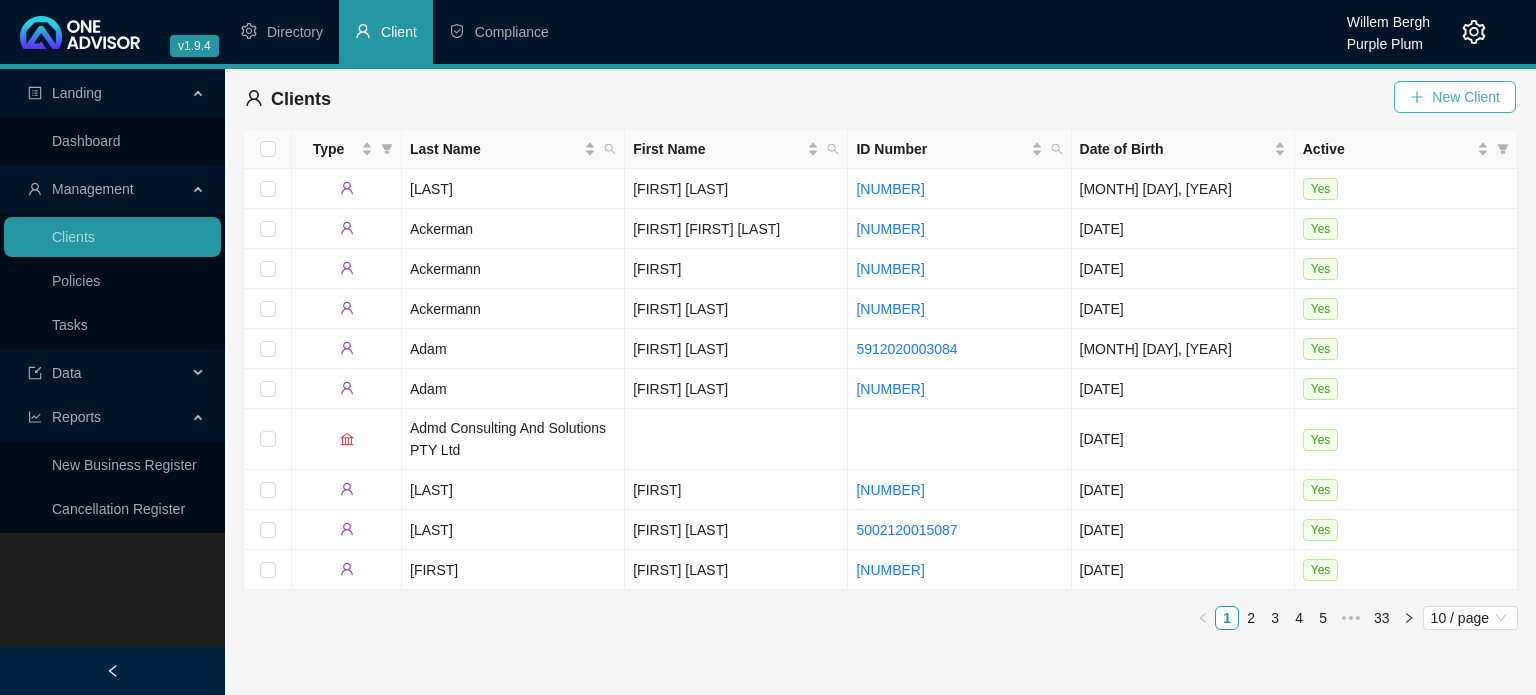click on "New Client" at bounding box center (1455, 97) 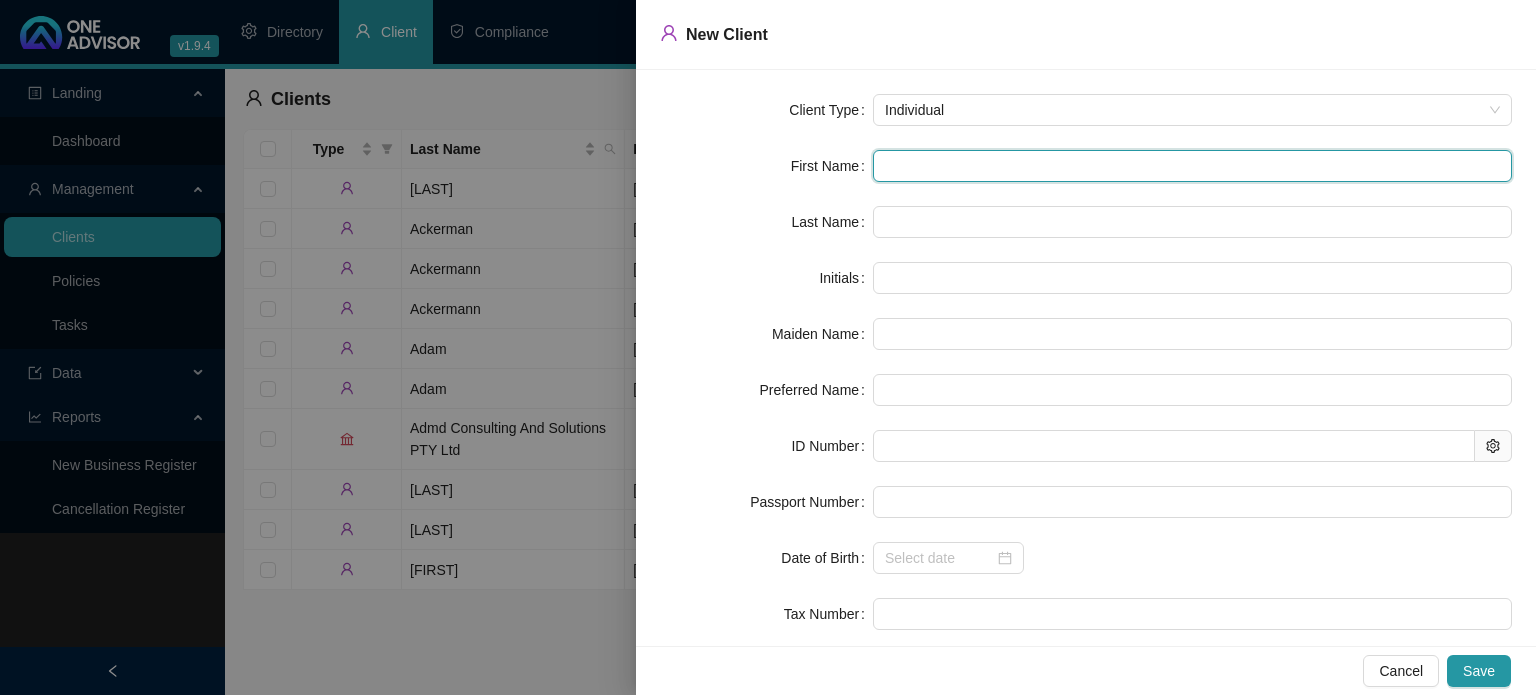 click at bounding box center (1192, 166) 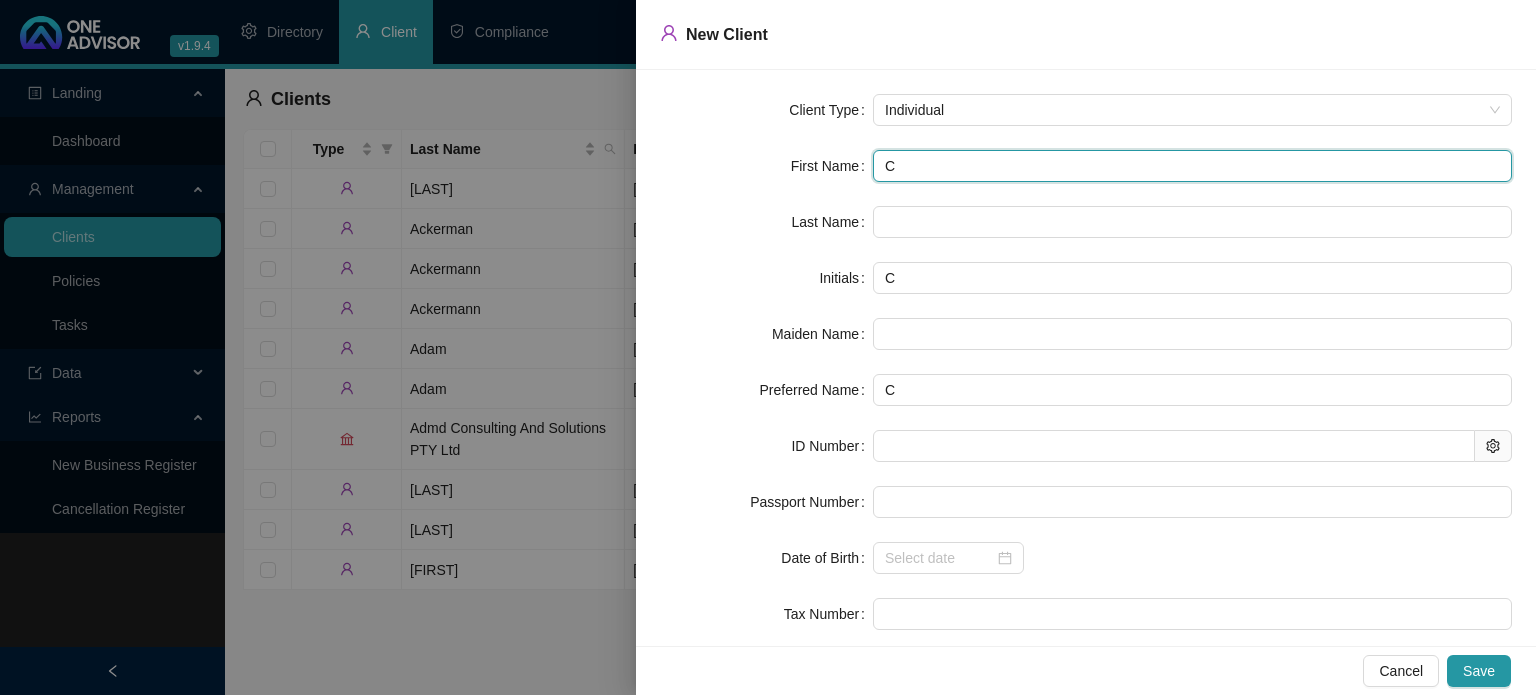 type on "Ca" 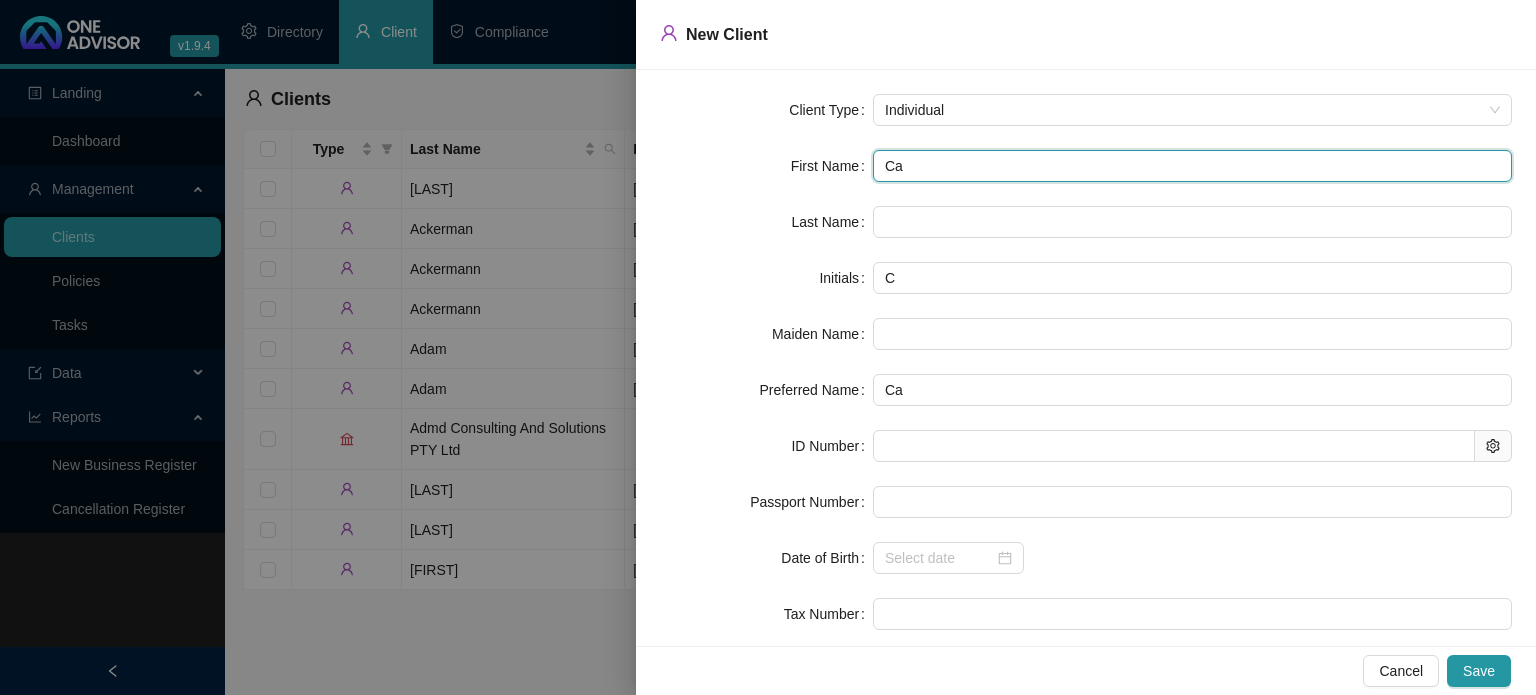 type on "Car" 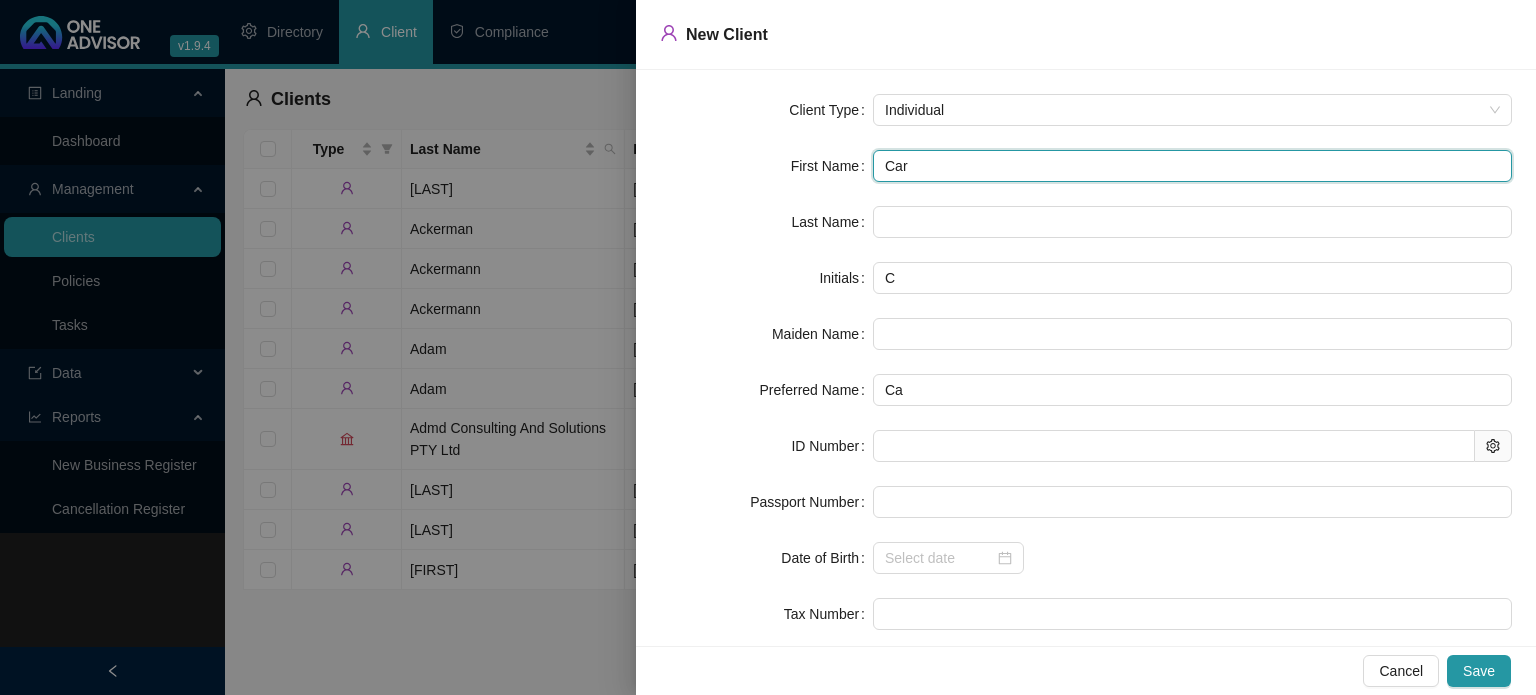 type on "Car" 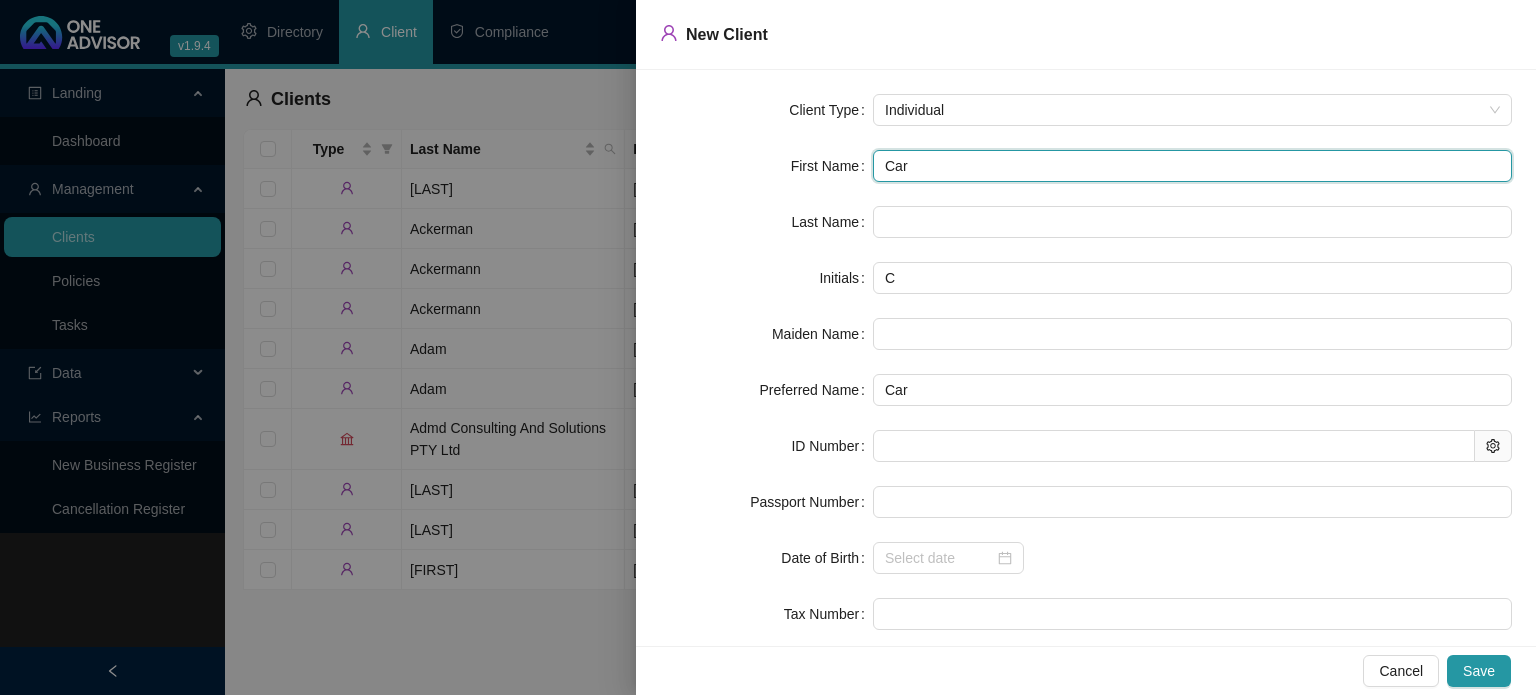 type on "Carm" 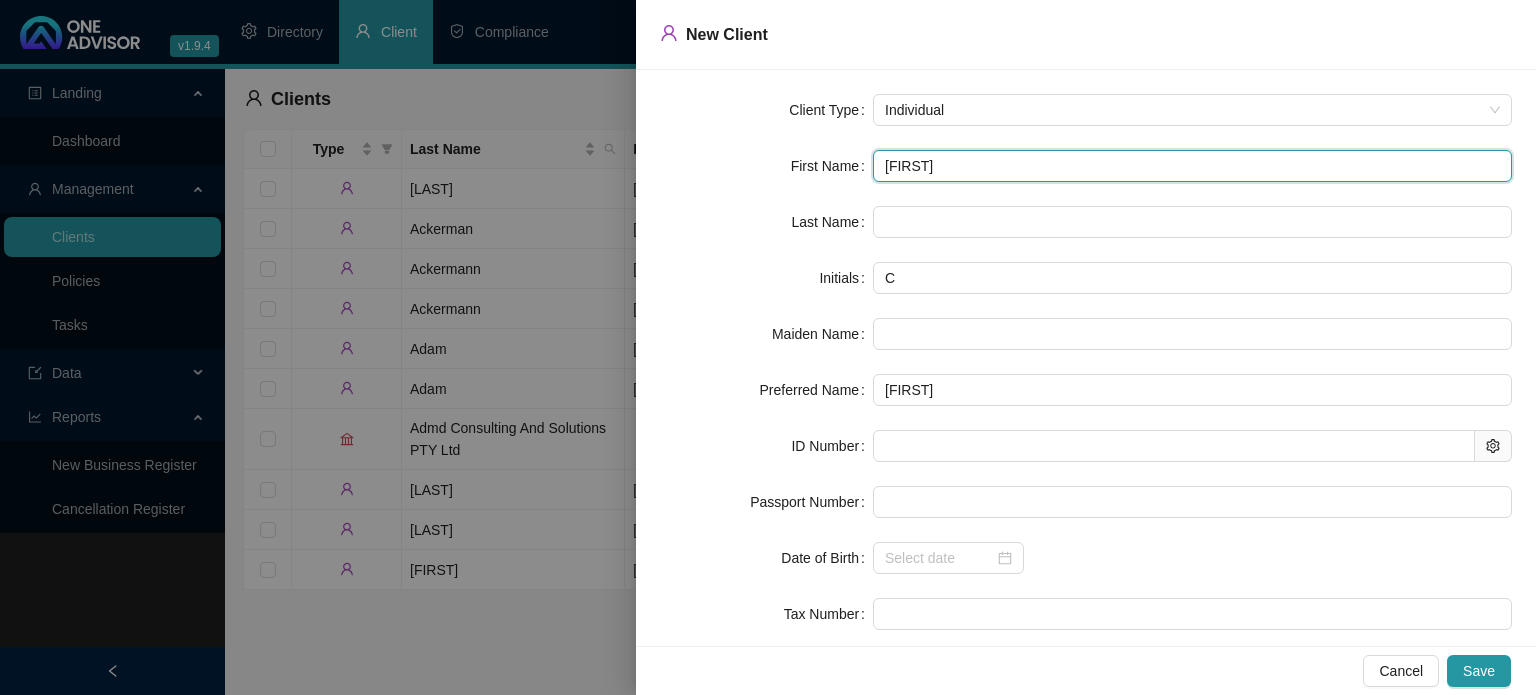type on "Carme" 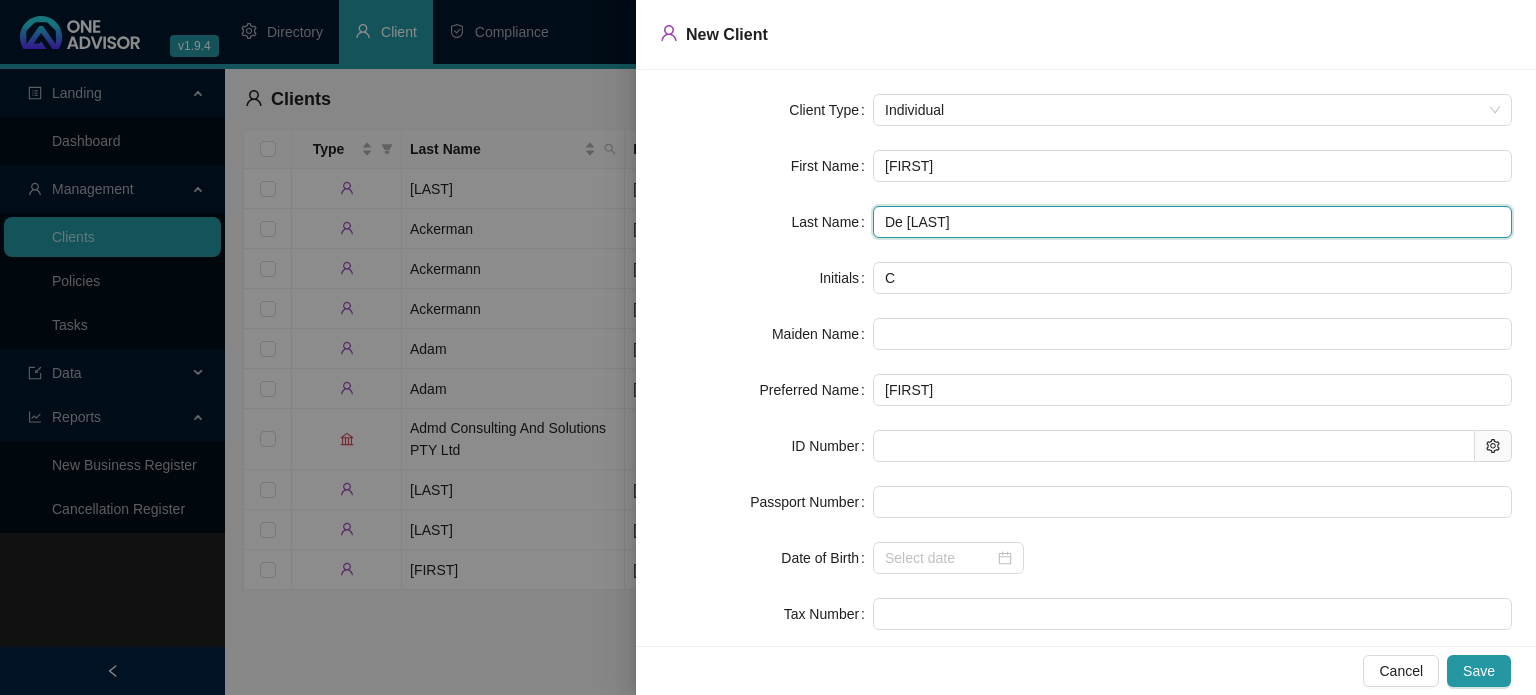 type on "De Matos" 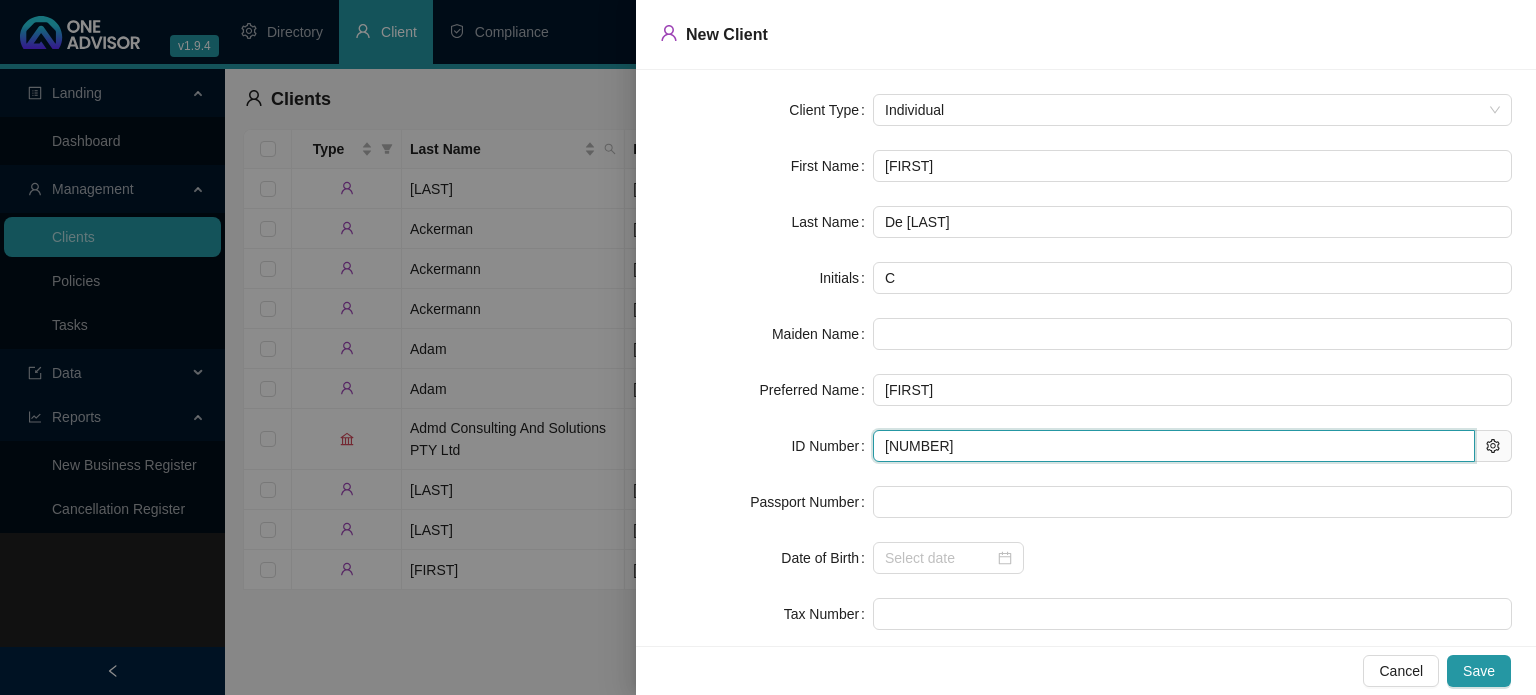 type on "800529" 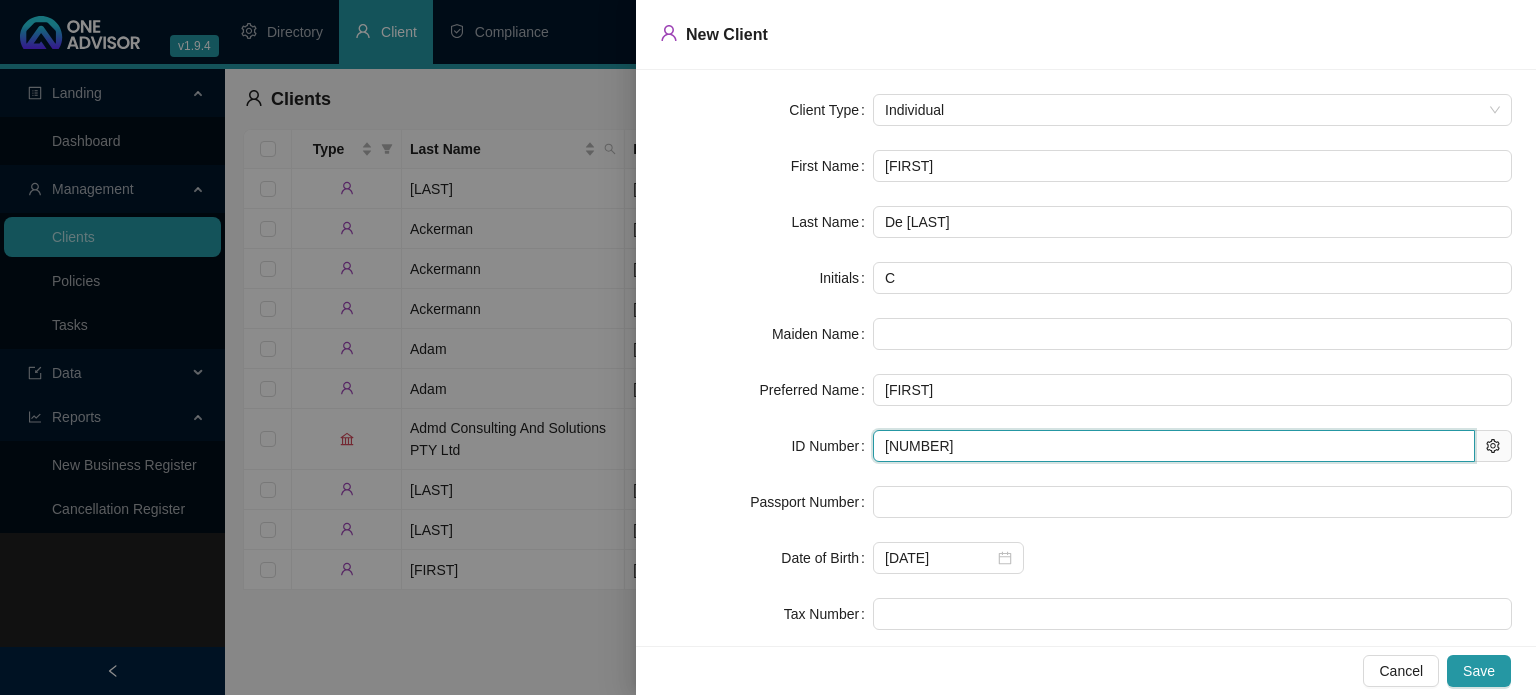 type on "8005290118083" 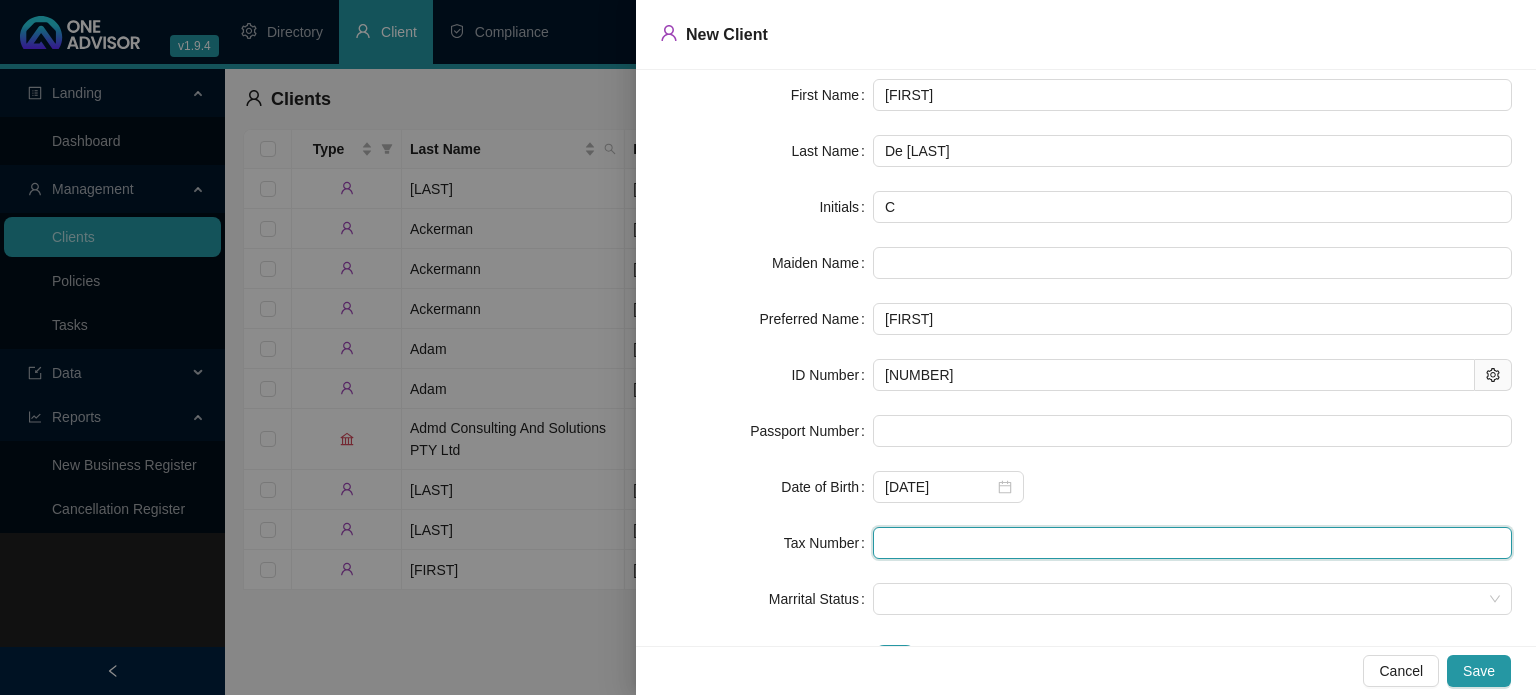 scroll, scrollTop: 143, scrollLeft: 0, axis: vertical 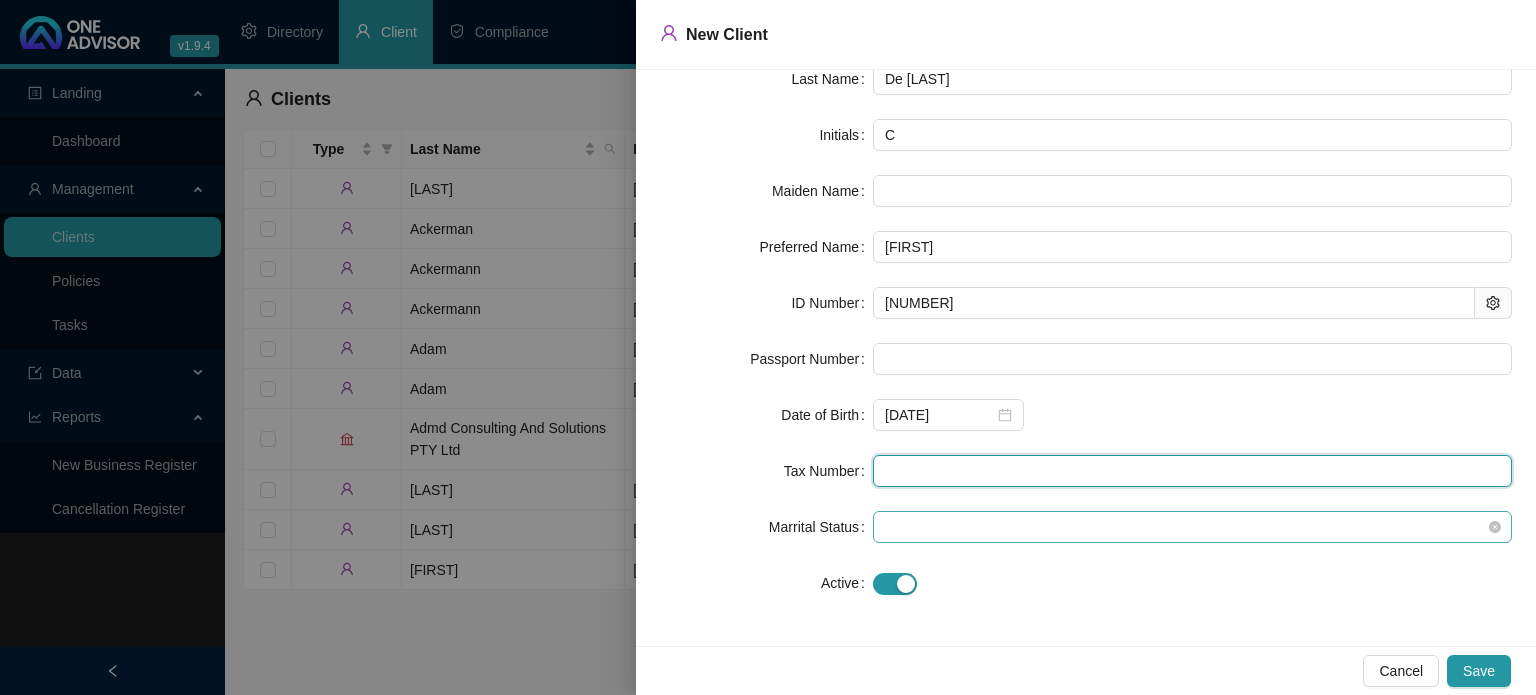 click at bounding box center [1192, 527] 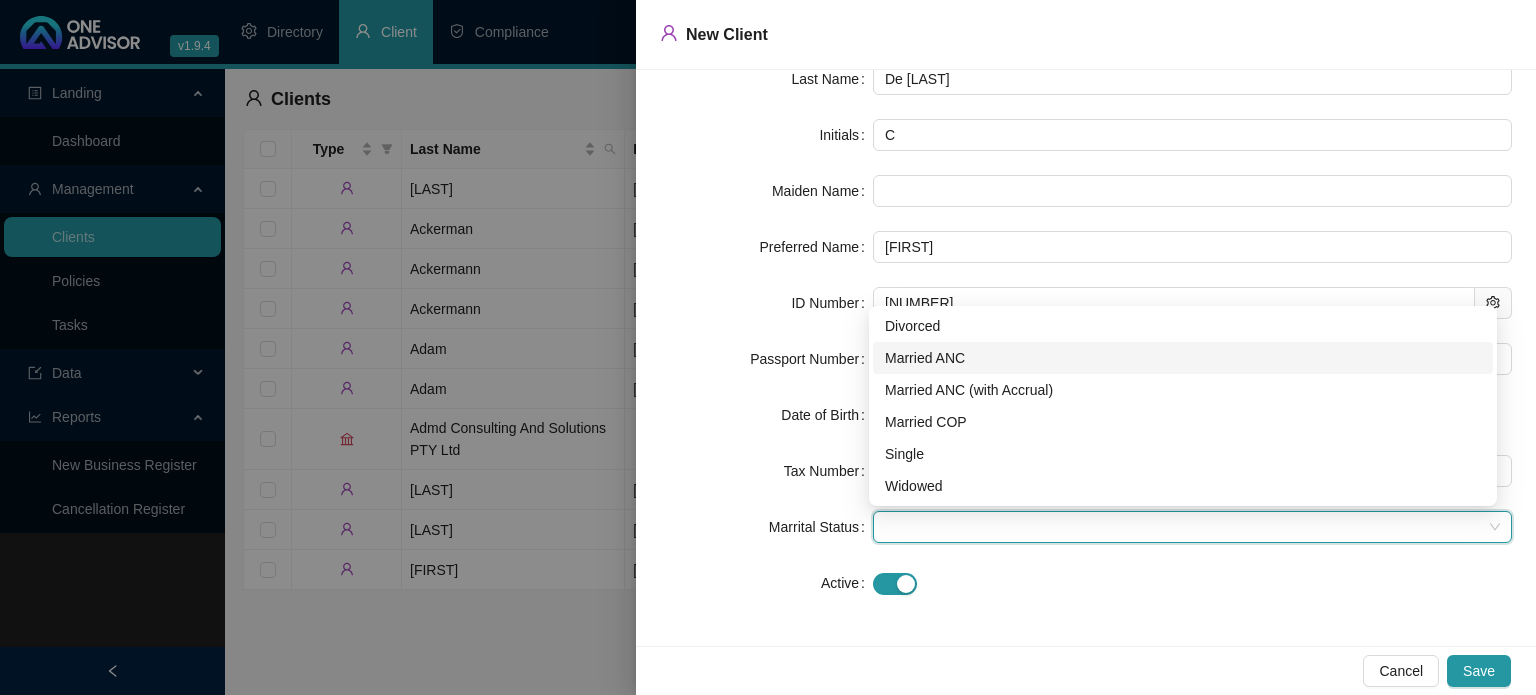 click on "Married ANC" at bounding box center (1183, 358) 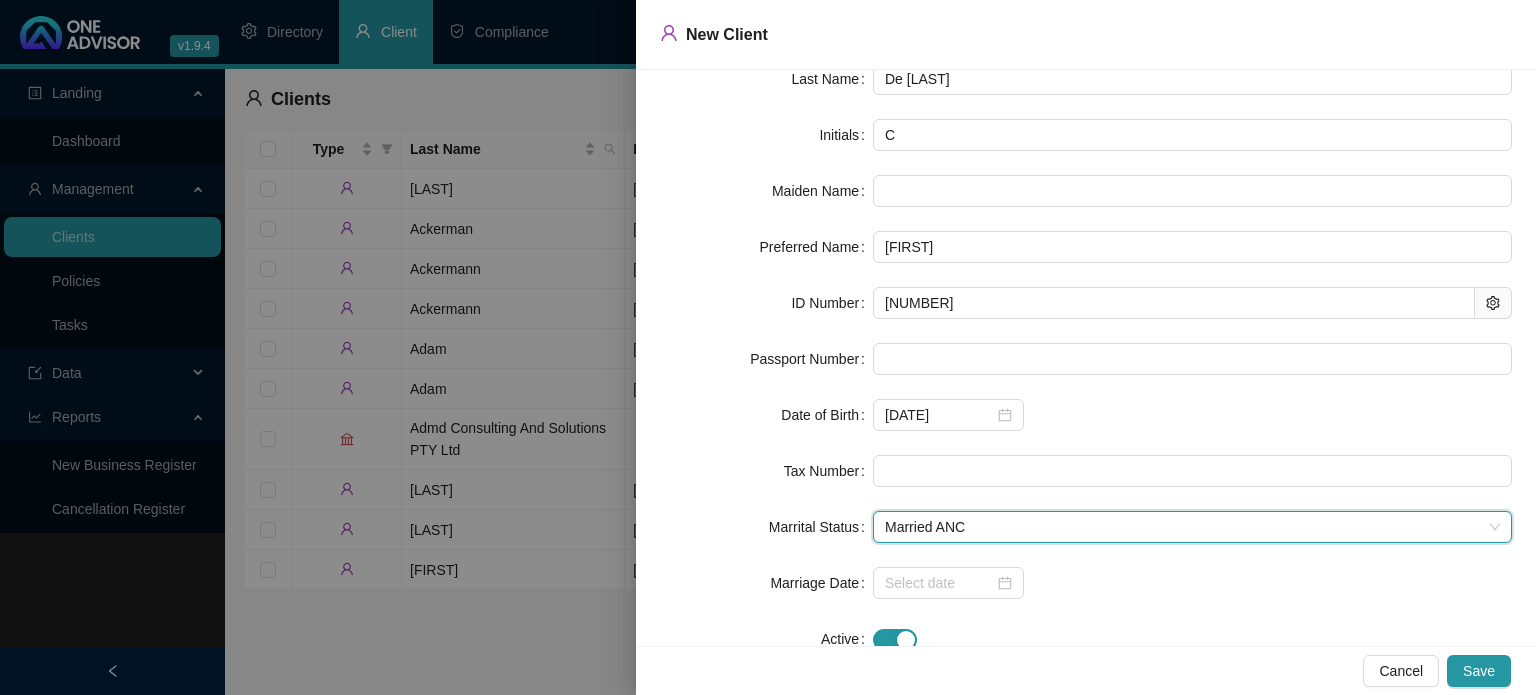 scroll, scrollTop: 199, scrollLeft: 0, axis: vertical 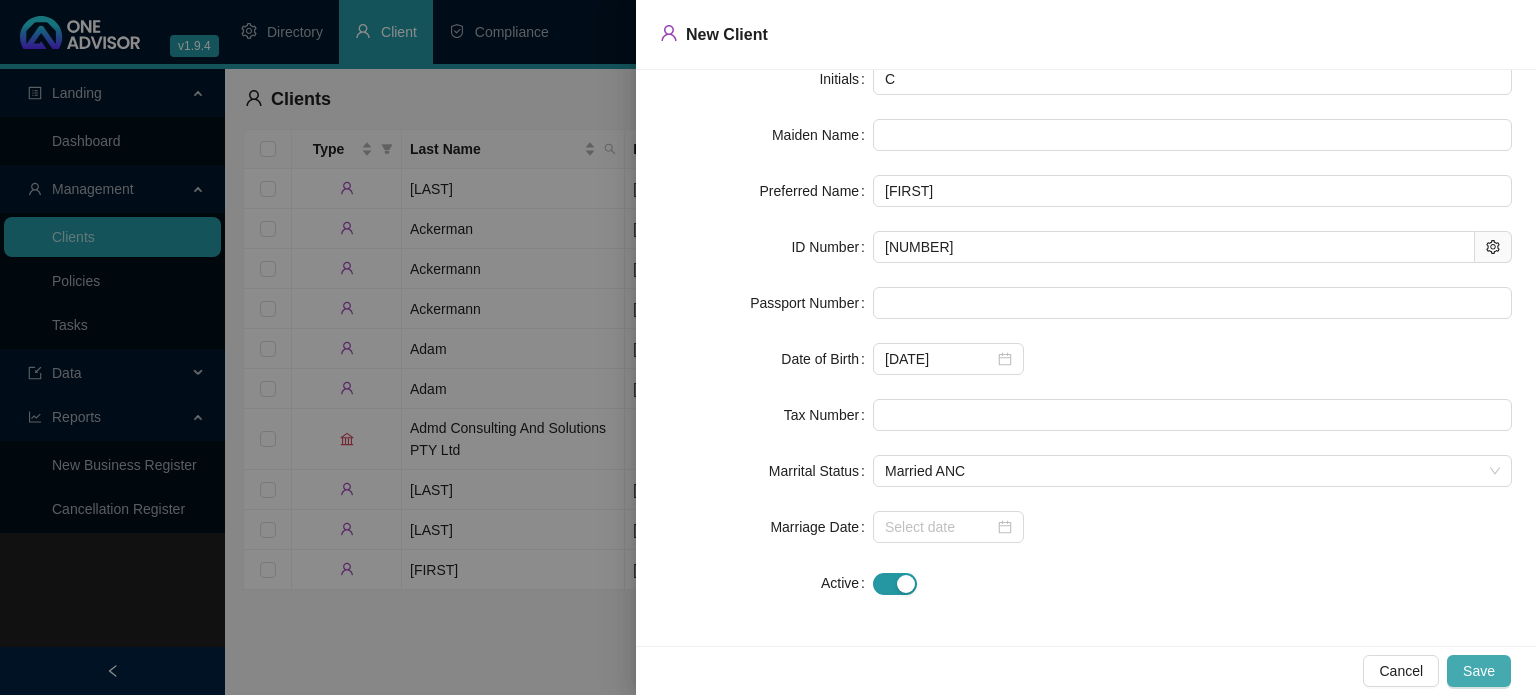 click on "Save" at bounding box center [1479, 671] 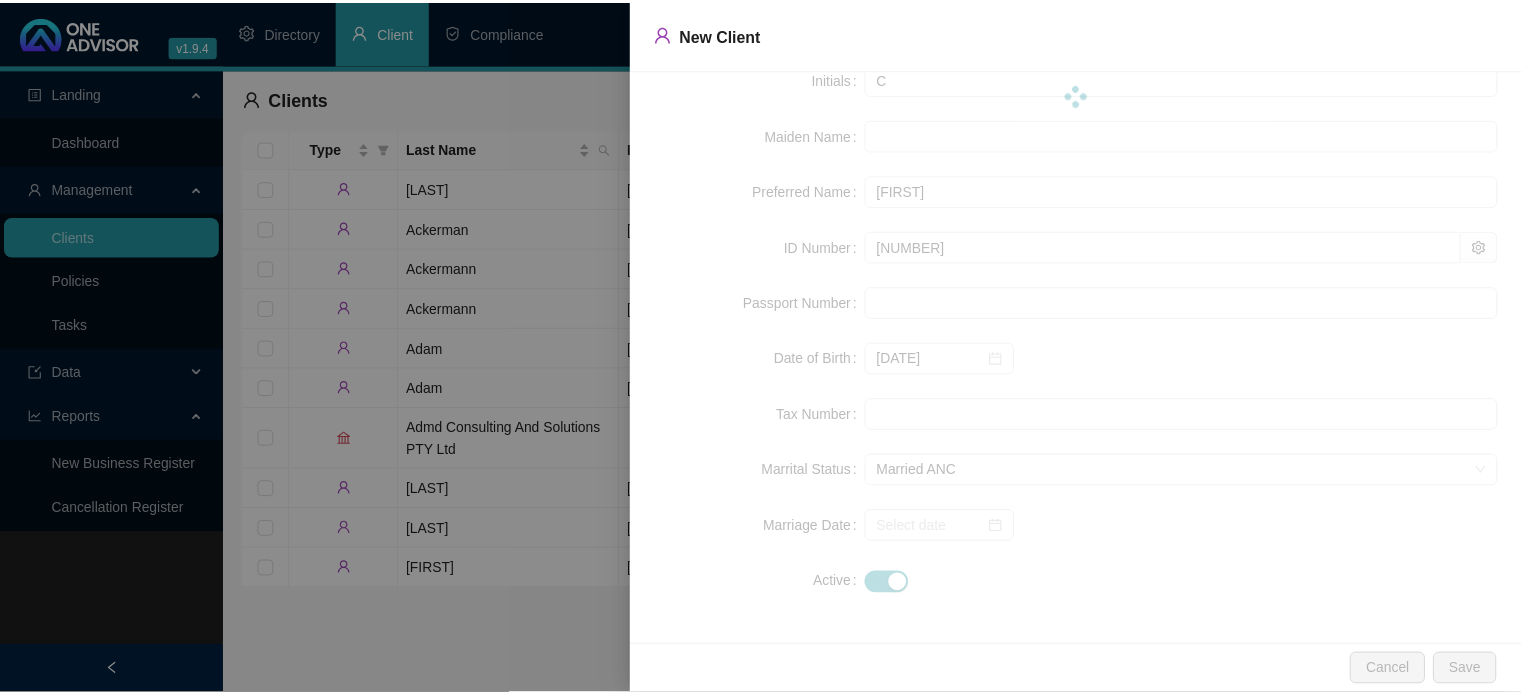 scroll, scrollTop: 0, scrollLeft: 0, axis: both 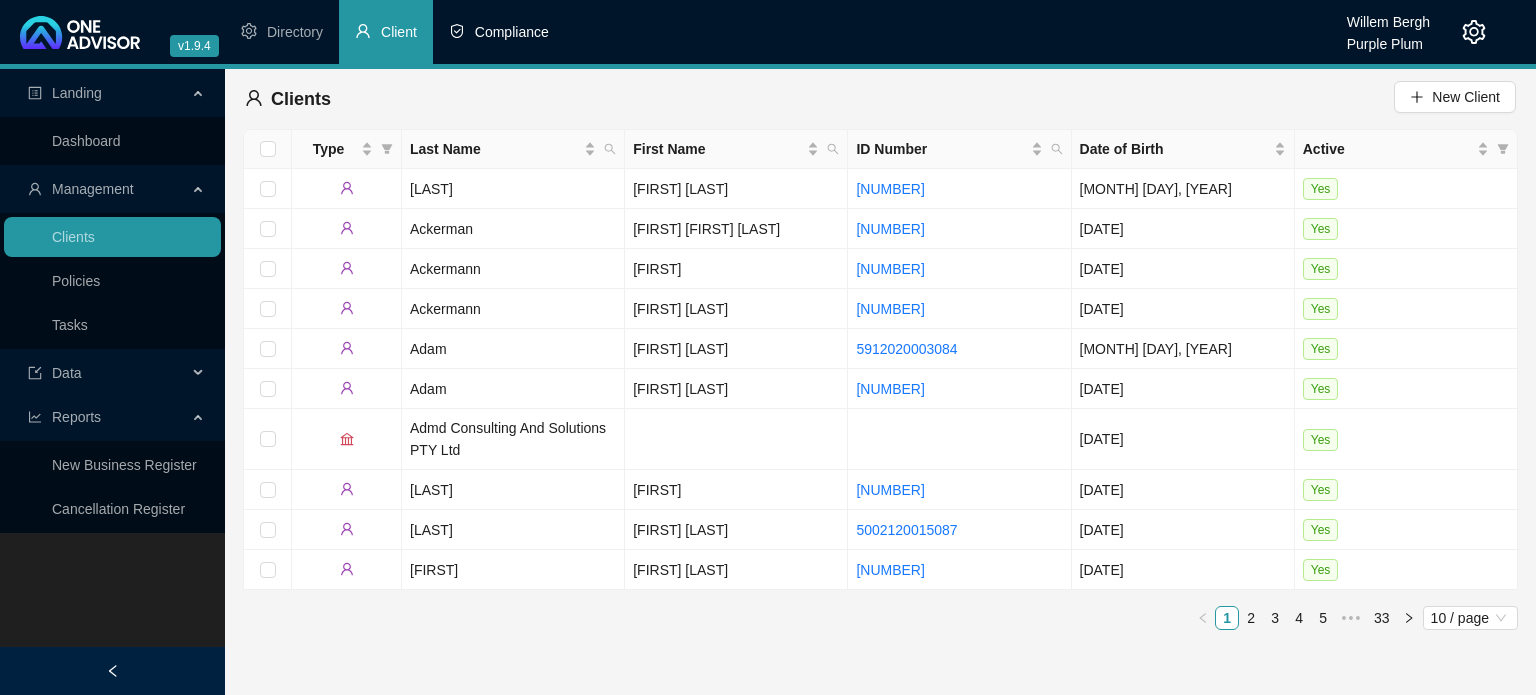 click on "Compliance" at bounding box center (499, 32) 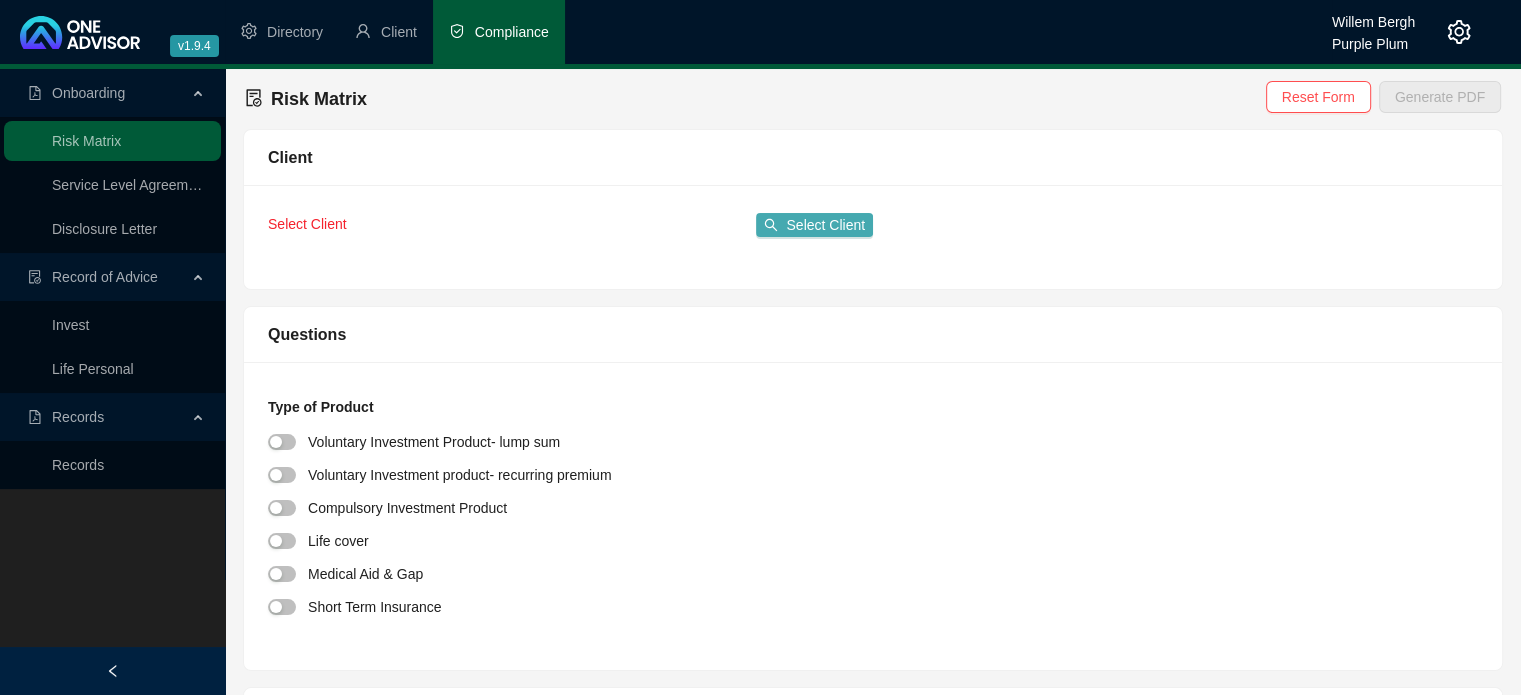 click on "Select Client" at bounding box center (825, 225) 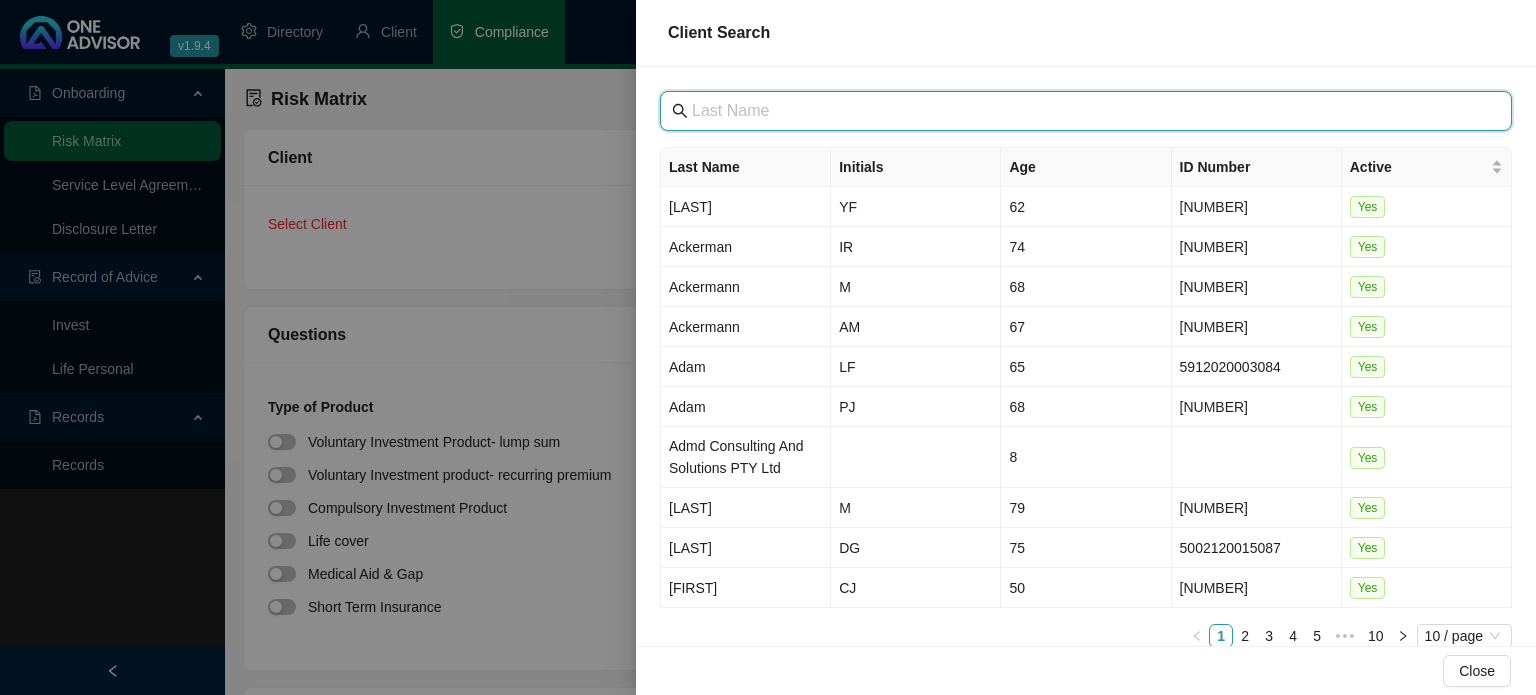 click at bounding box center [1088, 111] 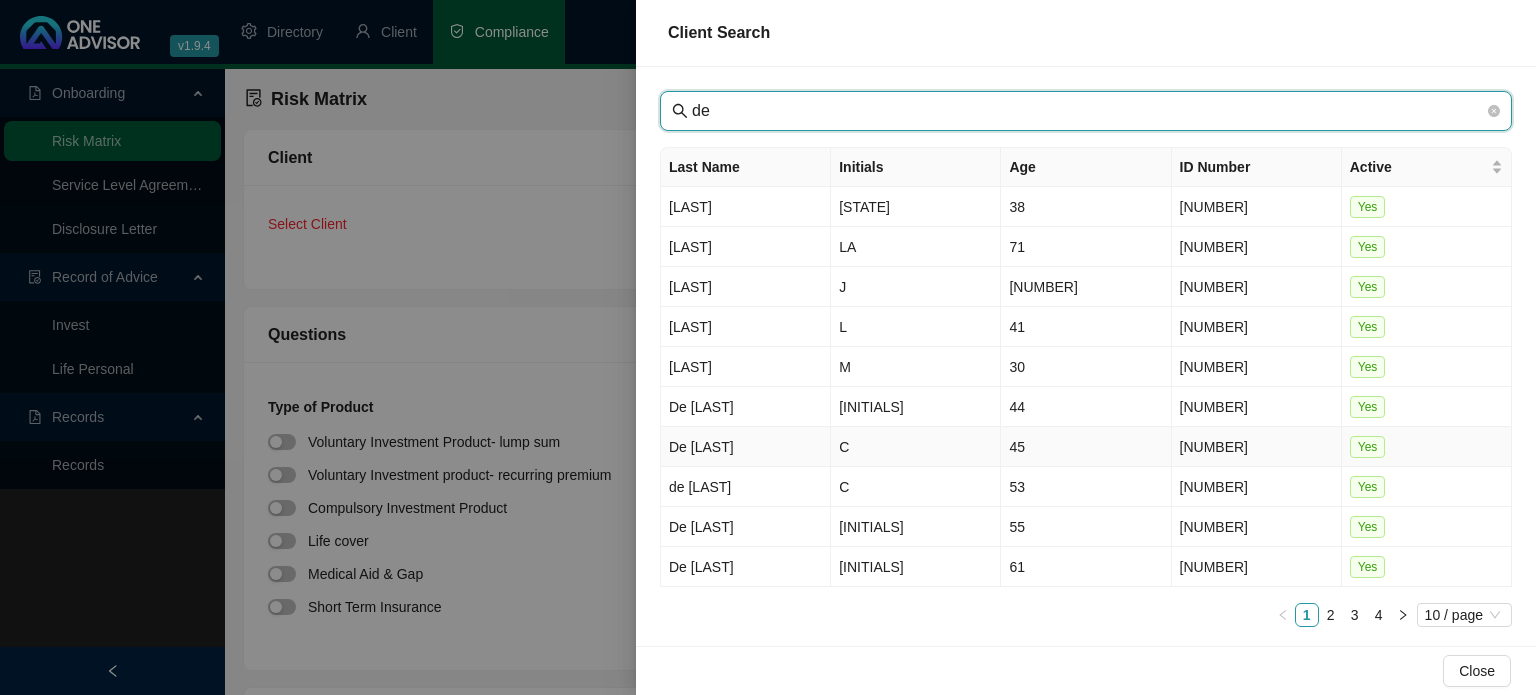 type on "de" 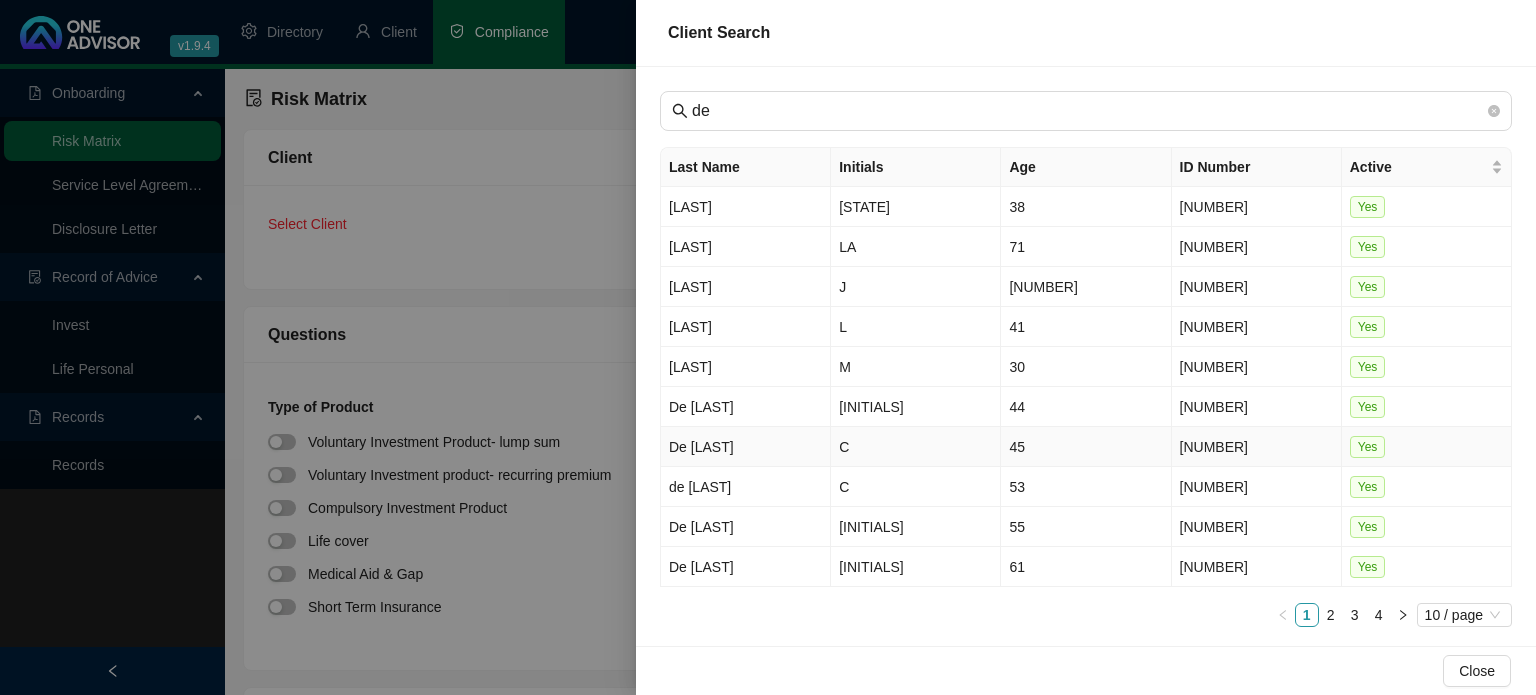 click on "De Matos" at bounding box center (746, 447) 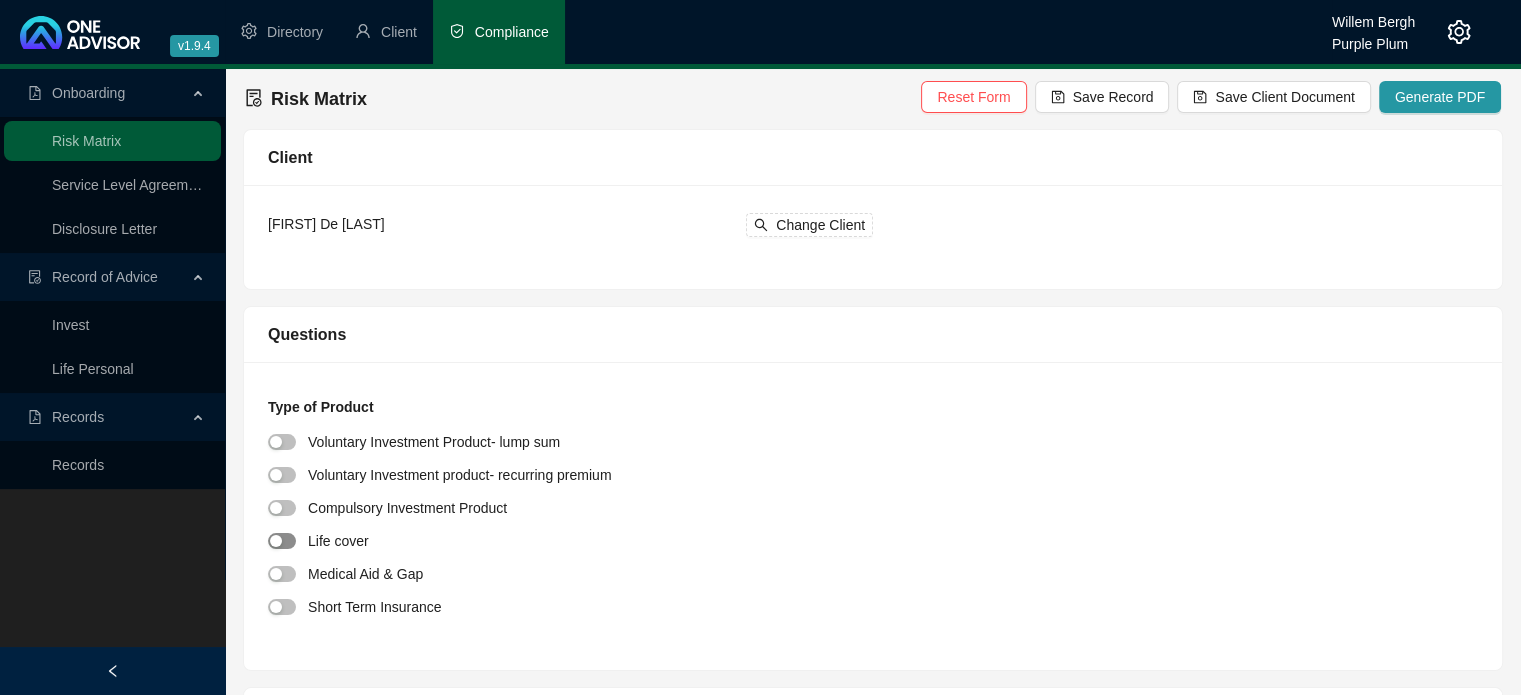 click at bounding box center [282, 541] 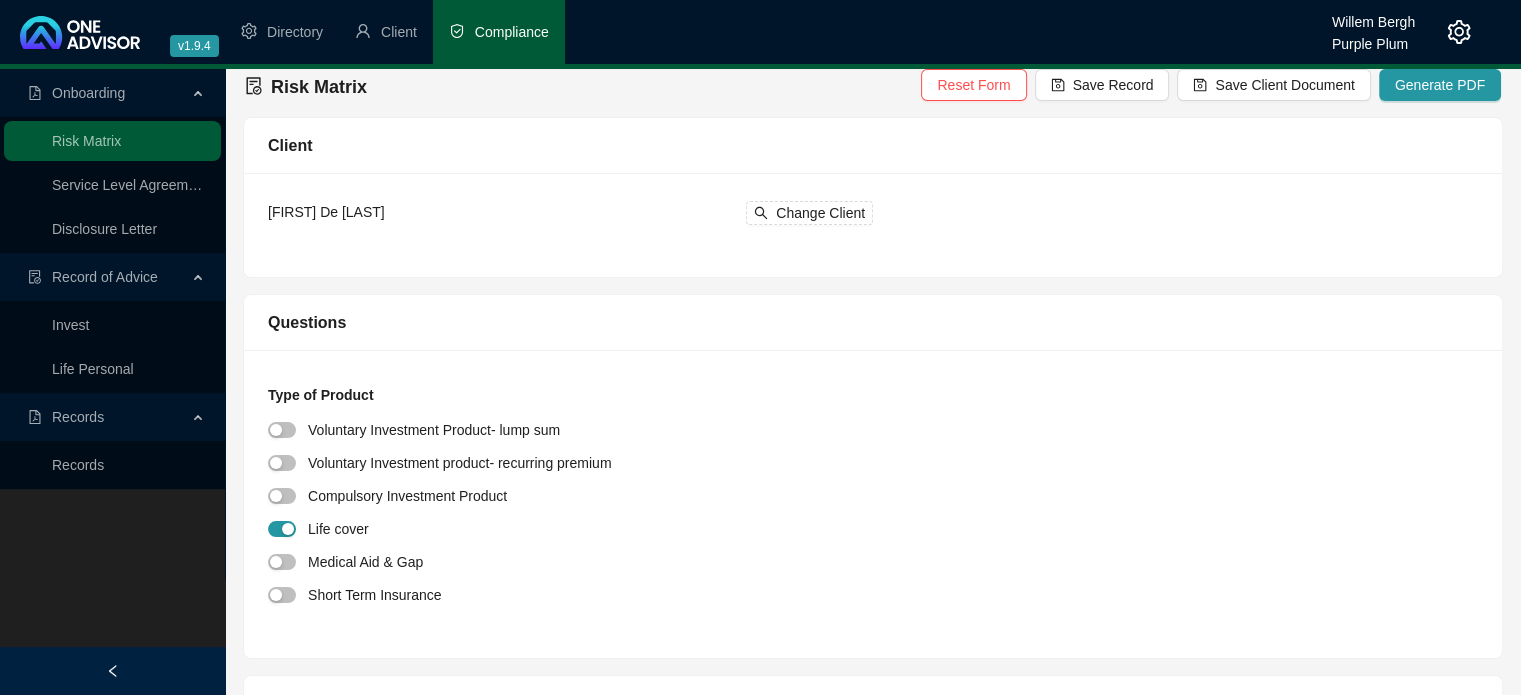 scroll, scrollTop: 0, scrollLeft: 0, axis: both 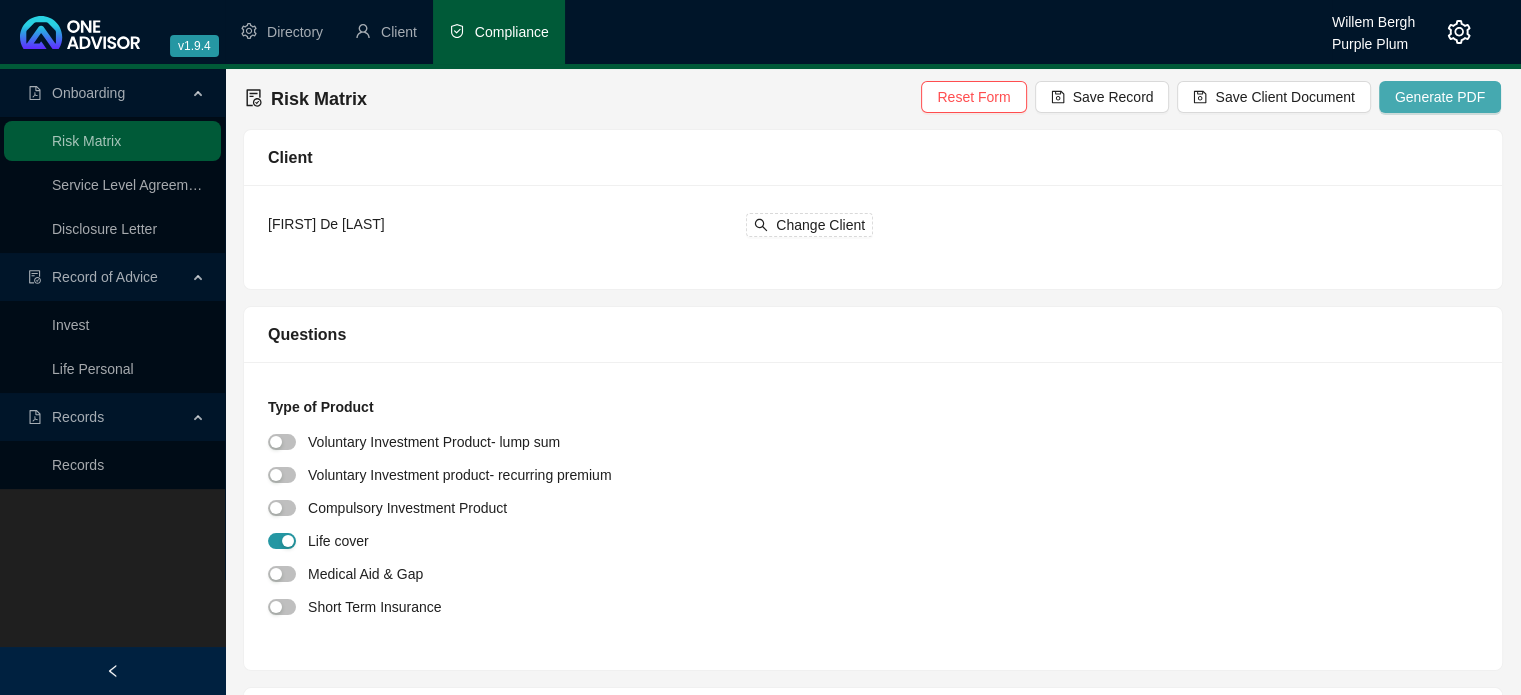 click on "Generate PDF" at bounding box center [1440, 97] 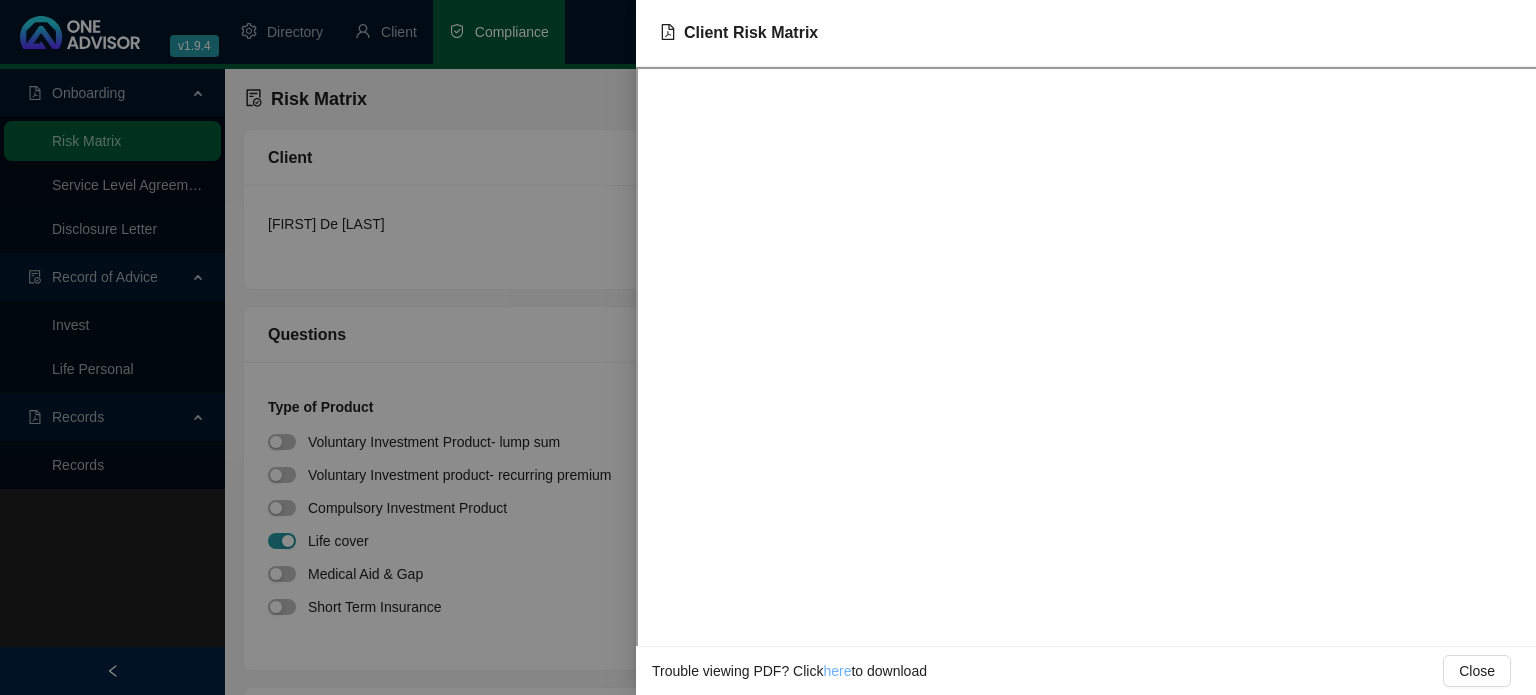 click on "here" at bounding box center [837, 671] 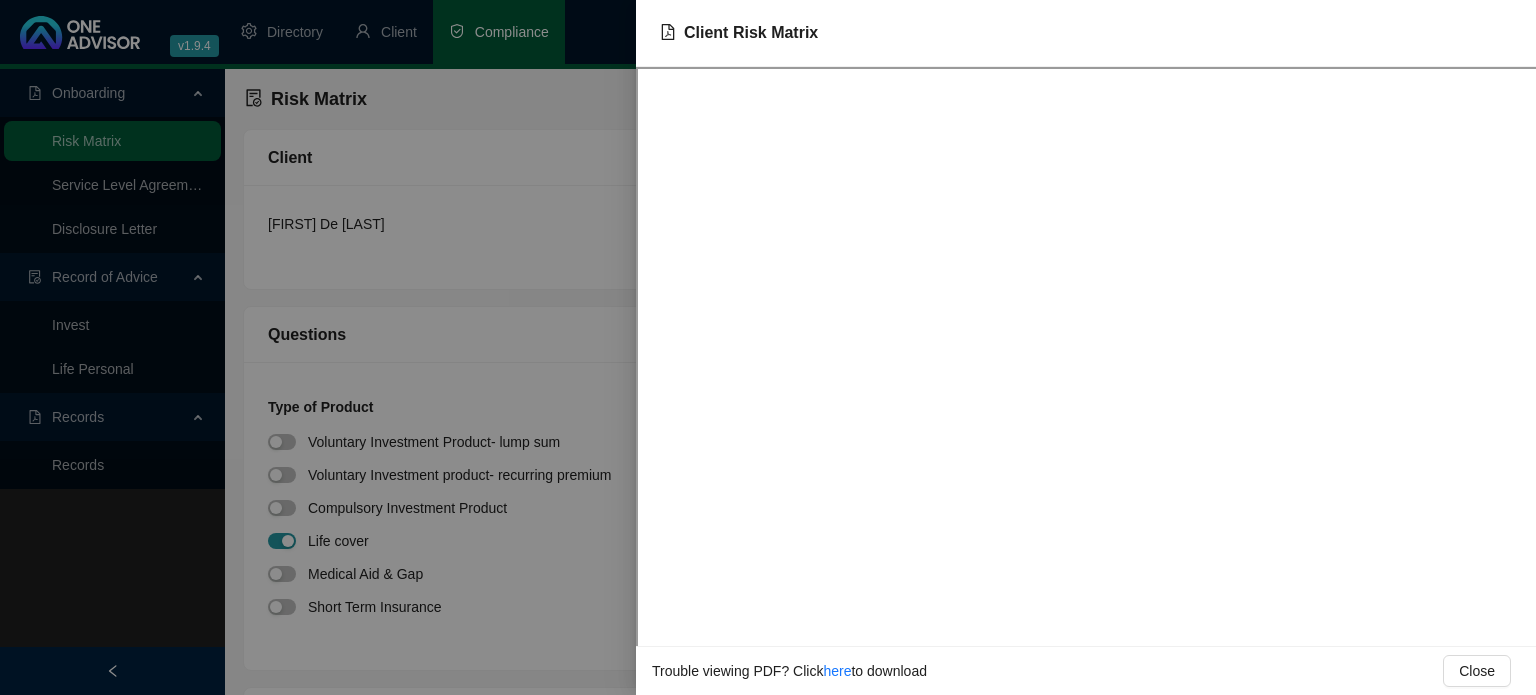click at bounding box center [768, 347] 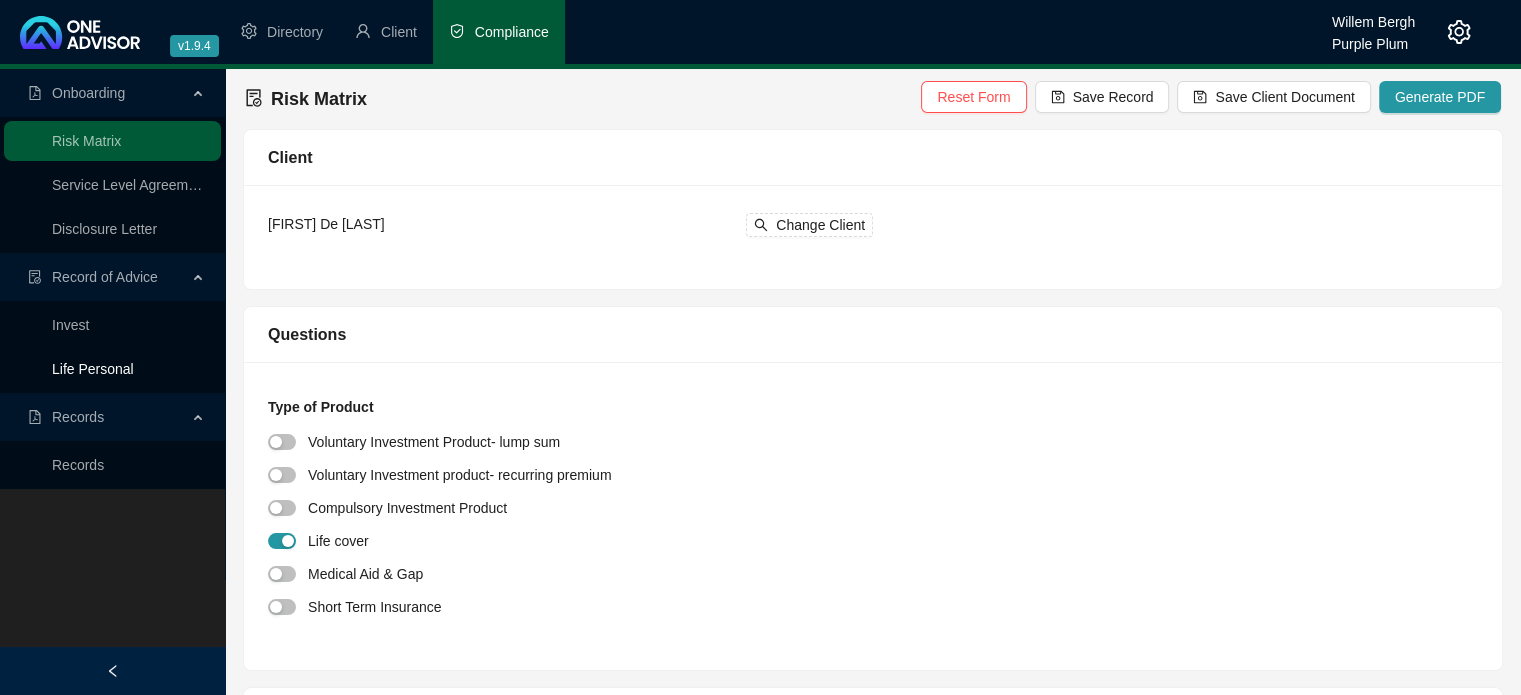 click on "Life Personal" at bounding box center (93, 369) 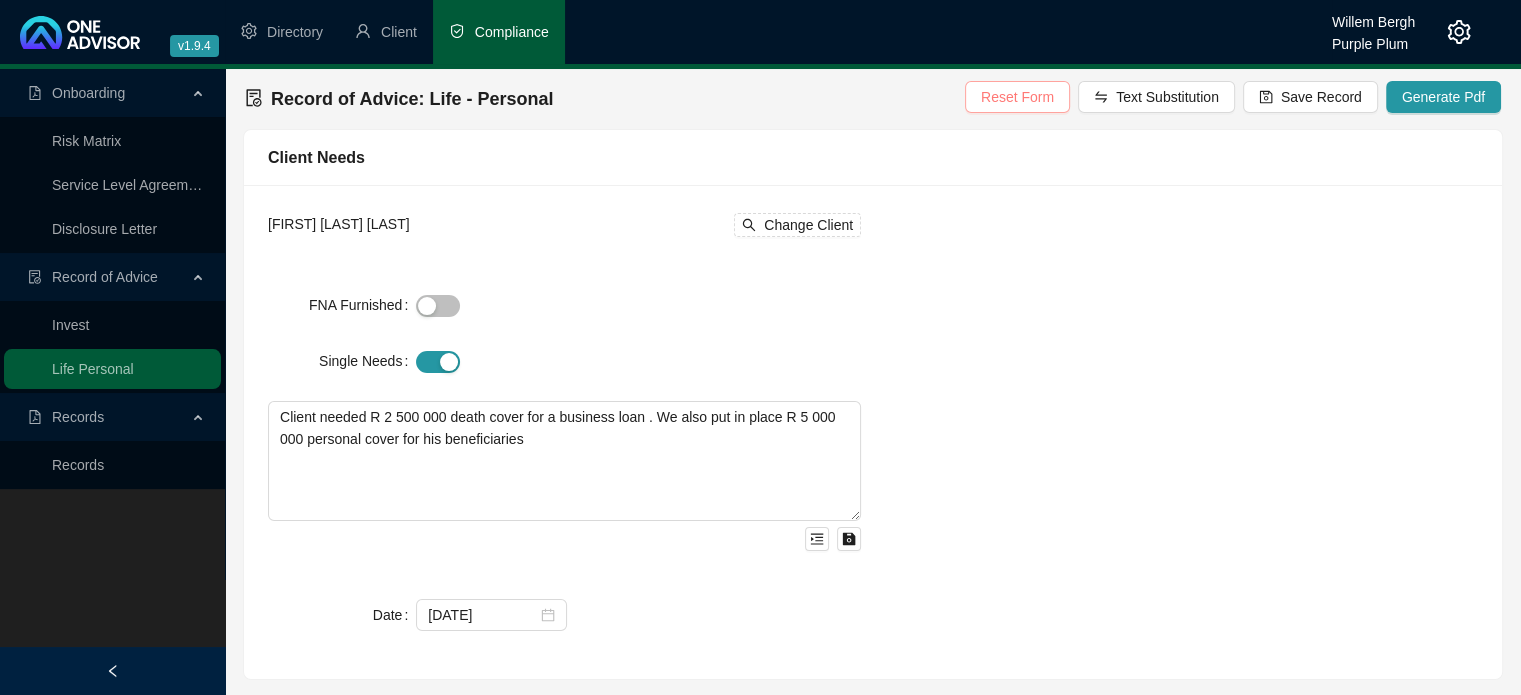 click on "Reset Form" at bounding box center [1017, 97] 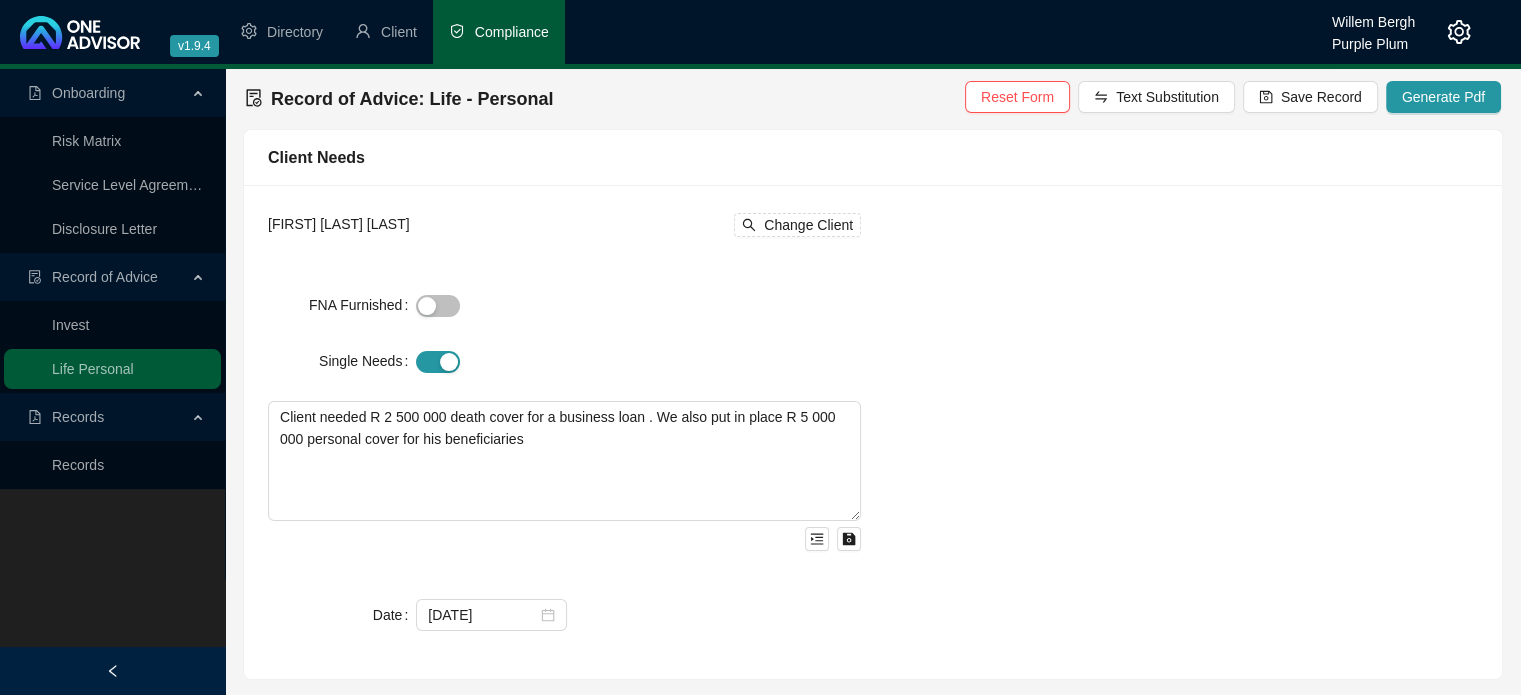 type 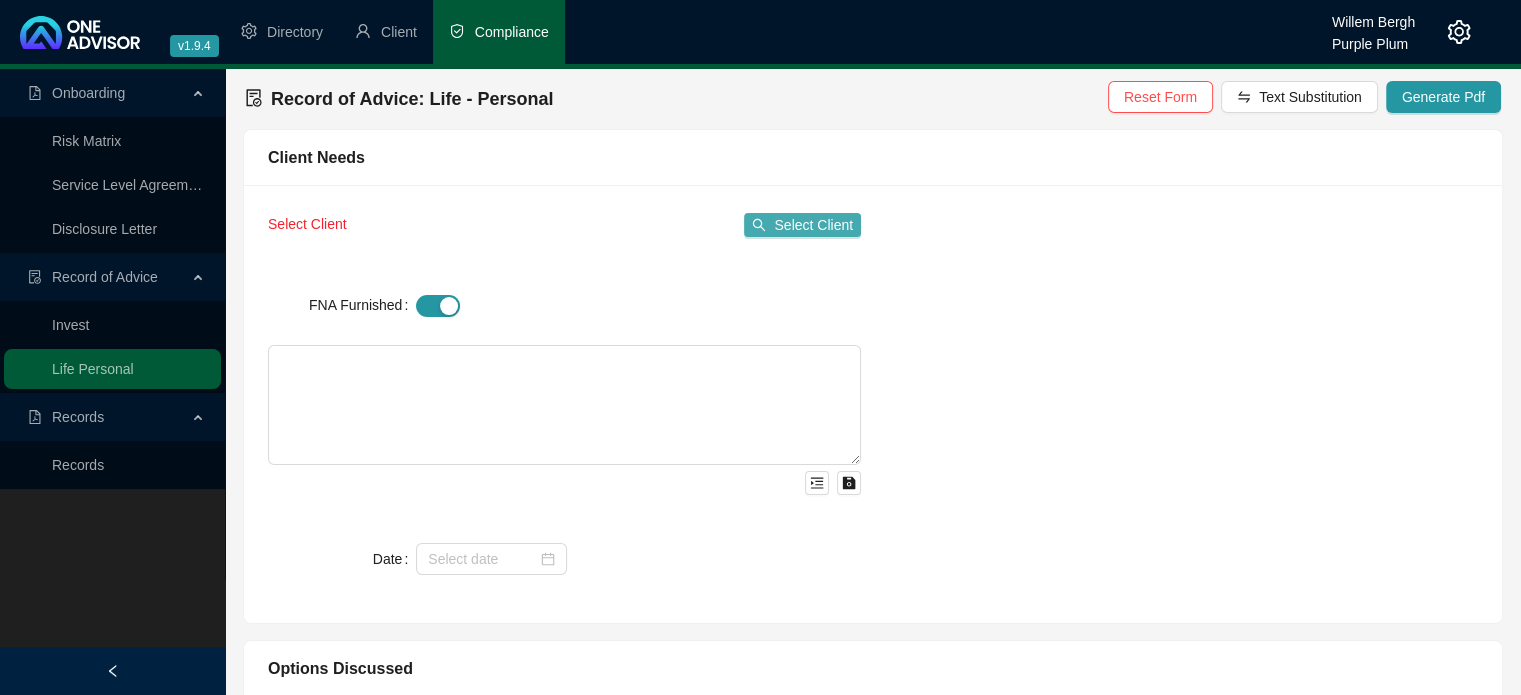 click on "Select Client" at bounding box center [813, 225] 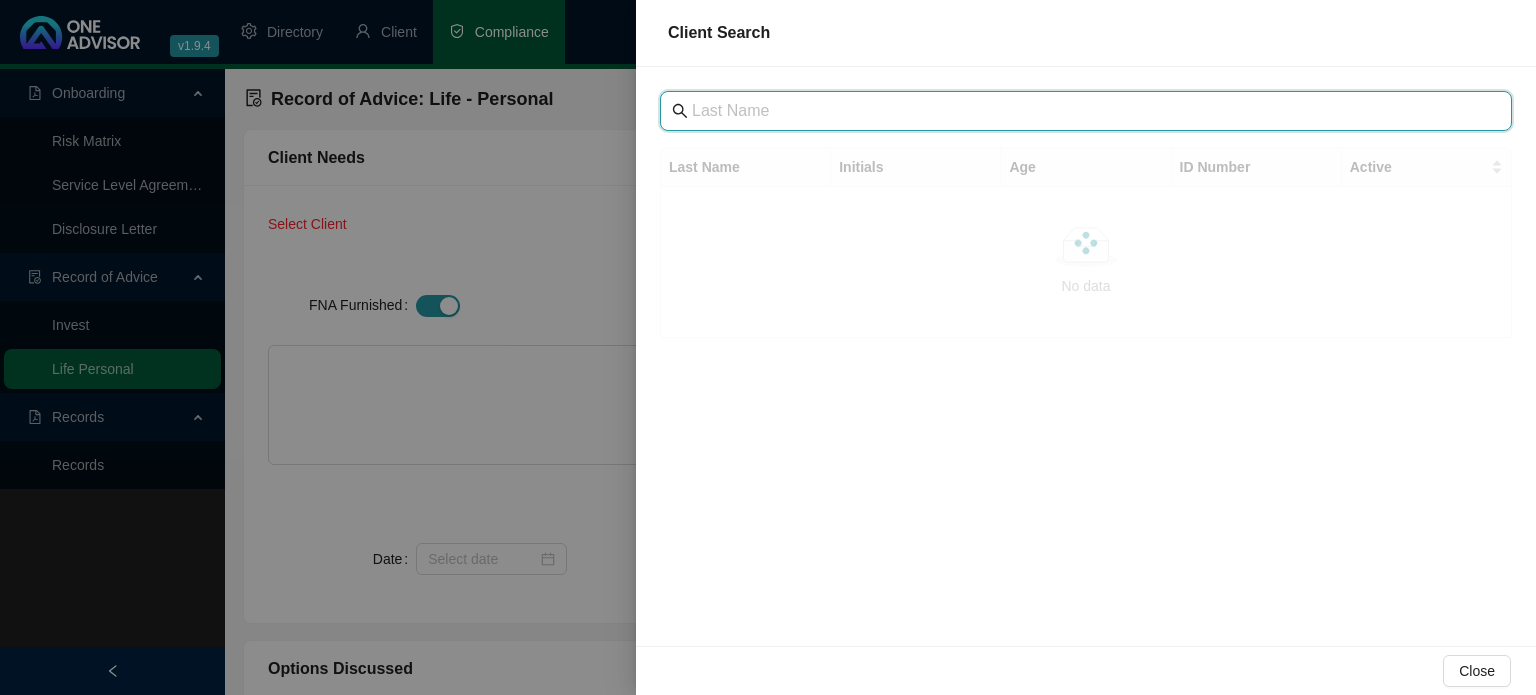 click at bounding box center [1088, 111] 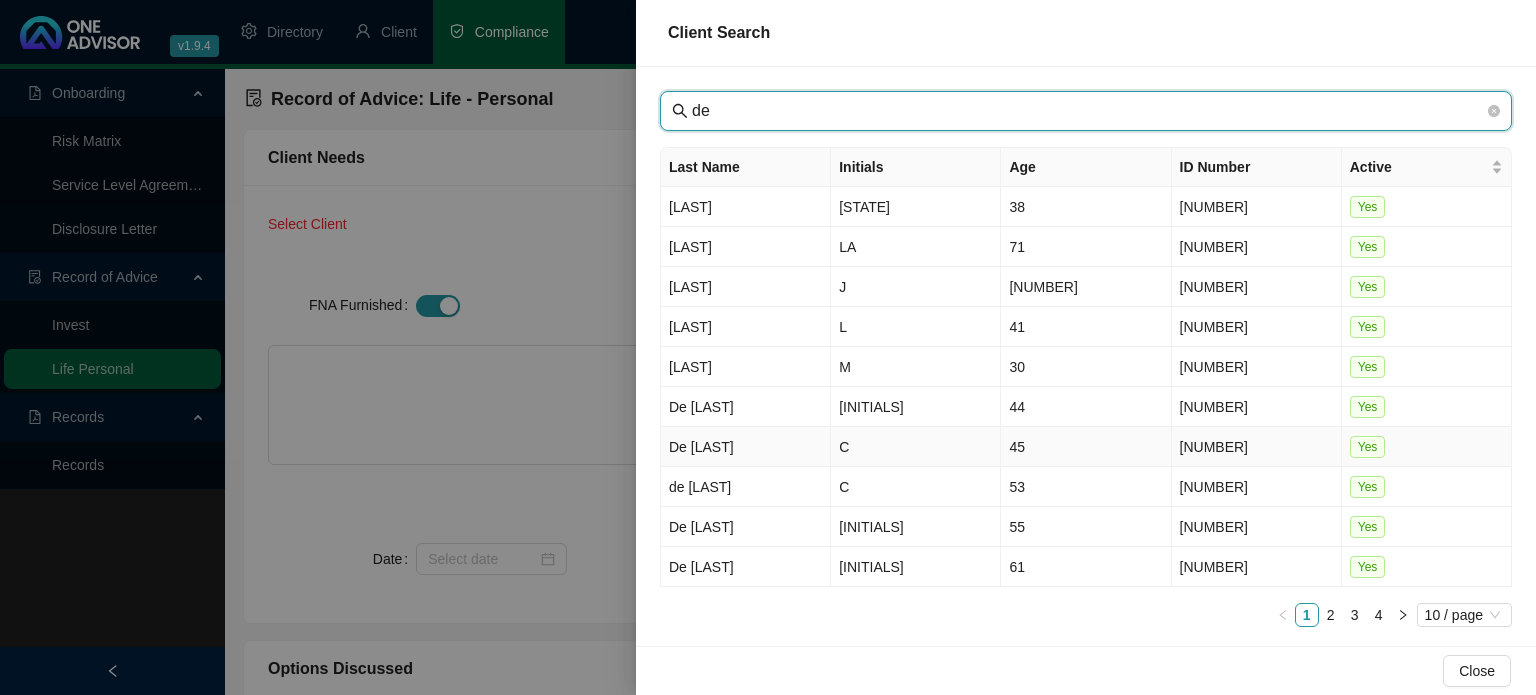 type on "de" 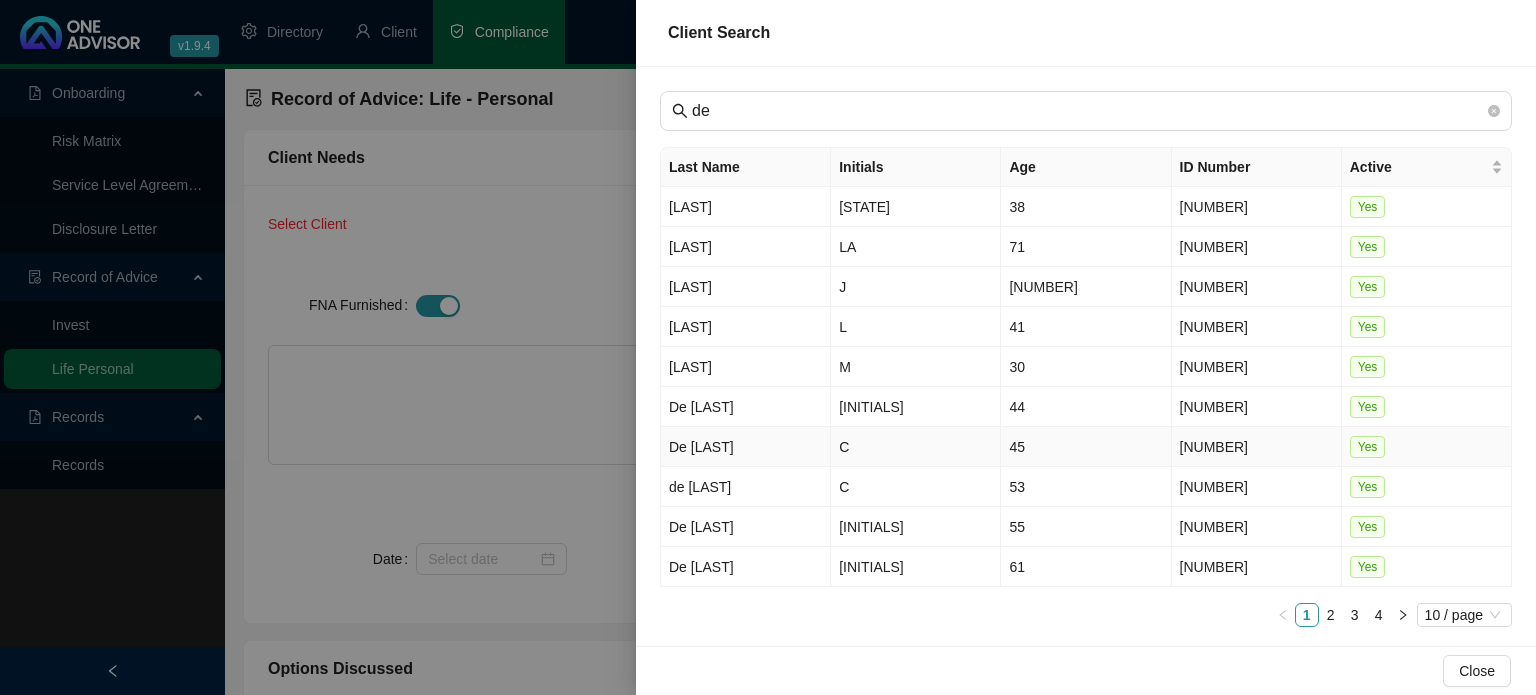 click on "De Matos" at bounding box center (746, 447) 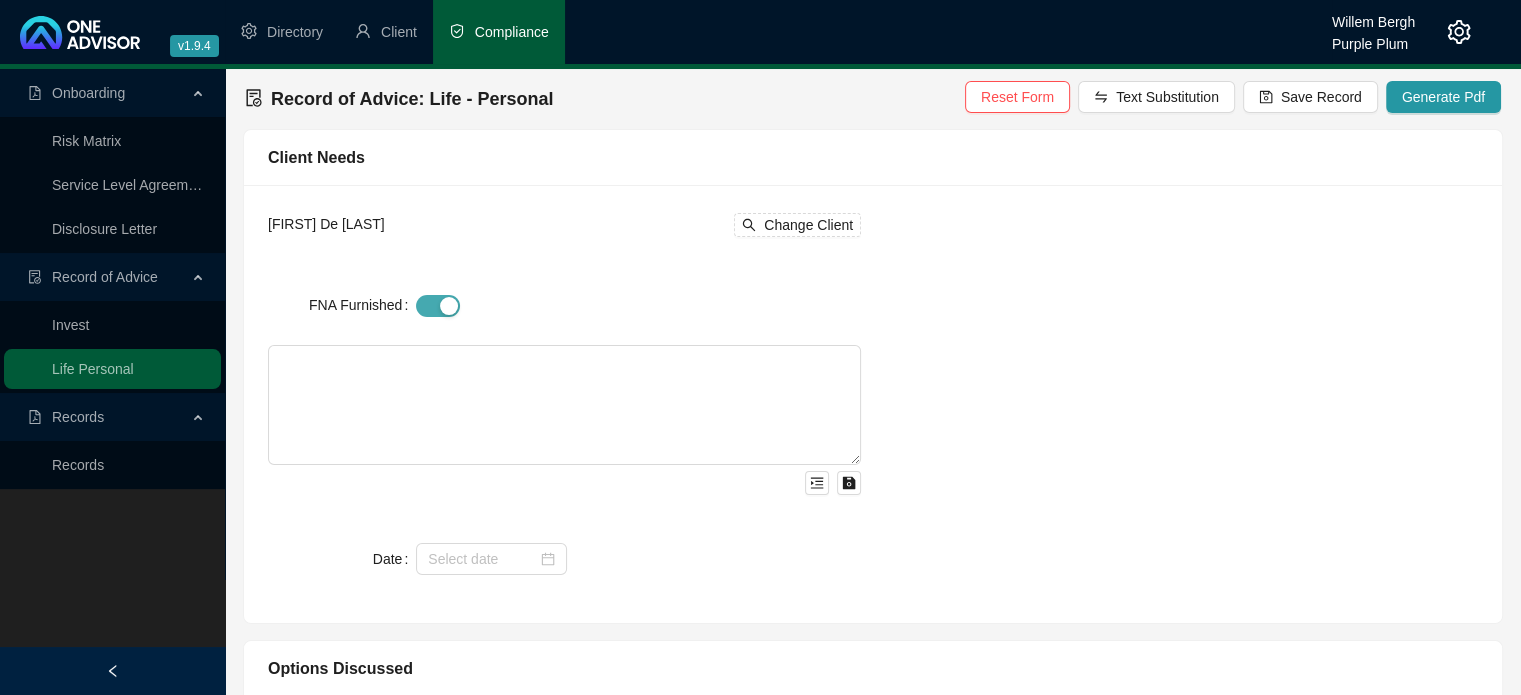click at bounding box center (438, 306) 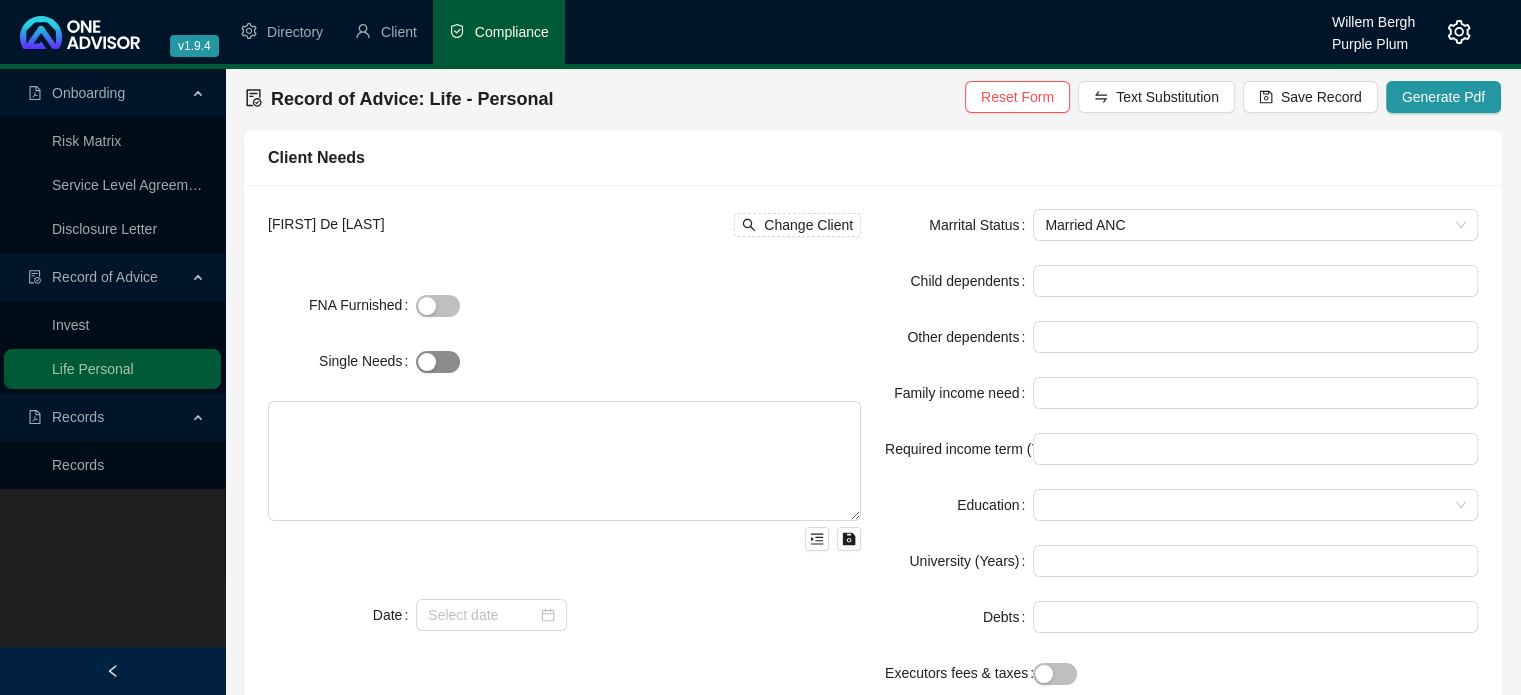 click at bounding box center [438, 362] 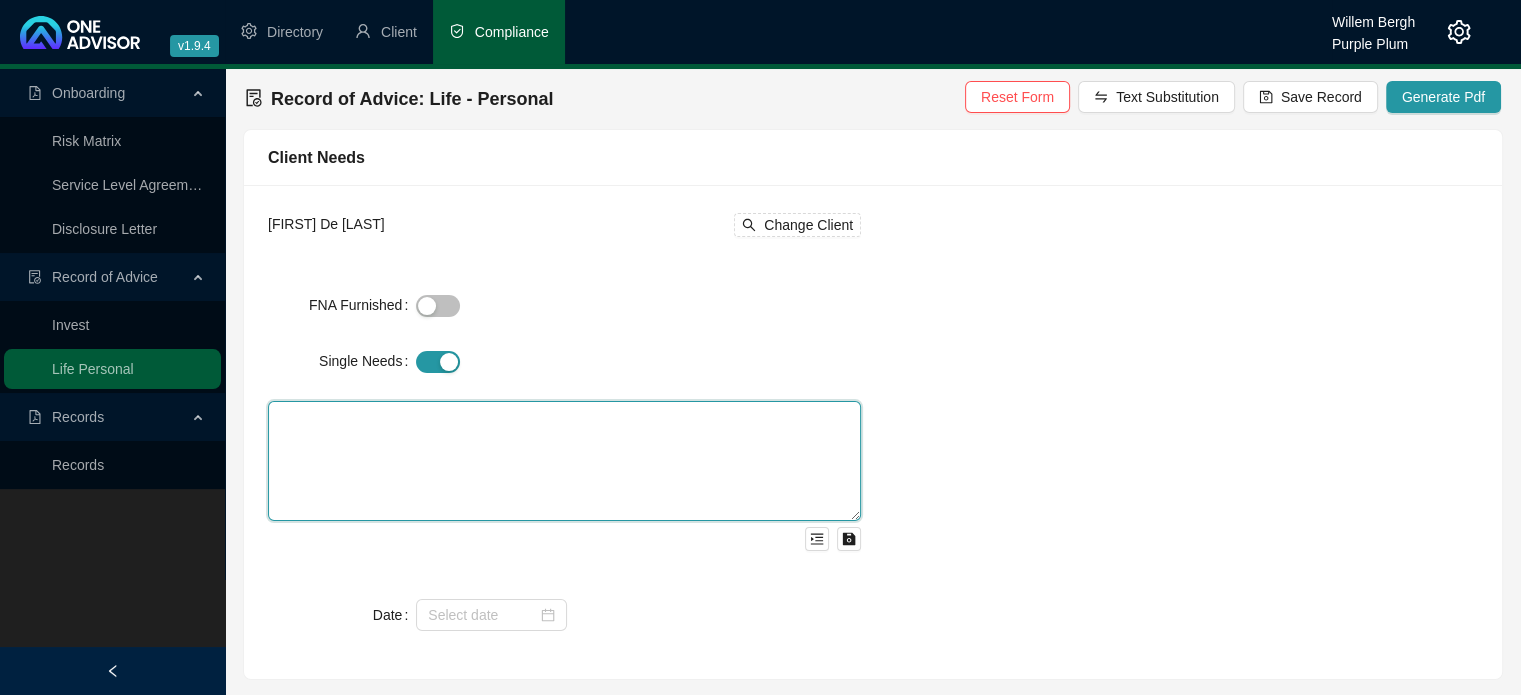 click at bounding box center [564, 461] 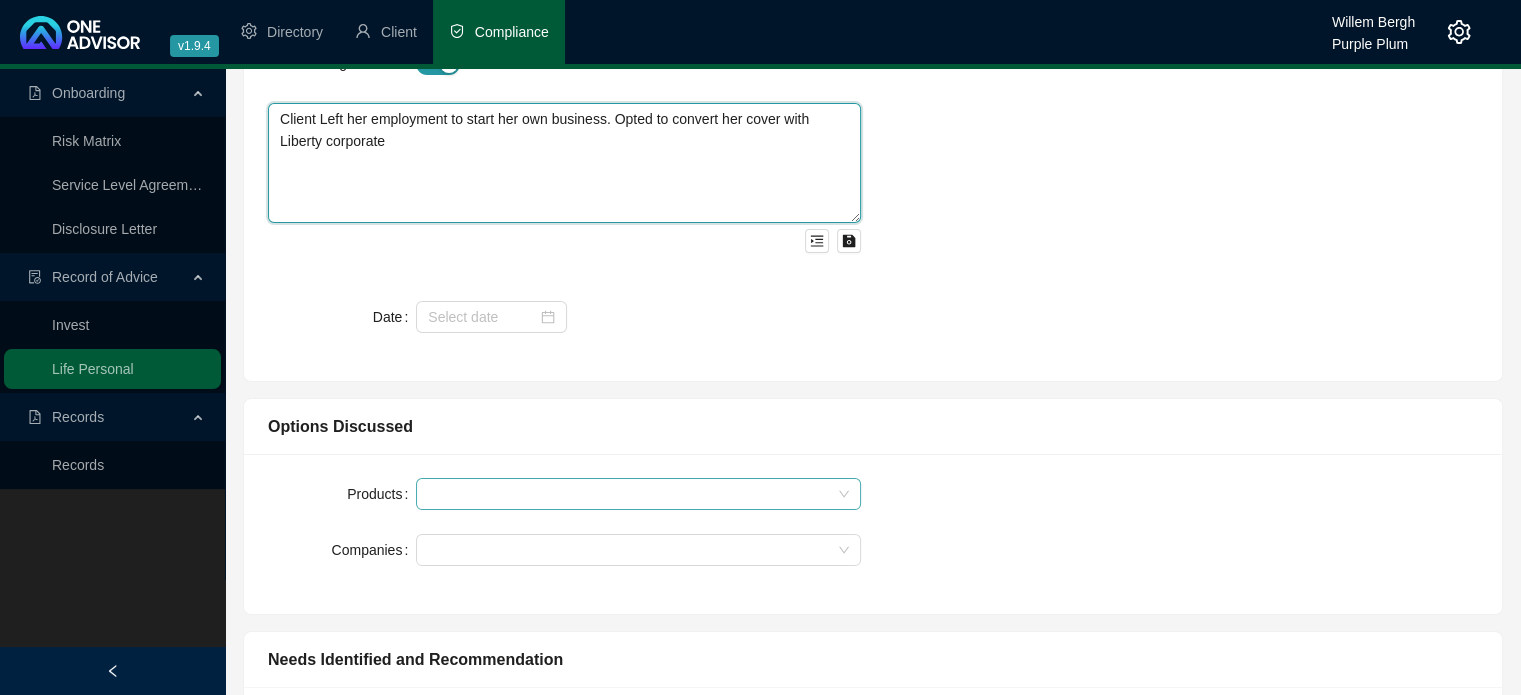 scroll, scrollTop: 300, scrollLeft: 0, axis: vertical 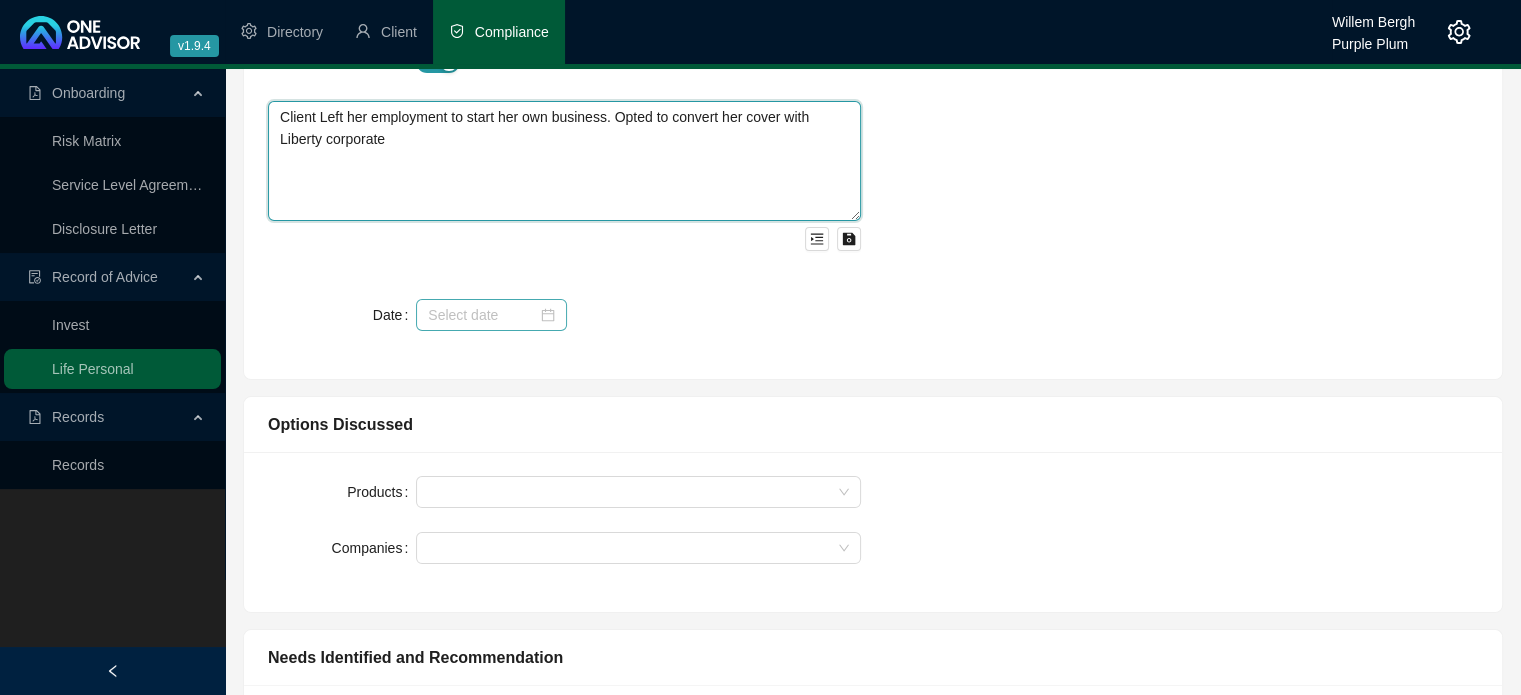 click at bounding box center [491, 315] 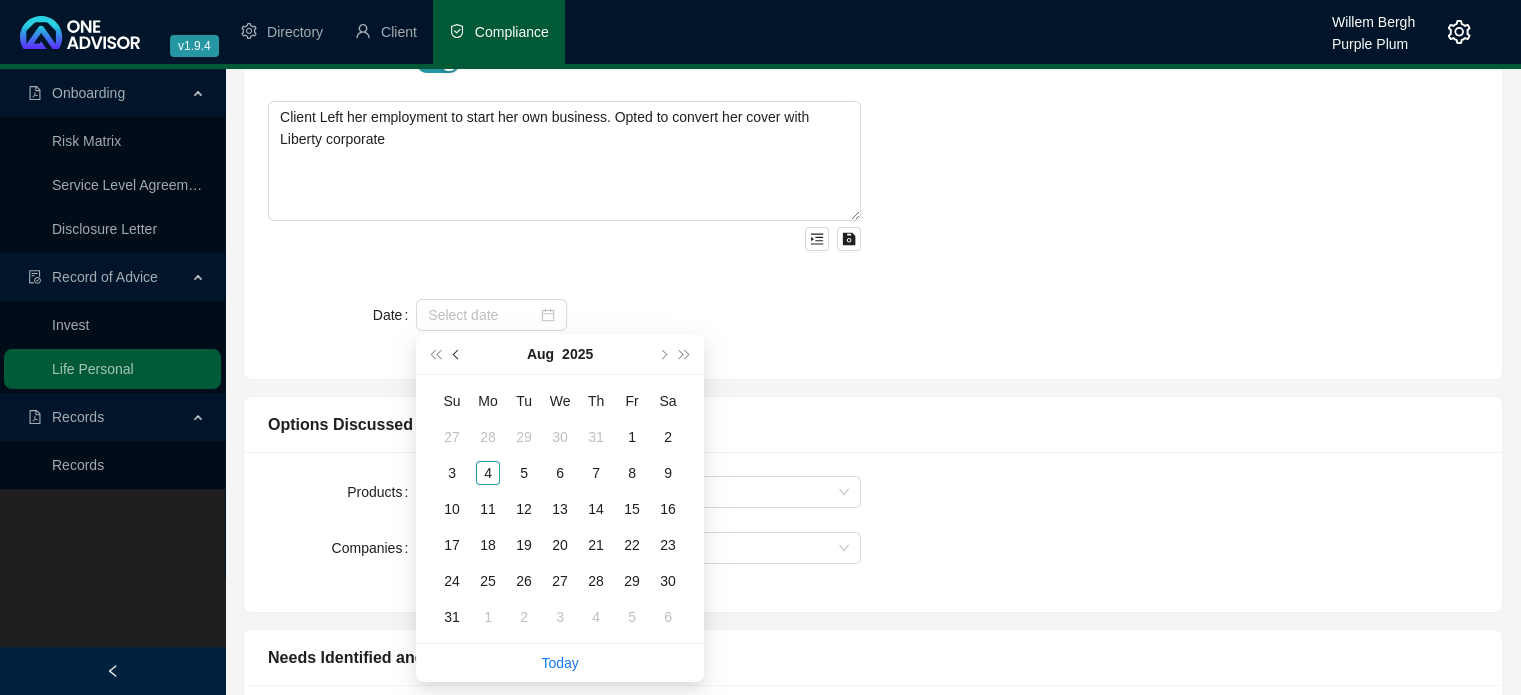 click at bounding box center [457, 354] 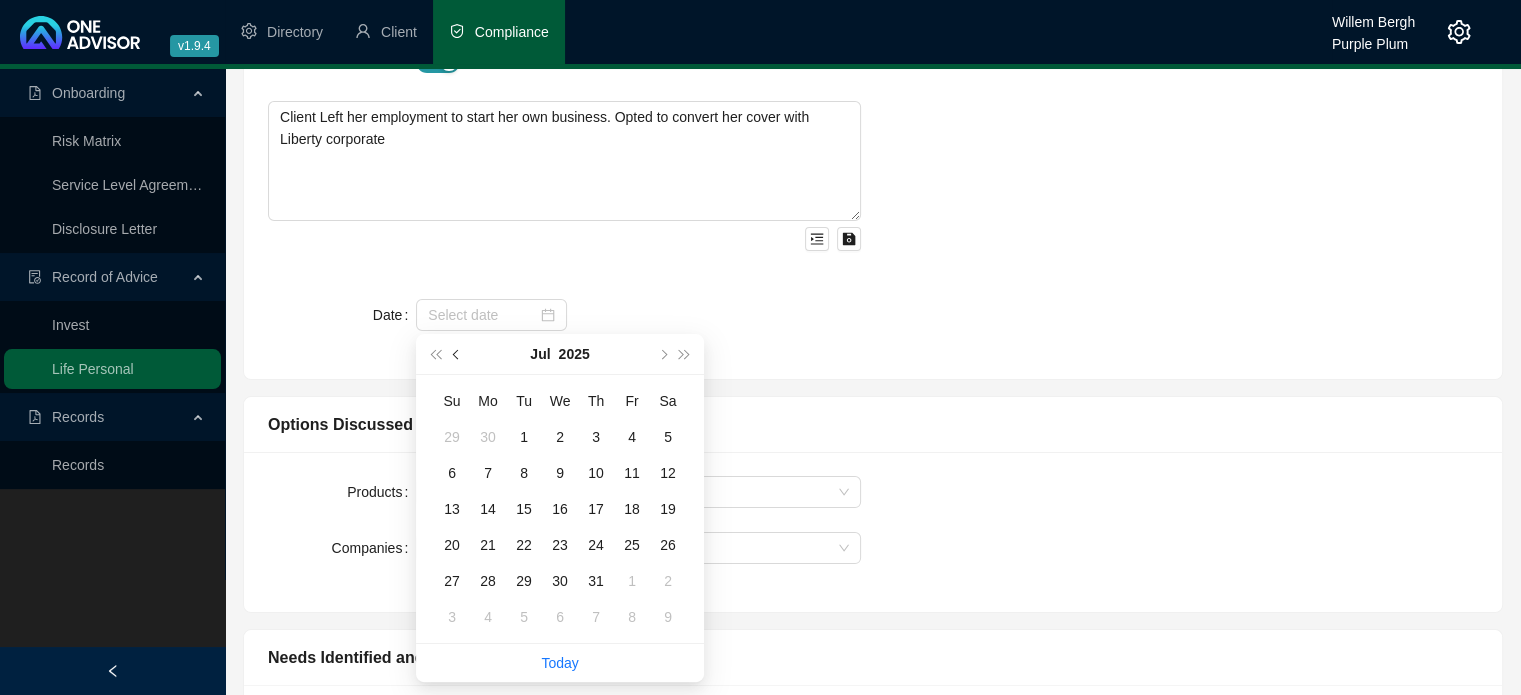 click at bounding box center (458, 354) 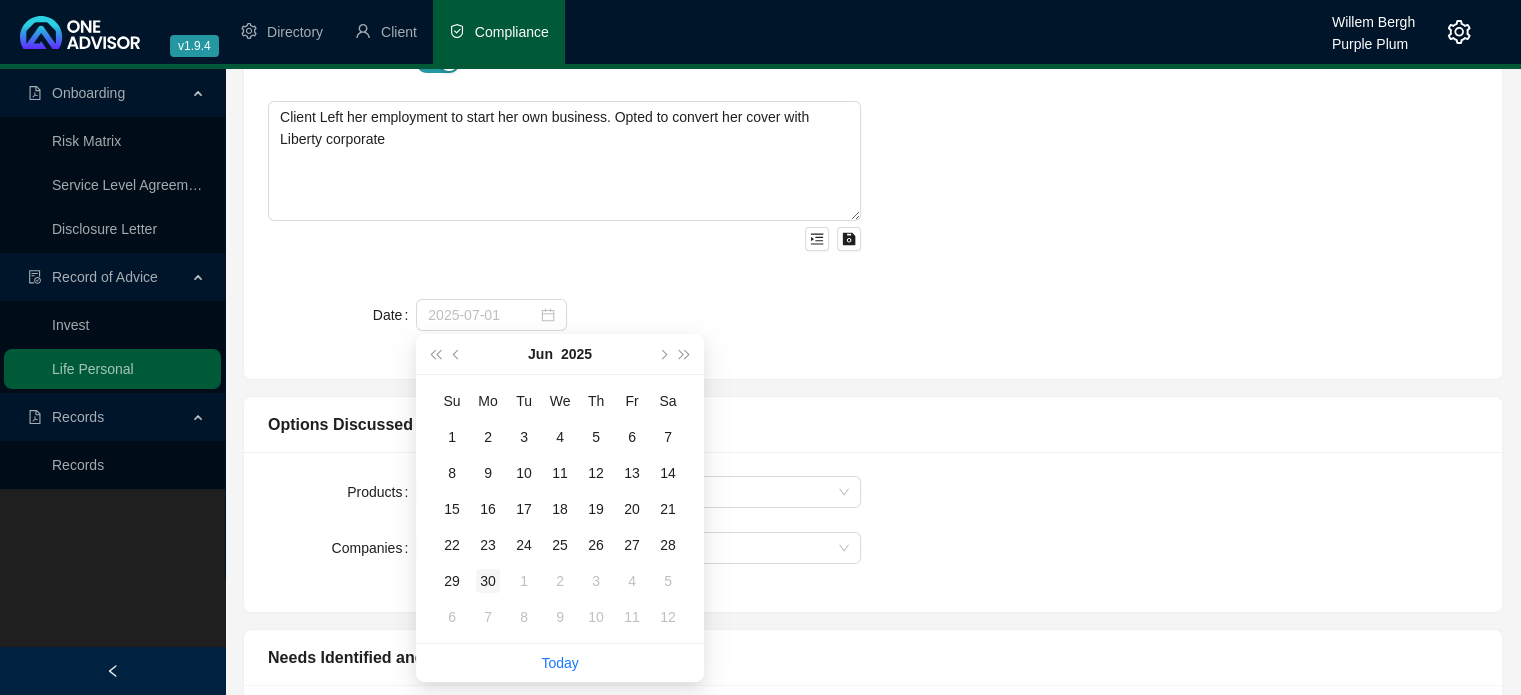 type on "2025-06-30" 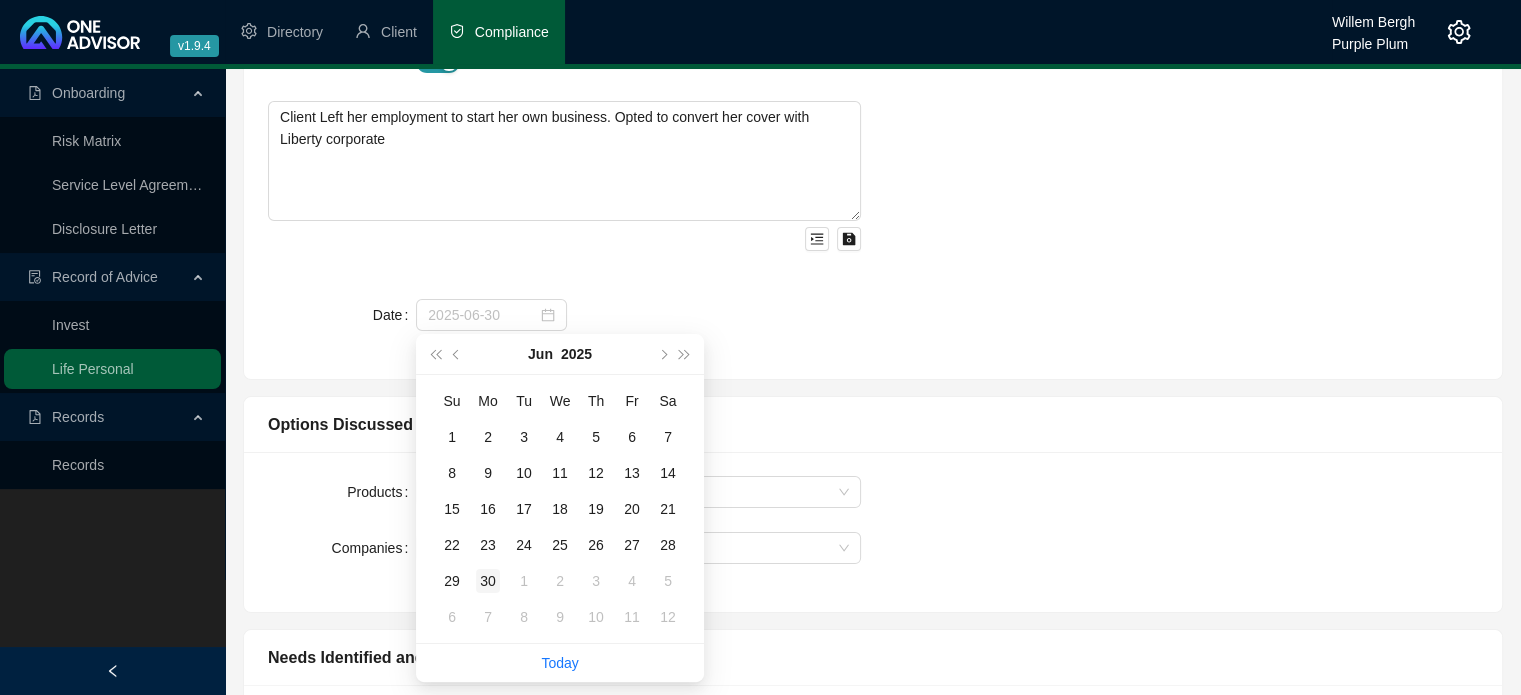 click on "30" at bounding box center (488, 581) 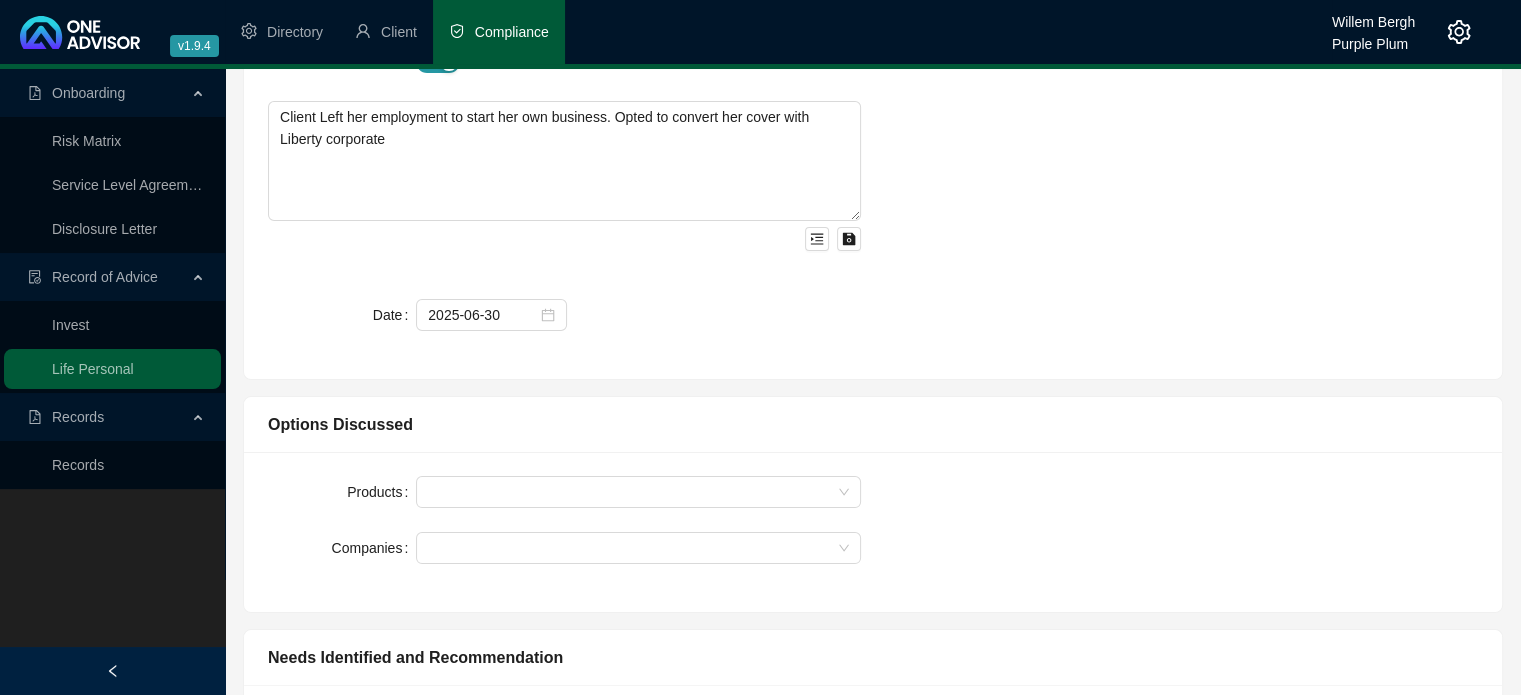 click on "Products   Companies" at bounding box center [873, 532] 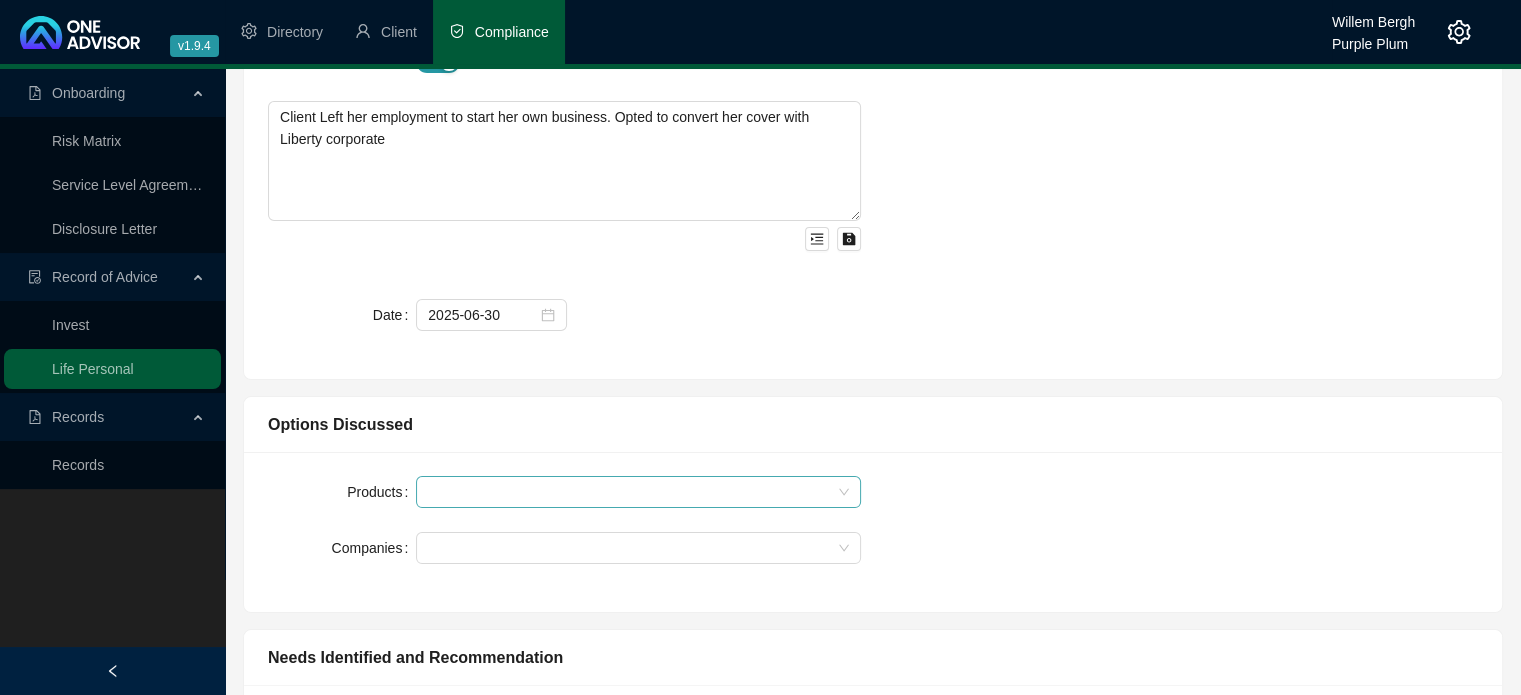 click at bounding box center (638, 492) 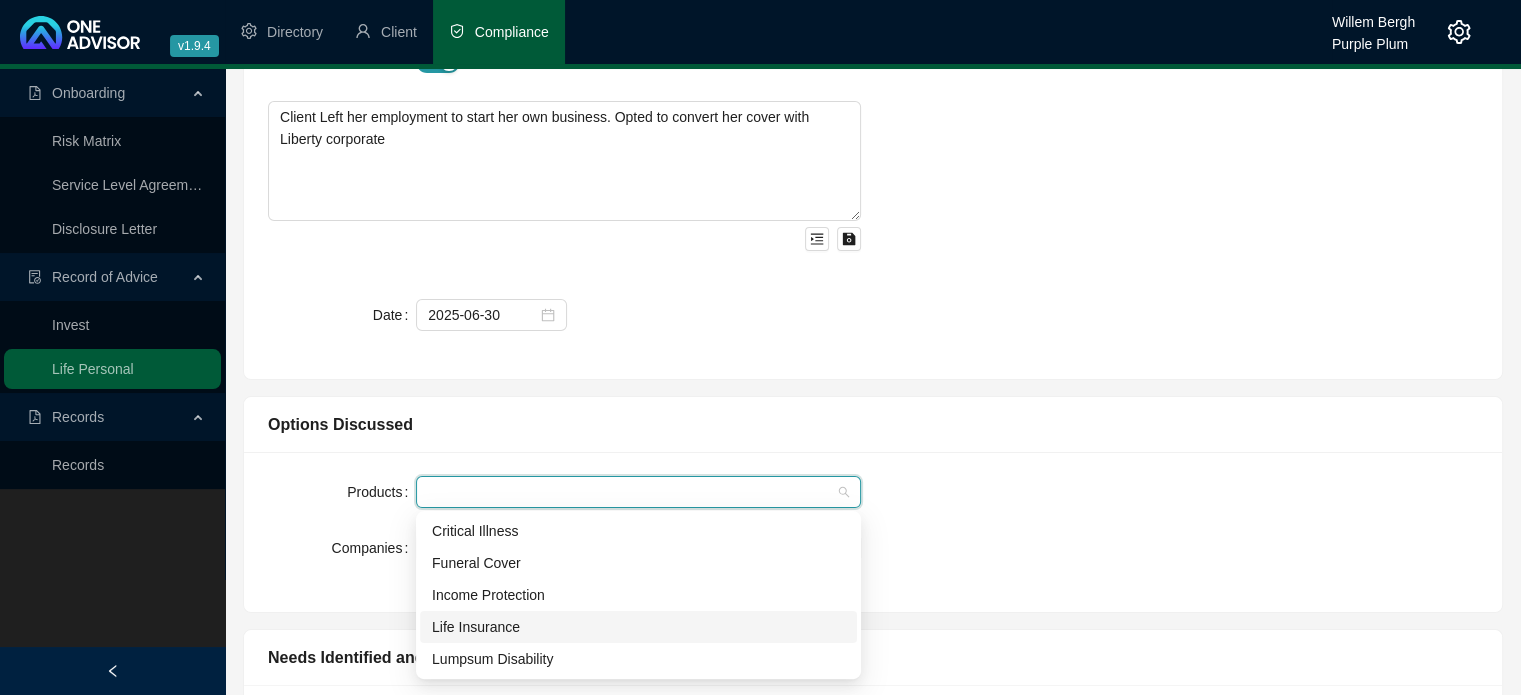click on "Life Insurance" at bounding box center (638, 627) 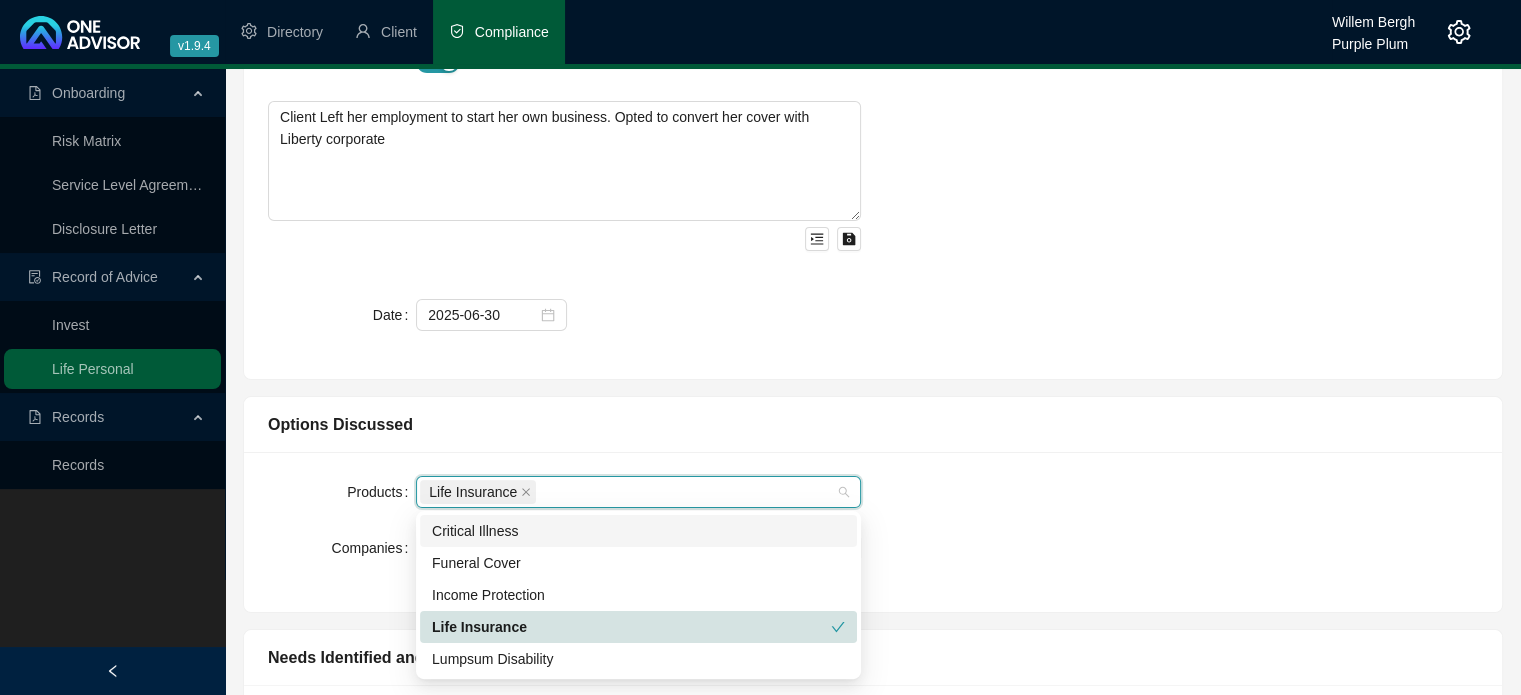 click on "Critical Illness" at bounding box center (638, 531) 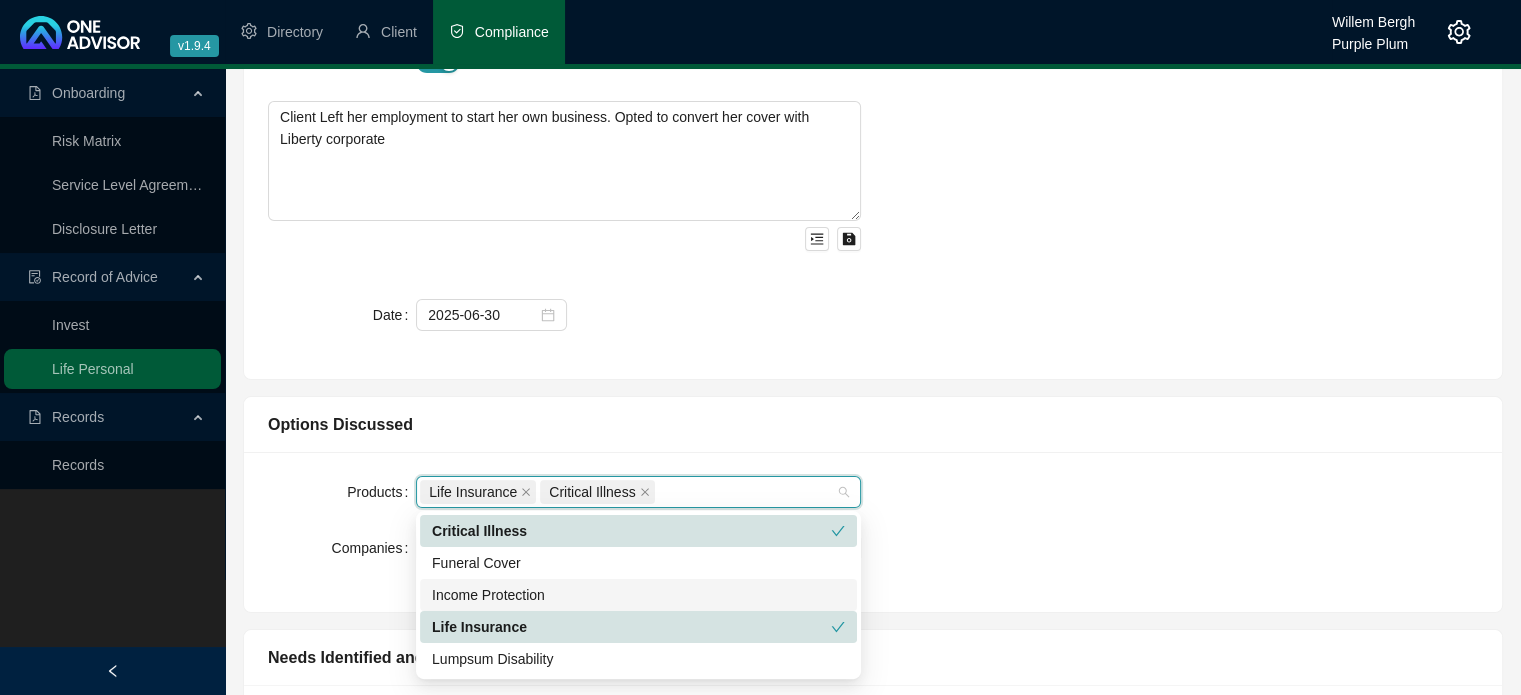 scroll, scrollTop: 400, scrollLeft: 0, axis: vertical 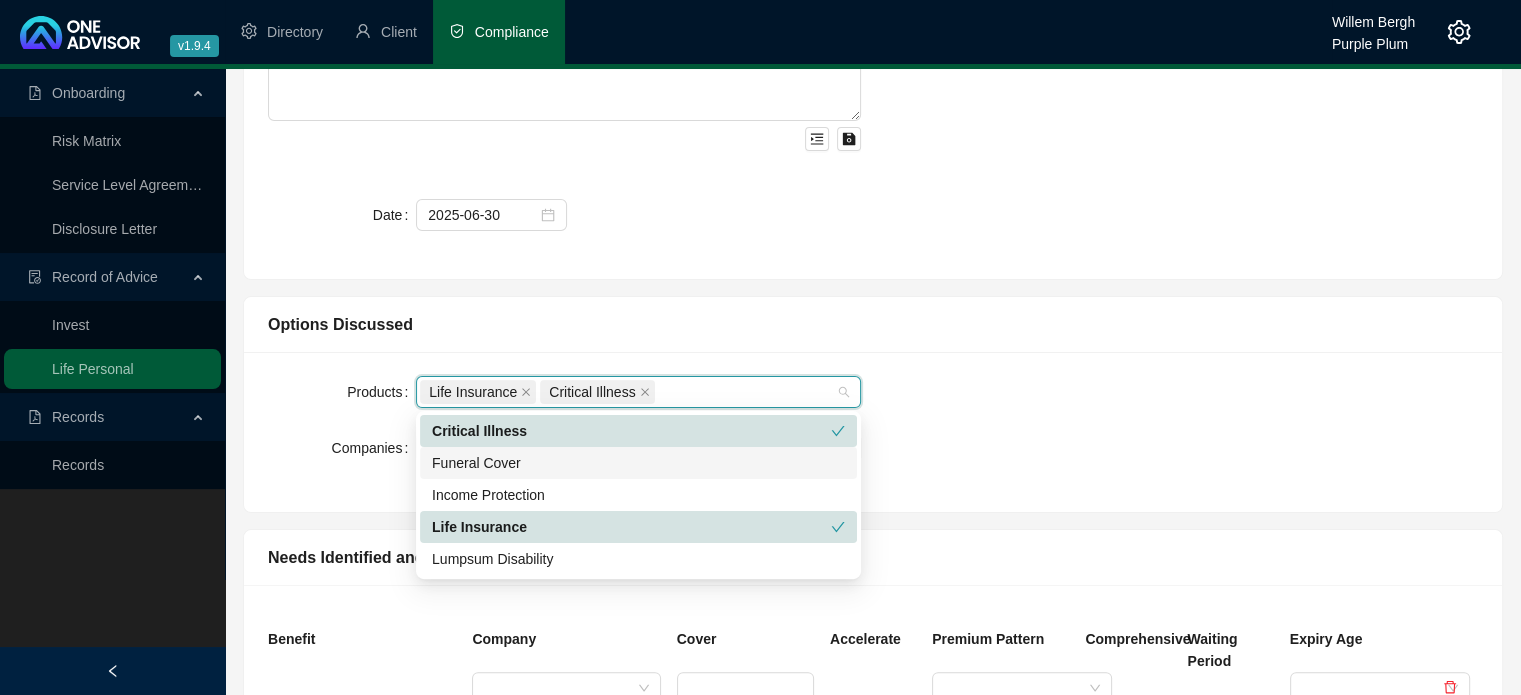 click on "Funeral Cover" at bounding box center (638, 463) 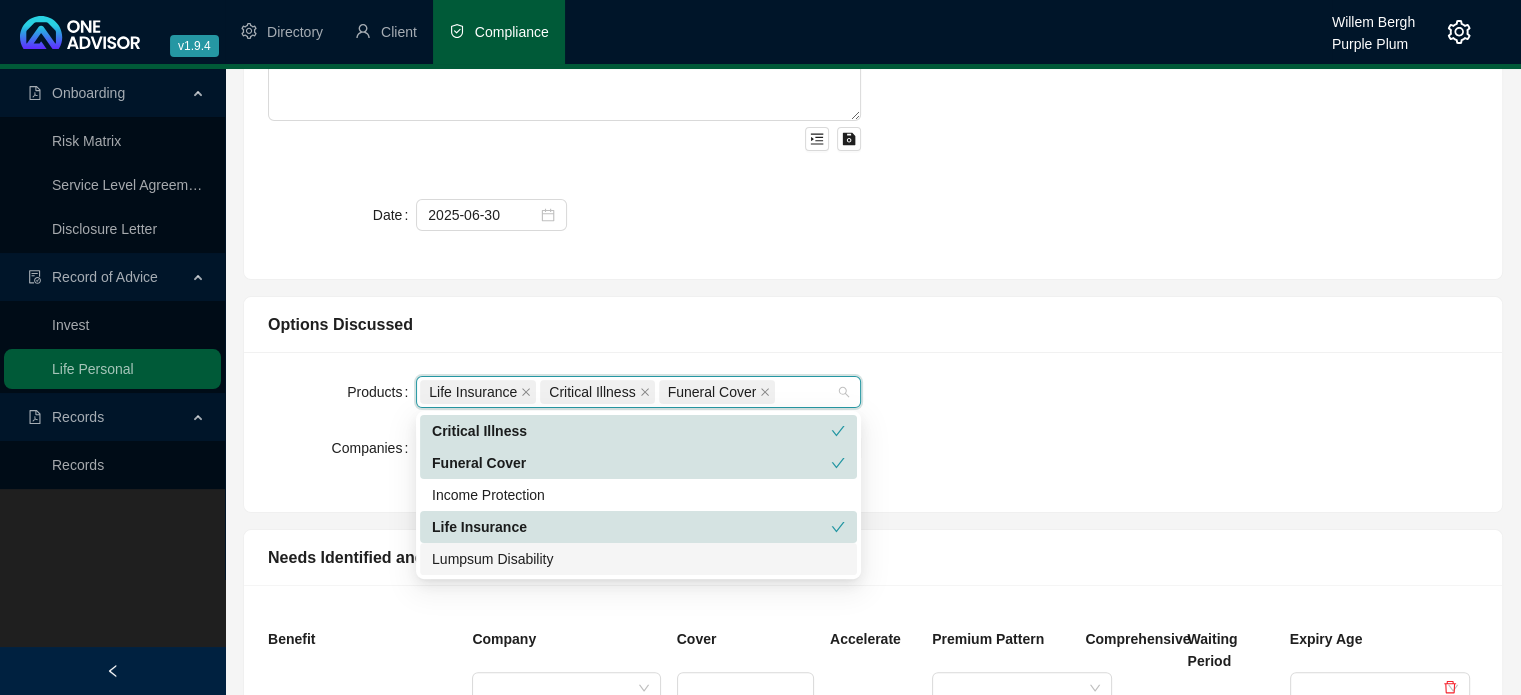 drag, startPoint x: 524, startPoint y: 561, endPoint x: 540, endPoint y: 561, distance: 16 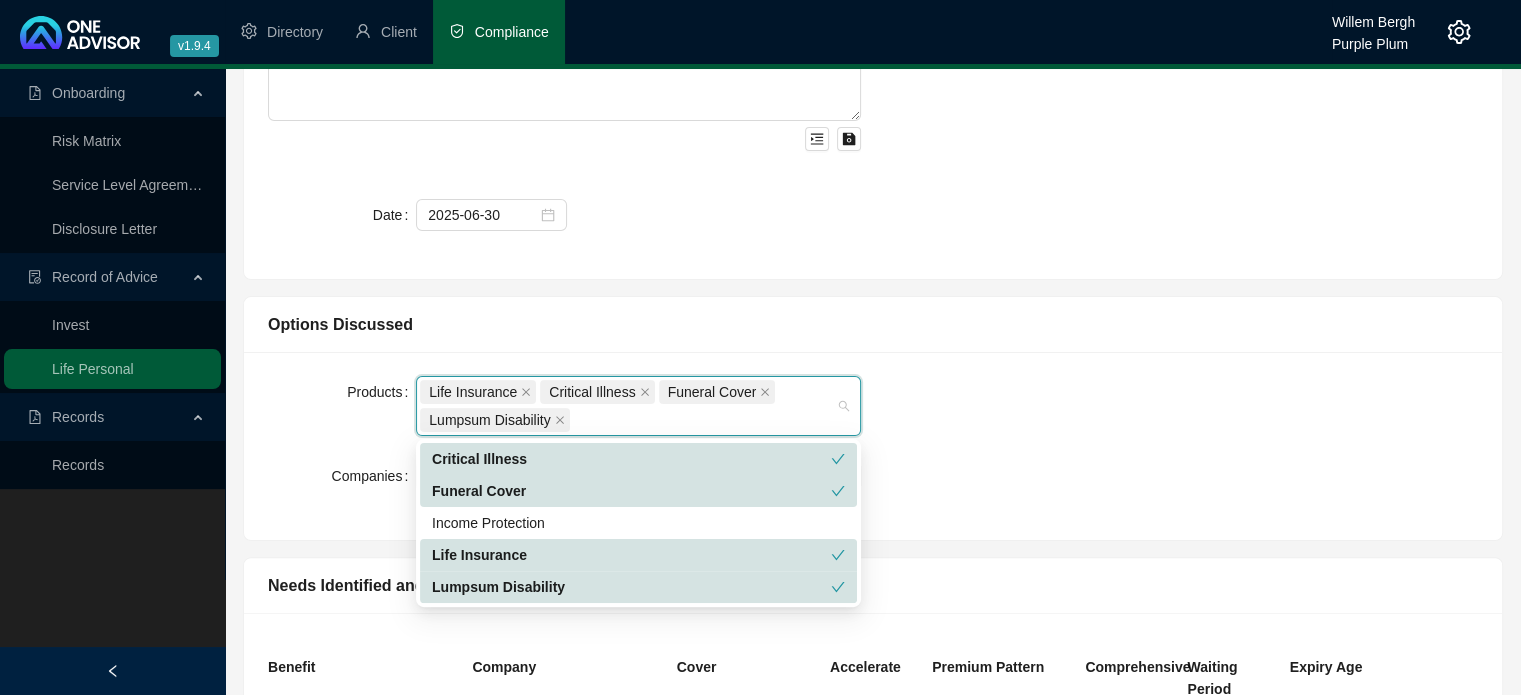 click on "Products Life Insurance Critical Illness Funeral Cover Lumpsum Disability   Companies" at bounding box center [873, 446] 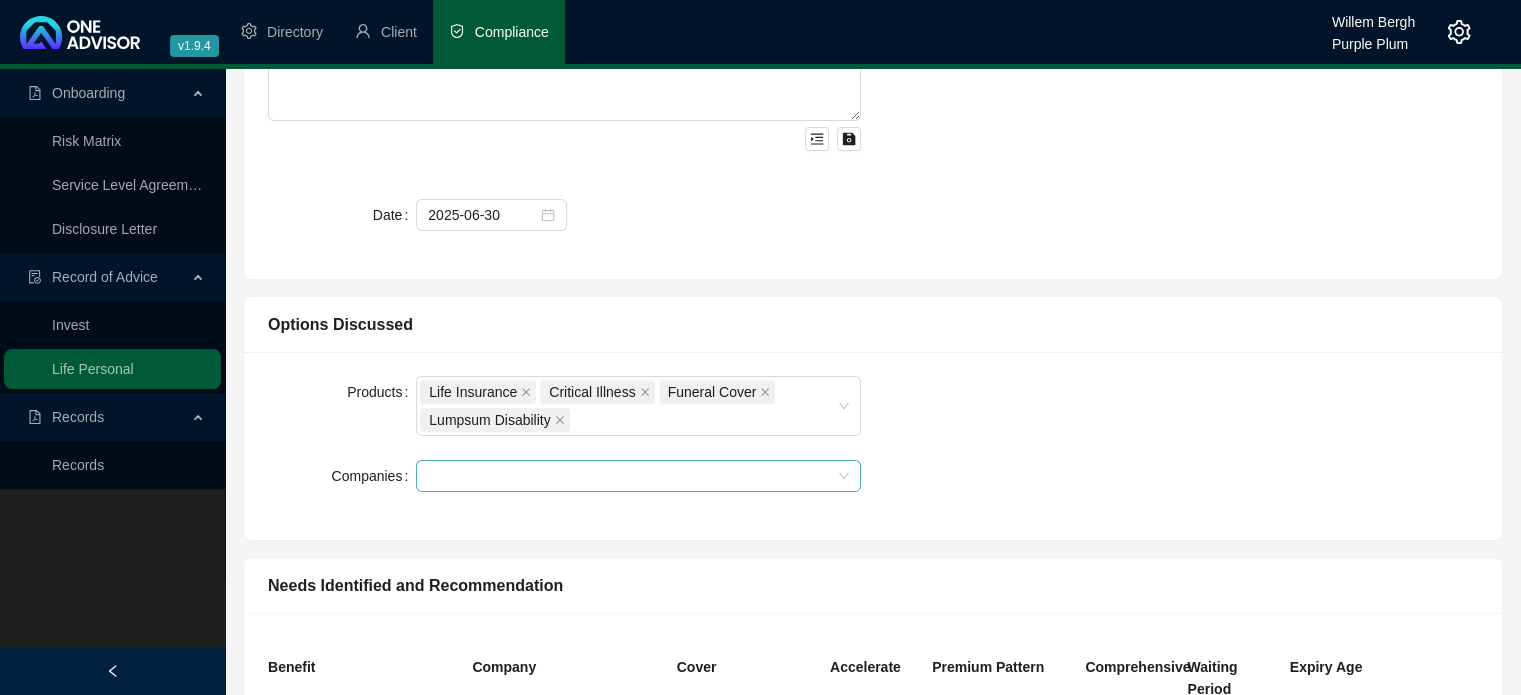 click at bounding box center [628, 476] 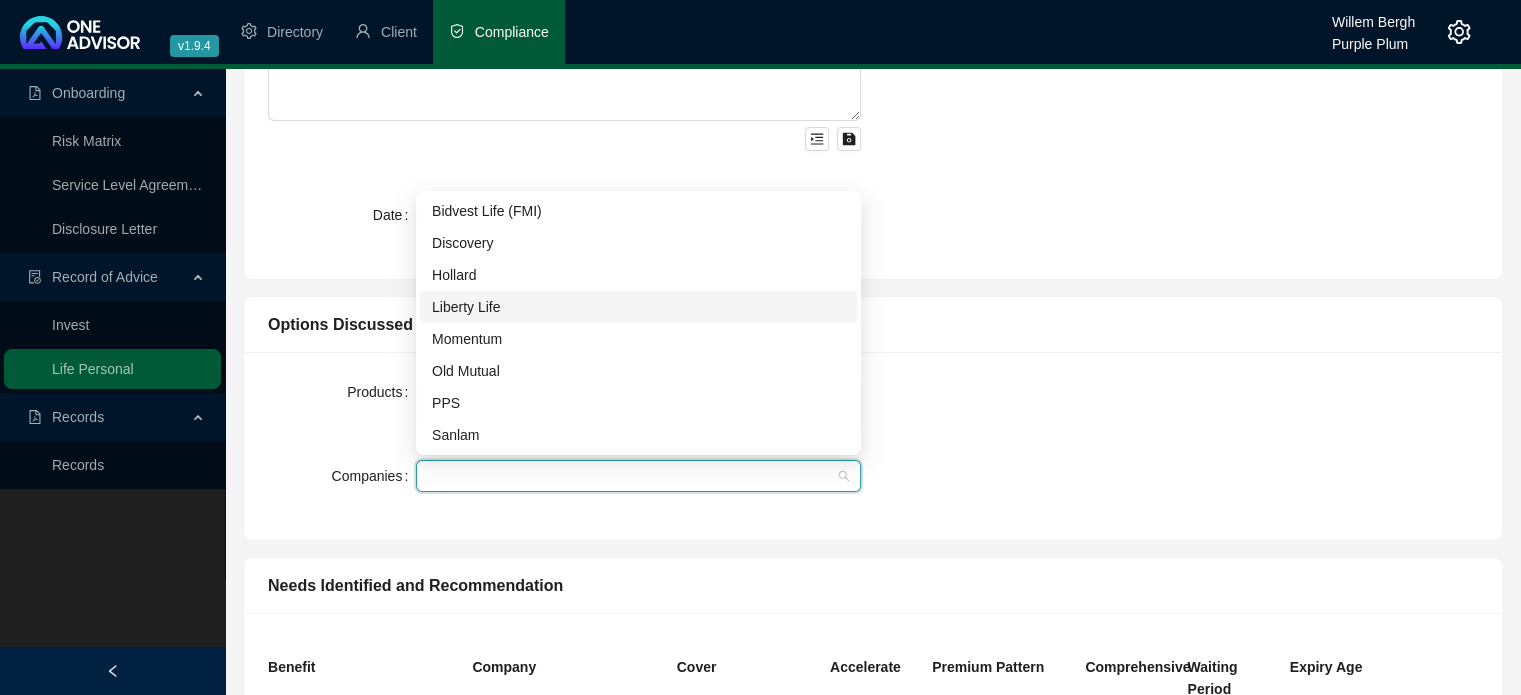 click on "Liberty Life" at bounding box center (638, 307) 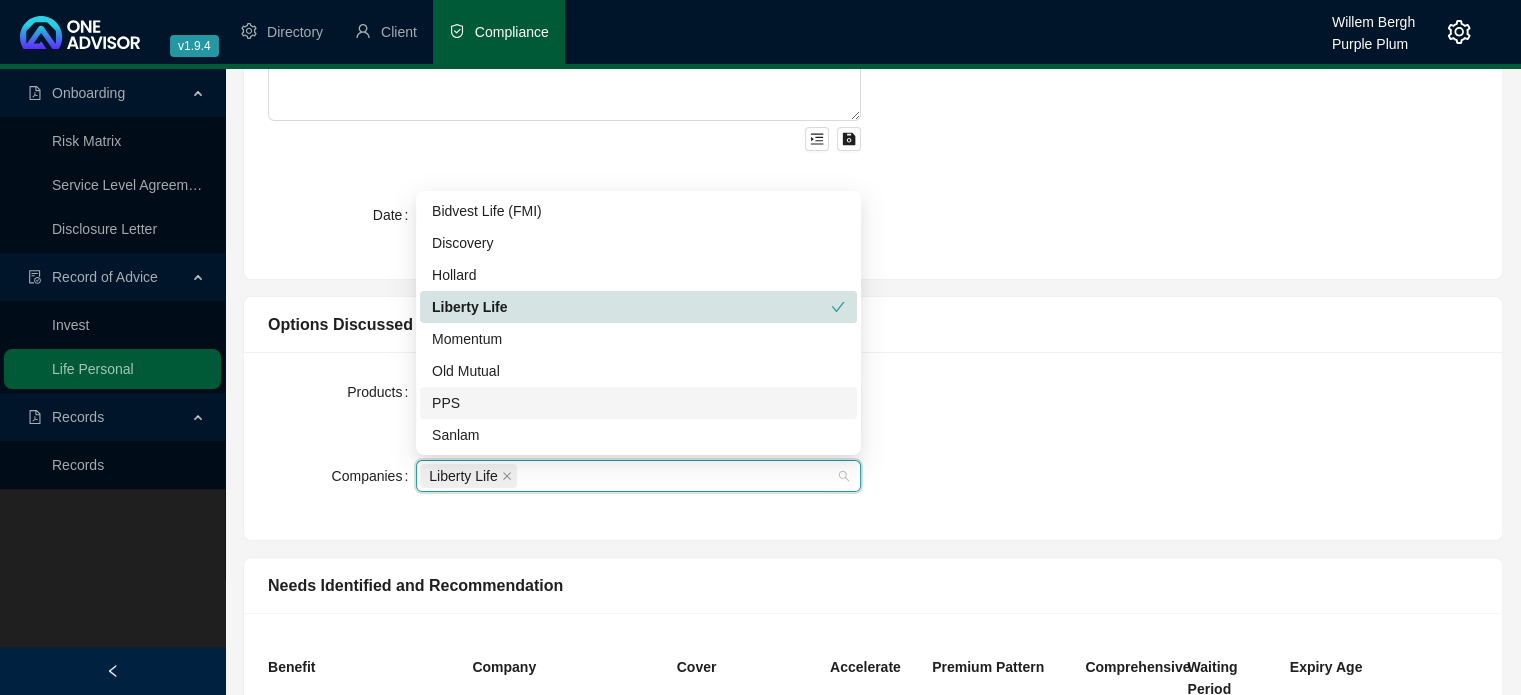 drag, startPoint x: 1145, startPoint y: 410, endPoint x: 1136, endPoint y: 415, distance: 10.29563 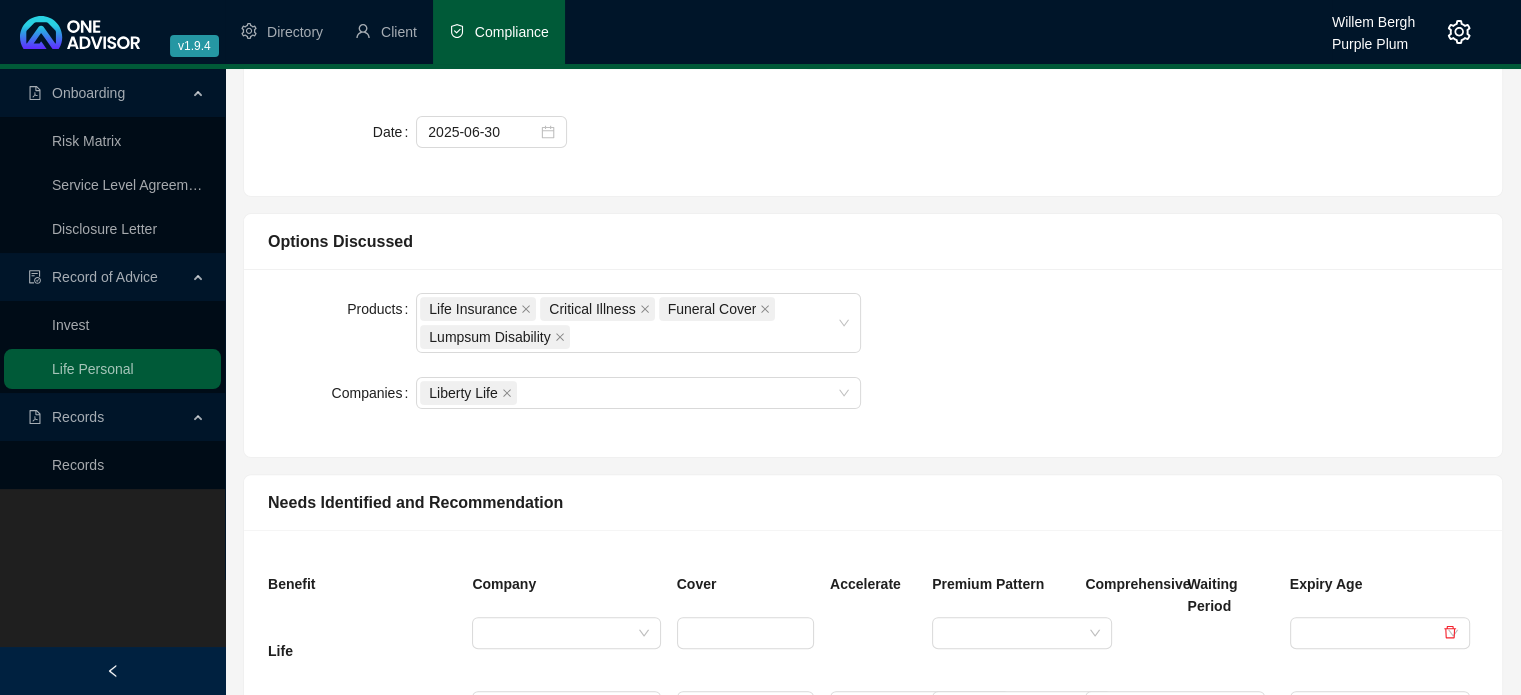scroll, scrollTop: 700, scrollLeft: 0, axis: vertical 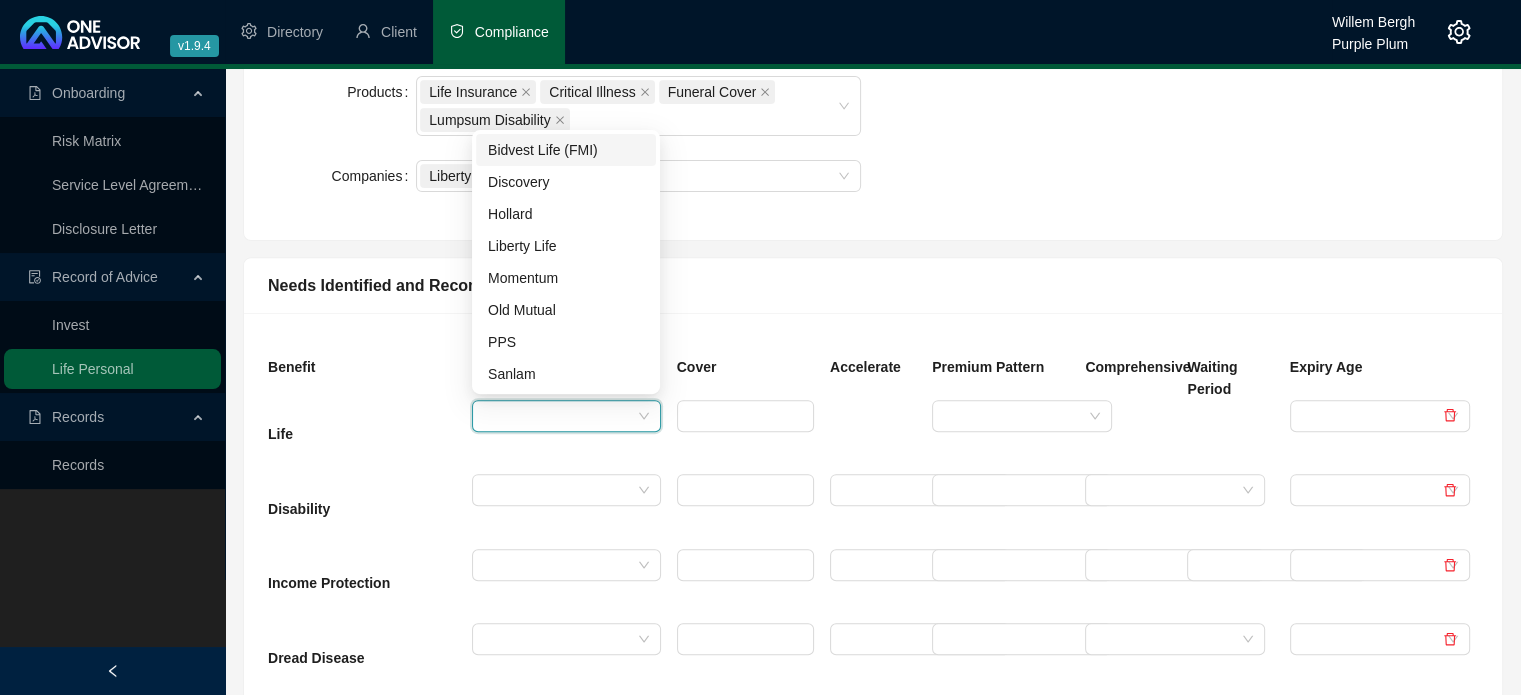 click at bounding box center [557, 416] 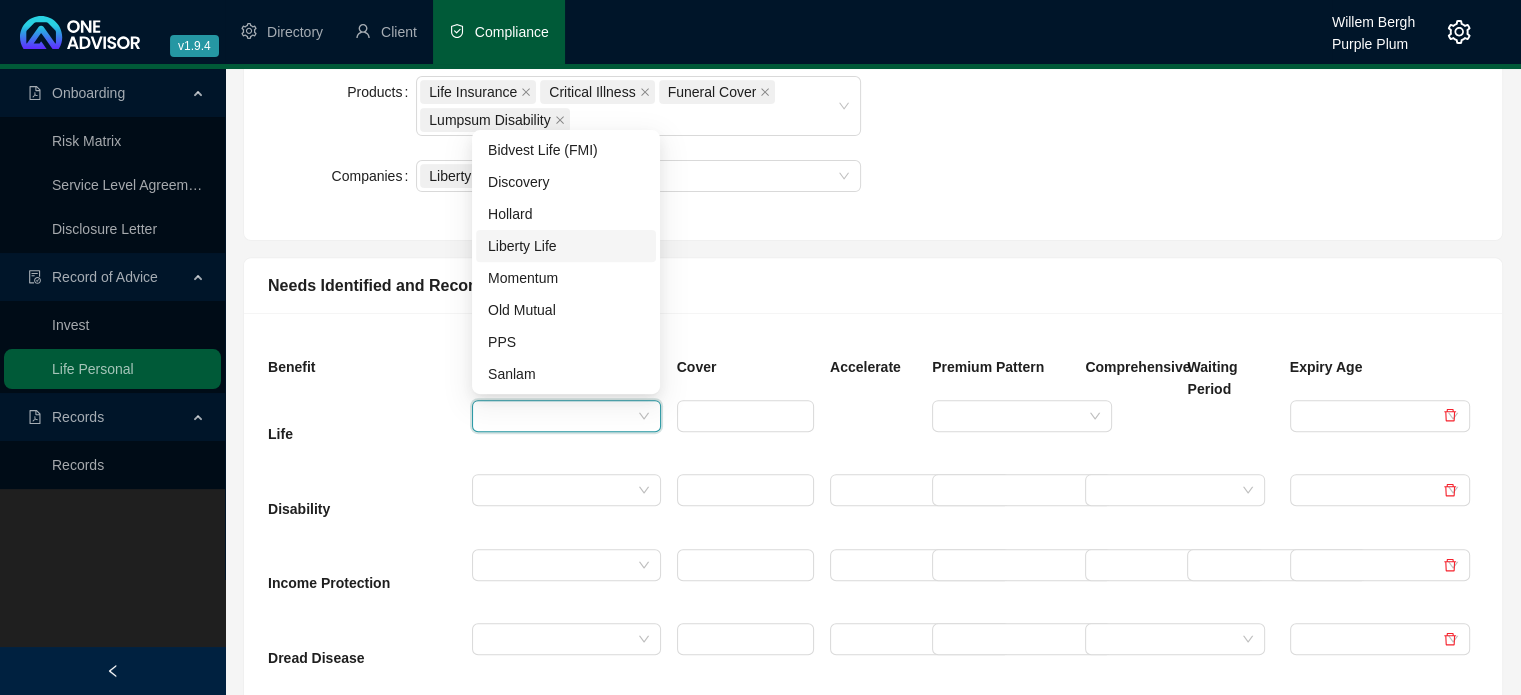 click on "Liberty Life" at bounding box center (566, 246) 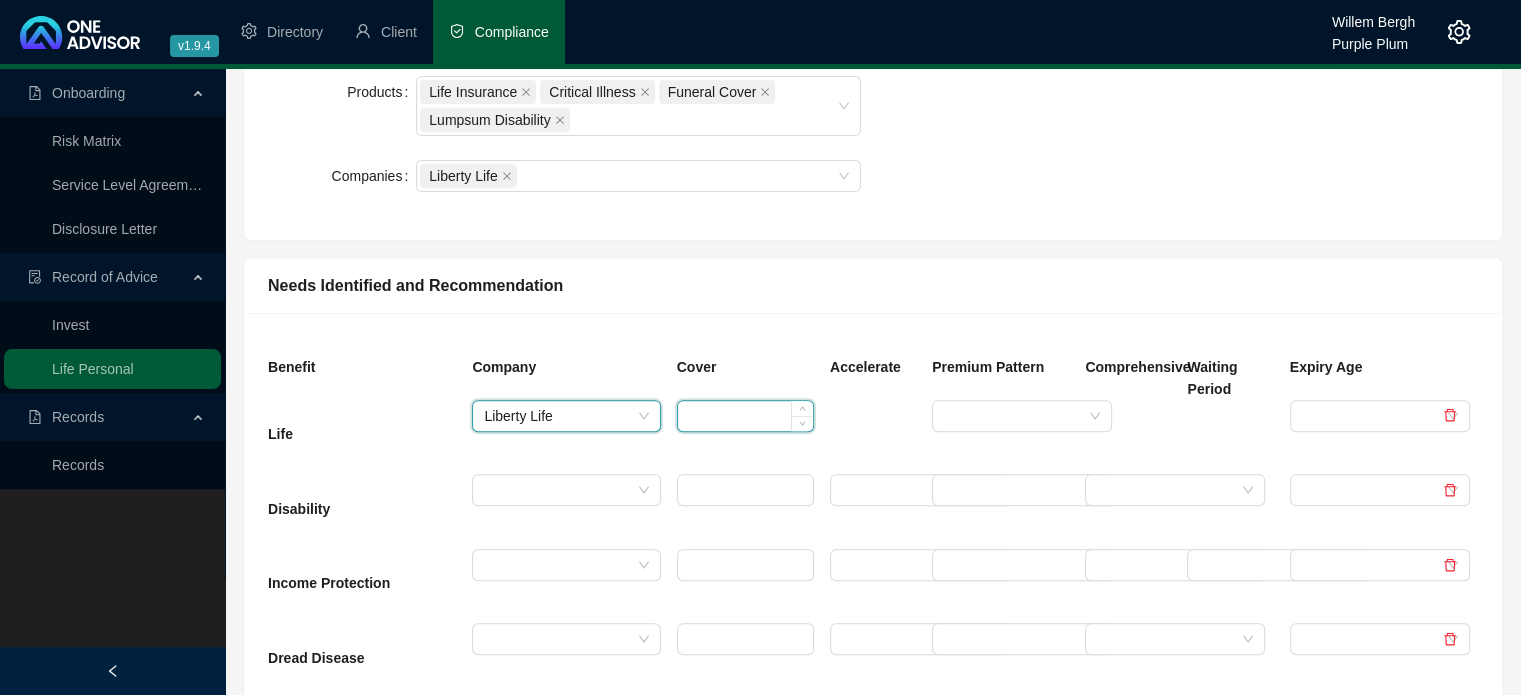 click at bounding box center (745, 416) 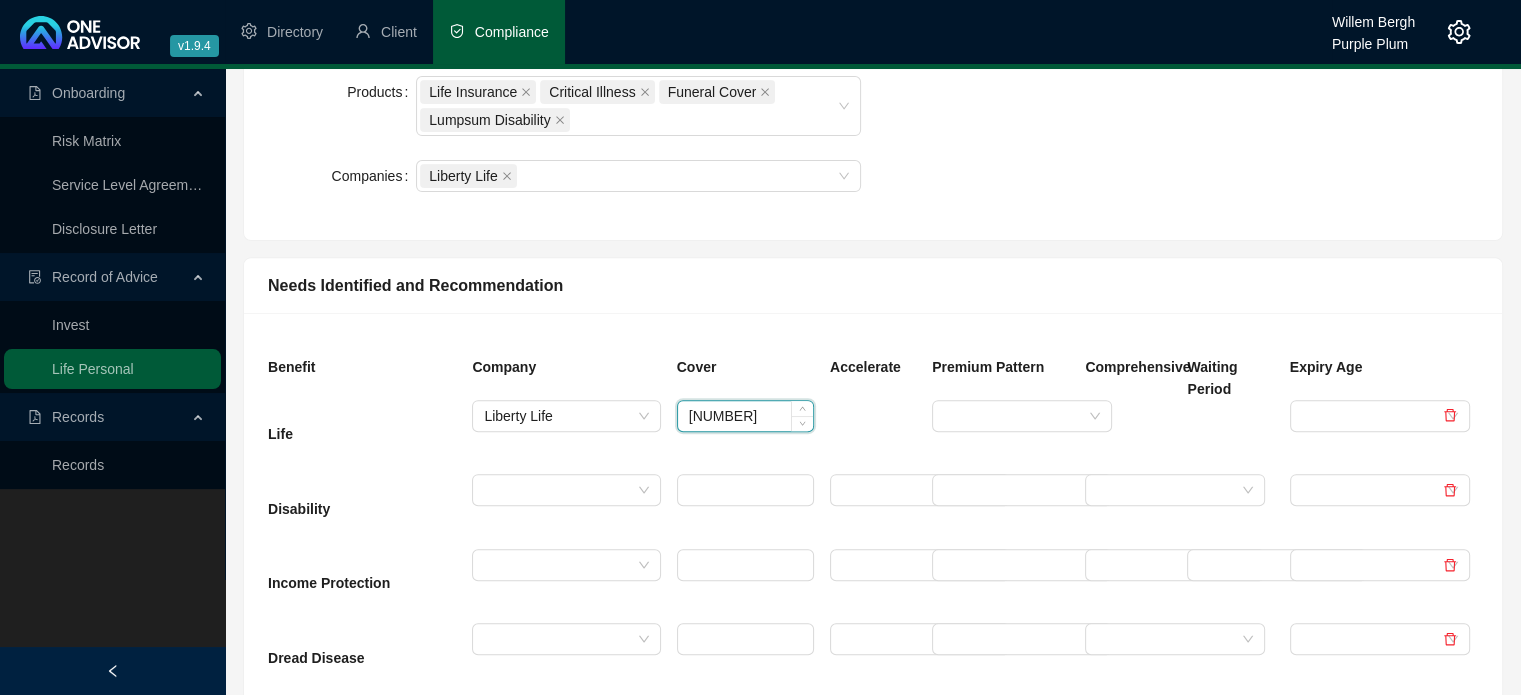 type on "176693" 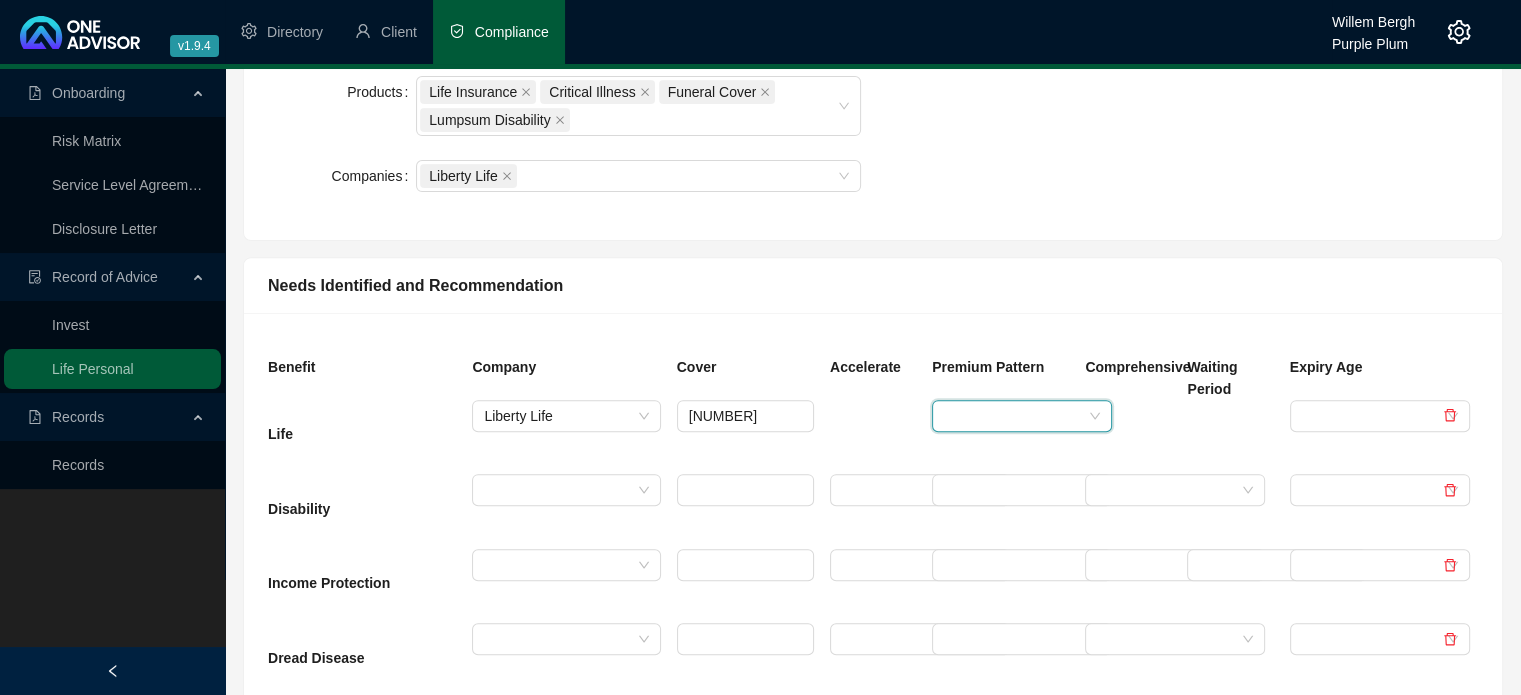 click at bounding box center [1013, 416] 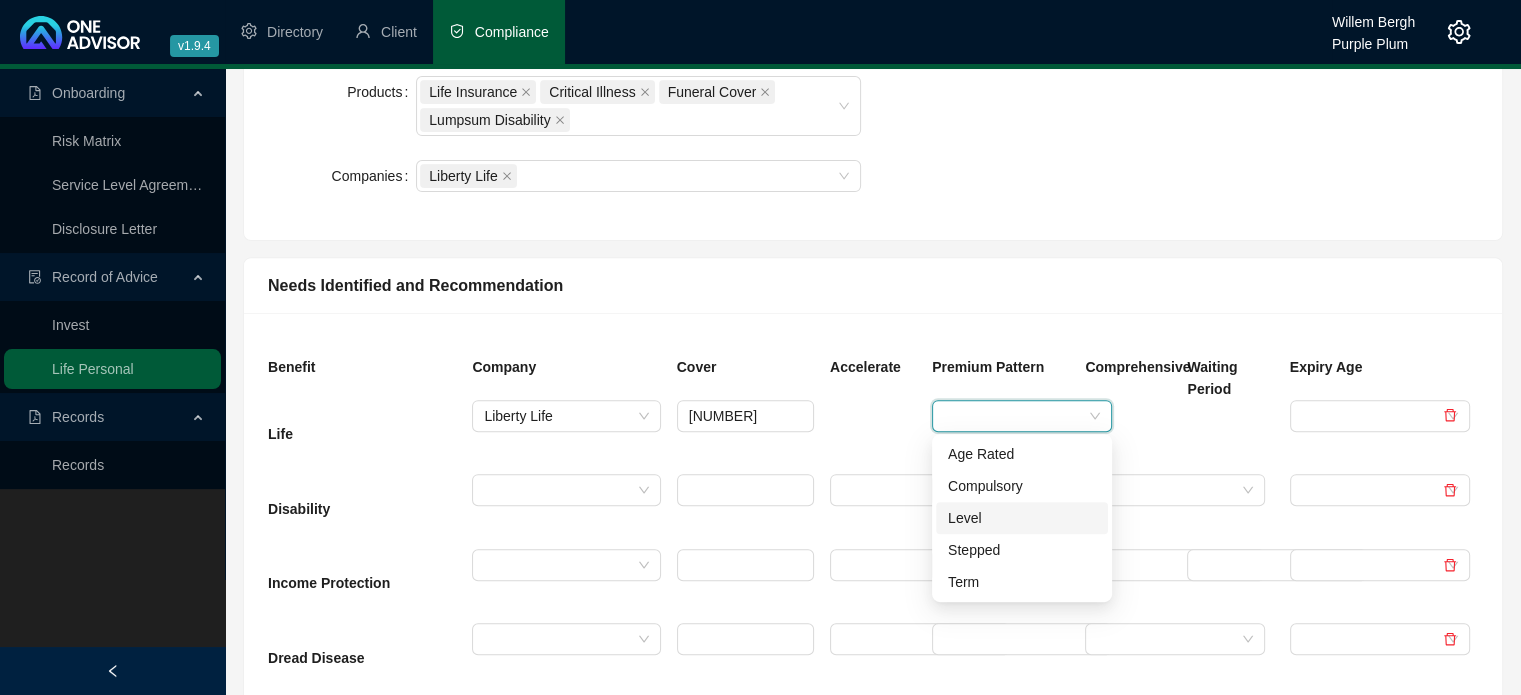 click on "Level" at bounding box center [1022, 518] 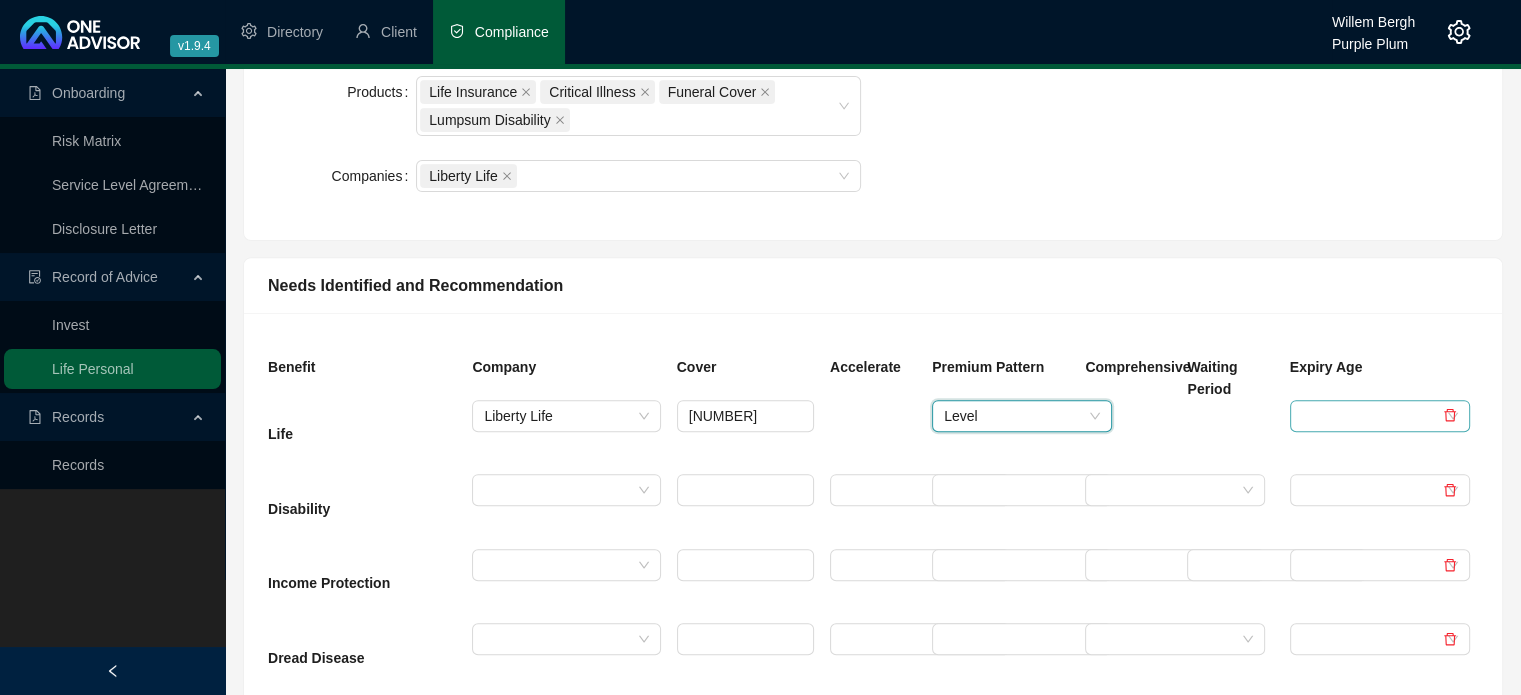 click at bounding box center [1371, 416] 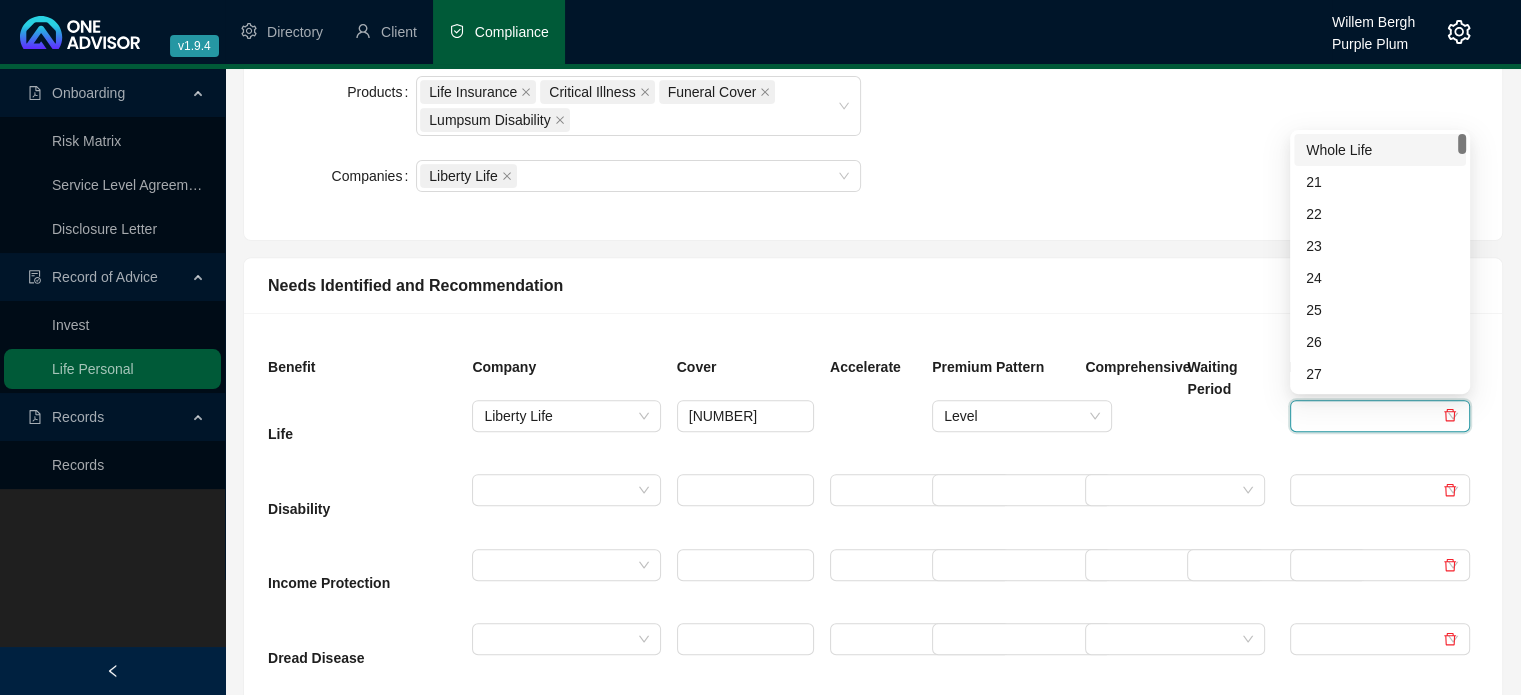 click on "Whole Life" at bounding box center (1380, 150) 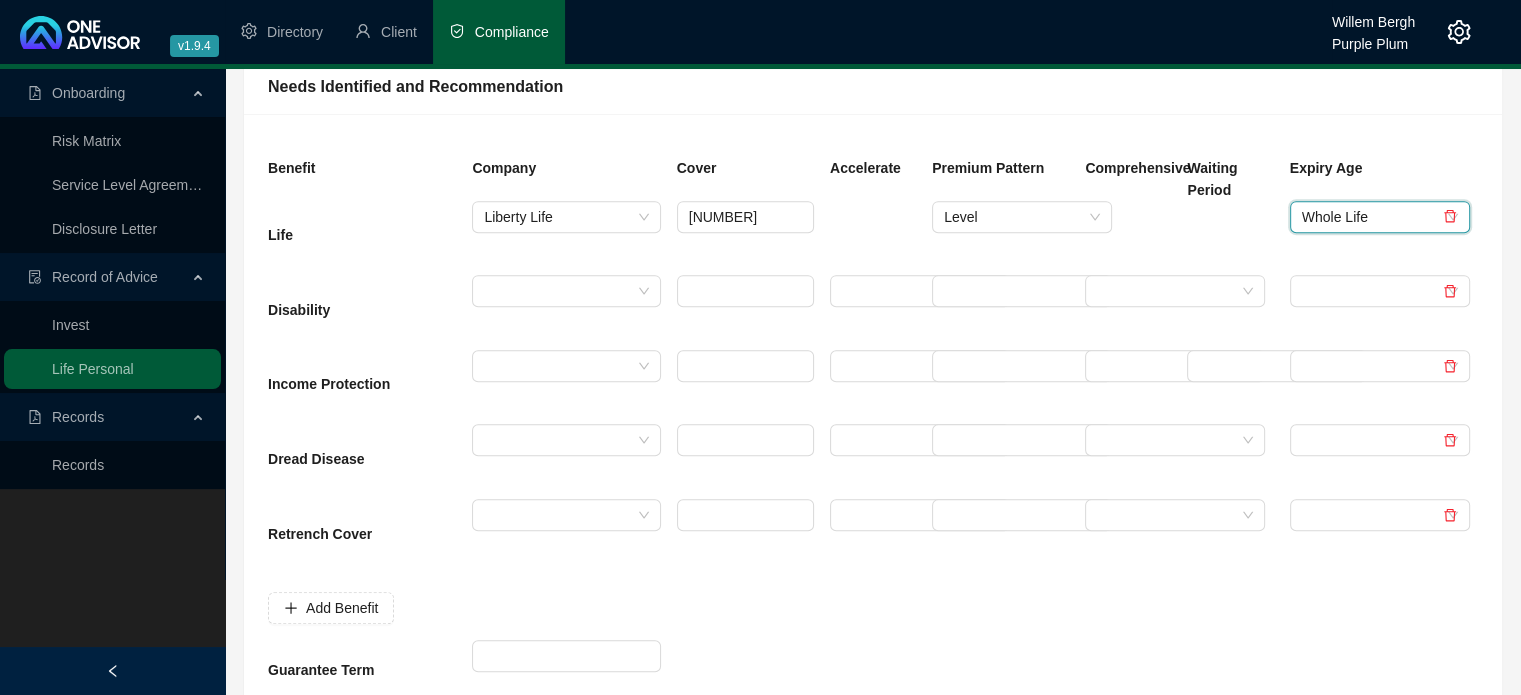 scroll, scrollTop: 900, scrollLeft: 0, axis: vertical 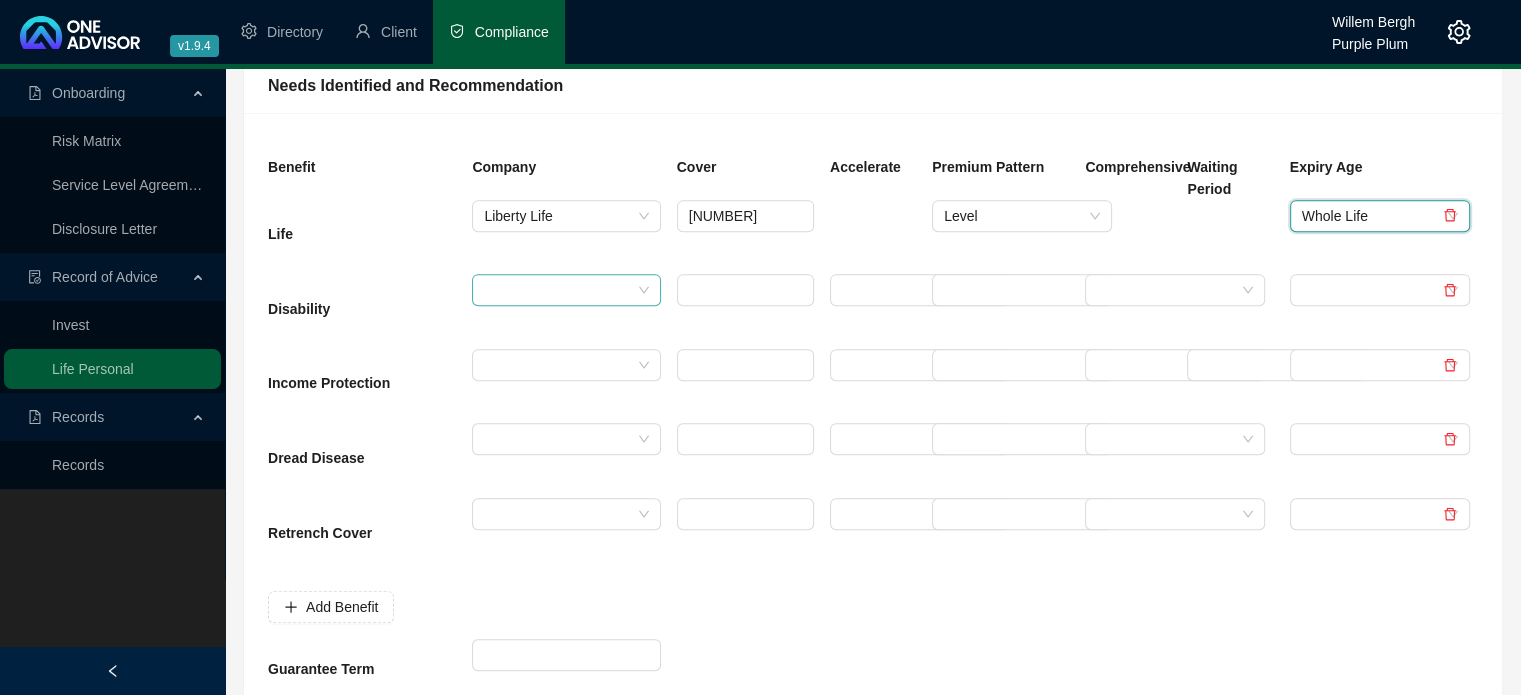click at bounding box center [557, 290] 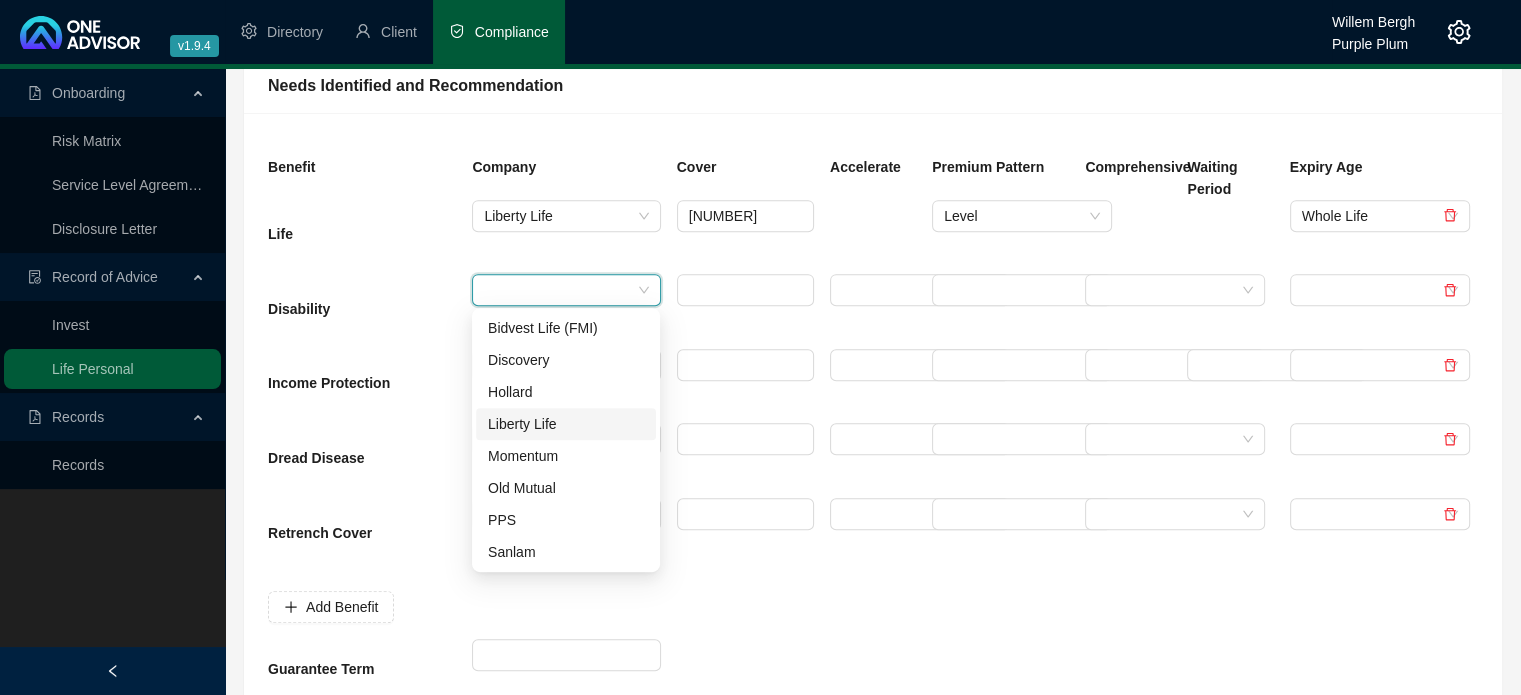 drag, startPoint x: 553, startPoint y: 421, endPoint x: 636, endPoint y: 408, distance: 84.0119 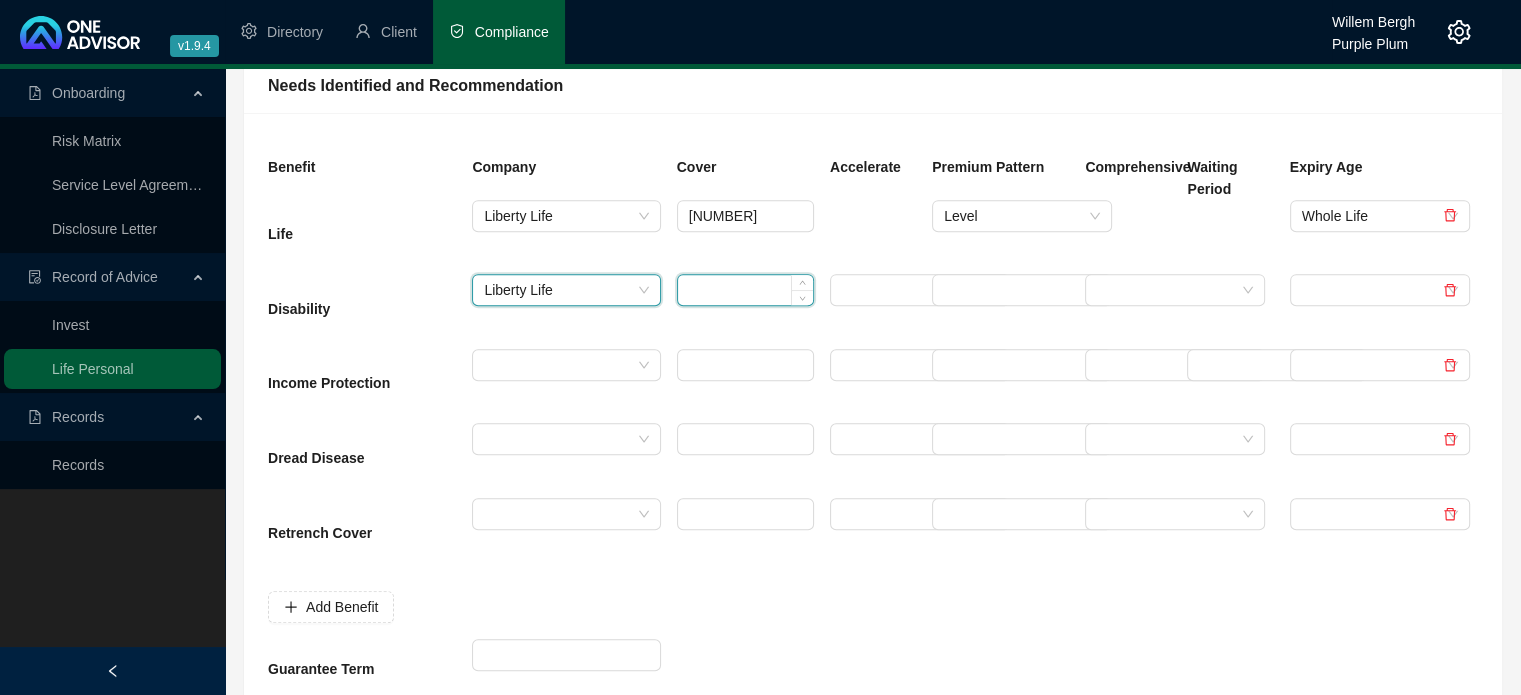 click at bounding box center [745, 290] 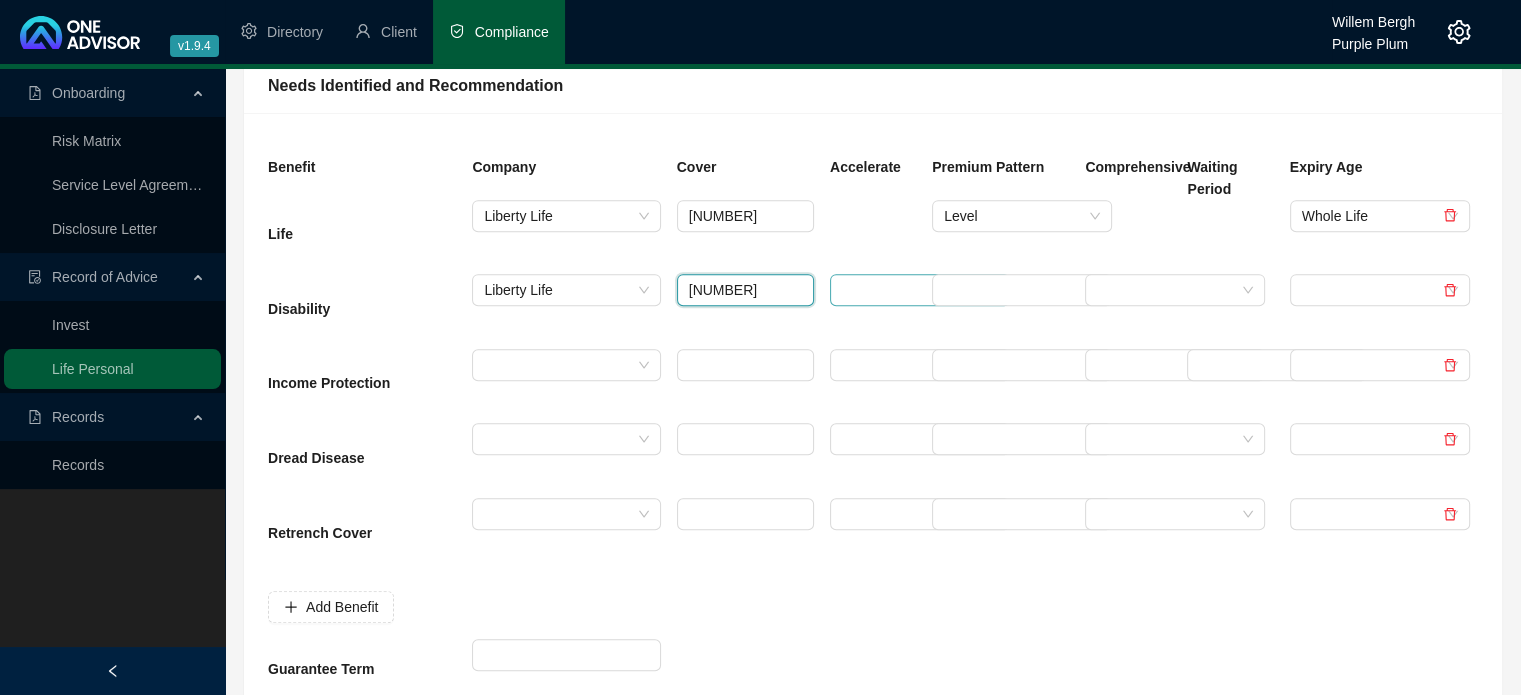 type on "176693" 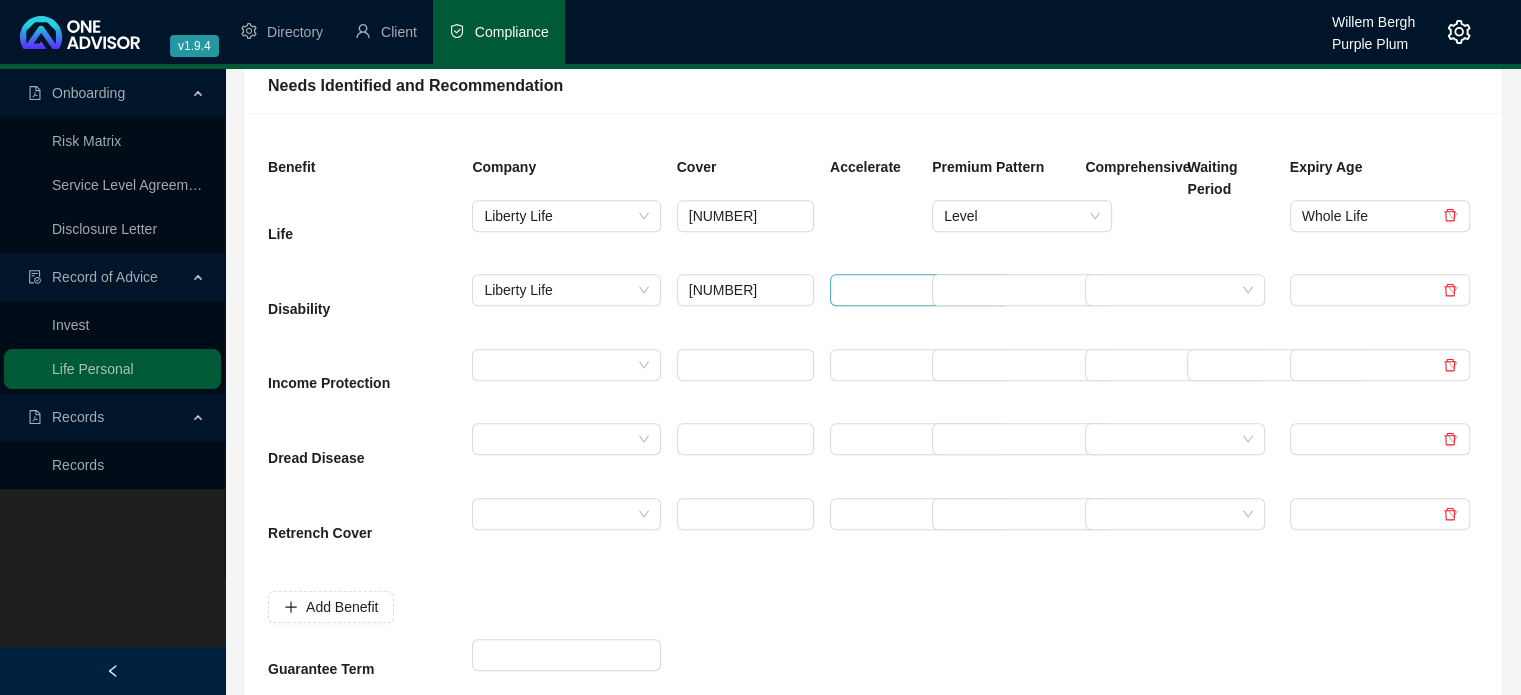 click at bounding box center (911, 290) 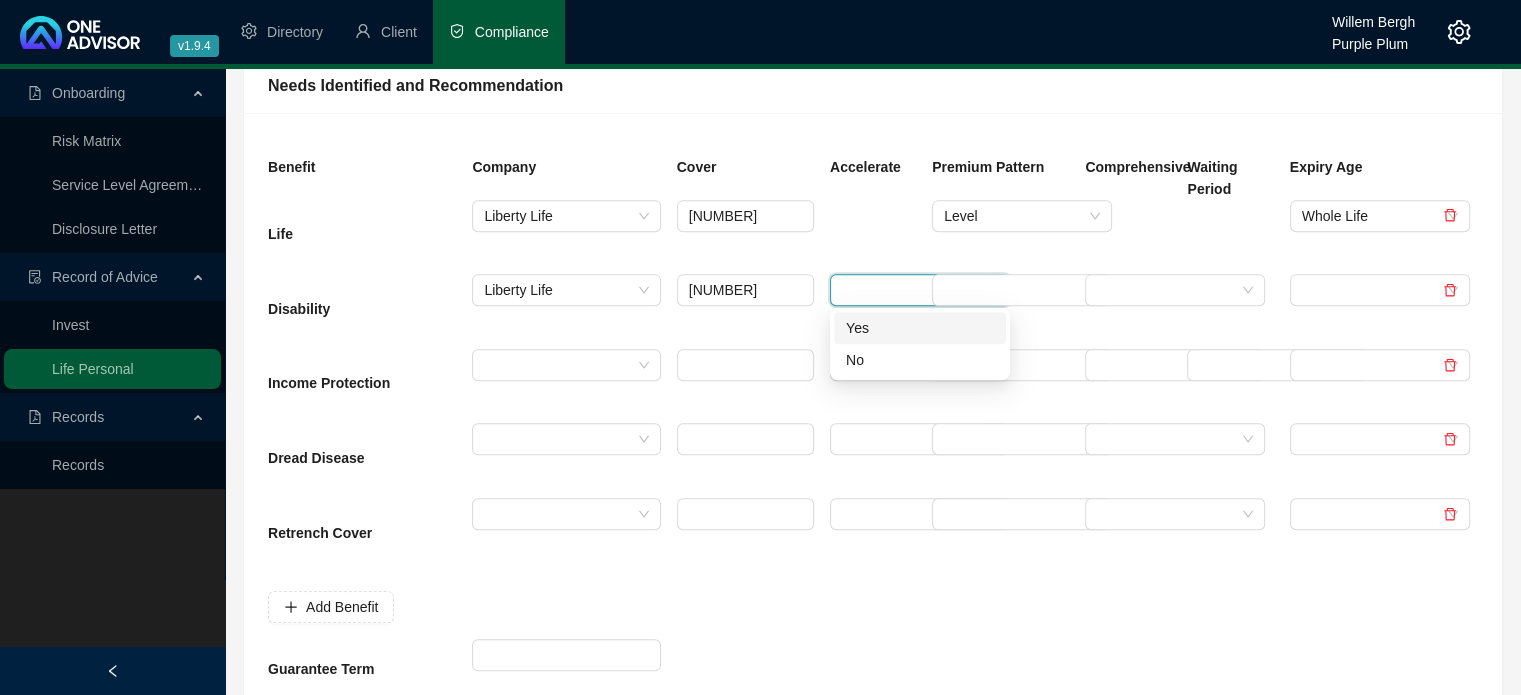 click on "Yes" at bounding box center (920, 328) 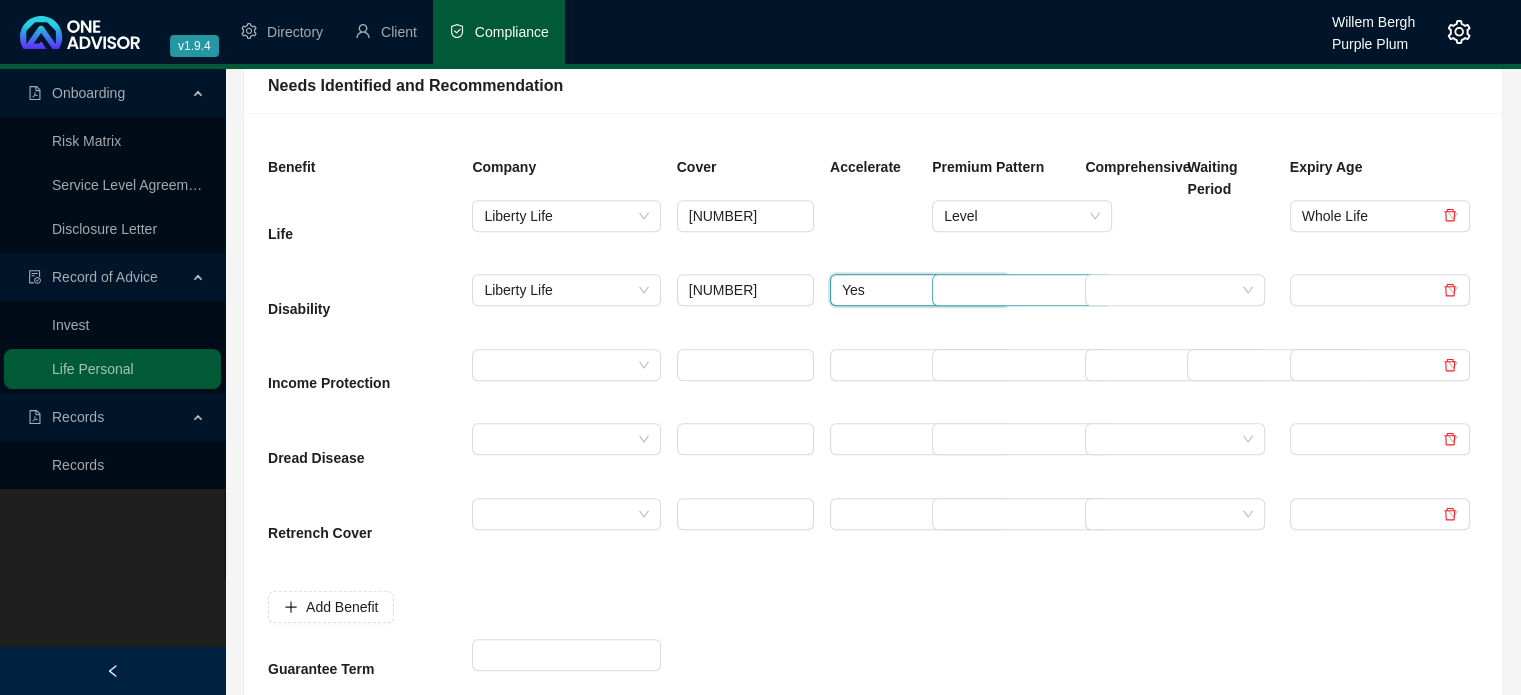 click at bounding box center [1013, 290] 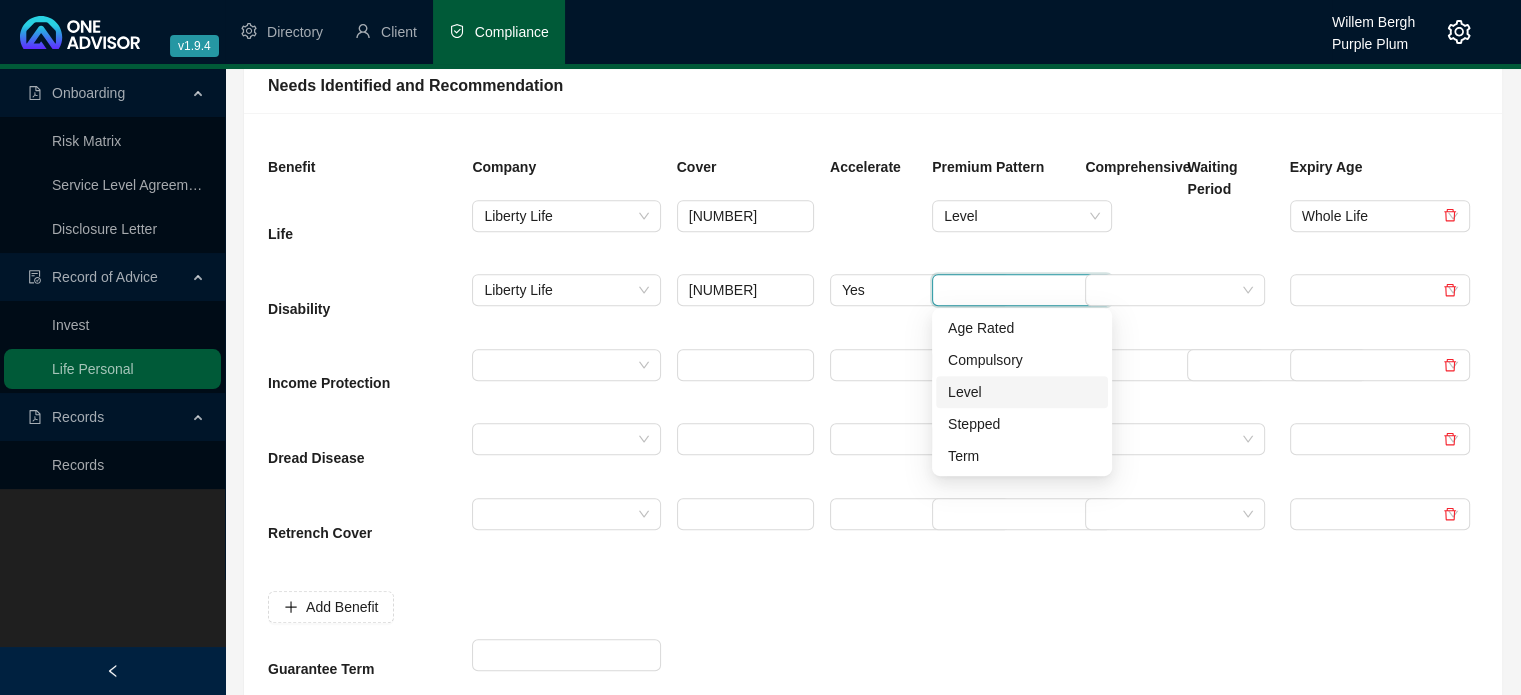 click on "Level" at bounding box center (1022, 392) 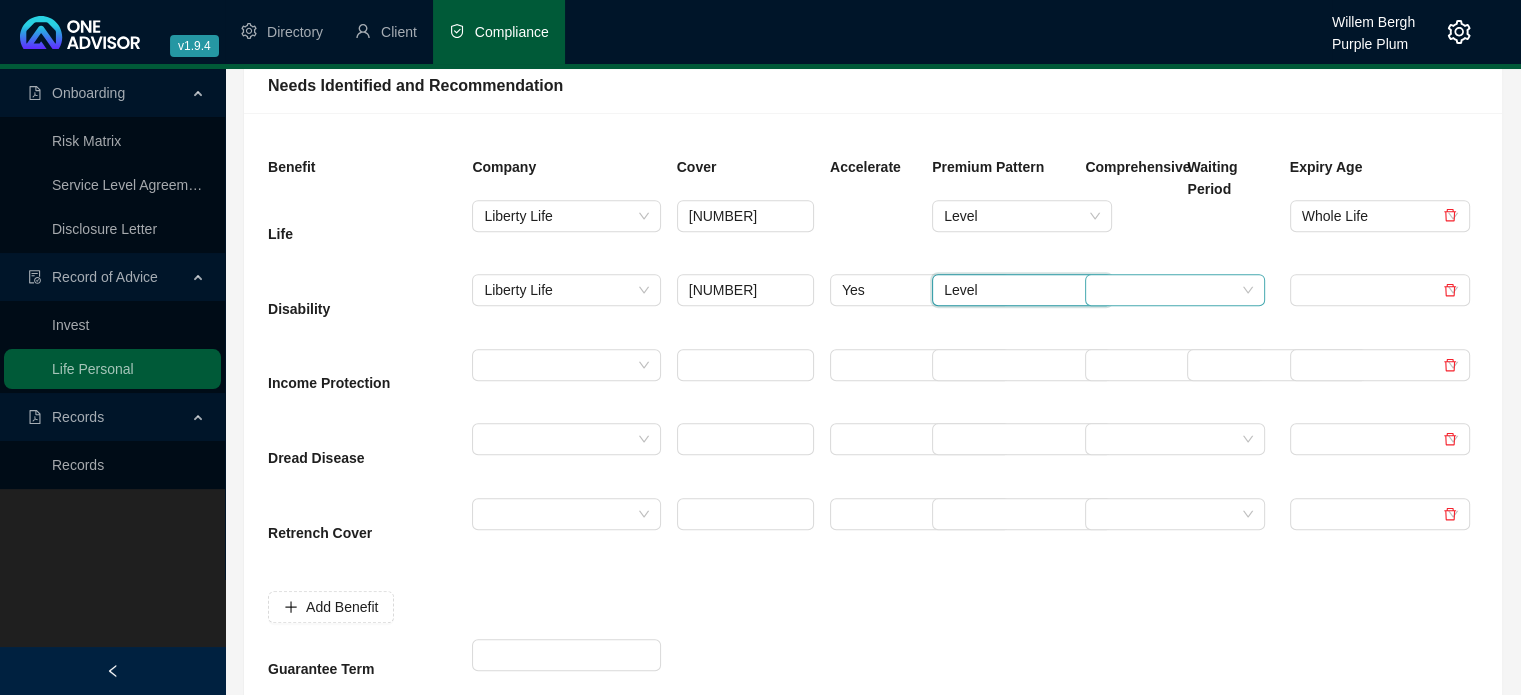 click at bounding box center [1166, 290] 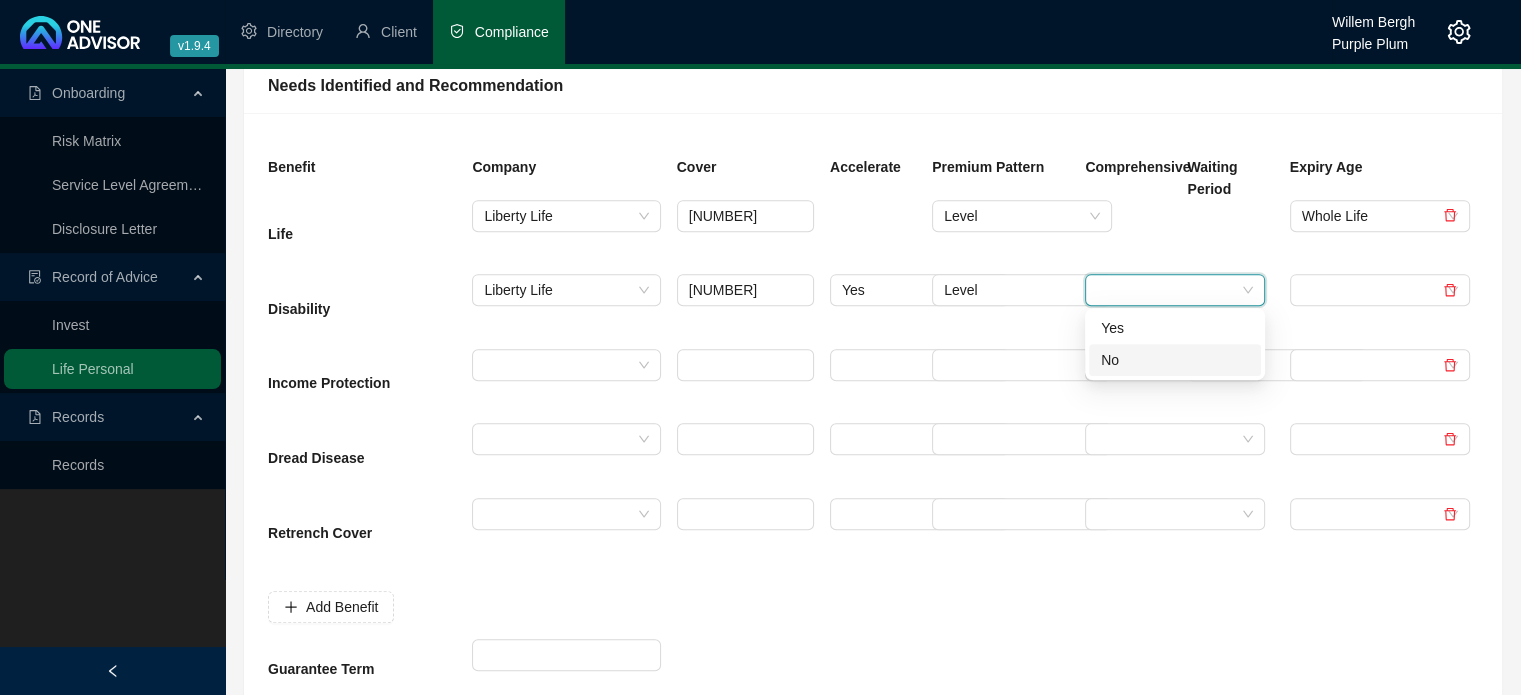 click on "No" at bounding box center [1175, 360] 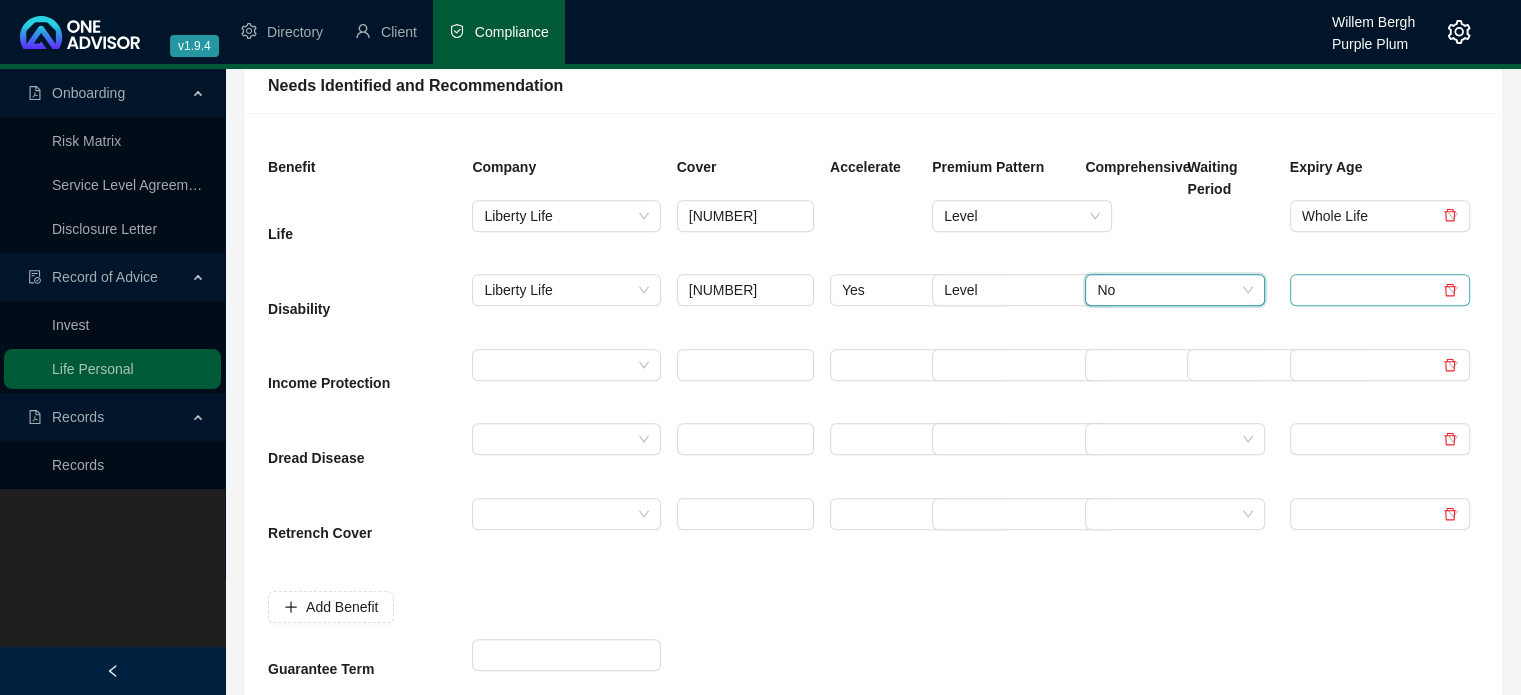 click at bounding box center (1371, 290) 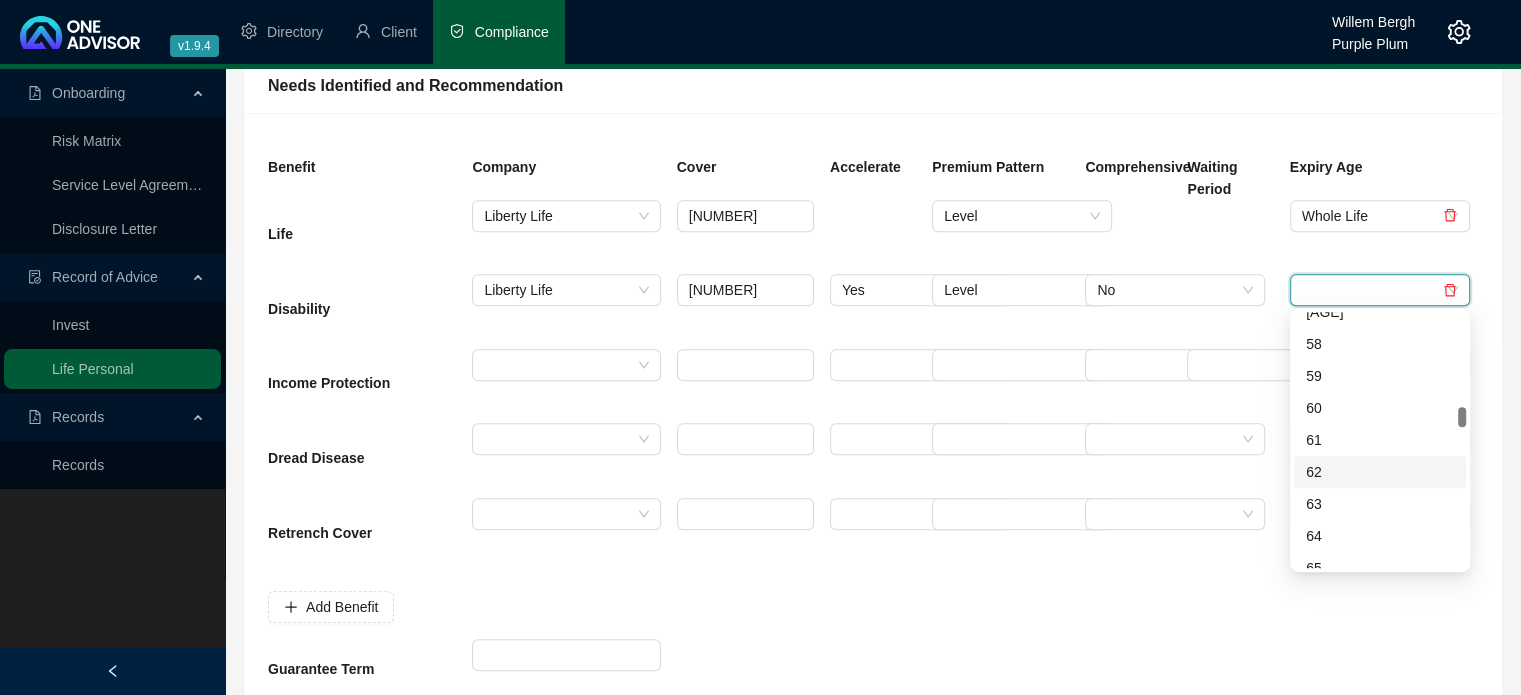 scroll, scrollTop: 1300, scrollLeft: 0, axis: vertical 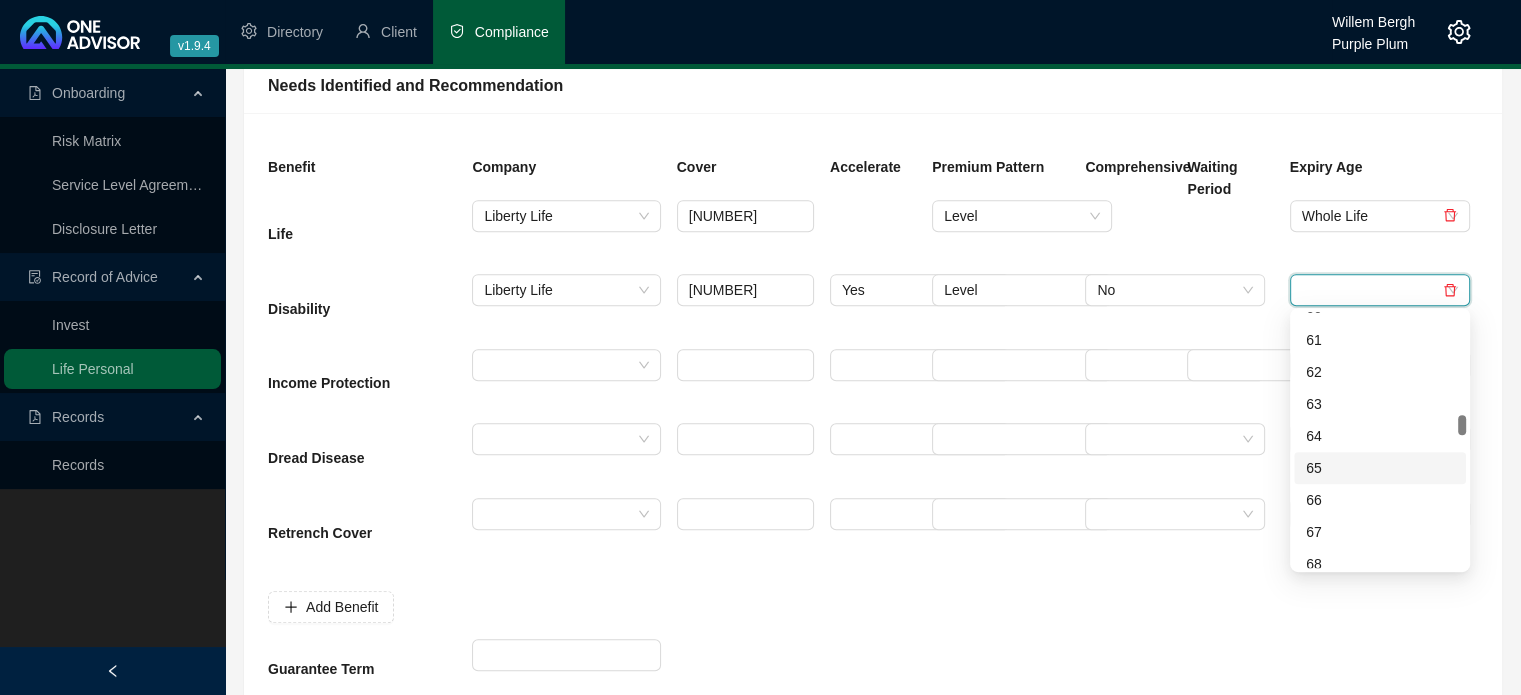 click on "65" at bounding box center (1380, 468) 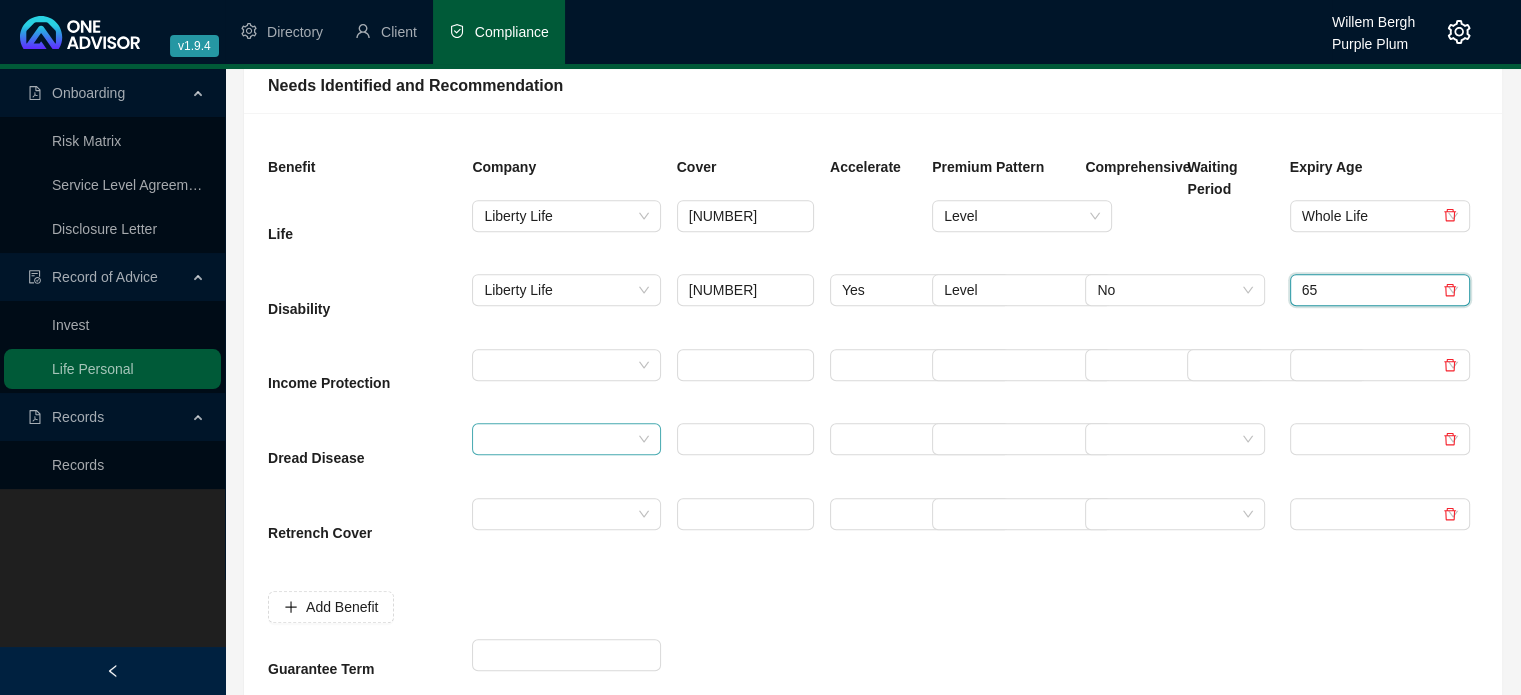 click at bounding box center [557, 439] 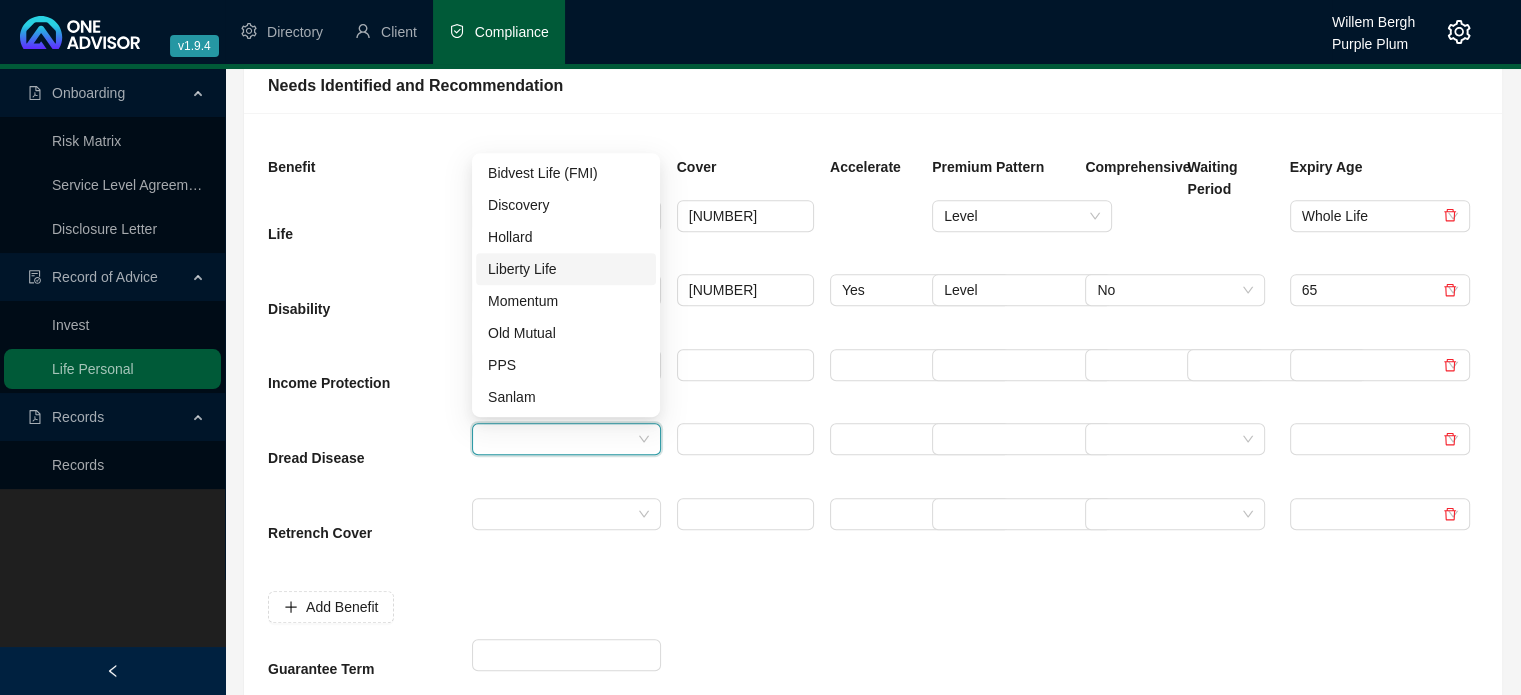 click on "Liberty Life" at bounding box center [566, 269] 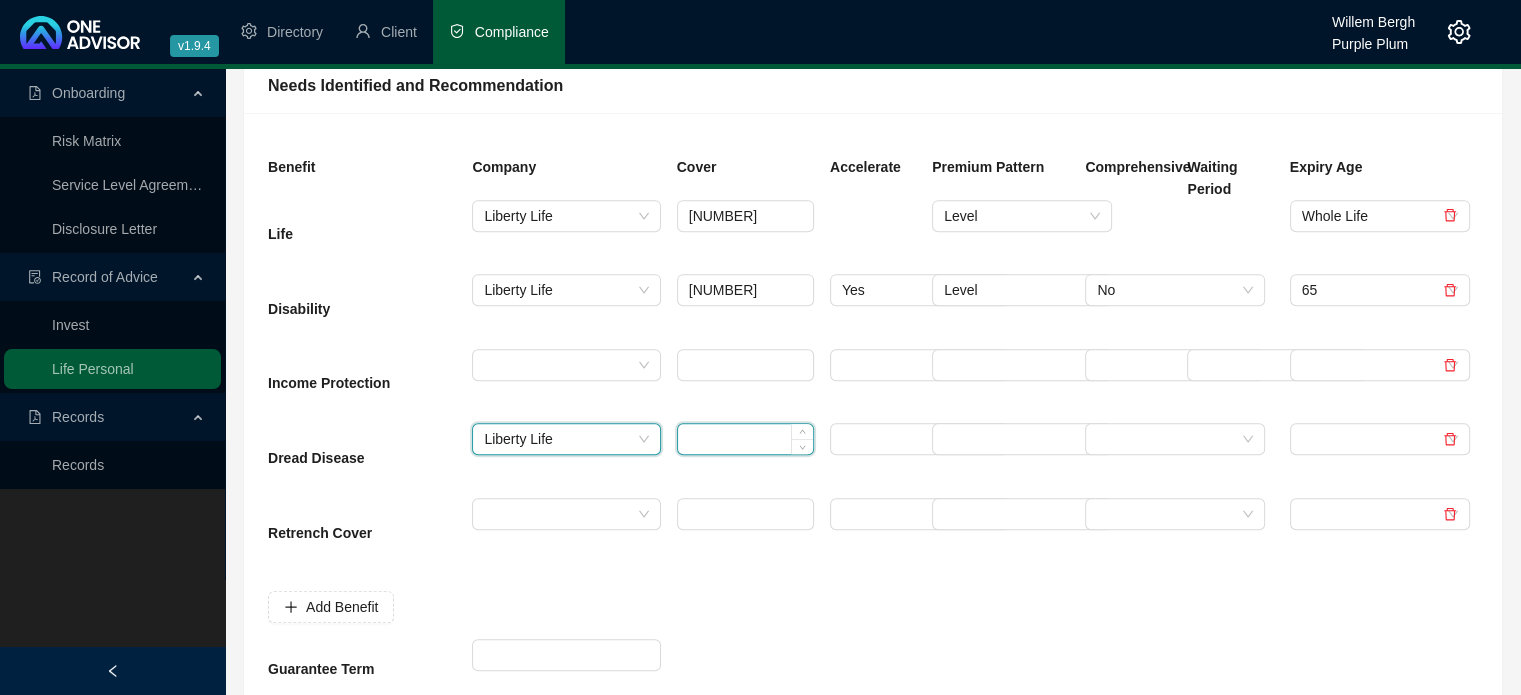 click at bounding box center (745, 439) 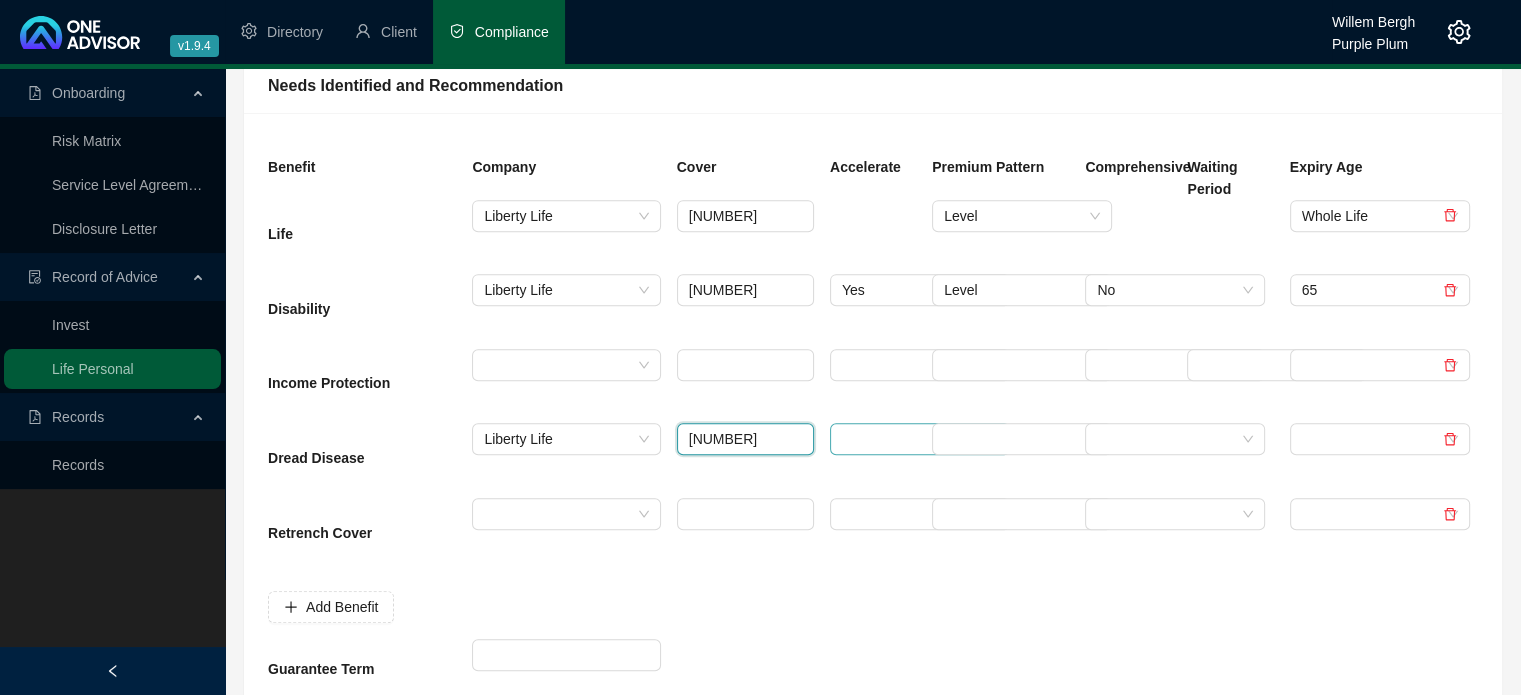 click at bounding box center [920, 439] 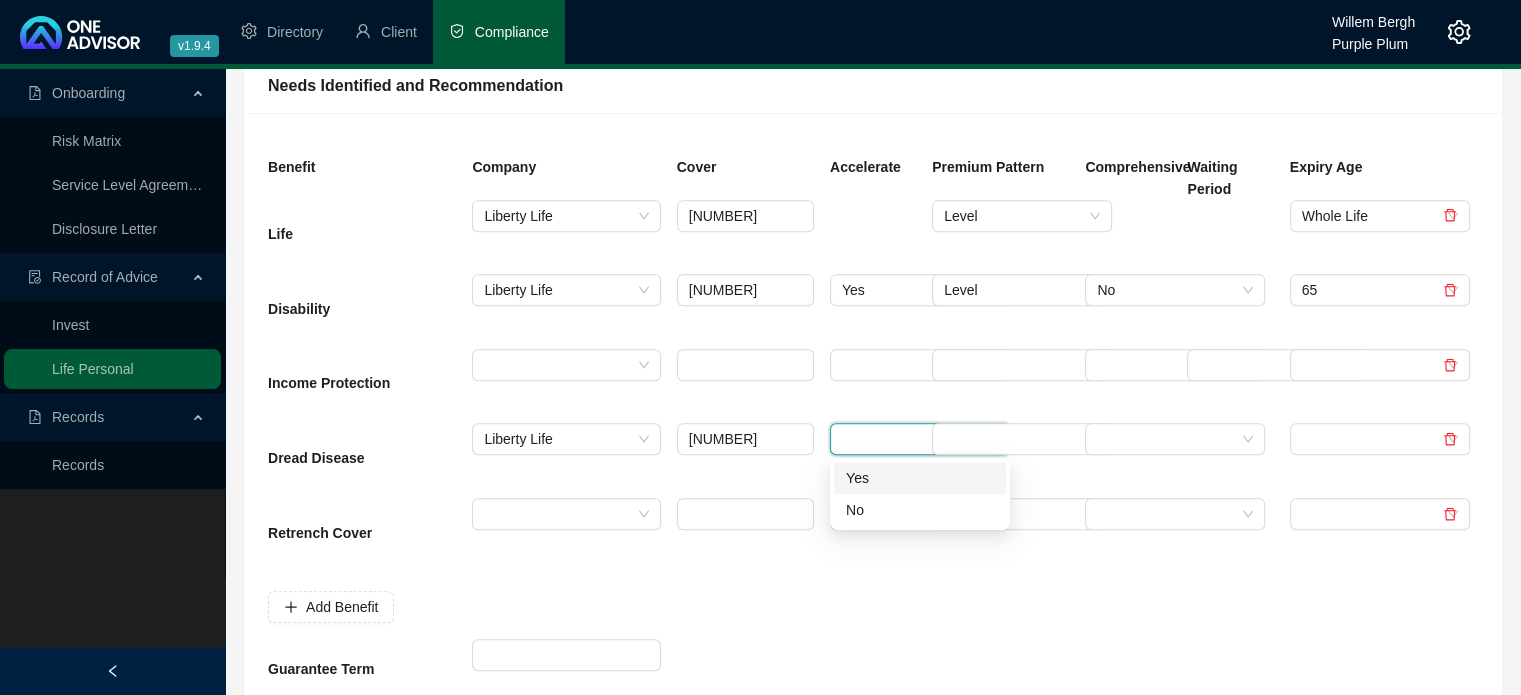 click on "Yes" at bounding box center (920, 478) 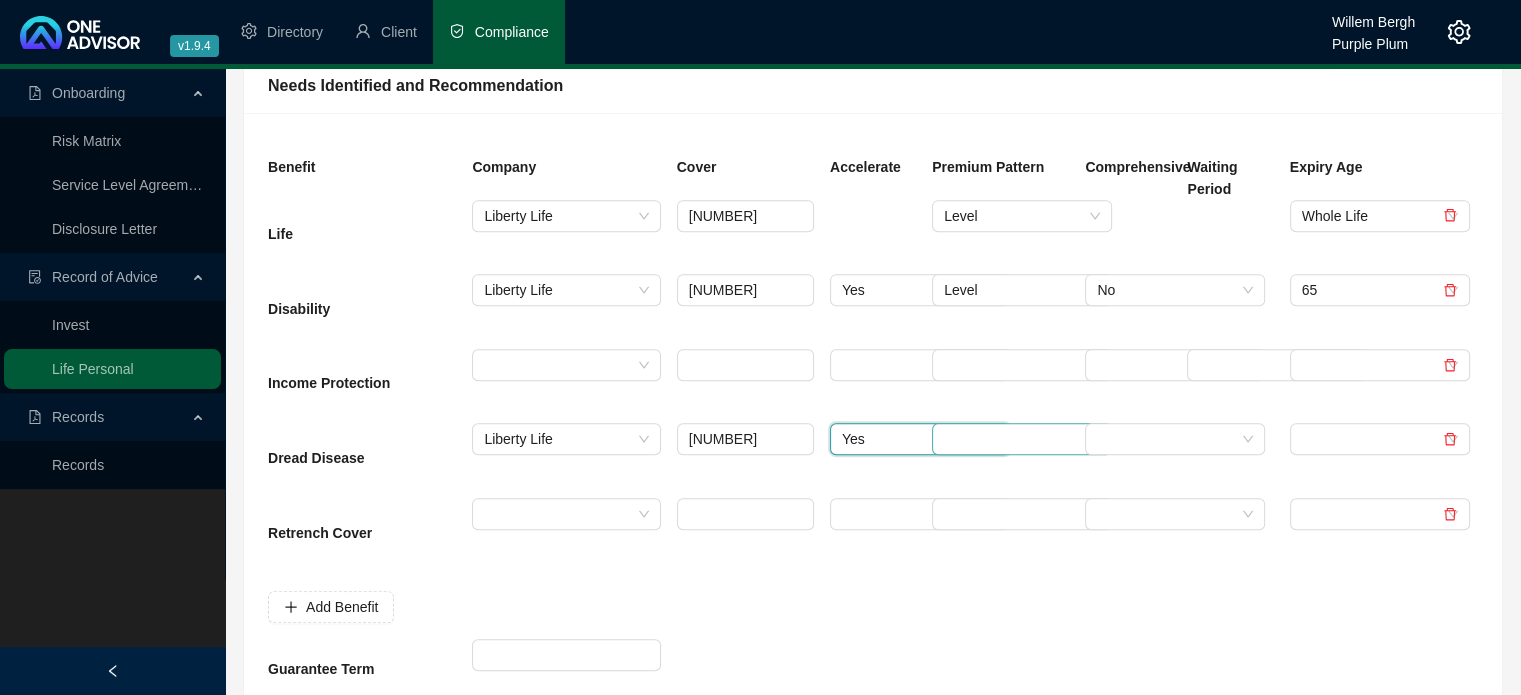 click at bounding box center (1013, 439) 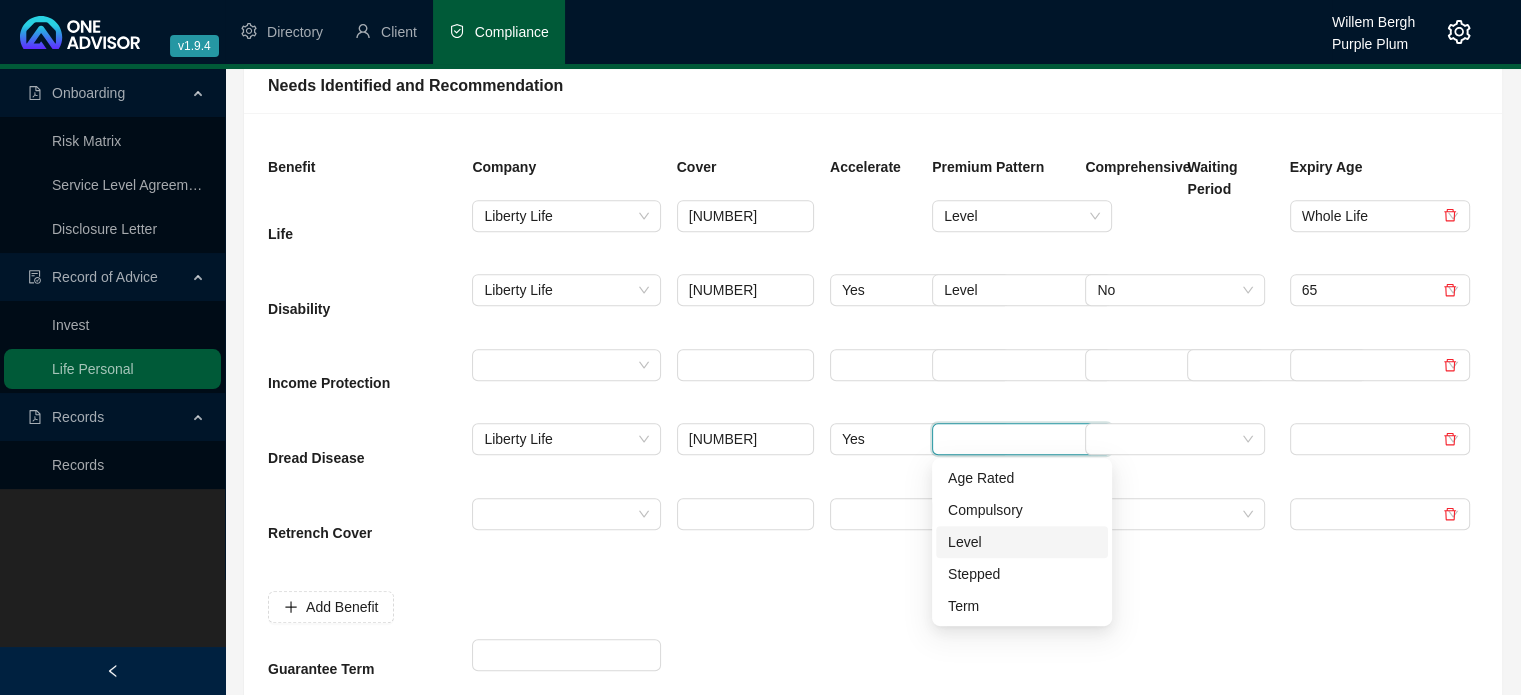 click on "Level" at bounding box center [1022, 542] 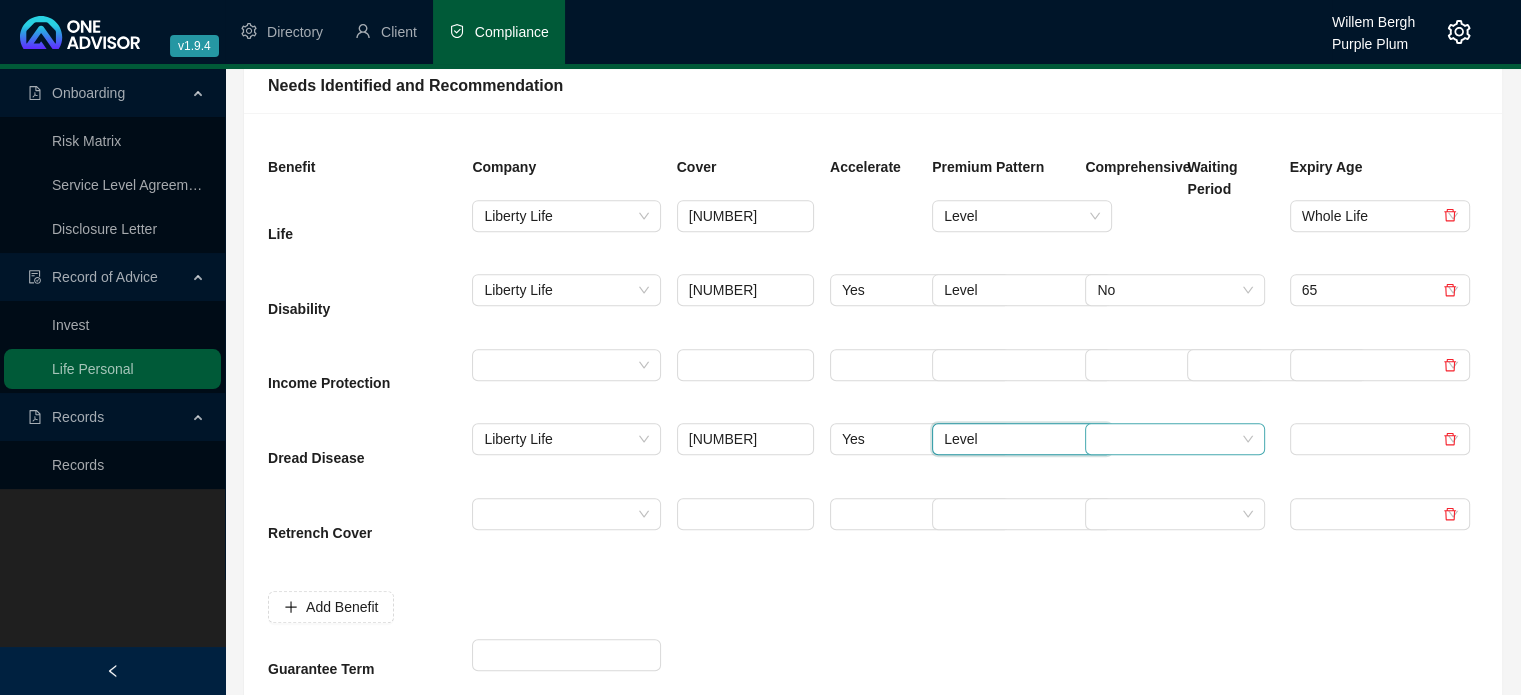 click at bounding box center [1166, 439] 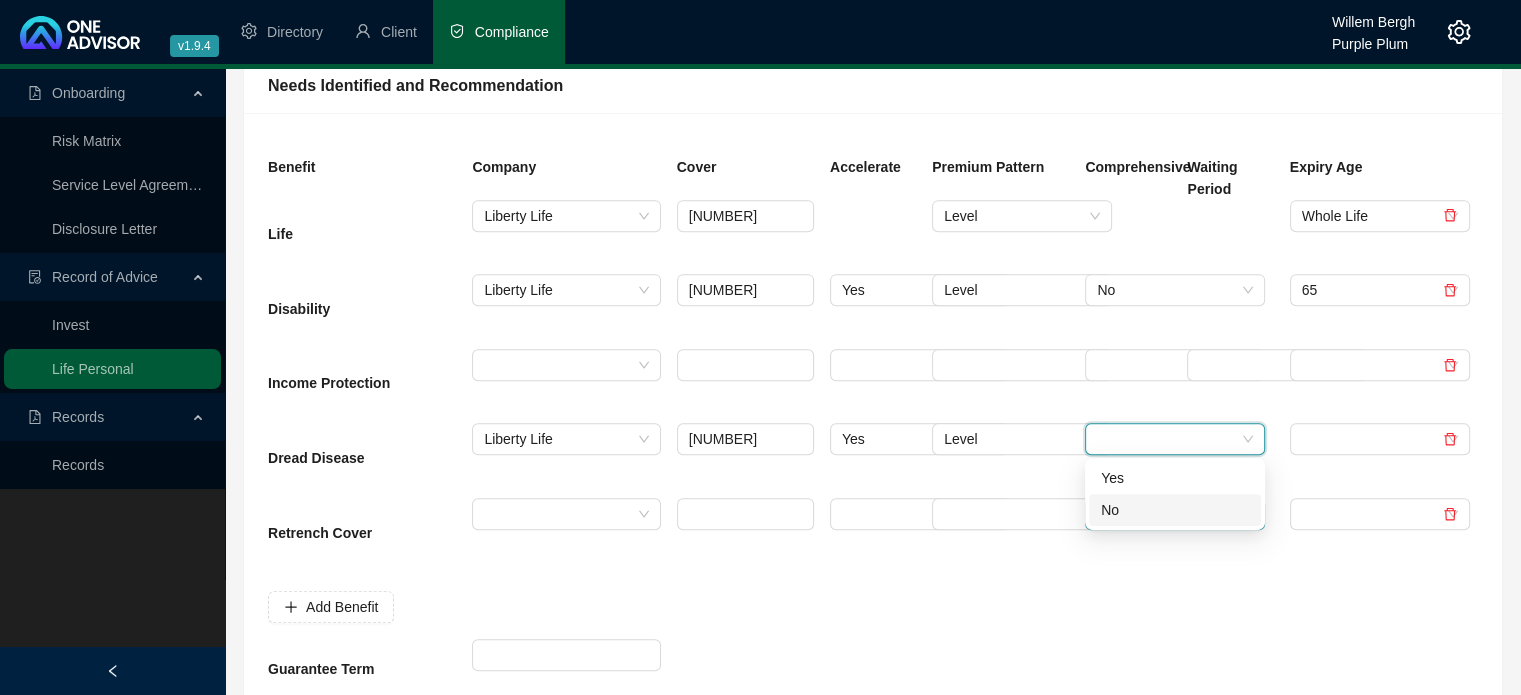 click on "No" at bounding box center [1175, 510] 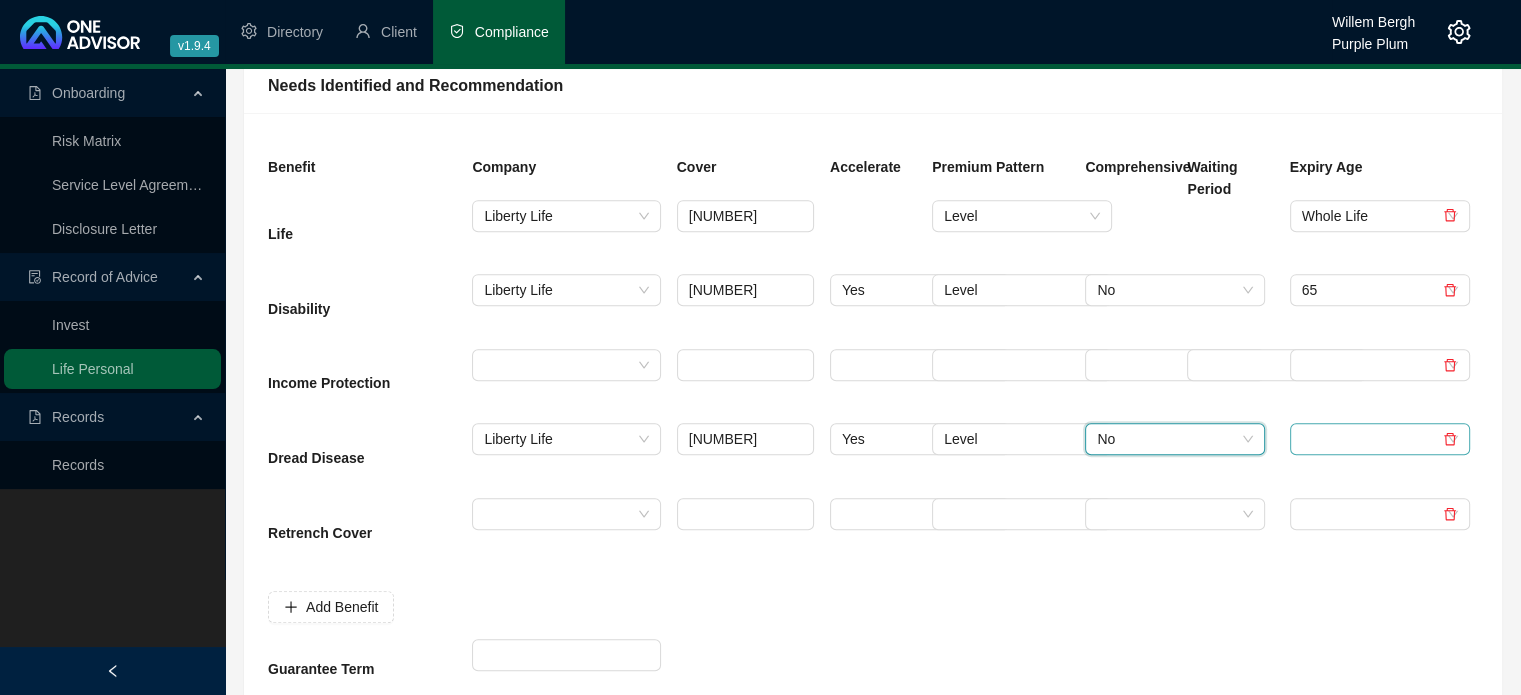 click at bounding box center (1371, 439) 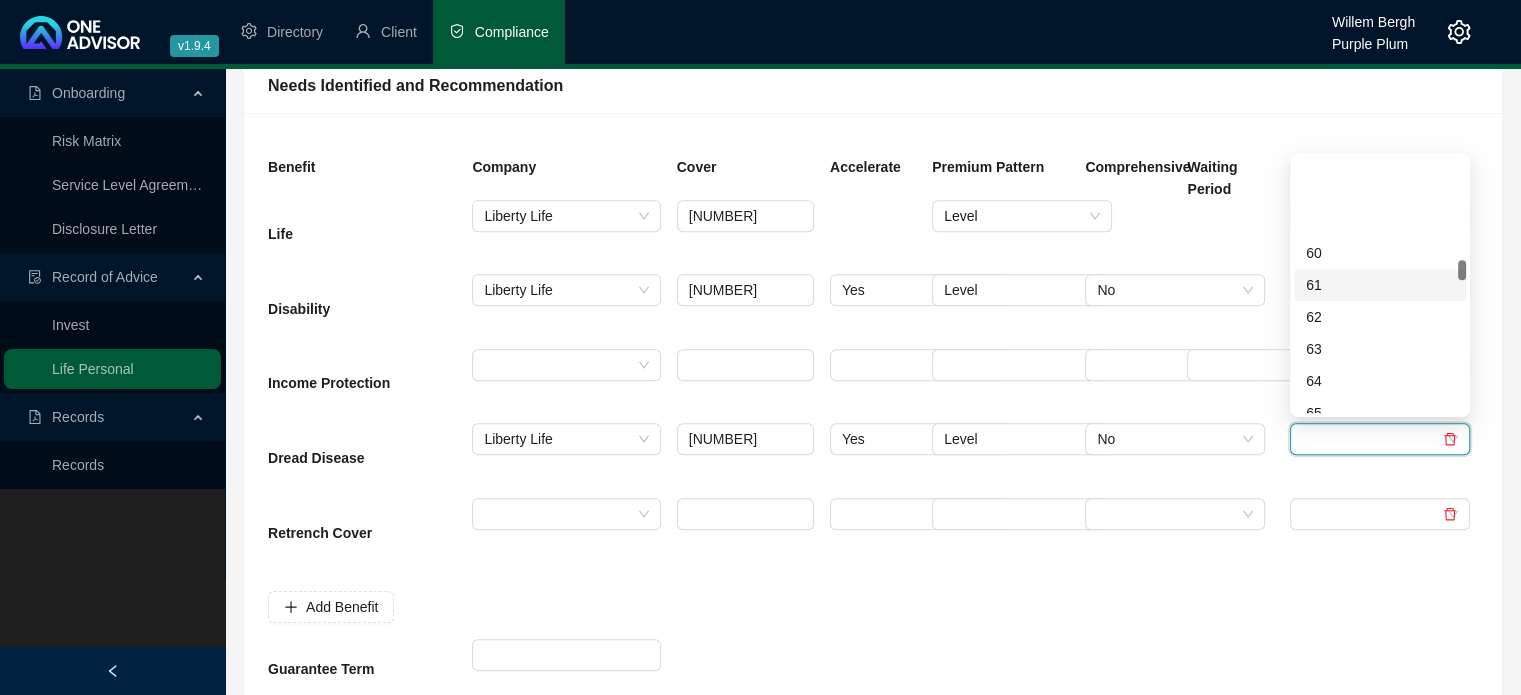 scroll, scrollTop: 1300, scrollLeft: 0, axis: vertical 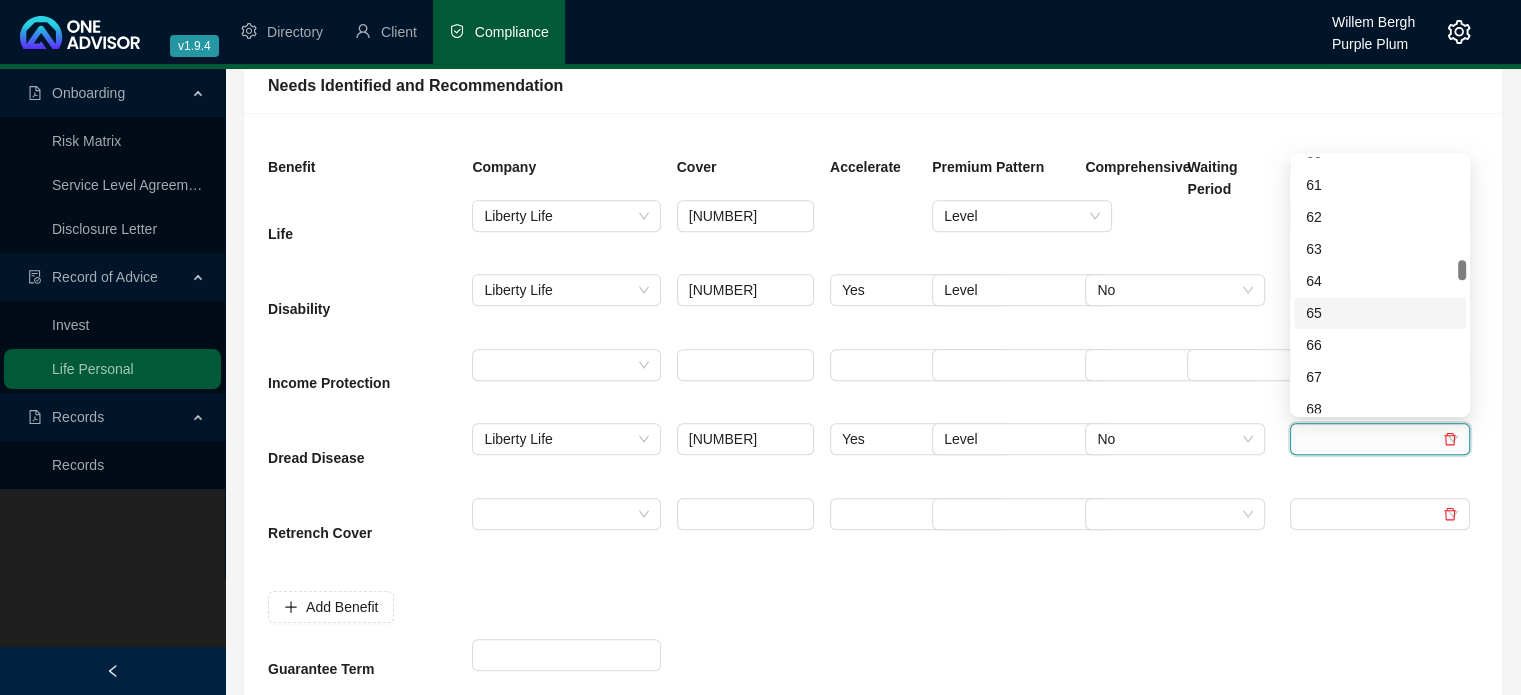 click on "65" at bounding box center (1380, 313) 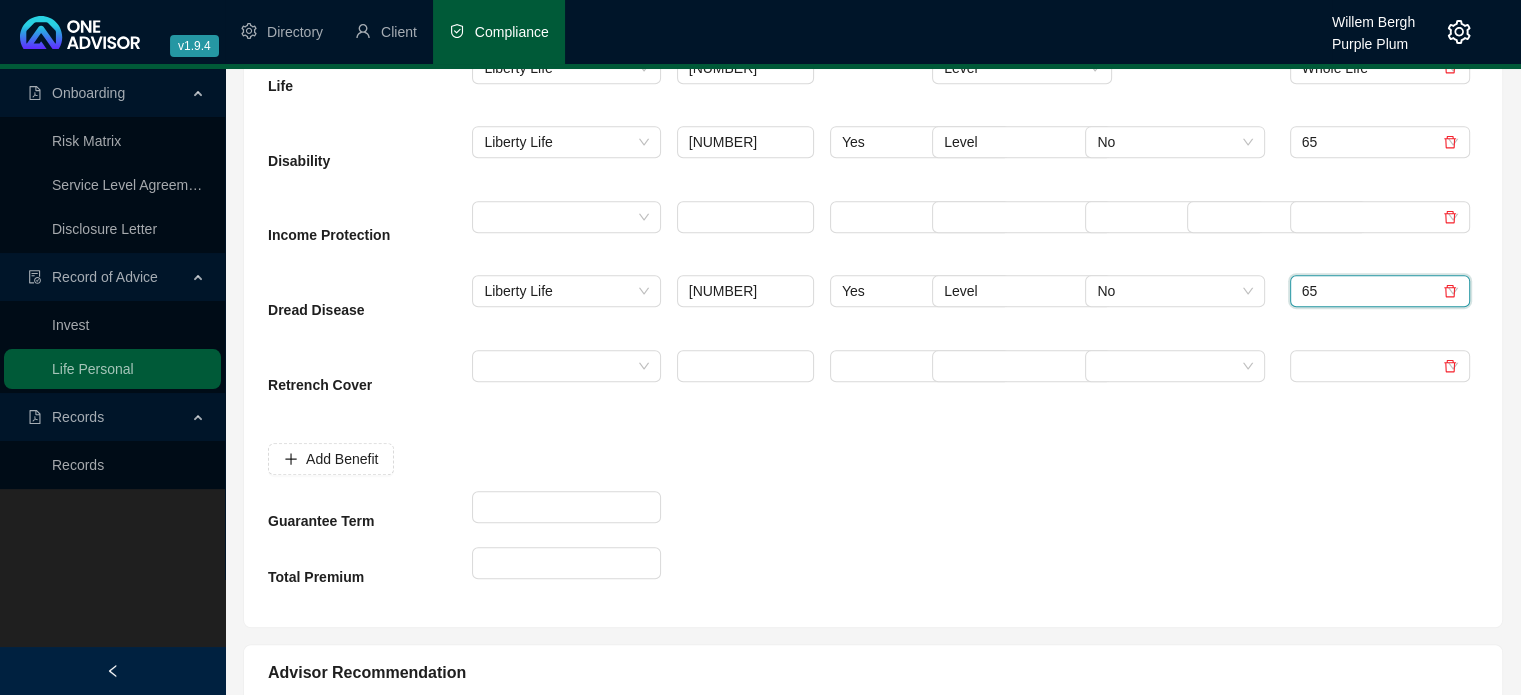 scroll, scrollTop: 1100, scrollLeft: 0, axis: vertical 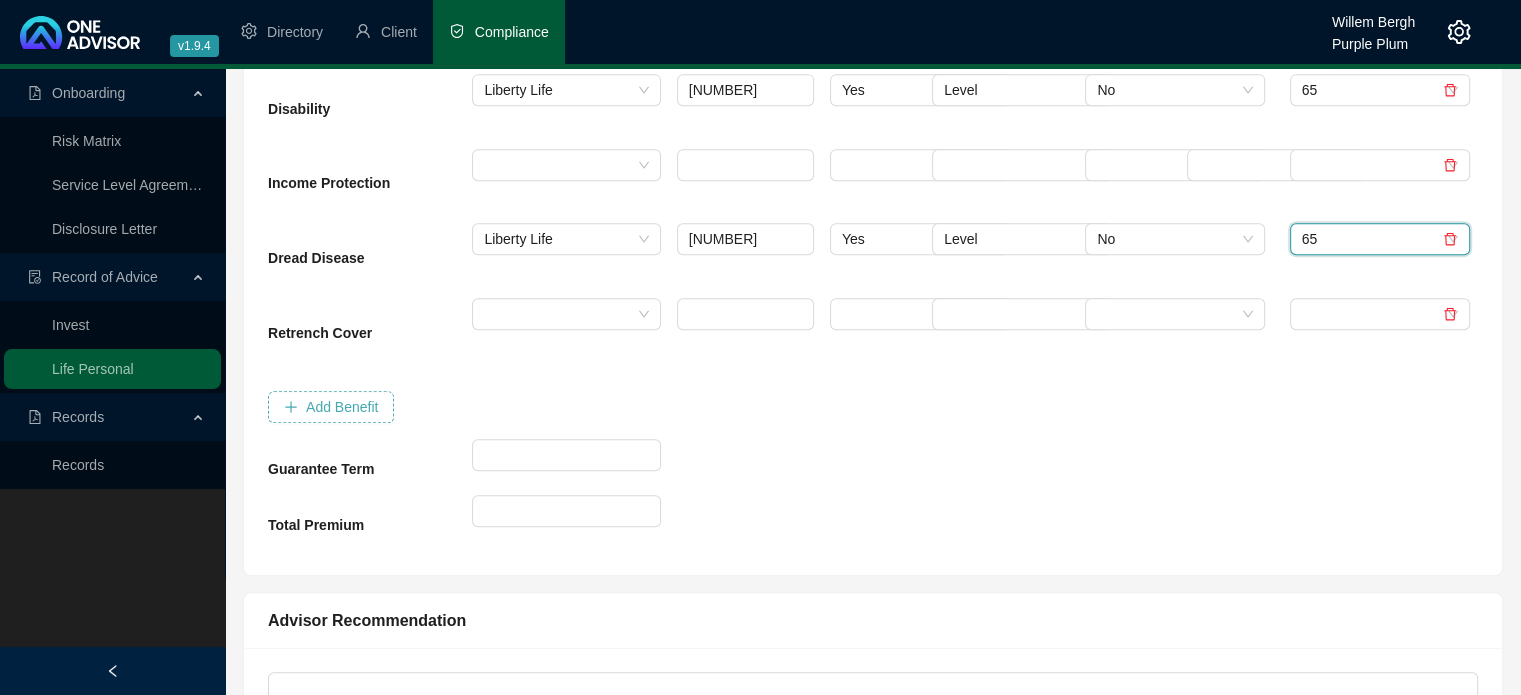 click on "Add Benefit" at bounding box center (331, 407) 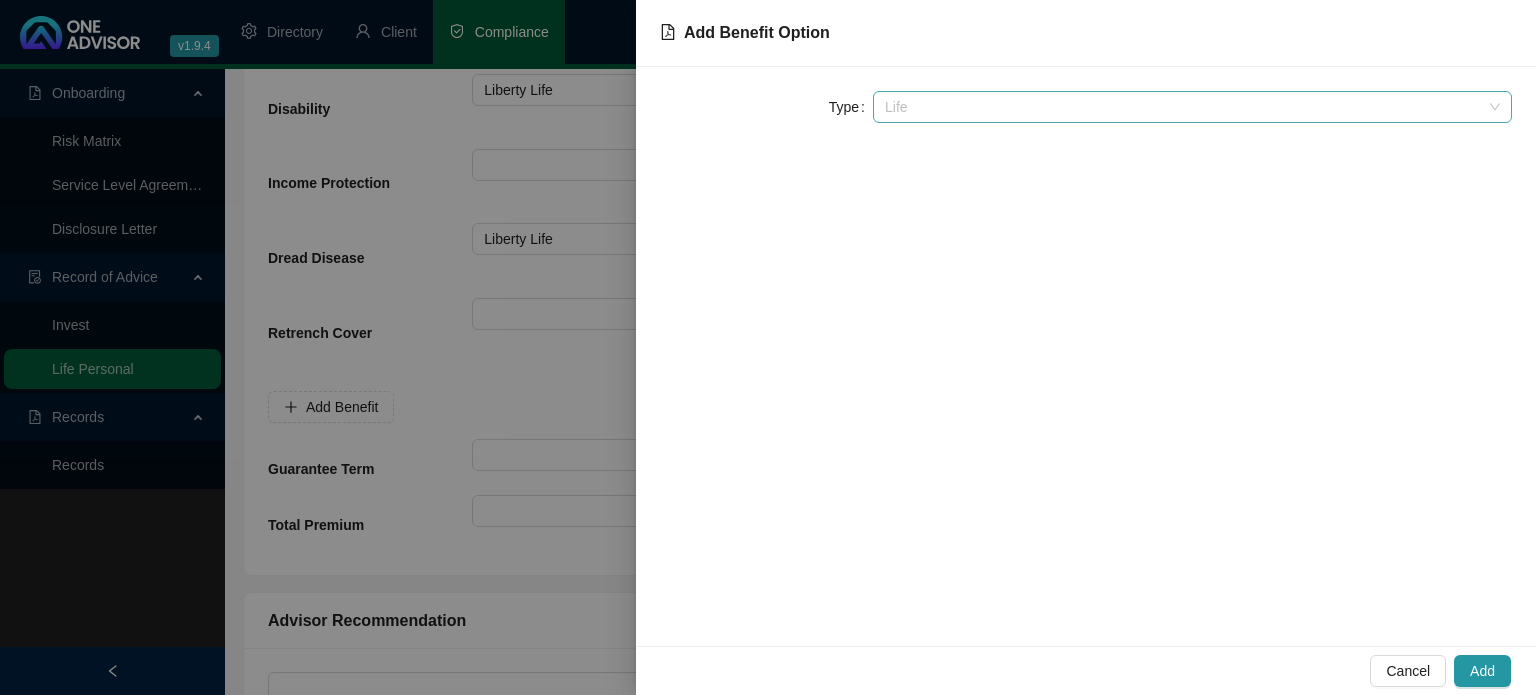 click on "Life" at bounding box center (1192, 107) 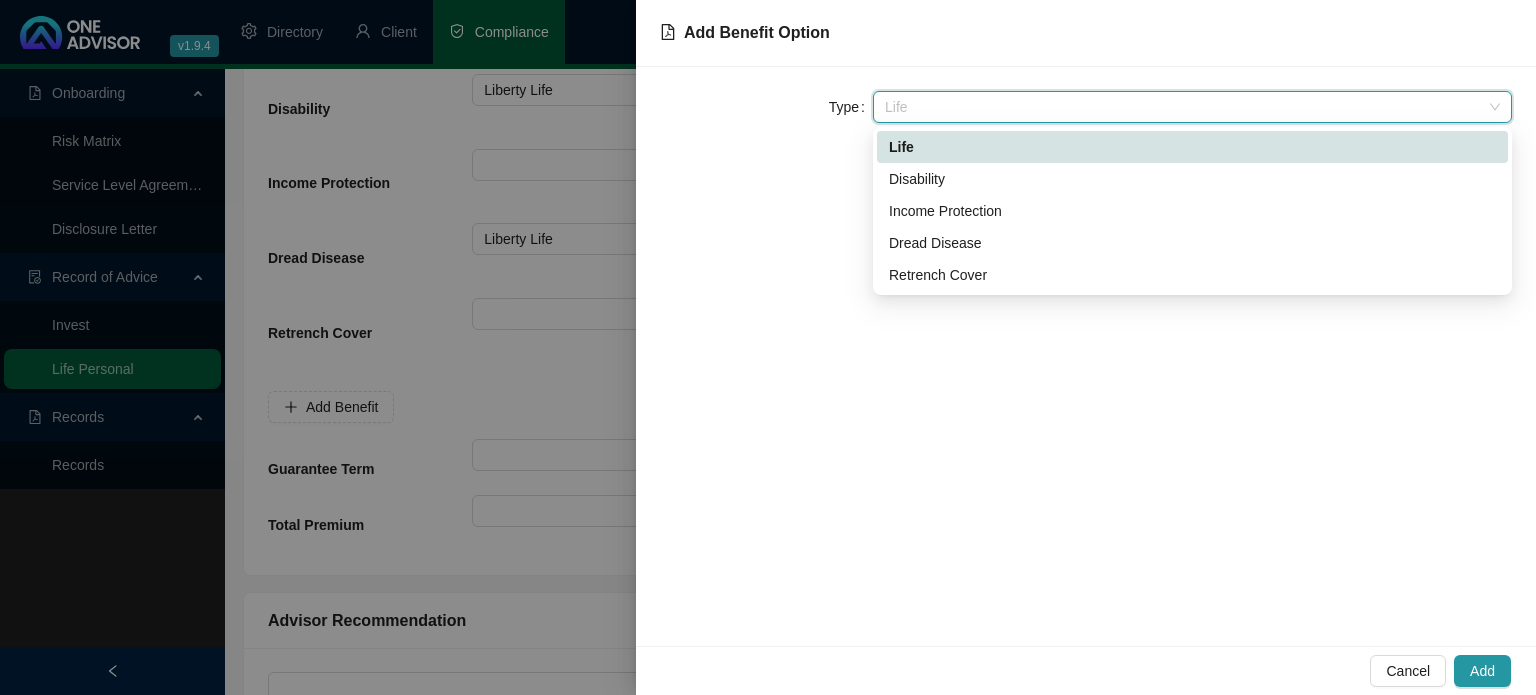 click on "Life" at bounding box center [1192, 147] 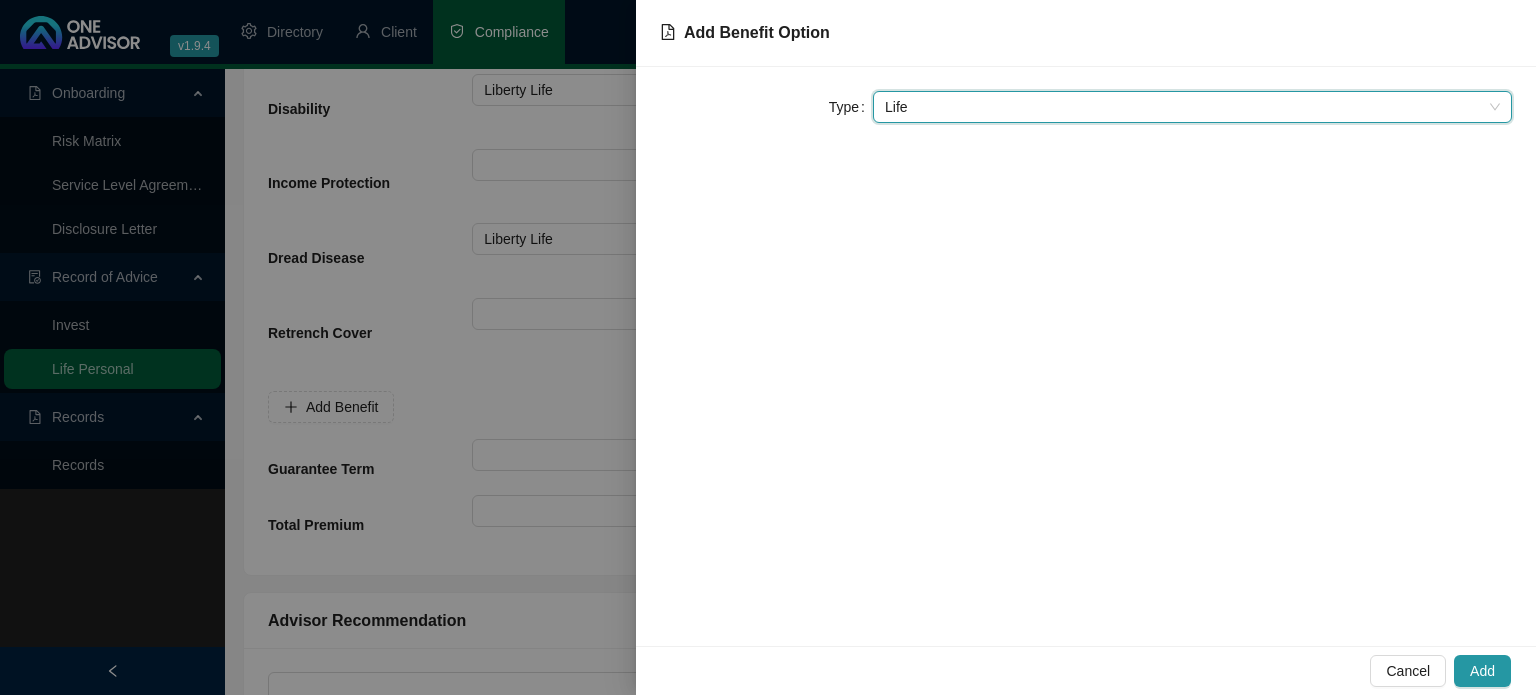 click at bounding box center (768, 347) 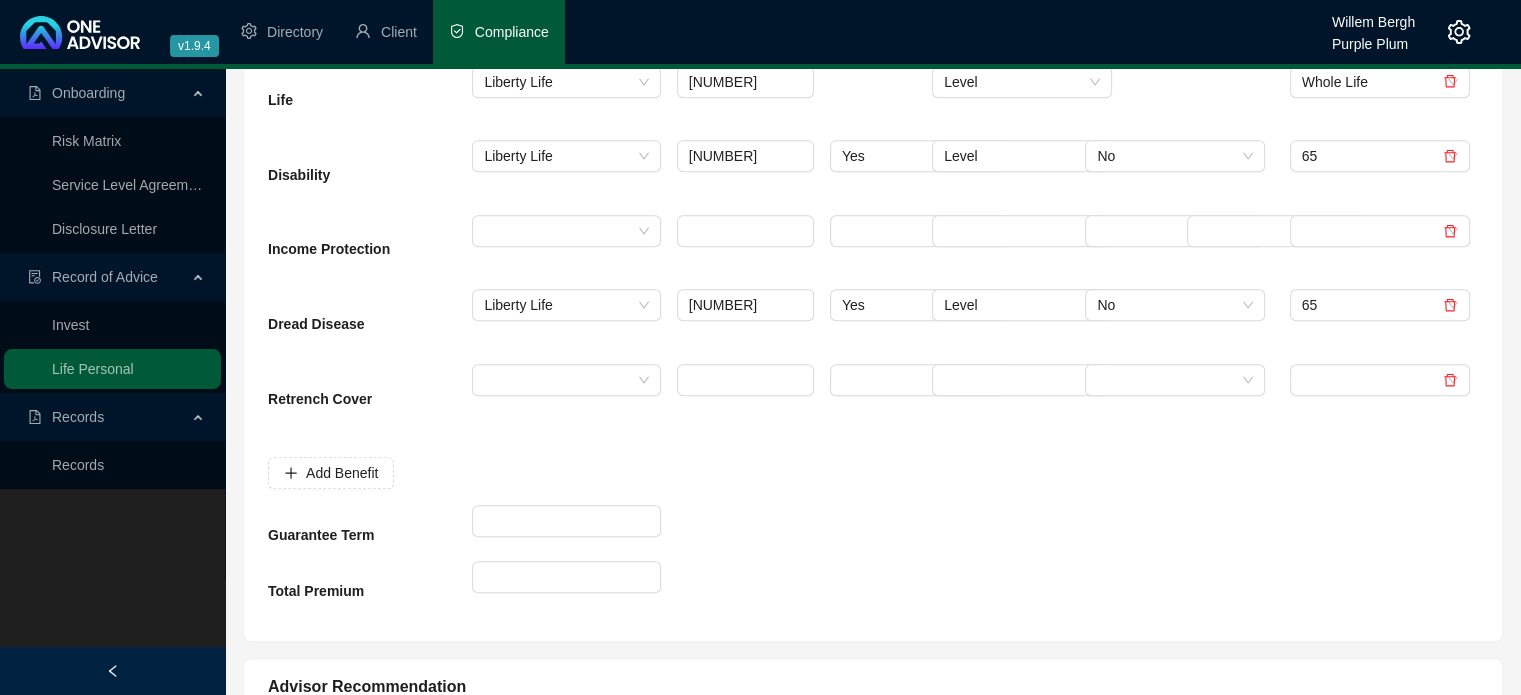 scroll, scrollTop: 1000, scrollLeft: 0, axis: vertical 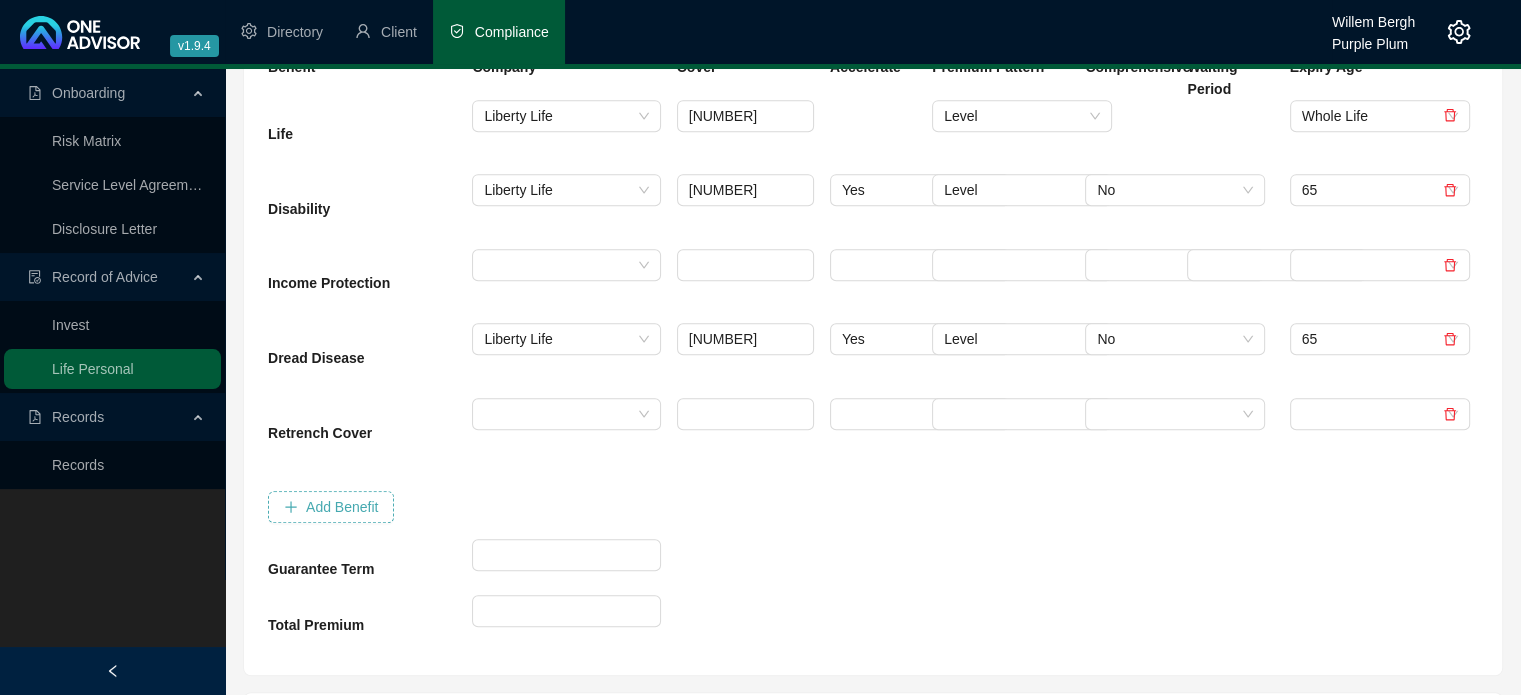 click on "Add Benefit" at bounding box center (342, 507) 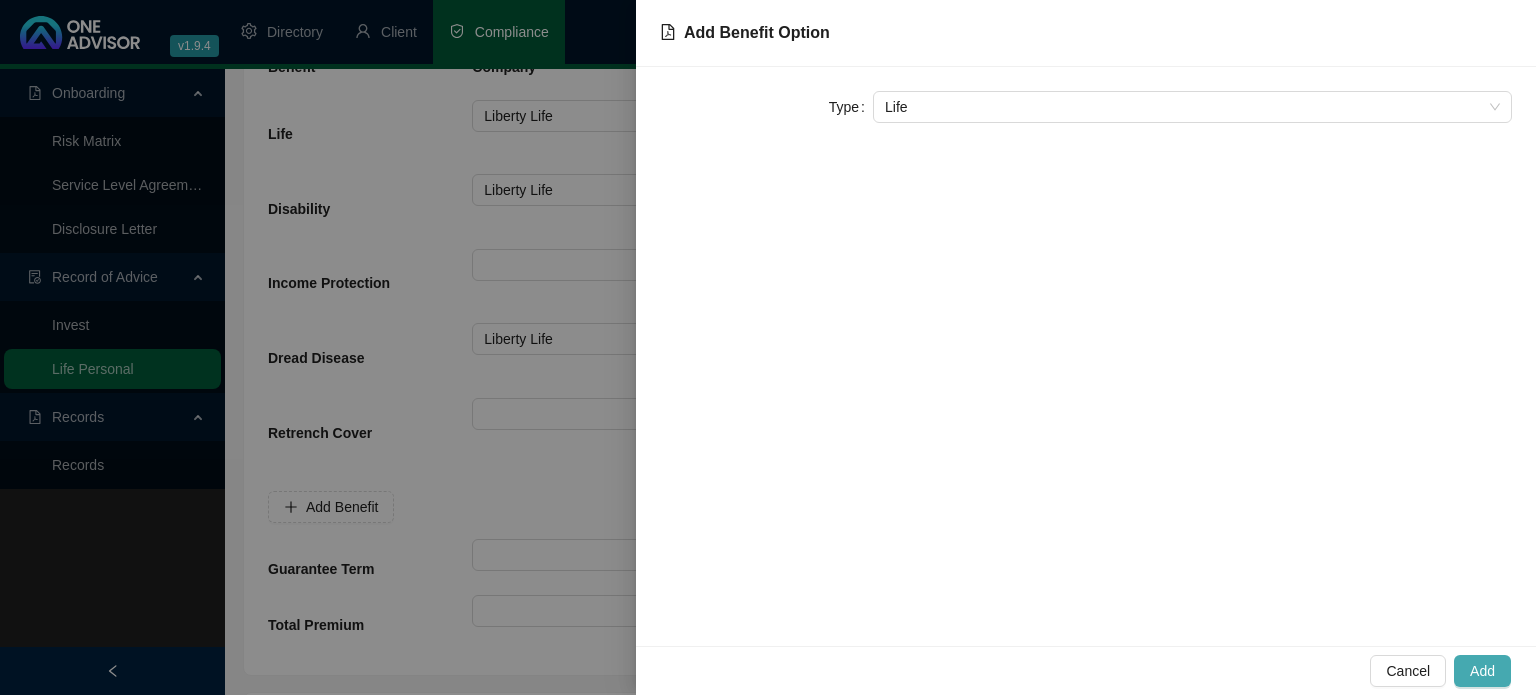 click on "Add" at bounding box center (1482, 671) 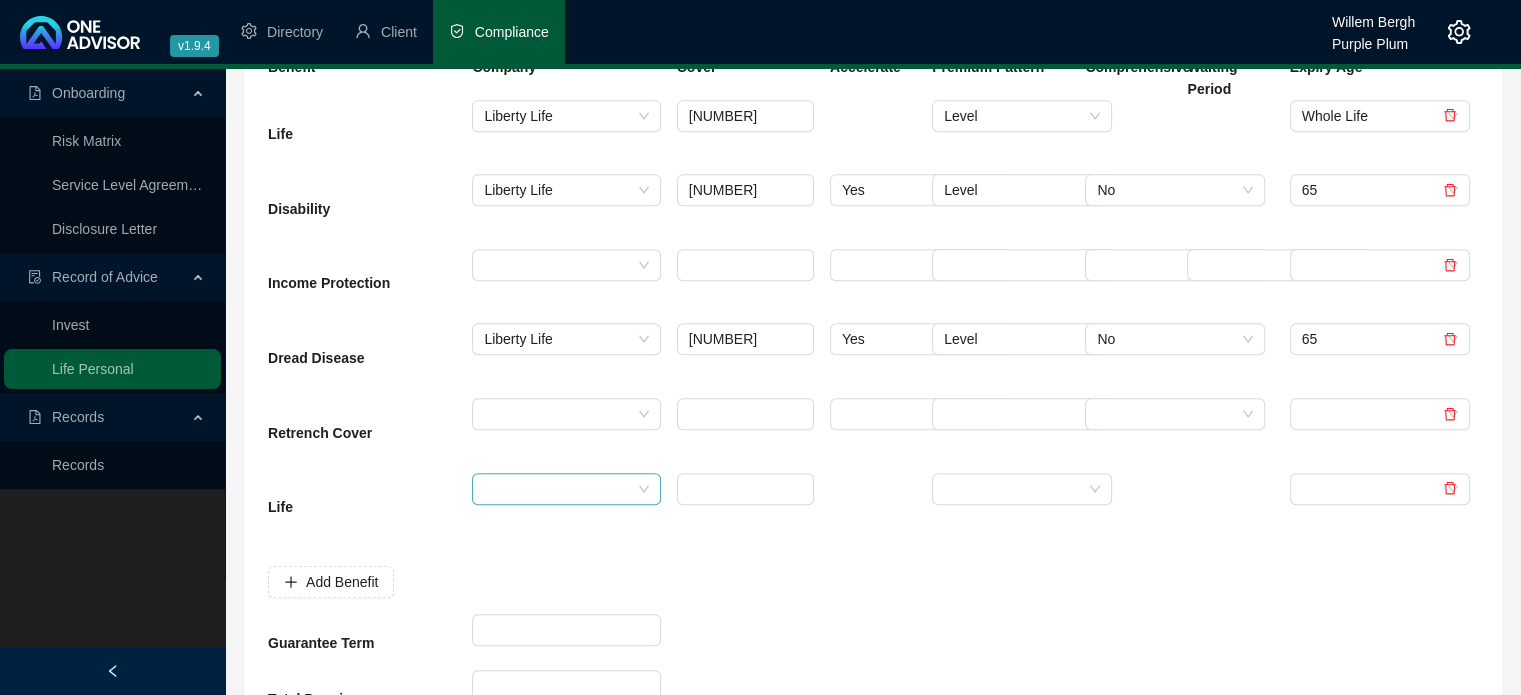 click at bounding box center [557, 489] 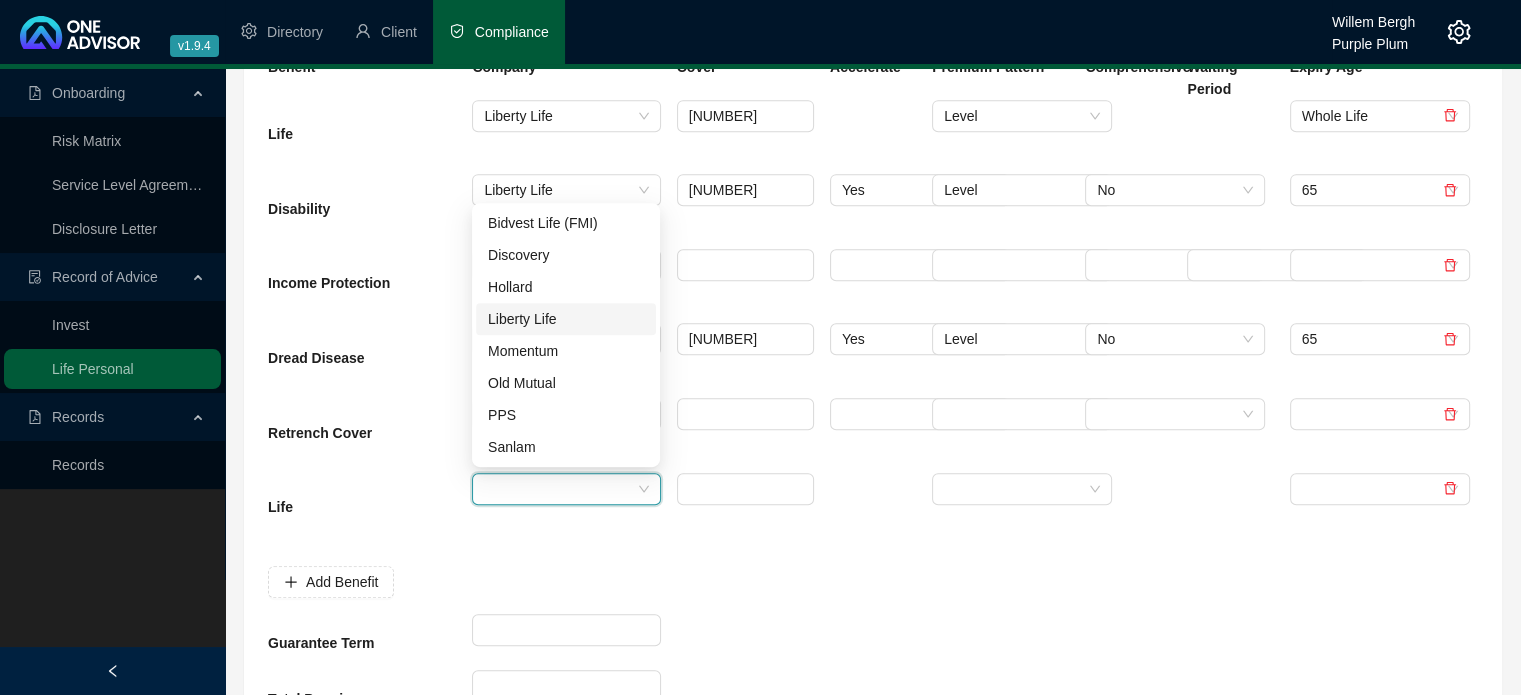 click on "Liberty Life" at bounding box center (566, 319) 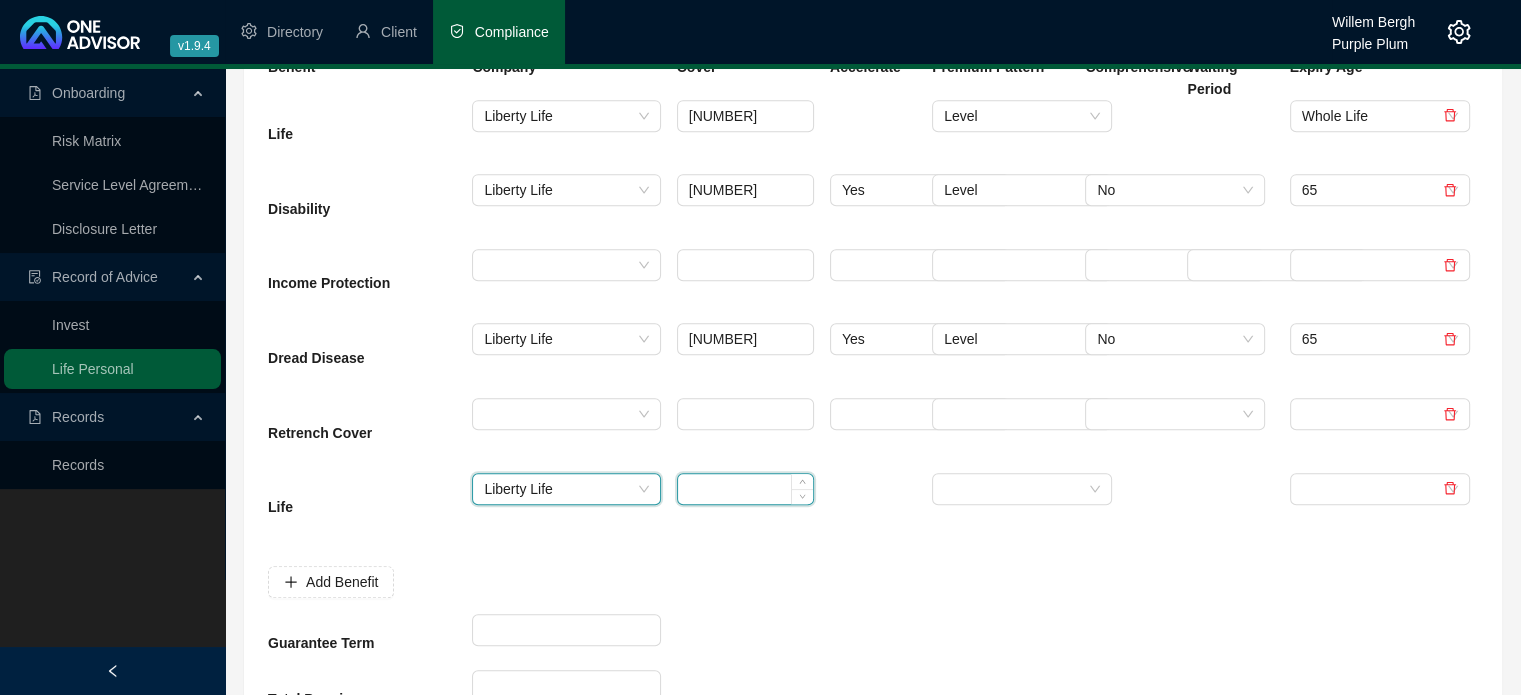 click at bounding box center (745, 489) 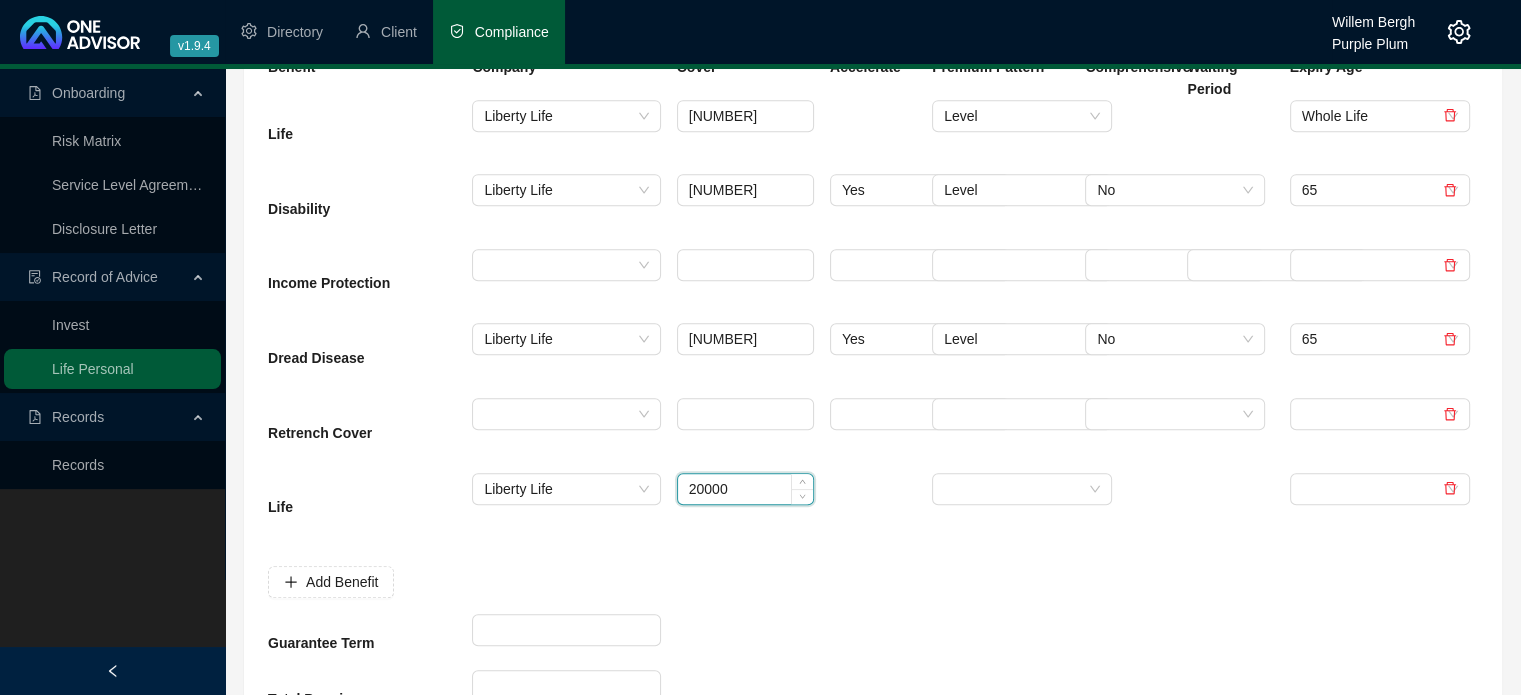 type on "20000" 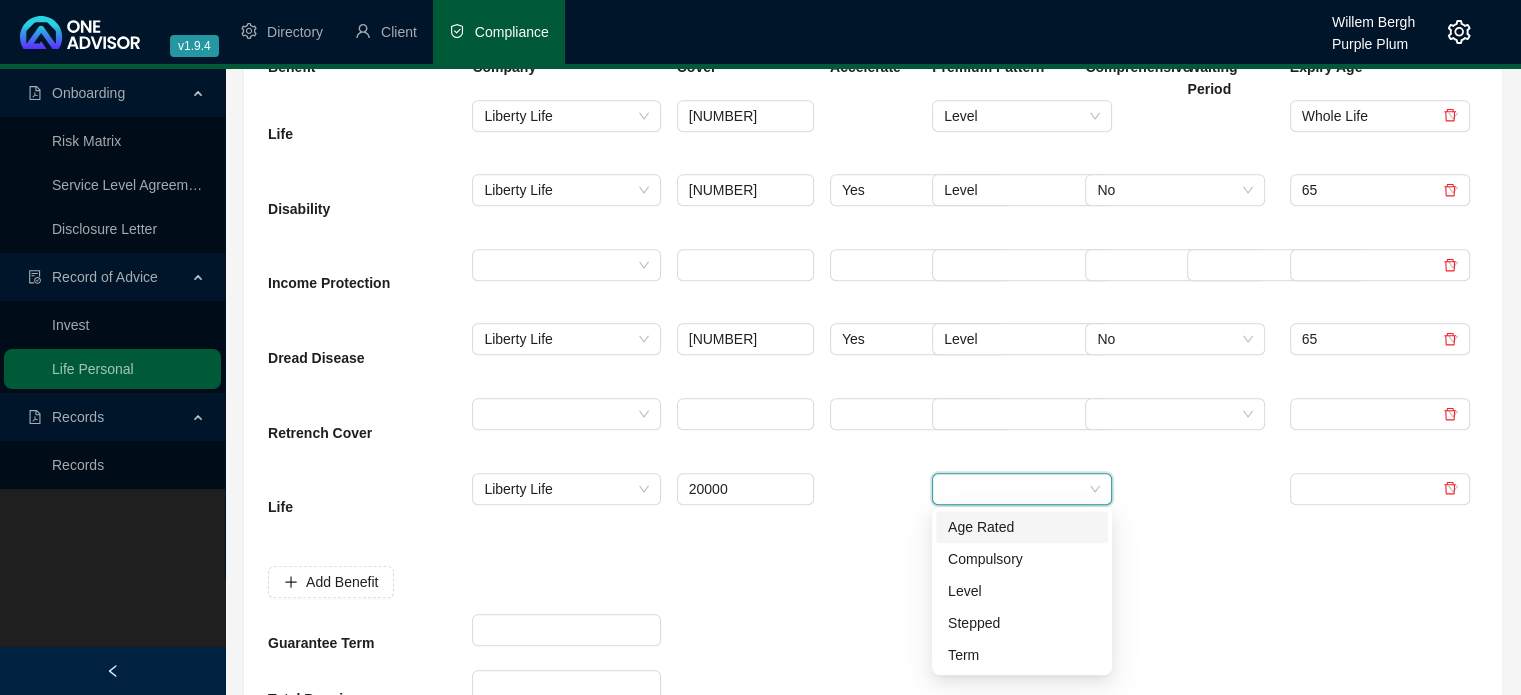 click at bounding box center (1013, 489) 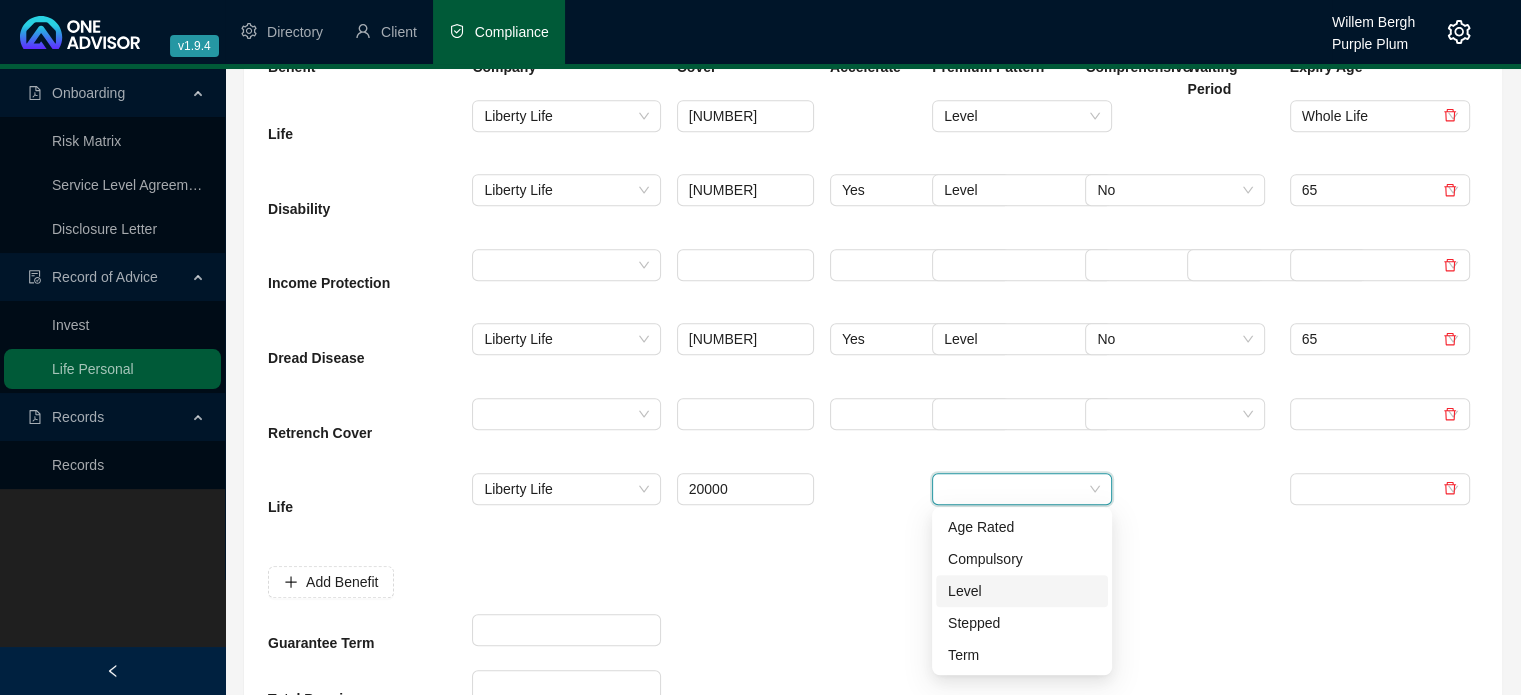 click on "Level" at bounding box center (1022, 591) 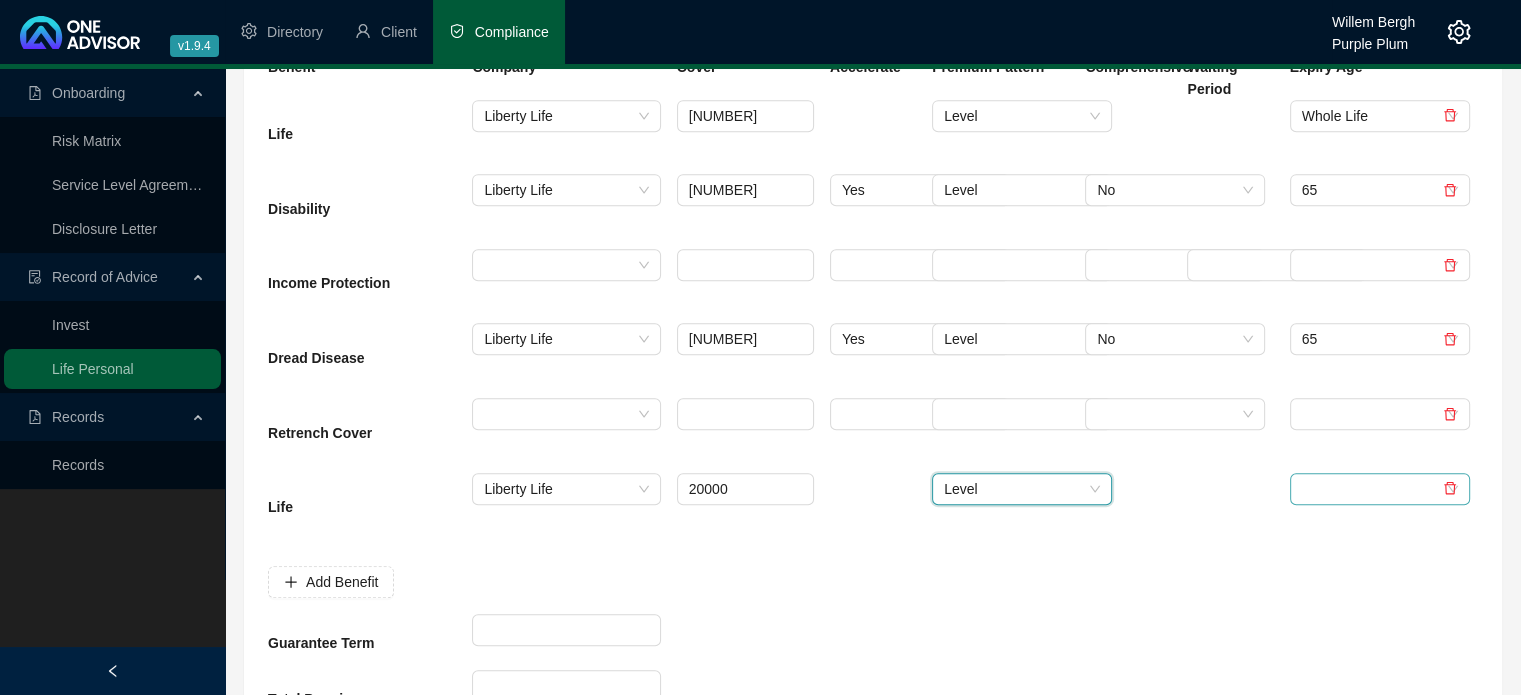click at bounding box center [1371, 489] 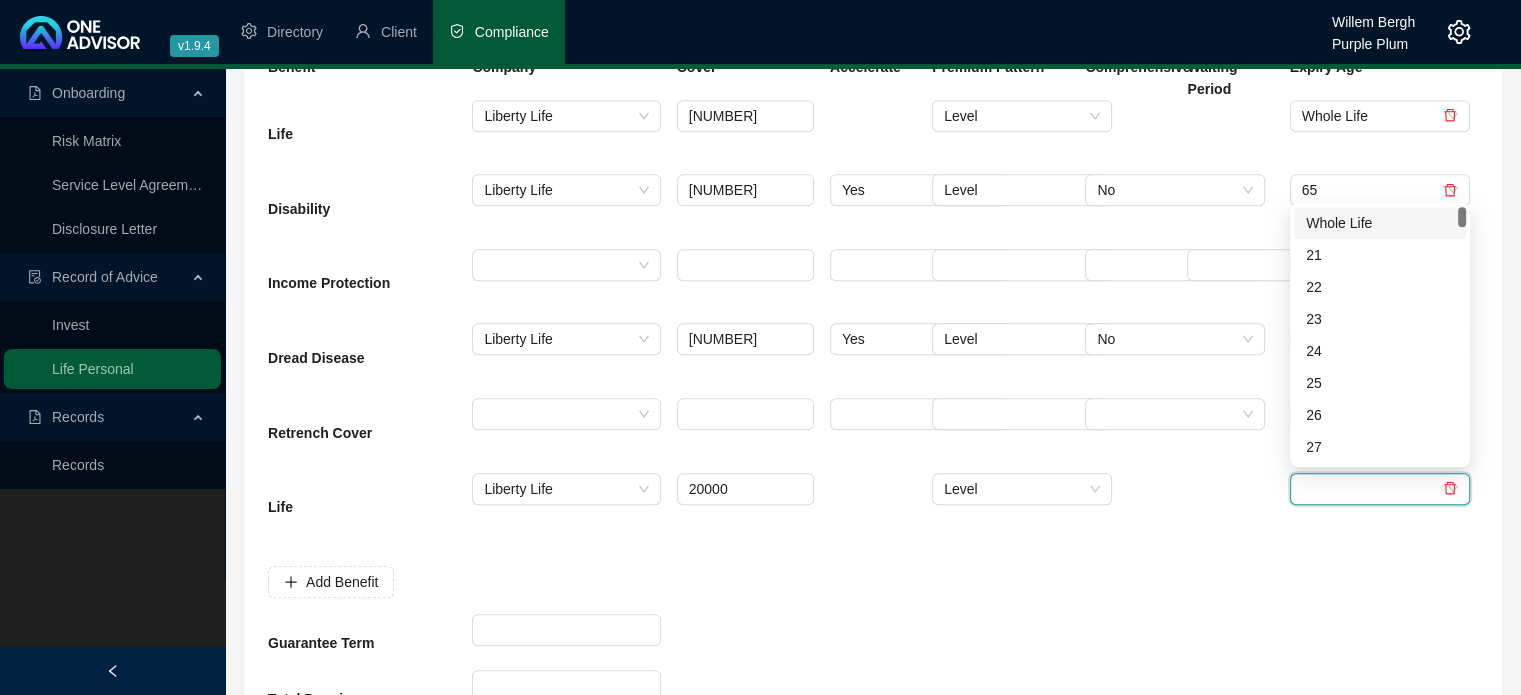click on "Whole Life" at bounding box center [1380, 223] 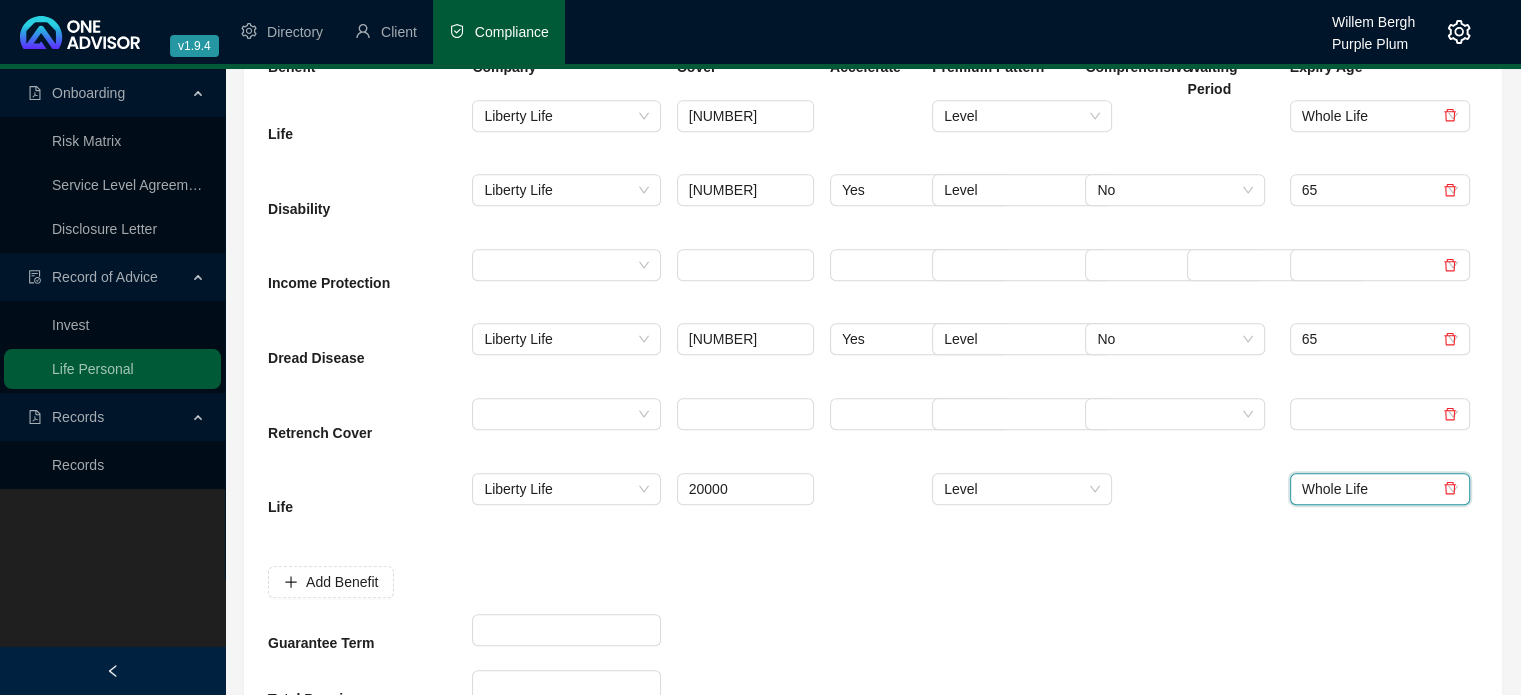 click at bounding box center [1128, 510] 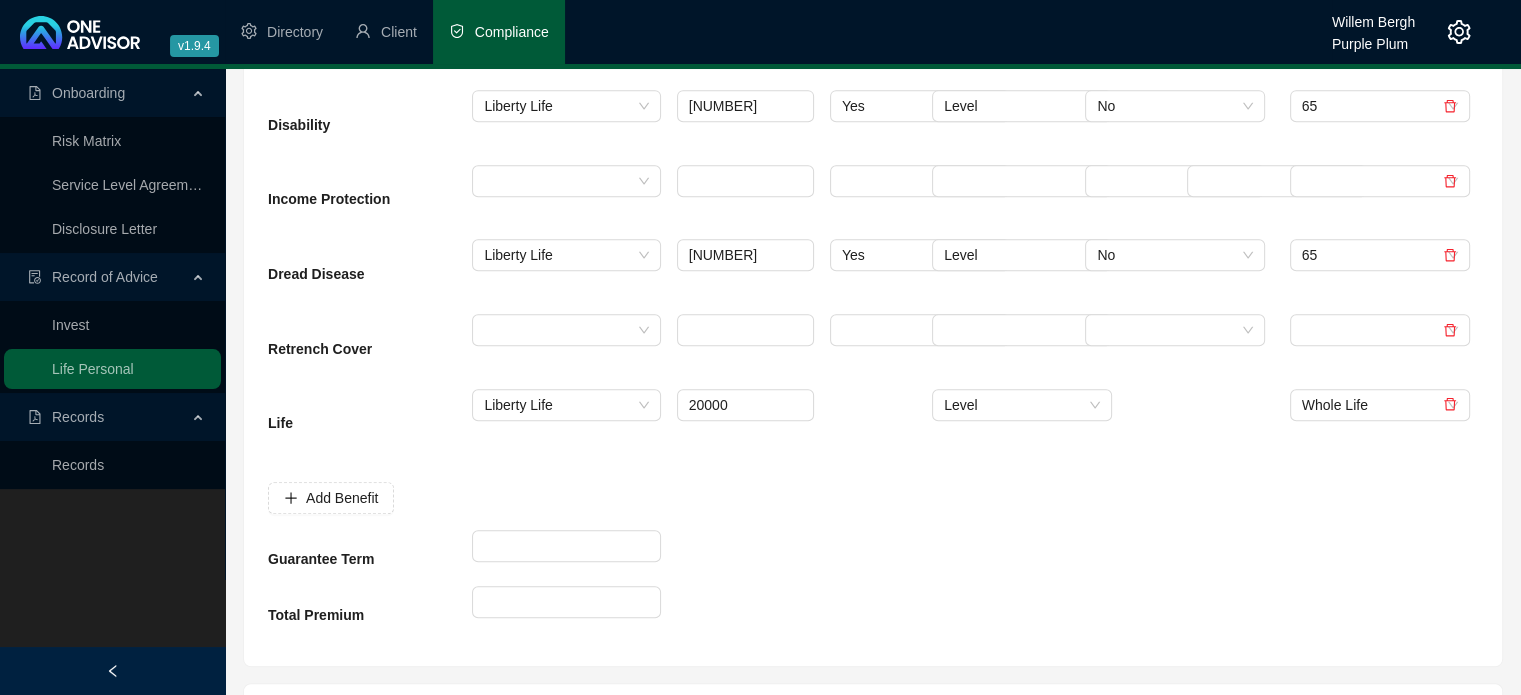 scroll, scrollTop: 1200, scrollLeft: 0, axis: vertical 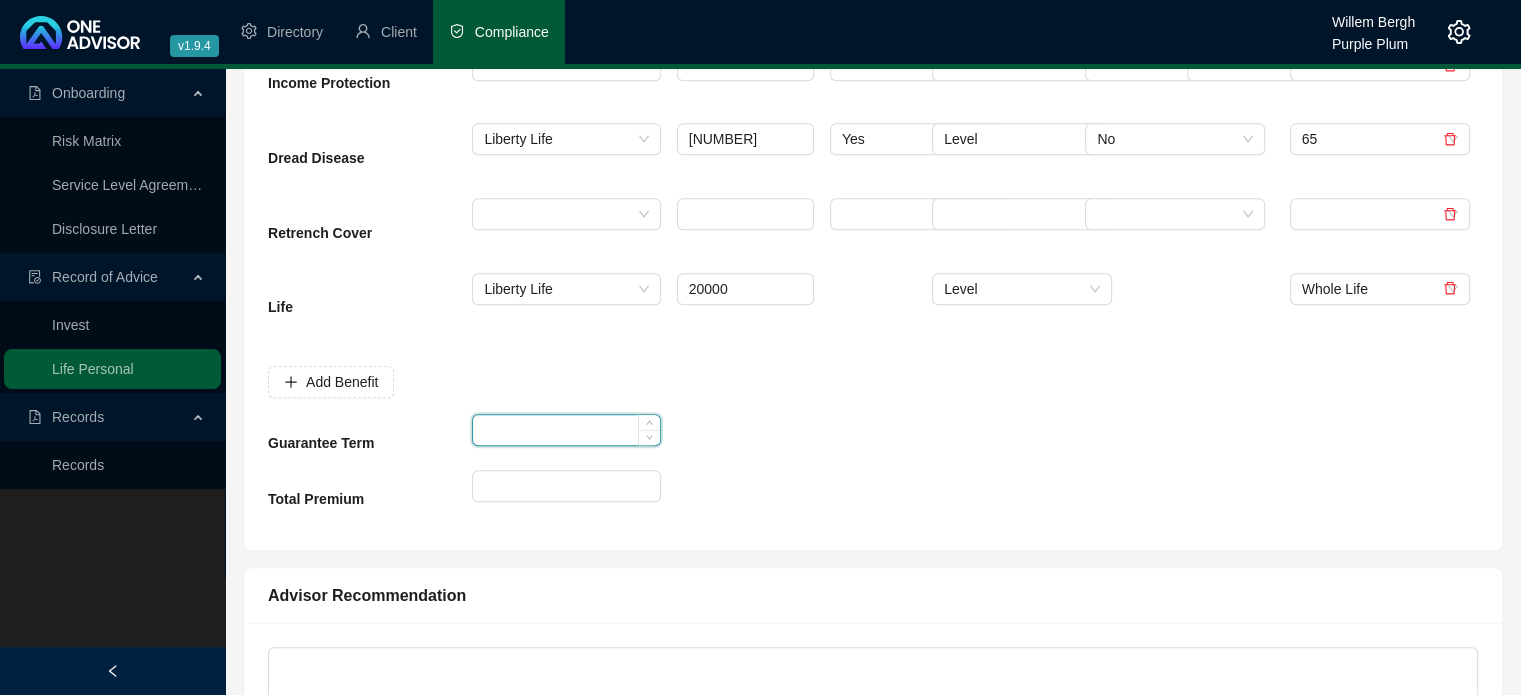 click at bounding box center [566, 430] 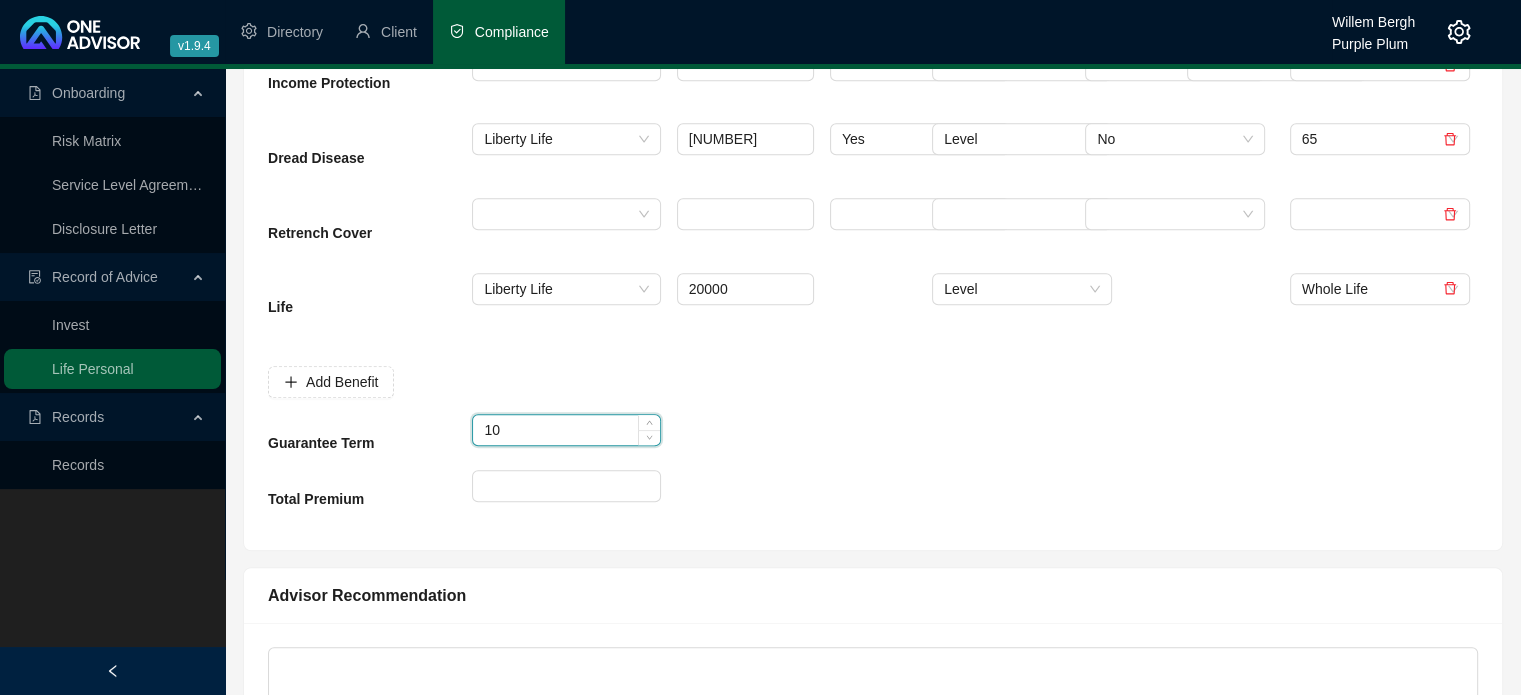 type on "10" 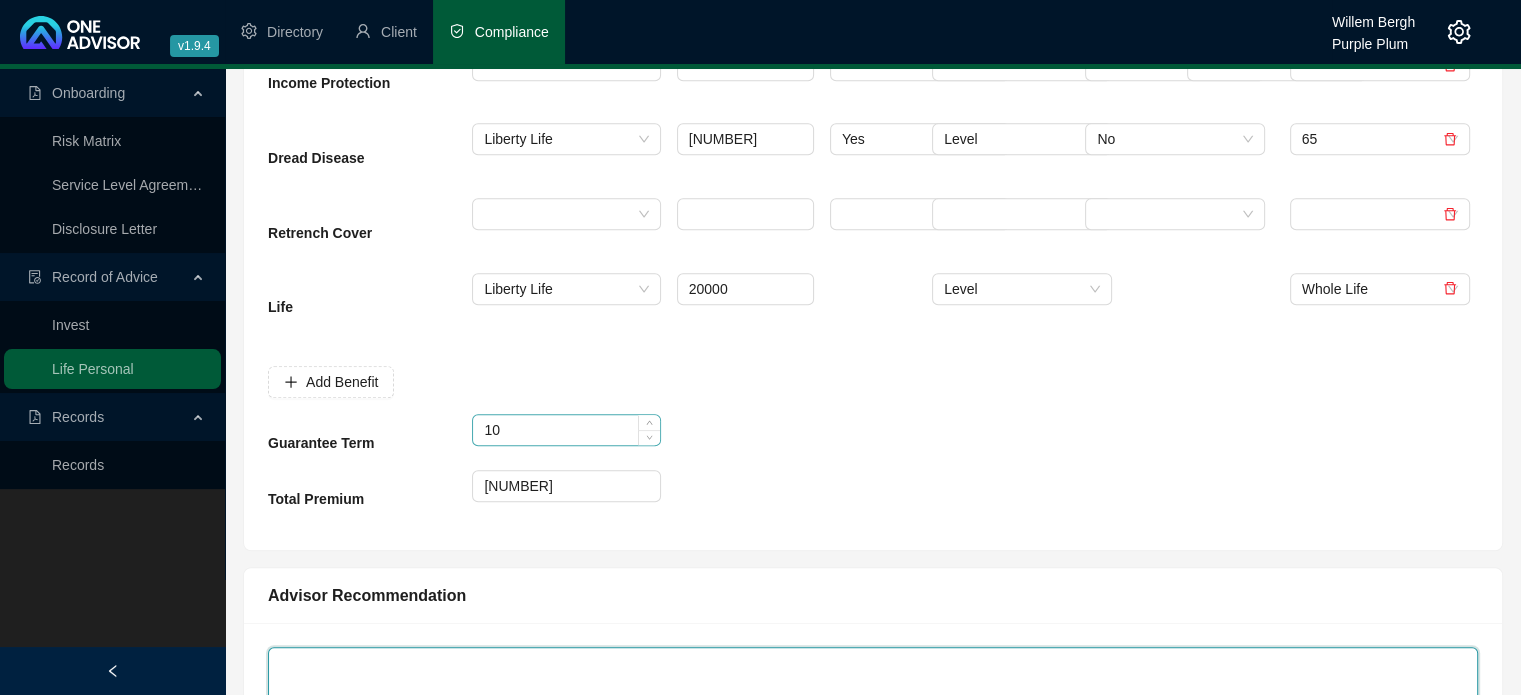 type on "333" 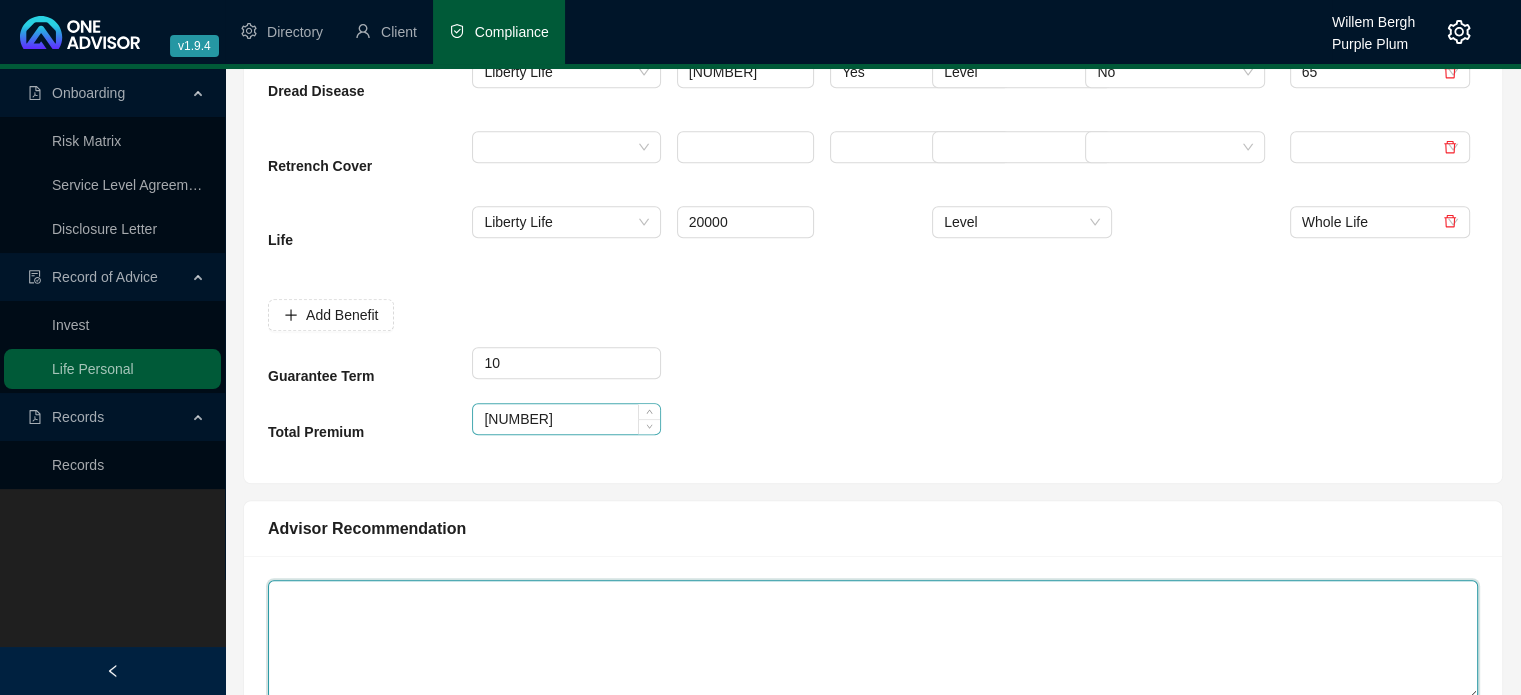 scroll, scrollTop: 1500, scrollLeft: 0, axis: vertical 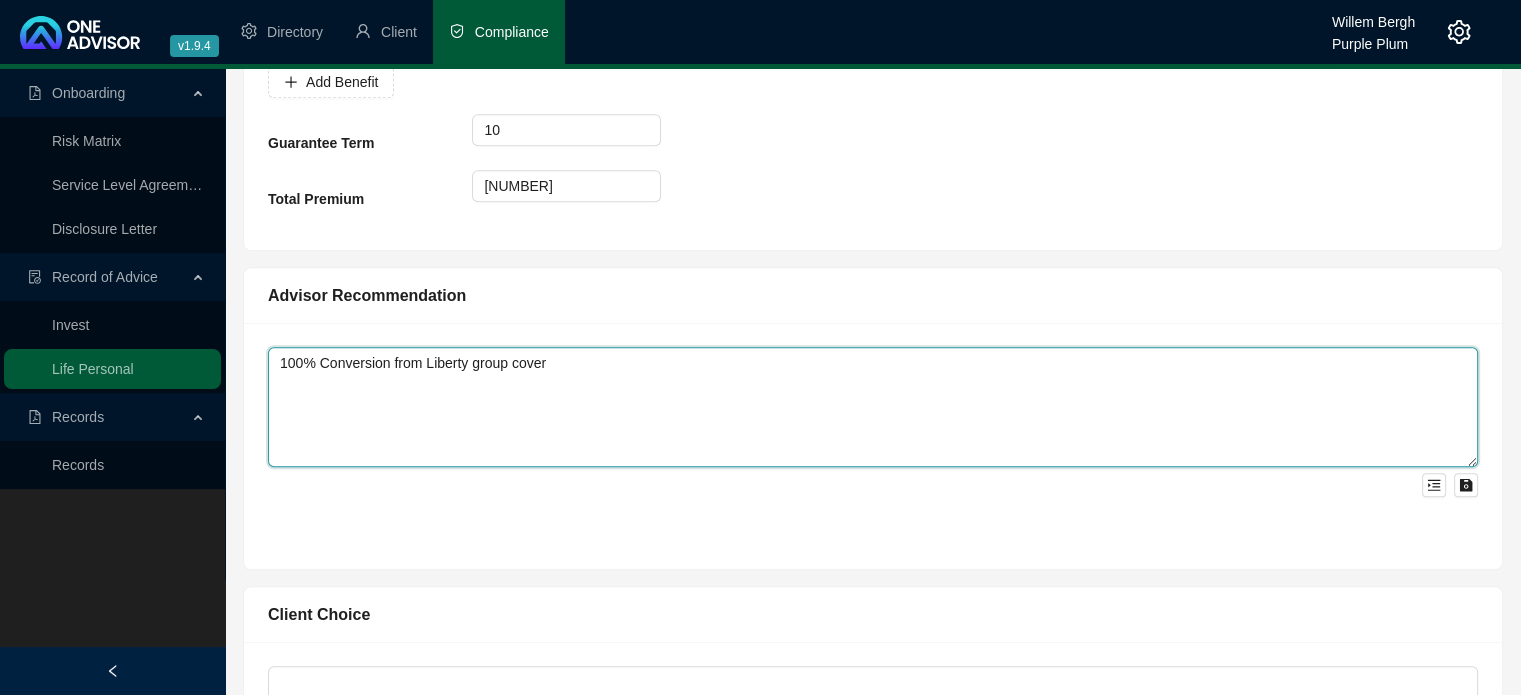 type on "100% Conversion from Liberty group cover" 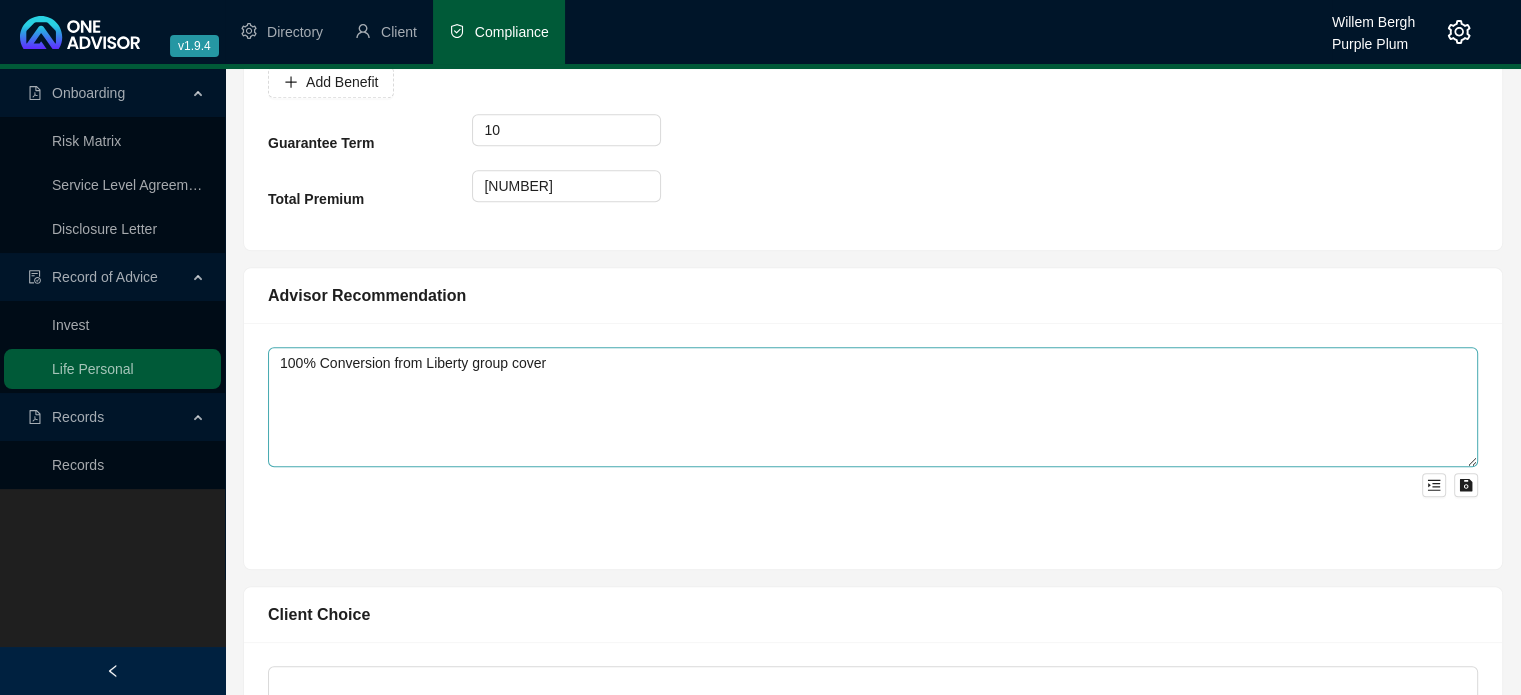 type 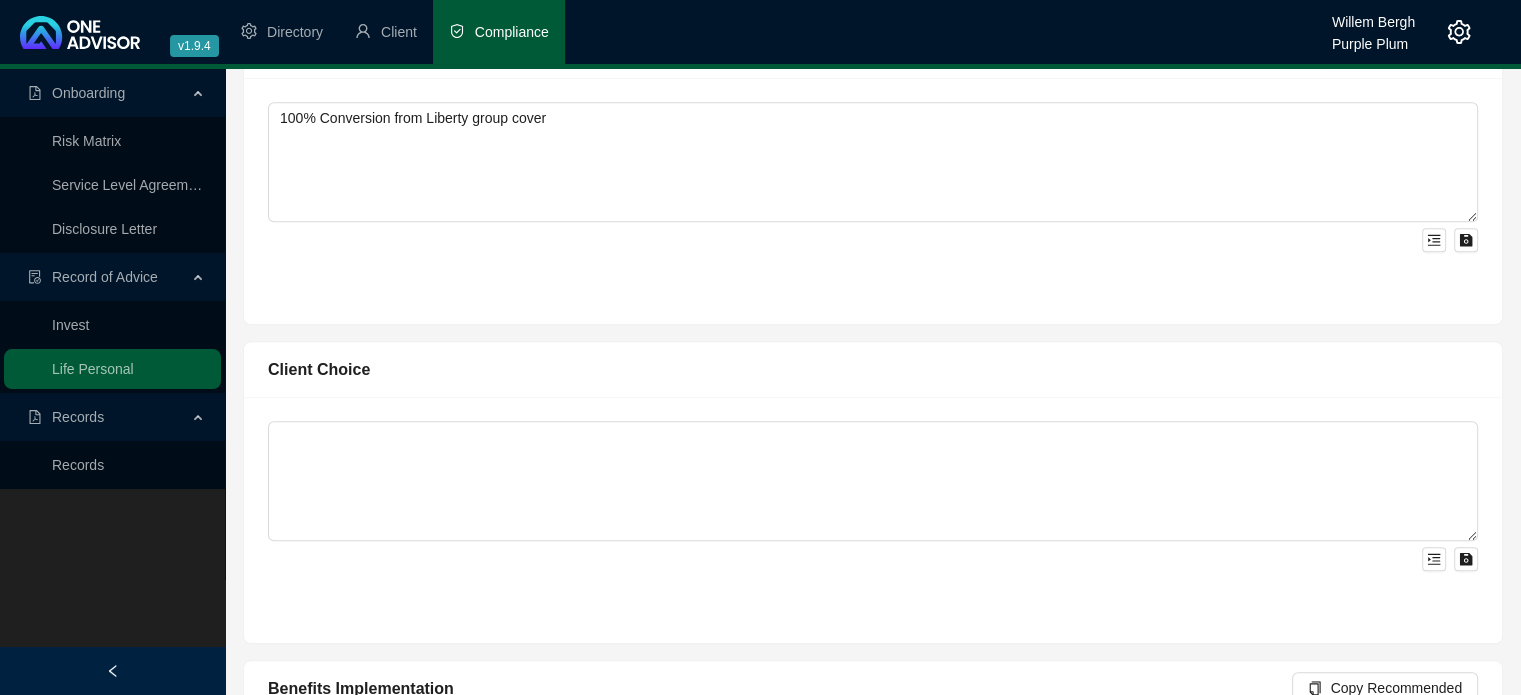 scroll, scrollTop: 1800, scrollLeft: 0, axis: vertical 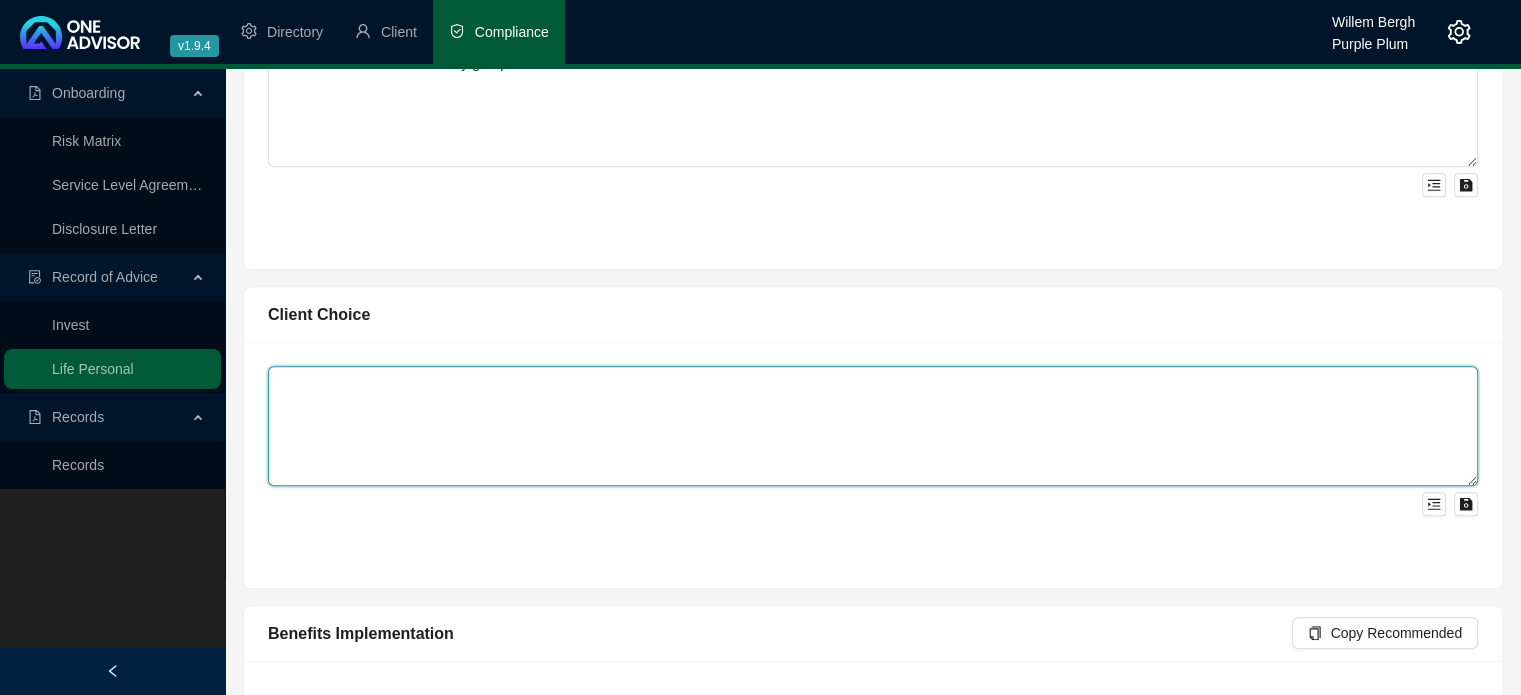 click at bounding box center (873, 426) 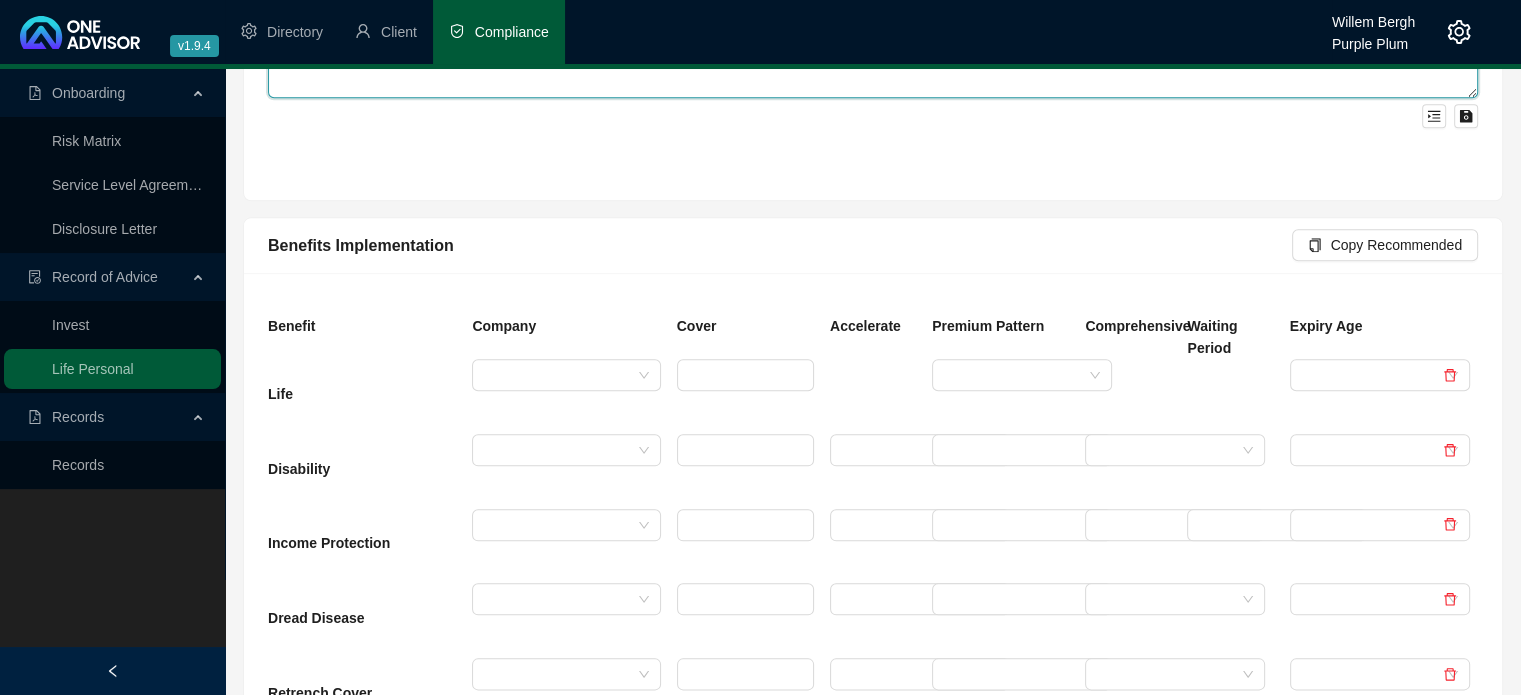 scroll, scrollTop: 2200, scrollLeft: 0, axis: vertical 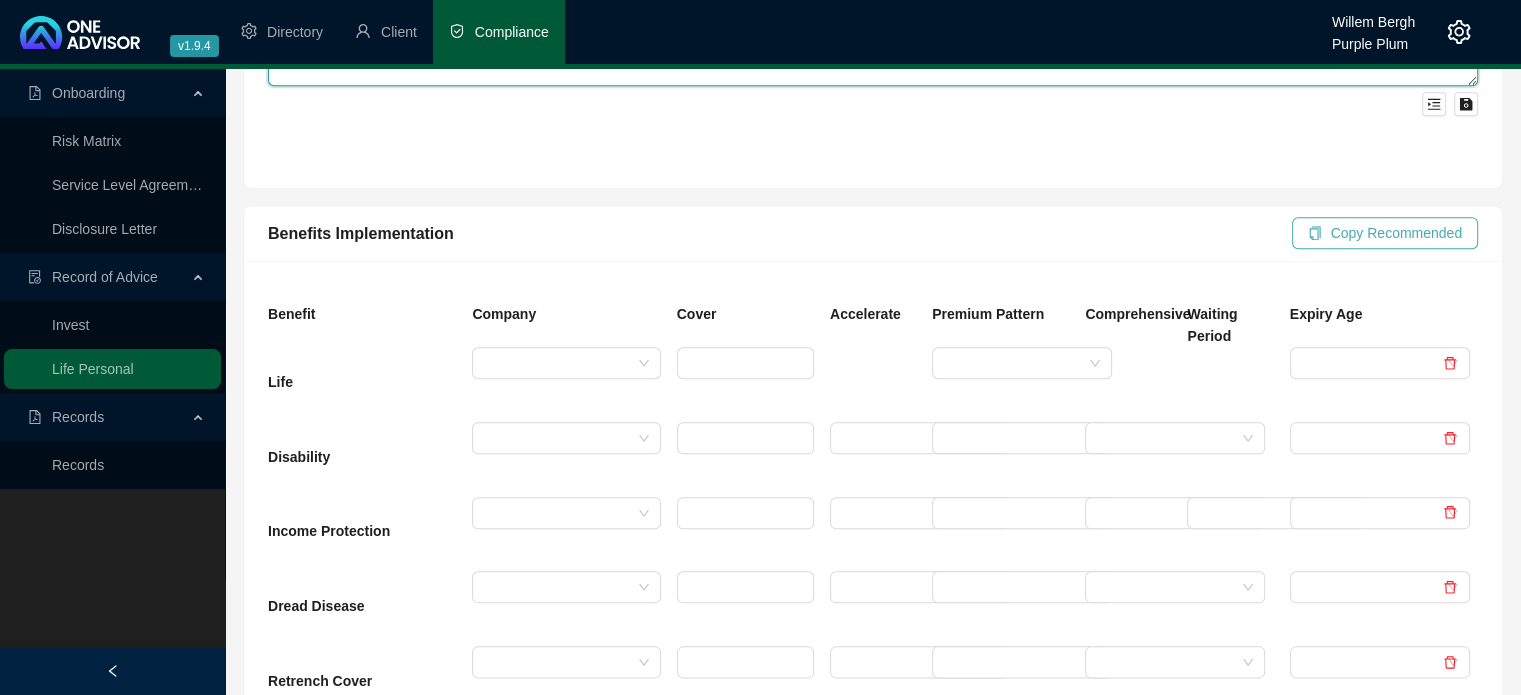 type on "100% Conversion from Liberty Group cover" 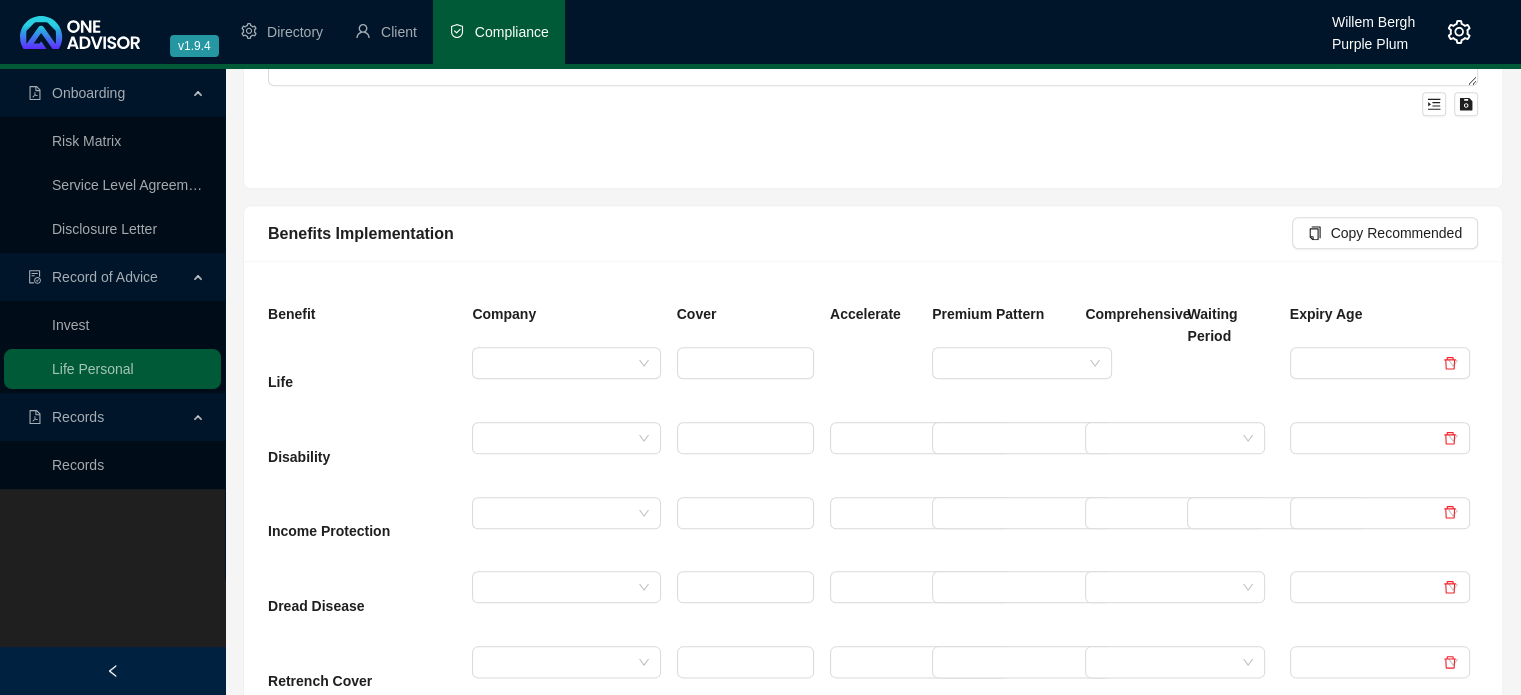 drag, startPoint x: 1356, startPoint y: 229, endPoint x: 1266, endPoint y: 297, distance: 112.80071 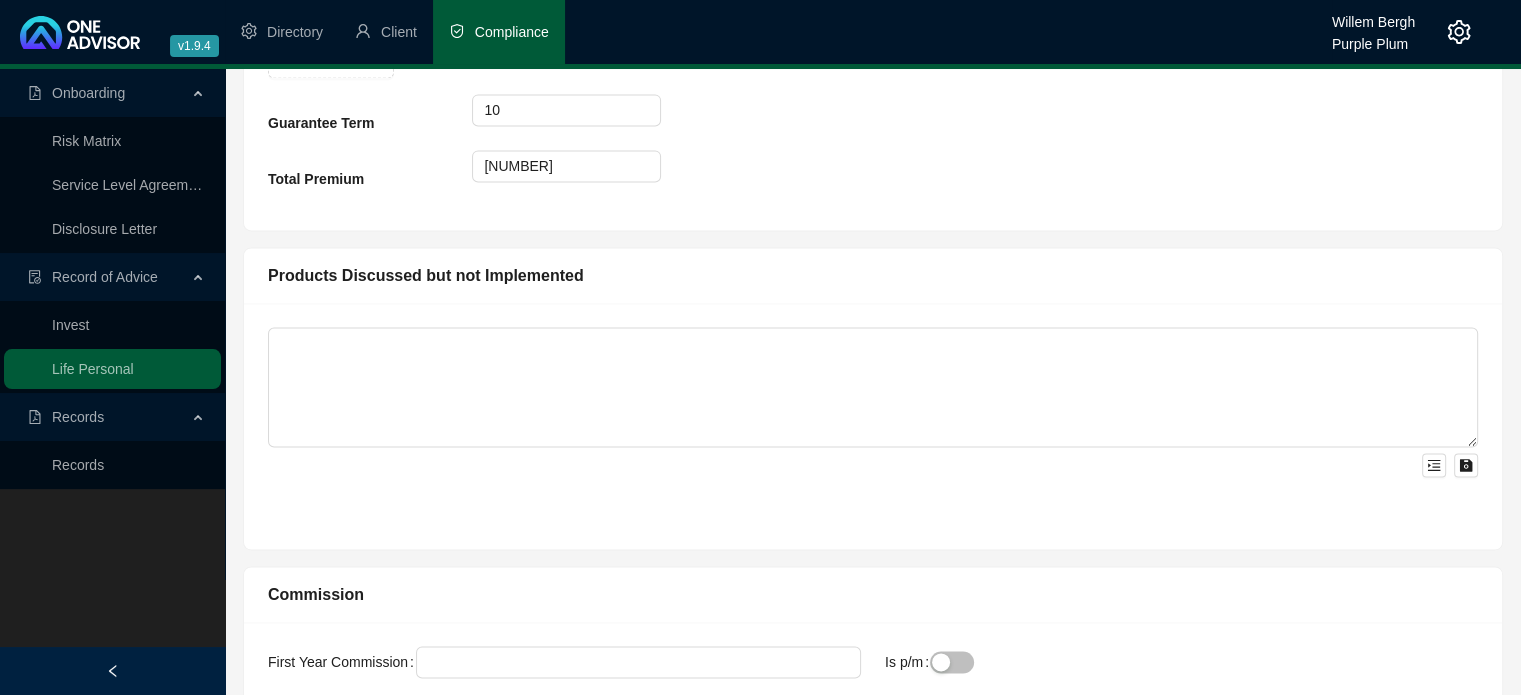 scroll, scrollTop: 3000, scrollLeft: 0, axis: vertical 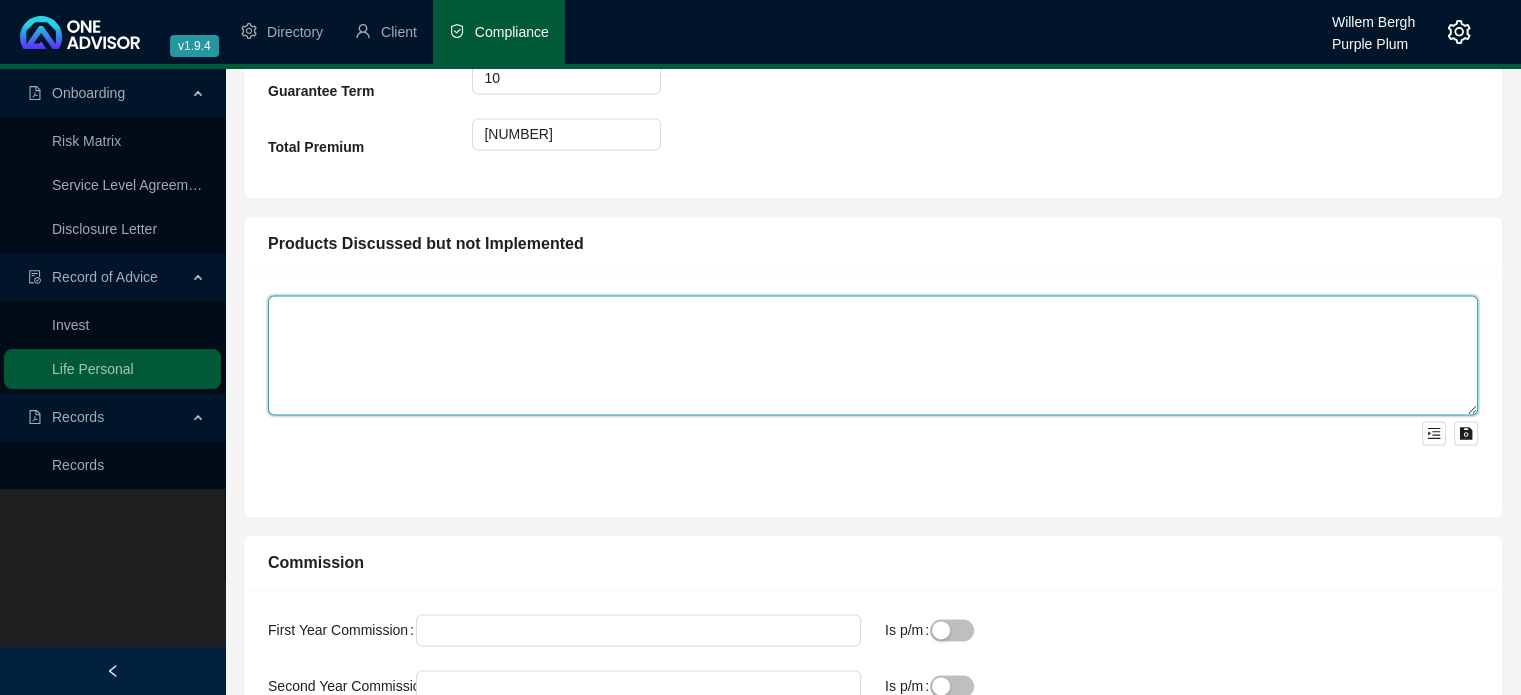 click at bounding box center (873, 355) 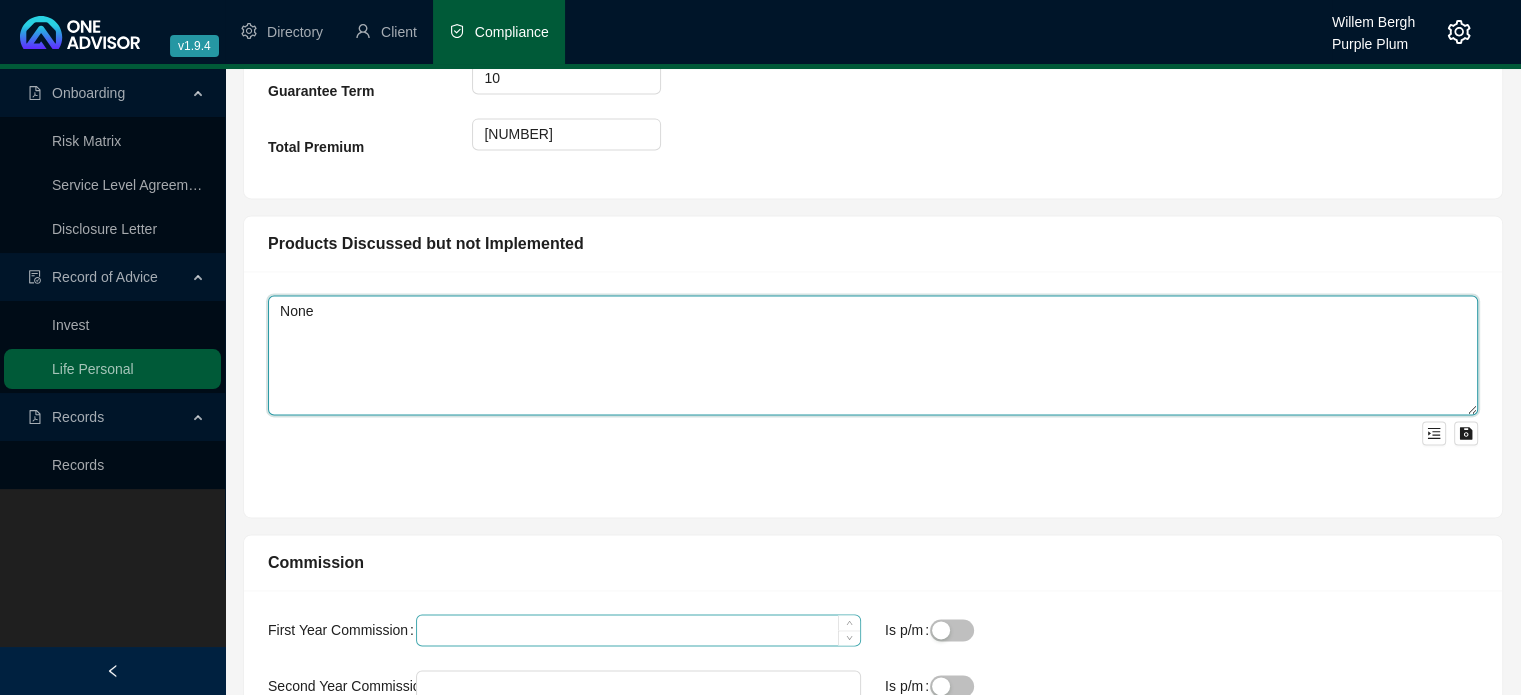 type on "None" 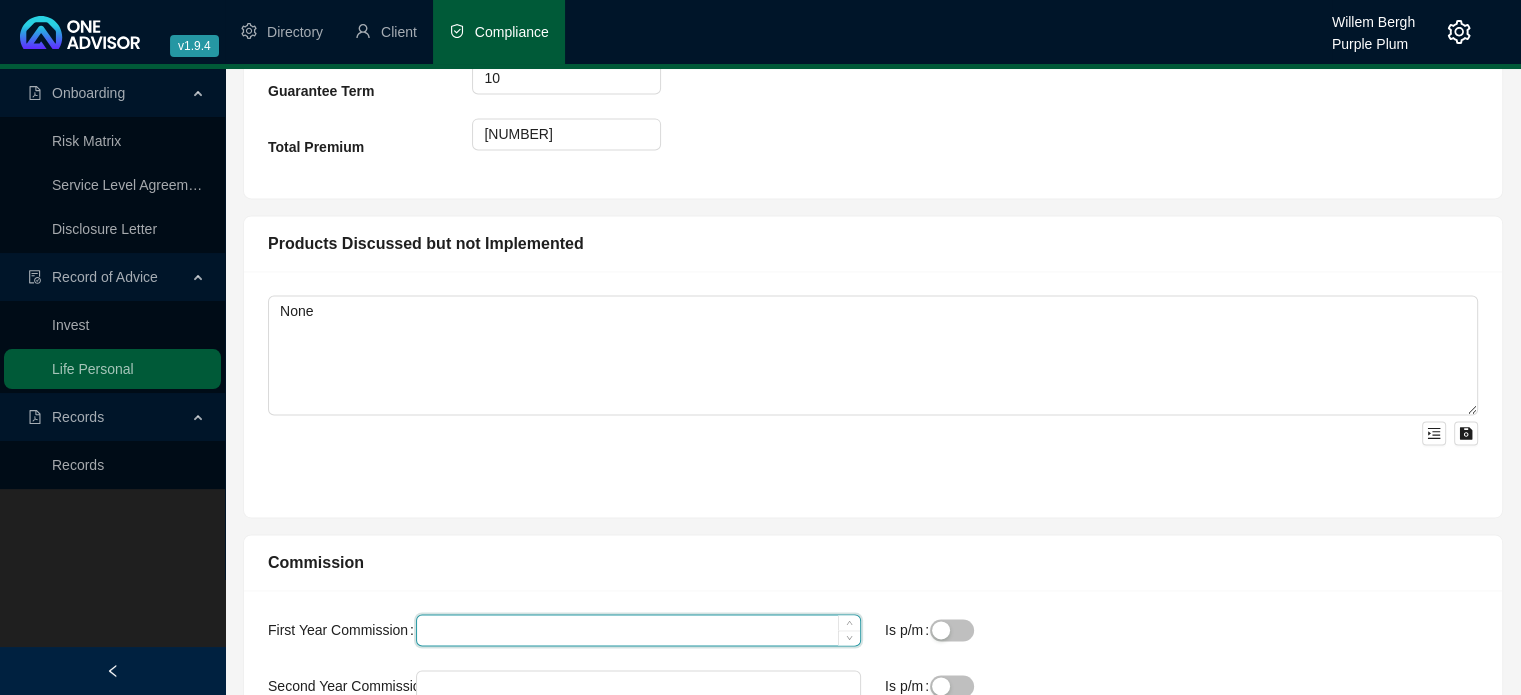 click on "First Year Commission" at bounding box center (638, 630) 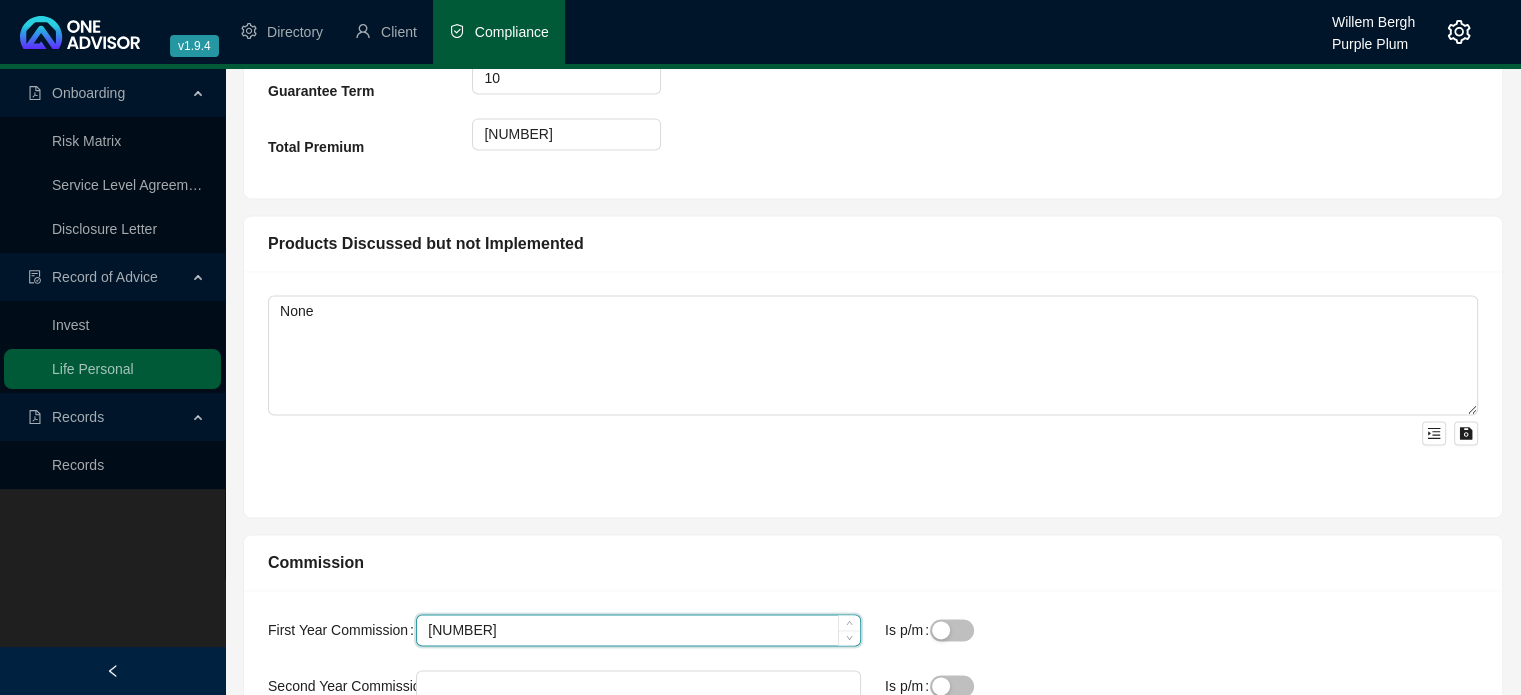 type on "2955" 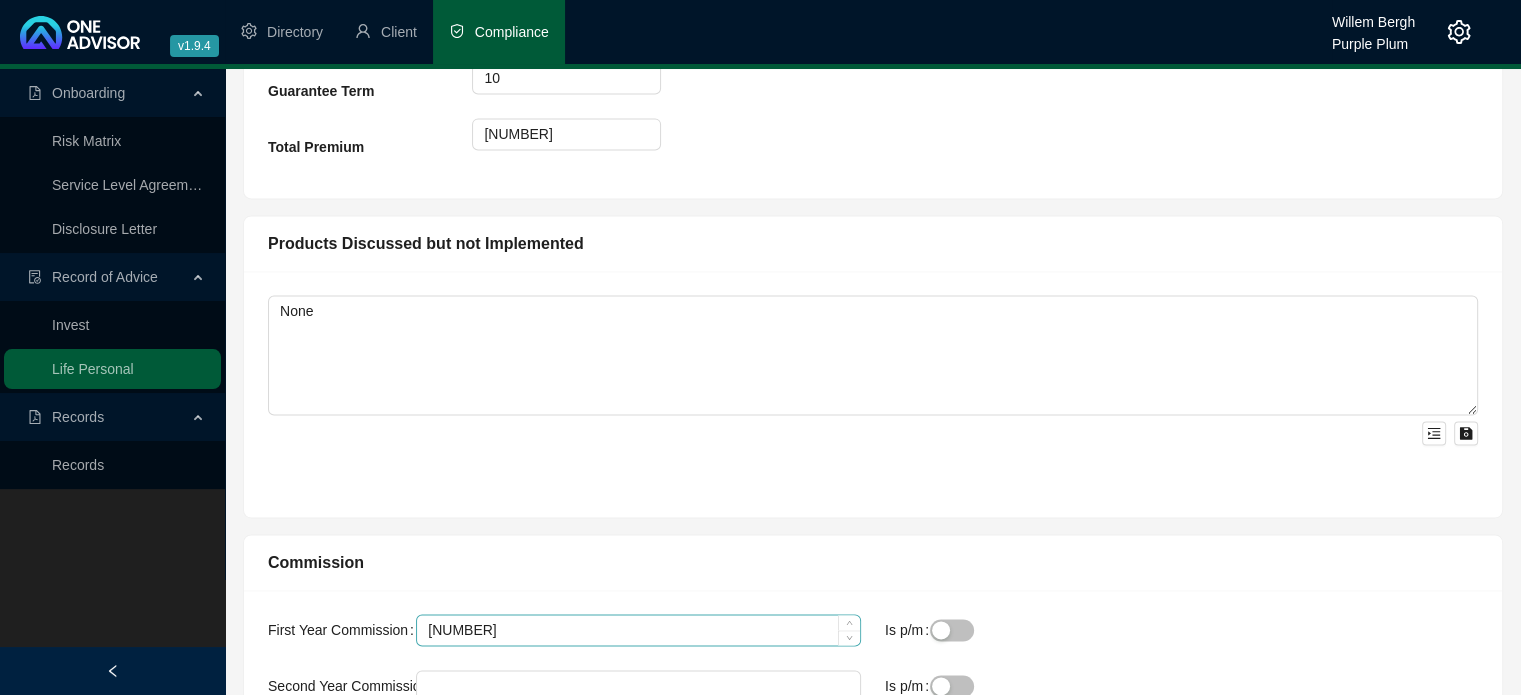 type 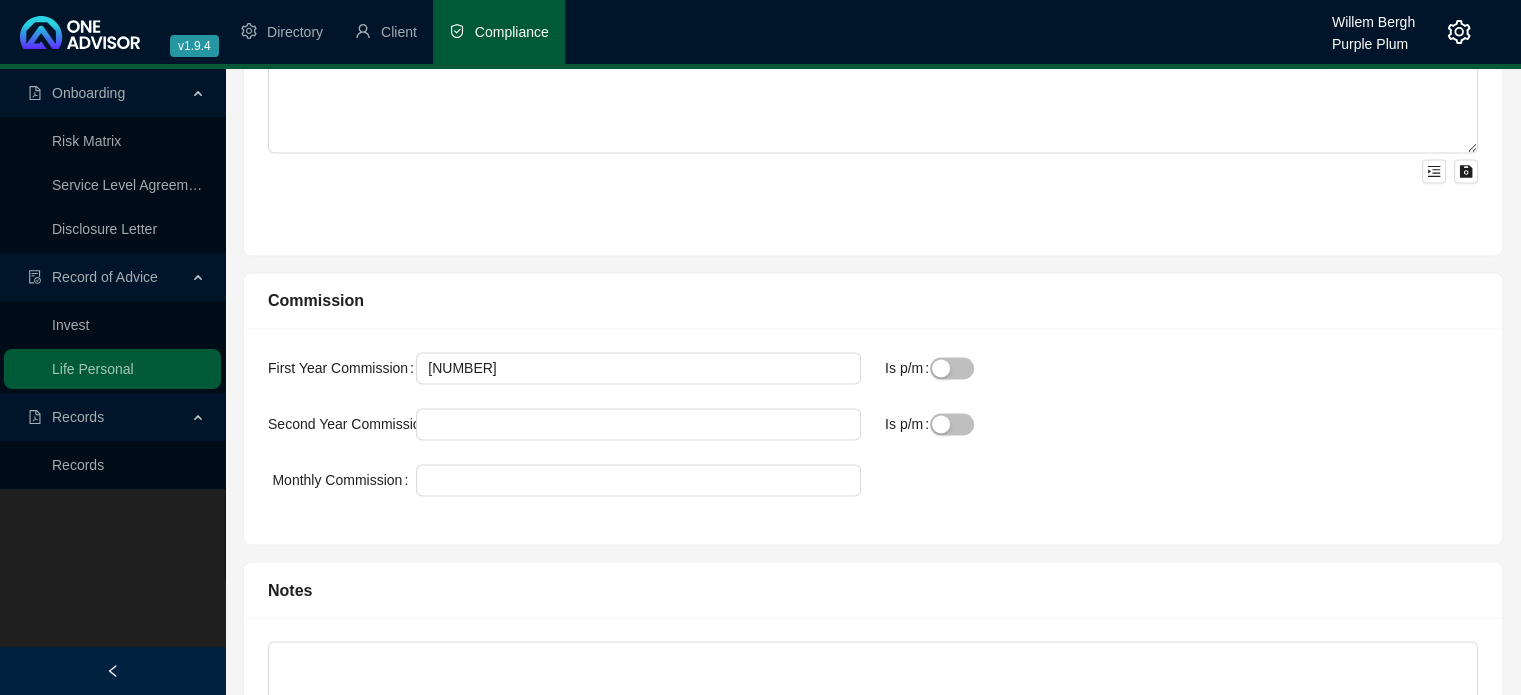 scroll, scrollTop: 3300, scrollLeft: 0, axis: vertical 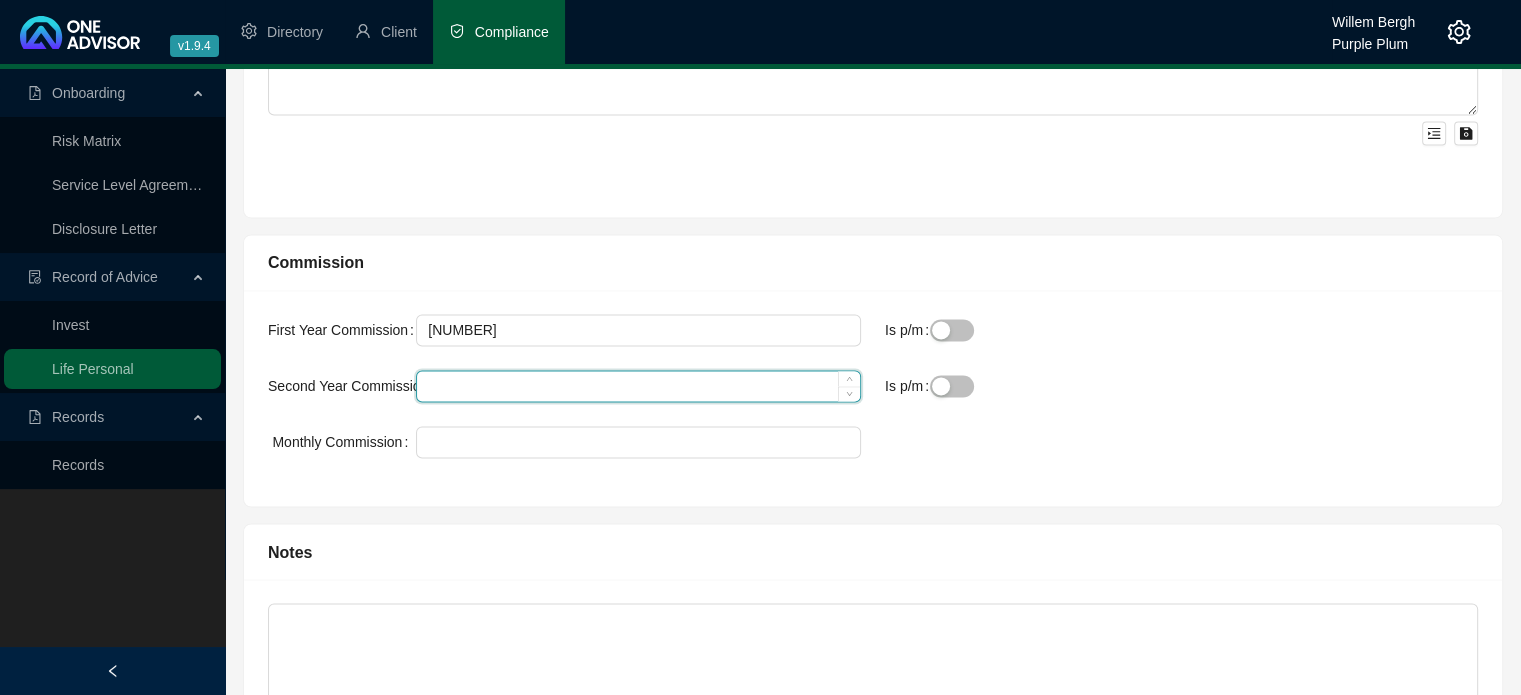 click on "Second Year Commission" at bounding box center [638, 386] 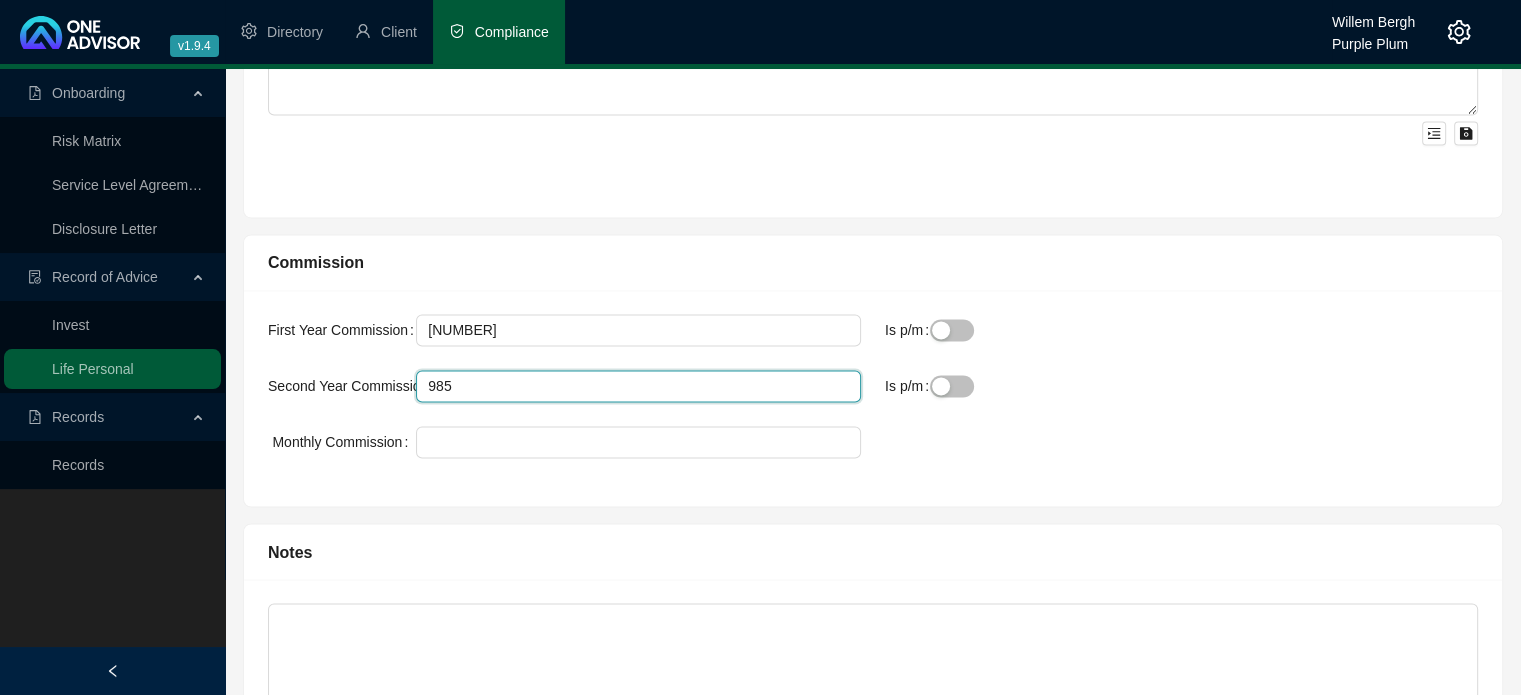 type on "985" 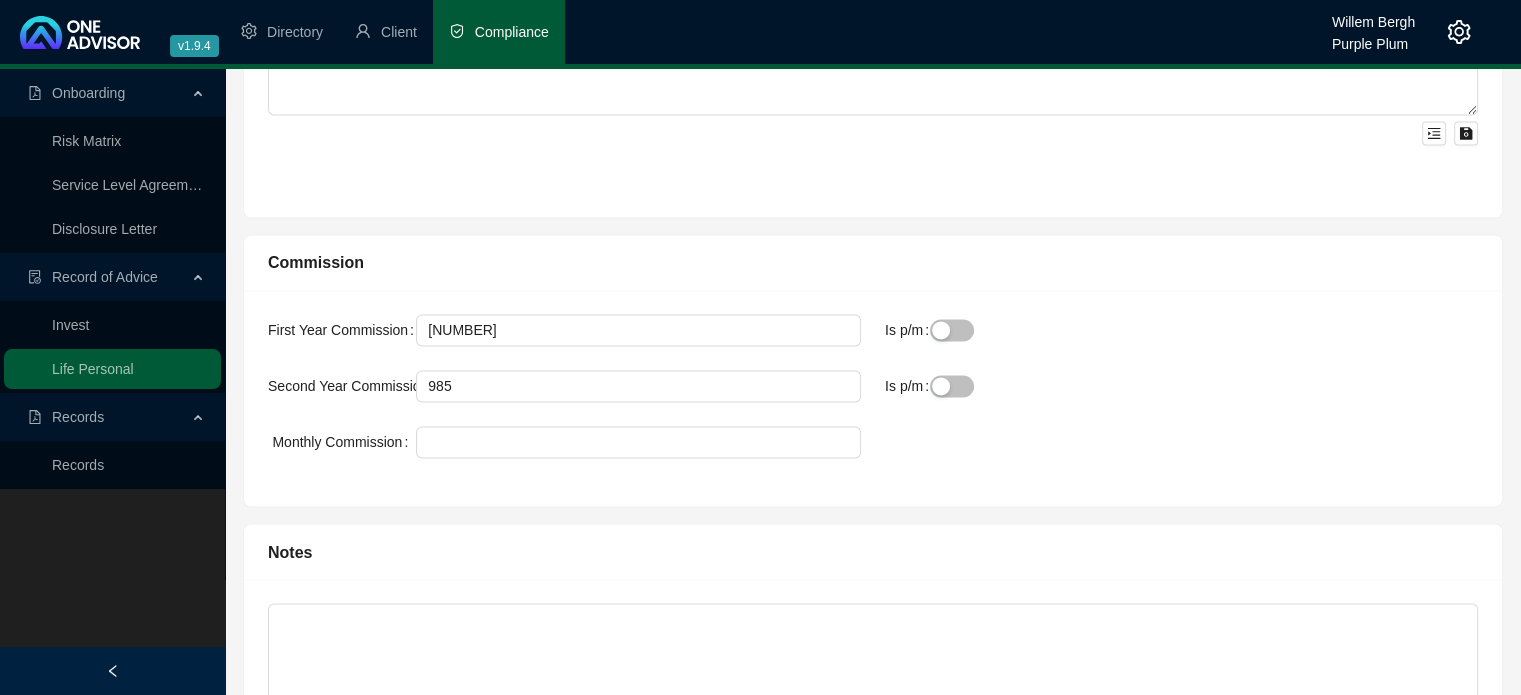 click on "Notes" at bounding box center (873, 639) 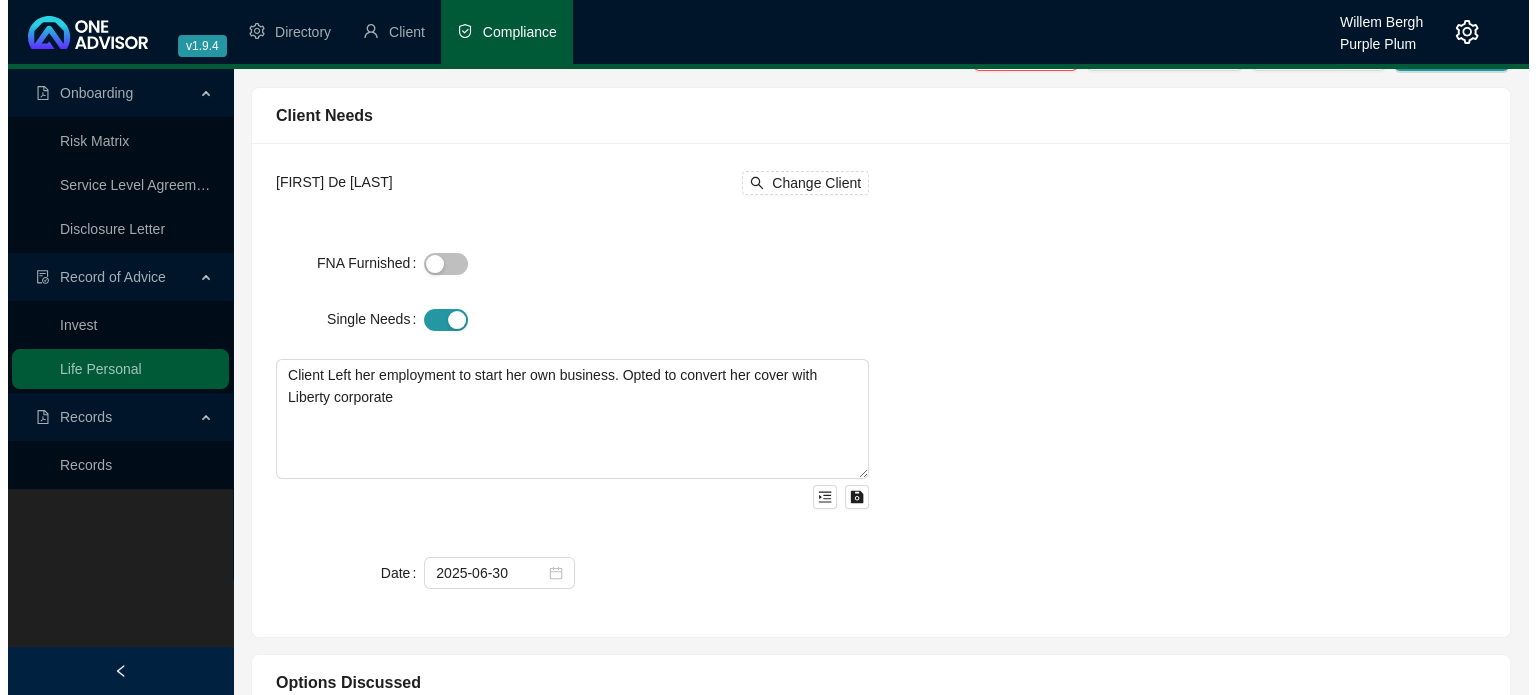 scroll, scrollTop: 0, scrollLeft: 0, axis: both 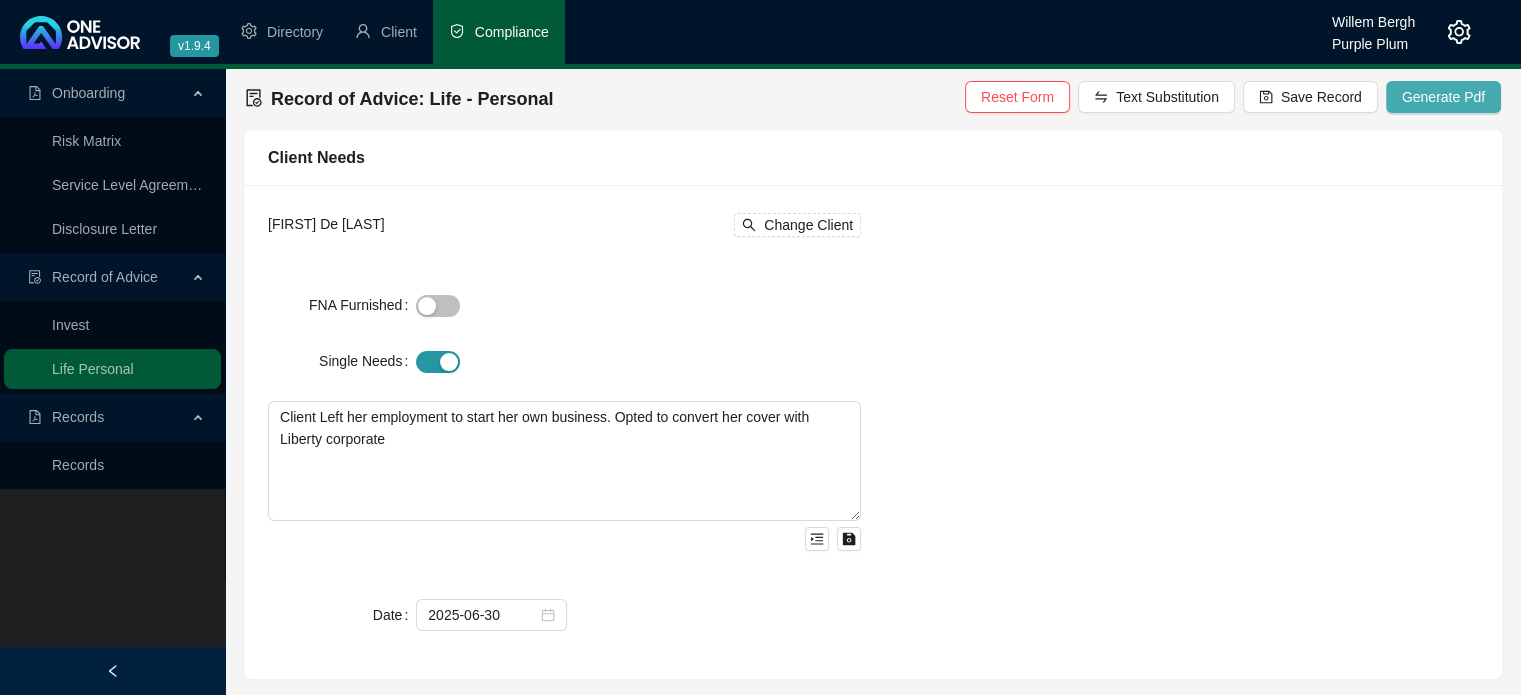 click on "Generate Pdf" at bounding box center (1443, 97) 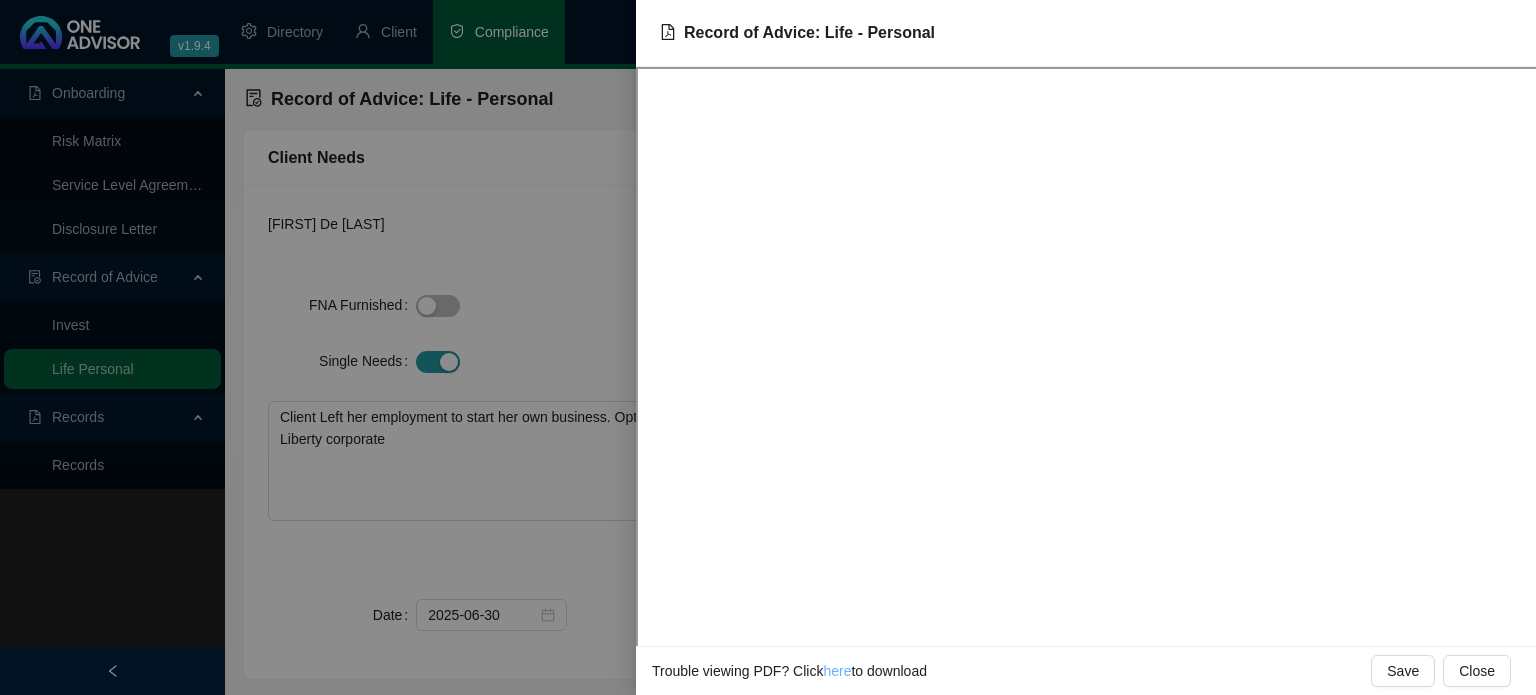 click on "here" at bounding box center (837, 671) 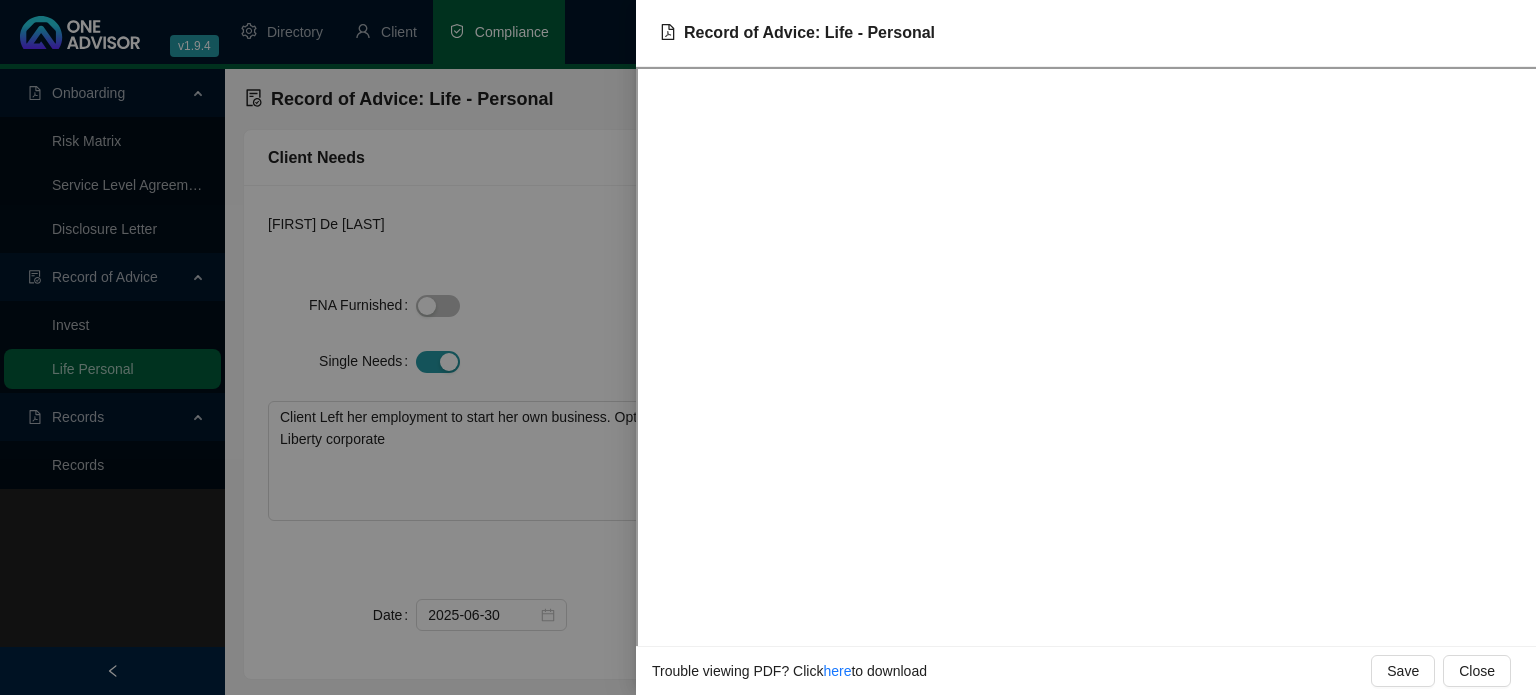 click at bounding box center (768, 347) 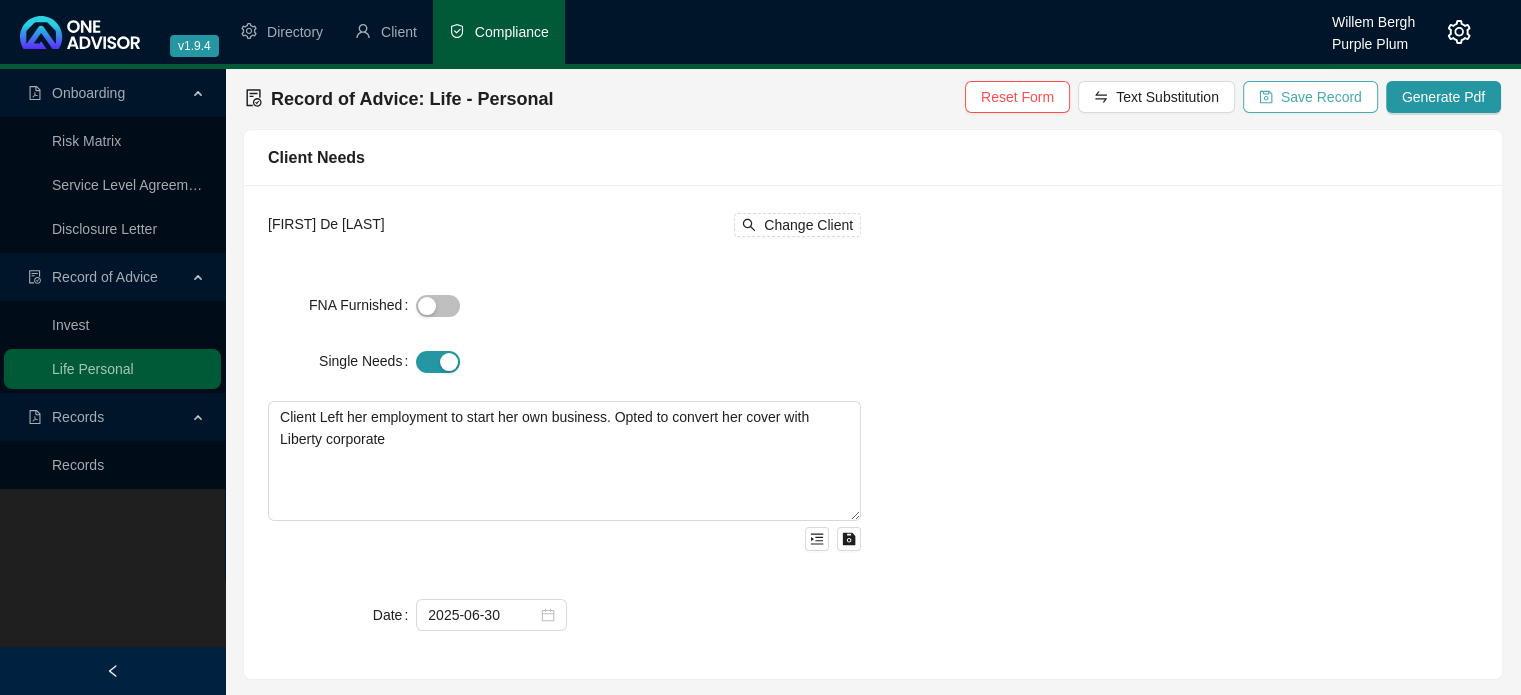 click on "Save Record" at bounding box center [1310, 97] 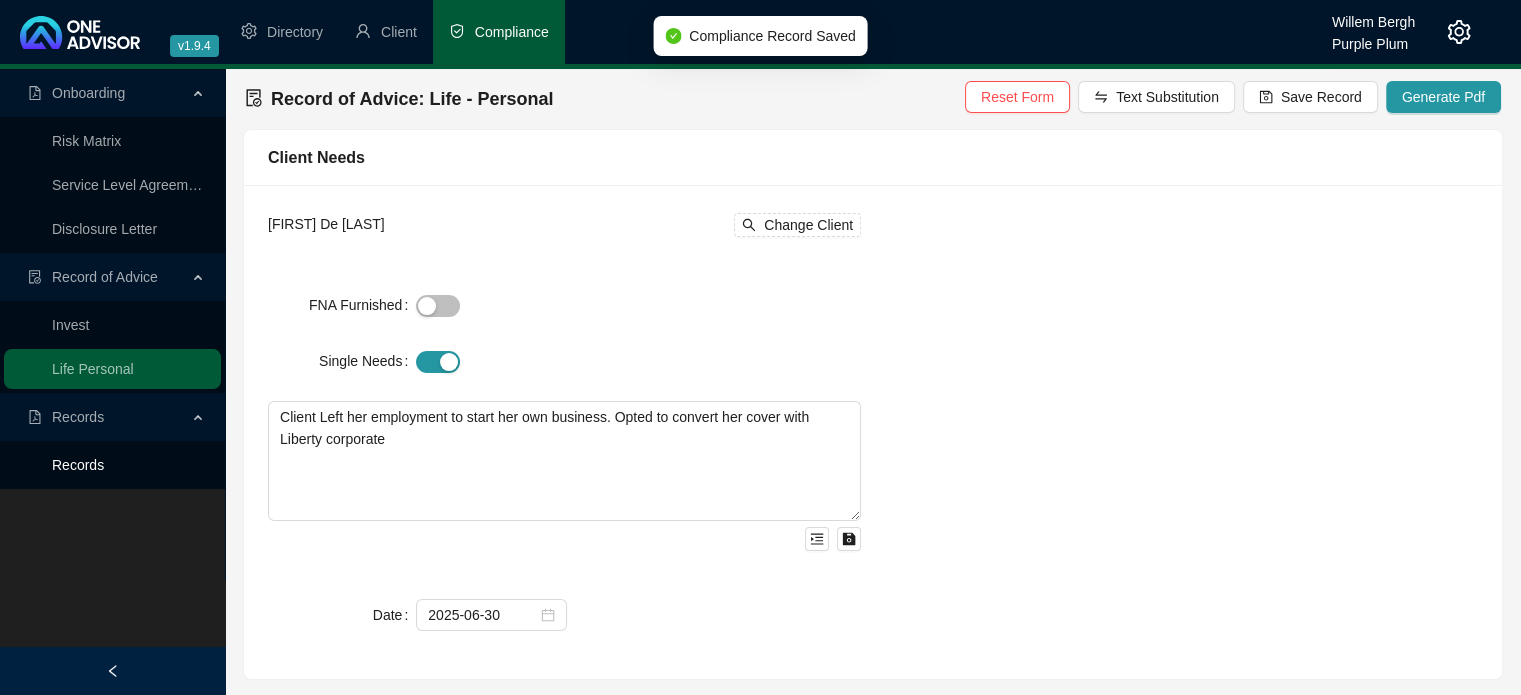 click on "Records" at bounding box center [78, 465] 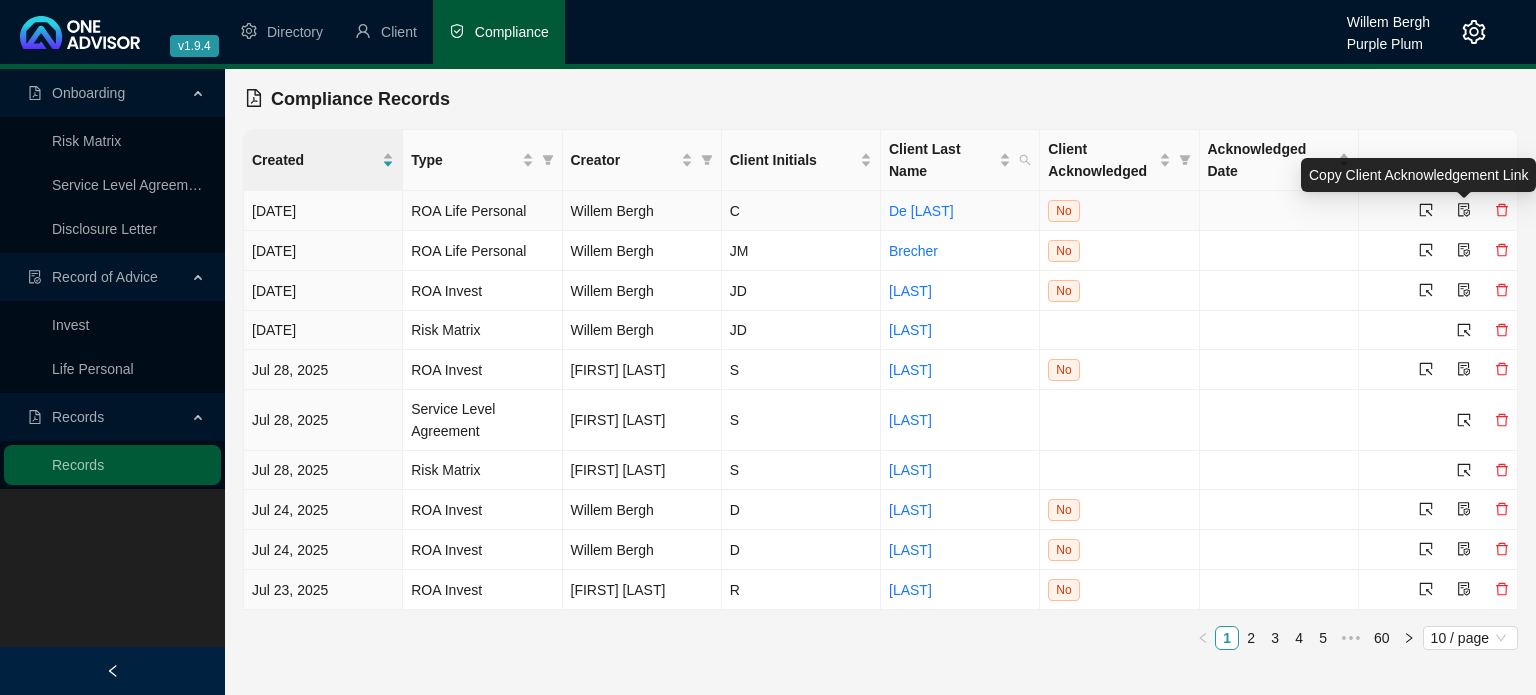 click 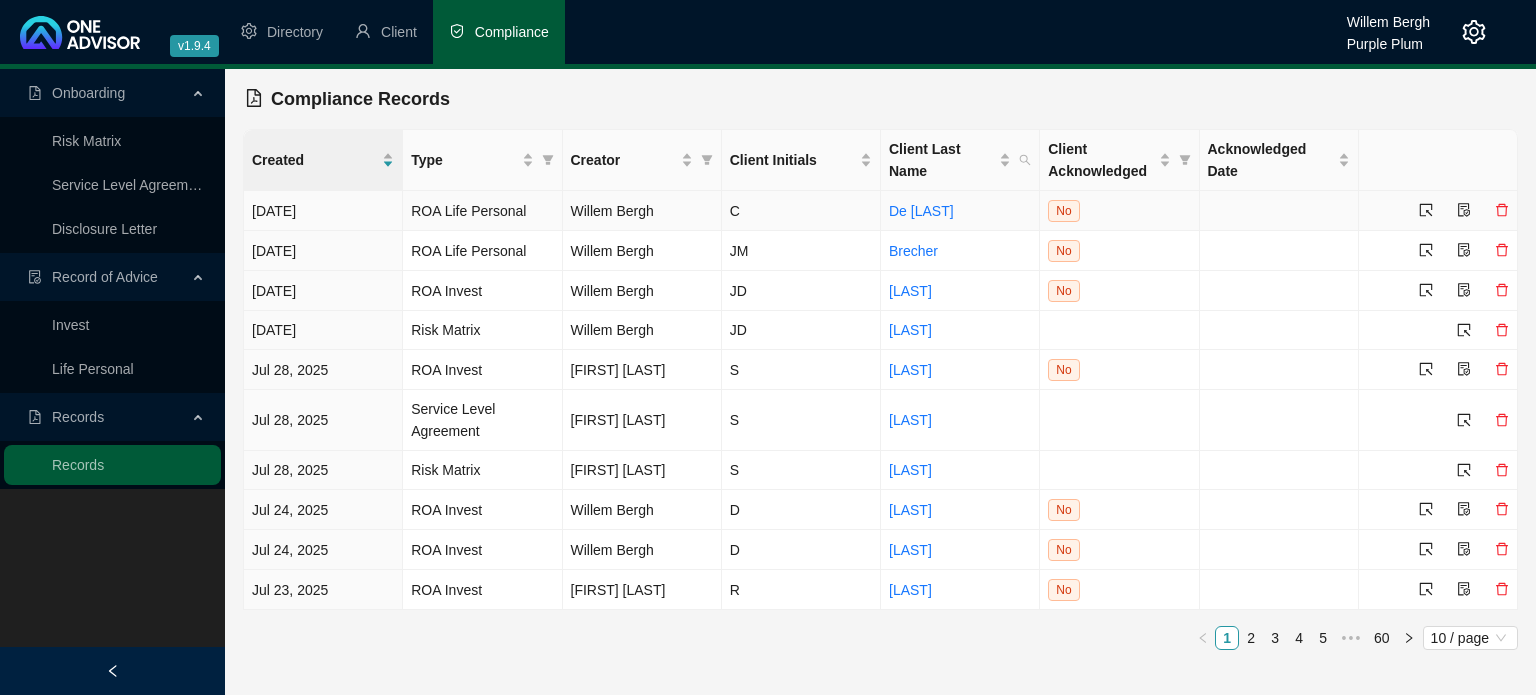 click 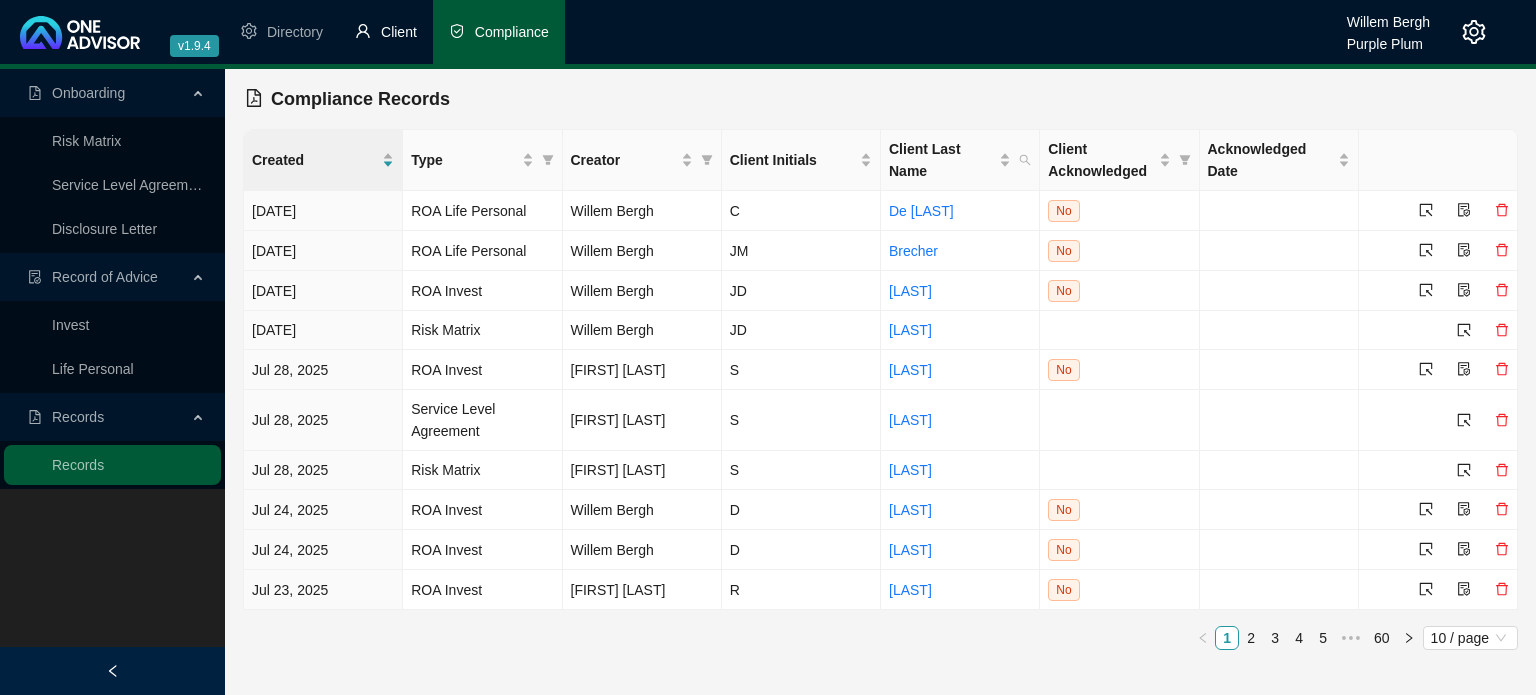 click on "Client" at bounding box center [399, 32] 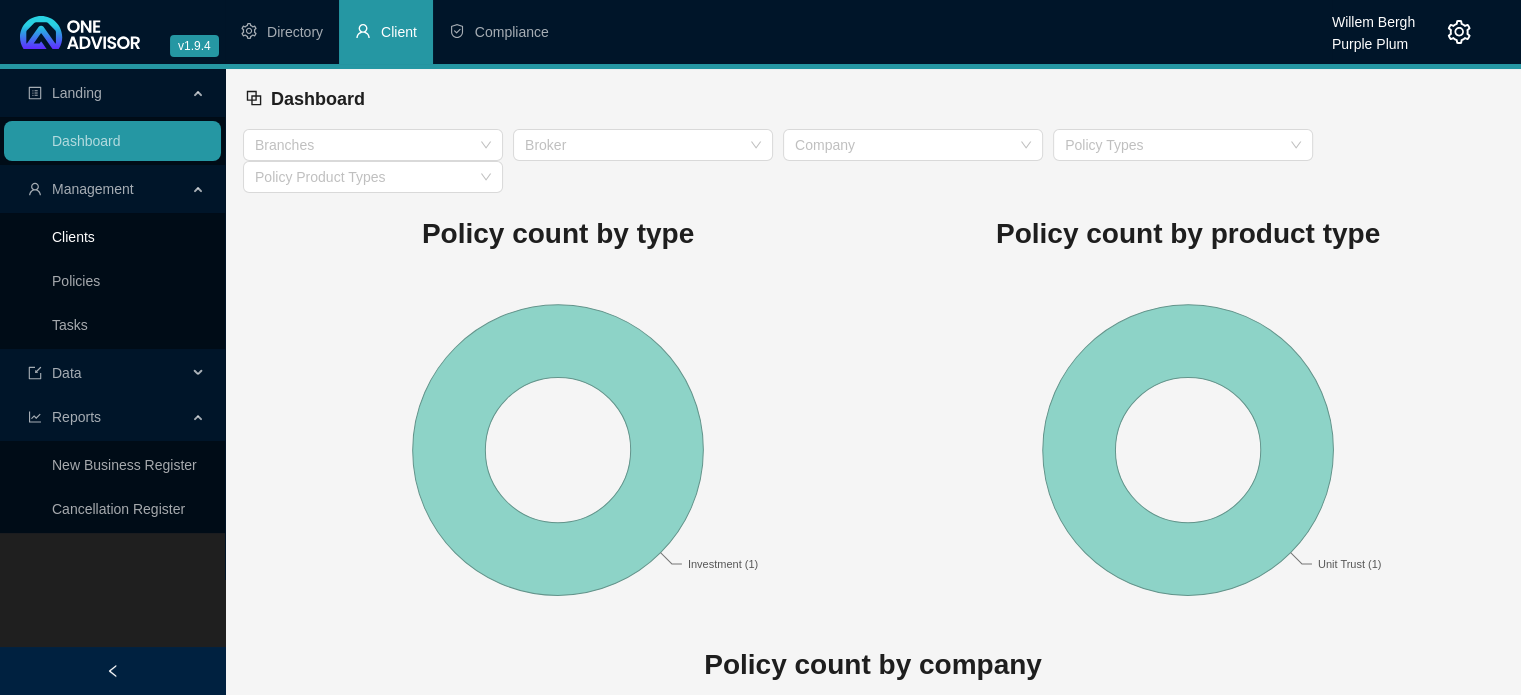 click on "Clients" at bounding box center [73, 237] 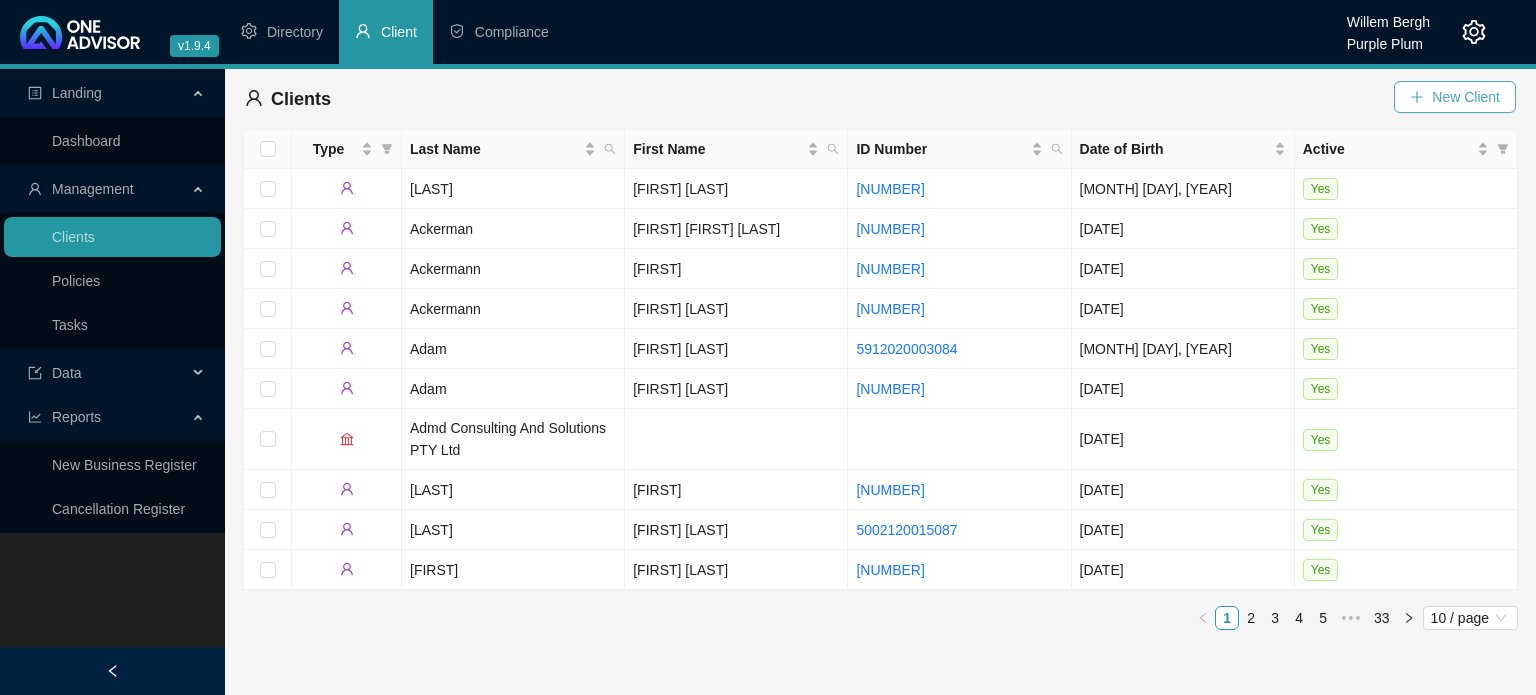 click on "New Client" at bounding box center (1466, 97) 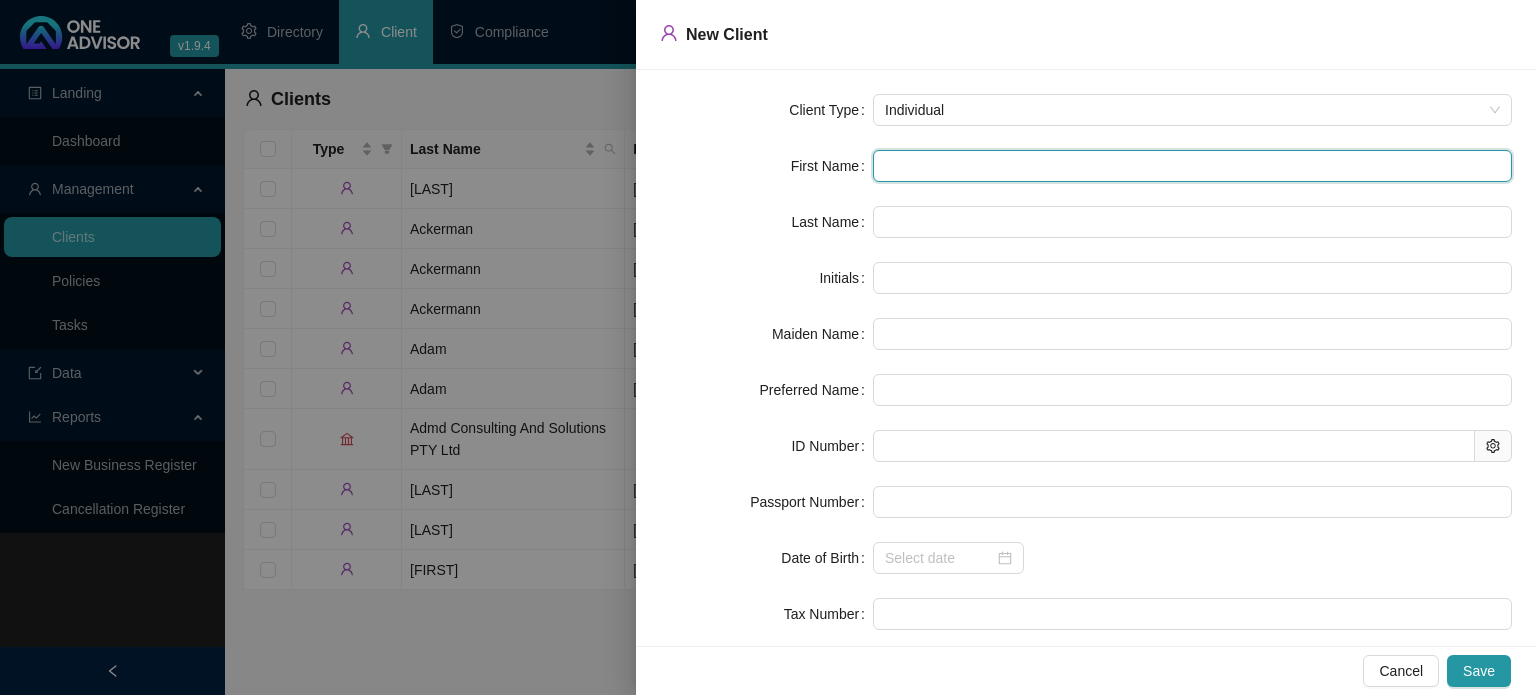 click at bounding box center (1192, 166) 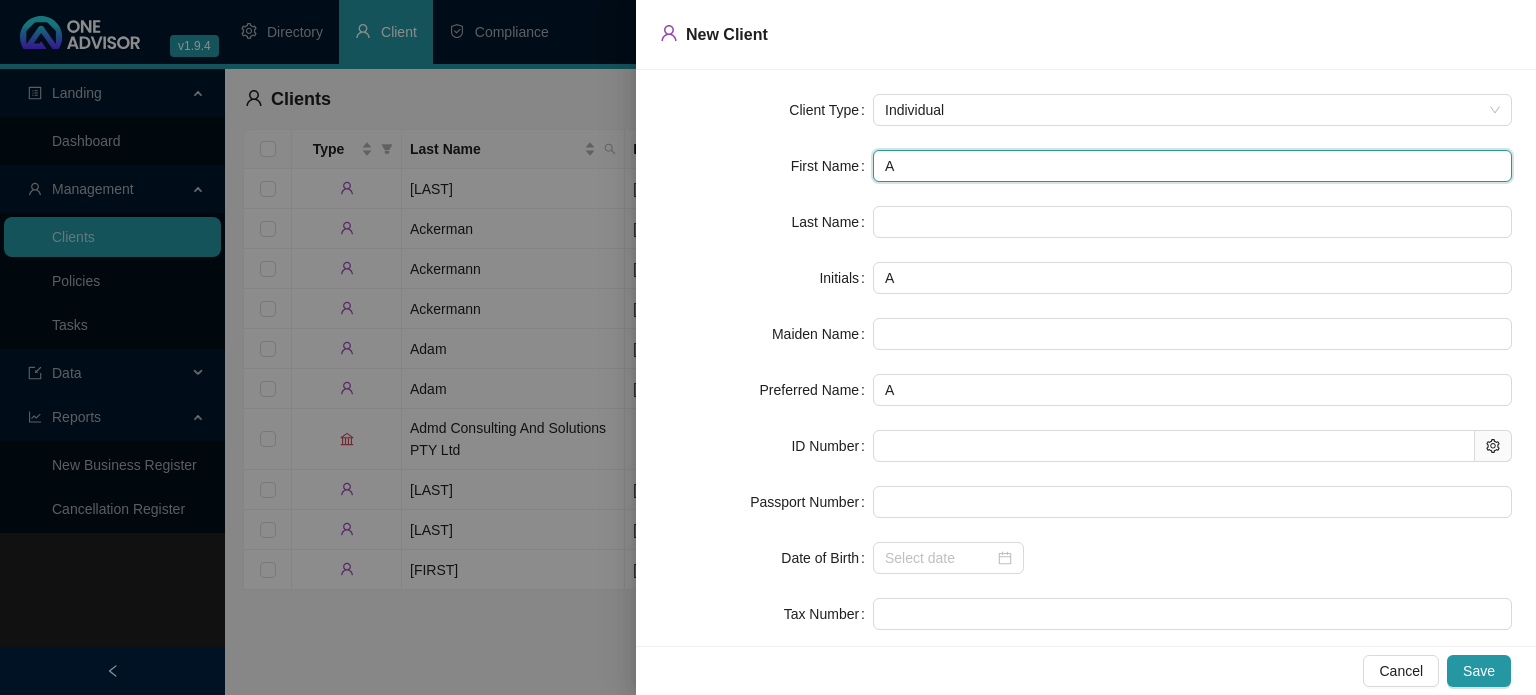 type on "An" 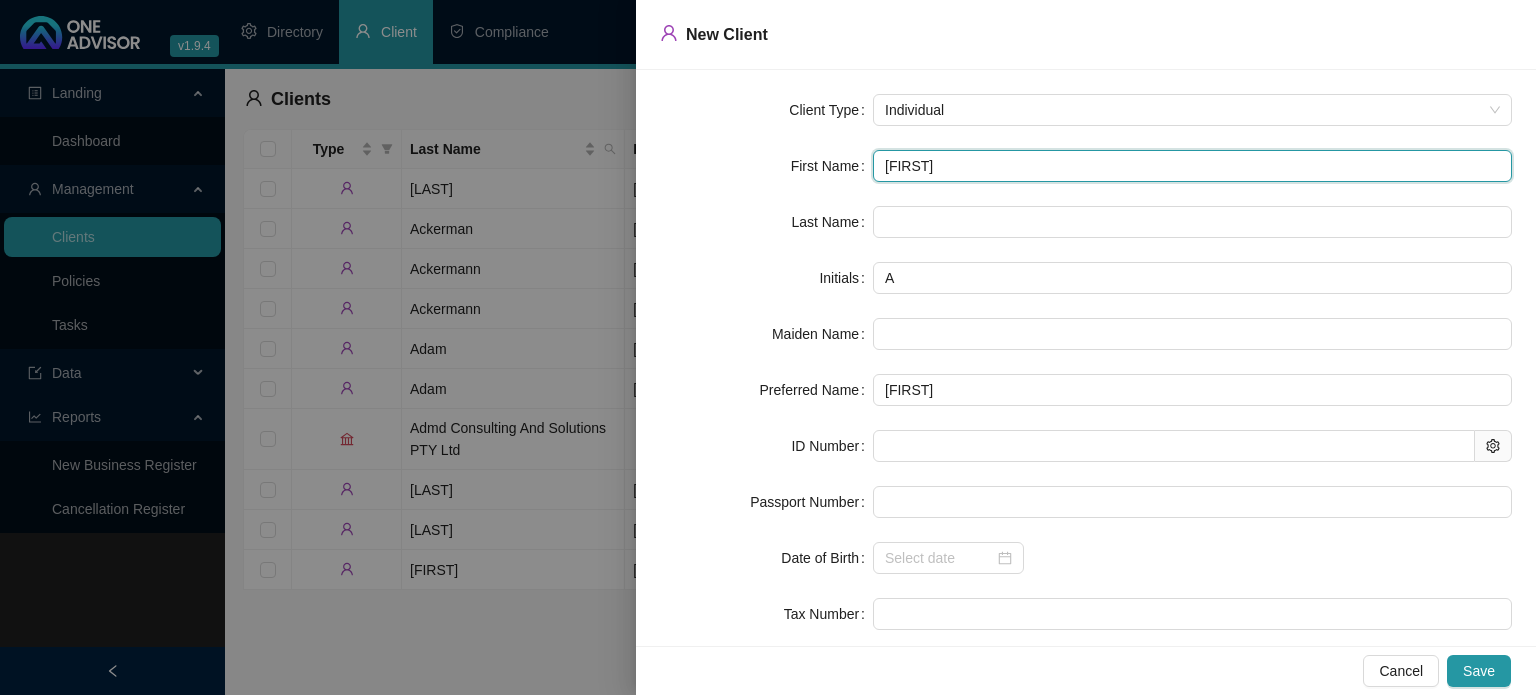 type on "Ant" 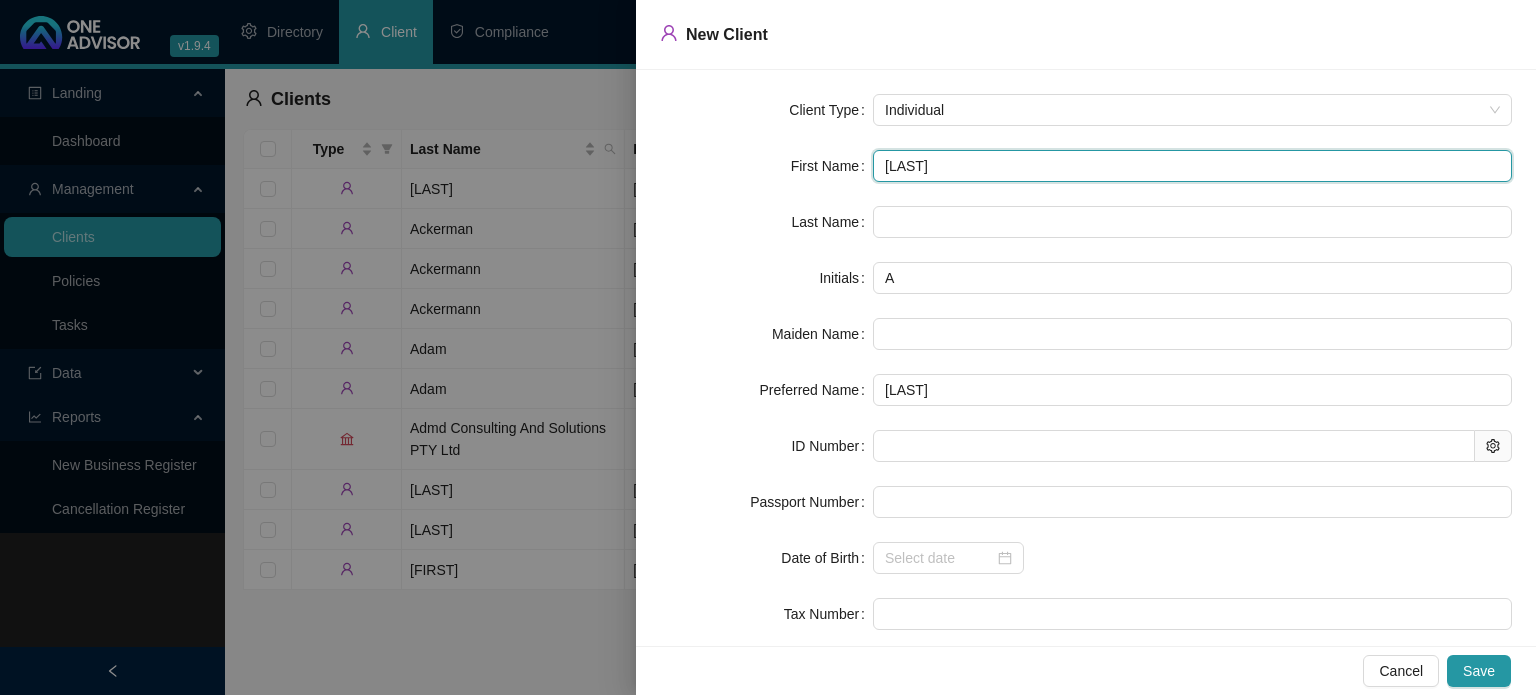 type on "Anth" 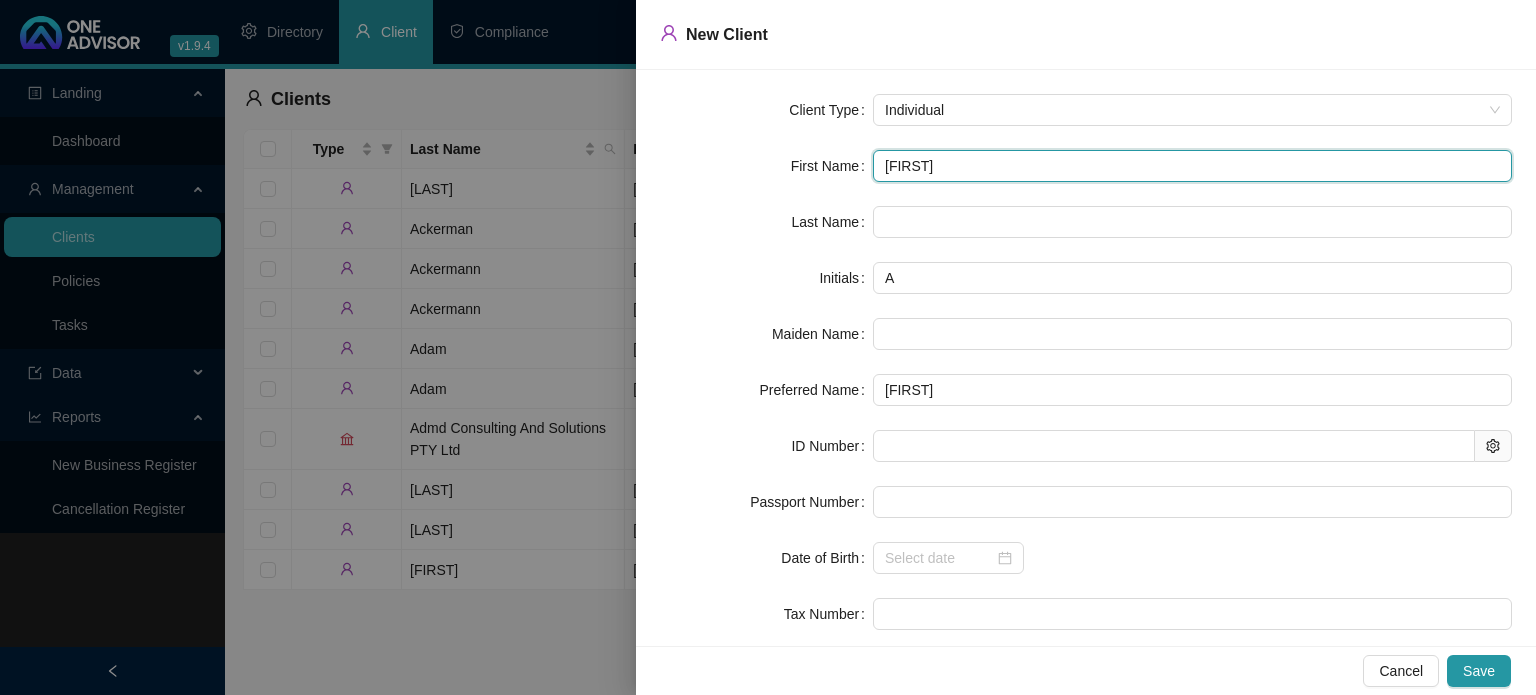 type on "Antho" 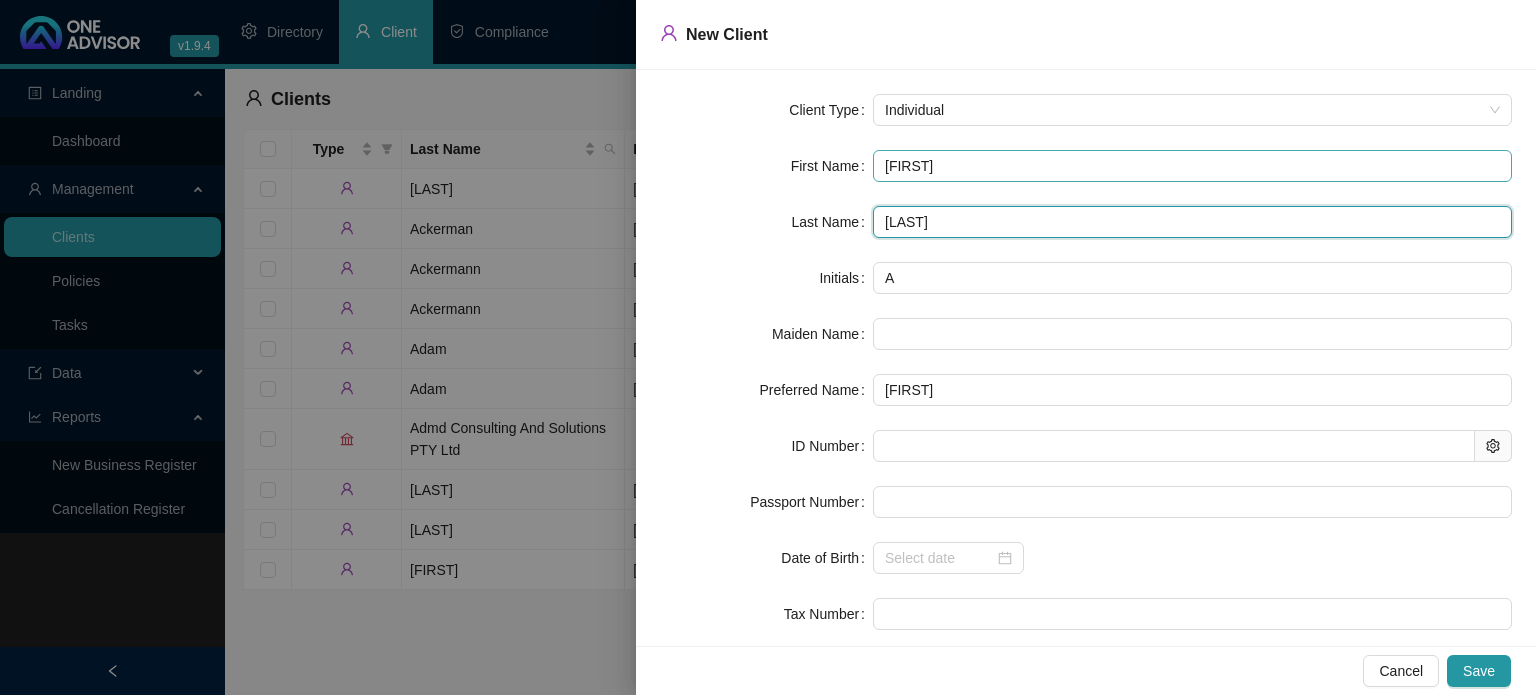 type on "Nelson" 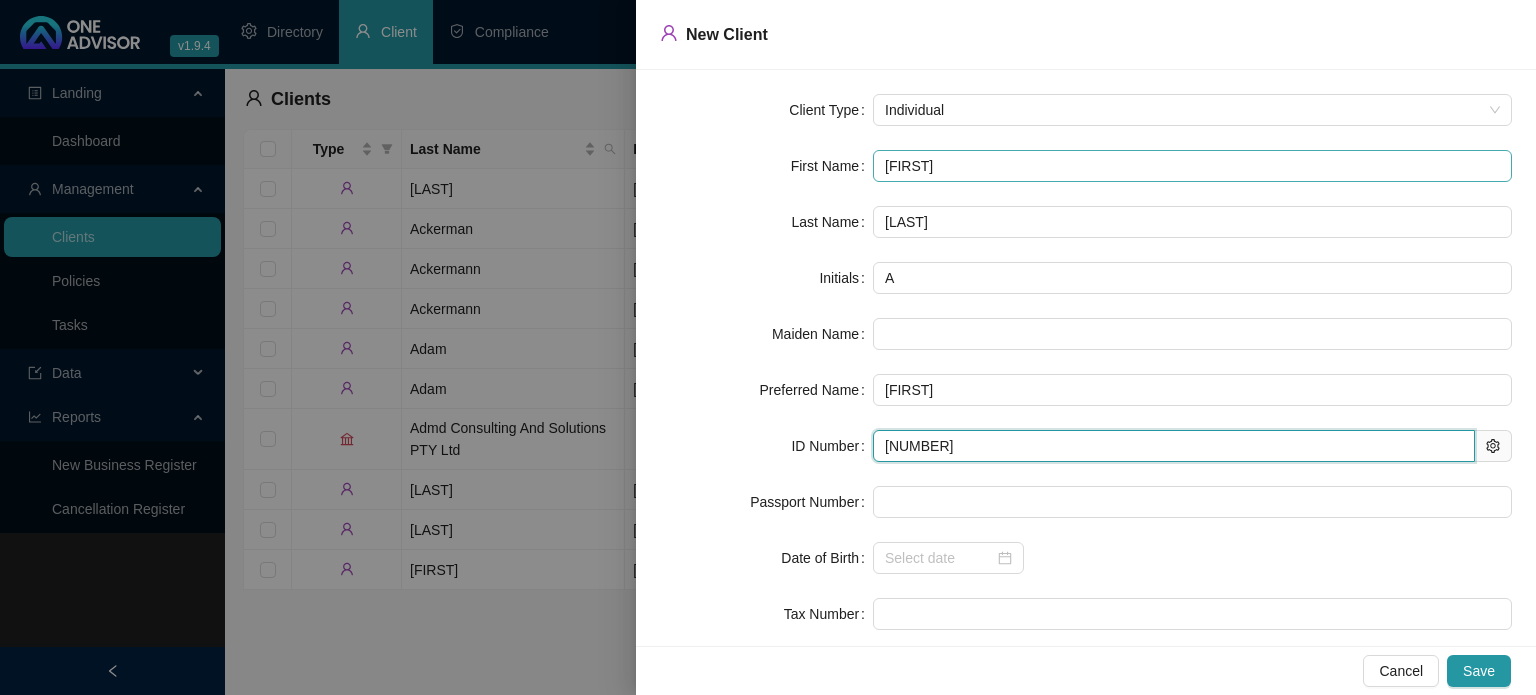 type on "750224" 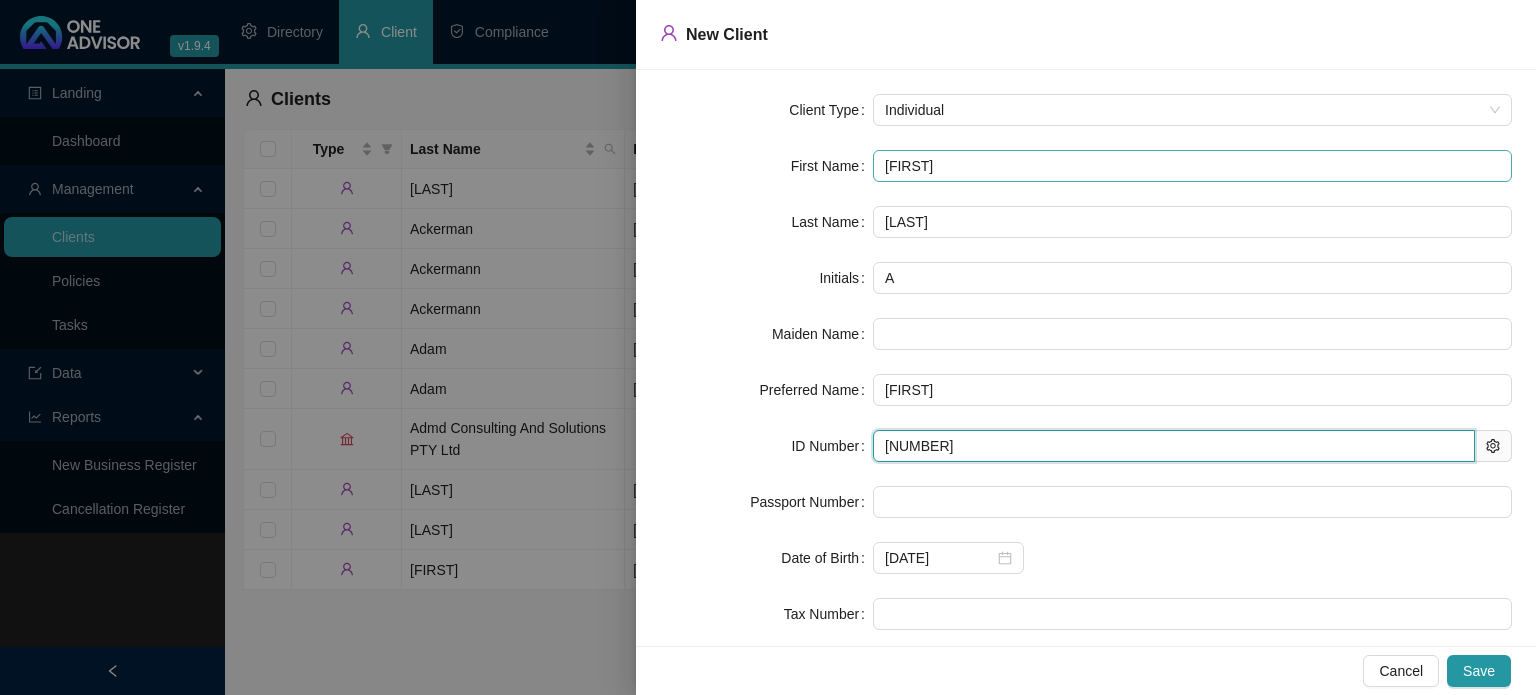 type on "7502245187081" 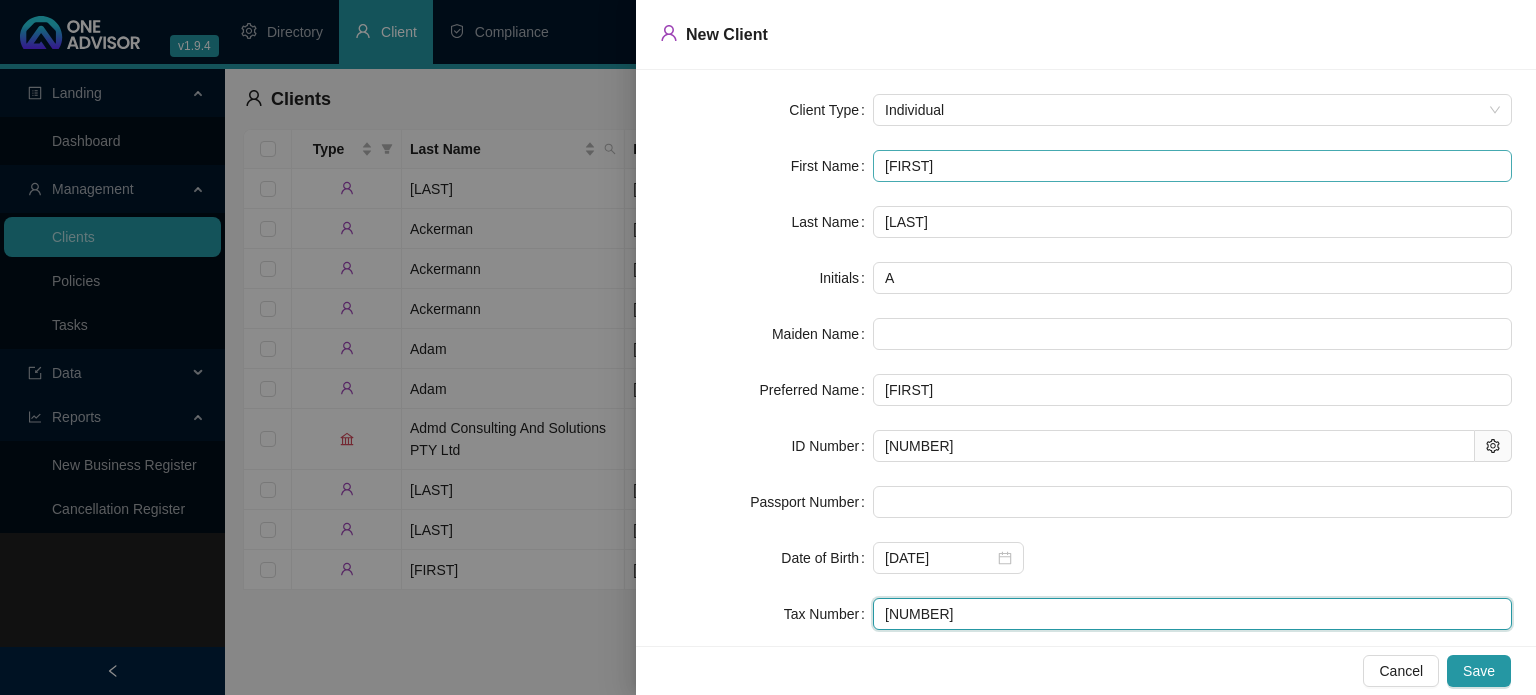 type on "2532303142" 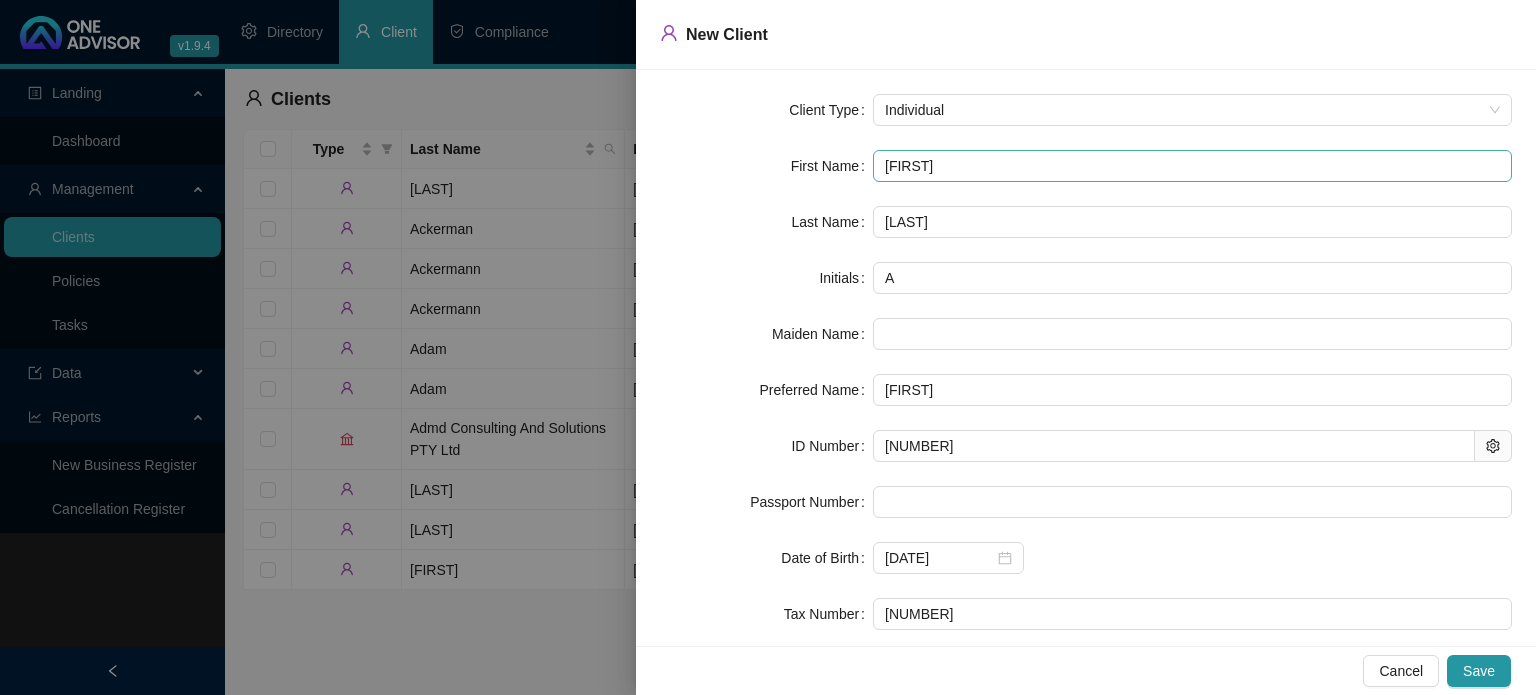 scroll, scrollTop: 143, scrollLeft: 0, axis: vertical 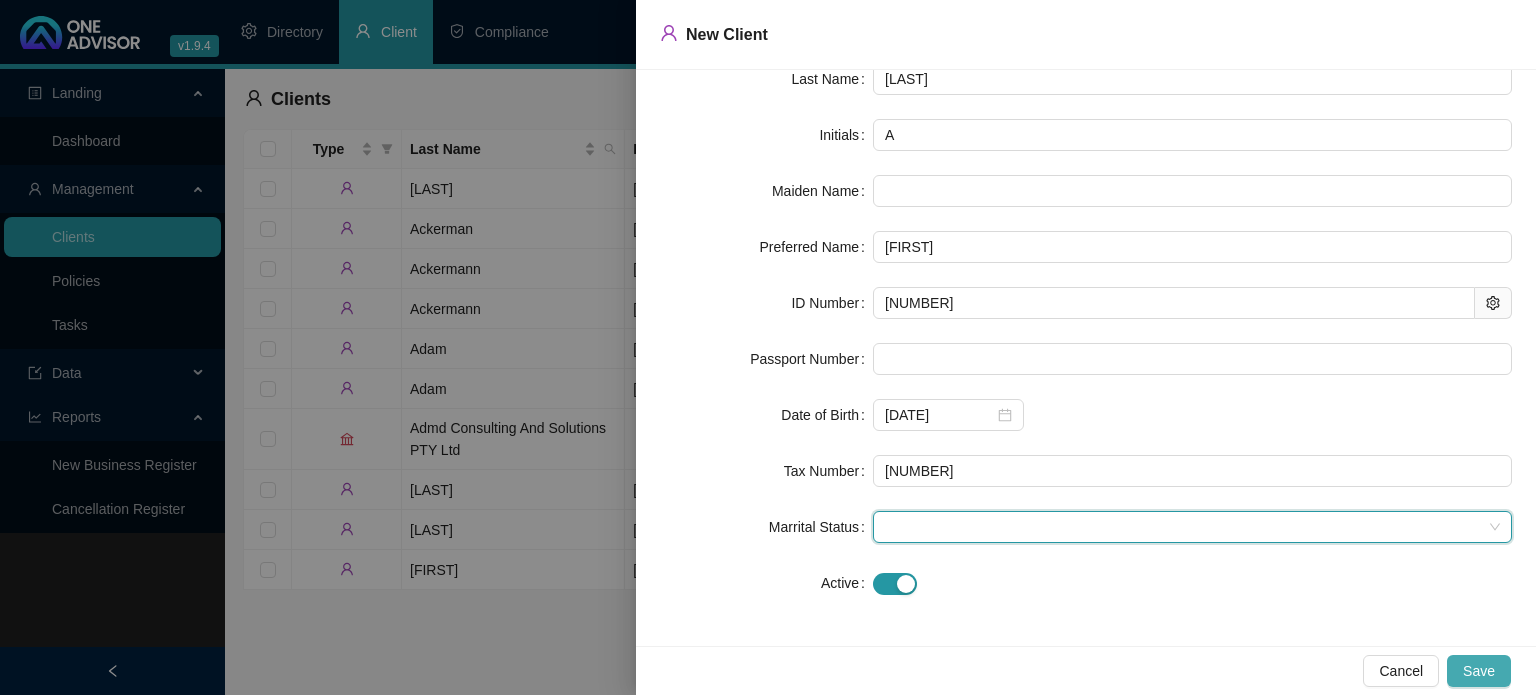 click on "Save" at bounding box center (1479, 671) 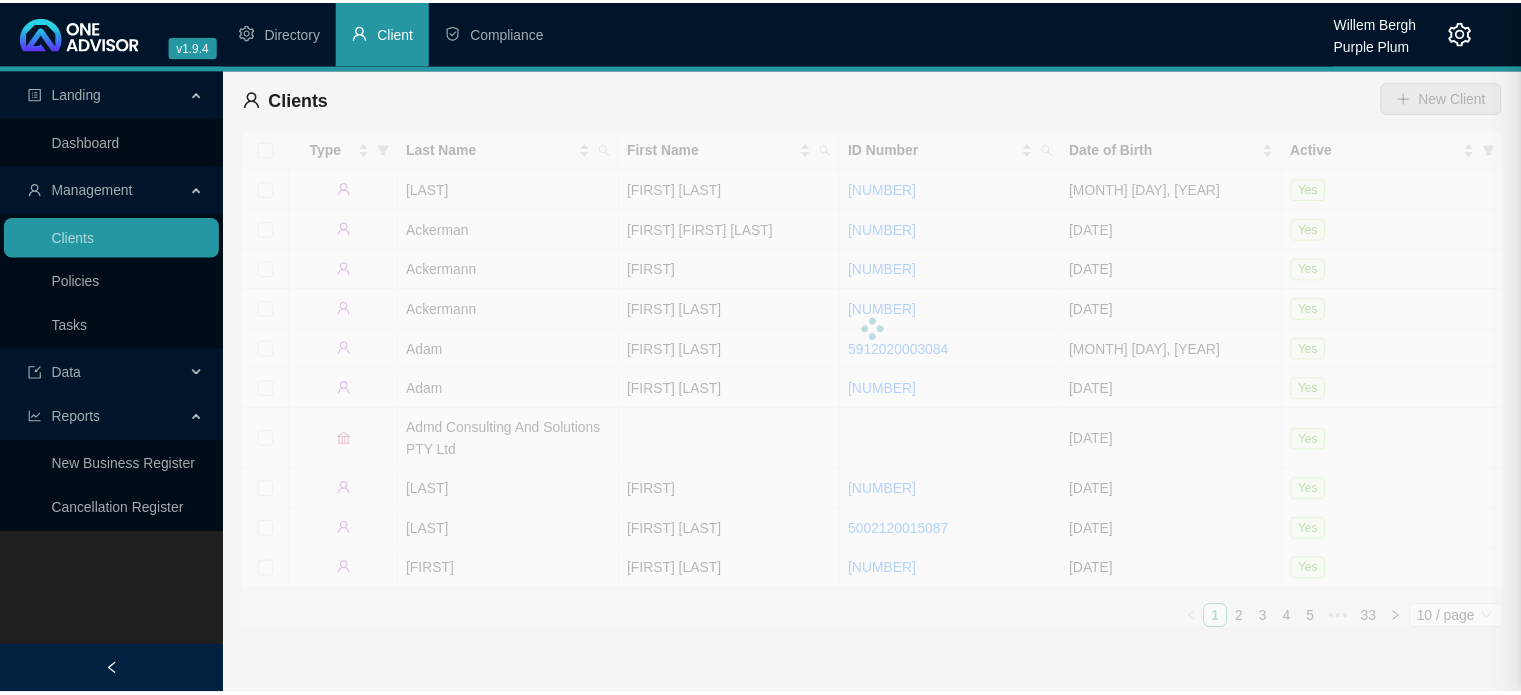 scroll, scrollTop: 0, scrollLeft: 0, axis: both 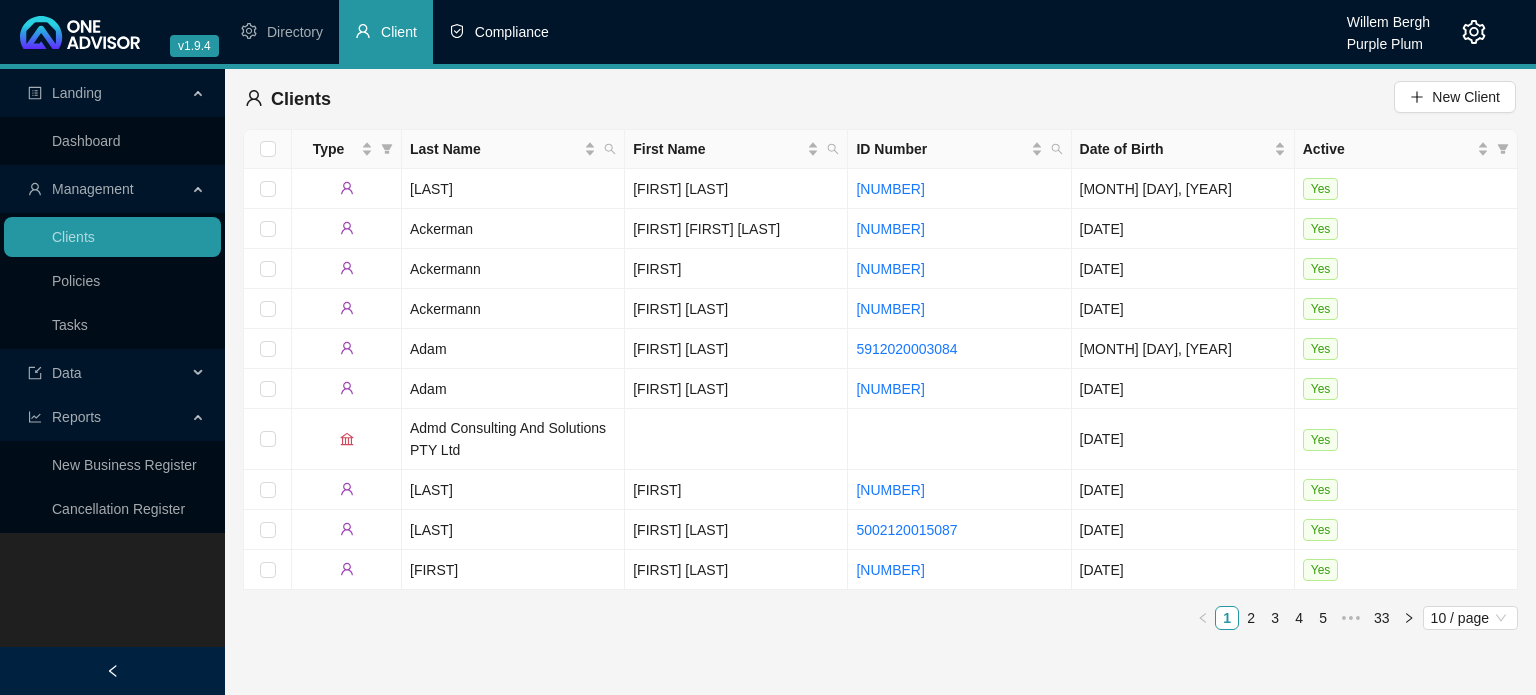 click on "Compliance" at bounding box center [499, 32] 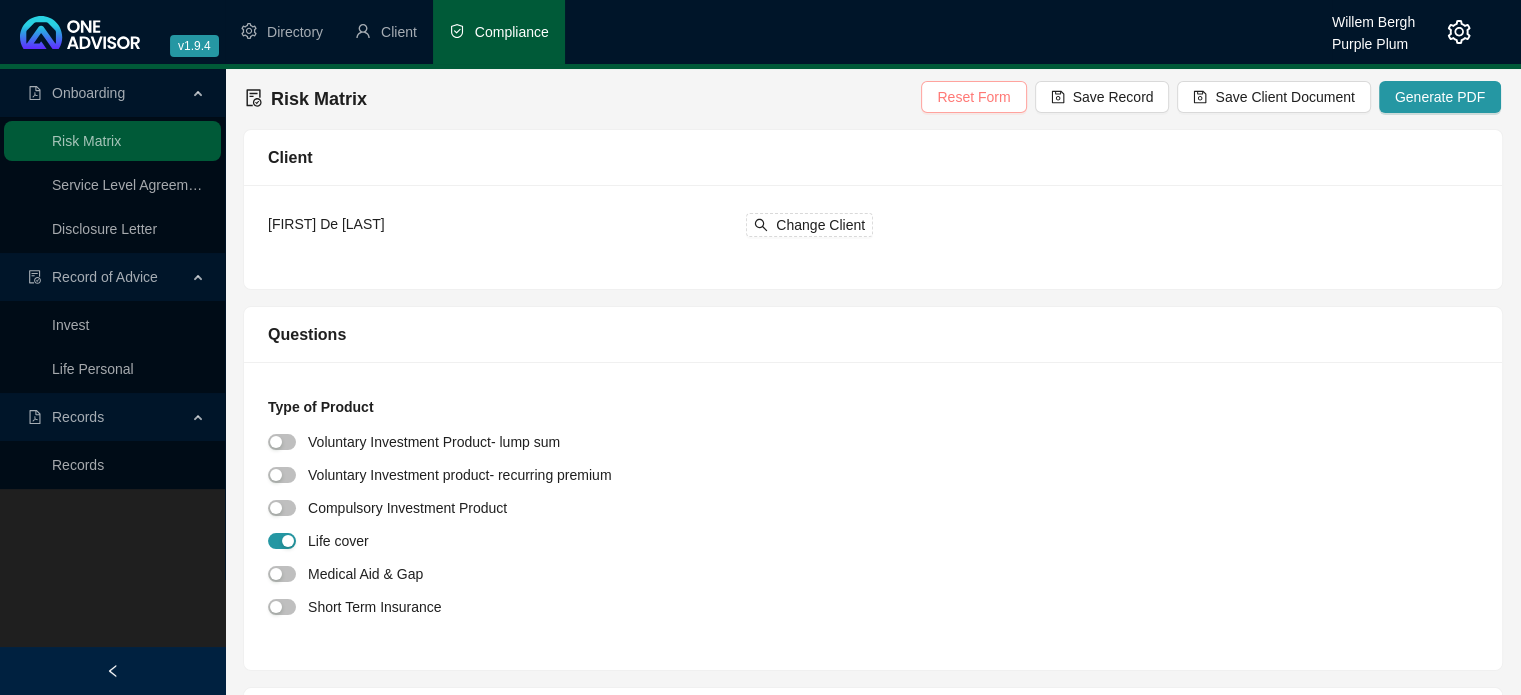 click on "Reset Form" at bounding box center [973, 97] 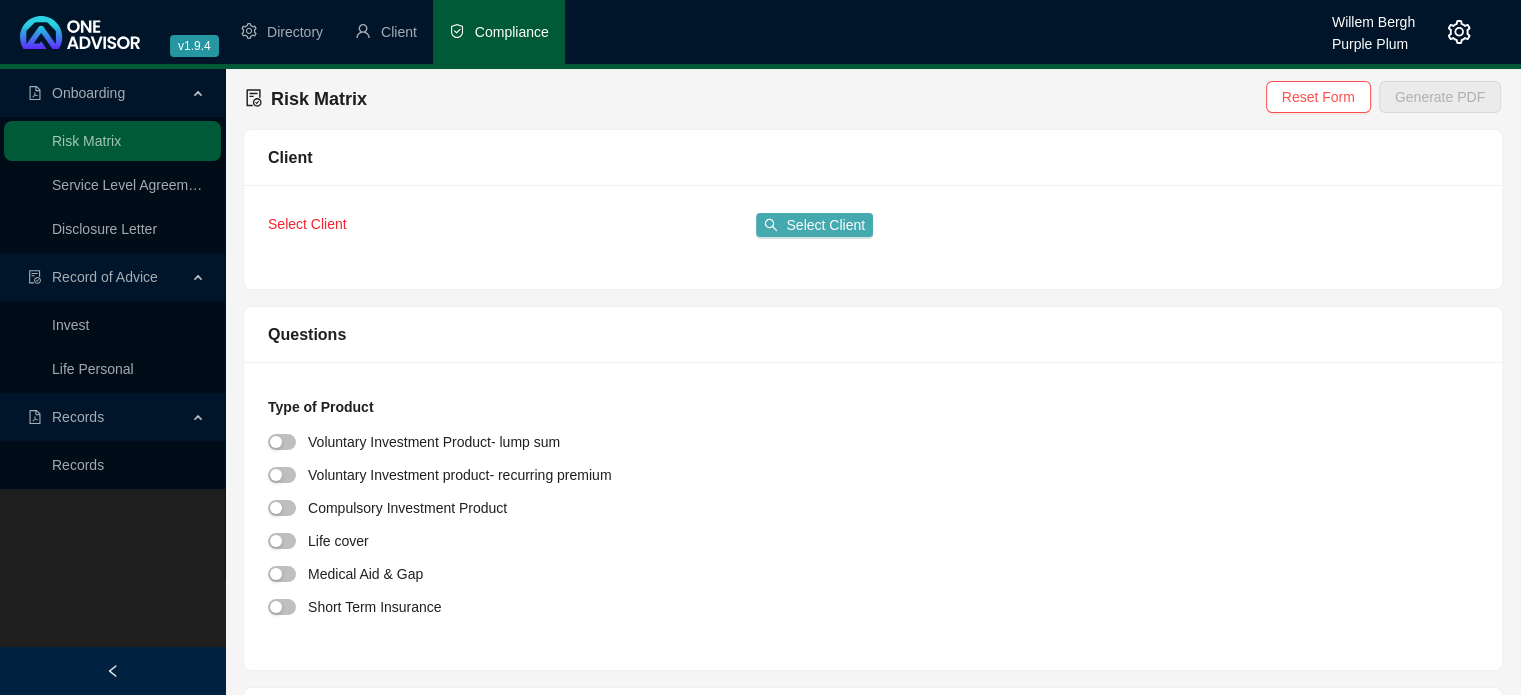 click on "Select Client" at bounding box center [825, 225] 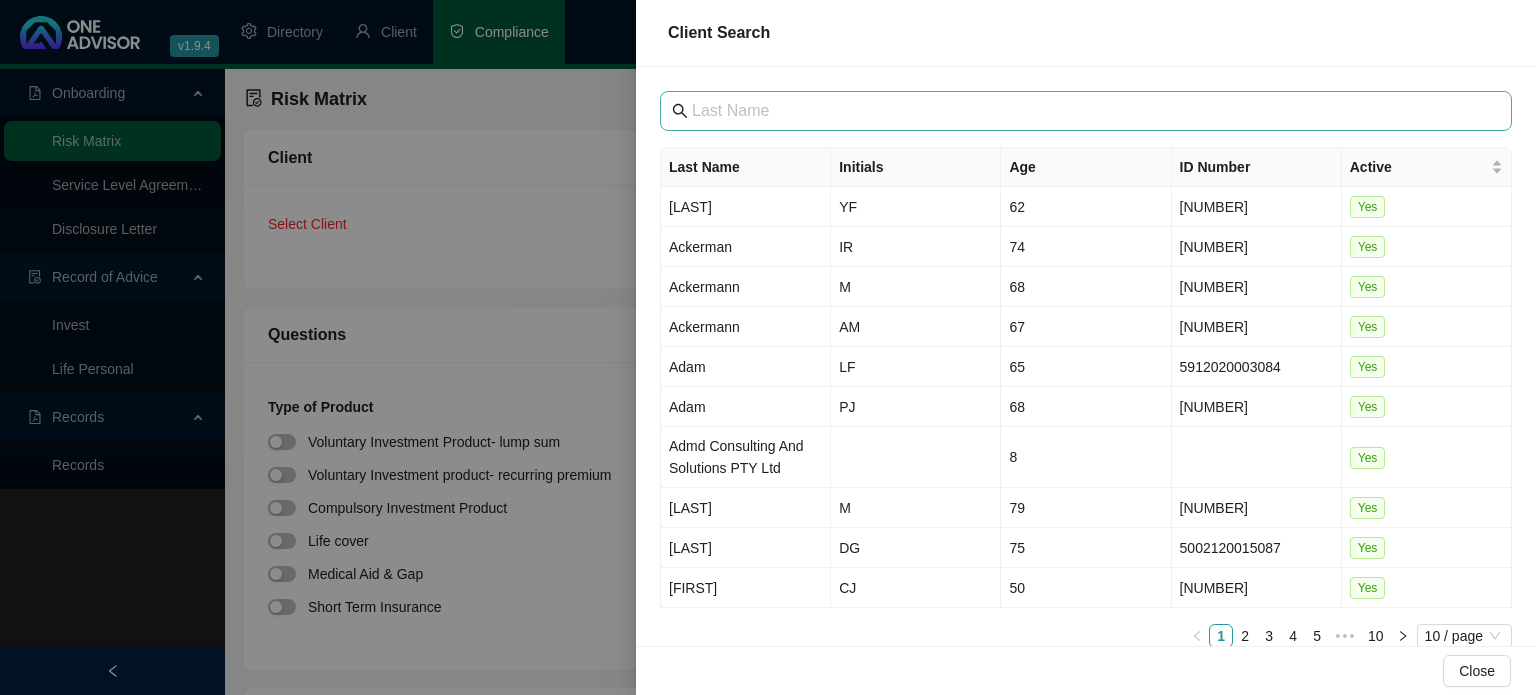 click at bounding box center (1086, 111) 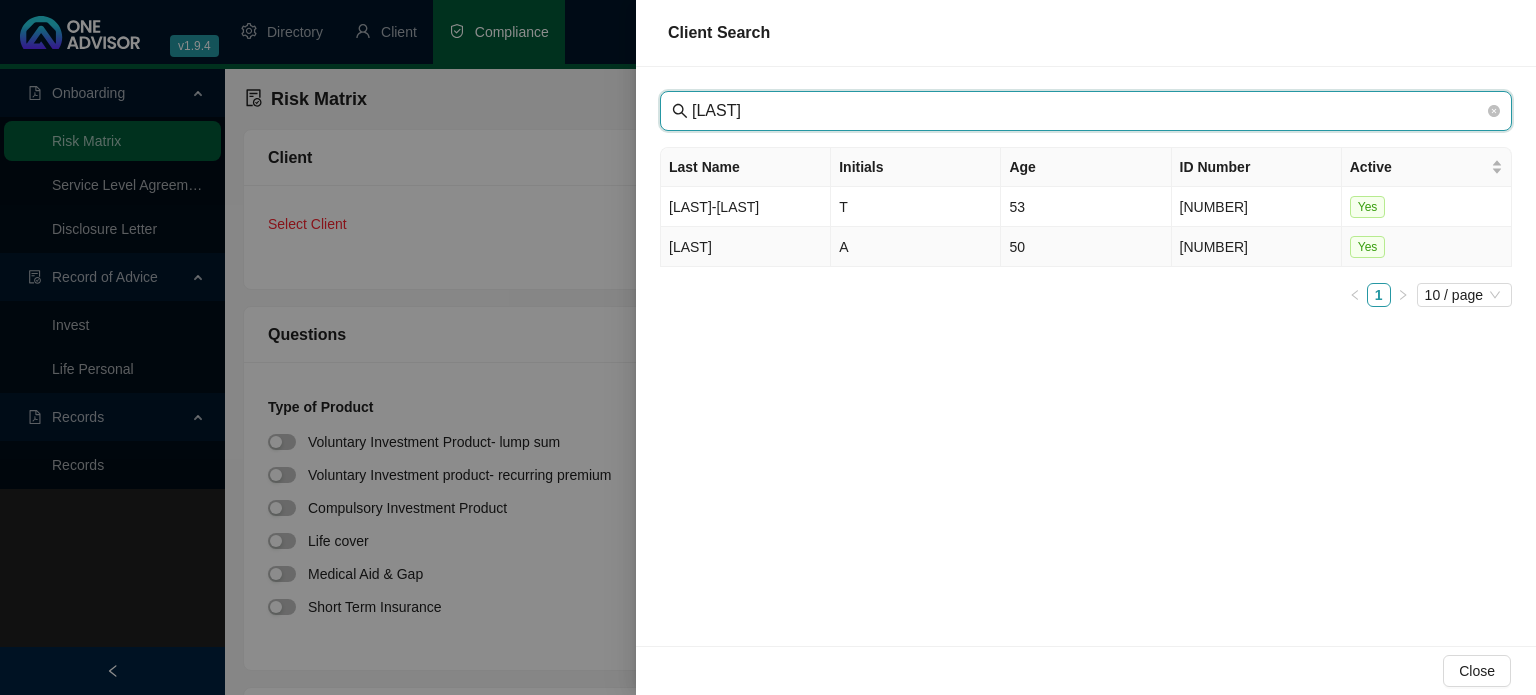 type on "nelson" 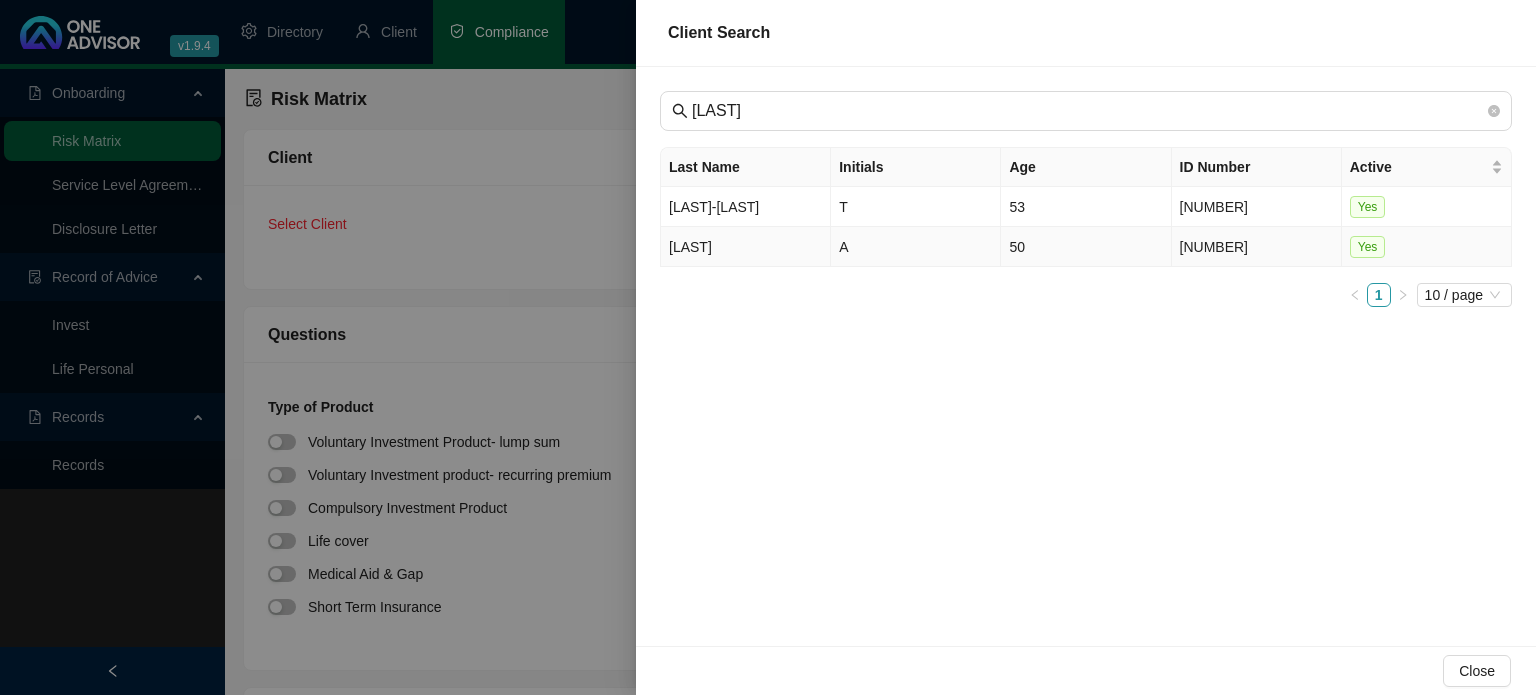 click on "Nelson" at bounding box center (746, 247) 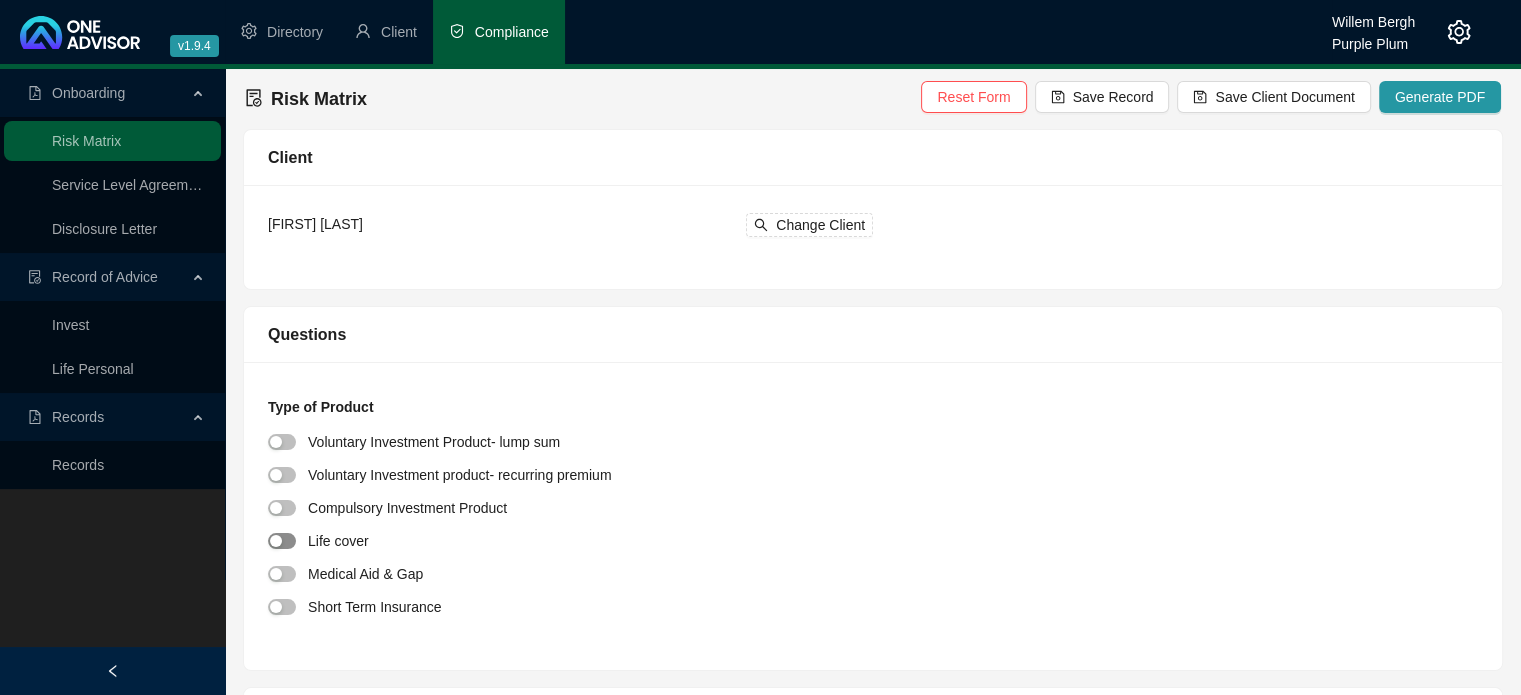 click at bounding box center (282, 541) 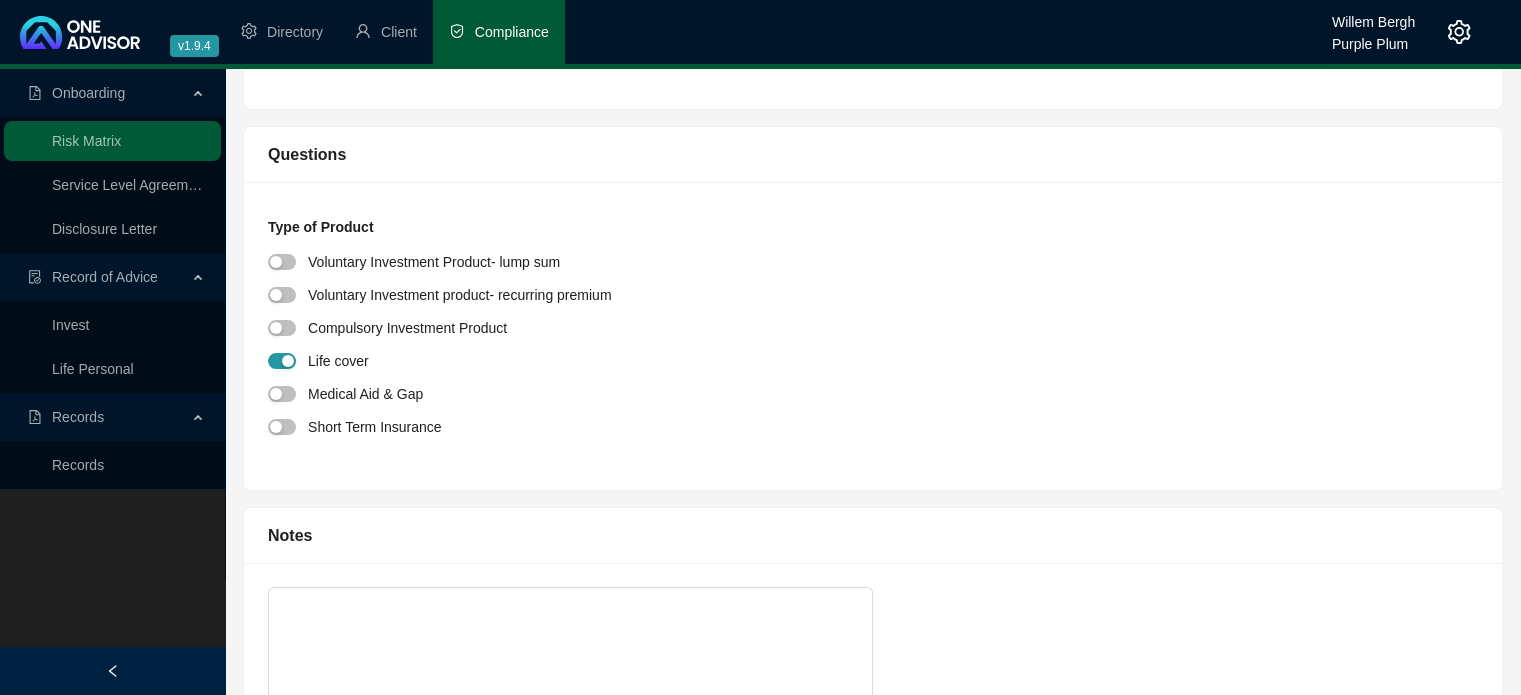 scroll, scrollTop: 0, scrollLeft: 0, axis: both 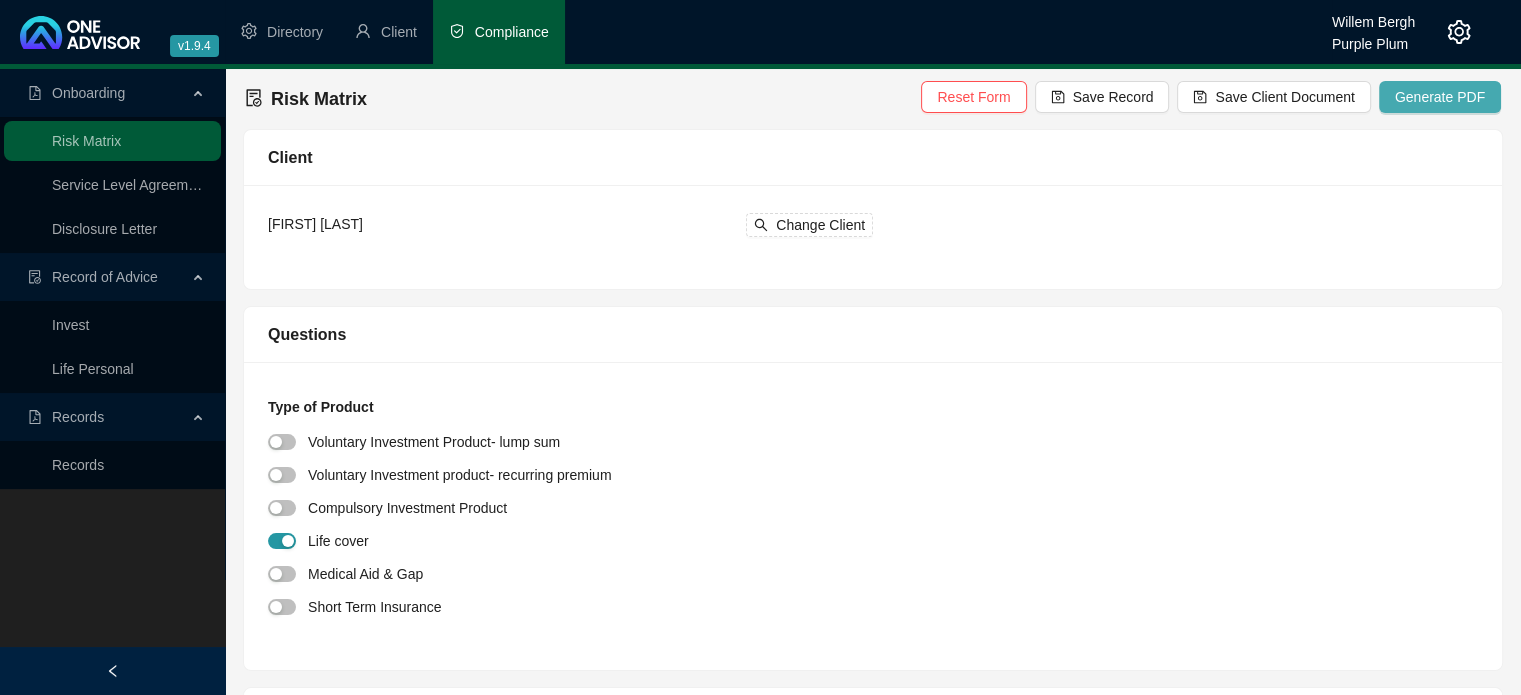 click on "Generate PDF" at bounding box center (1440, 97) 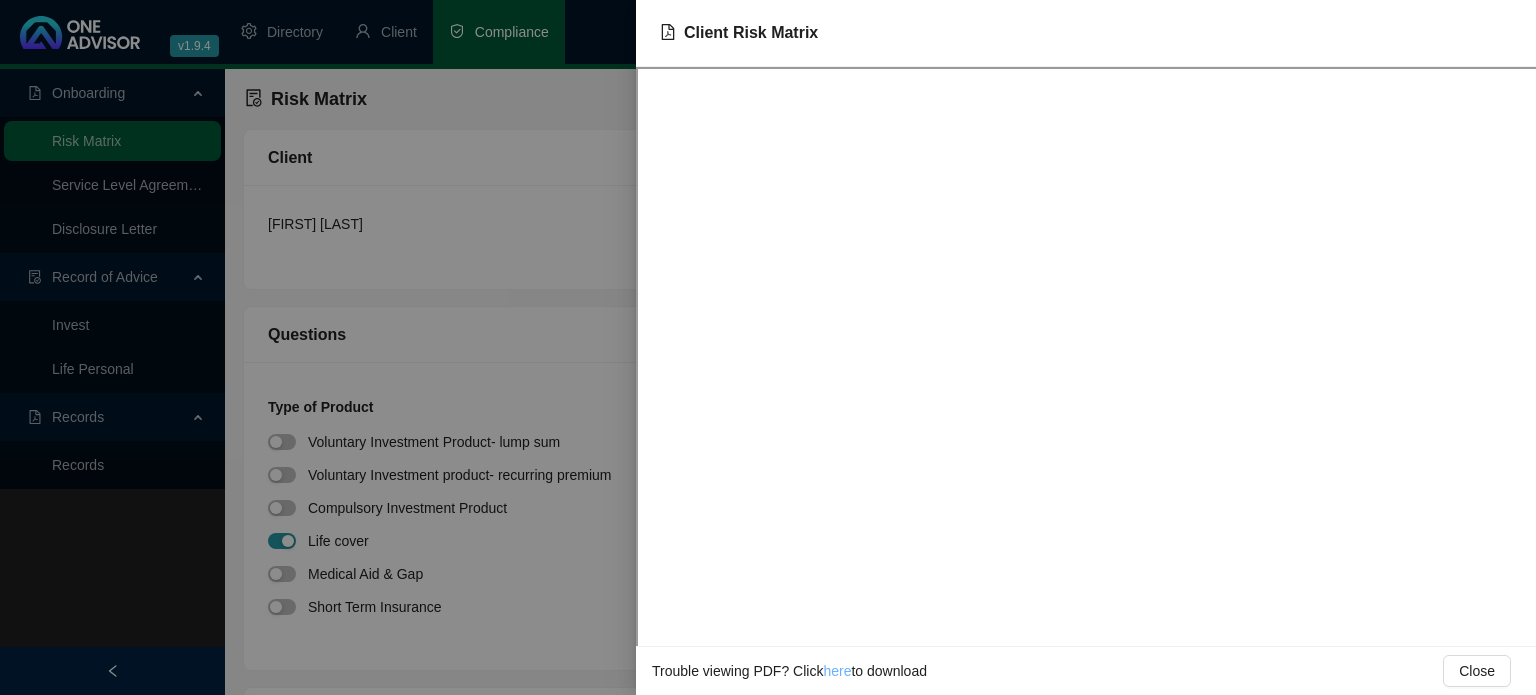 click on "here" at bounding box center [837, 671] 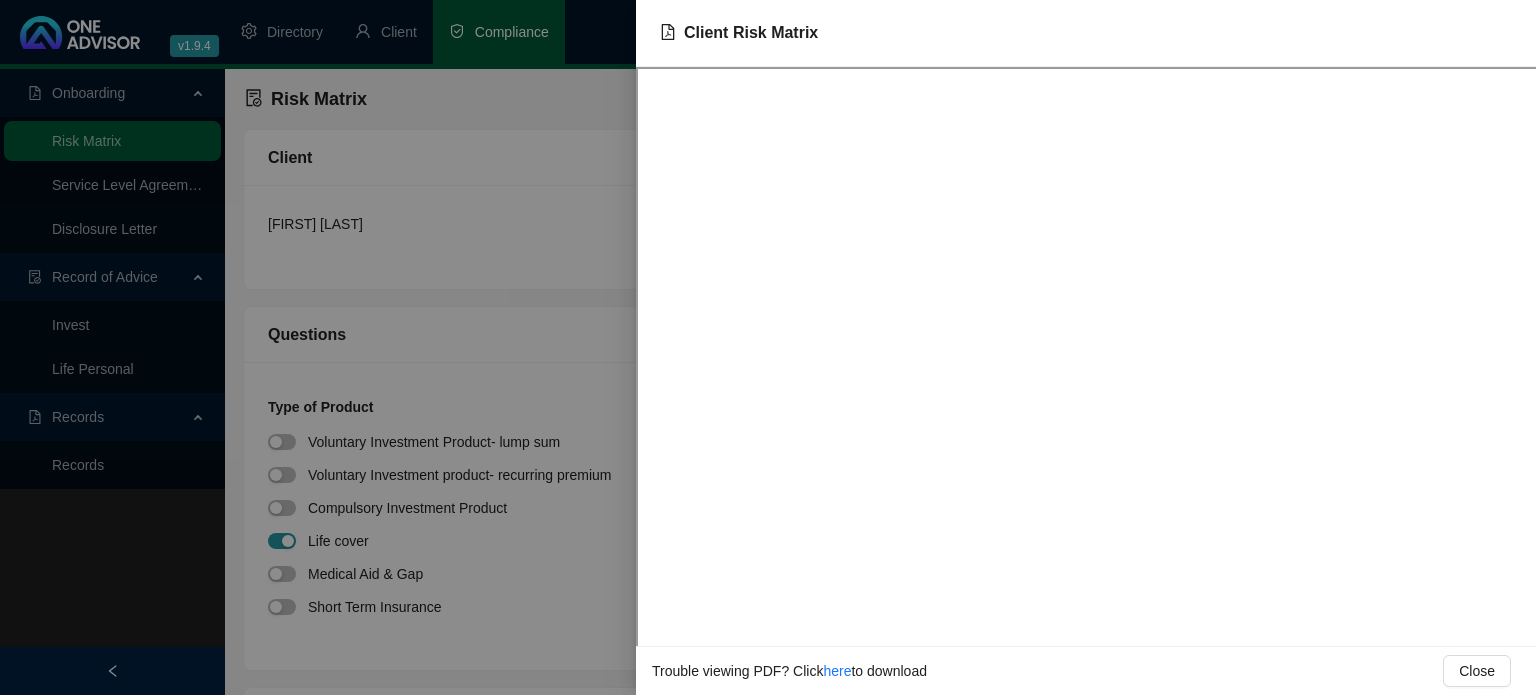 click at bounding box center [768, 347] 